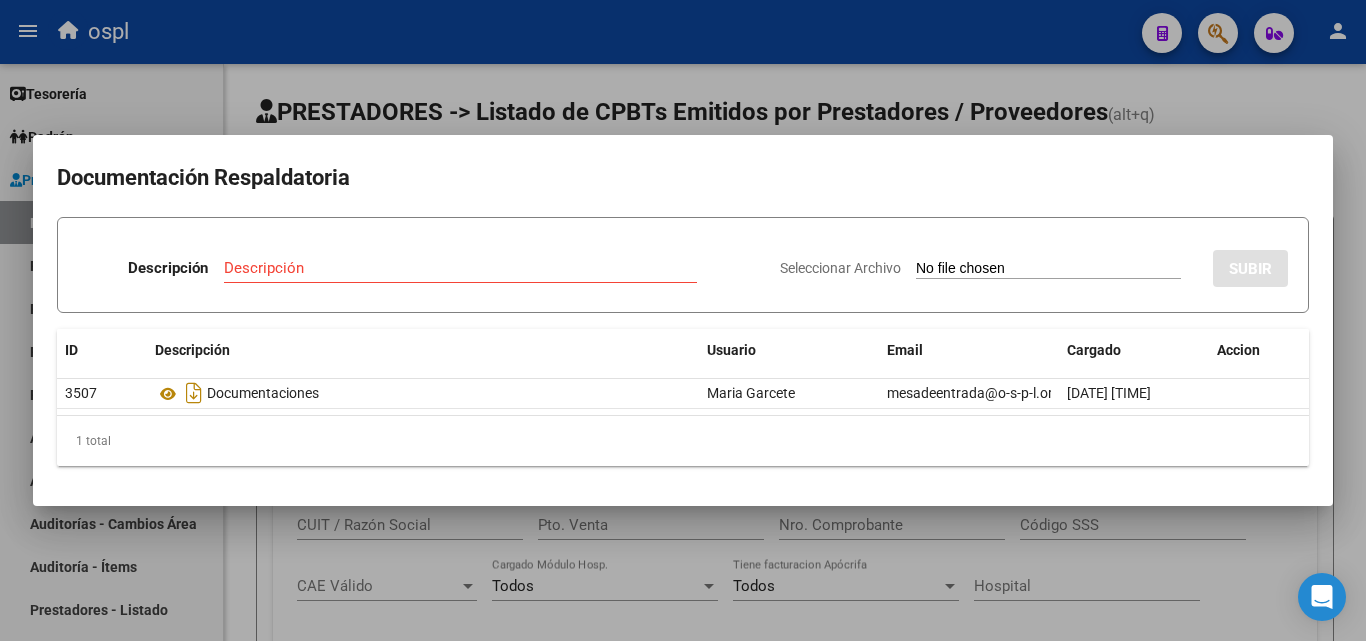 scroll, scrollTop: 0, scrollLeft: 0, axis: both 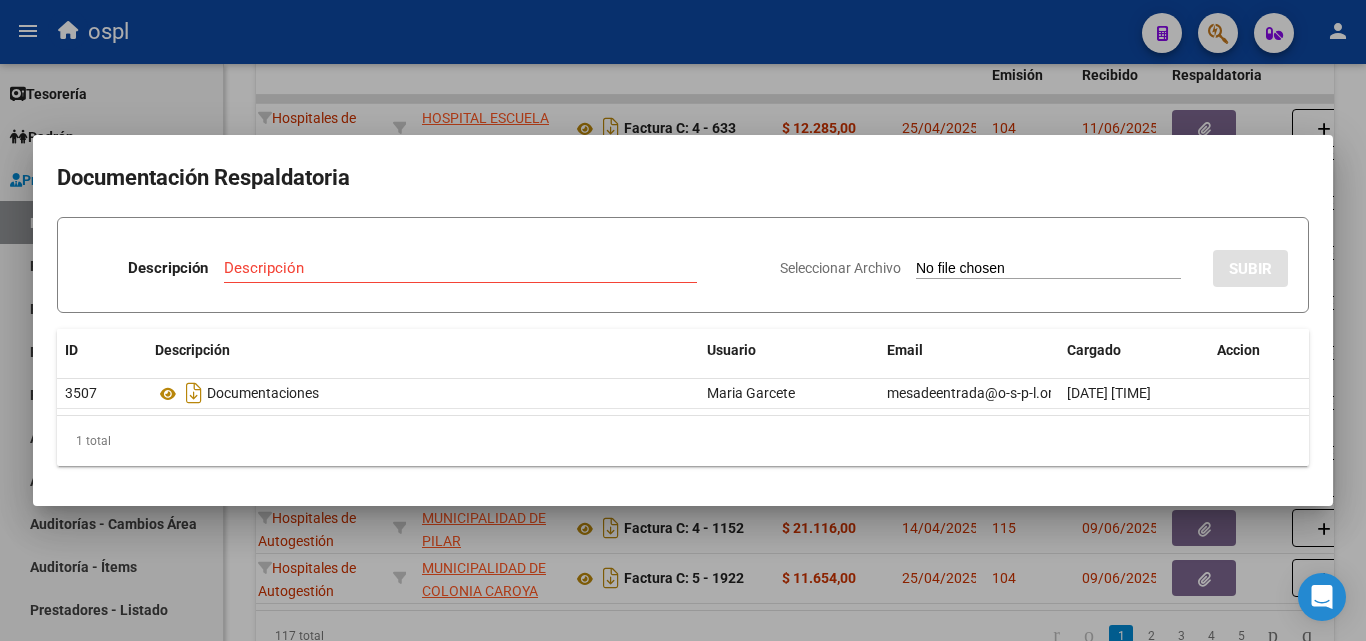 click at bounding box center (683, 320) 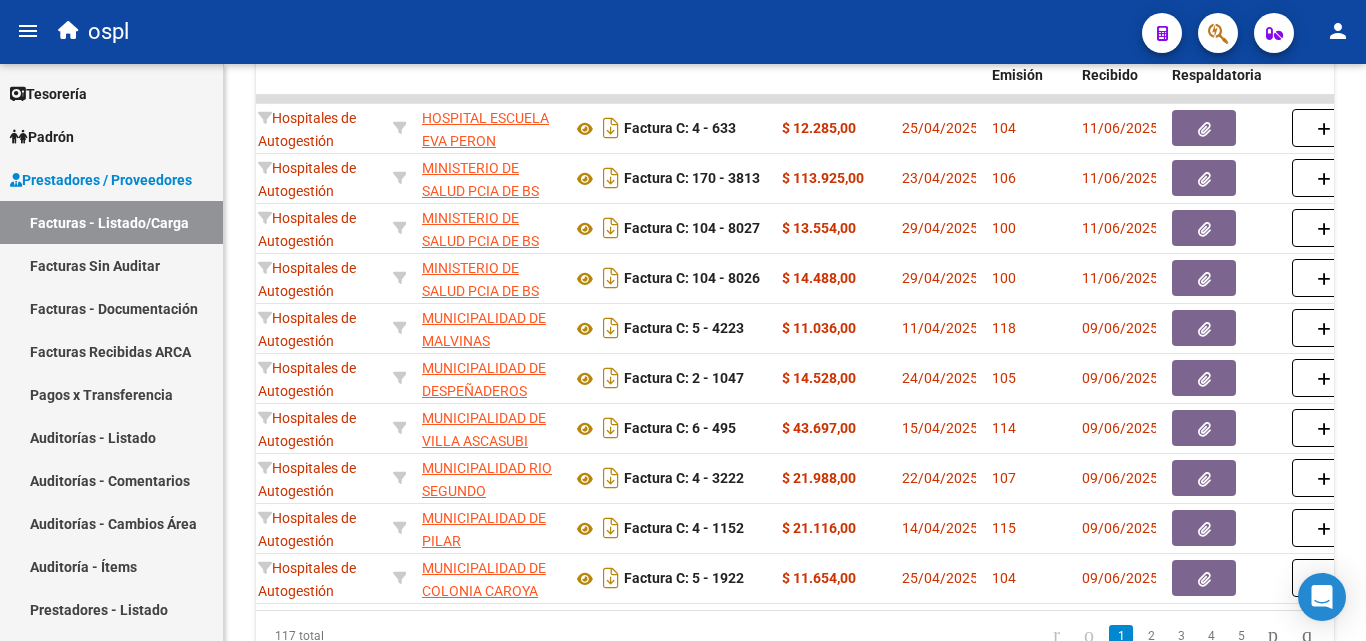 click on "person" 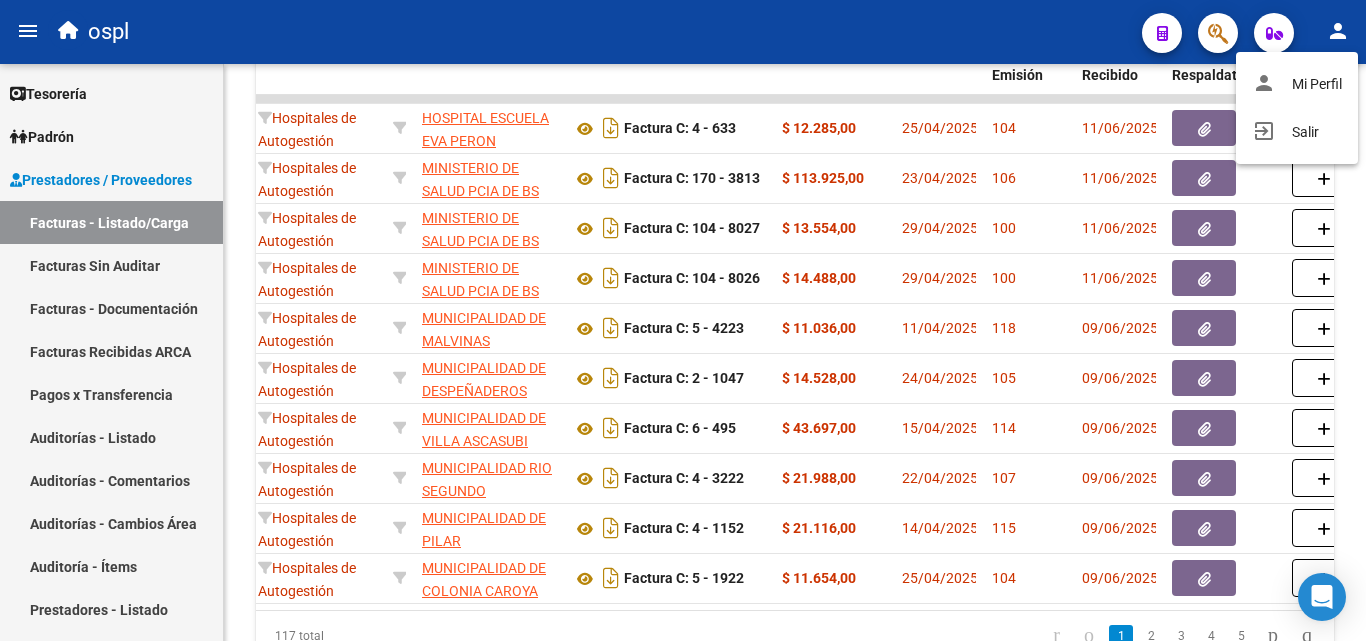 click at bounding box center (683, 320) 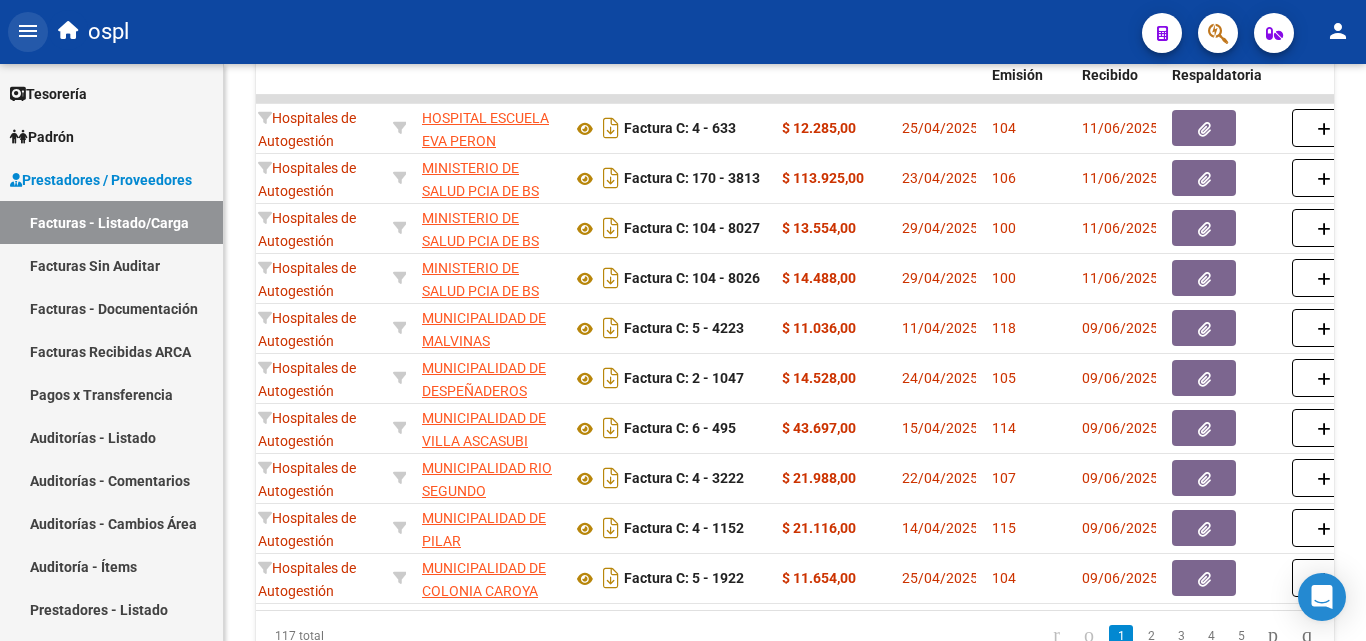 click on "menu" 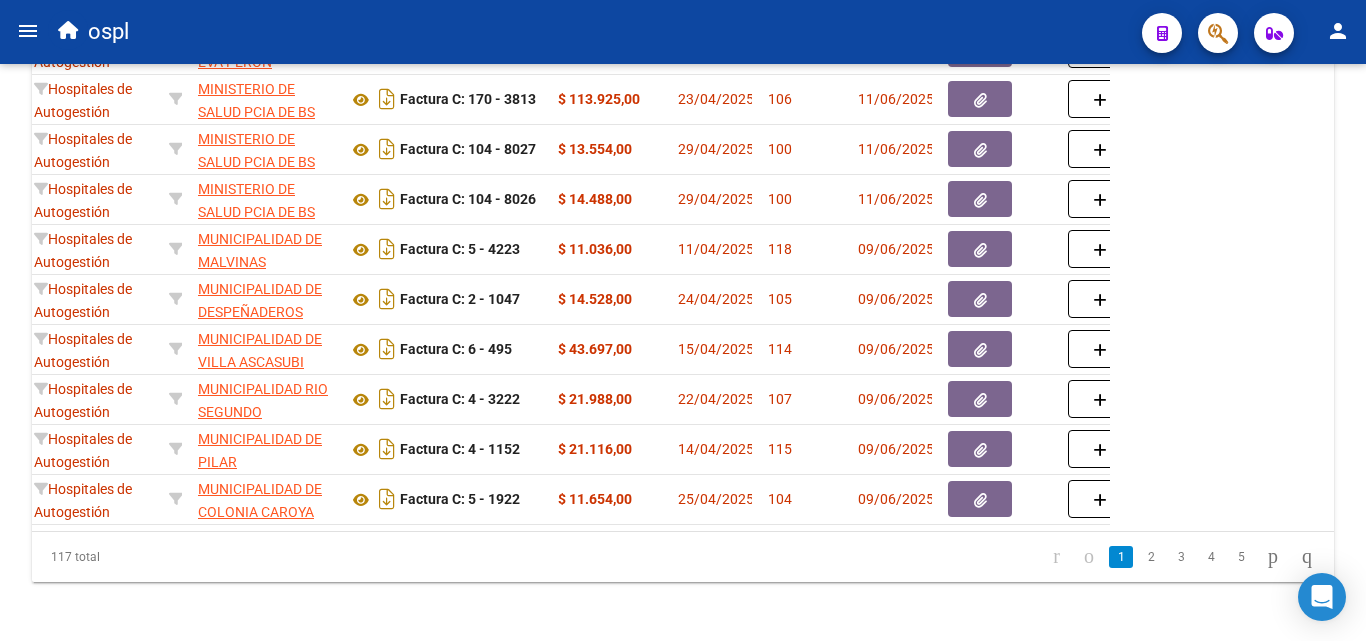 click on "menu" 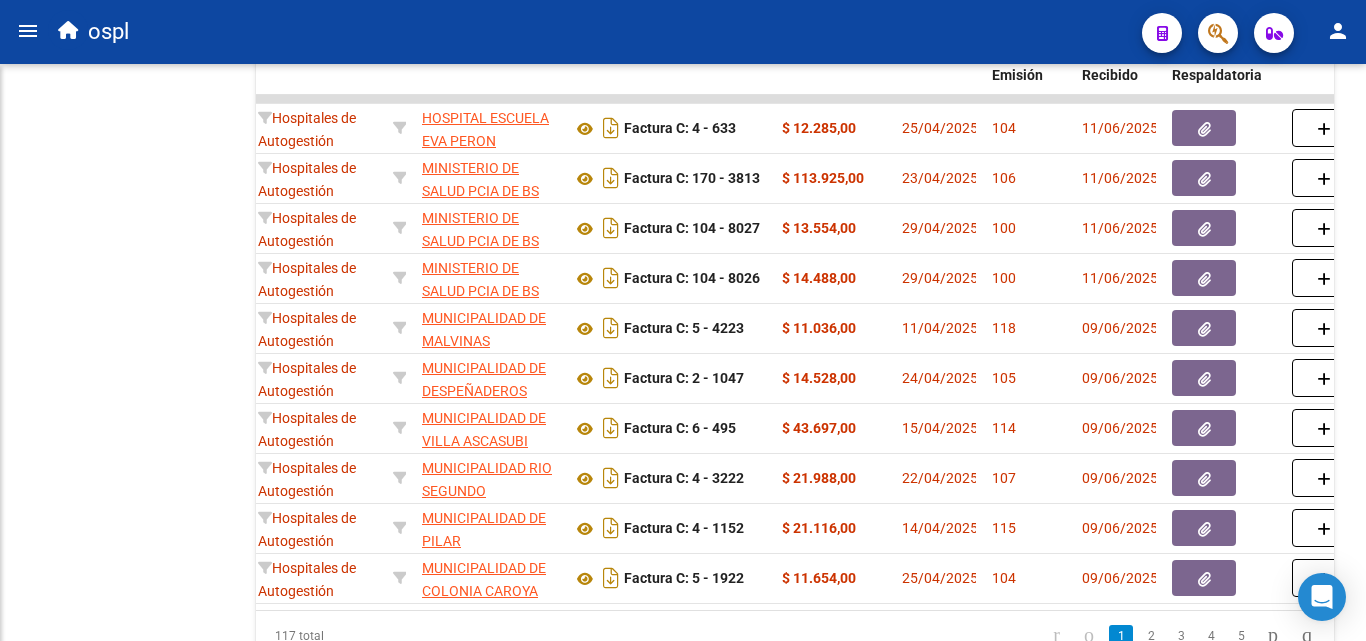 scroll, scrollTop: 985, scrollLeft: 0, axis: vertical 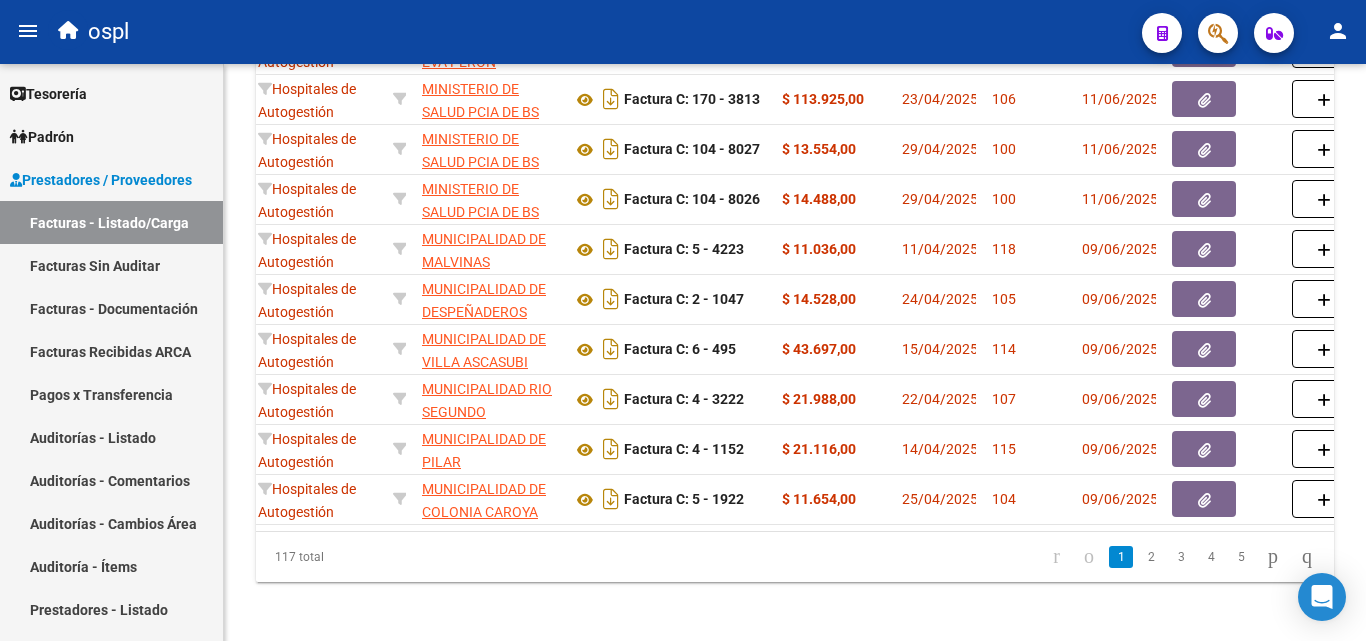 click on "menu" 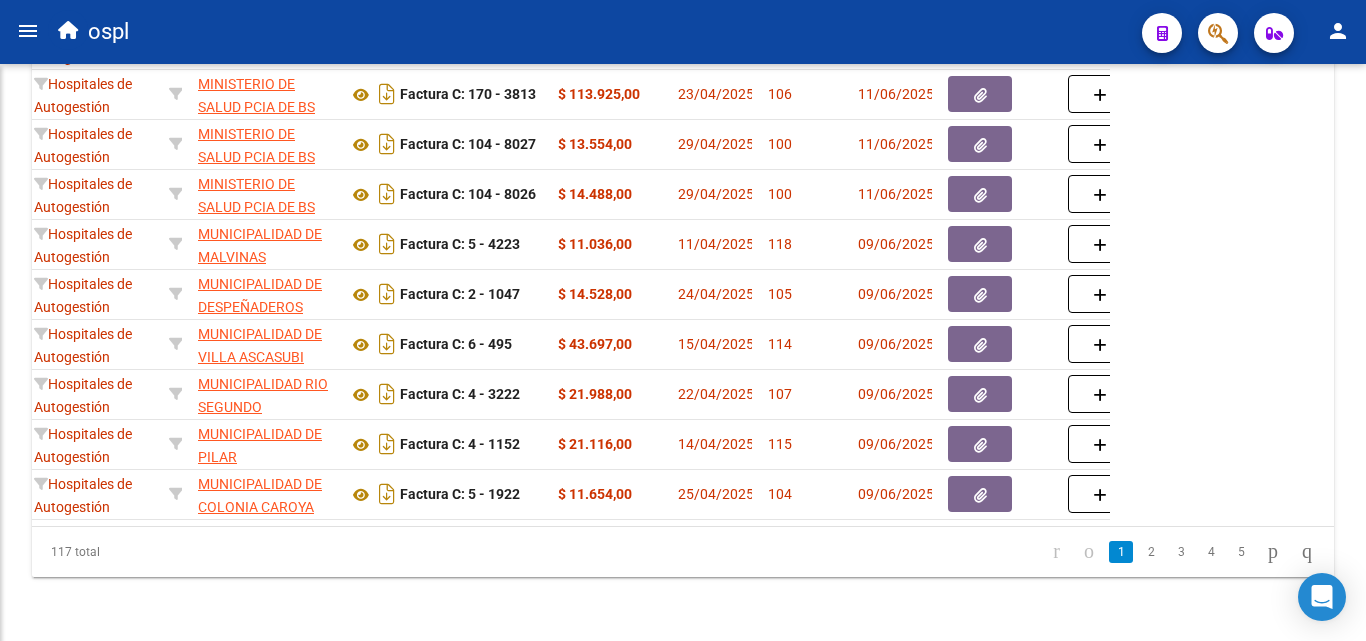 scroll, scrollTop: 906, scrollLeft: 0, axis: vertical 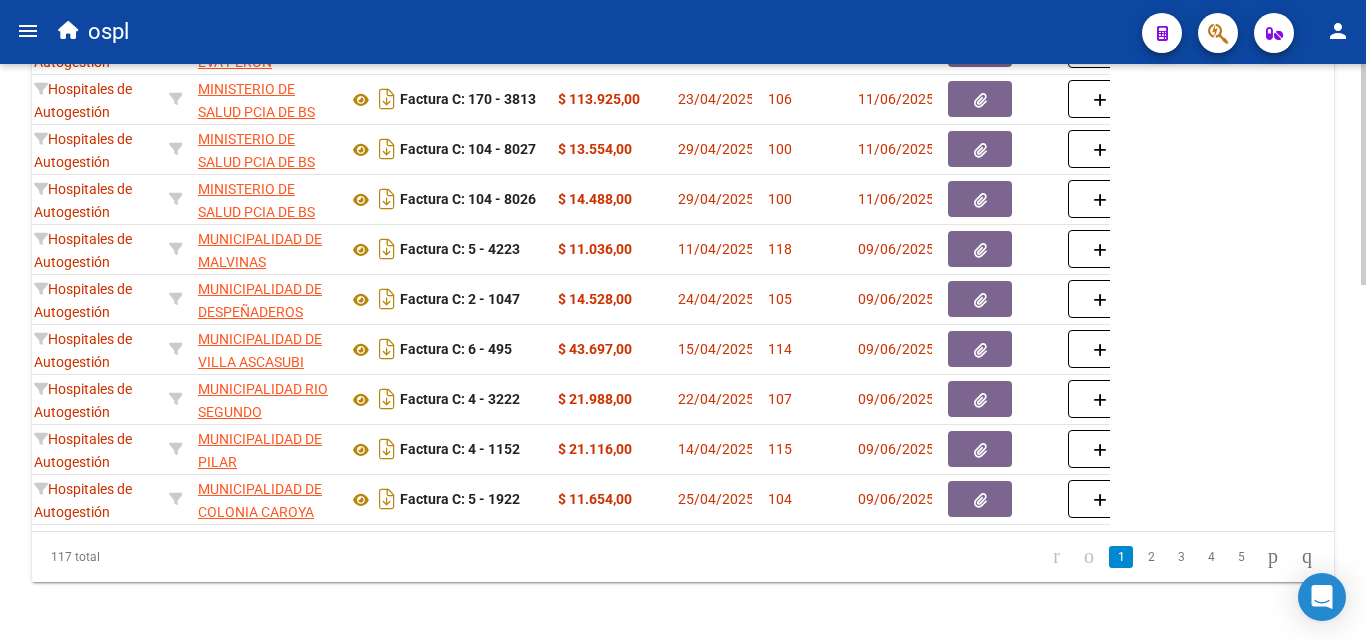 drag, startPoint x: 389, startPoint y: 550, endPoint x: 346, endPoint y: 556, distance: 43.416588 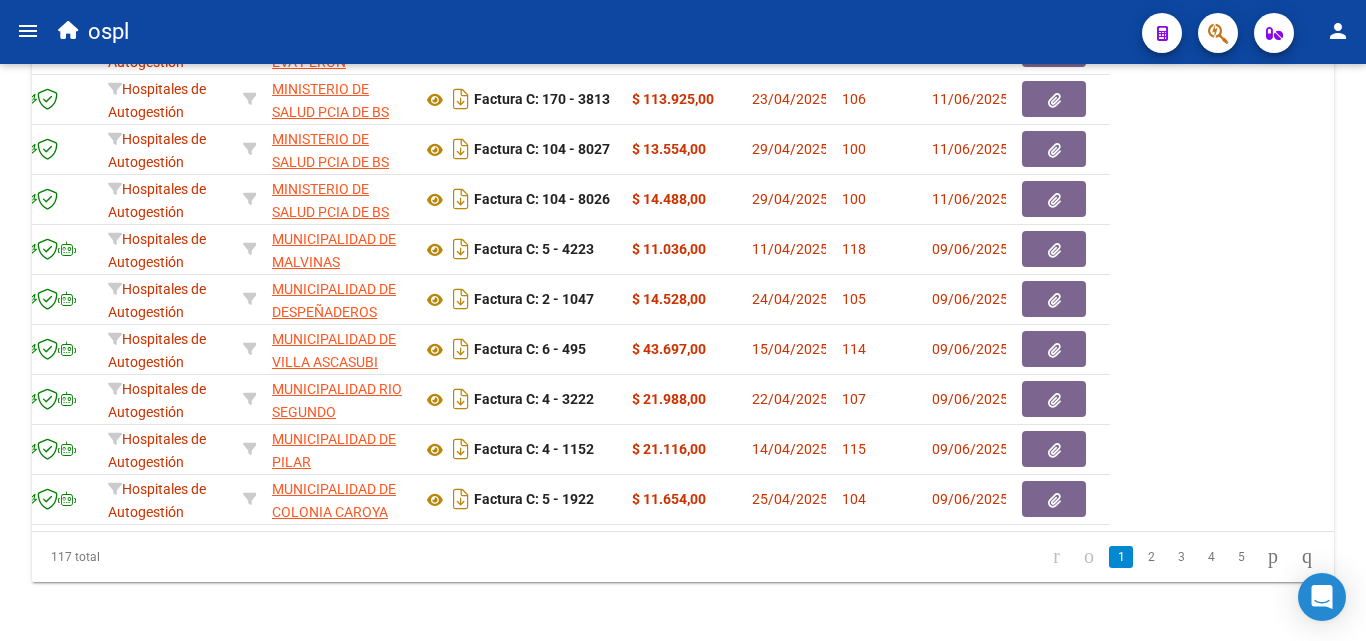 click on "menu" 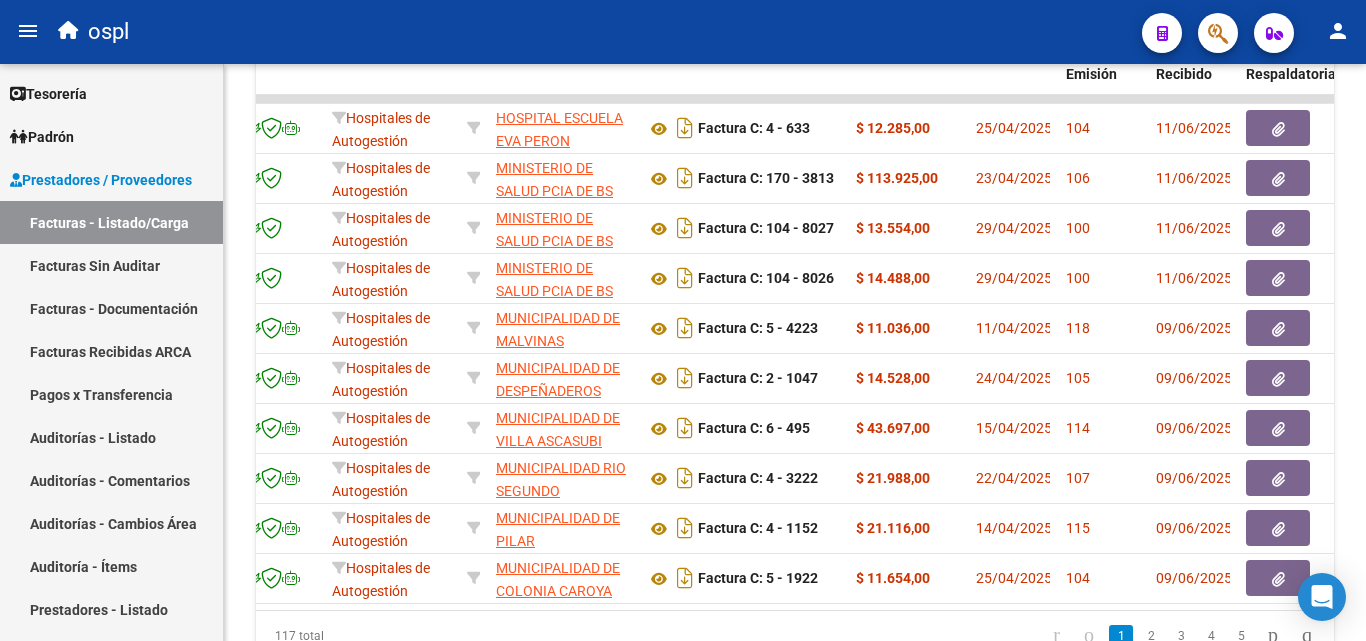 scroll, scrollTop: 985, scrollLeft: 0, axis: vertical 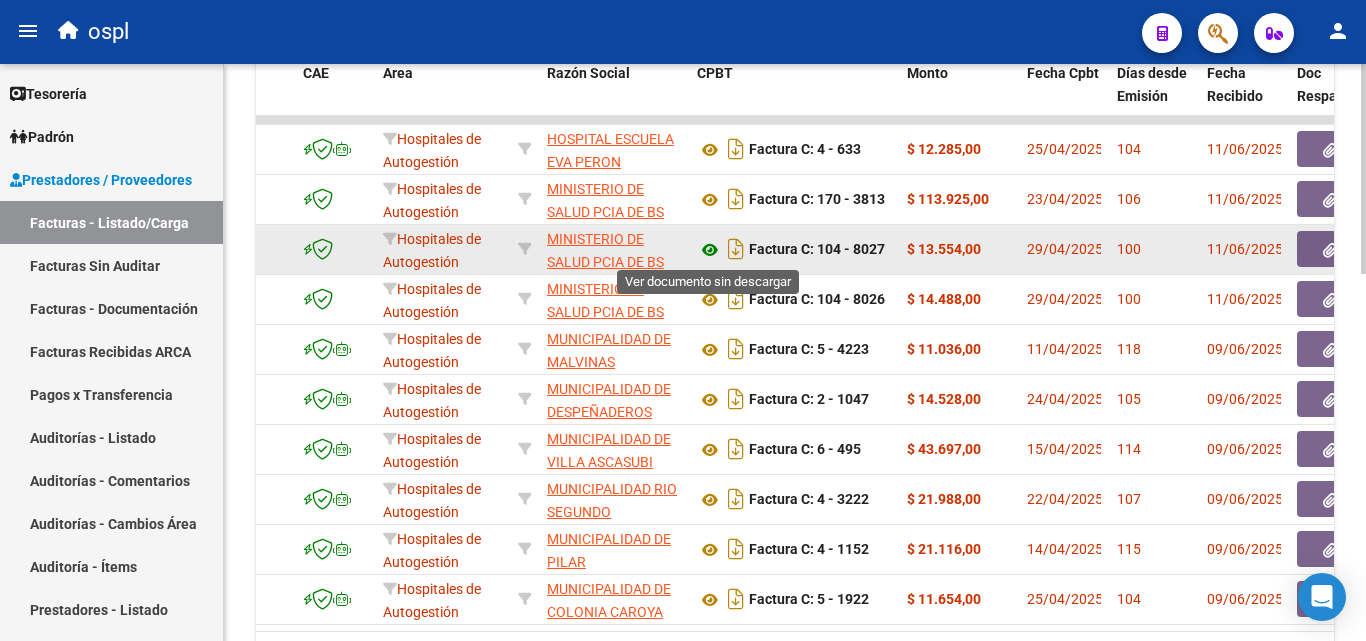 click 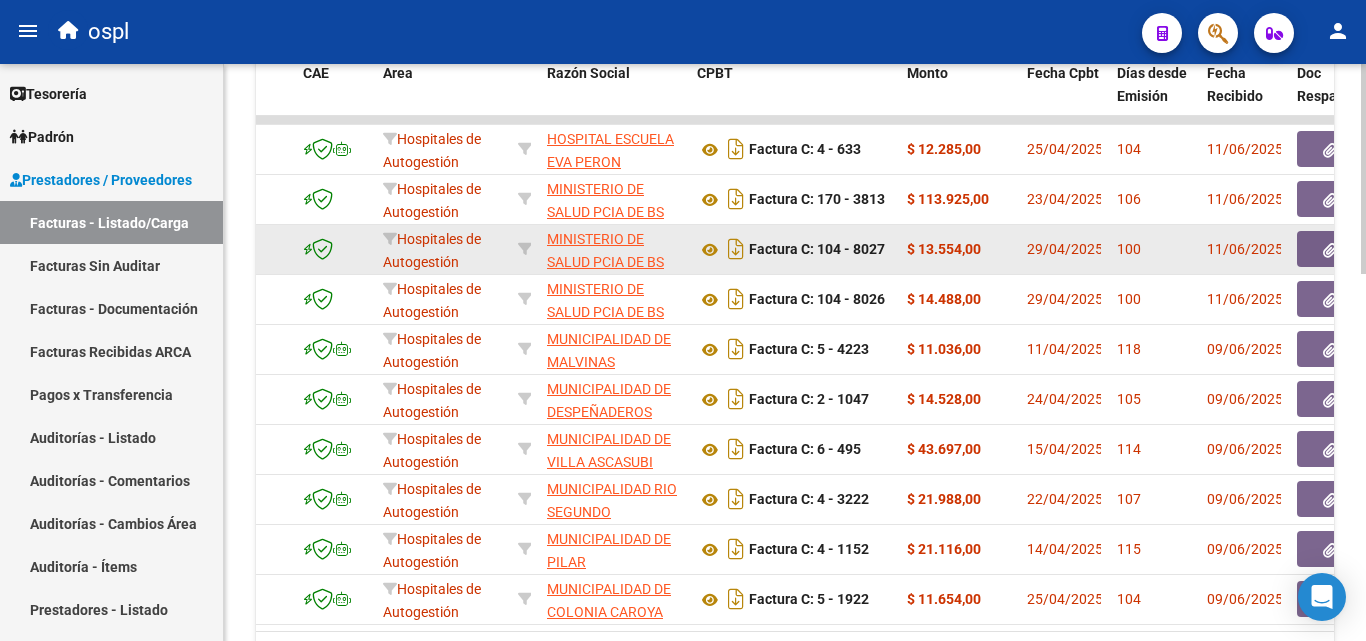 click 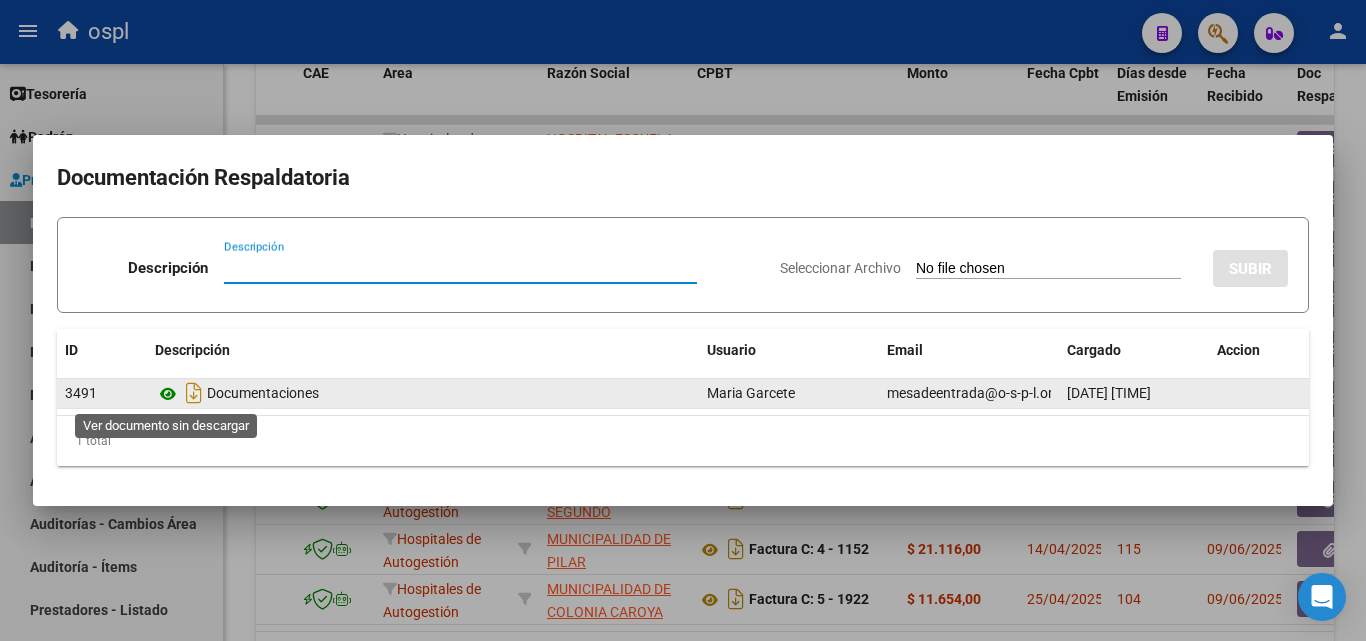 click 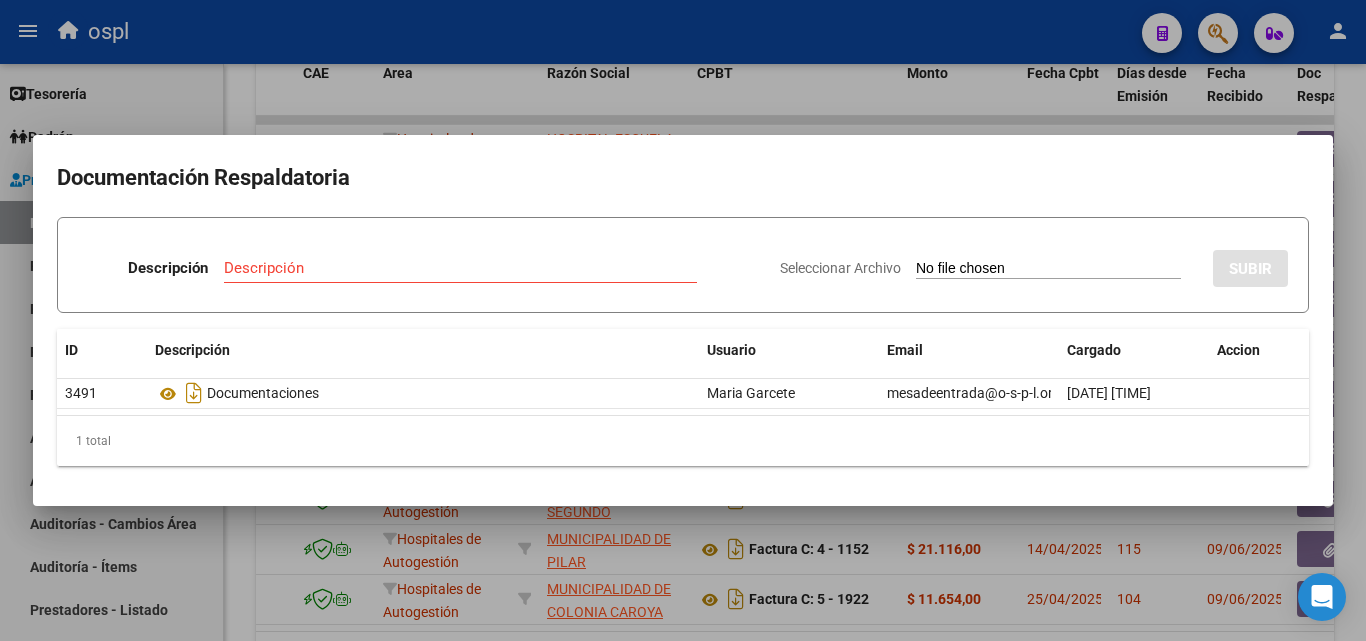 click at bounding box center [683, 320] 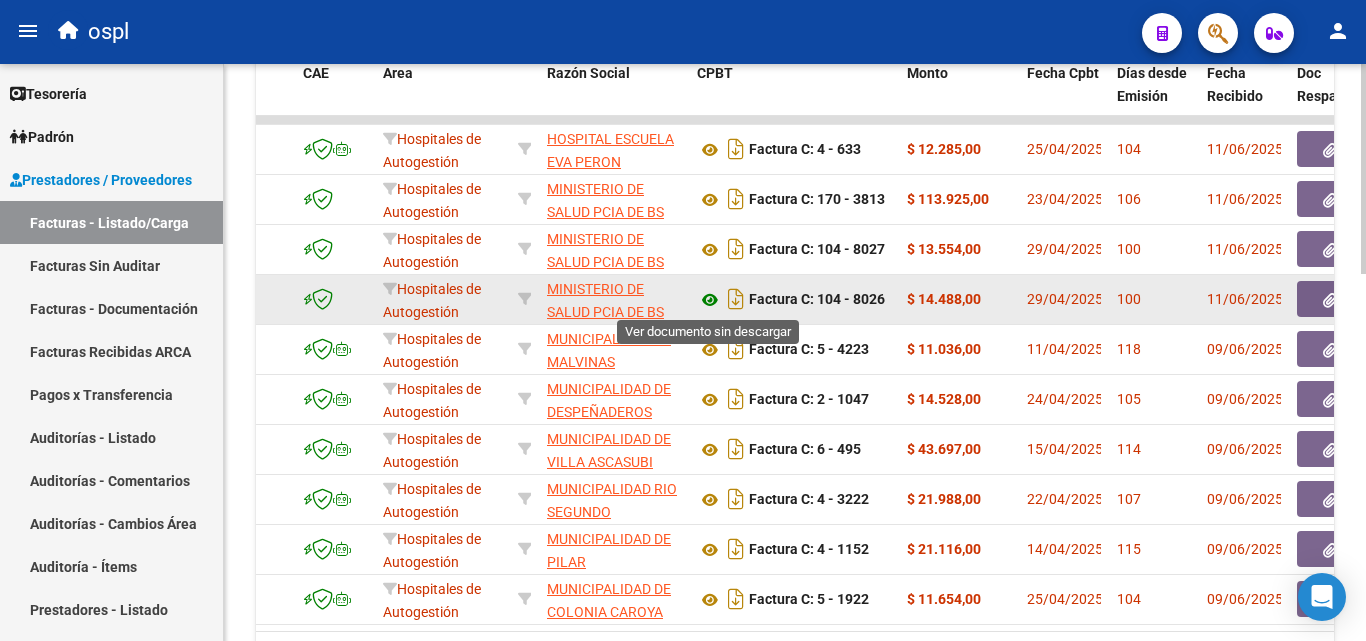 click 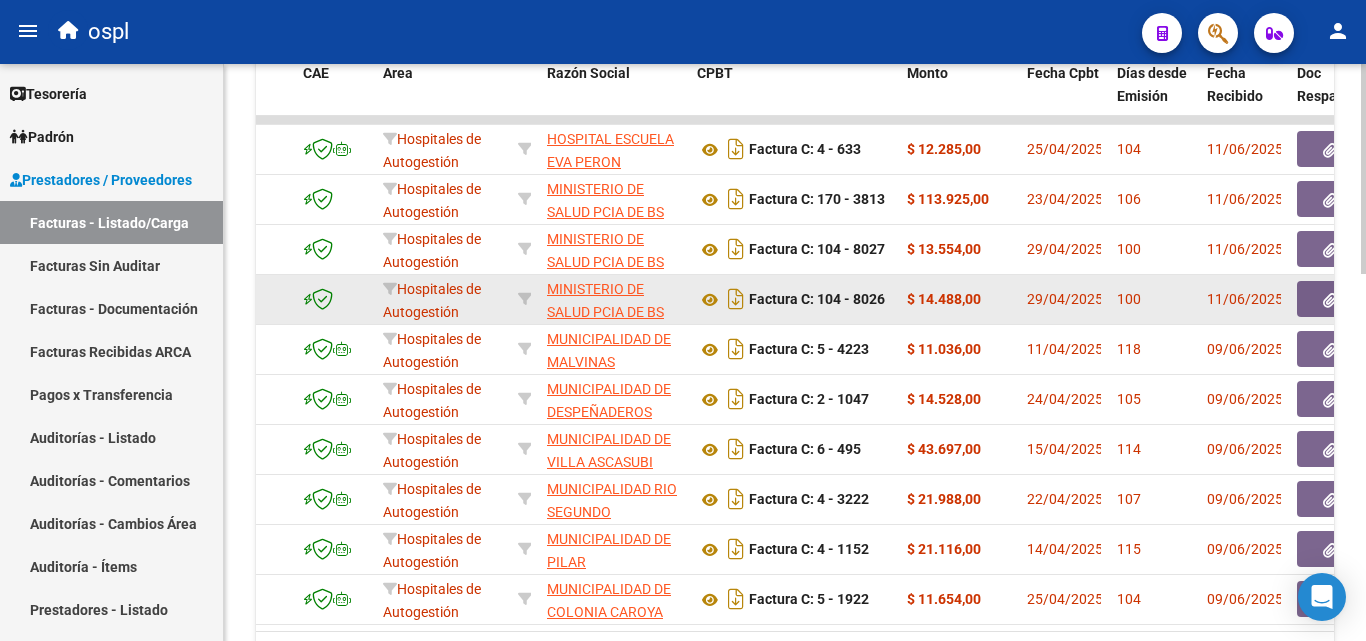 click 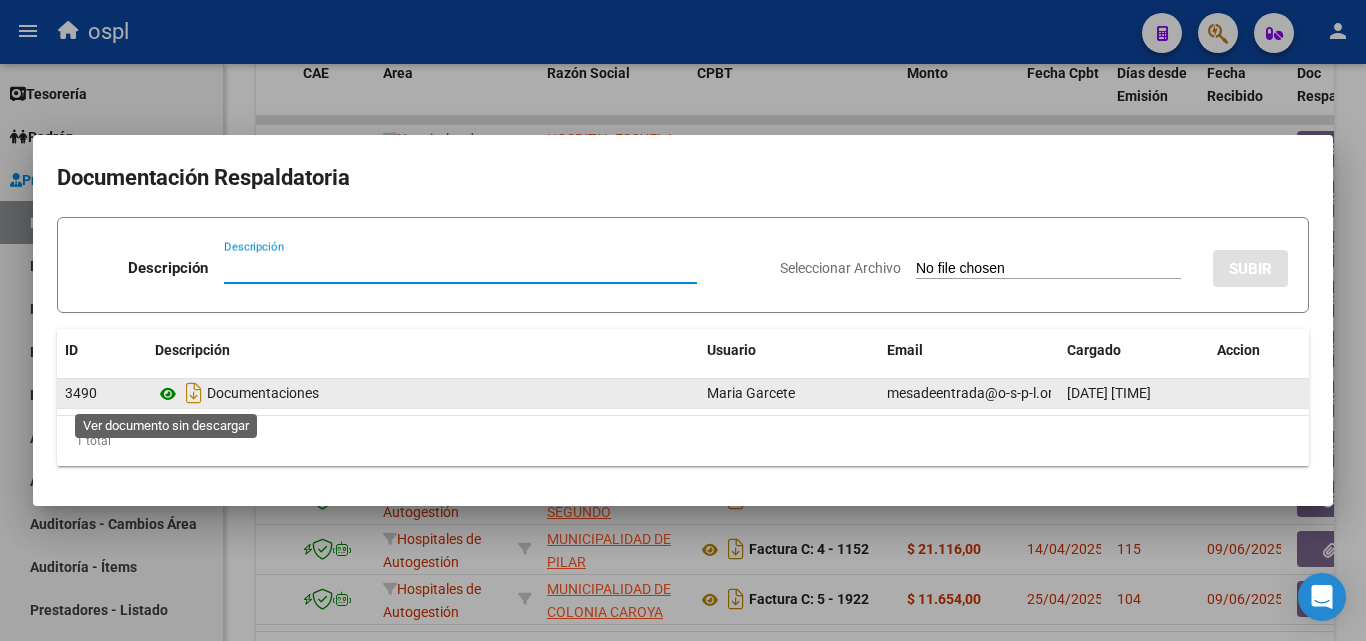 click 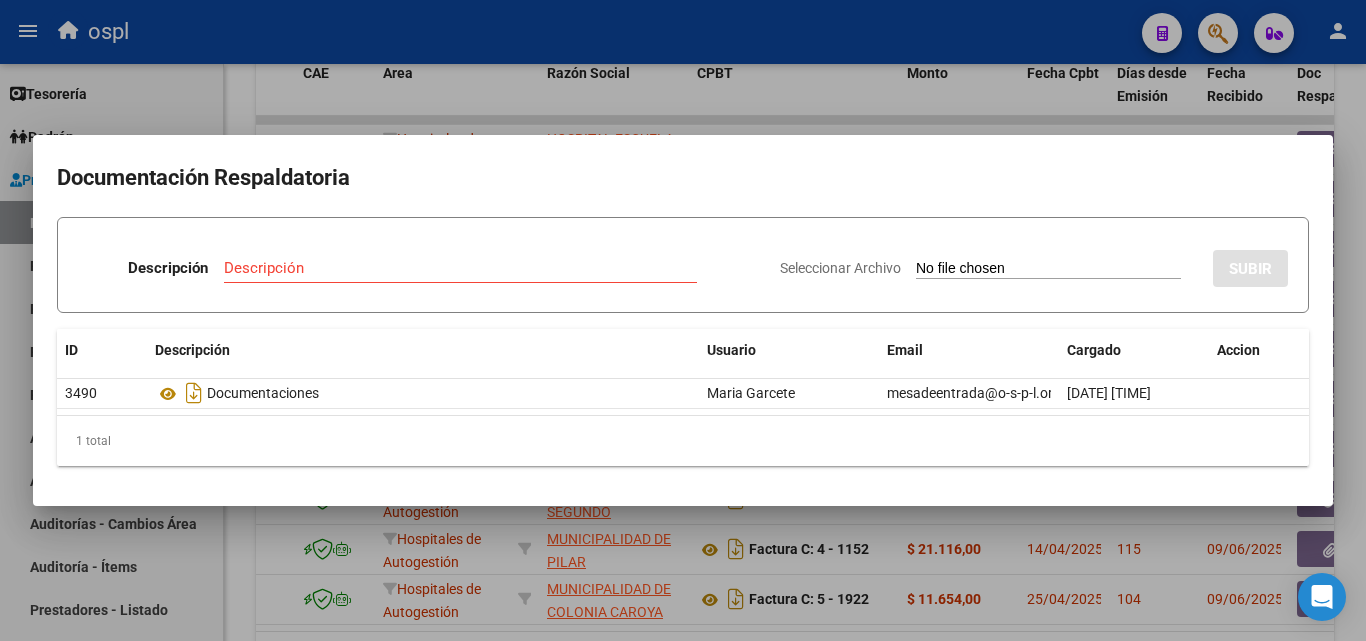 click at bounding box center (683, 320) 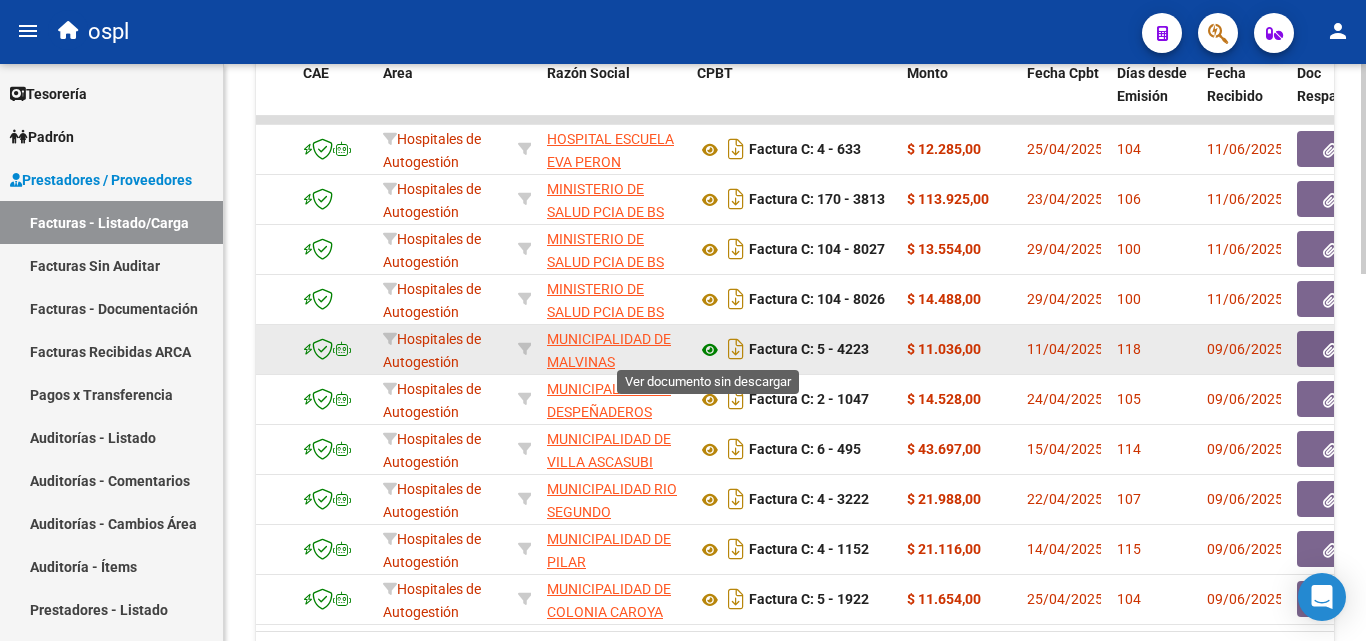 click 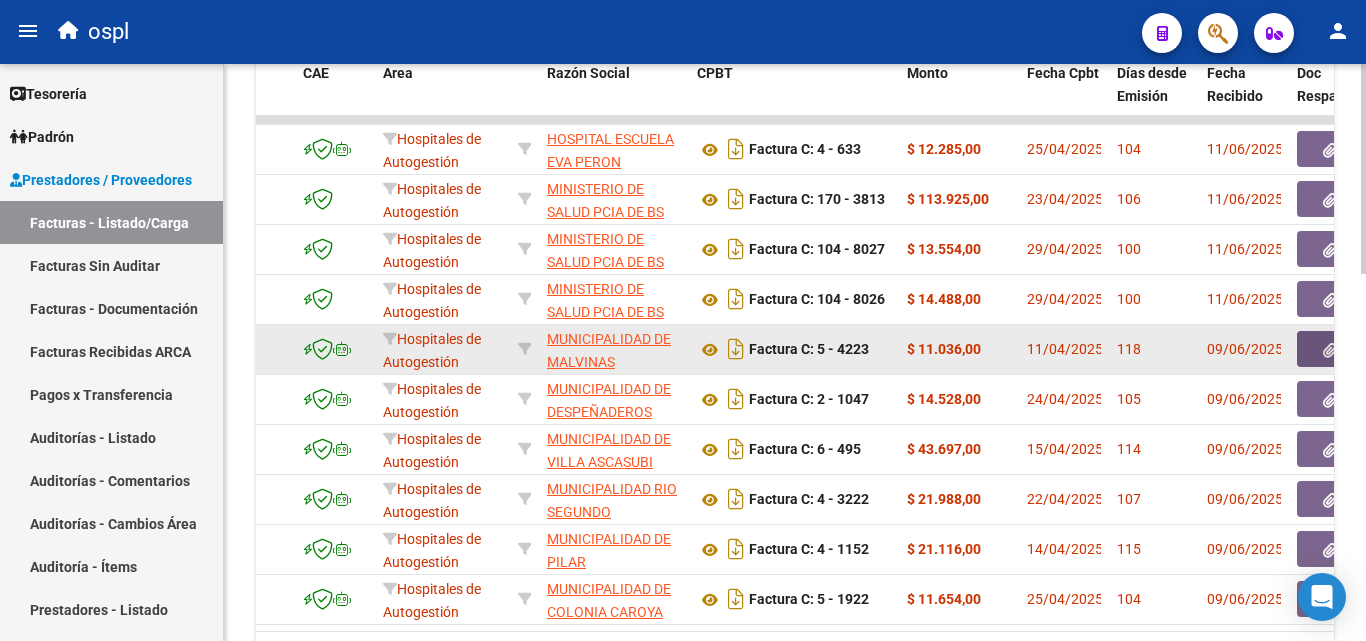 click 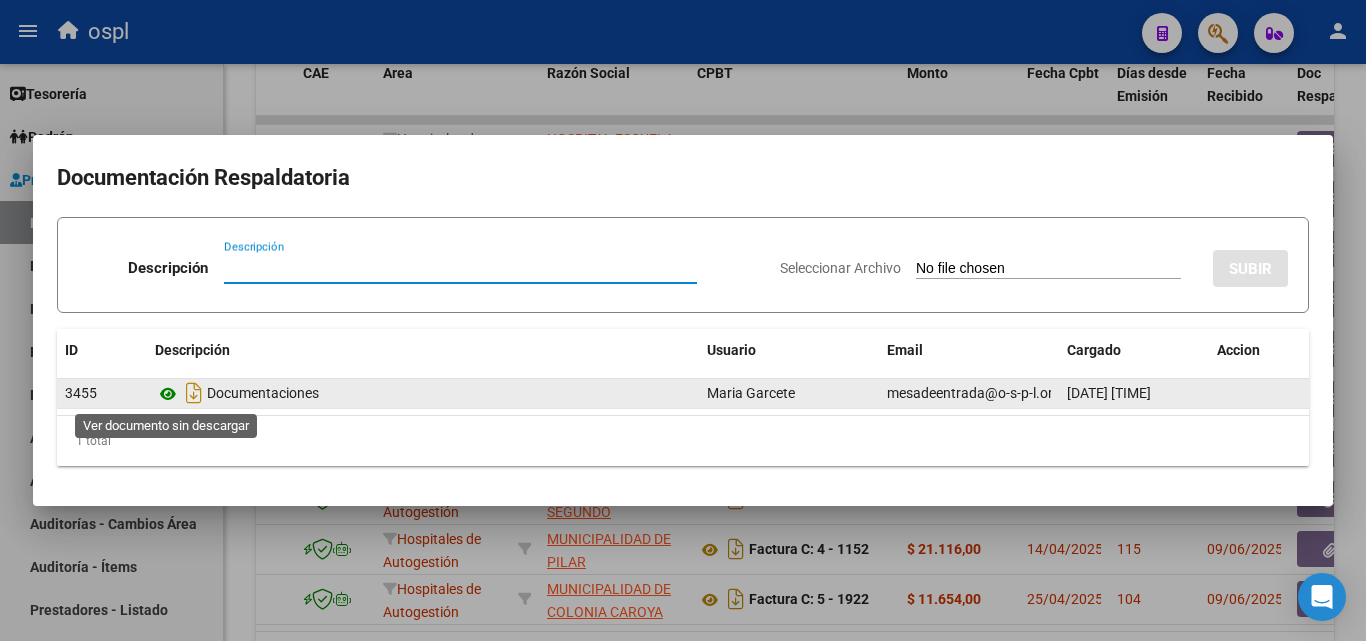 click 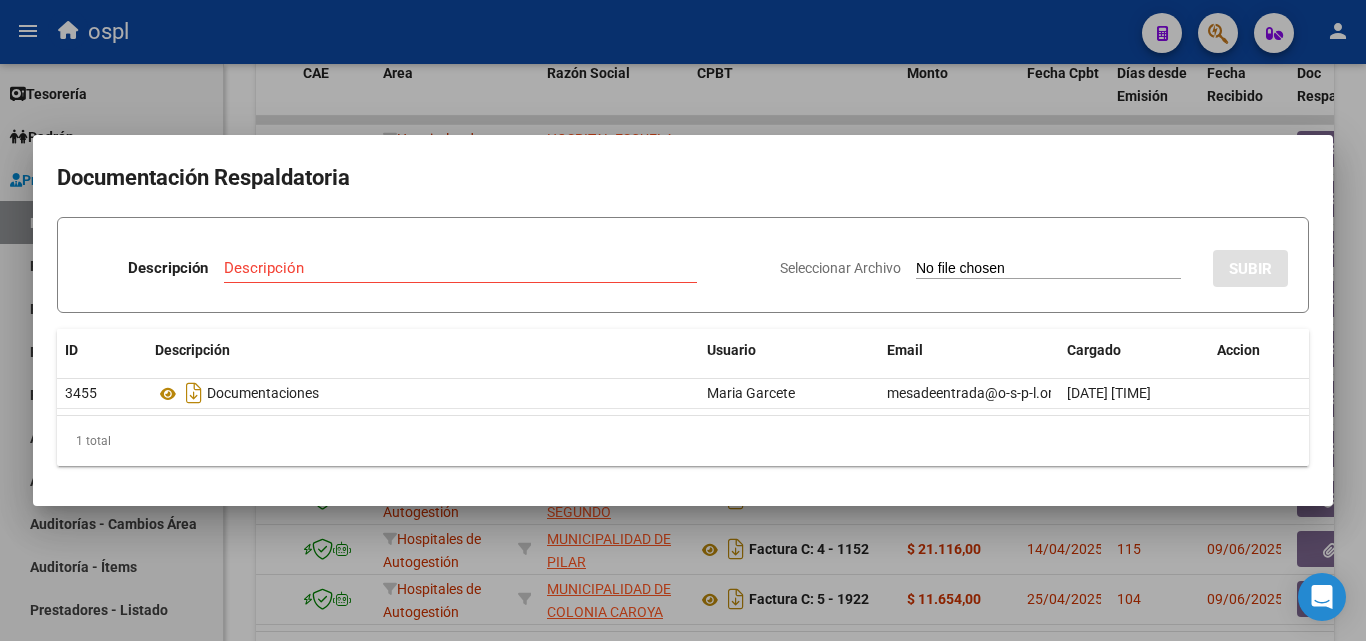 click at bounding box center (683, 320) 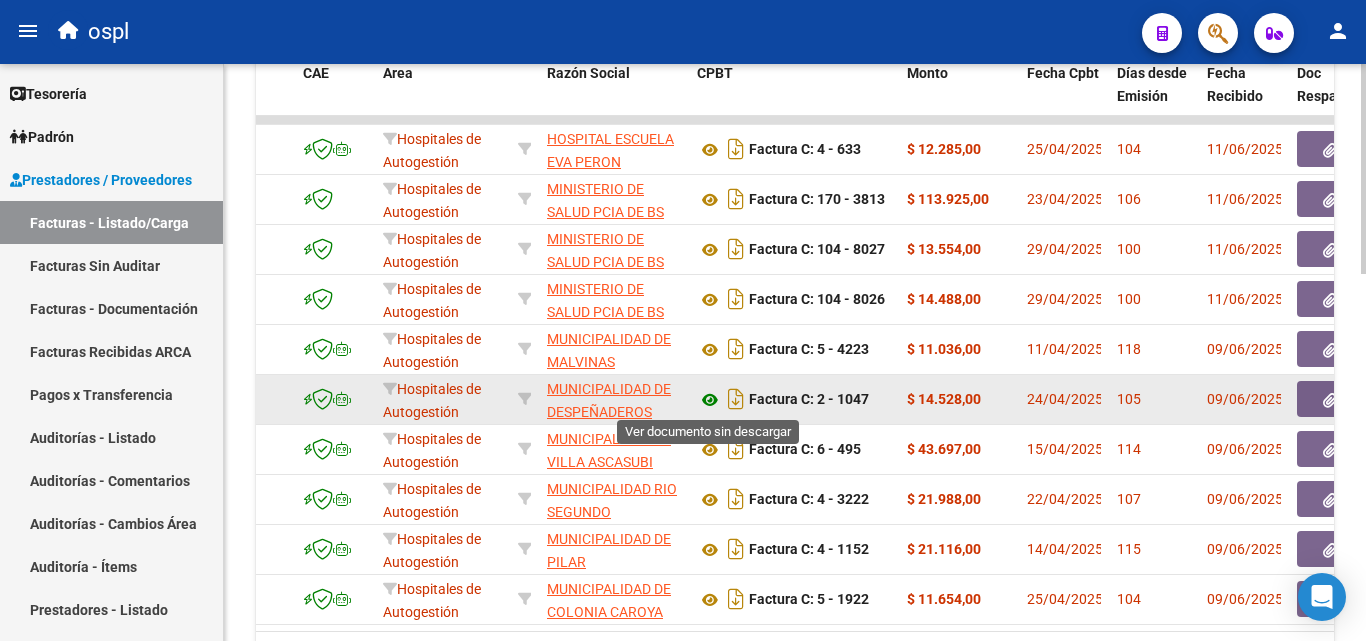 click 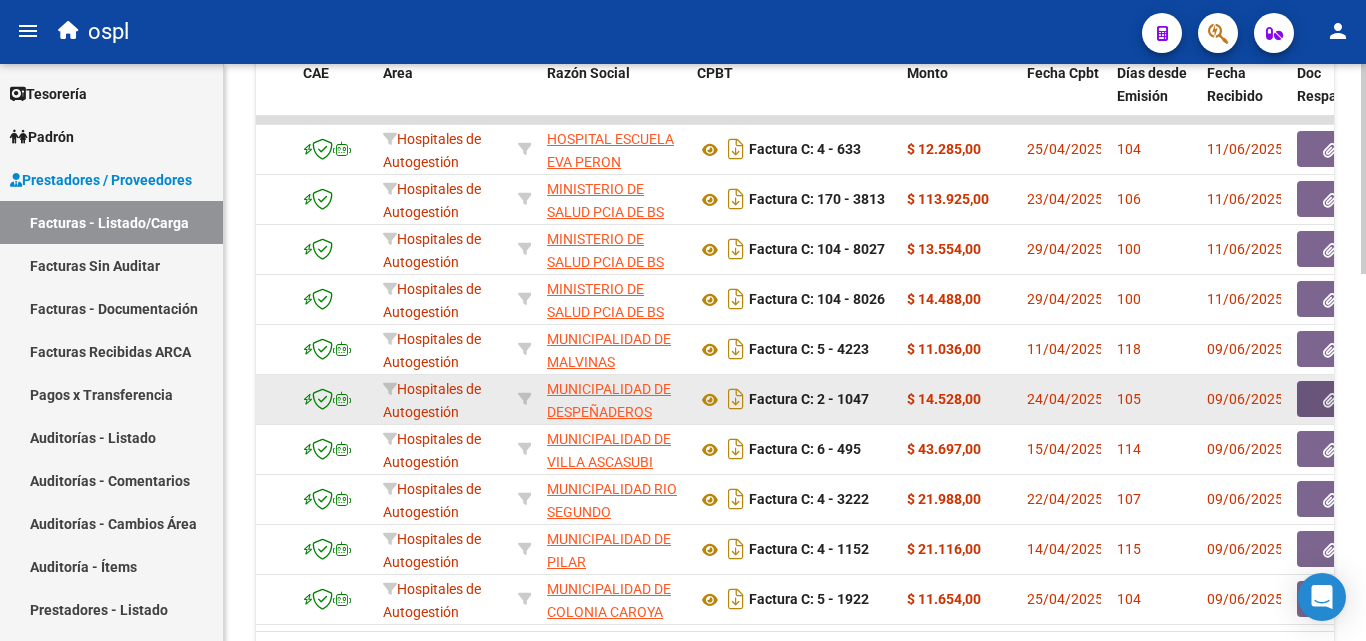 click 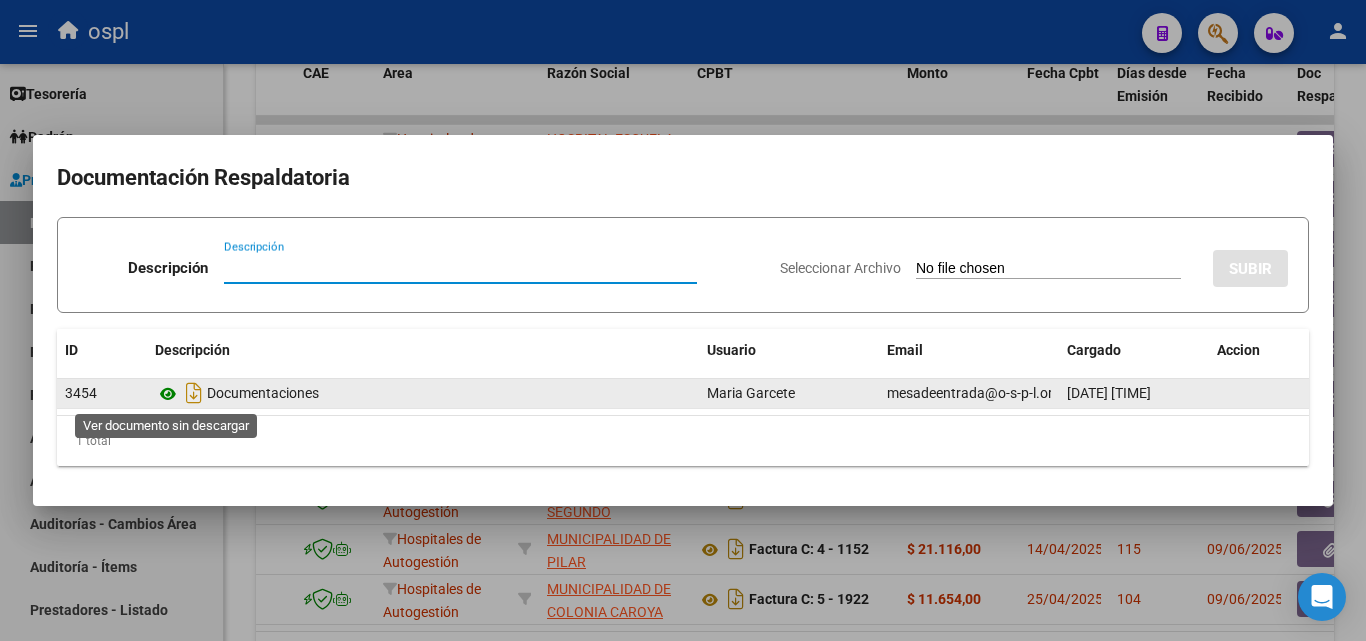 click 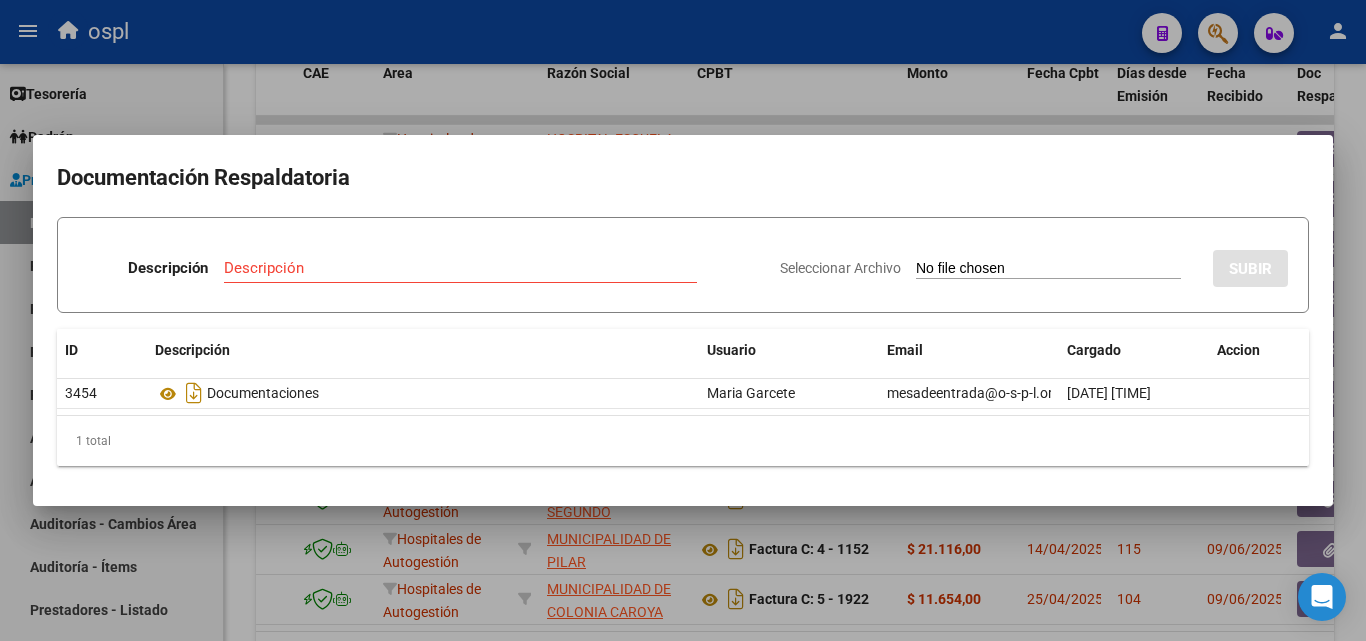 click at bounding box center (683, 320) 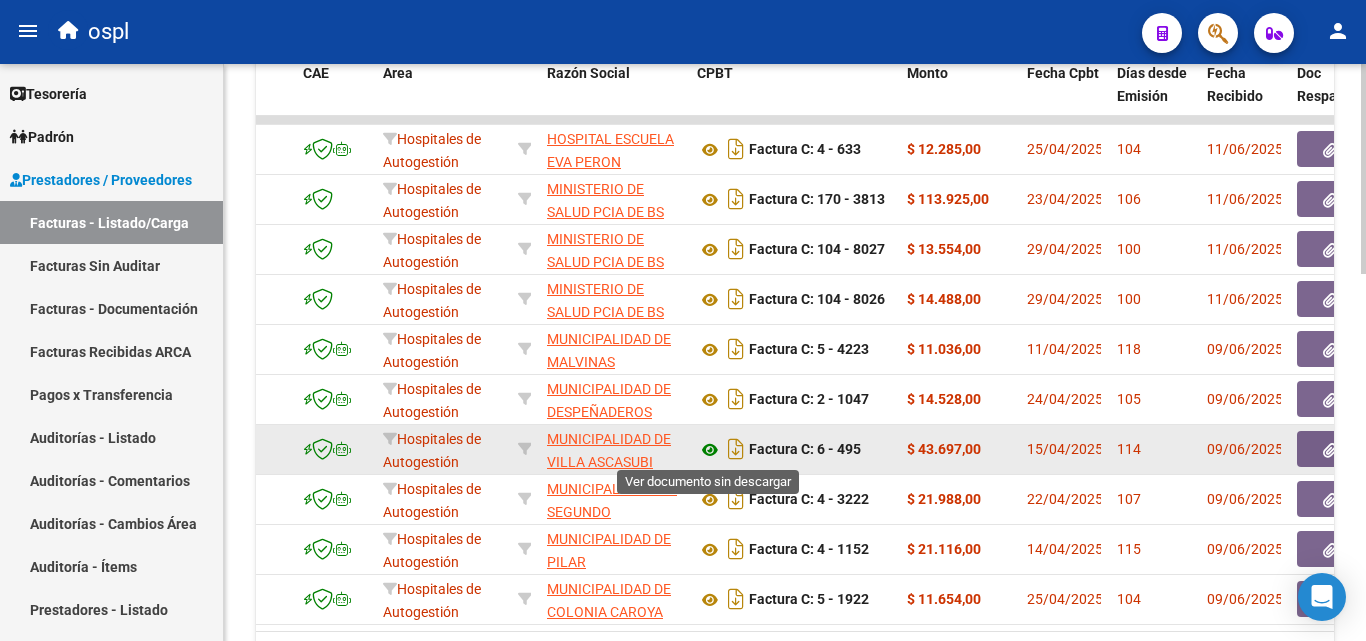 click 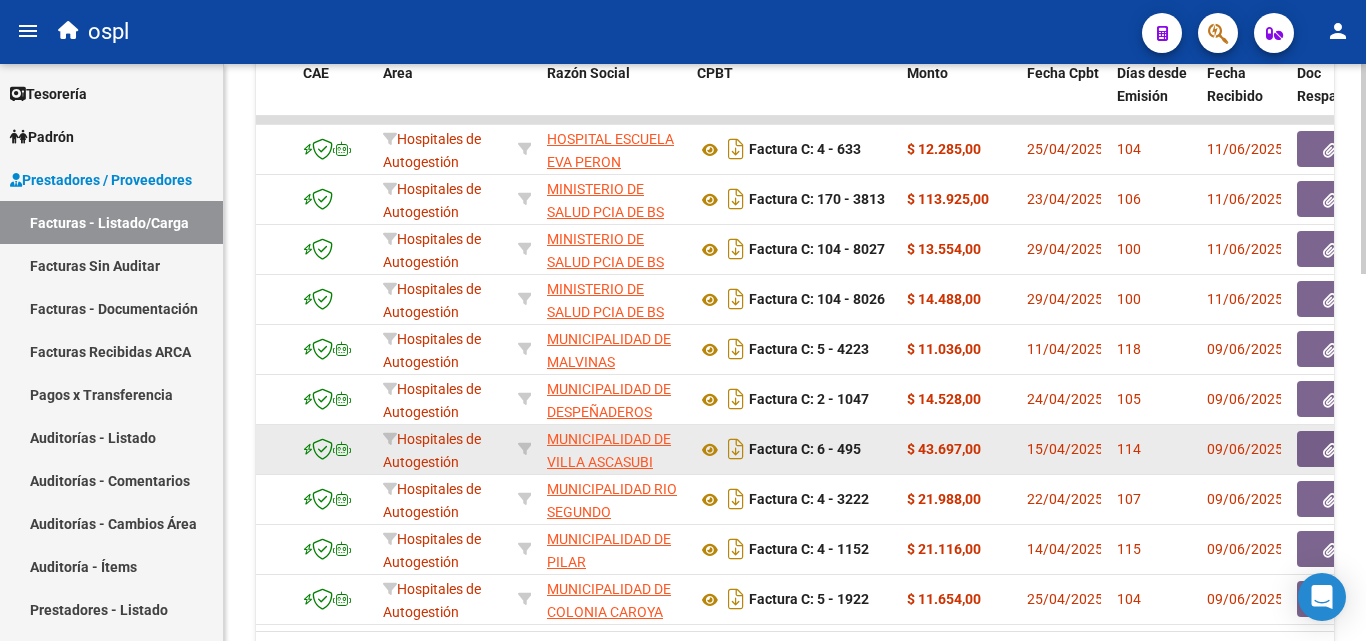 click 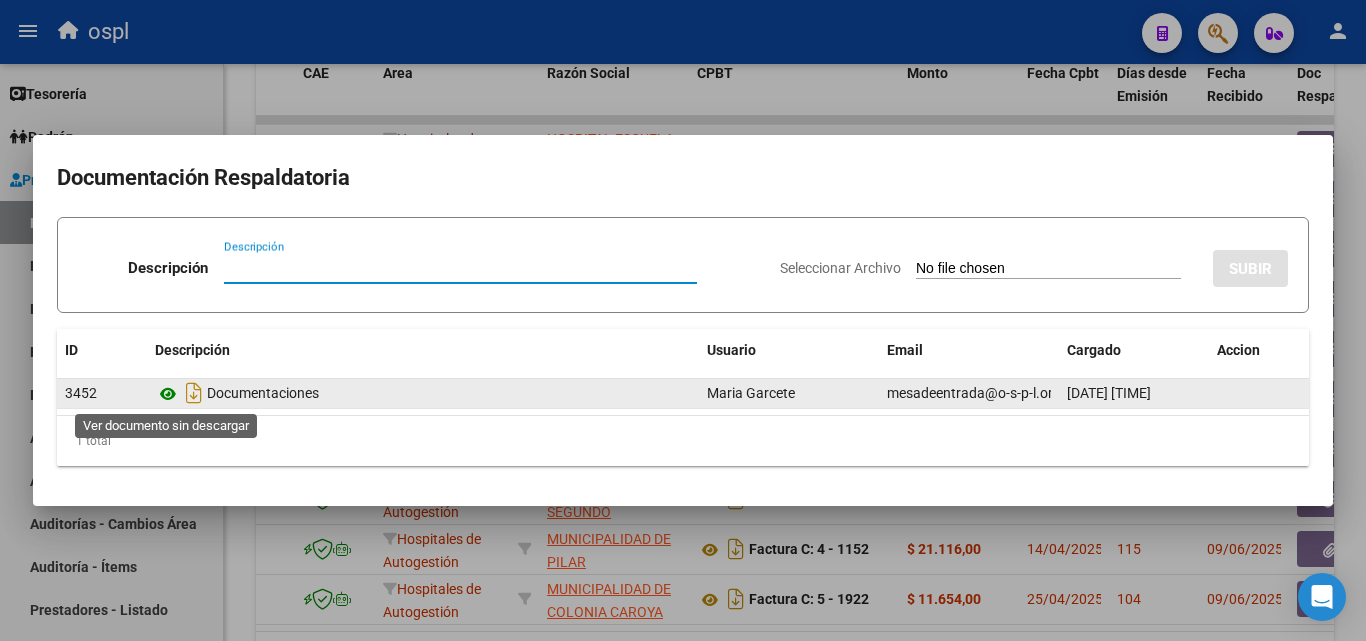 click 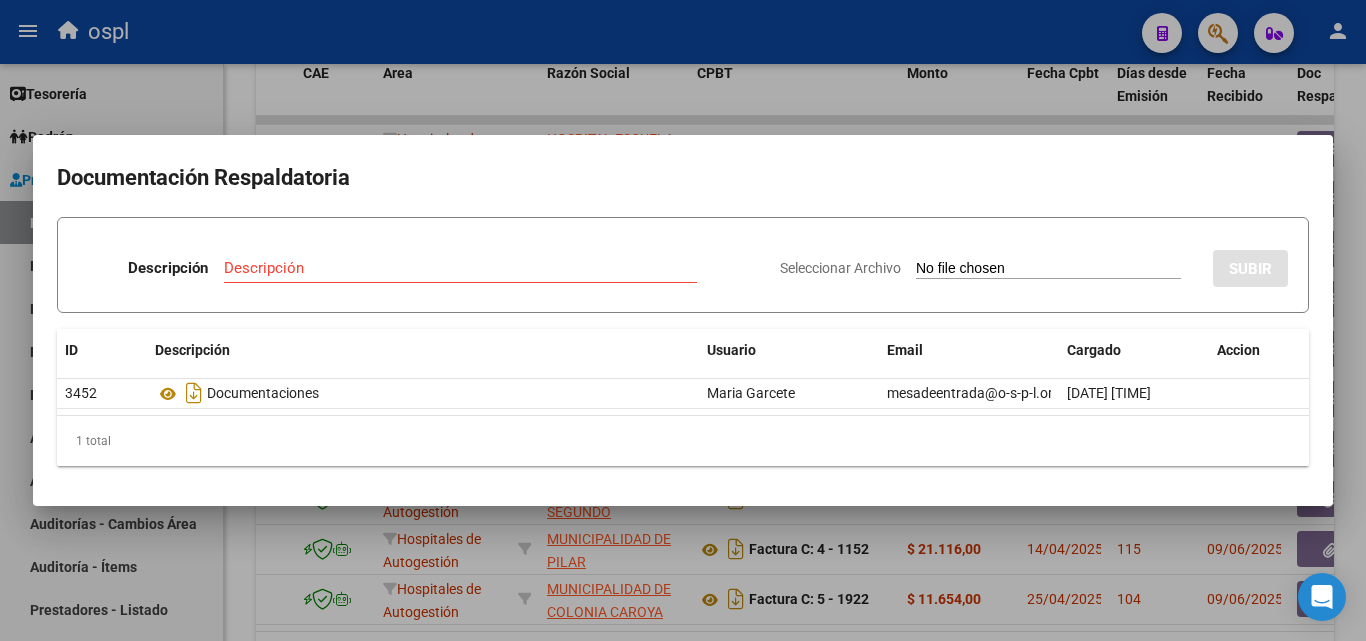 click at bounding box center [683, 320] 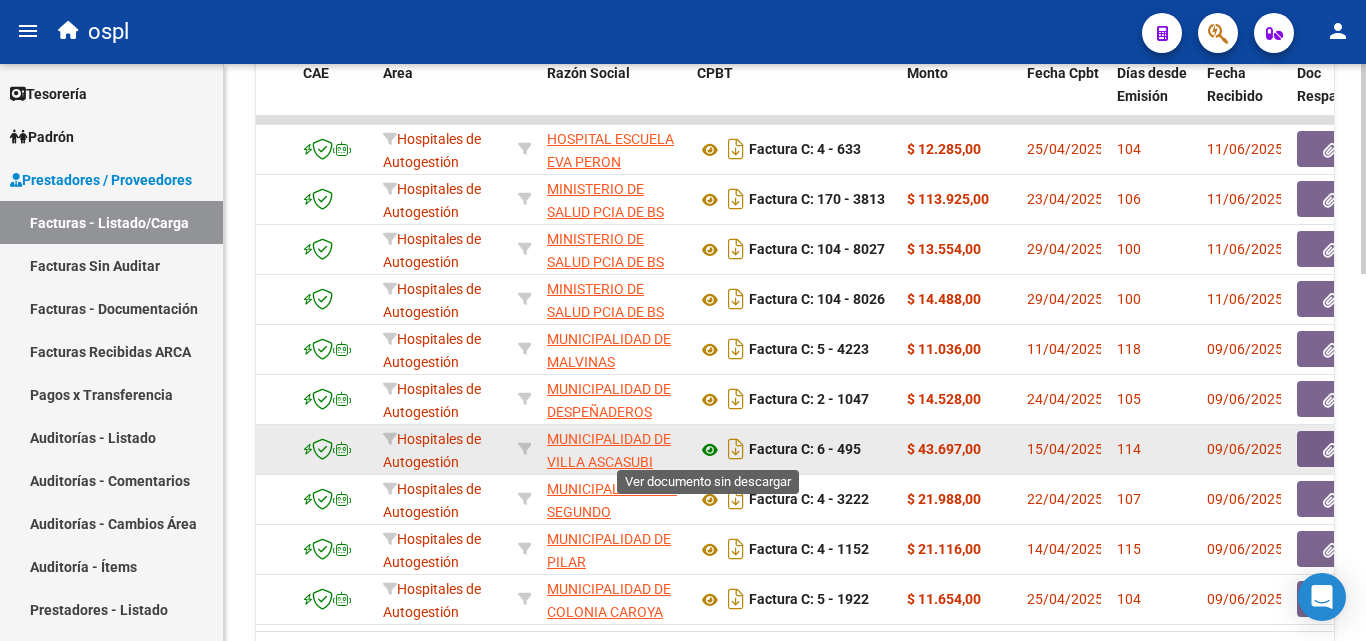 click 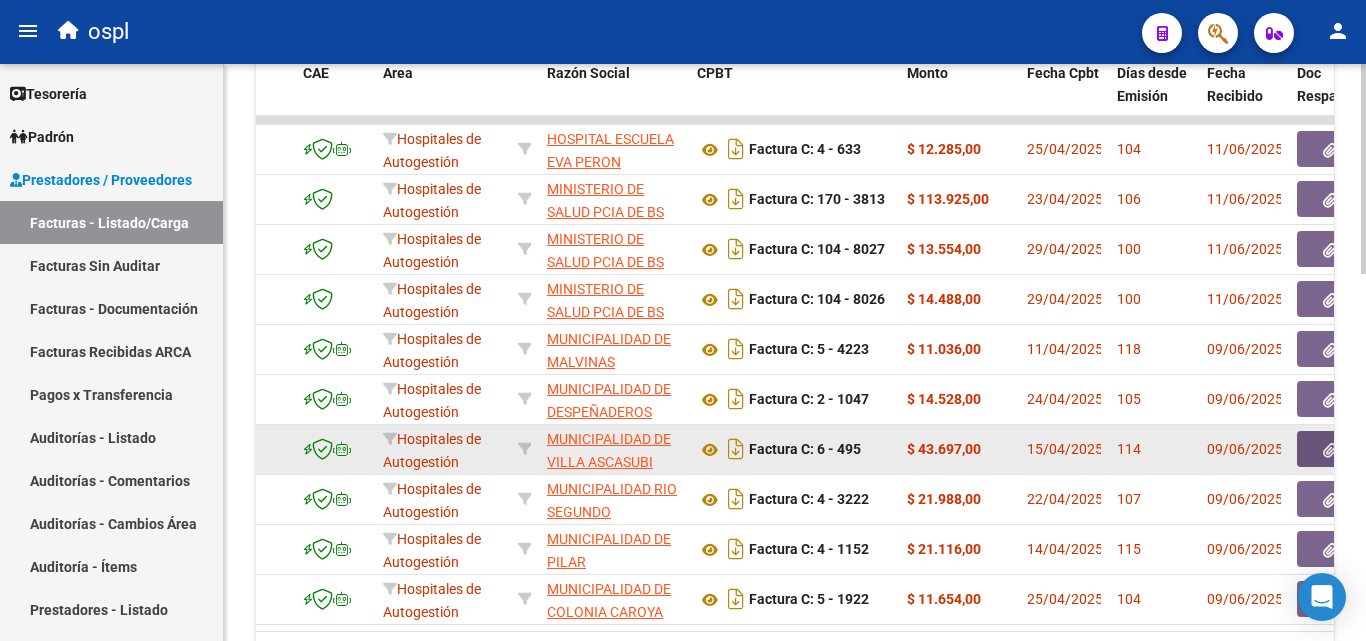 click 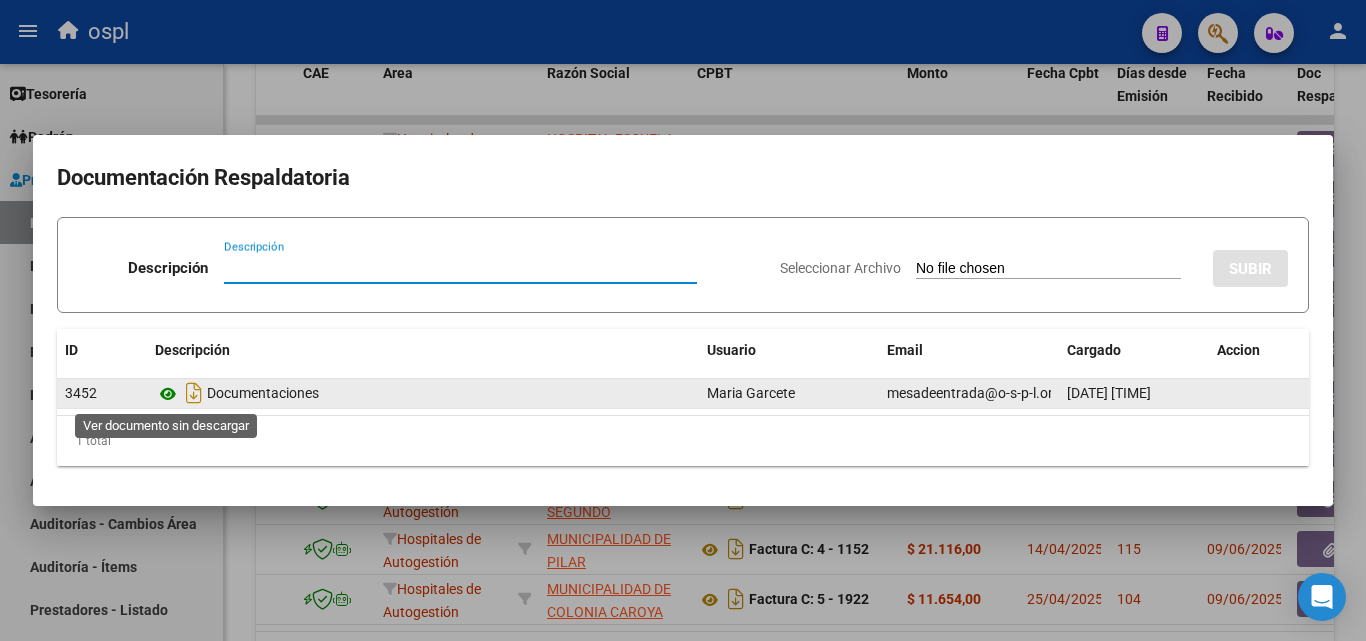 click 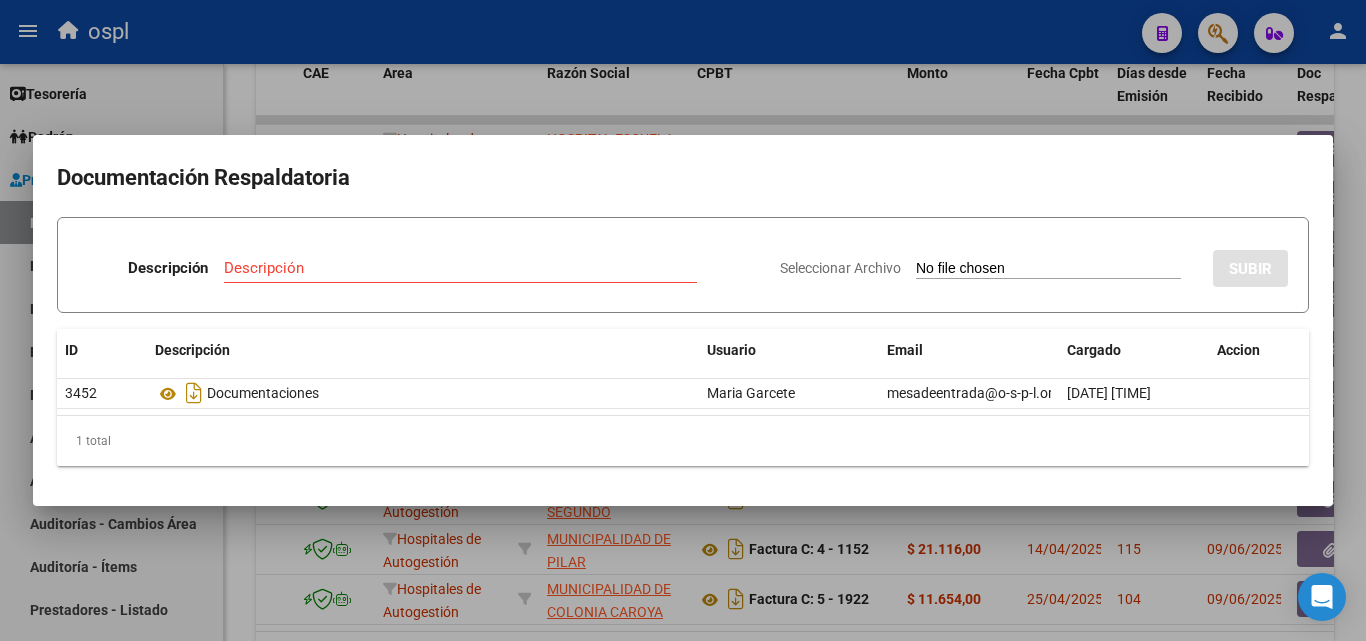 click at bounding box center (683, 320) 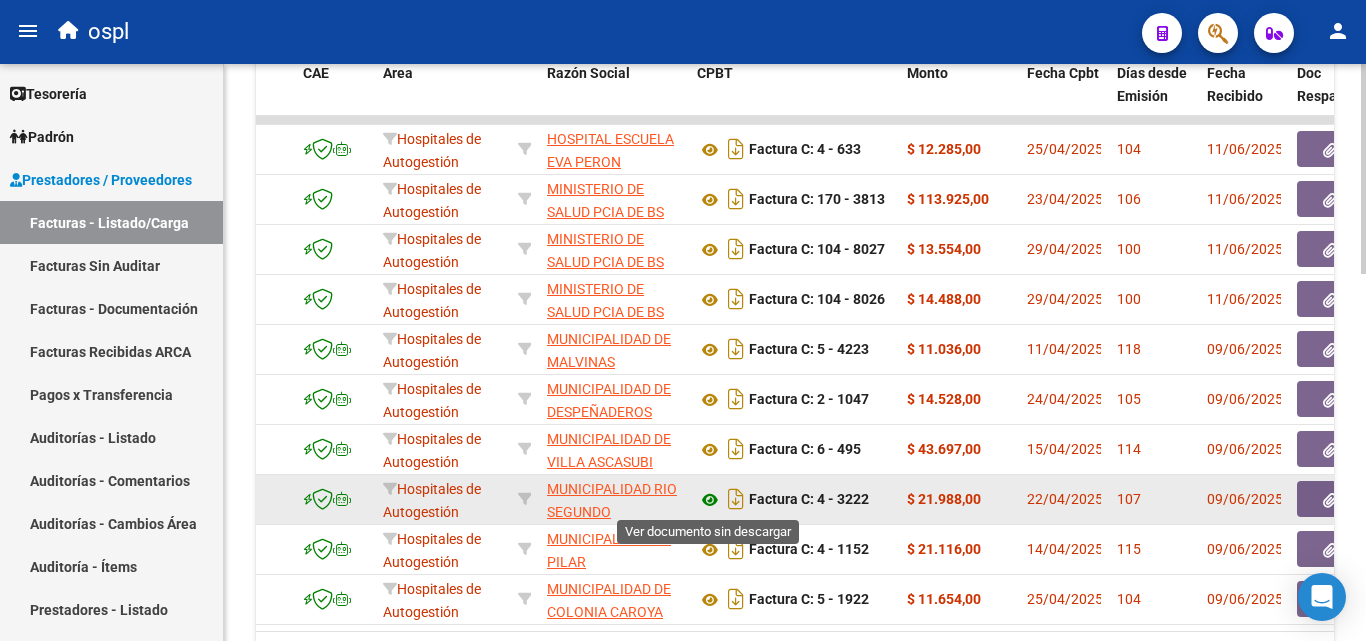 click 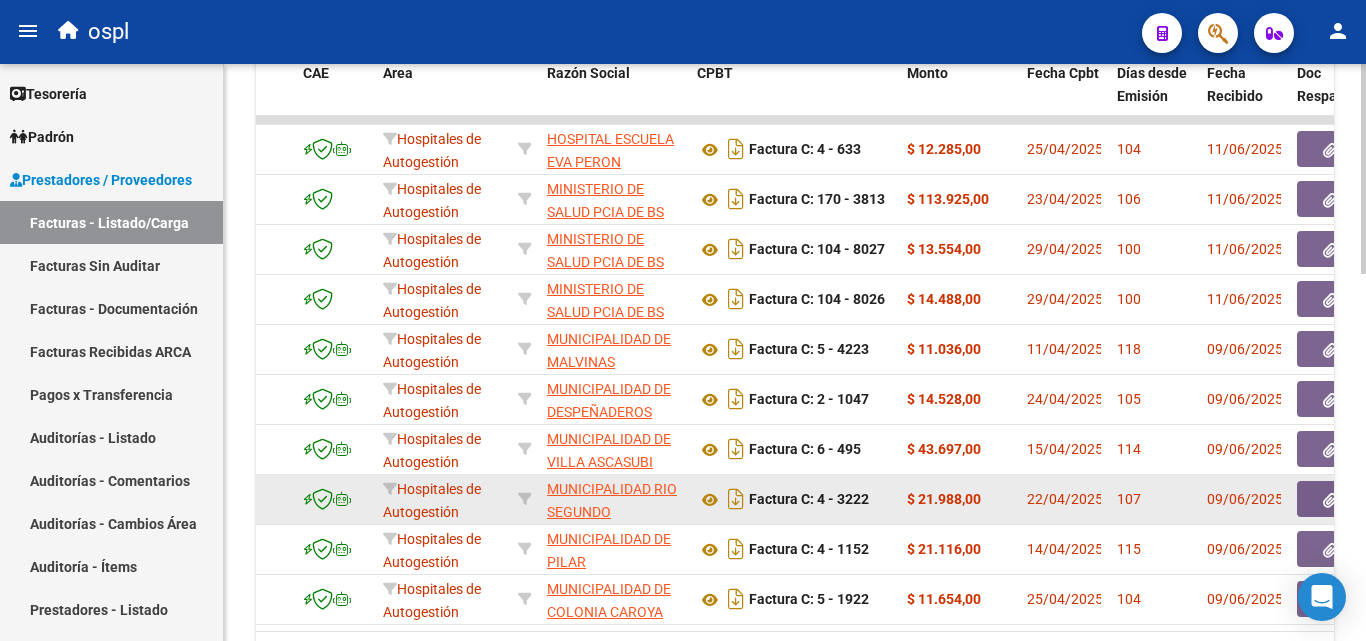 click 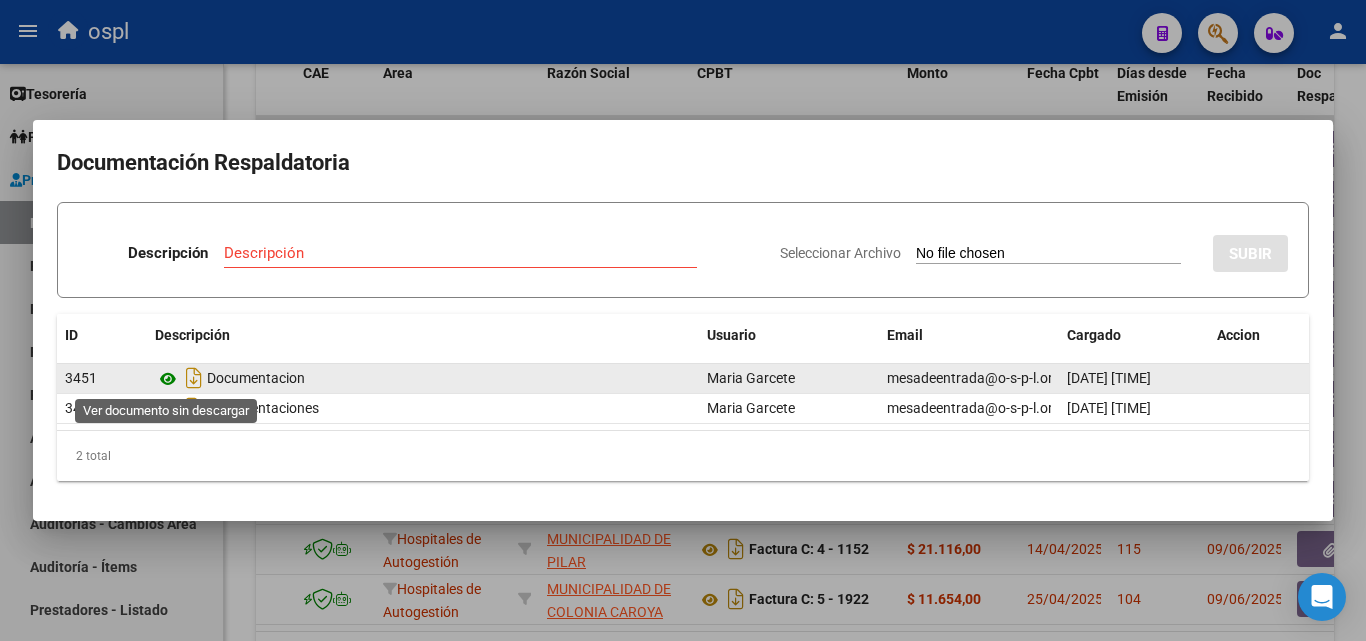click 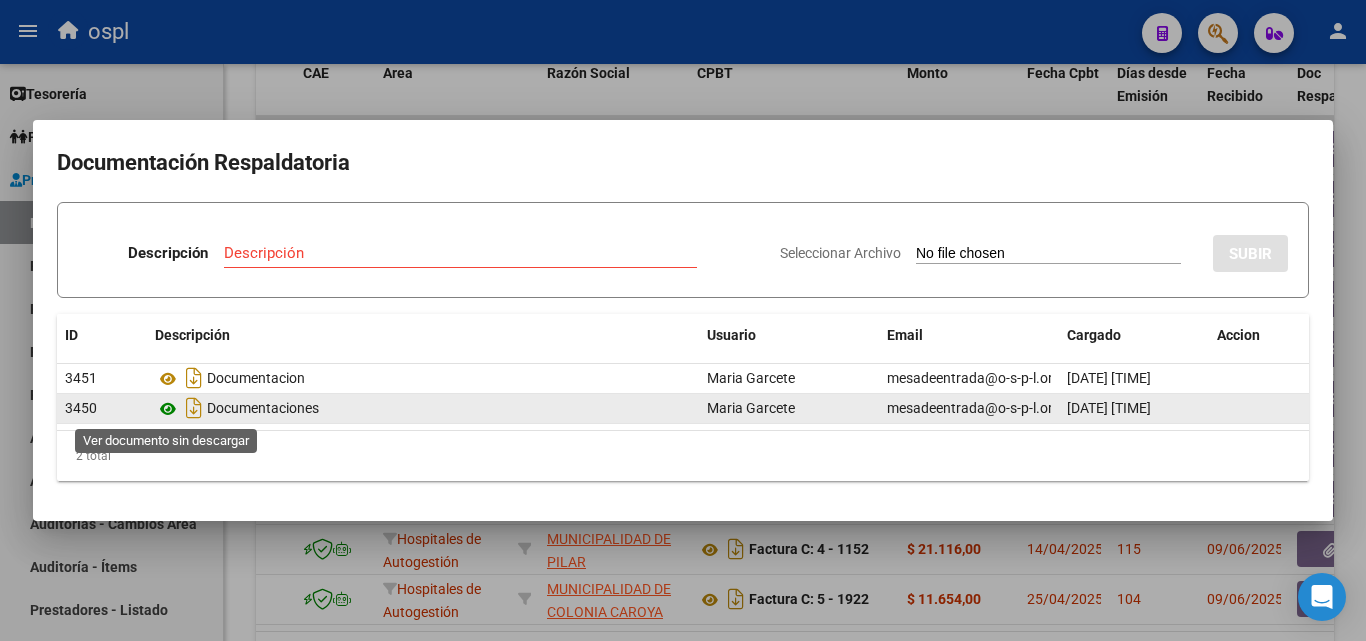 click 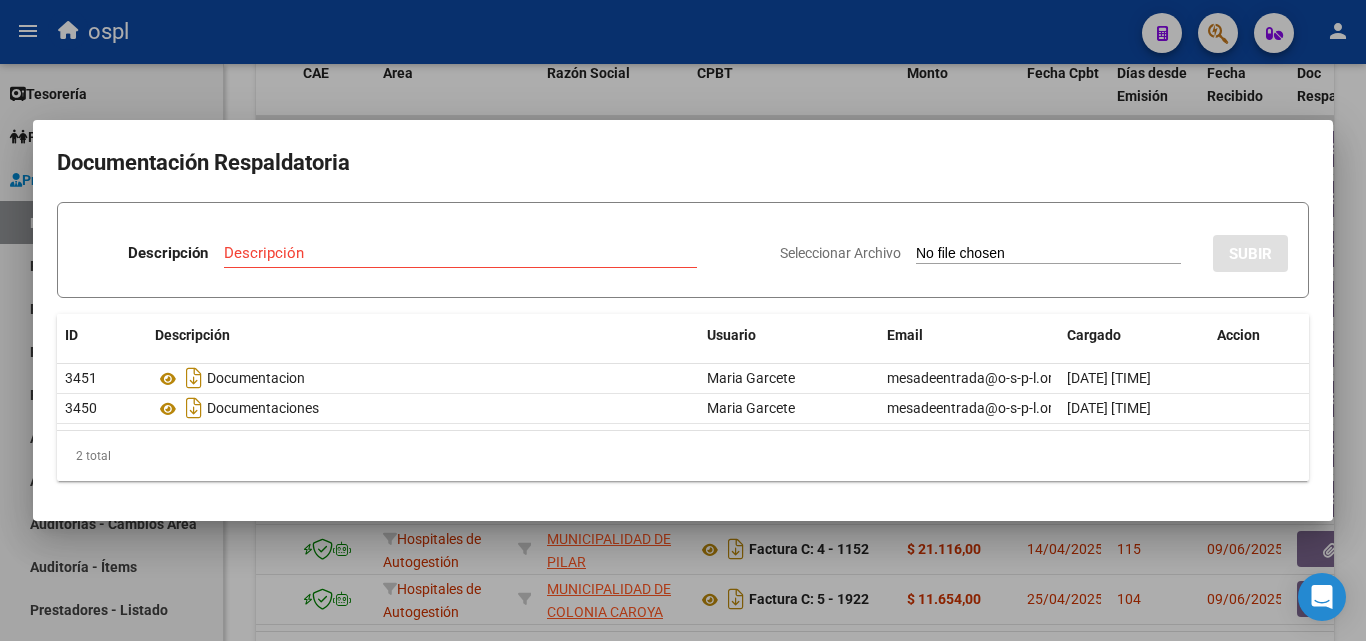 click at bounding box center [683, 320] 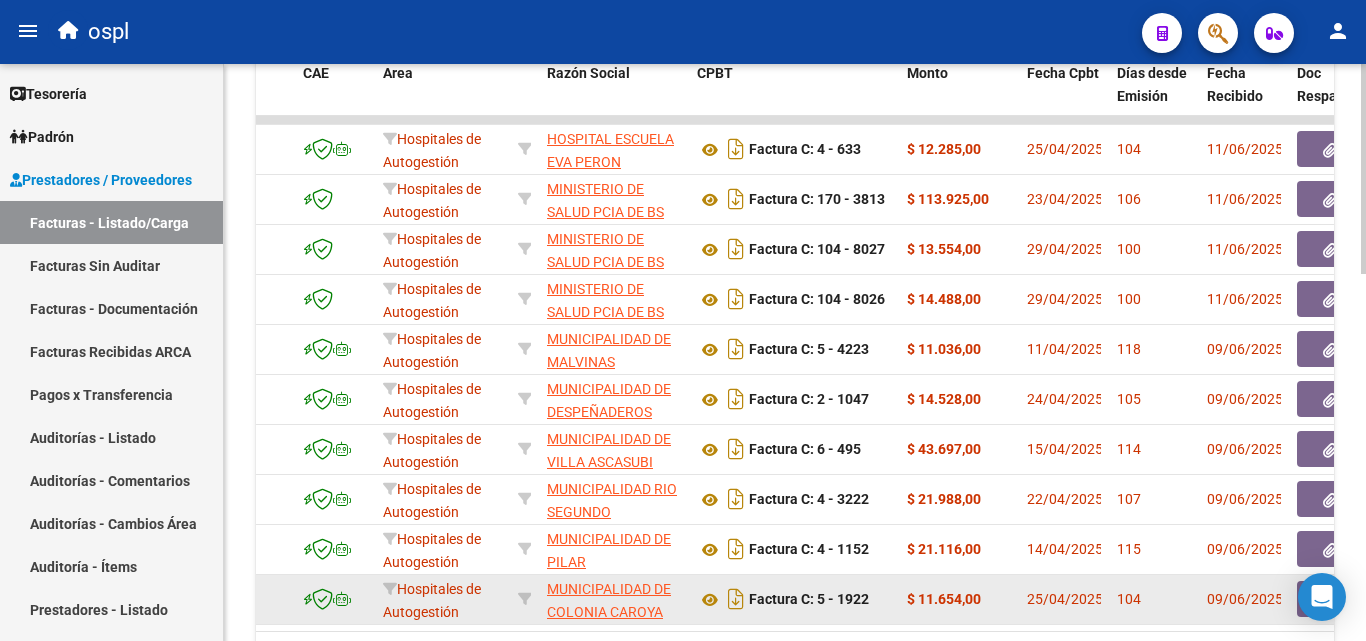 scroll, scrollTop: 985, scrollLeft: 0, axis: vertical 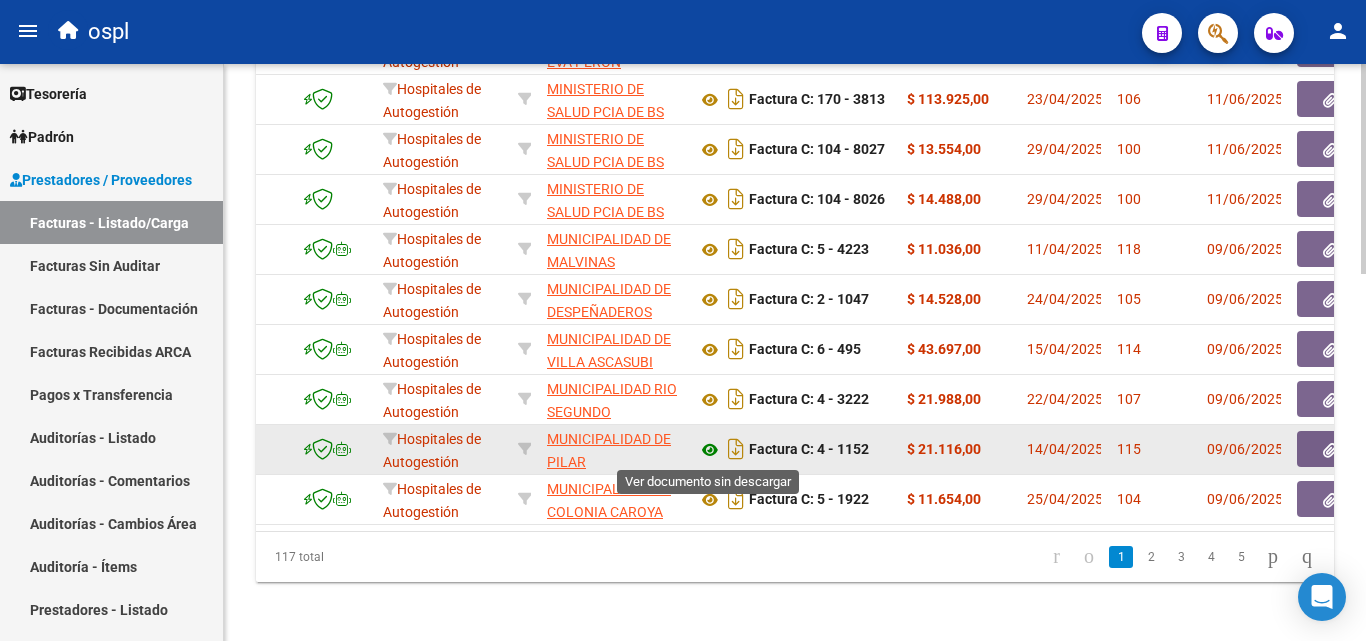 click 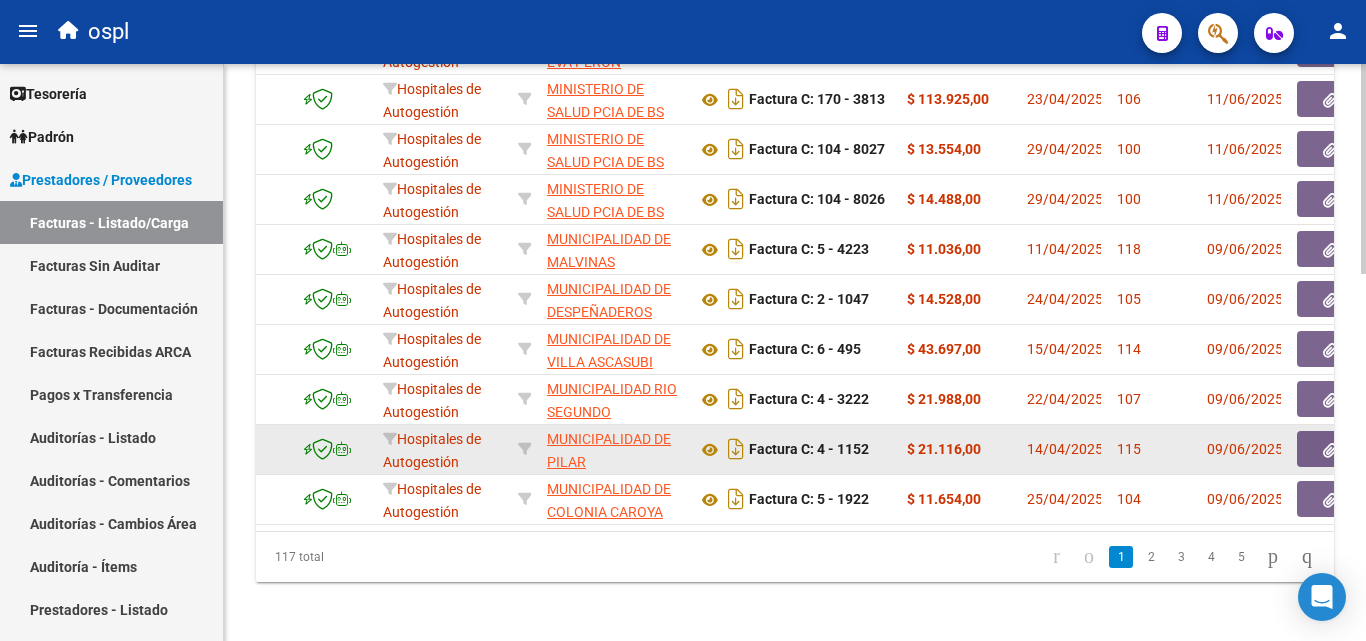 click 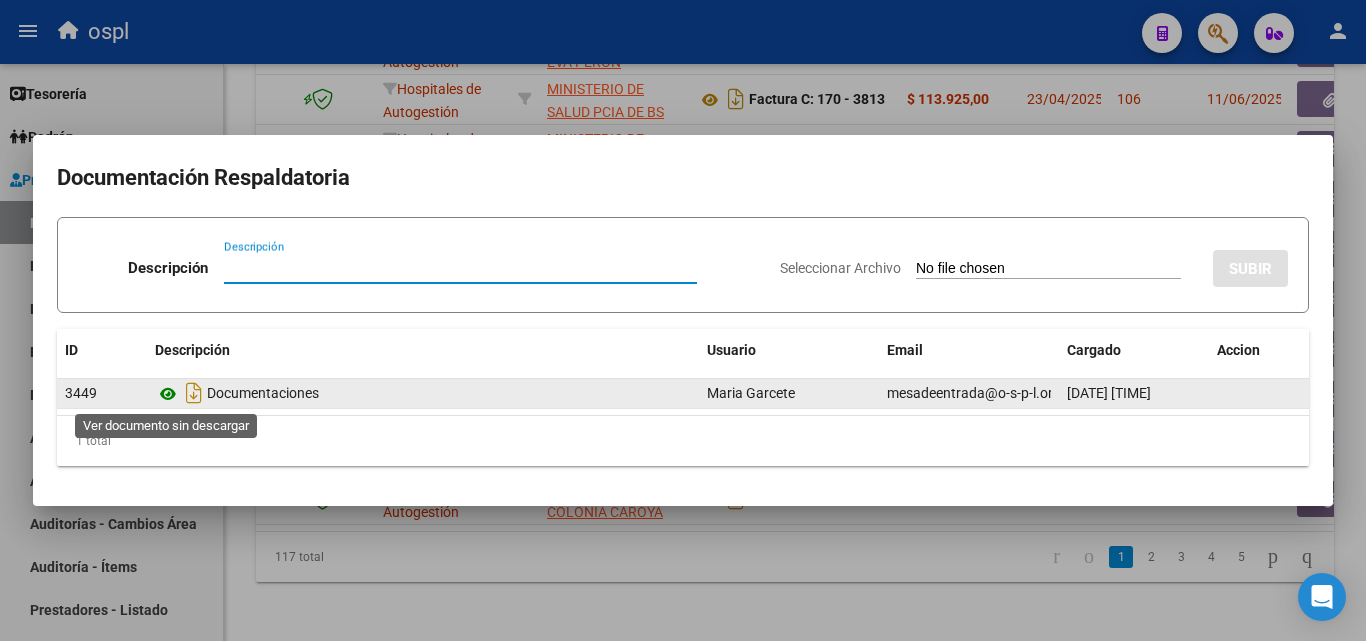 click 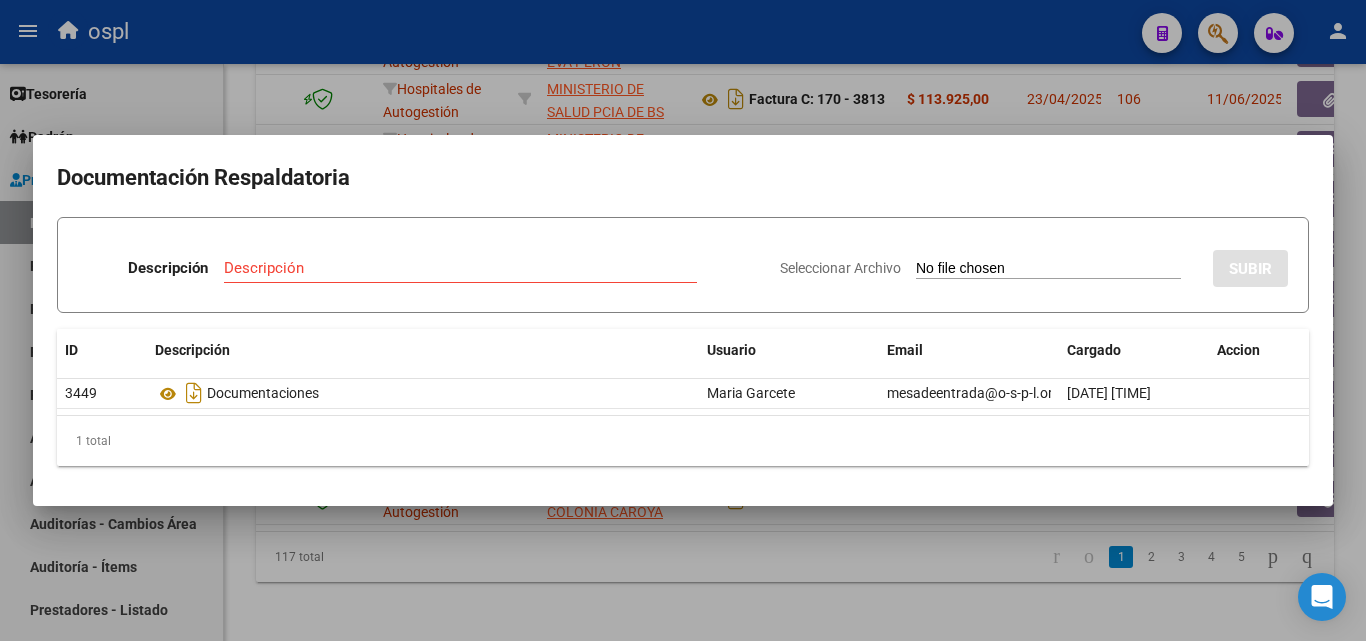click at bounding box center (683, 320) 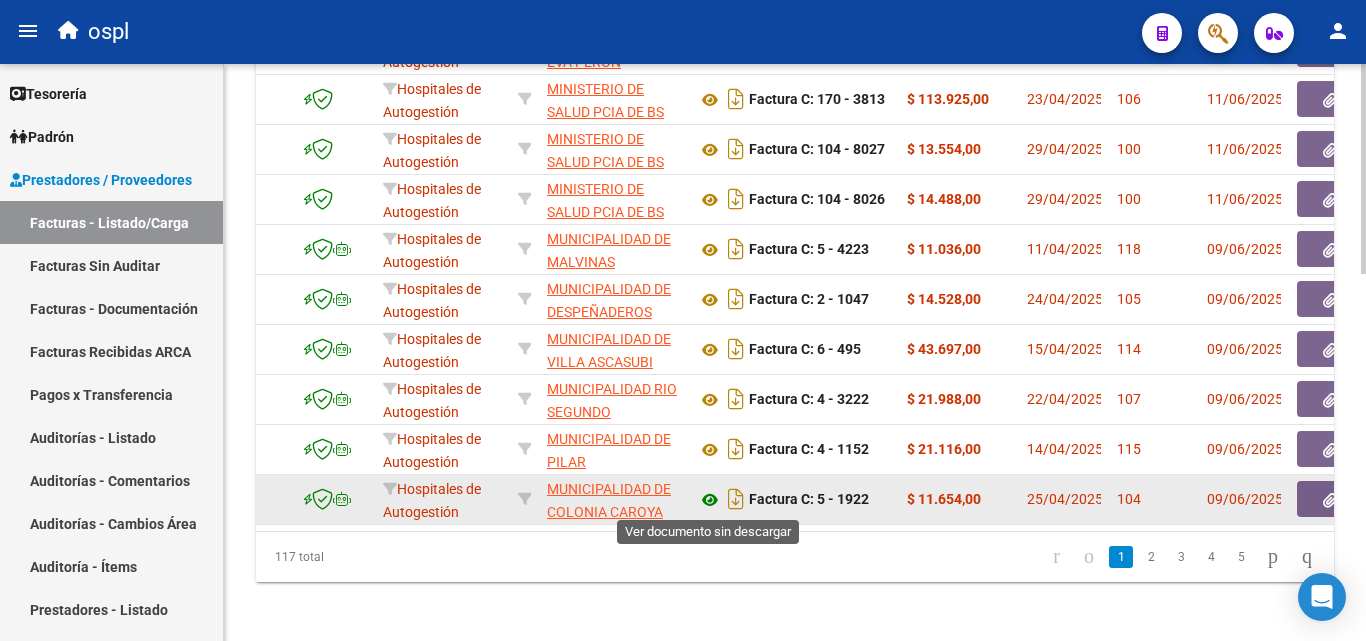 click 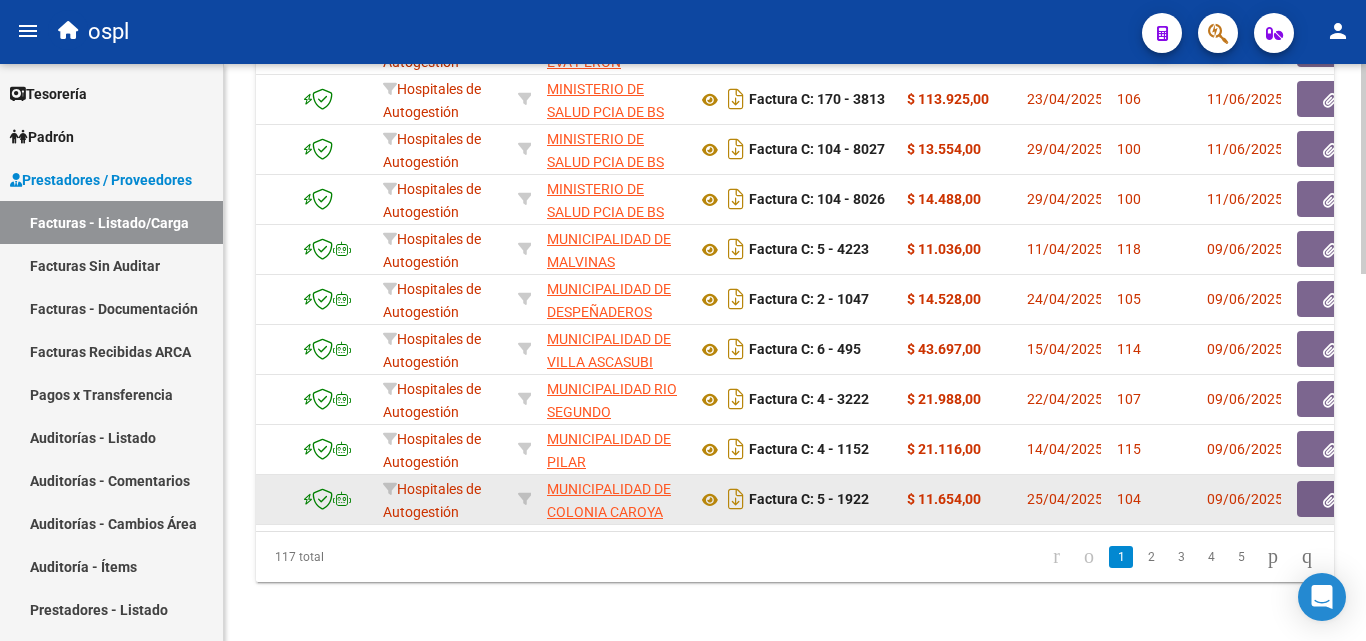 click 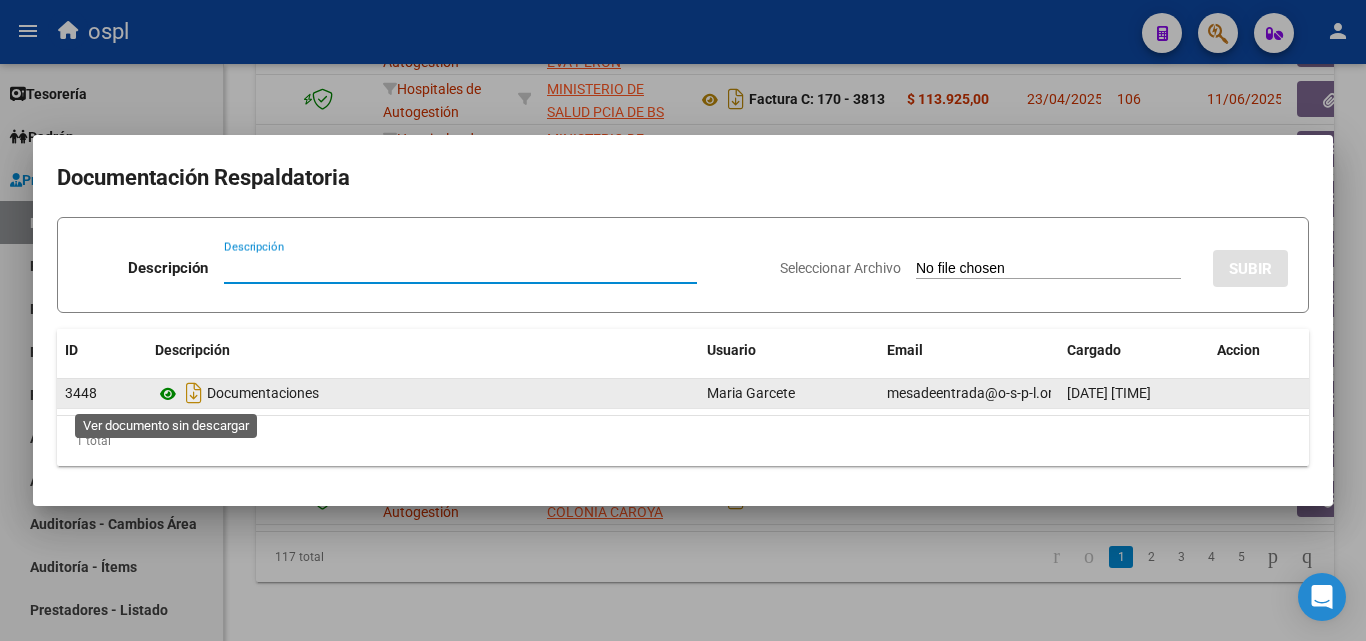 click 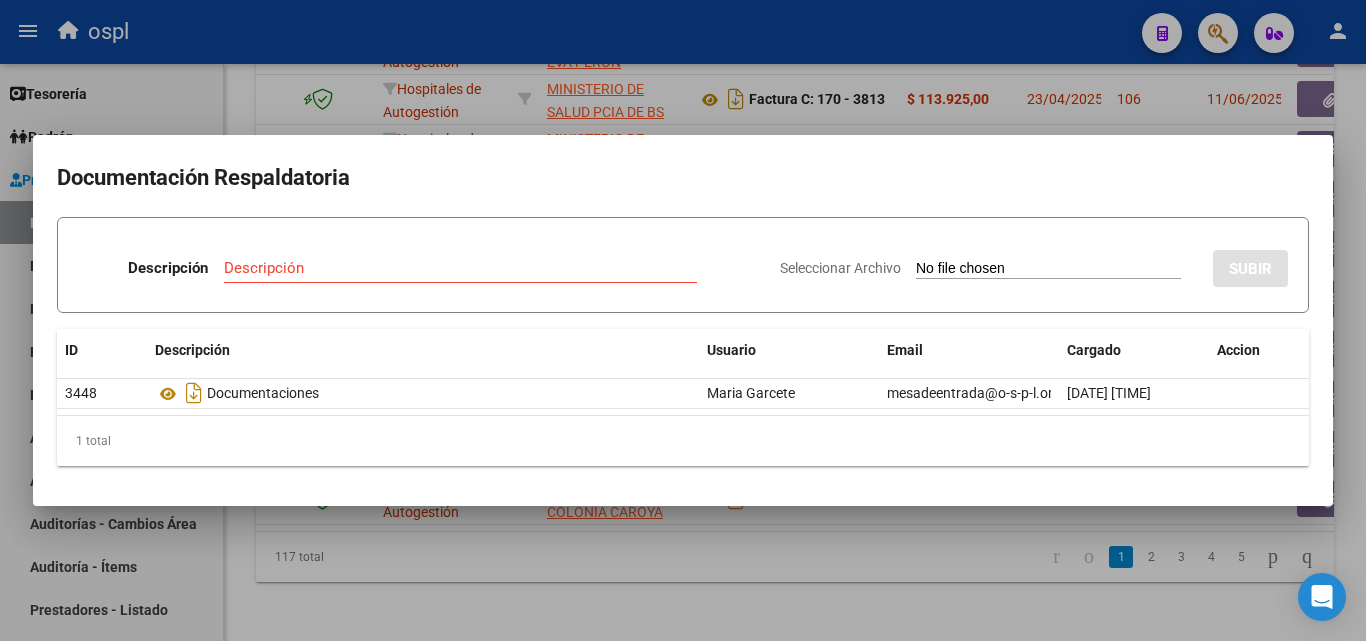 click at bounding box center [683, 320] 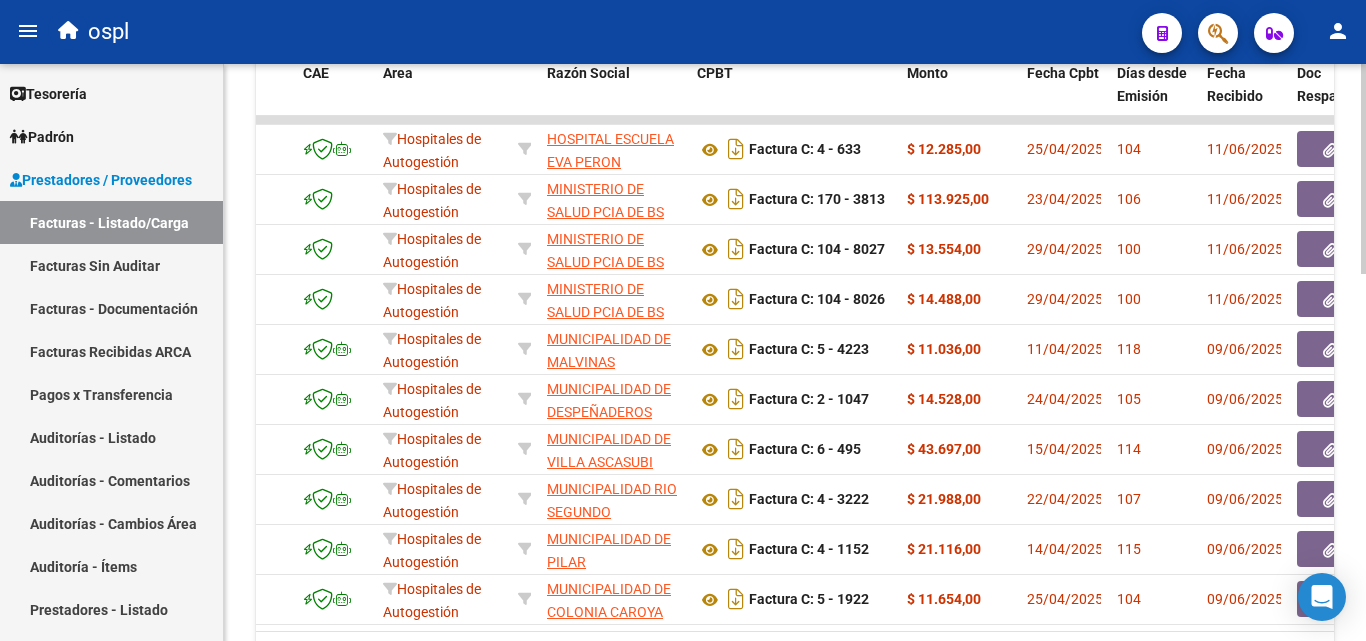 scroll, scrollTop: 985, scrollLeft: 0, axis: vertical 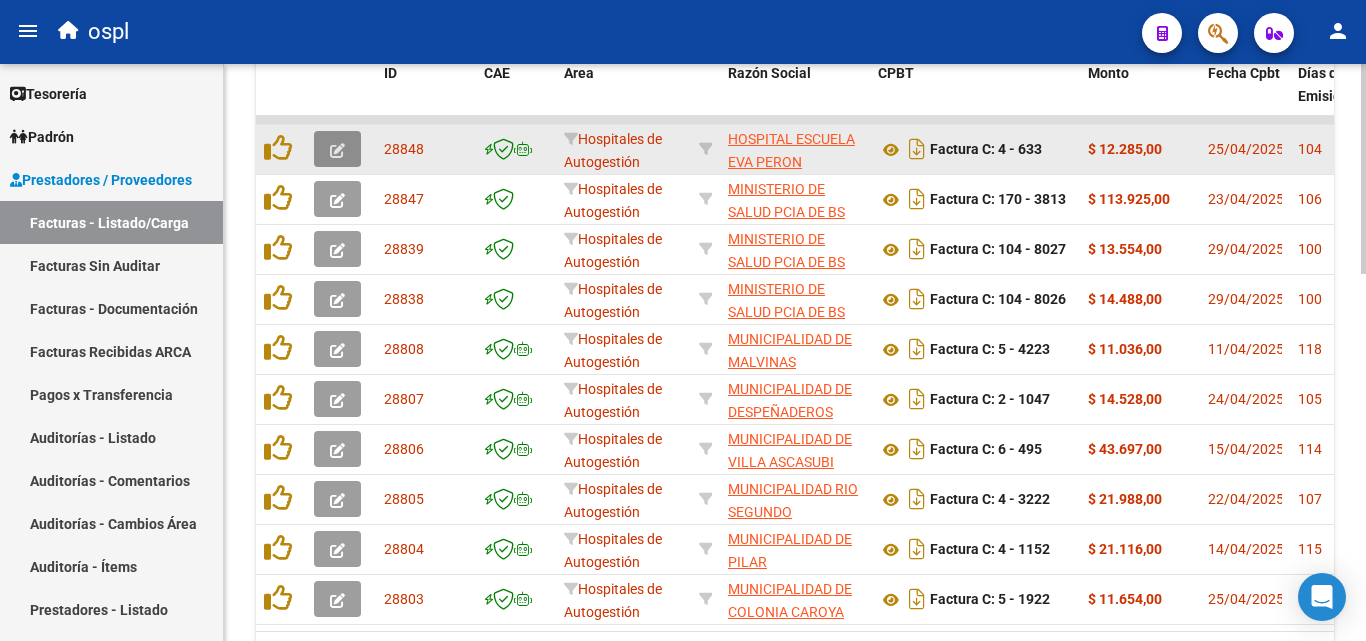 click 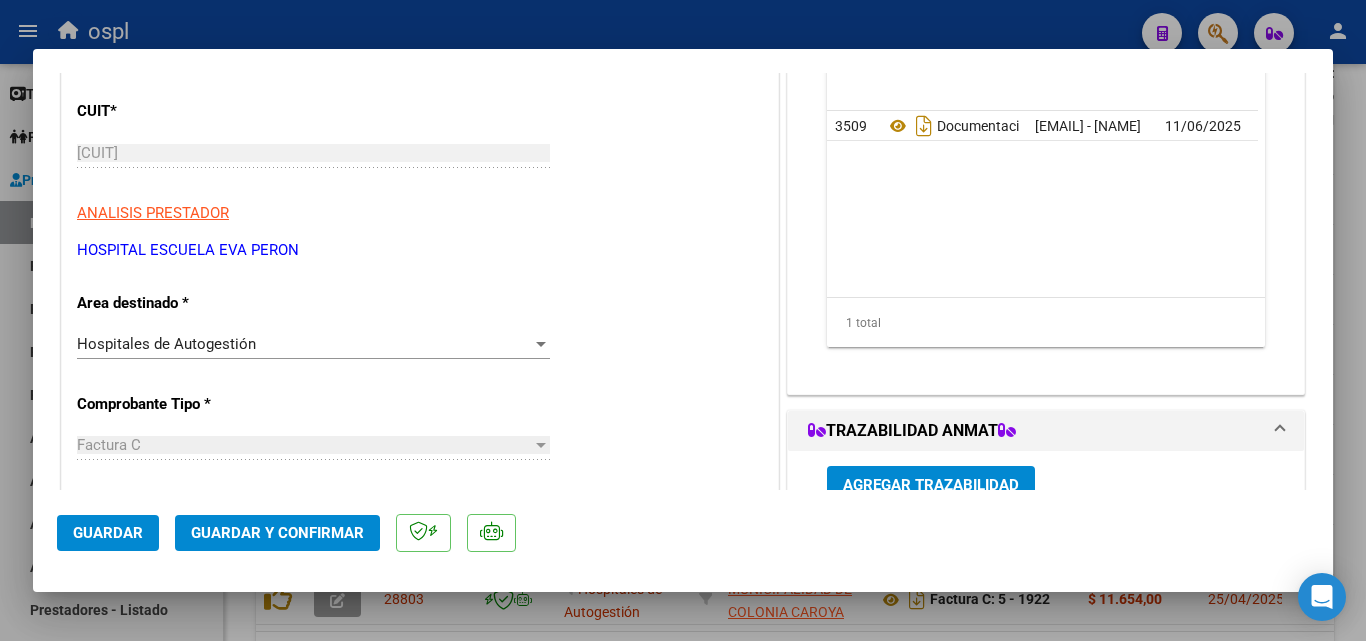 scroll, scrollTop: 300, scrollLeft: 0, axis: vertical 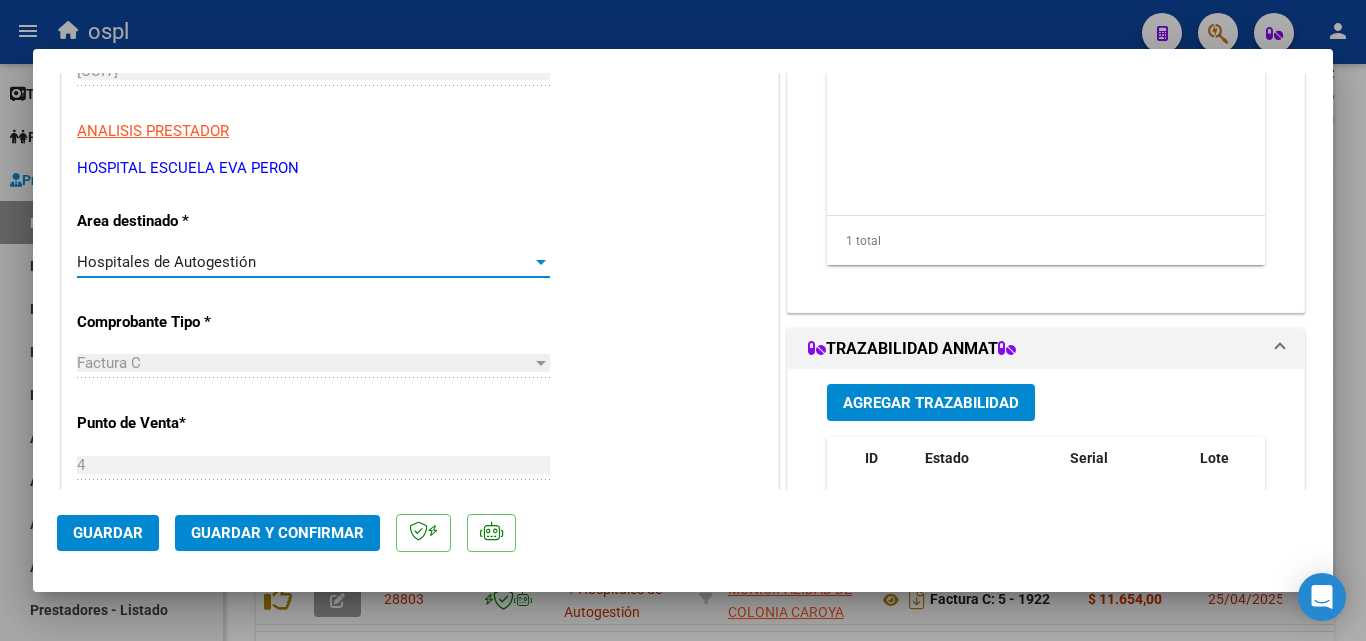 click on "Hospitales de Autogestión" at bounding box center (304, 262) 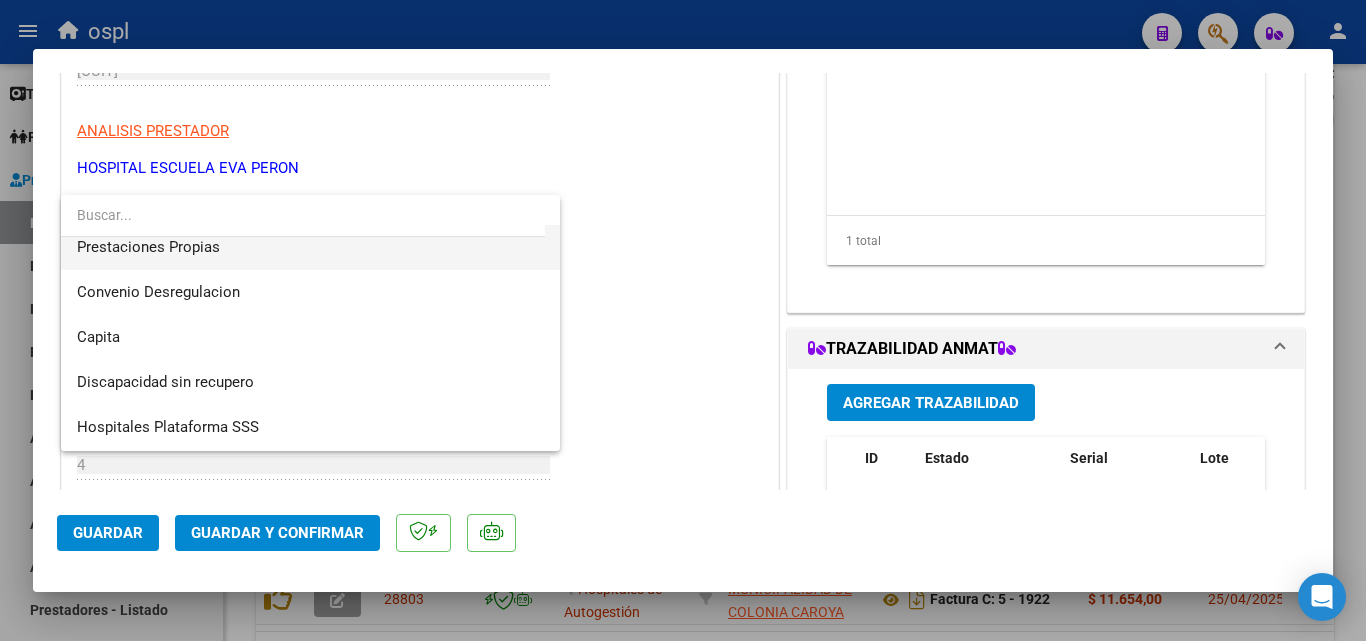 scroll, scrollTop: 239, scrollLeft: 0, axis: vertical 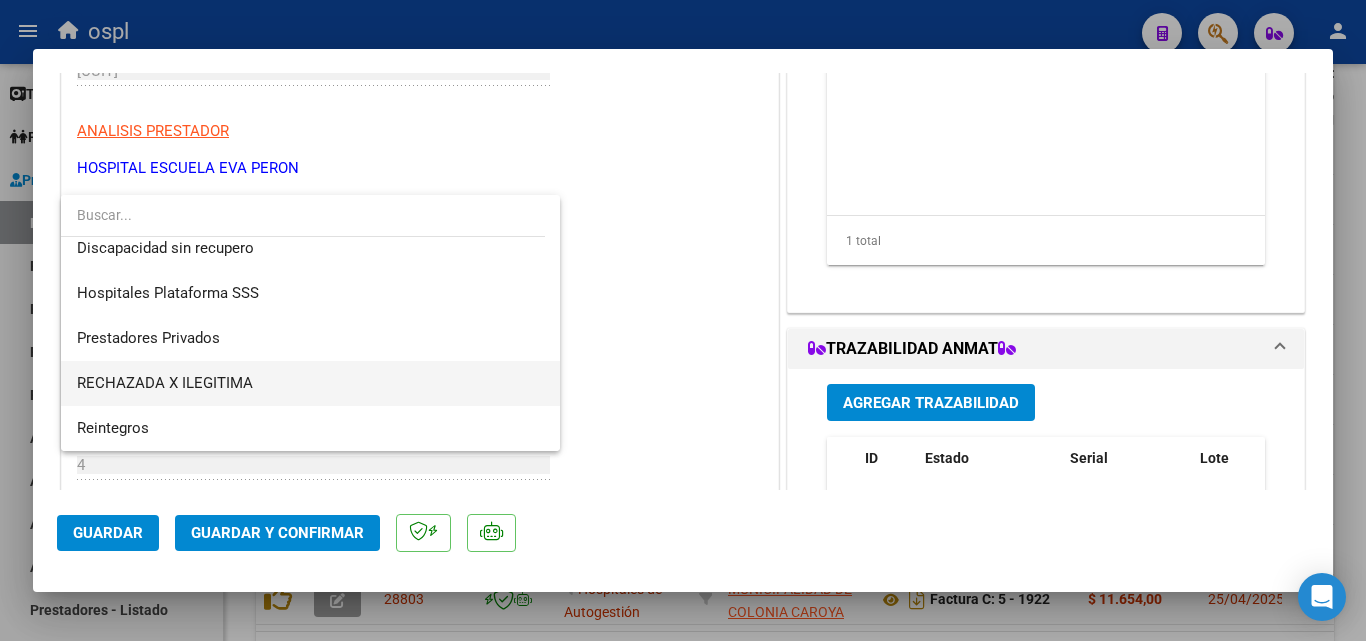 click on "RECHAZADA X ILEGITIMA" at bounding box center (310, 383) 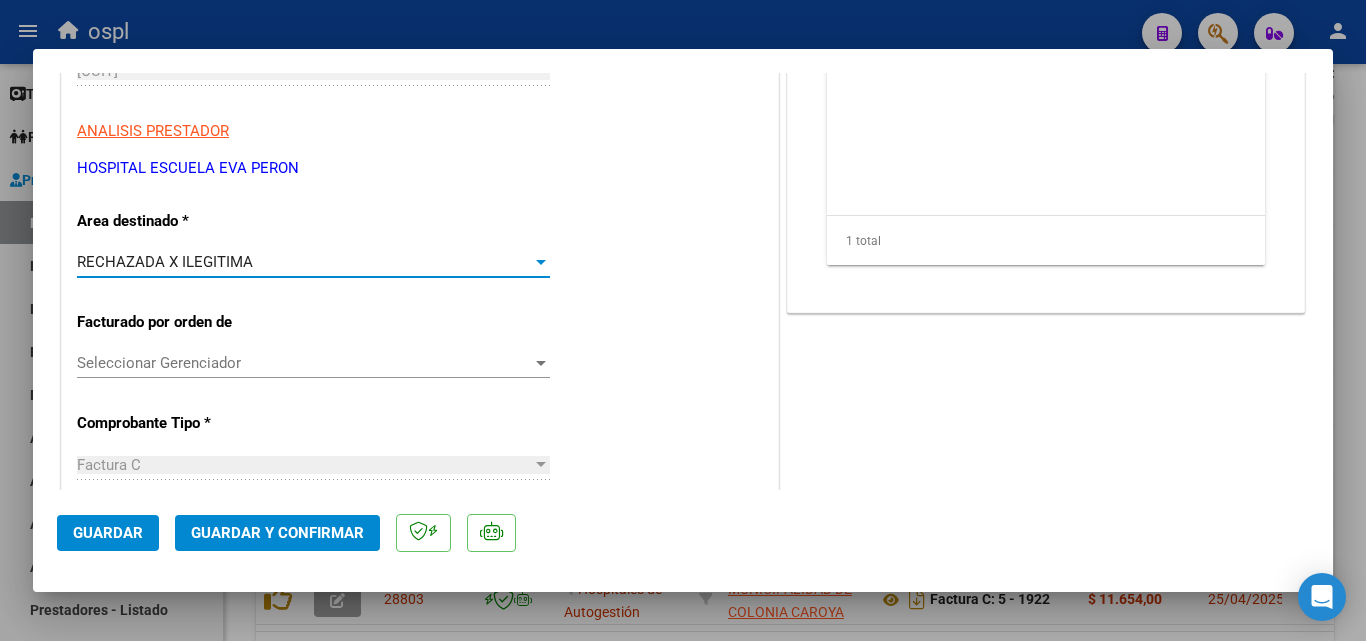 click on "Guardar y Confirmar" 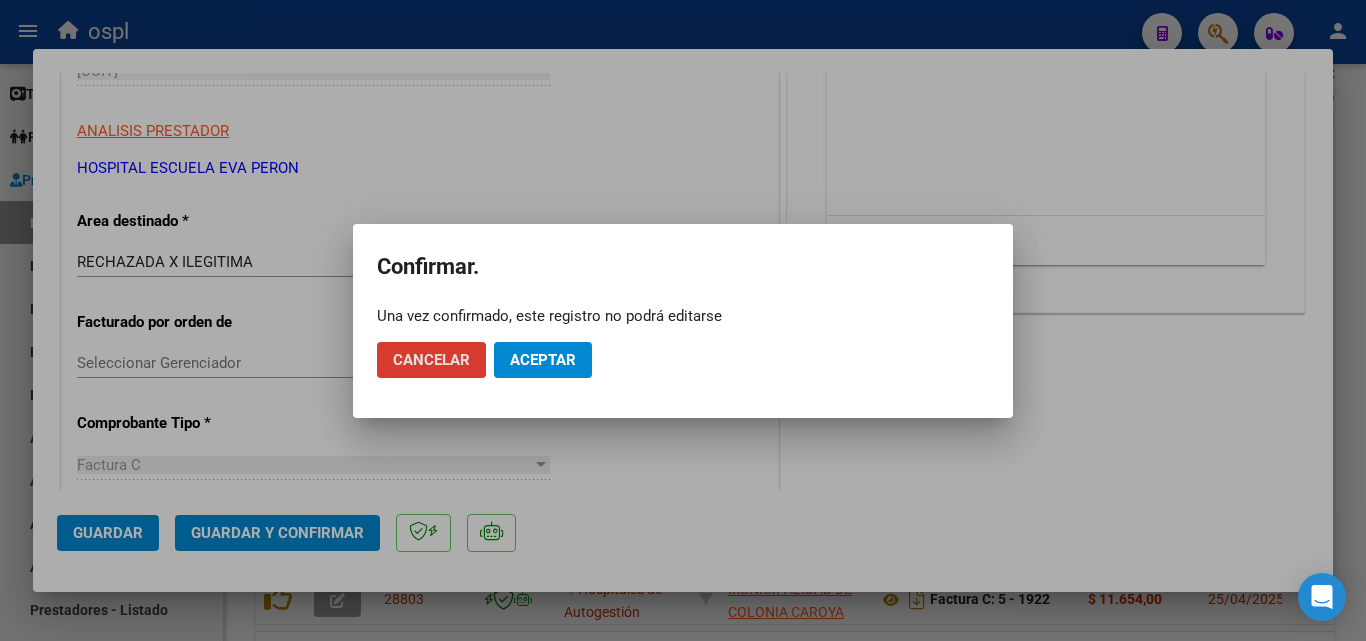 click on "Aceptar" 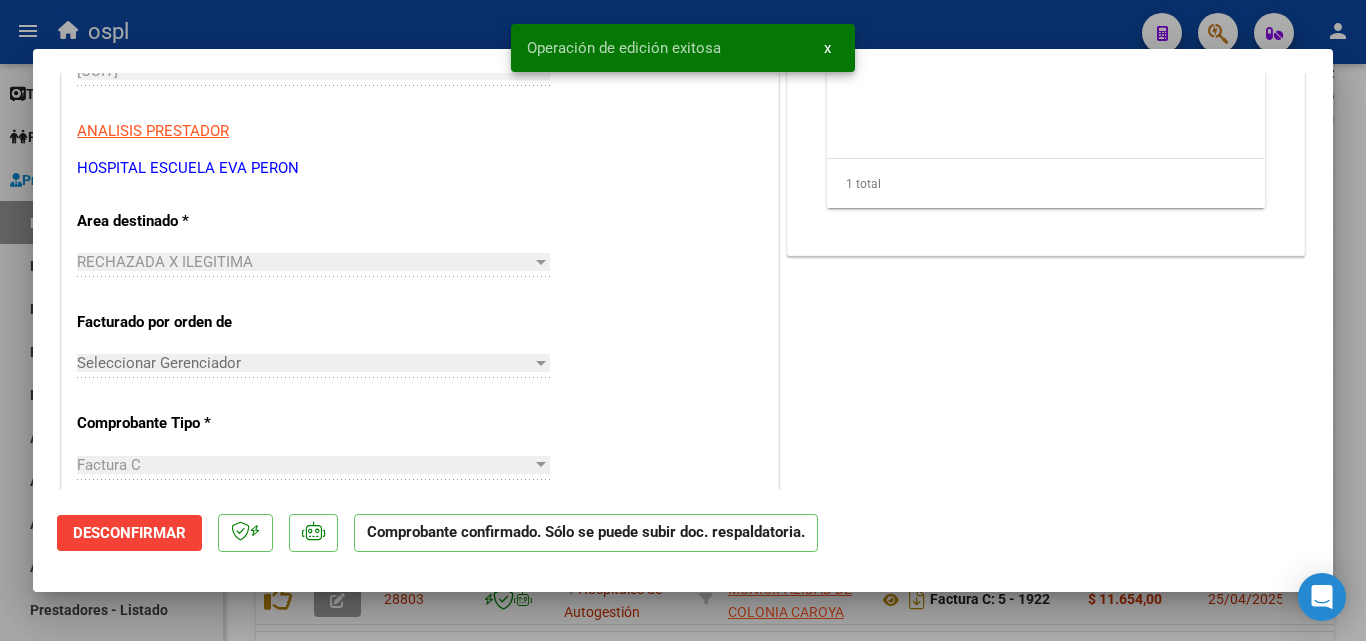 click at bounding box center (683, 320) 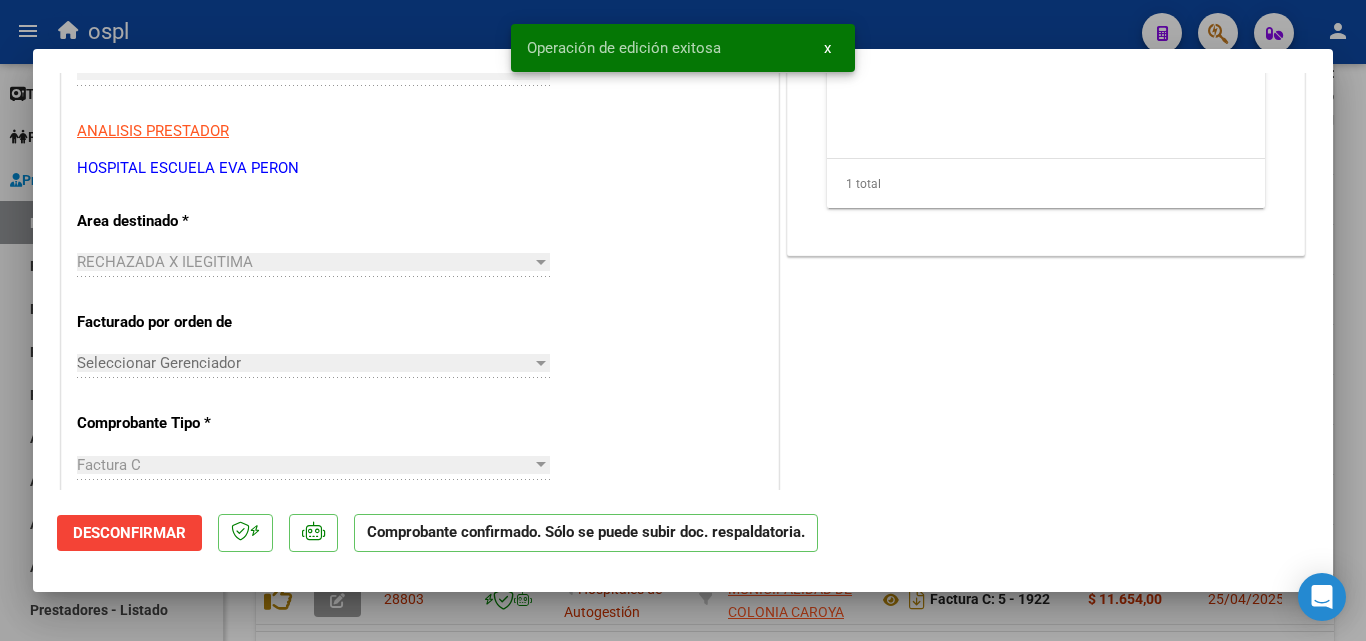 scroll, scrollTop: 0, scrollLeft: 0, axis: both 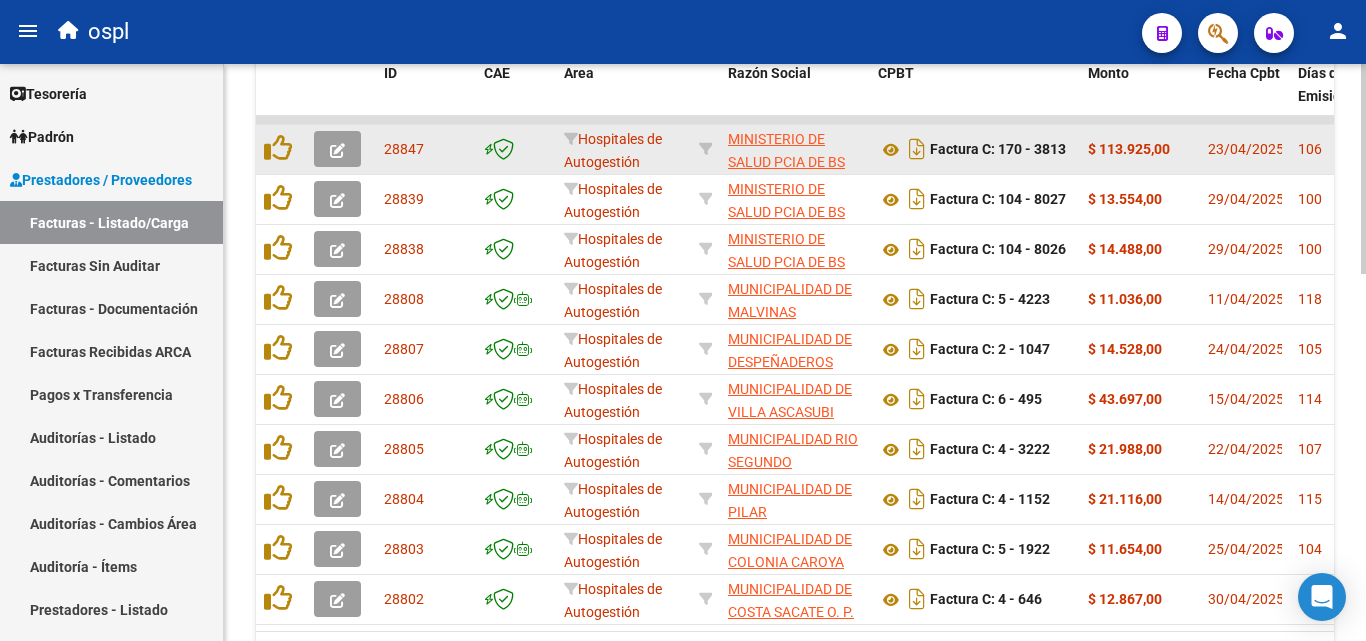 click 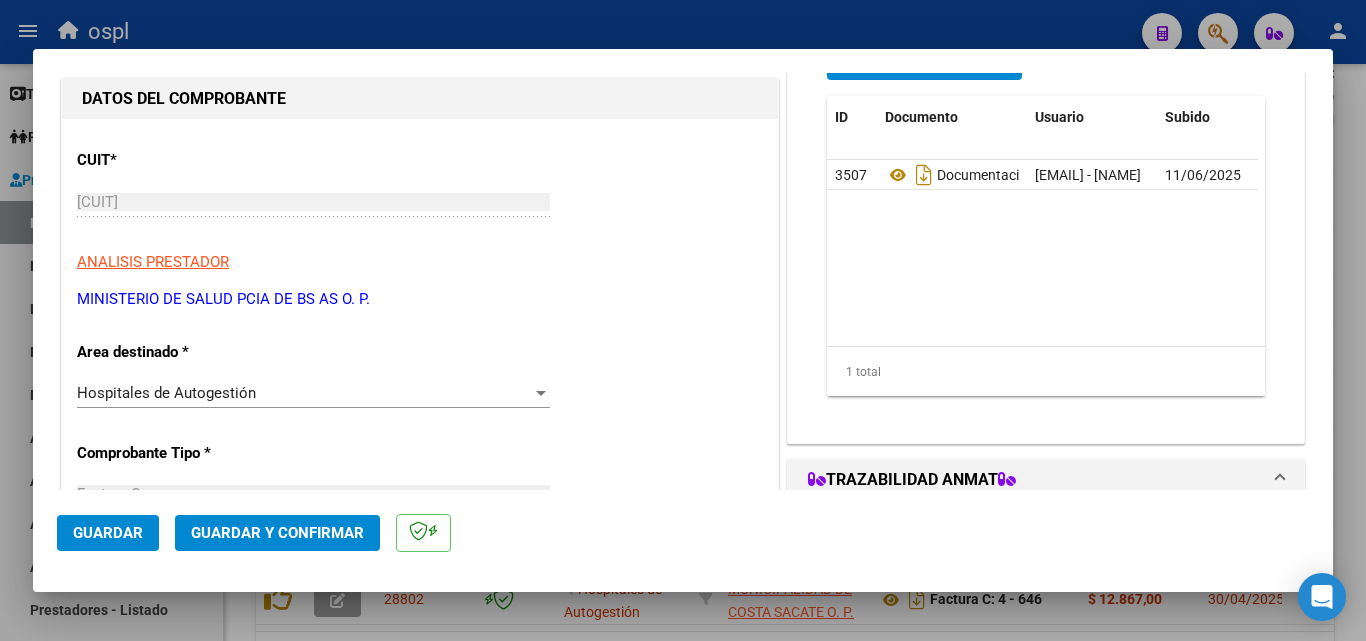 scroll, scrollTop: 300, scrollLeft: 0, axis: vertical 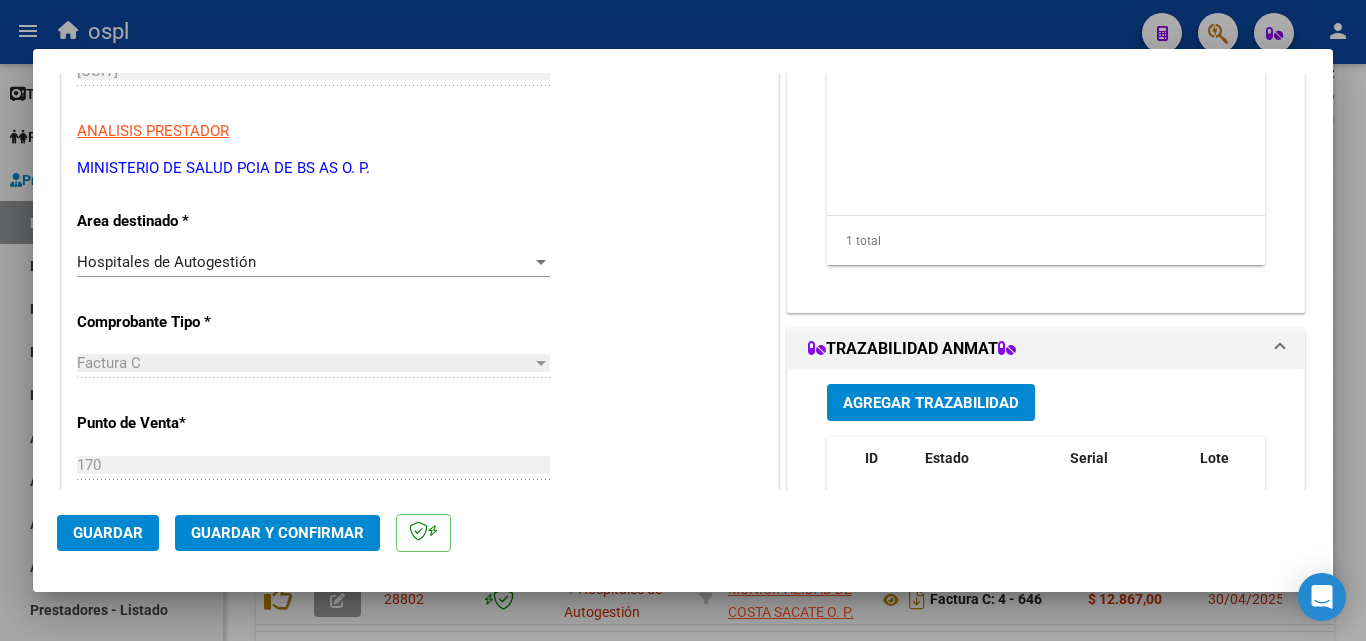 click on "Hospitales de Autogestión" at bounding box center (304, 262) 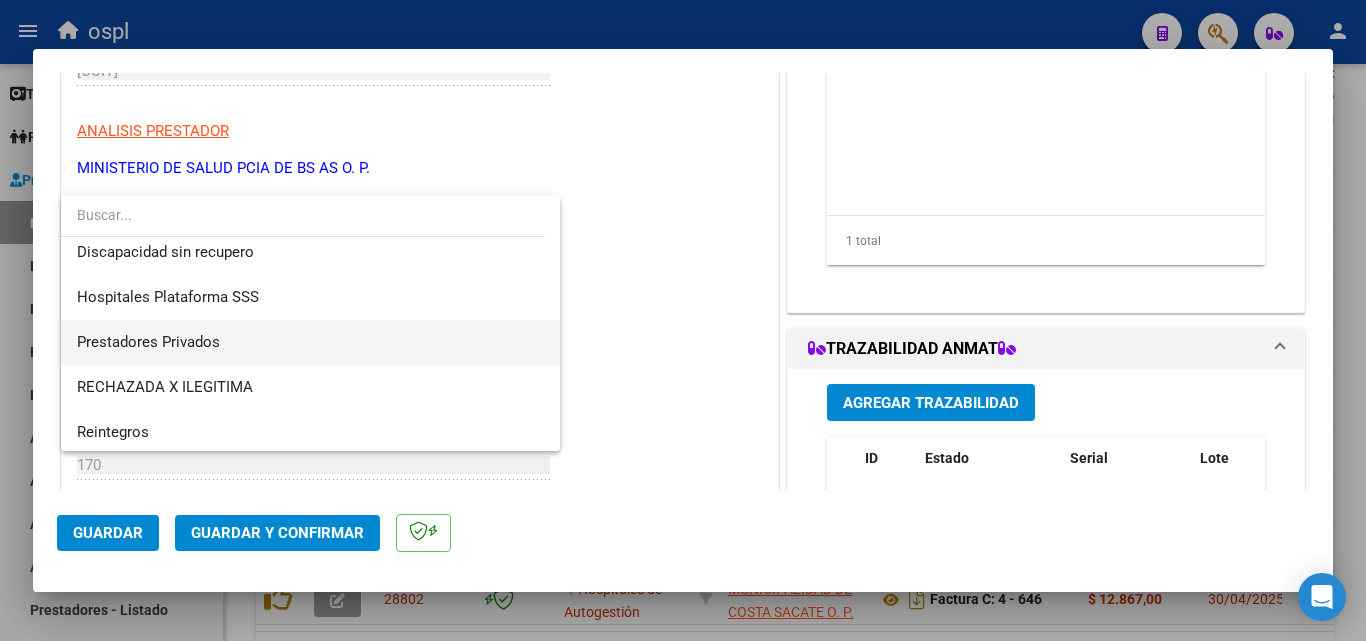 scroll, scrollTop: 239, scrollLeft: 0, axis: vertical 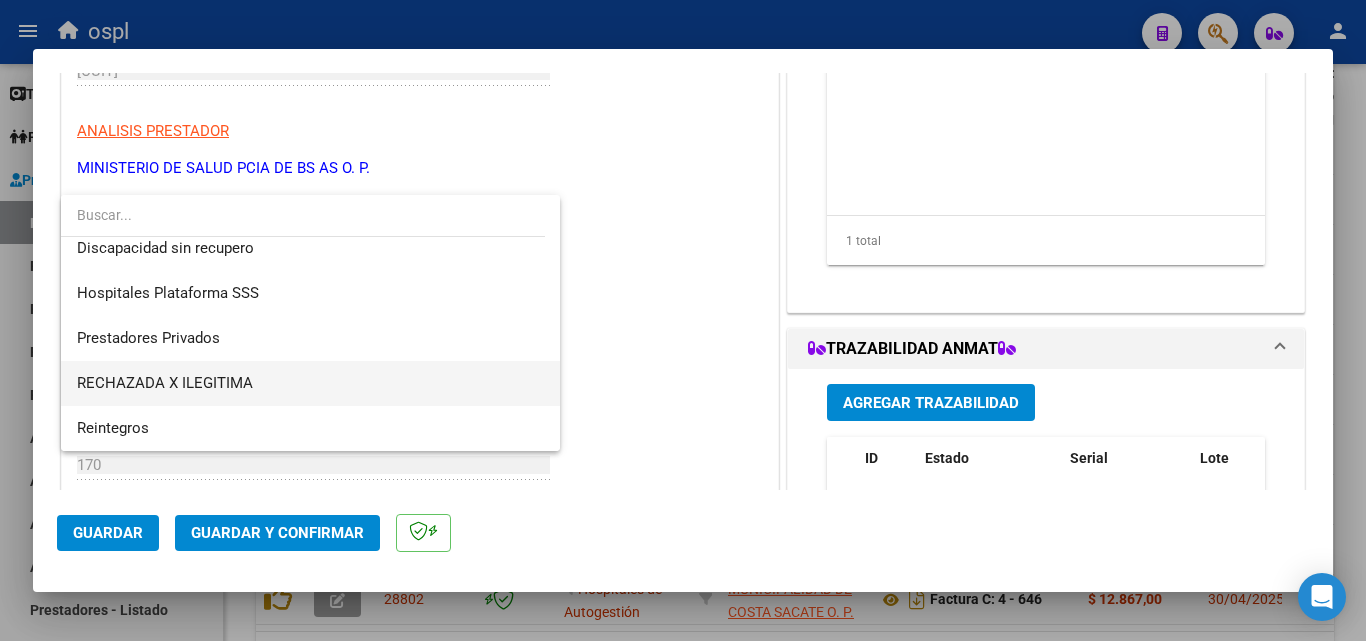 click on "RECHAZADA X ILEGITIMA" at bounding box center (310, 383) 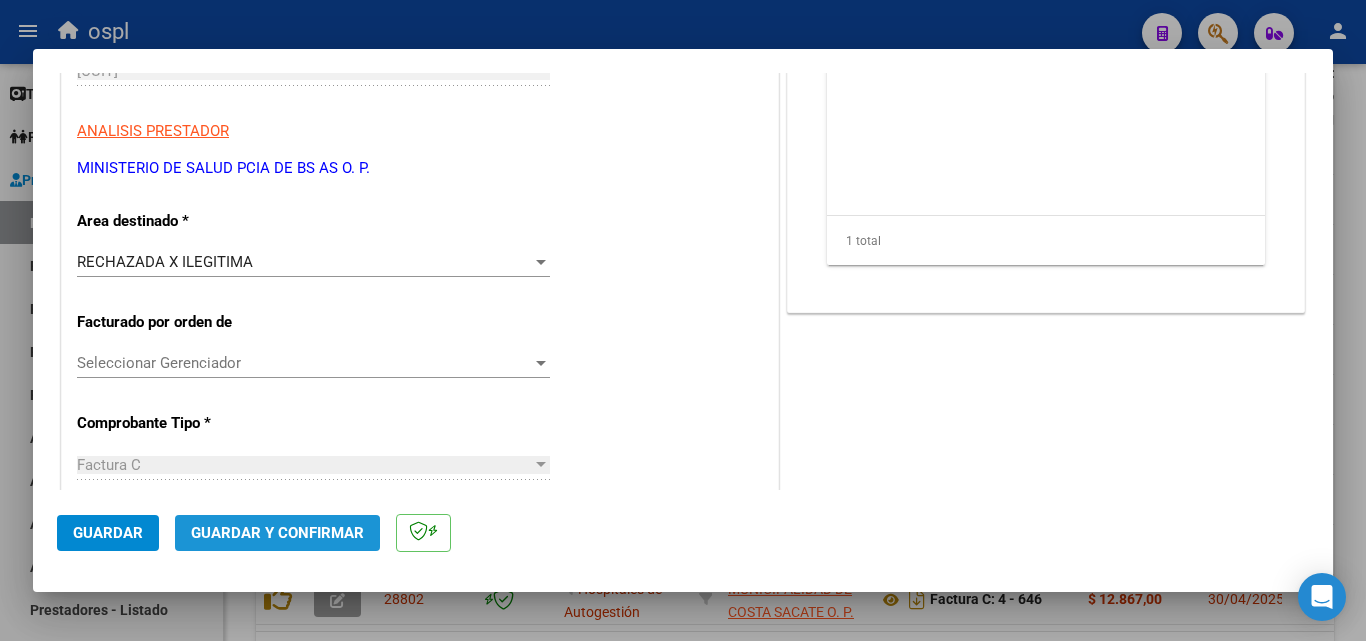 click on "Guardar y Confirmar" 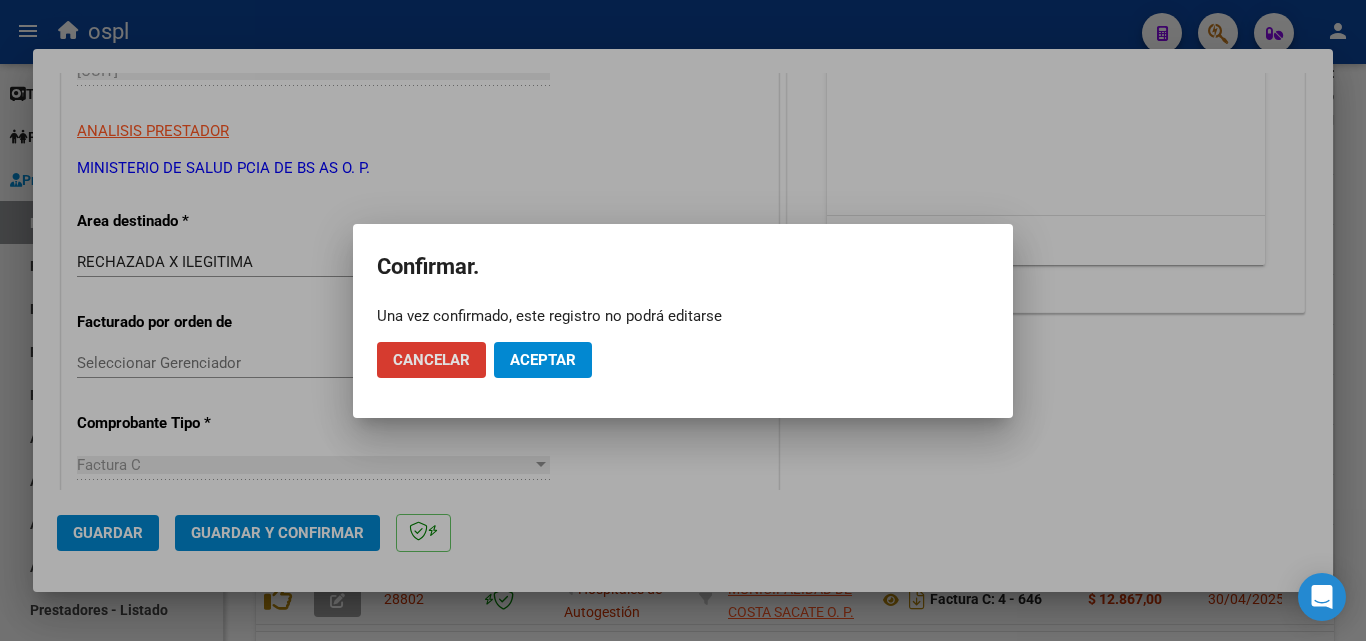click on "Aceptar" 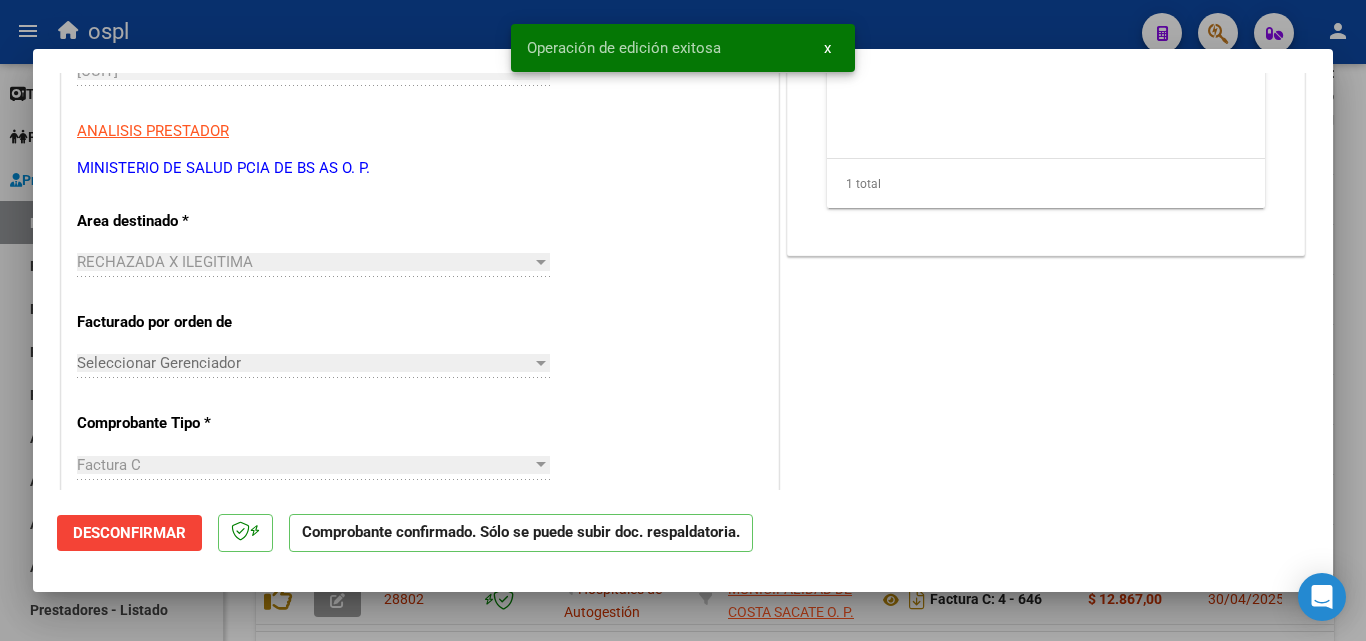 click at bounding box center [683, 320] 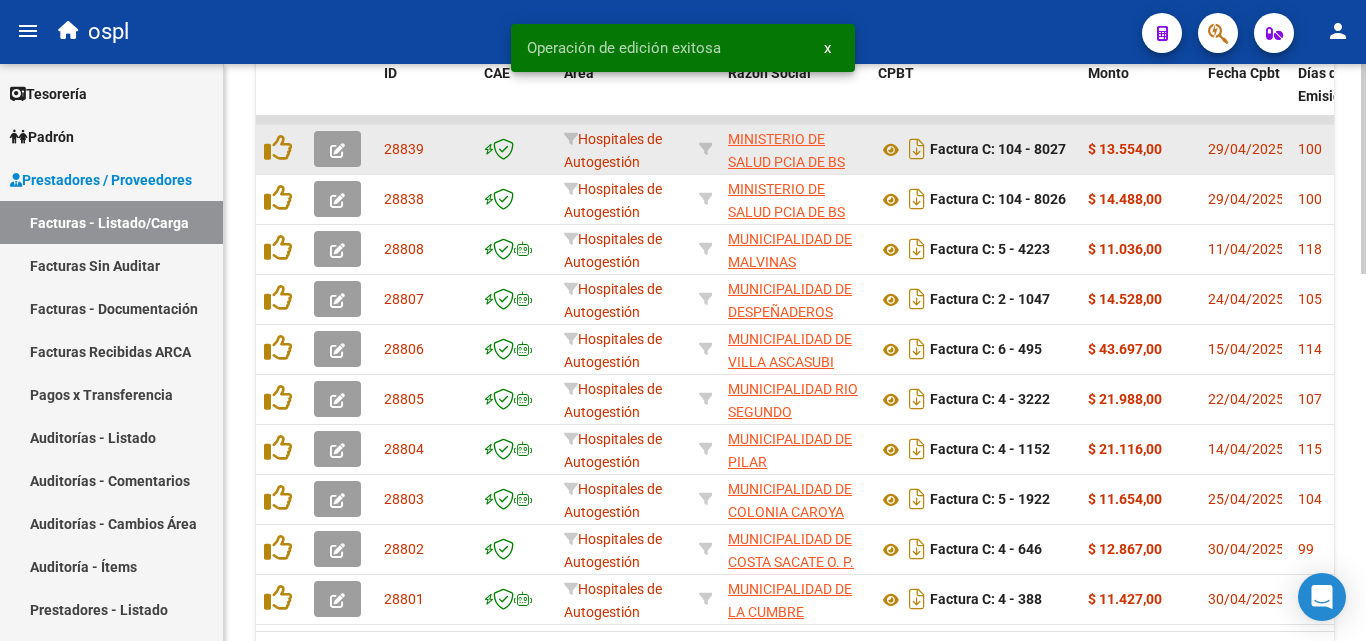 click 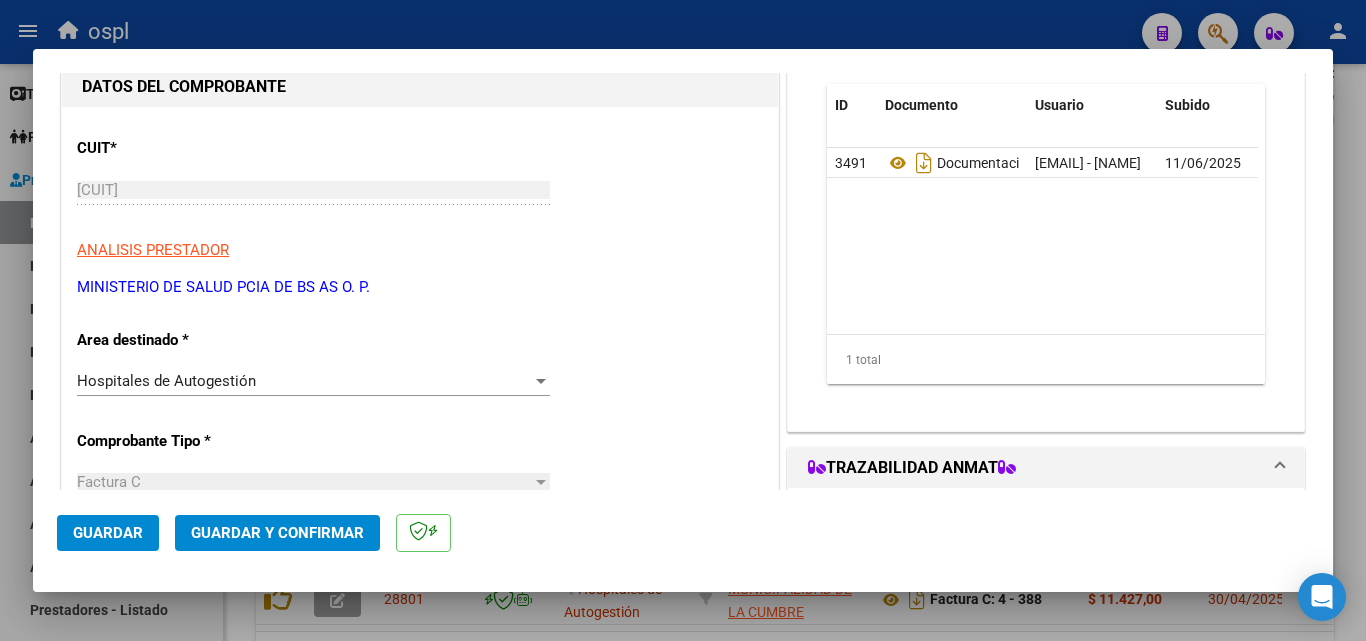scroll, scrollTop: 200, scrollLeft: 0, axis: vertical 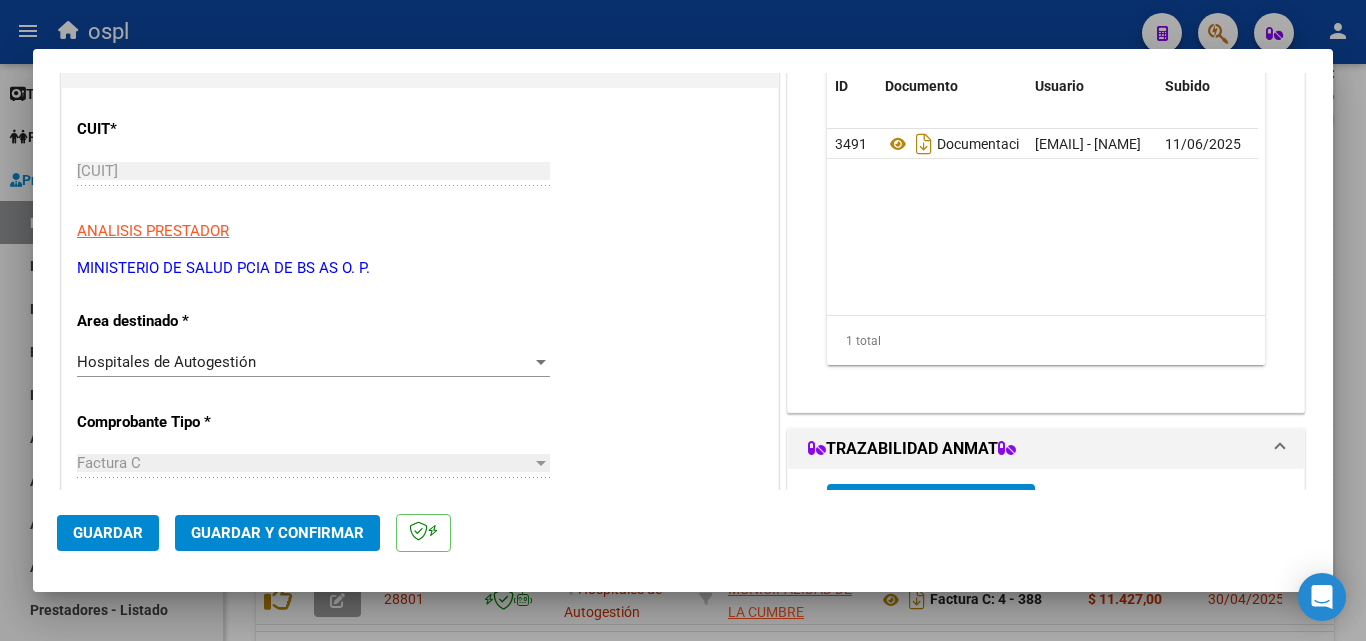 click at bounding box center [541, 362] 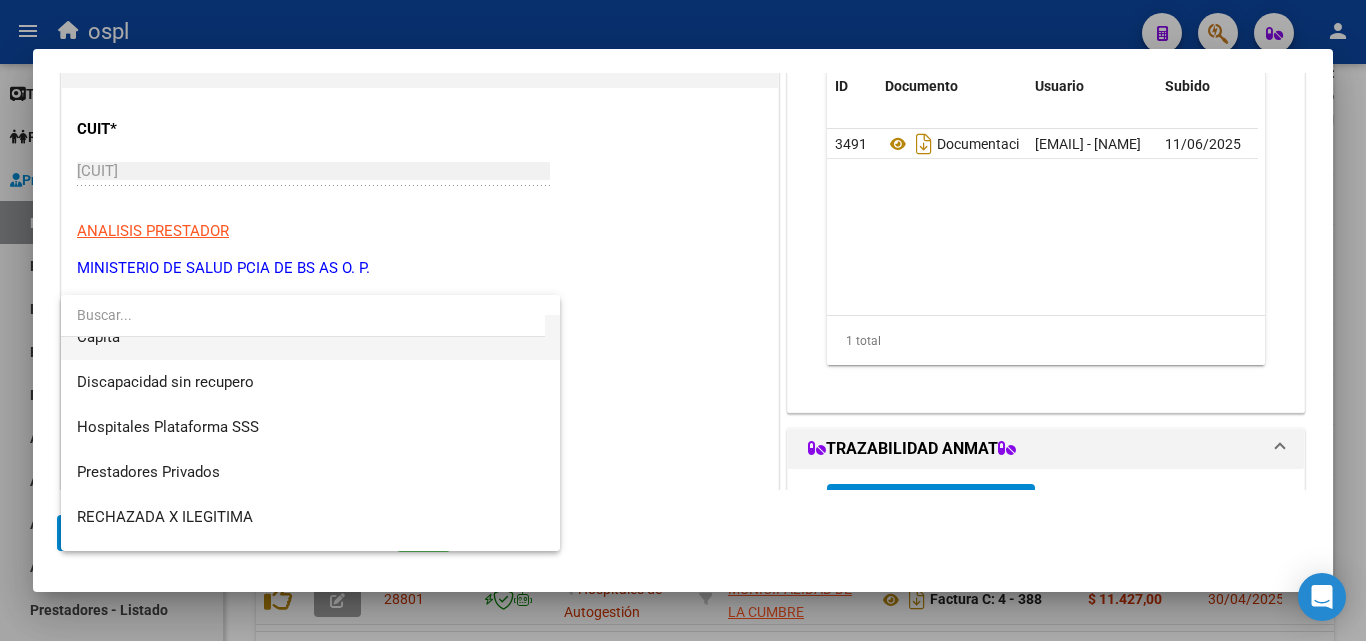 scroll, scrollTop: 239, scrollLeft: 0, axis: vertical 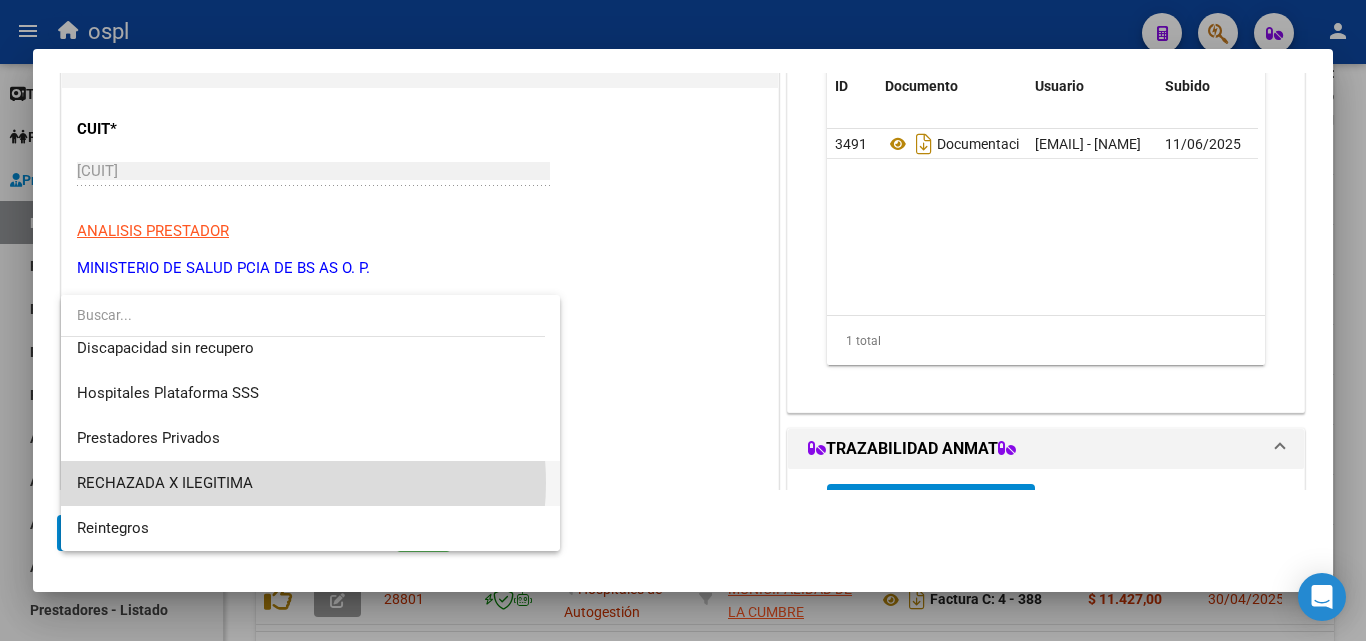 click on "RECHAZADA X ILEGITIMA" at bounding box center (310, 483) 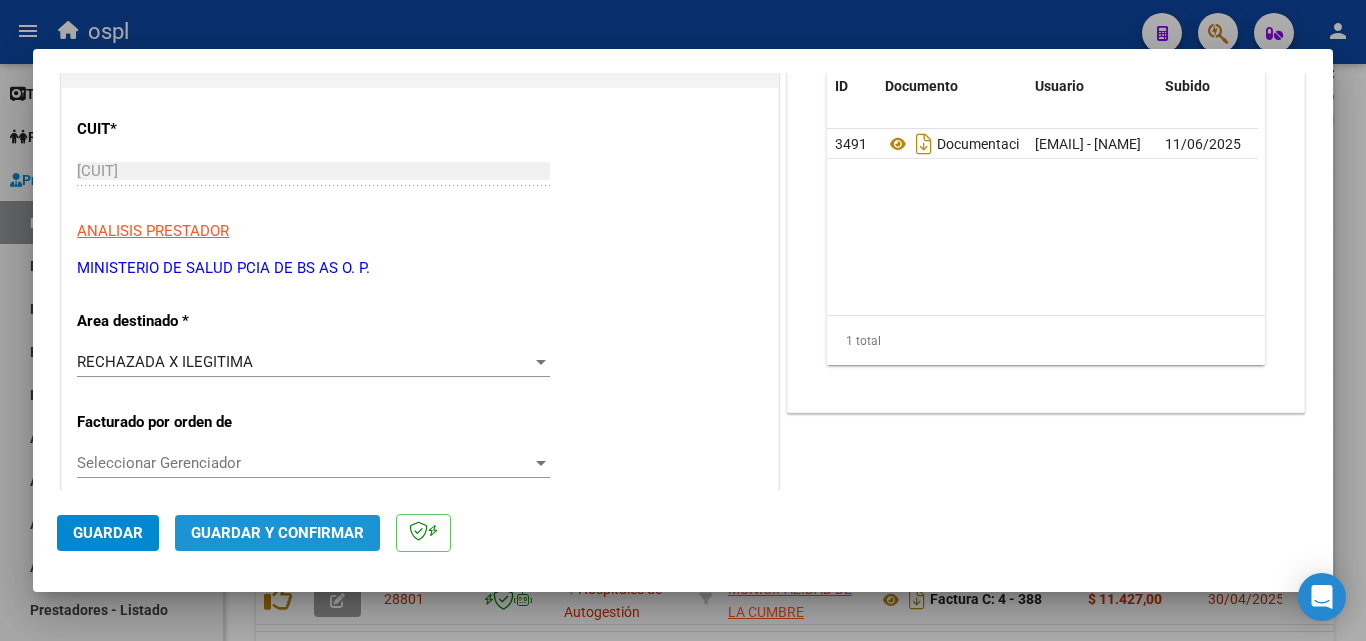 click on "Guardar y Confirmar" 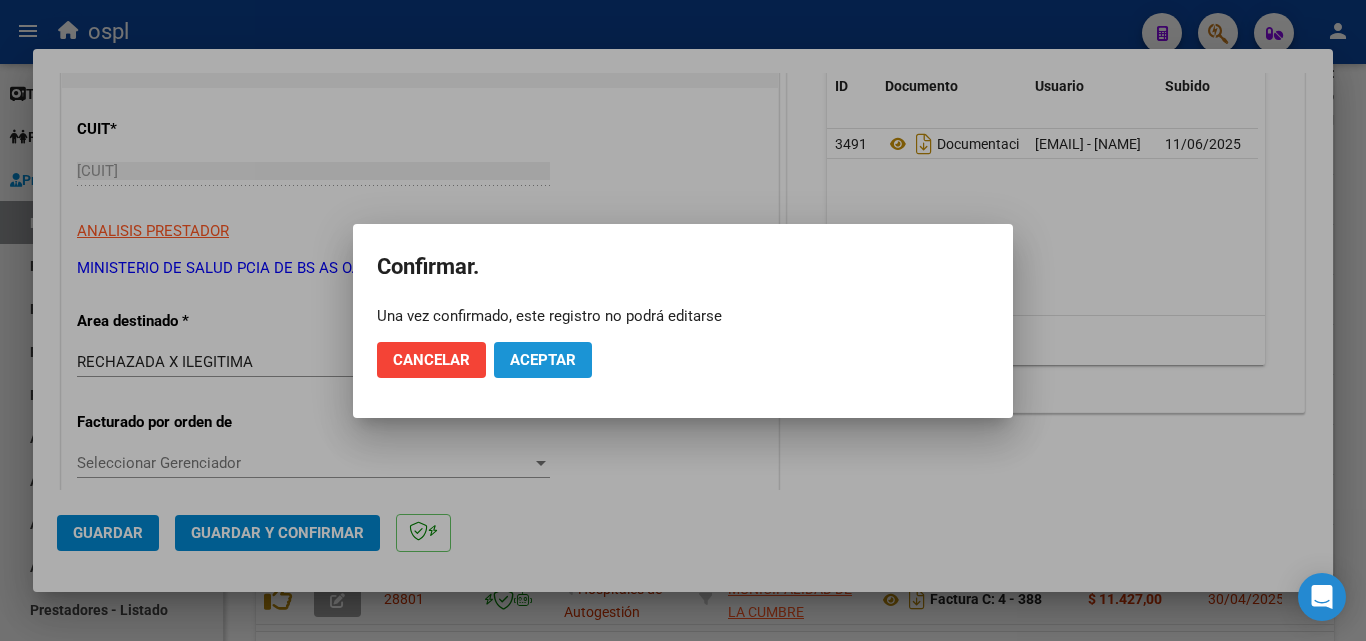 click on "Aceptar" 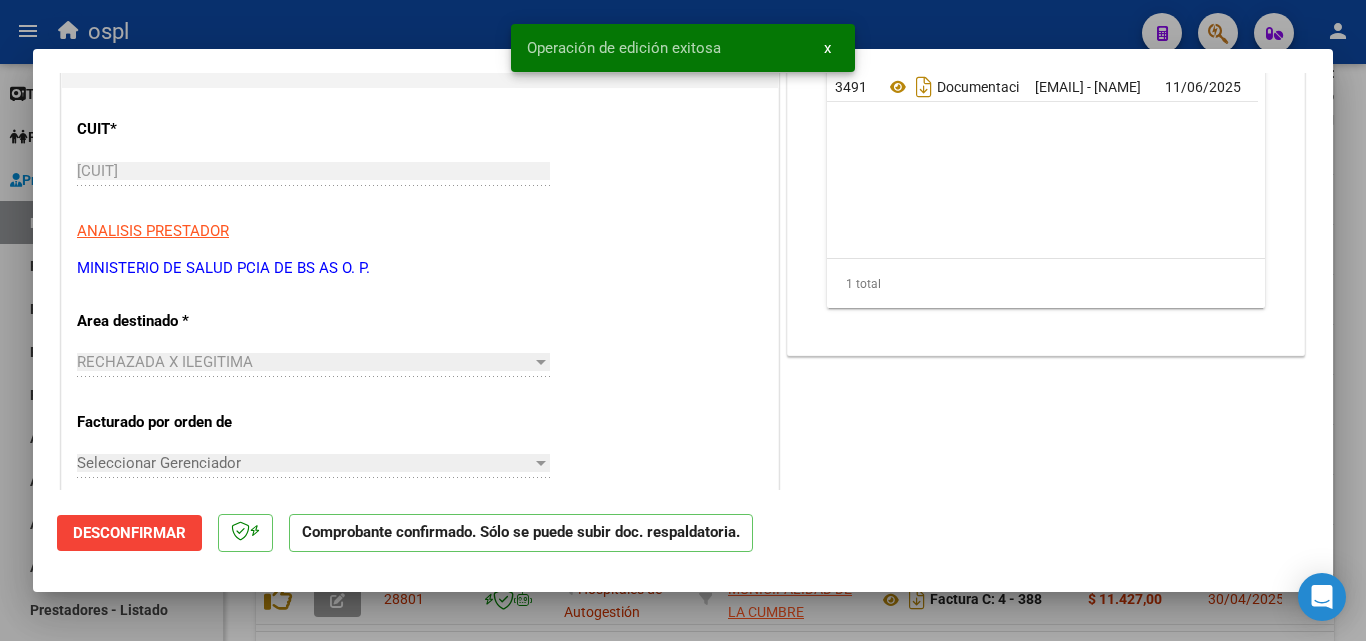 click on "Operación de edición exitosa x" at bounding box center [683, 48] 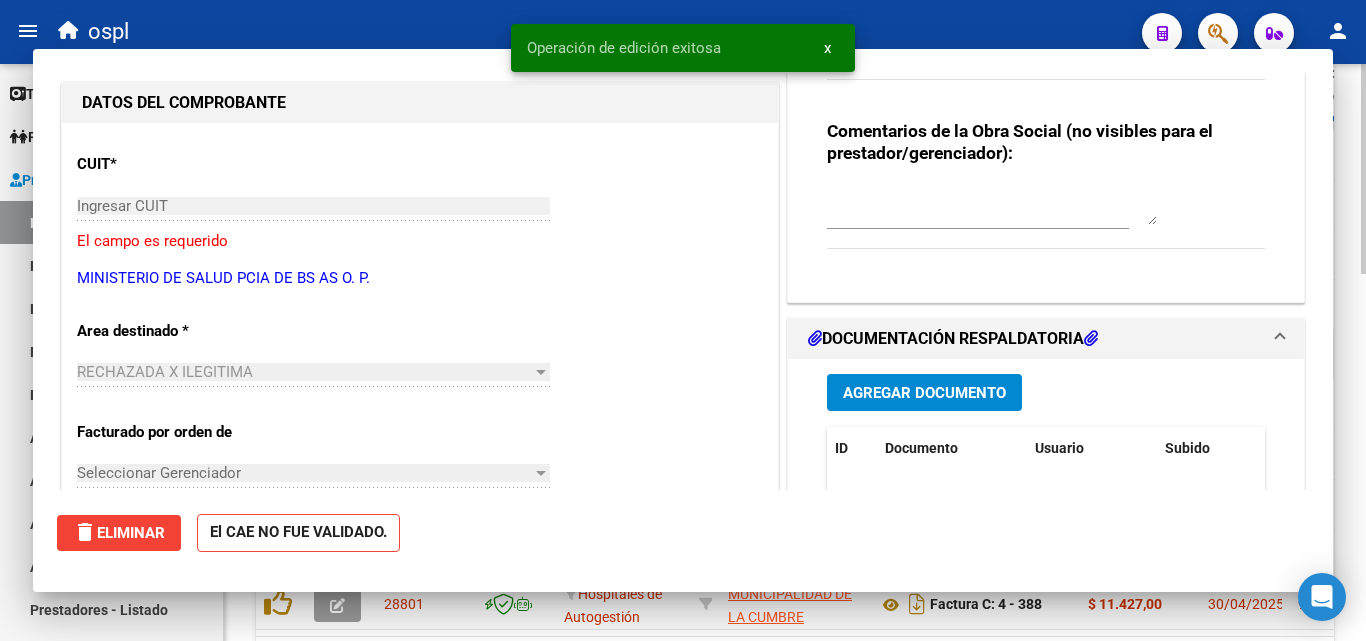 scroll, scrollTop: 0, scrollLeft: 0, axis: both 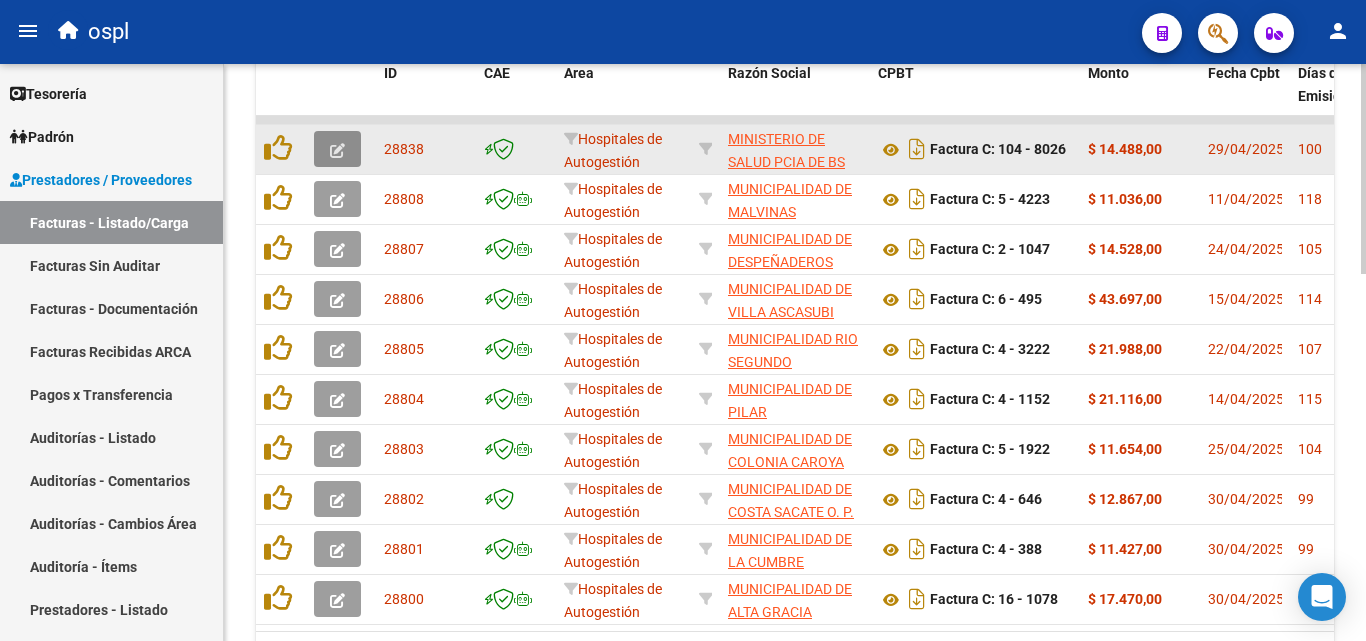 click 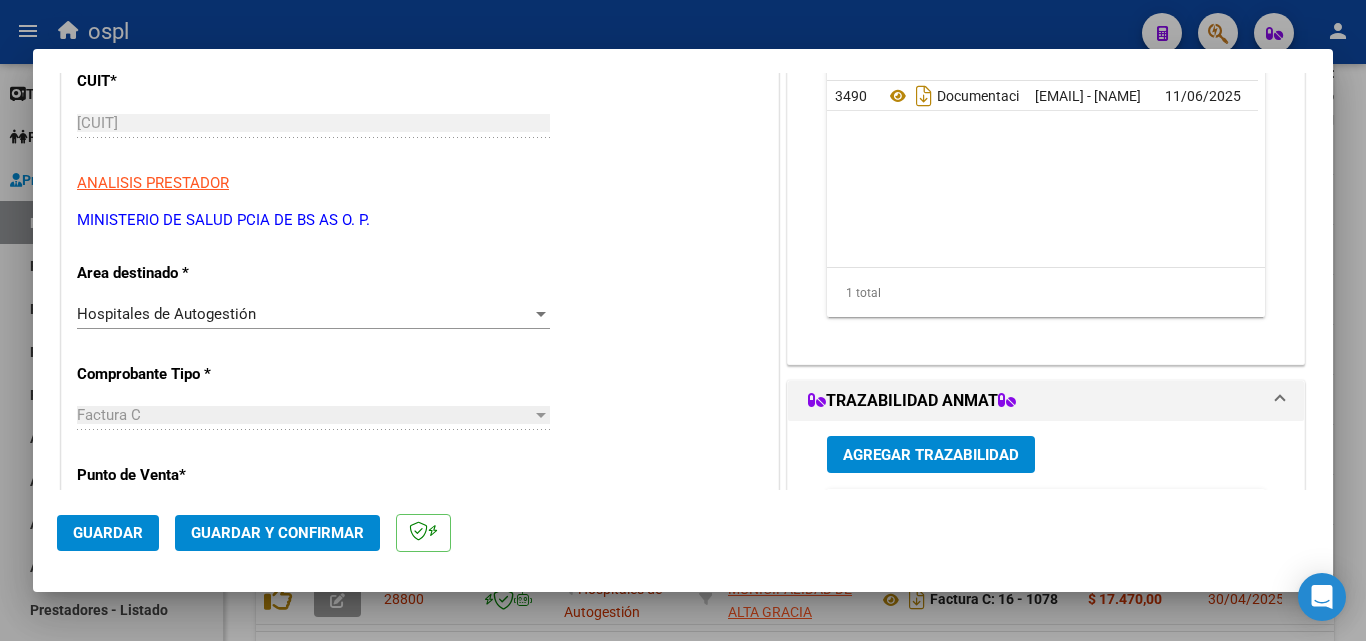 scroll, scrollTop: 300, scrollLeft: 0, axis: vertical 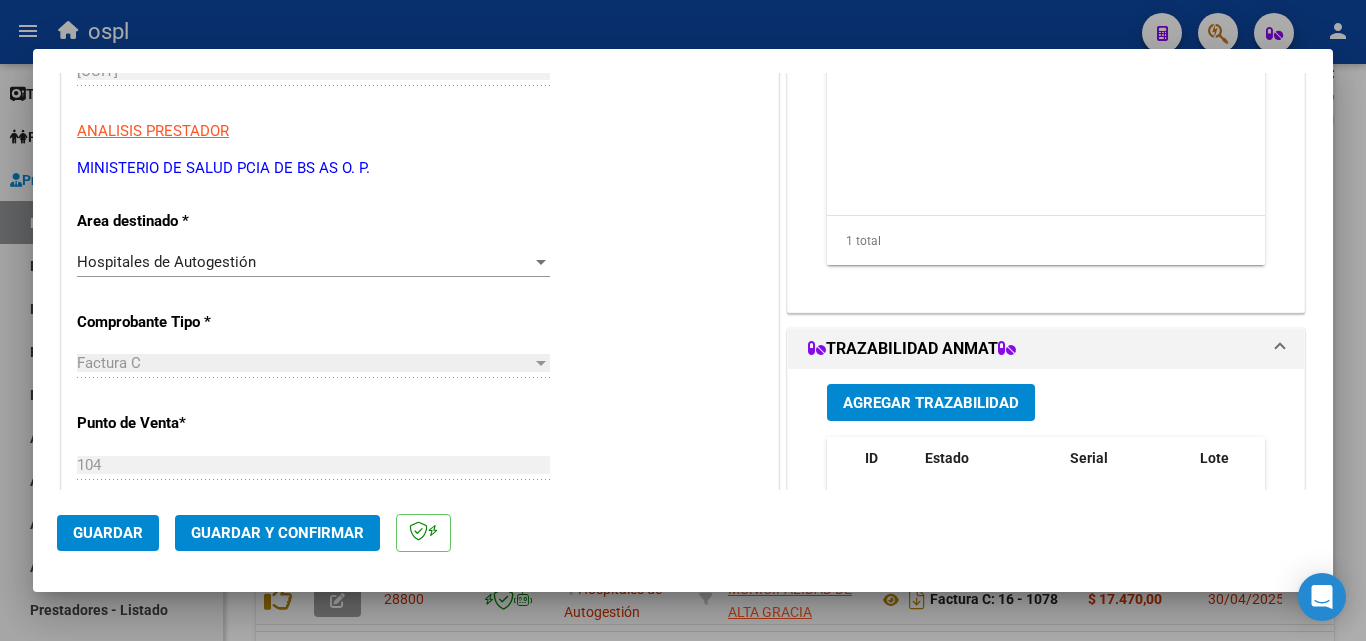 click on "Hospitales de Autogestión" at bounding box center [304, 262] 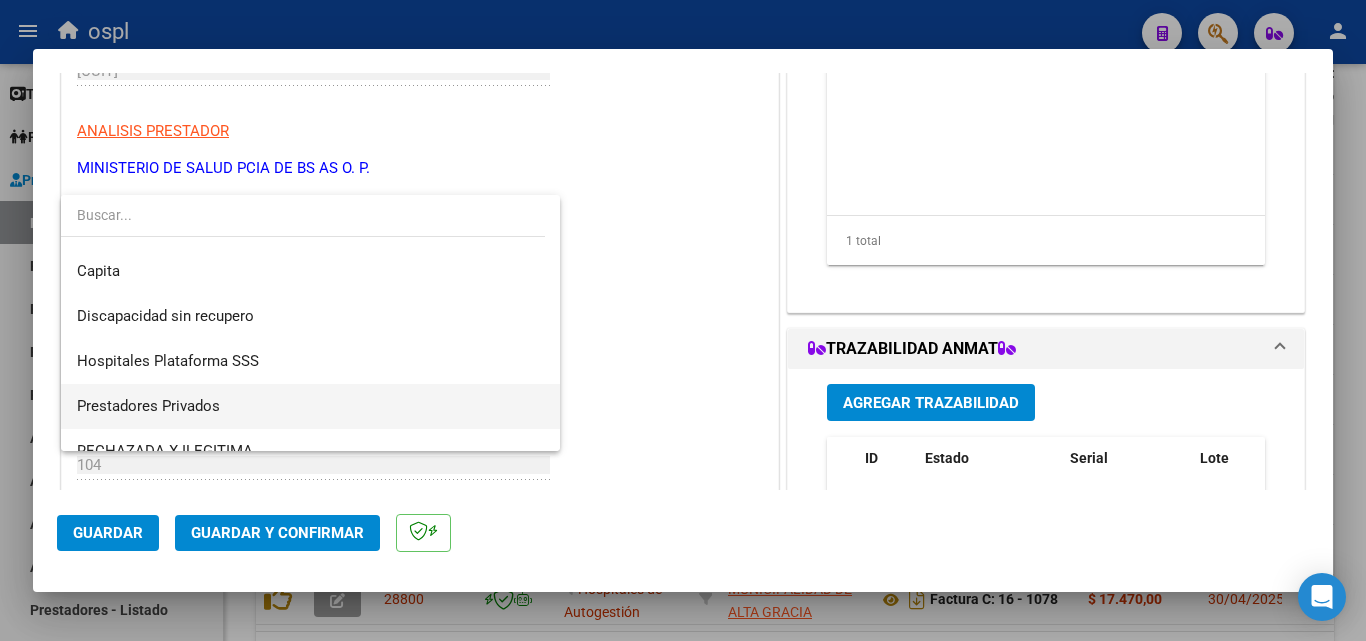 scroll, scrollTop: 239, scrollLeft: 0, axis: vertical 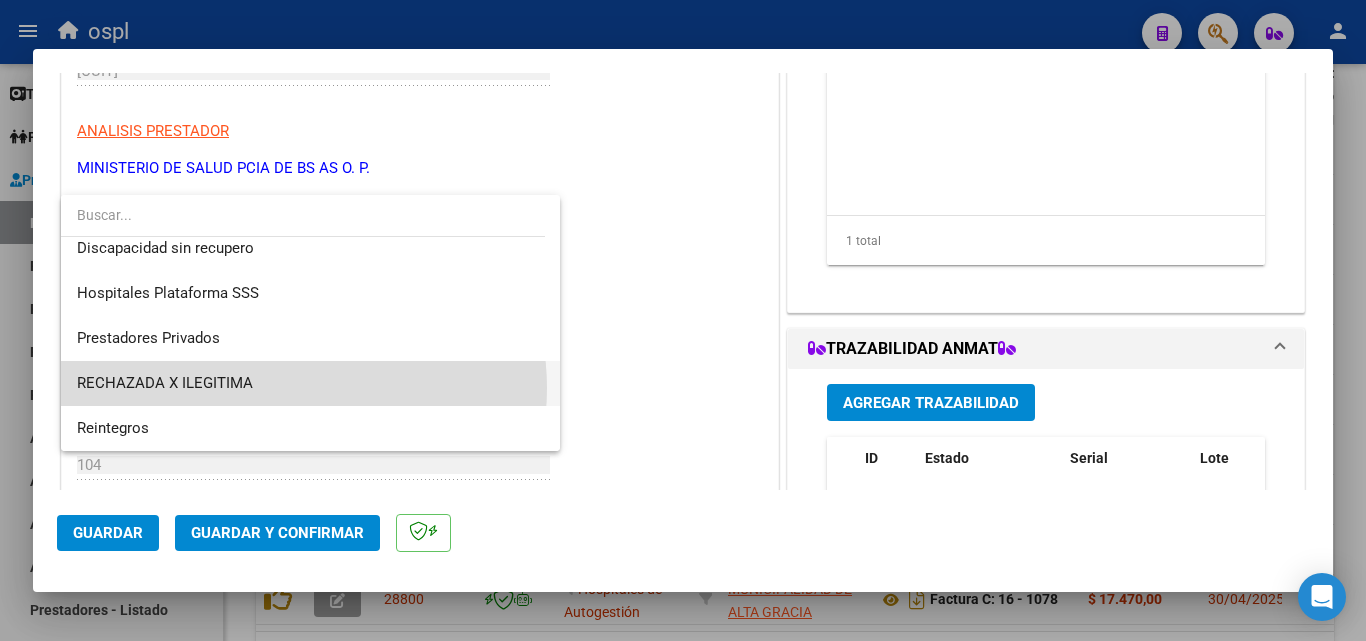 click on "RECHAZADA X ILEGITIMA" at bounding box center (310, 383) 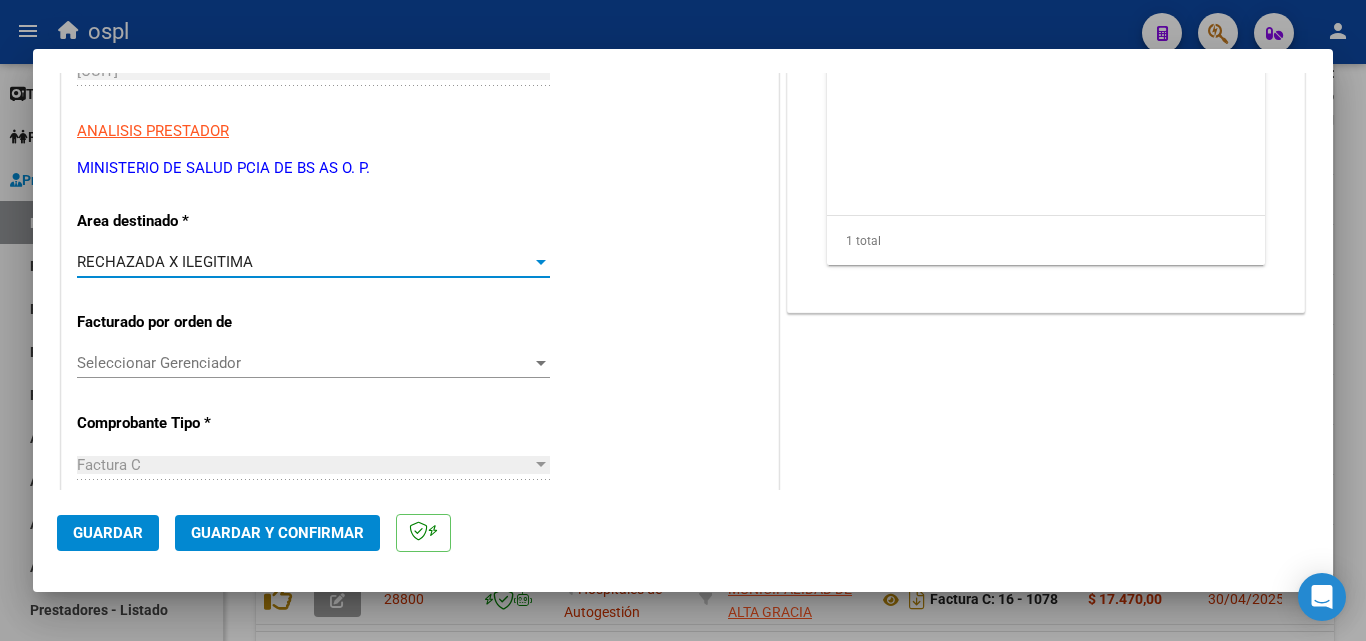 click on "CUIT  *   30-62698339-8 Ingresar CUIT  ANALISIS PRESTADOR  MINISTERIO DE SALUD PCIA DE BS AS O. P.  ARCA Padrón" at bounding box center (420, 91) 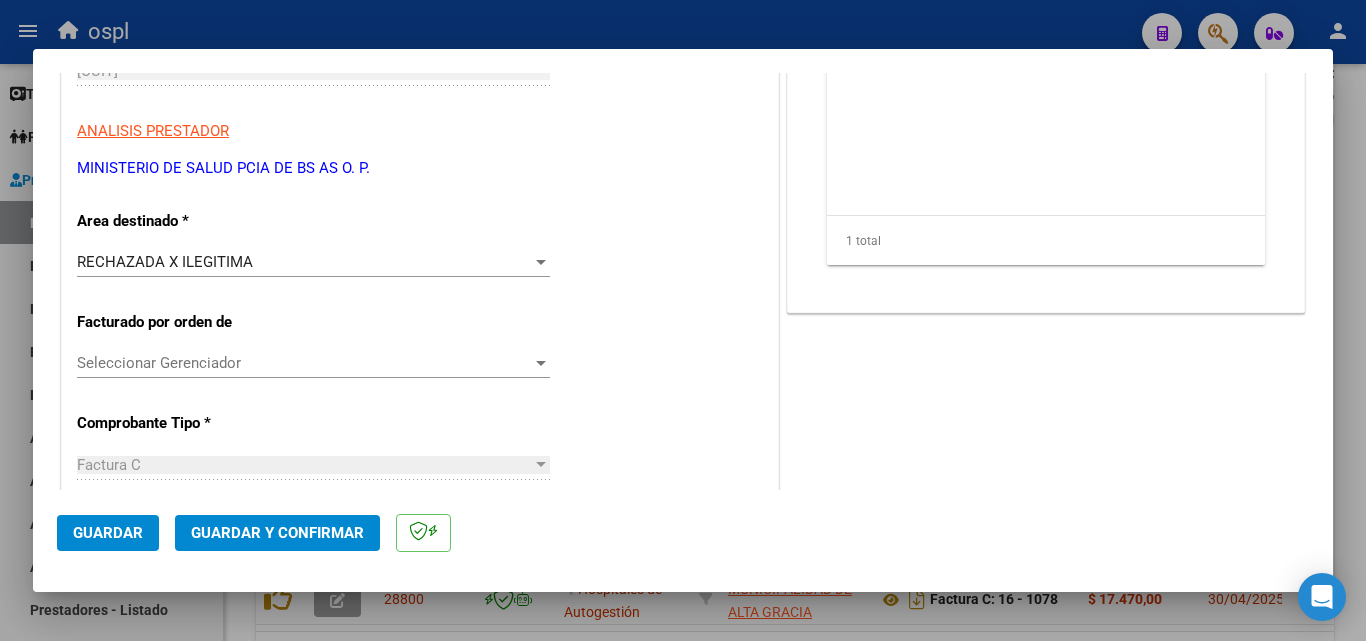 click on "Guardar y Confirmar" 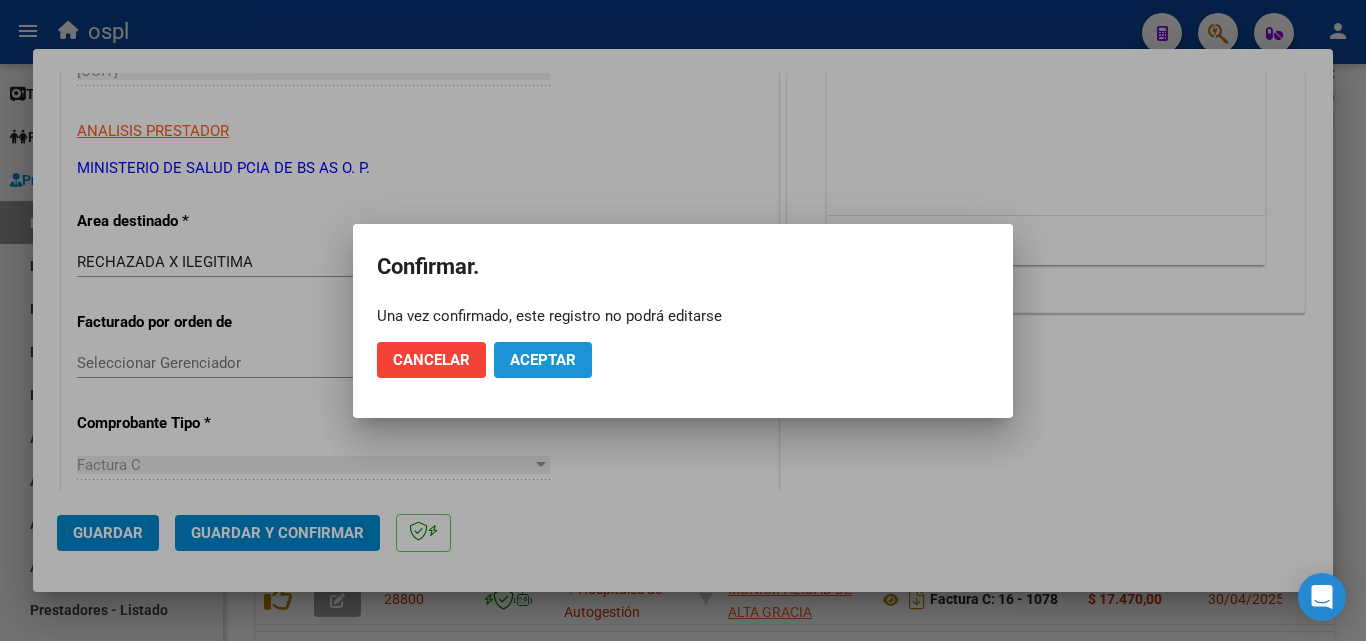 click on "Aceptar" 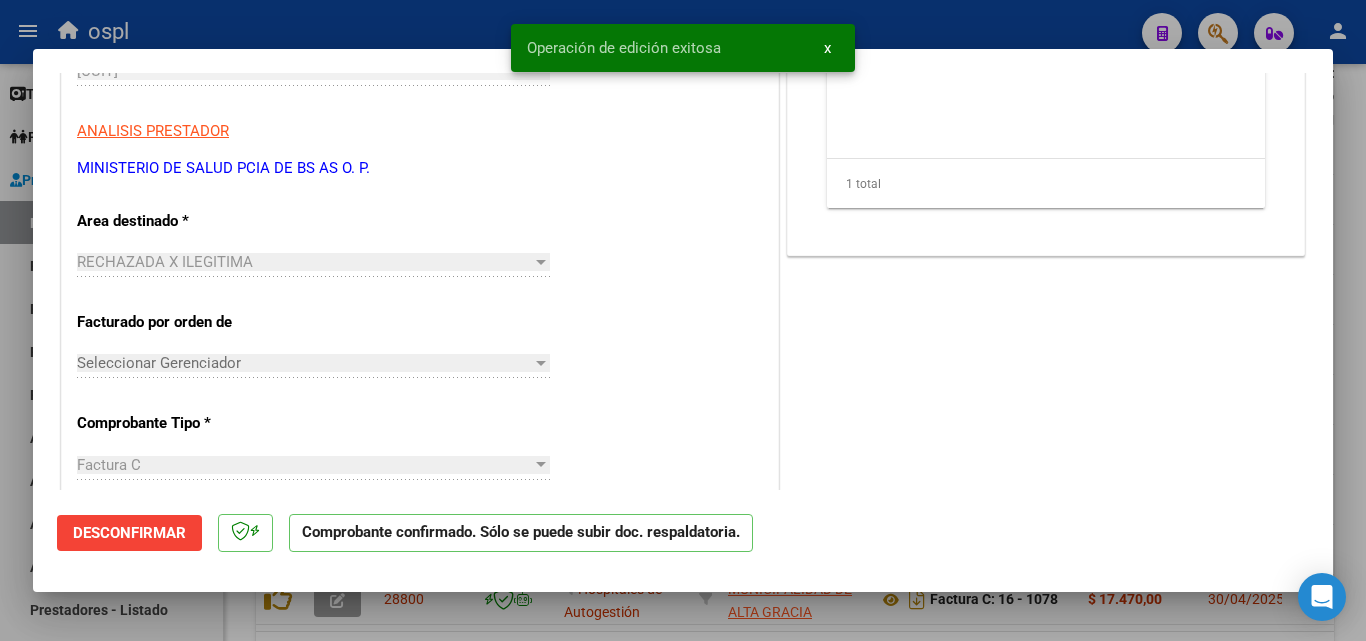 click at bounding box center [683, 320] 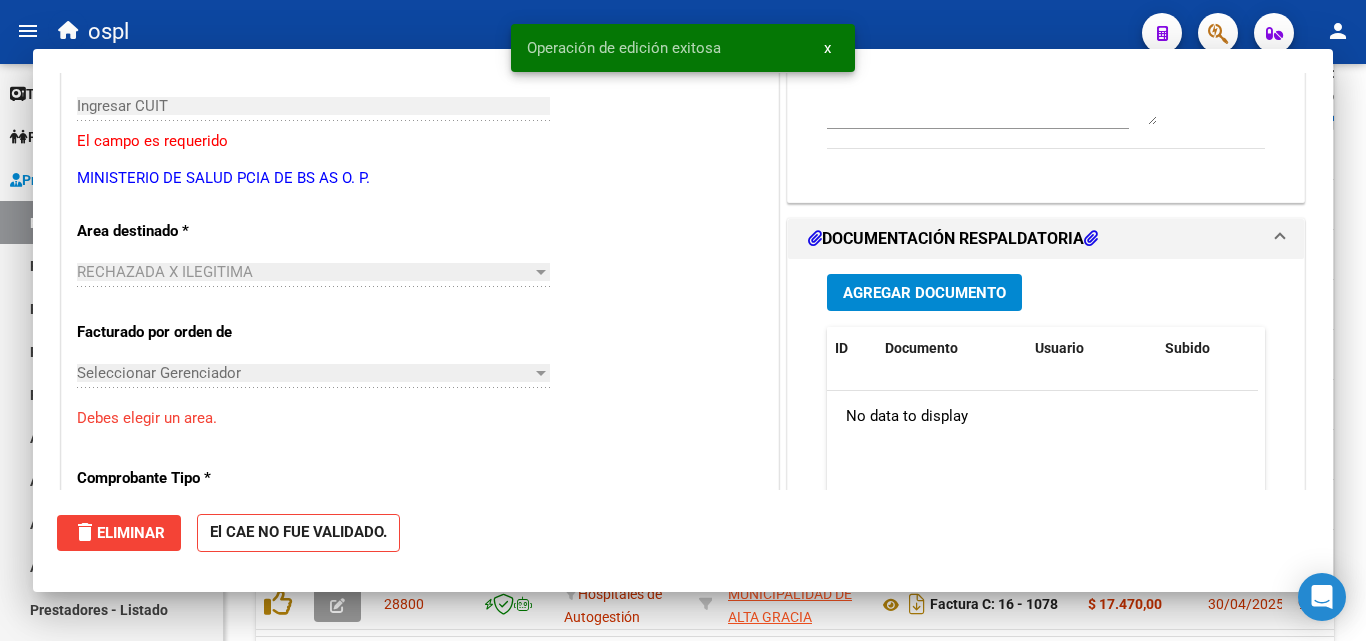 scroll, scrollTop: 0, scrollLeft: 0, axis: both 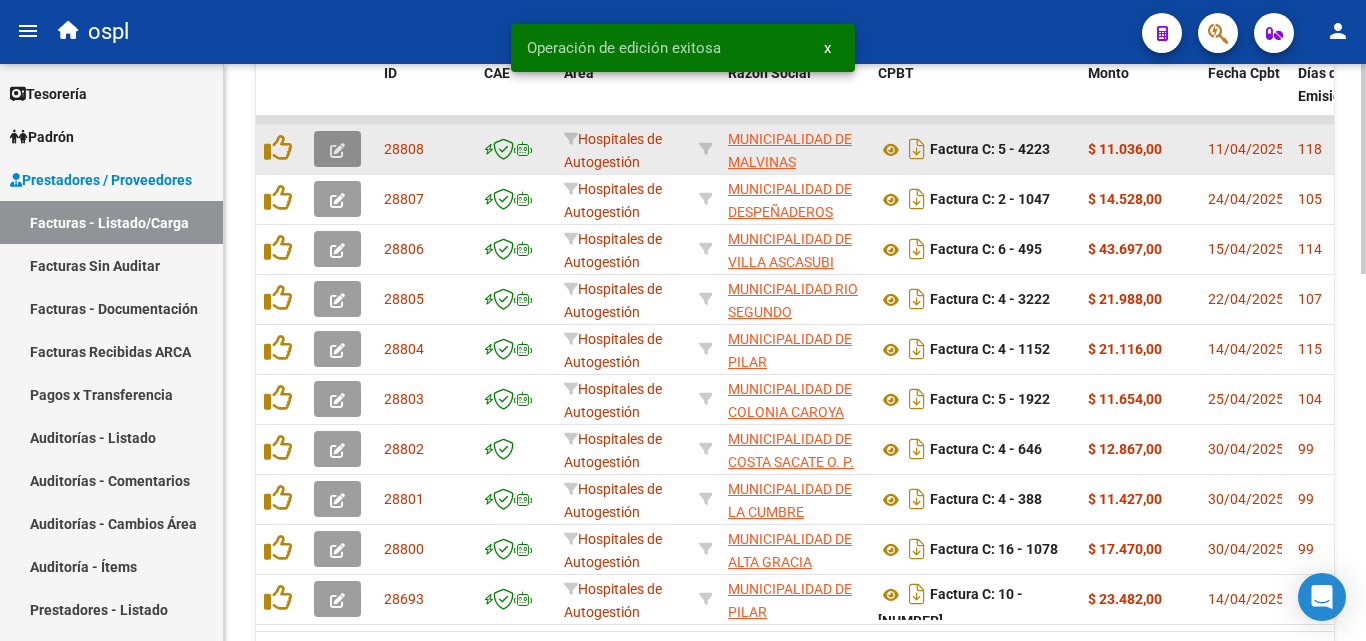 click 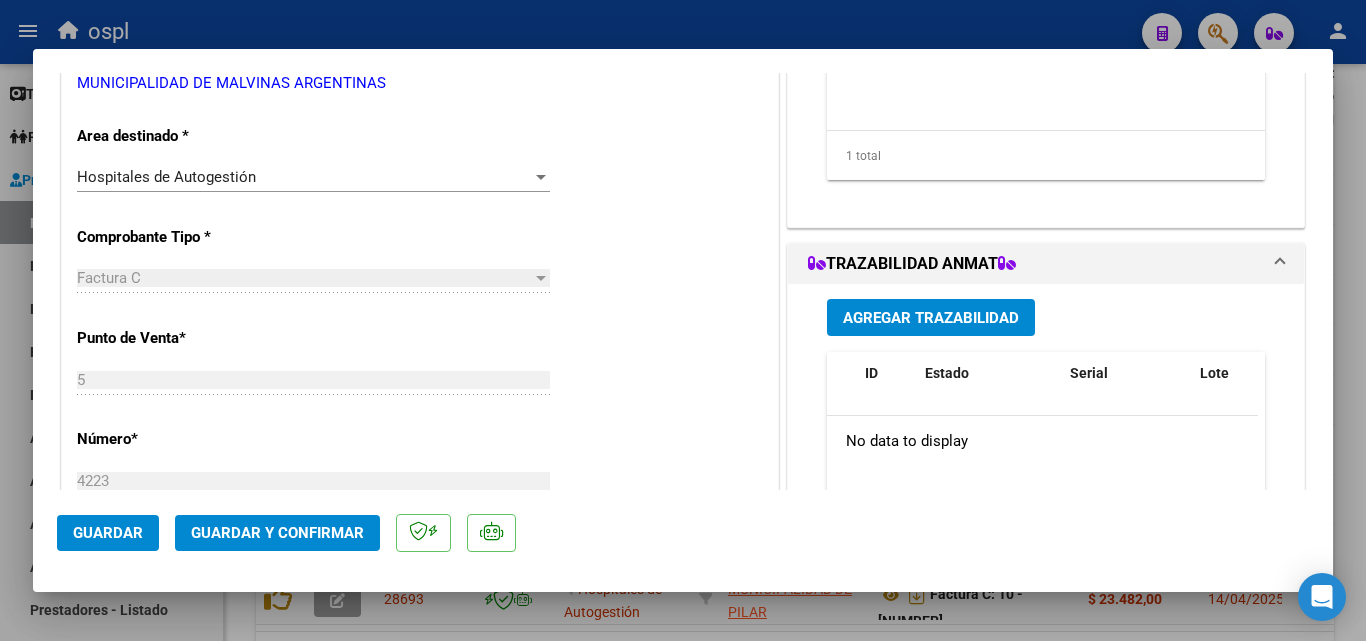 scroll, scrollTop: 400, scrollLeft: 0, axis: vertical 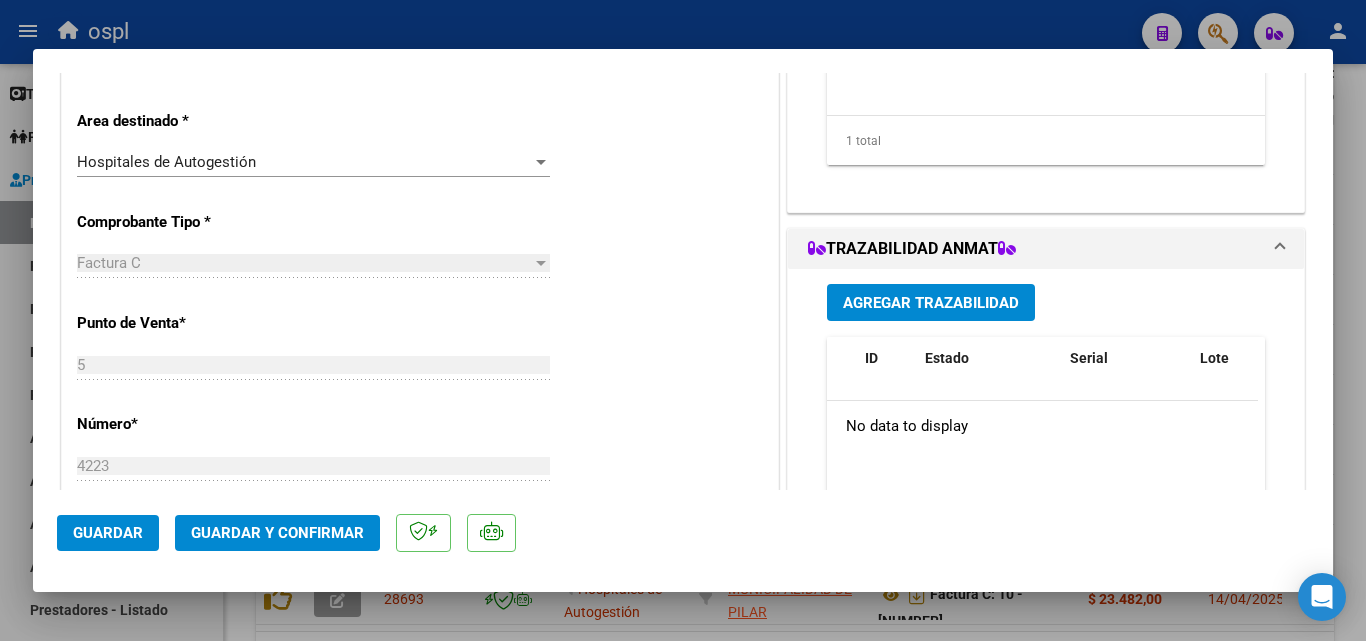 click on "Hospitales de Autogestión Seleccionar Area" at bounding box center [313, 162] 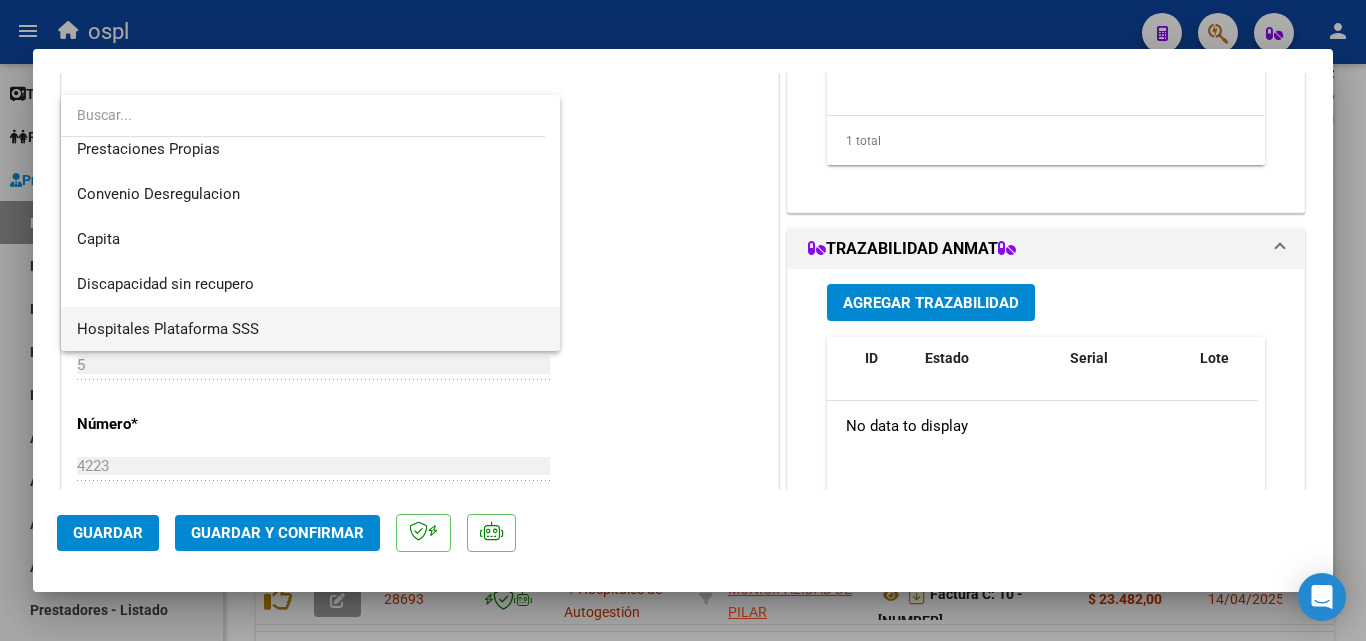 scroll, scrollTop: 239, scrollLeft: 0, axis: vertical 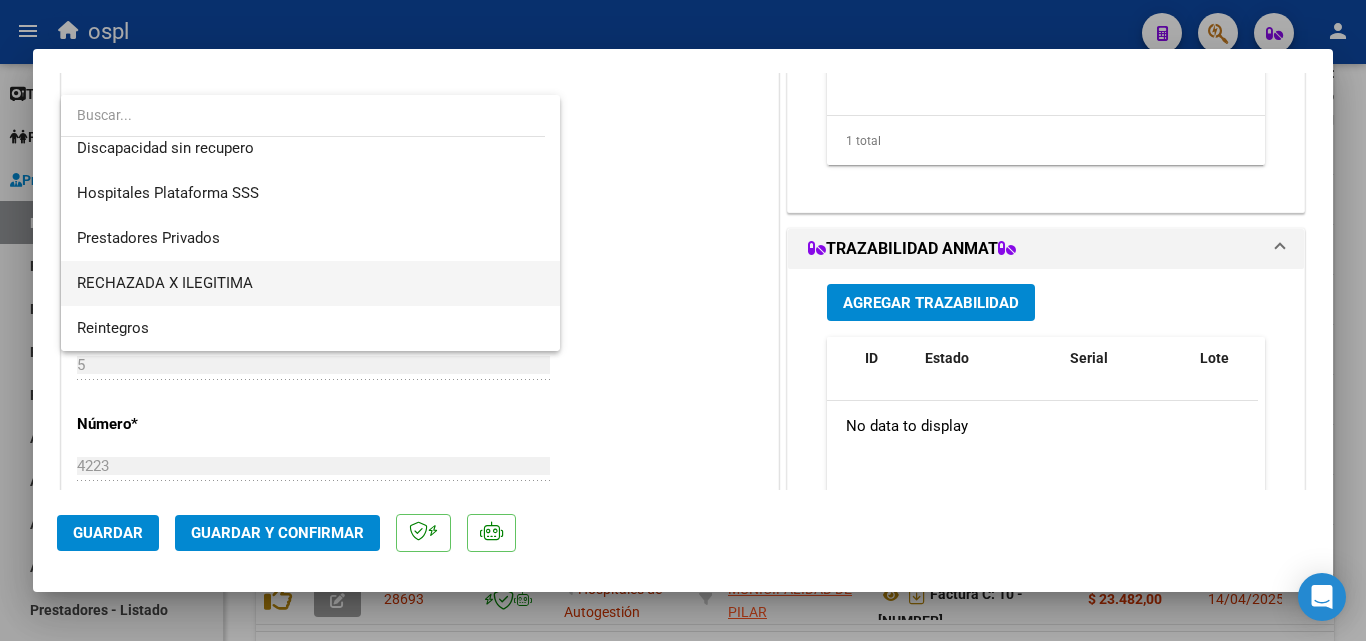 click on "RECHAZADA X ILEGITIMA" at bounding box center [310, 283] 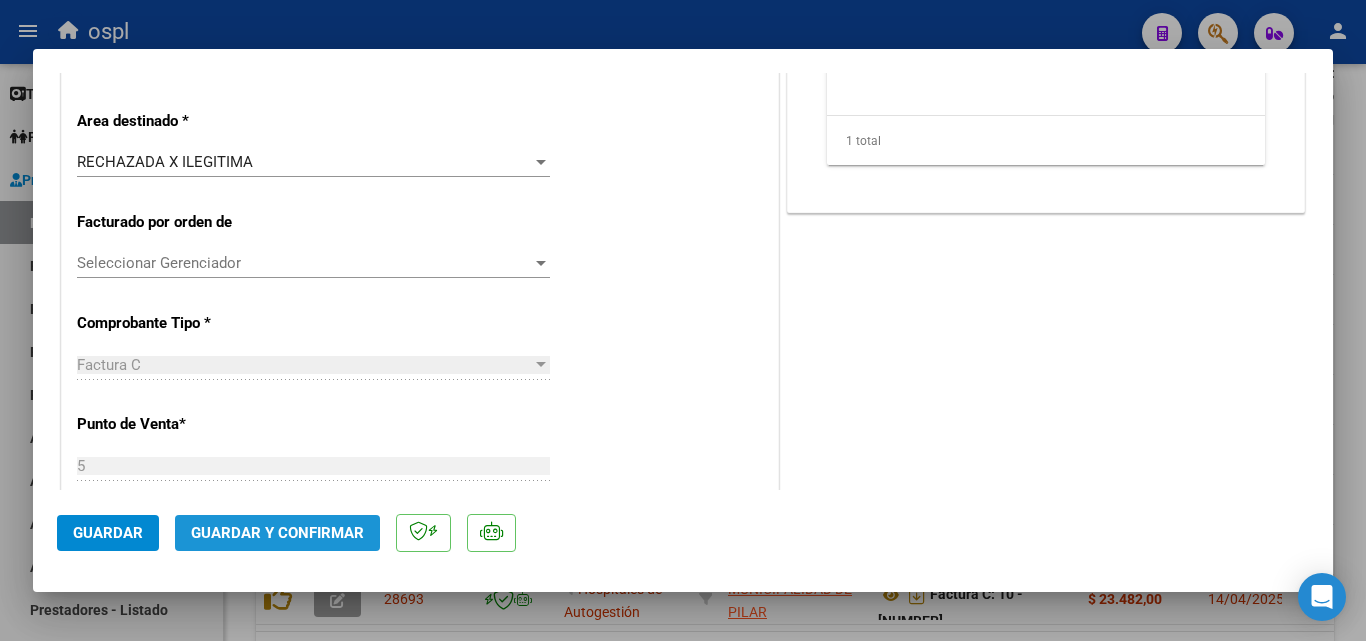 click on "Guardar y Confirmar" 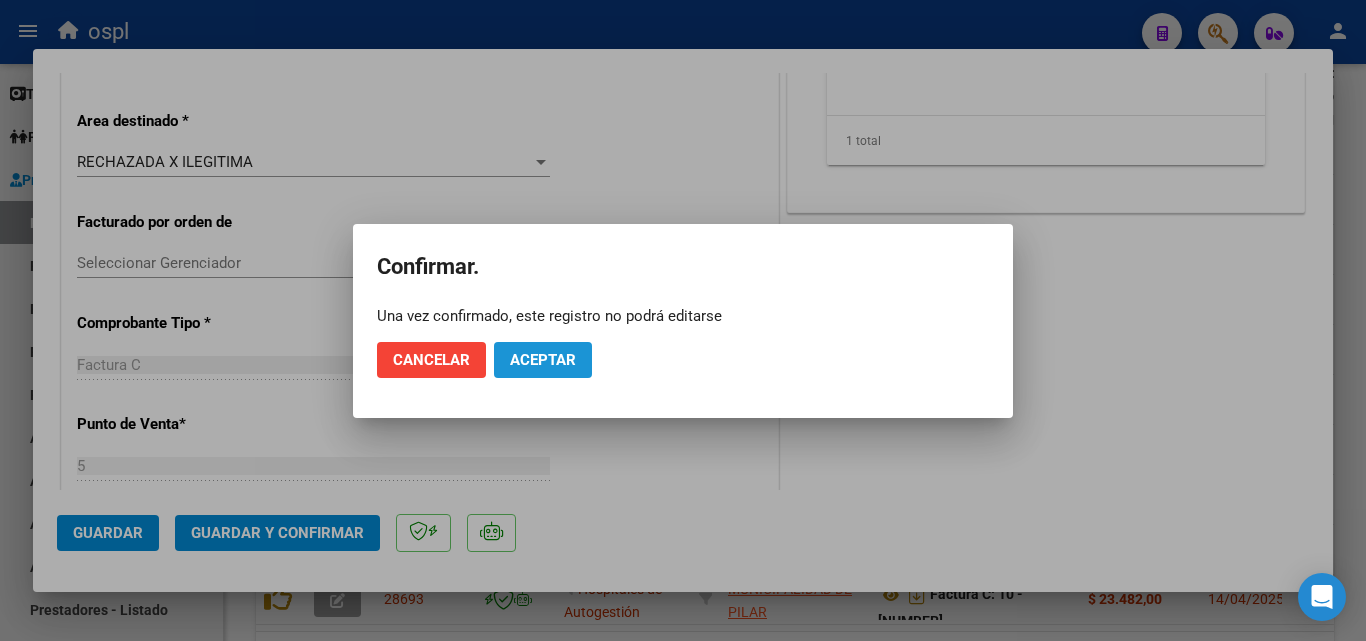 click on "Aceptar" 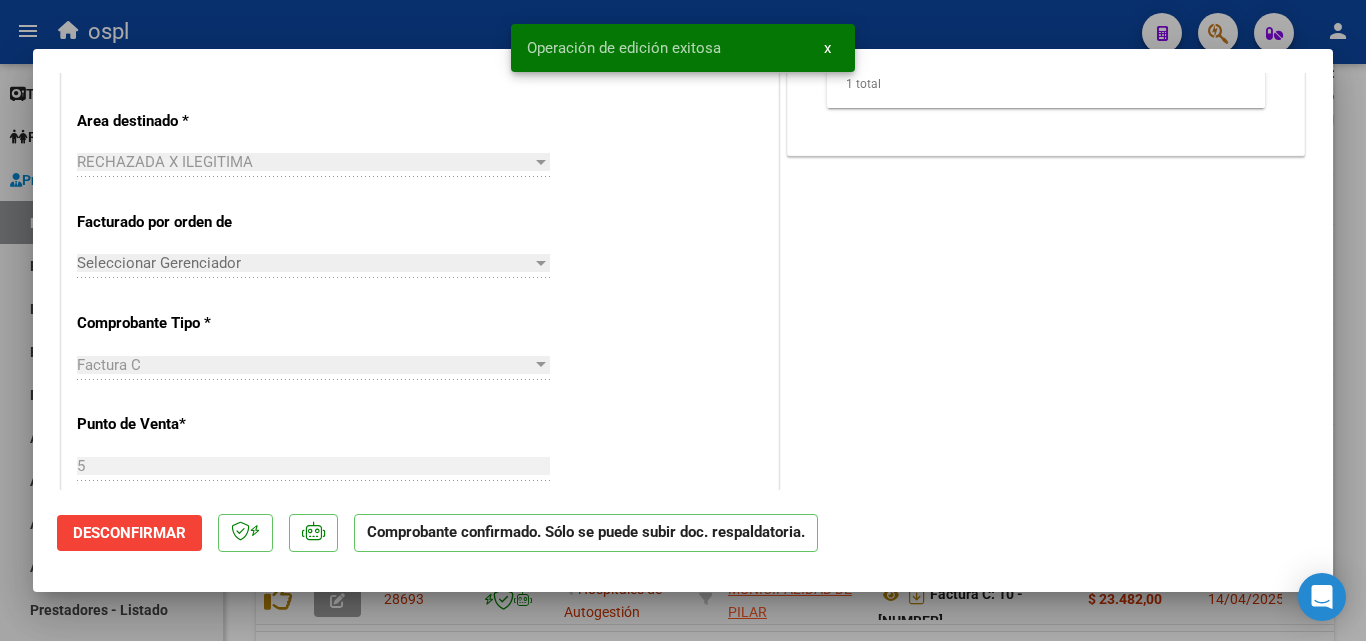 click at bounding box center [683, 320] 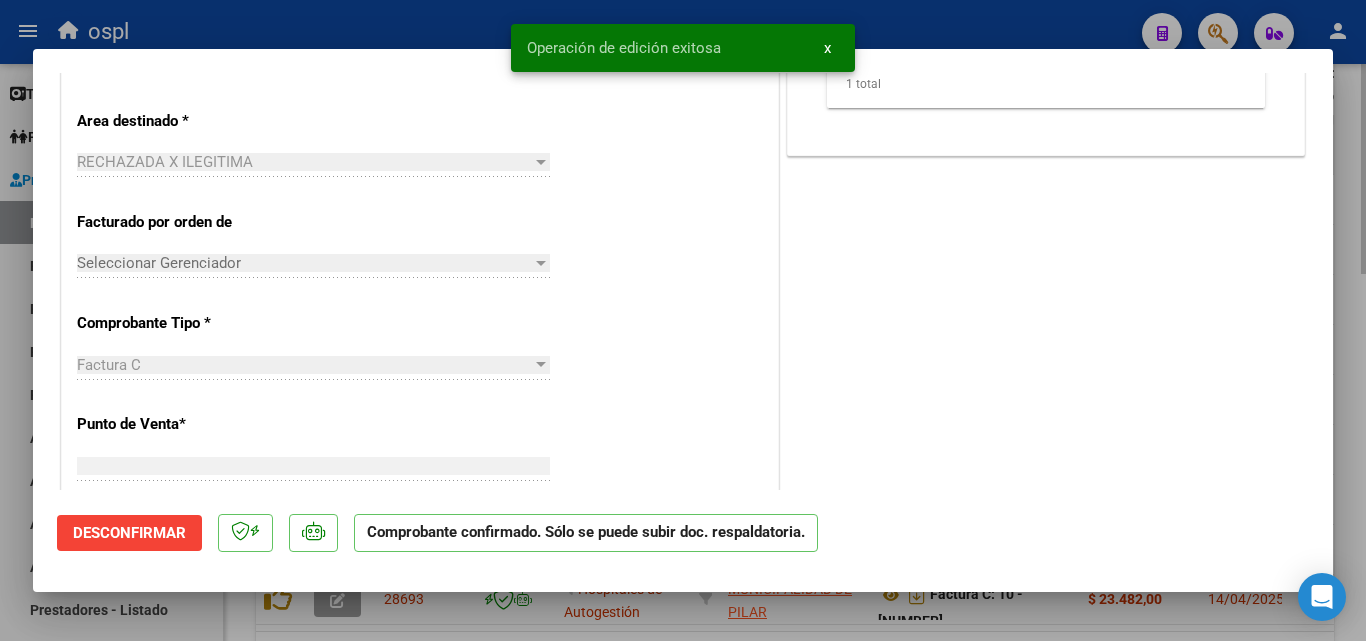 scroll, scrollTop: 0, scrollLeft: 0, axis: both 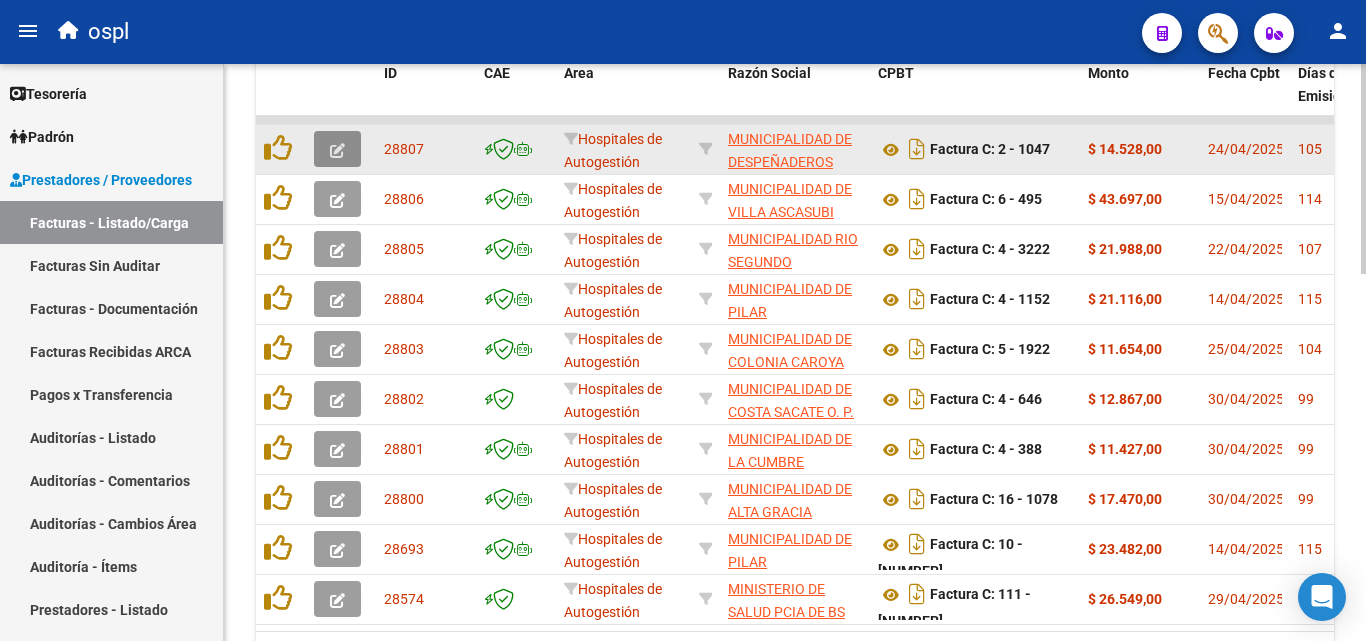 click 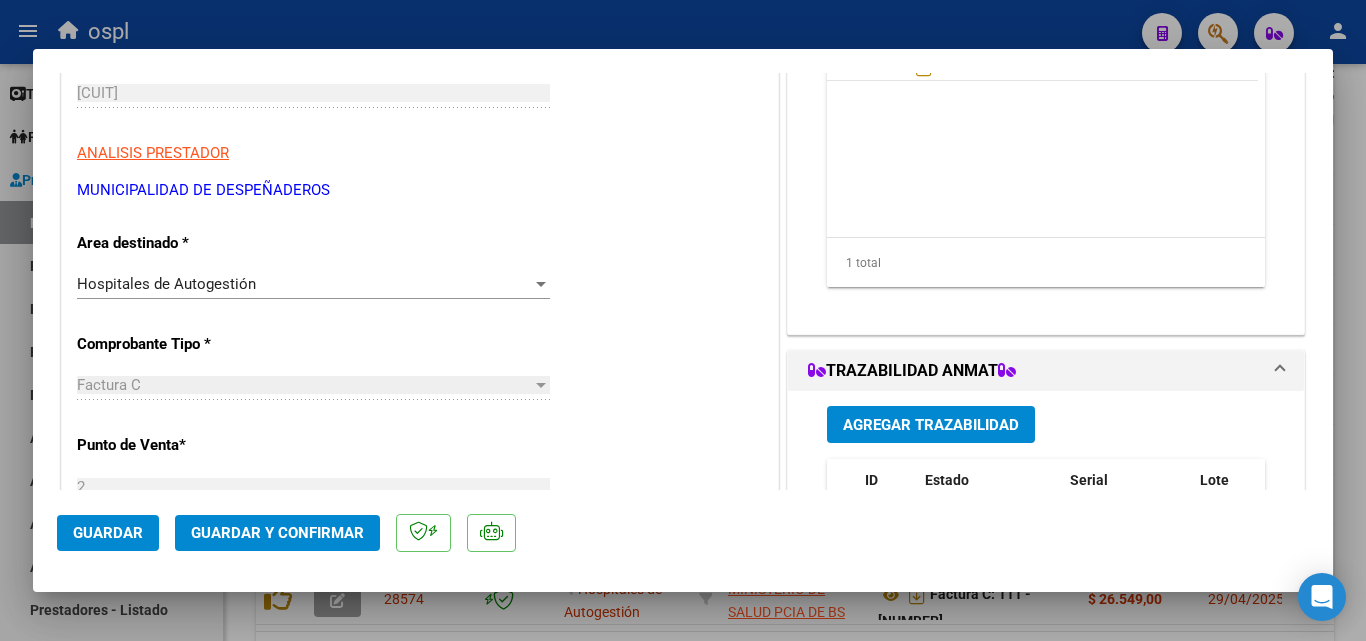 scroll, scrollTop: 300, scrollLeft: 0, axis: vertical 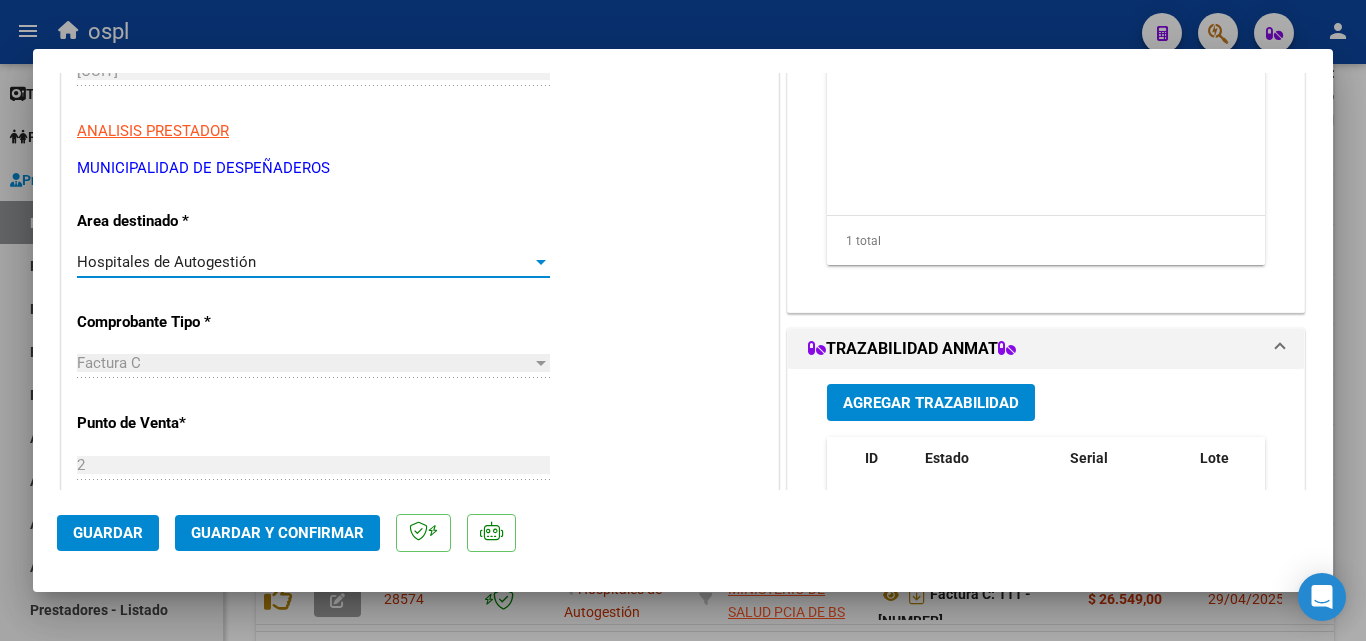 click on "Hospitales de Autogestión" at bounding box center [304, 262] 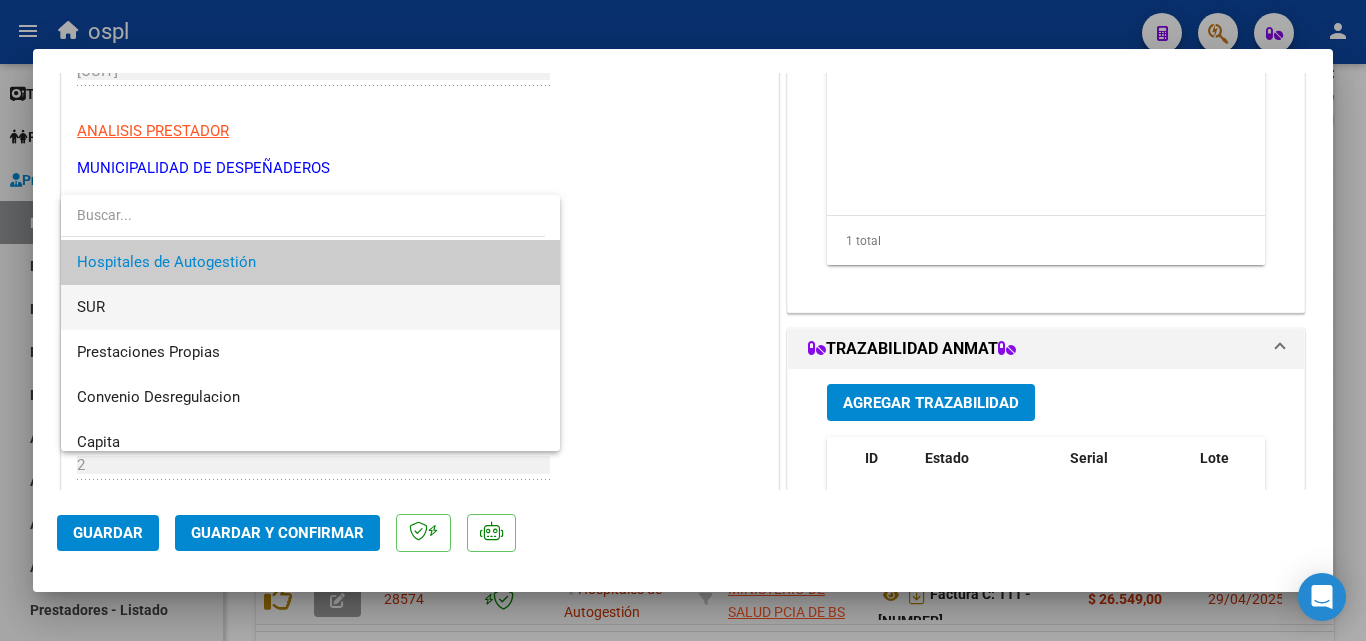 scroll, scrollTop: 239, scrollLeft: 0, axis: vertical 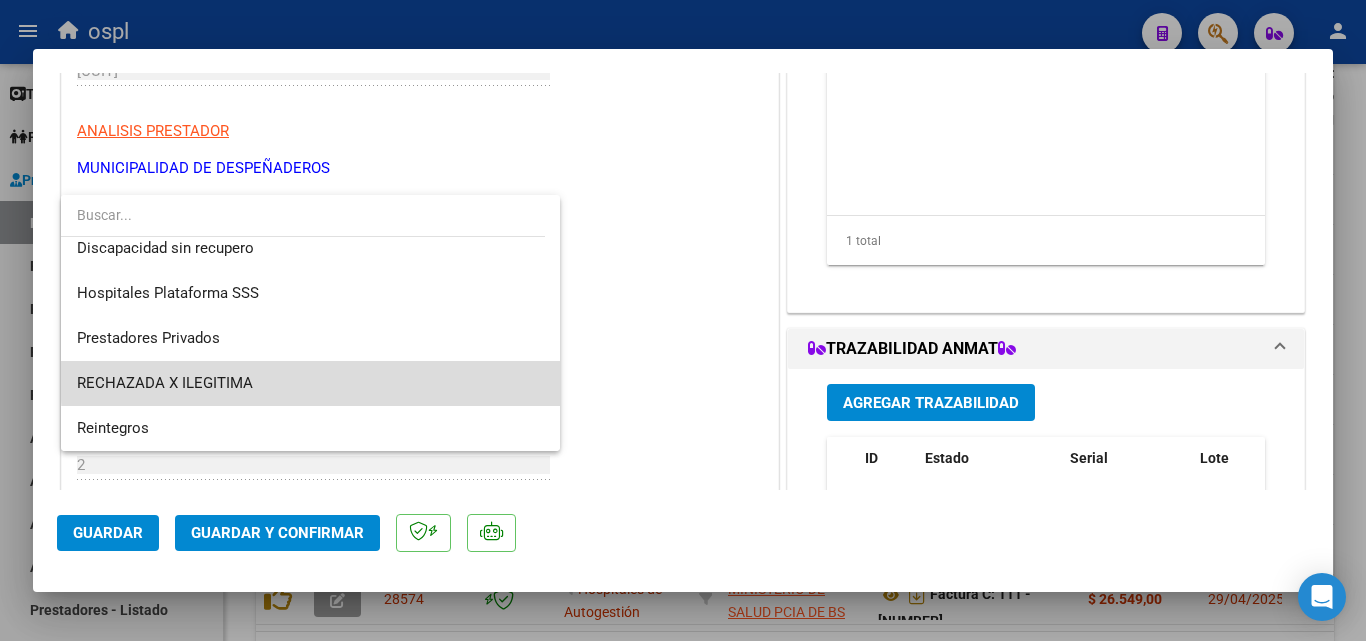 click on "RECHAZADA X ILEGITIMA" at bounding box center [310, 383] 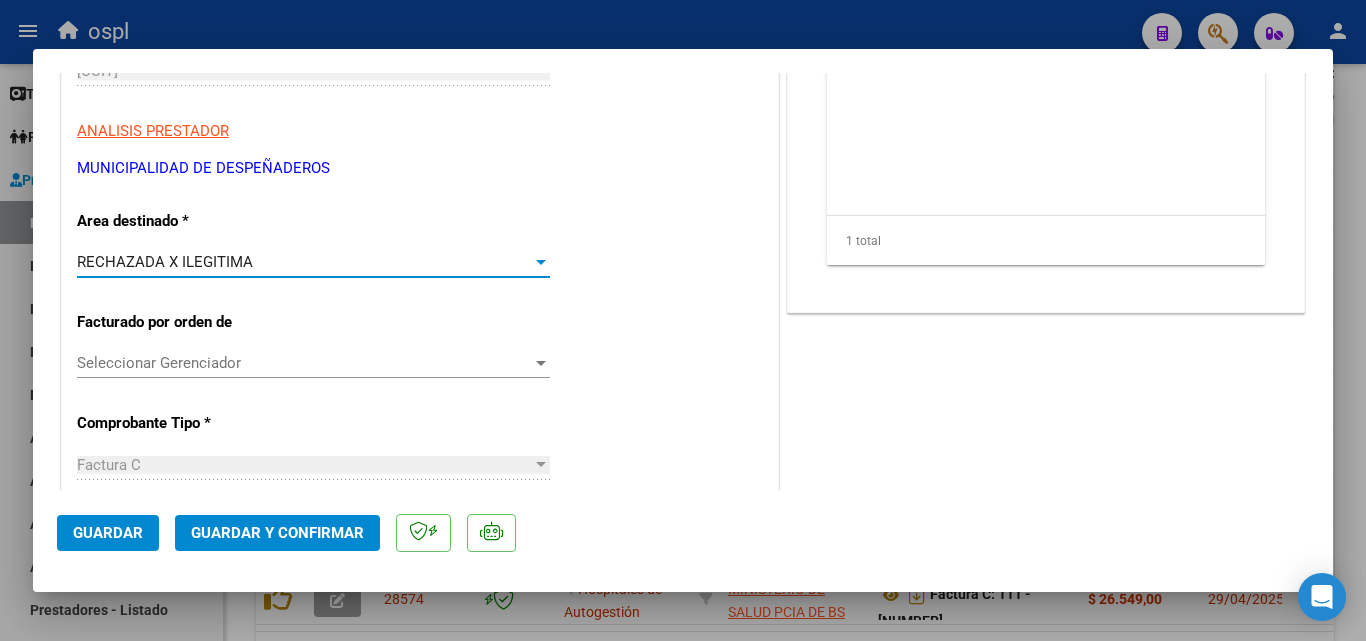 click on "Guardar y Confirmar" 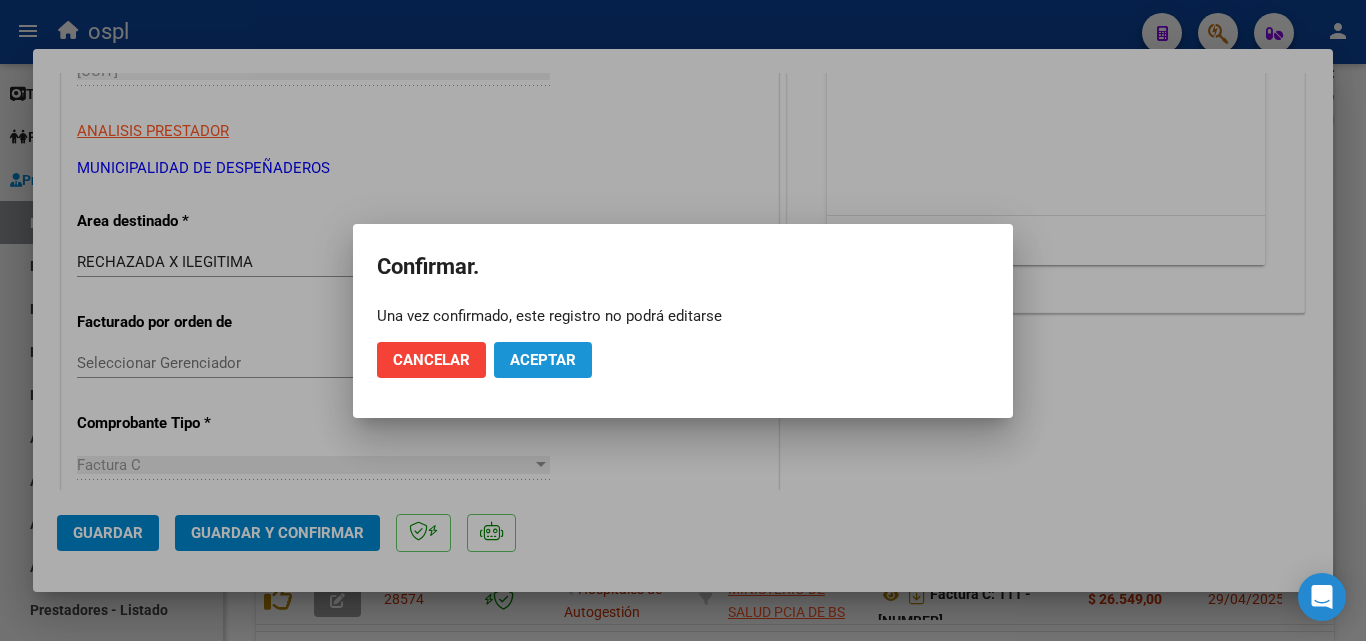 click on "Aceptar" 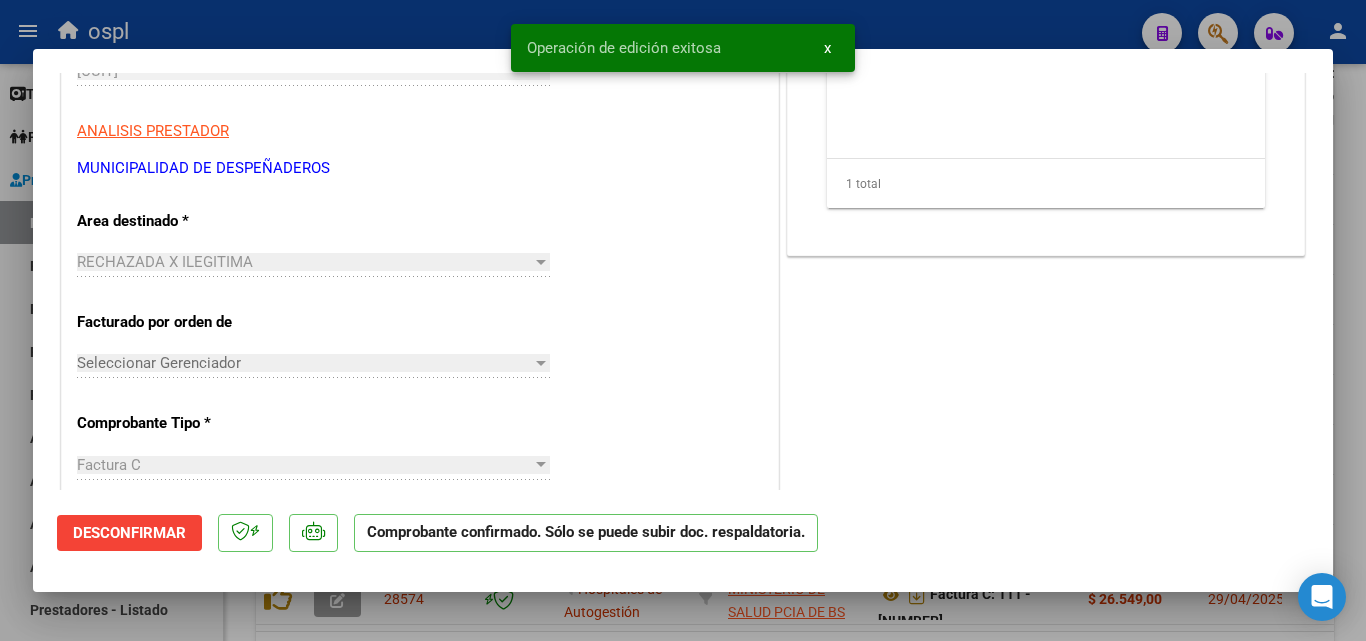 click at bounding box center [683, 320] 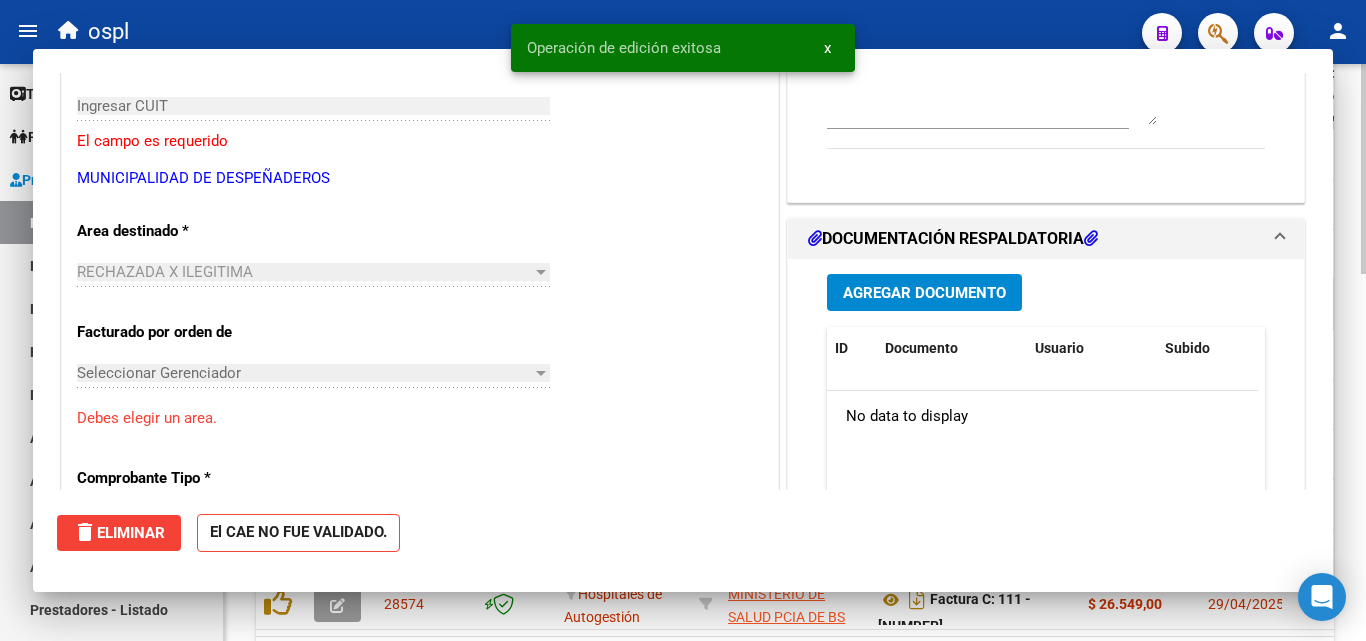 scroll, scrollTop: 0, scrollLeft: 0, axis: both 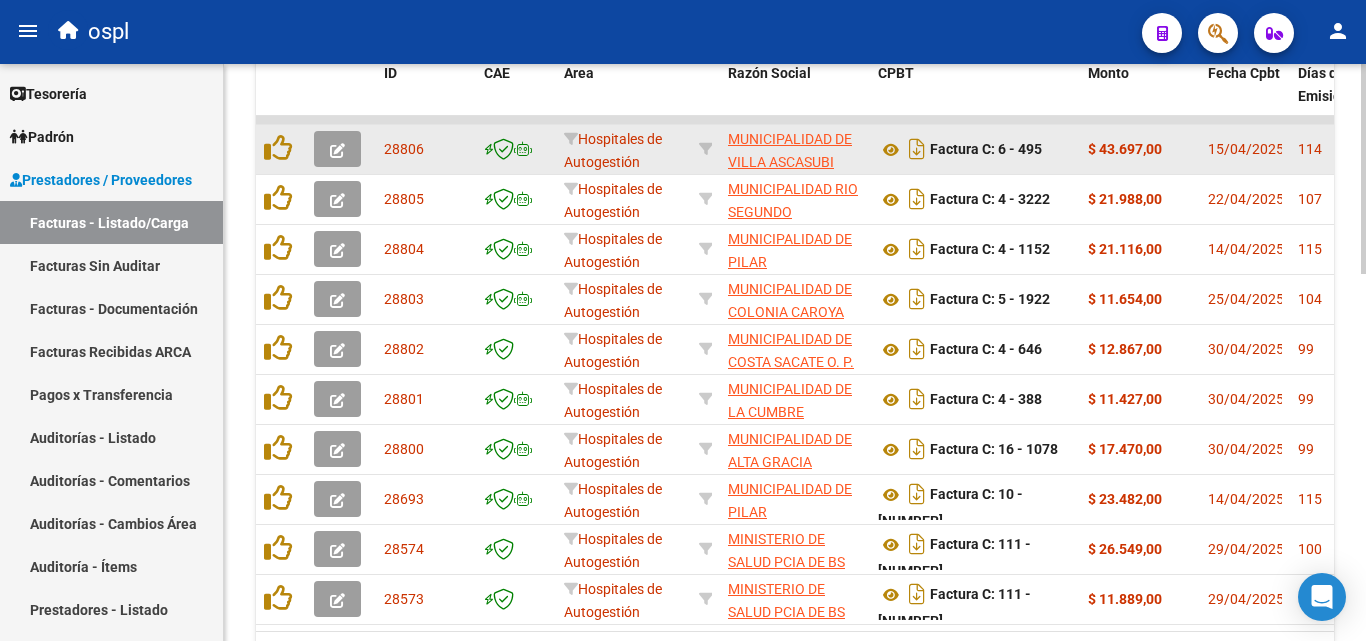 click 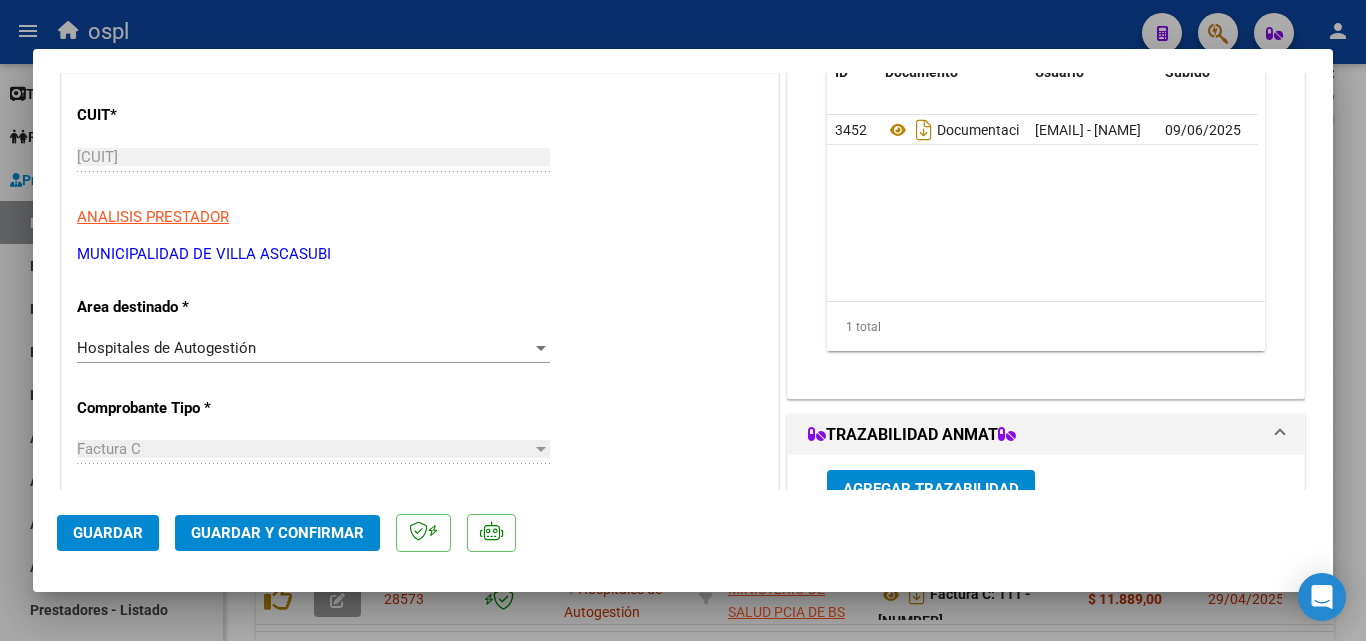 scroll, scrollTop: 300, scrollLeft: 0, axis: vertical 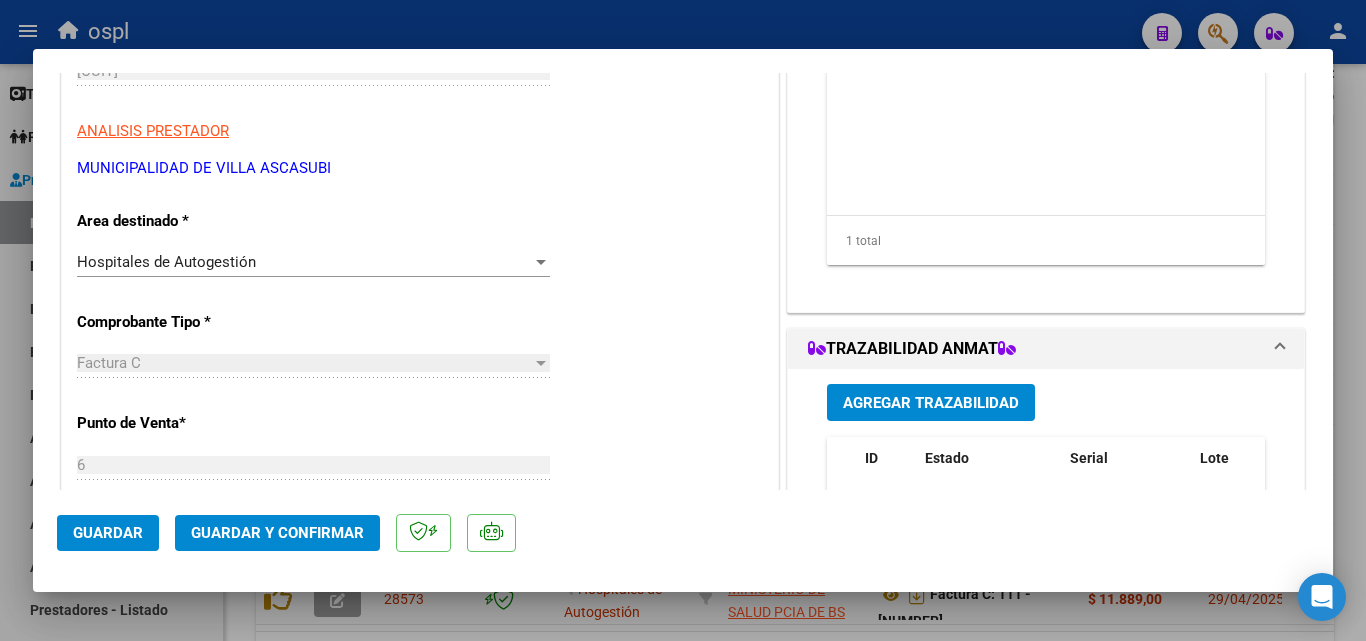 click on "Hospitales de Autogestión Seleccionar Area" at bounding box center [313, 262] 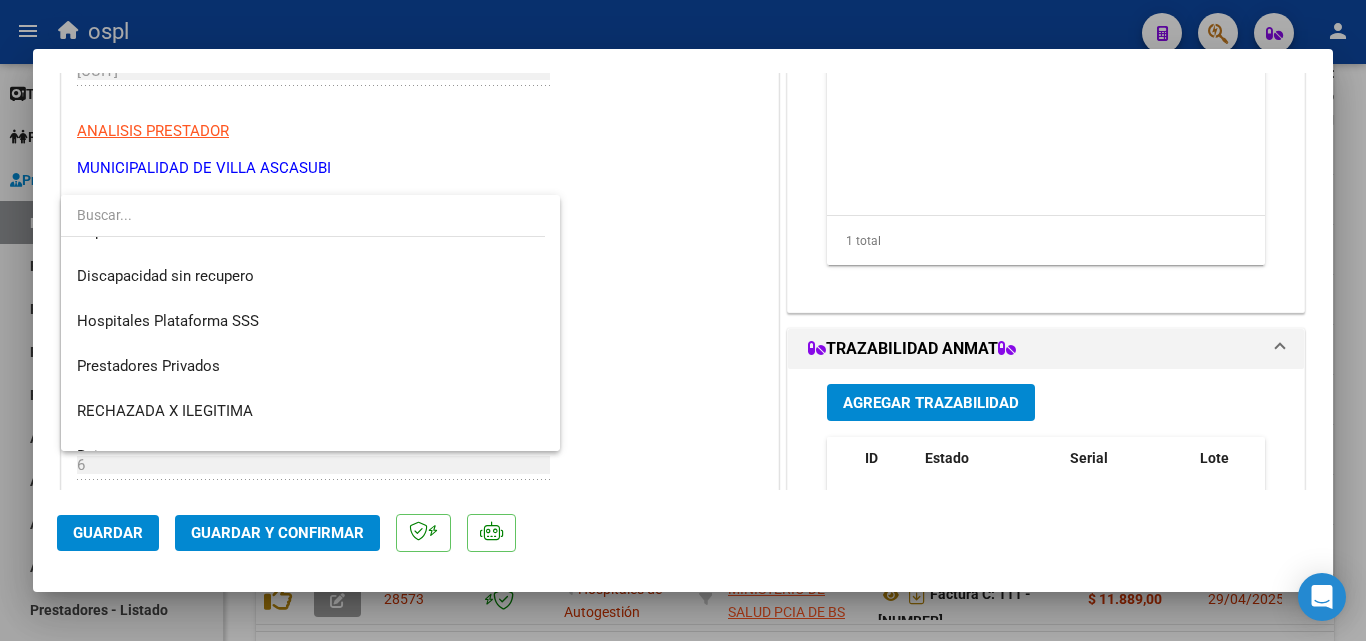 scroll, scrollTop: 239, scrollLeft: 0, axis: vertical 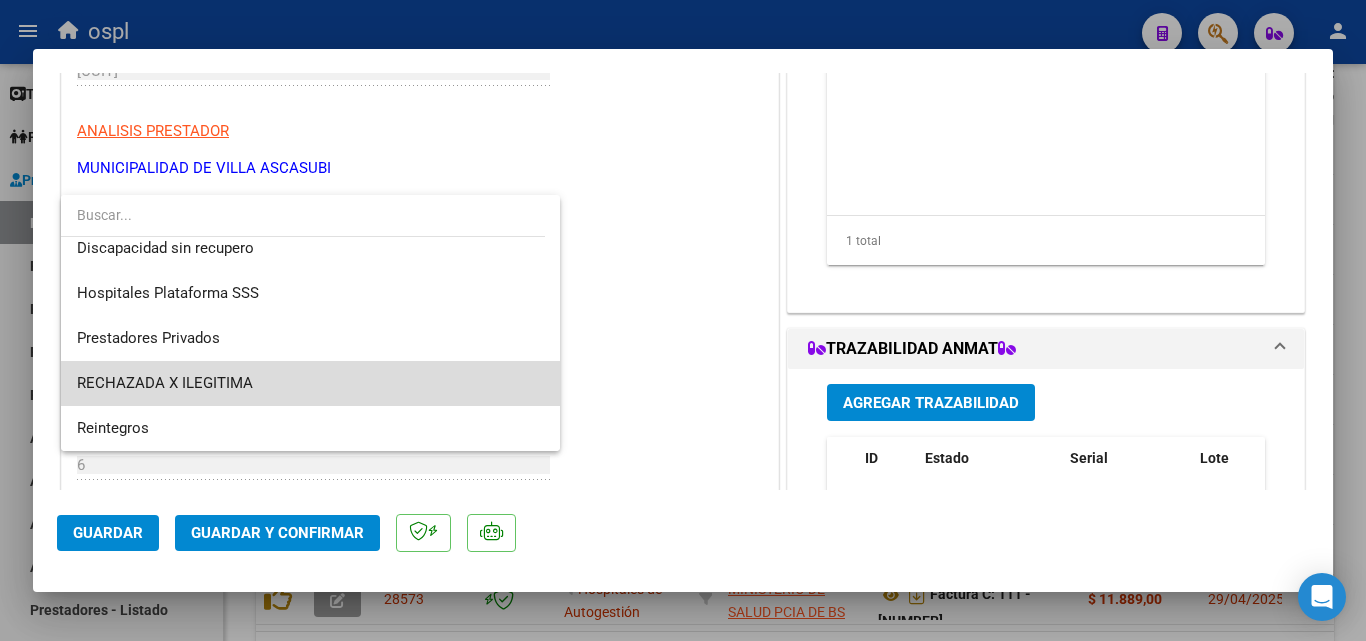 click on "RECHAZADA X ILEGITIMA" at bounding box center (310, 383) 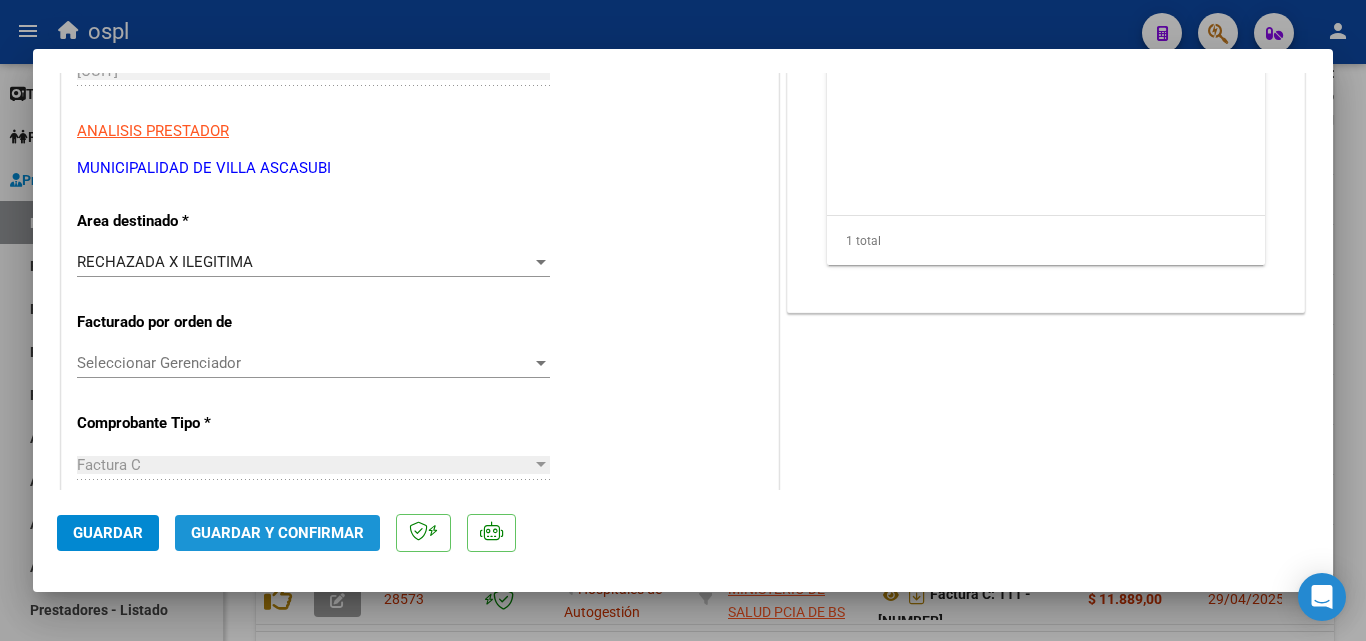 click on "Guardar y Confirmar" 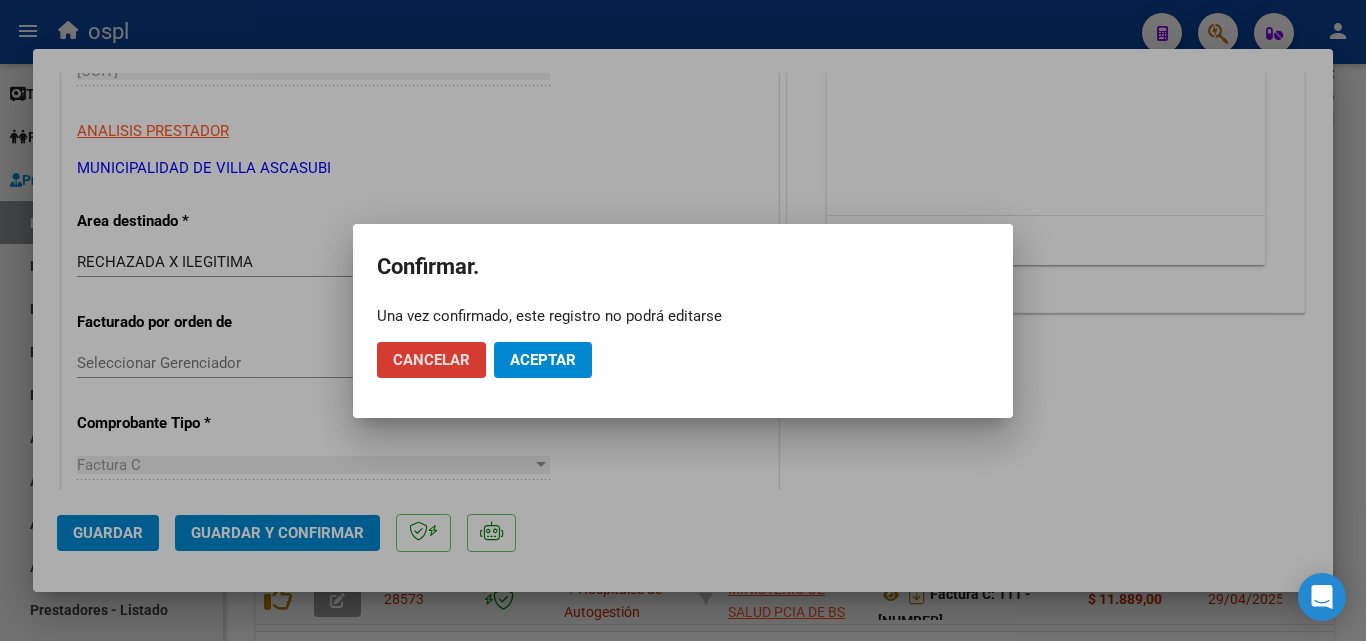 click on "Aceptar" 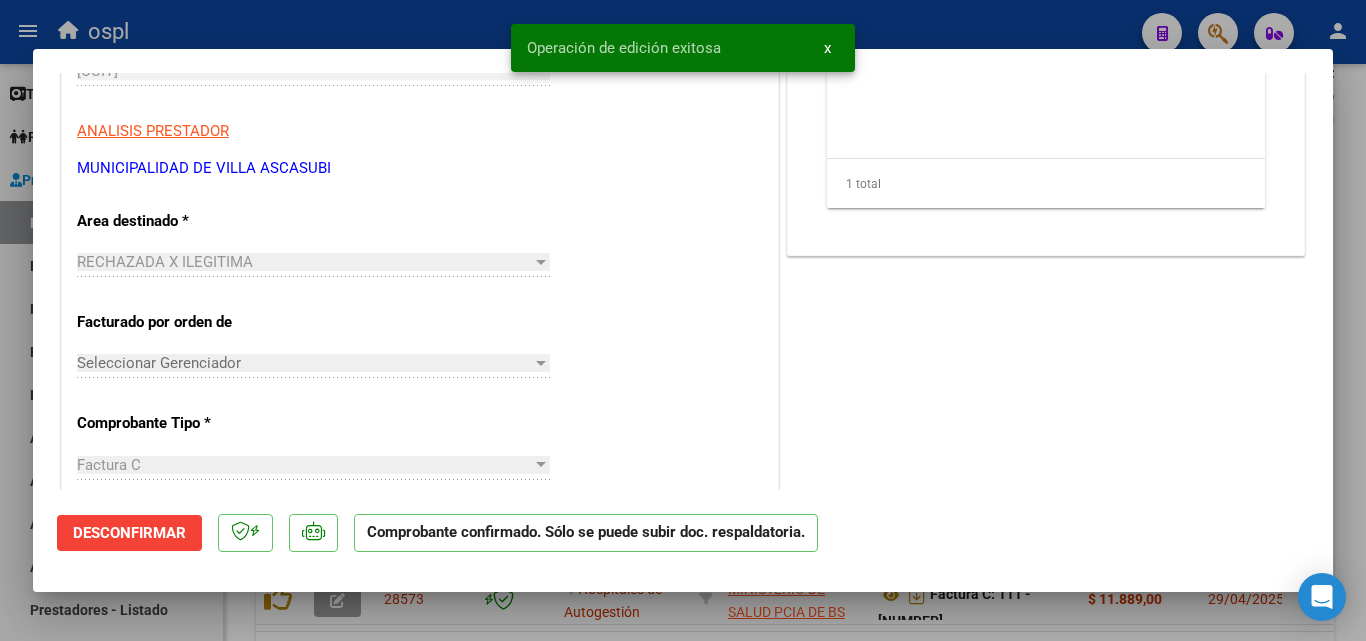 click at bounding box center (683, 320) 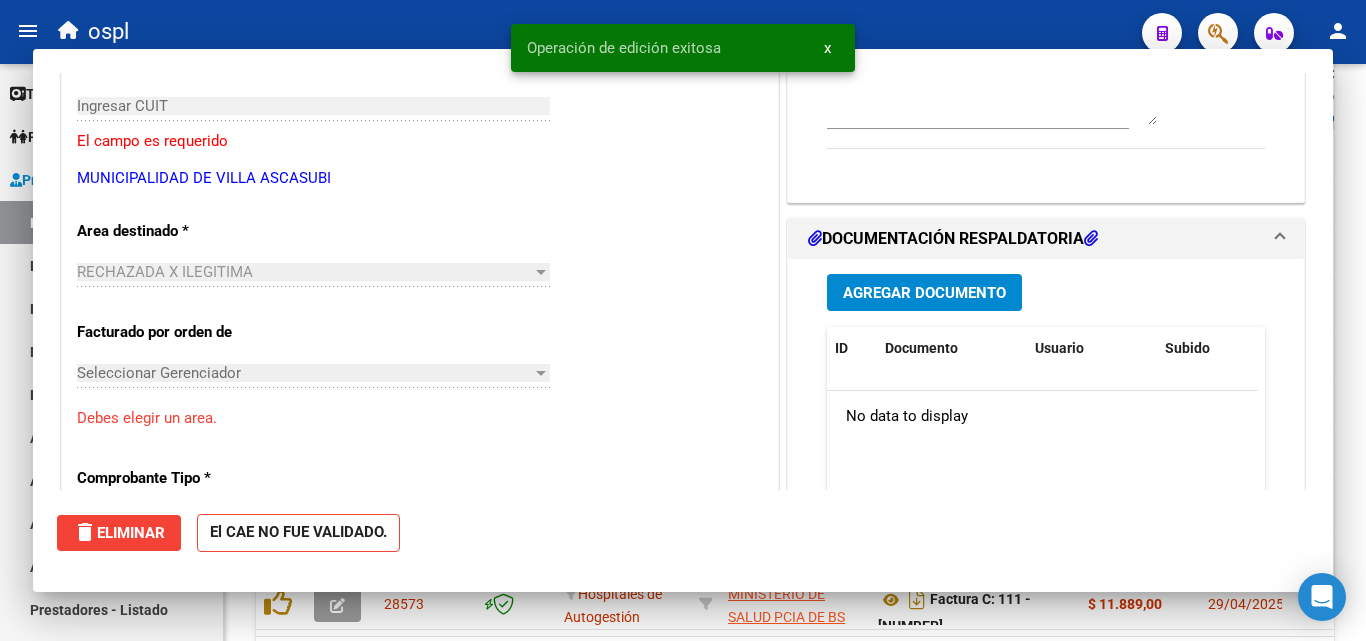 scroll, scrollTop: 0, scrollLeft: 0, axis: both 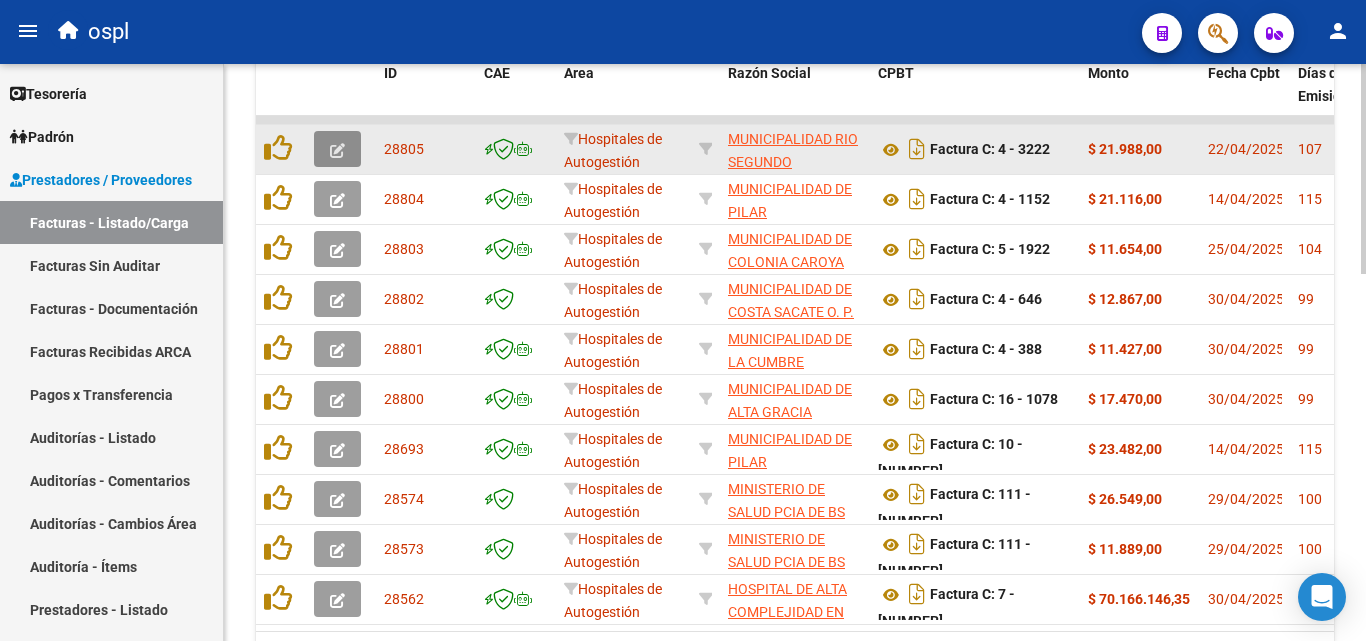 click 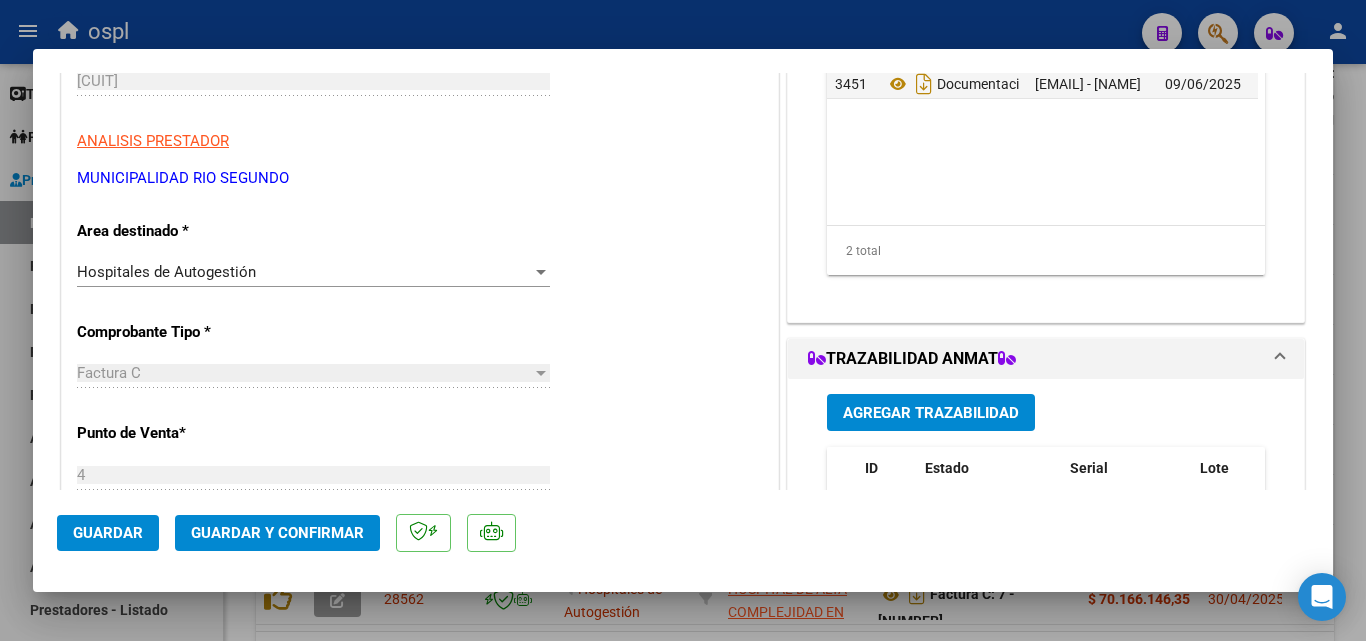 scroll, scrollTop: 300, scrollLeft: 0, axis: vertical 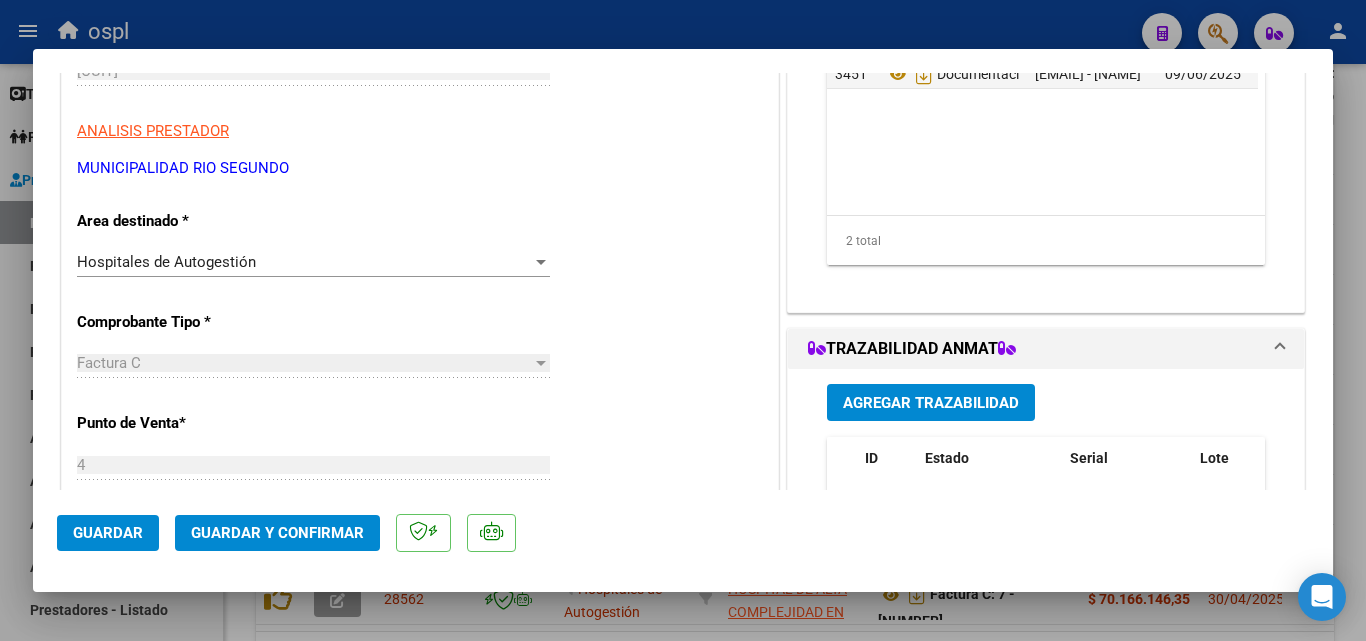 click on "Hospitales de Autogestión Seleccionar Area" at bounding box center (313, 262) 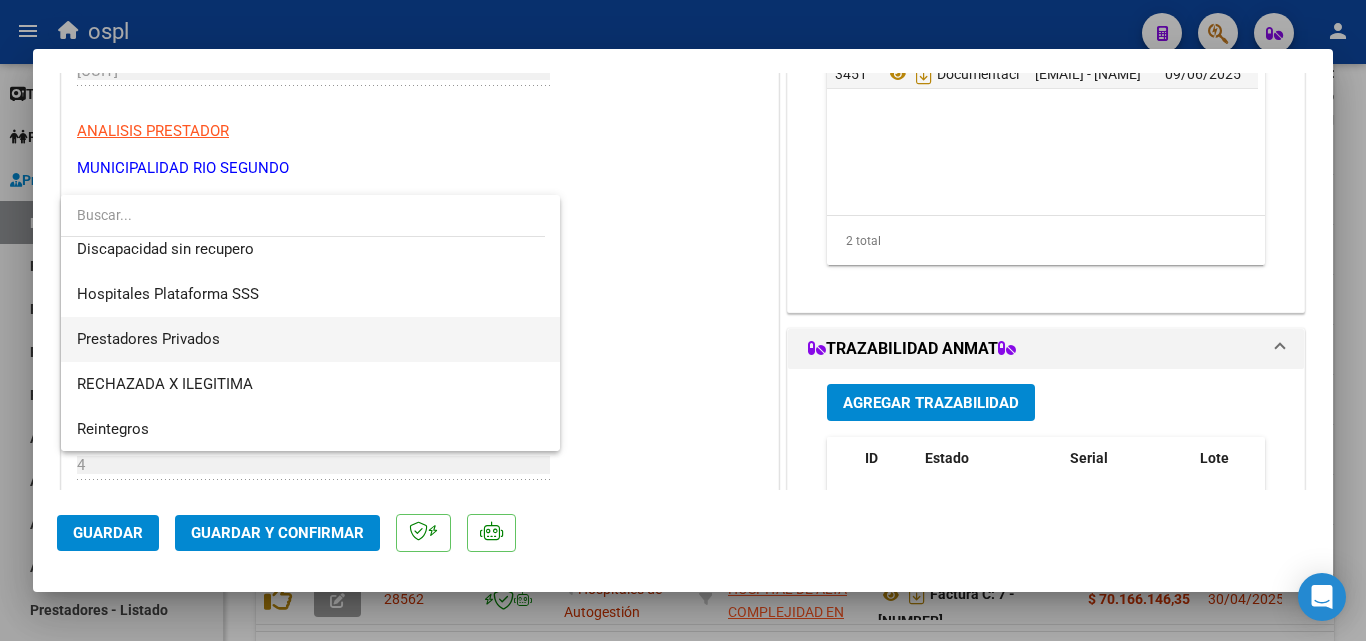scroll, scrollTop: 239, scrollLeft: 0, axis: vertical 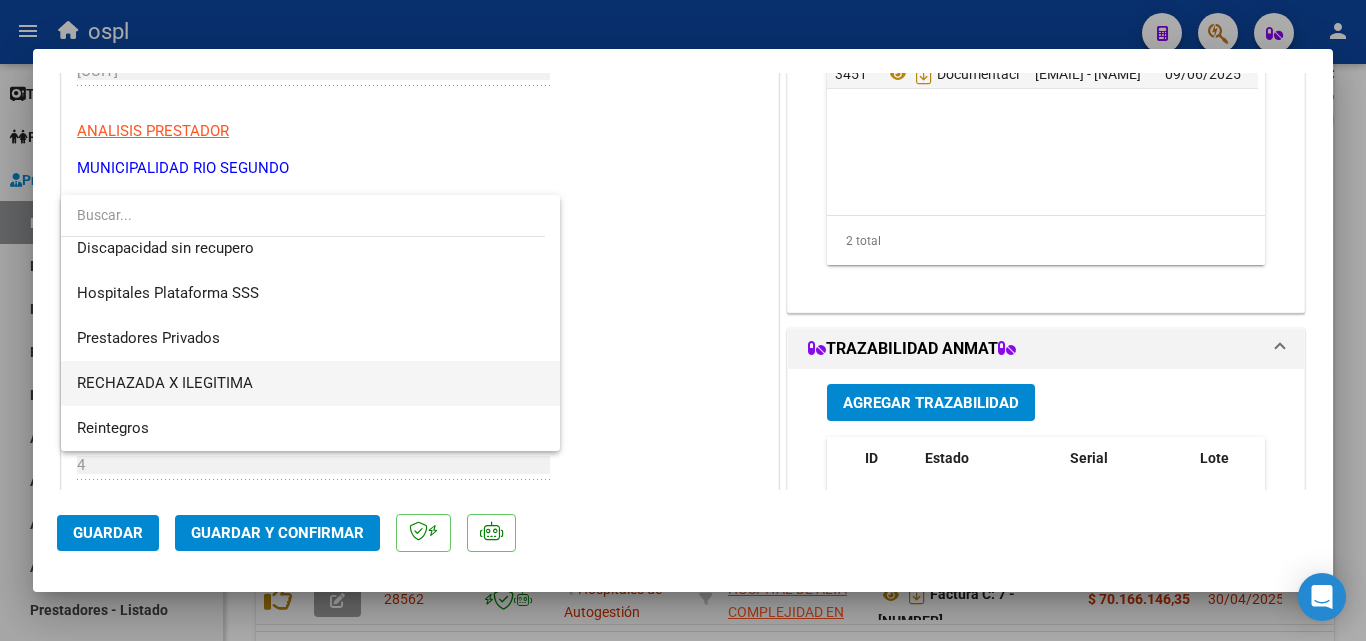 click on "RECHAZADA X ILEGITIMA" at bounding box center [310, 383] 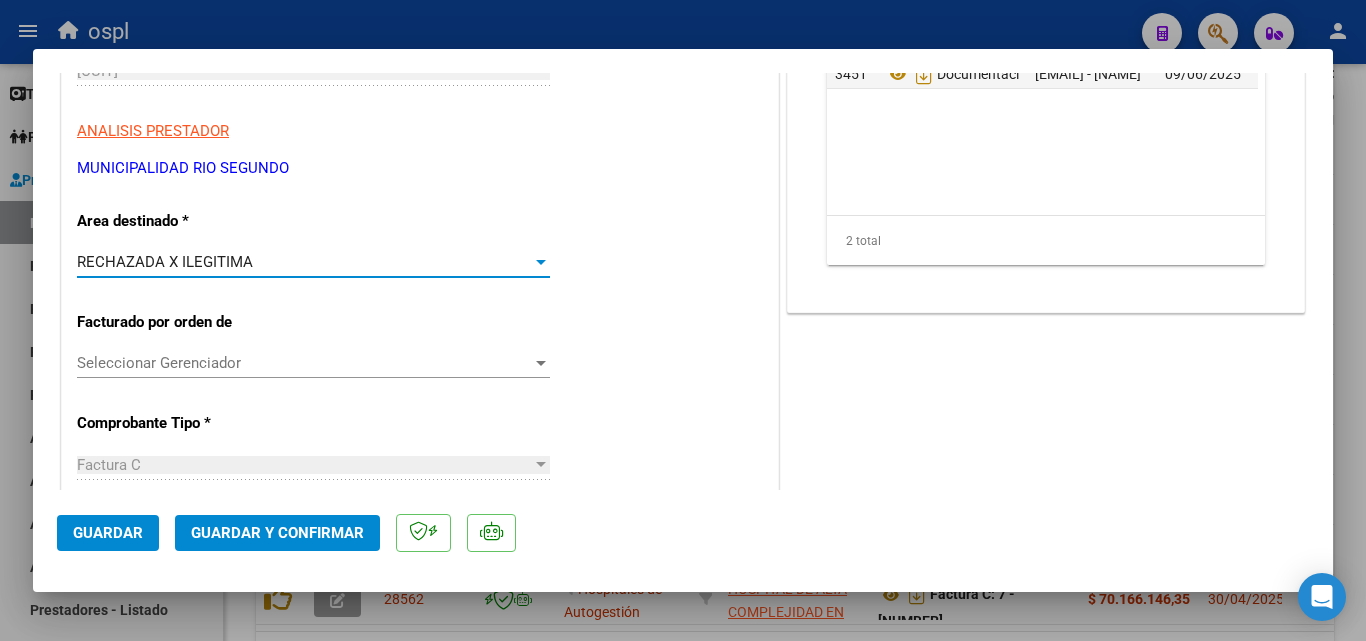click on "Guardar y Confirmar" 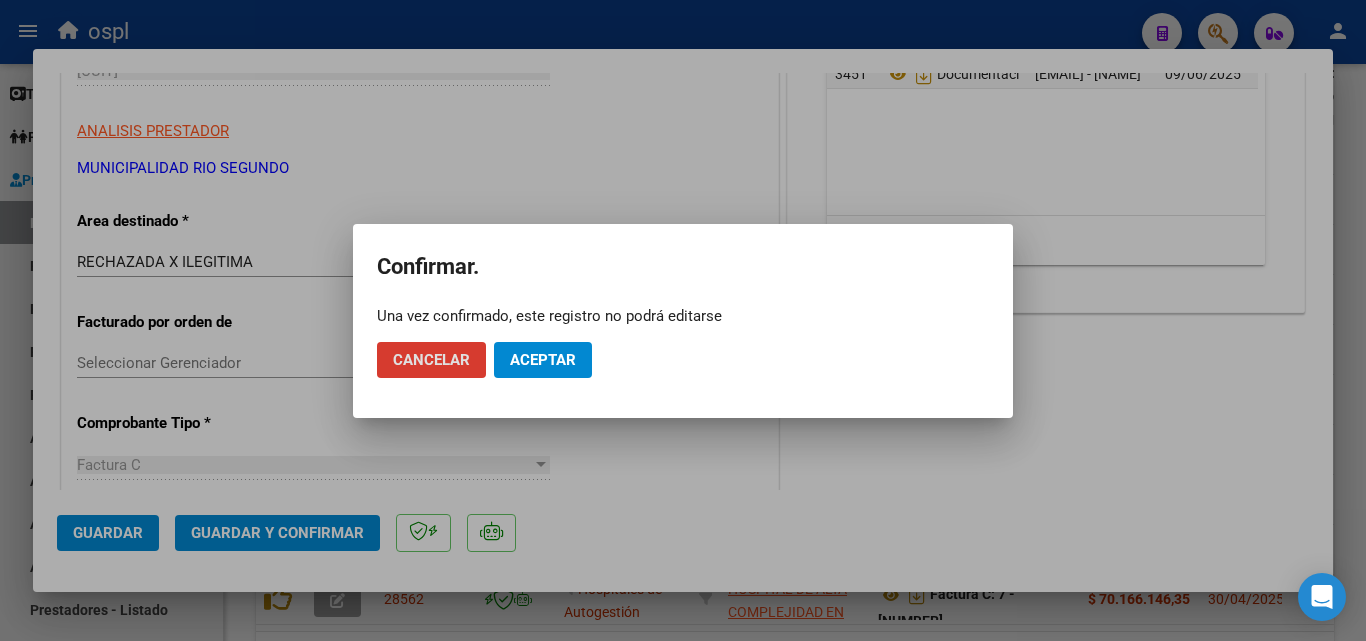 click on "Aceptar" 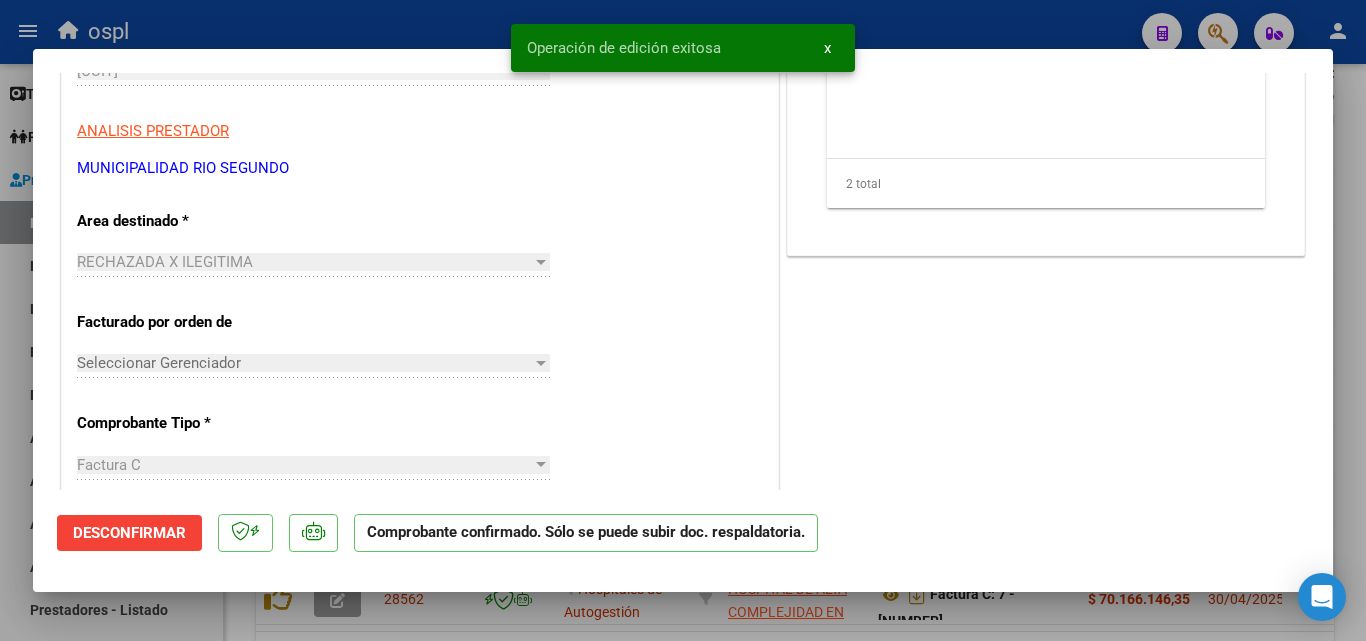 click at bounding box center [683, 320] 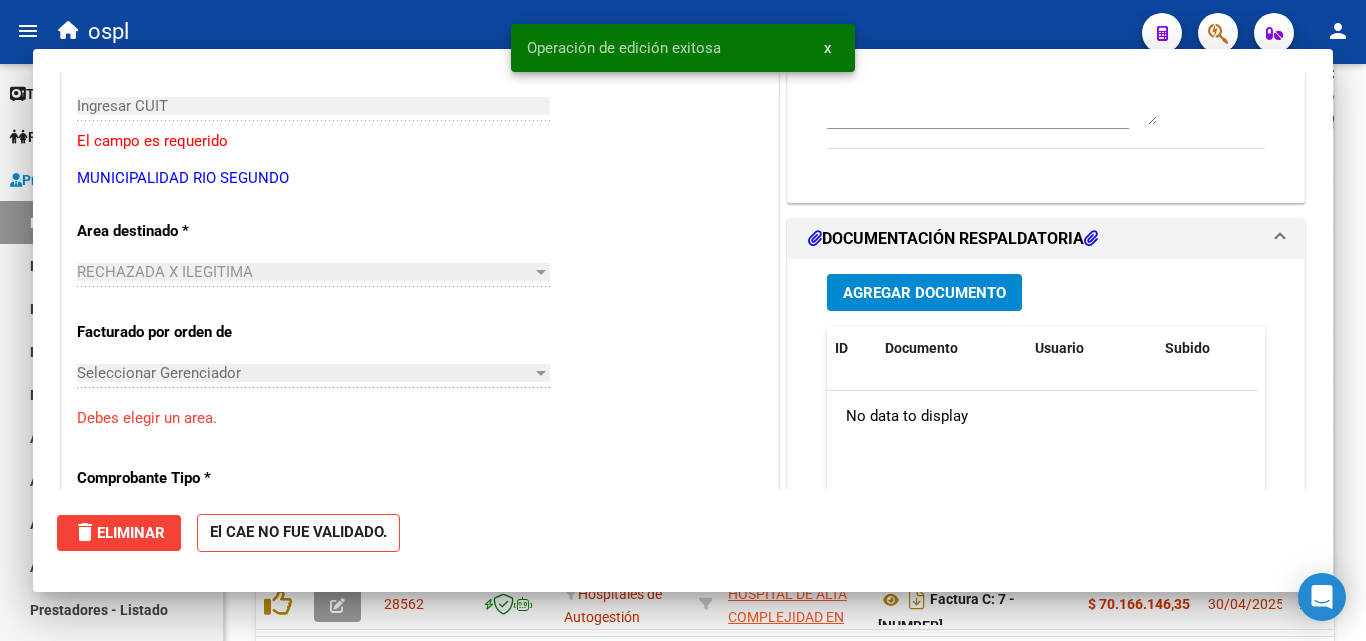 scroll, scrollTop: 0, scrollLeft: 0, axis: both 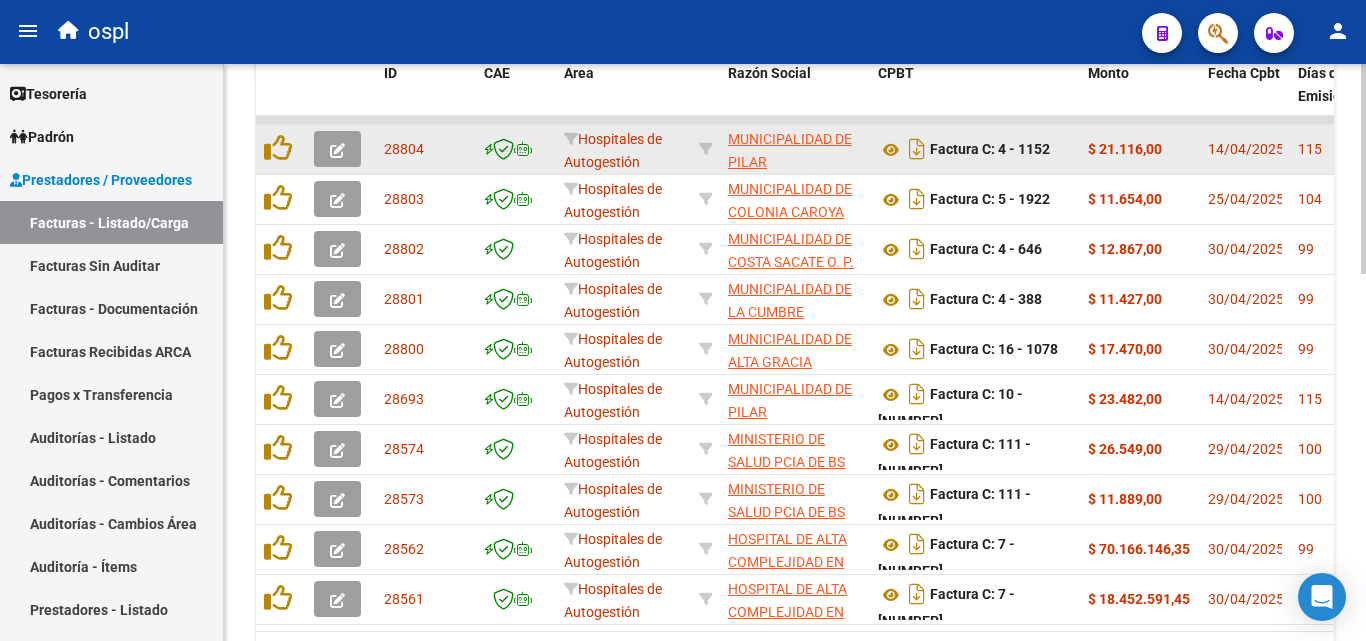 click 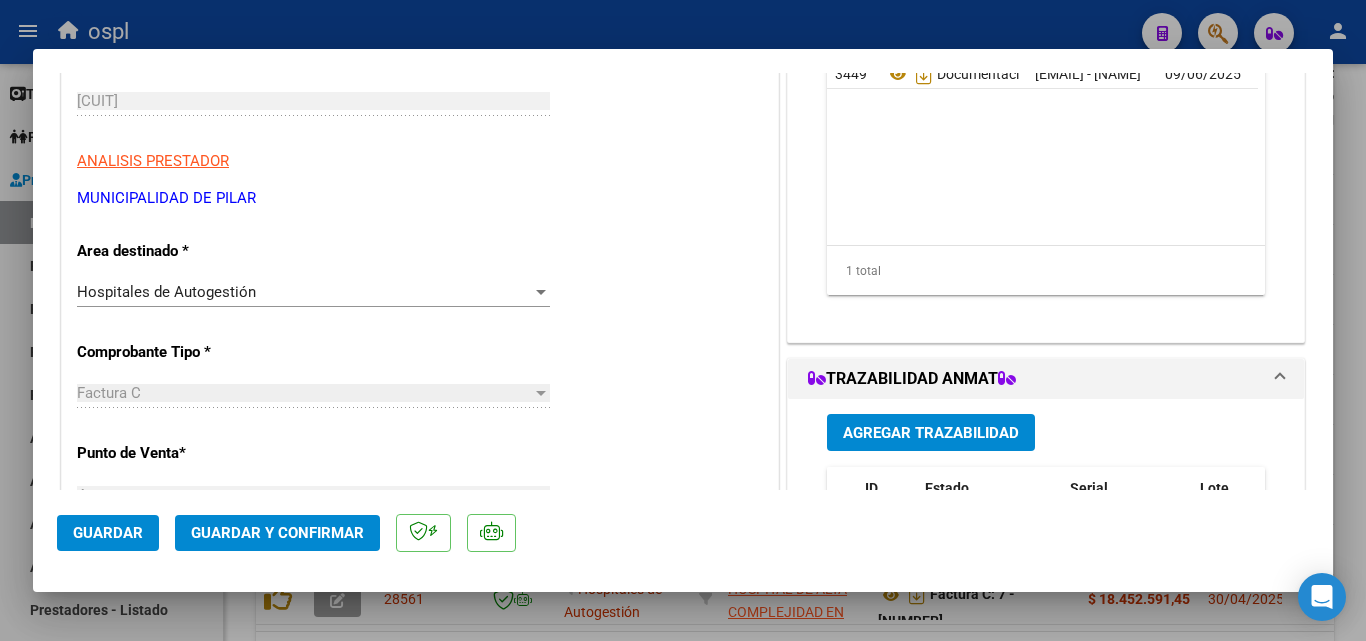 scroll, scrollTop: 300, scrollLeft: 0, axis: vertical 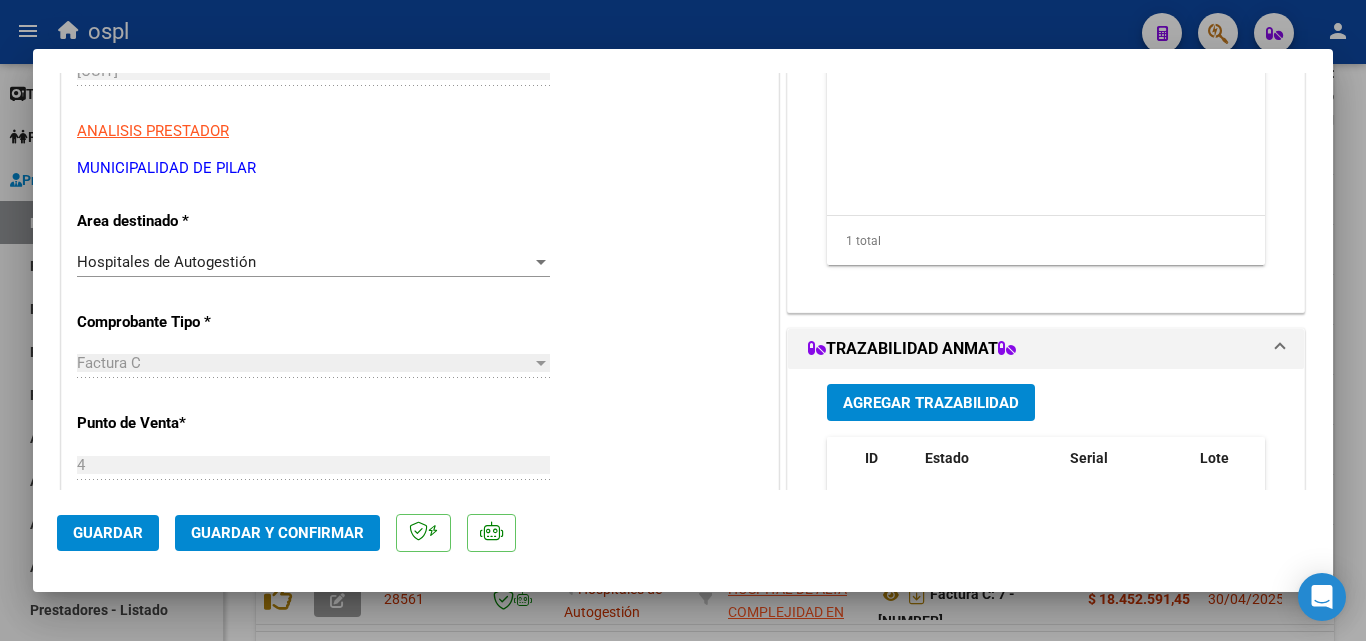 click on "Hospitales de Autogestión" at bounding box center (304, 262) 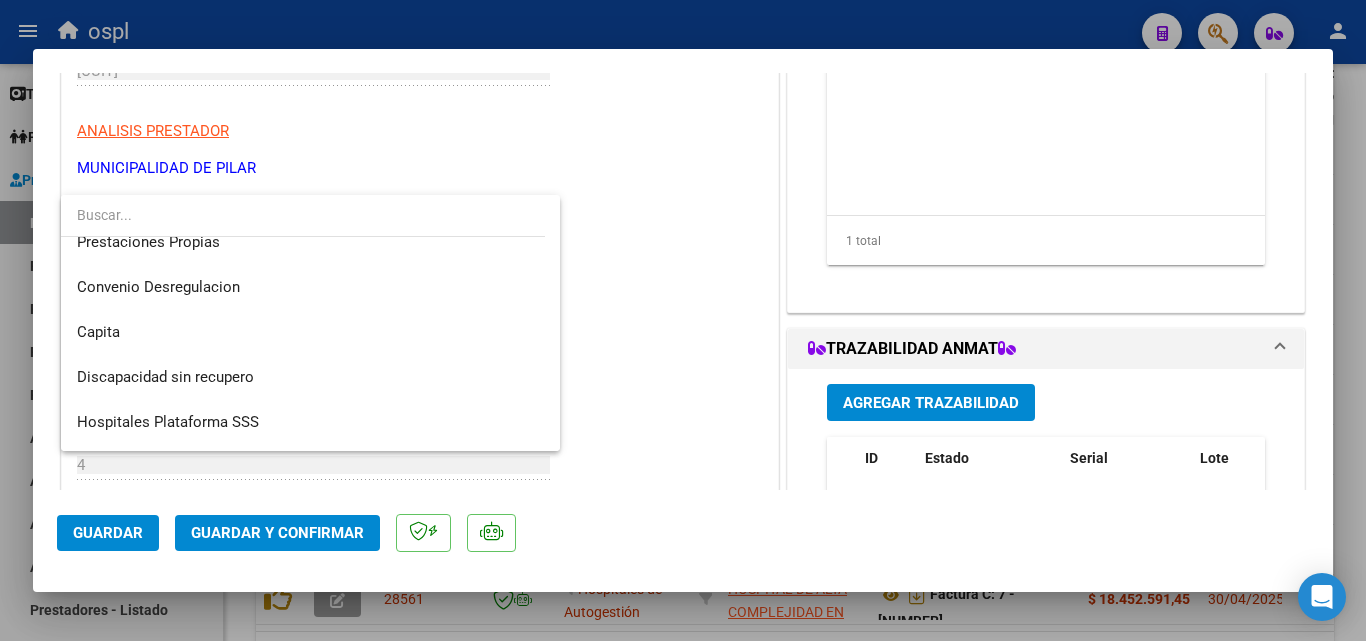 scroll, scrollTop: 239, scrollLeft: 0, axis: vertical 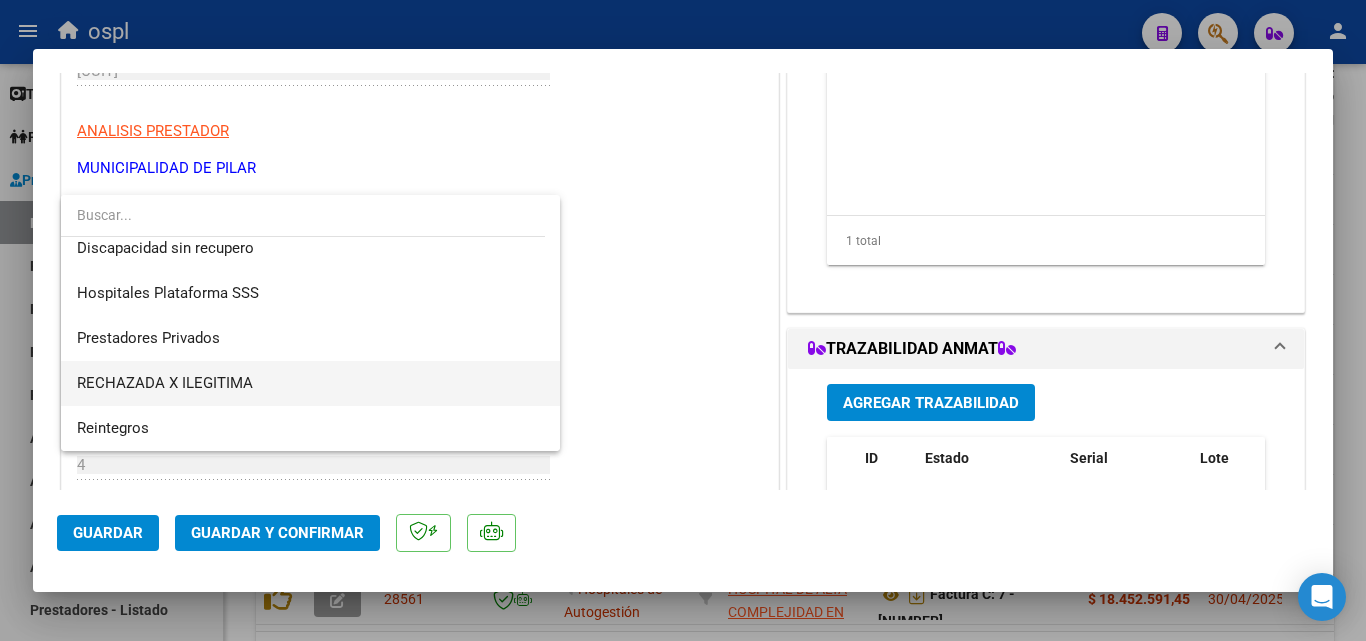 click on "RECHAZADA X ILEGITIMA" at bounding box center [310, 383] 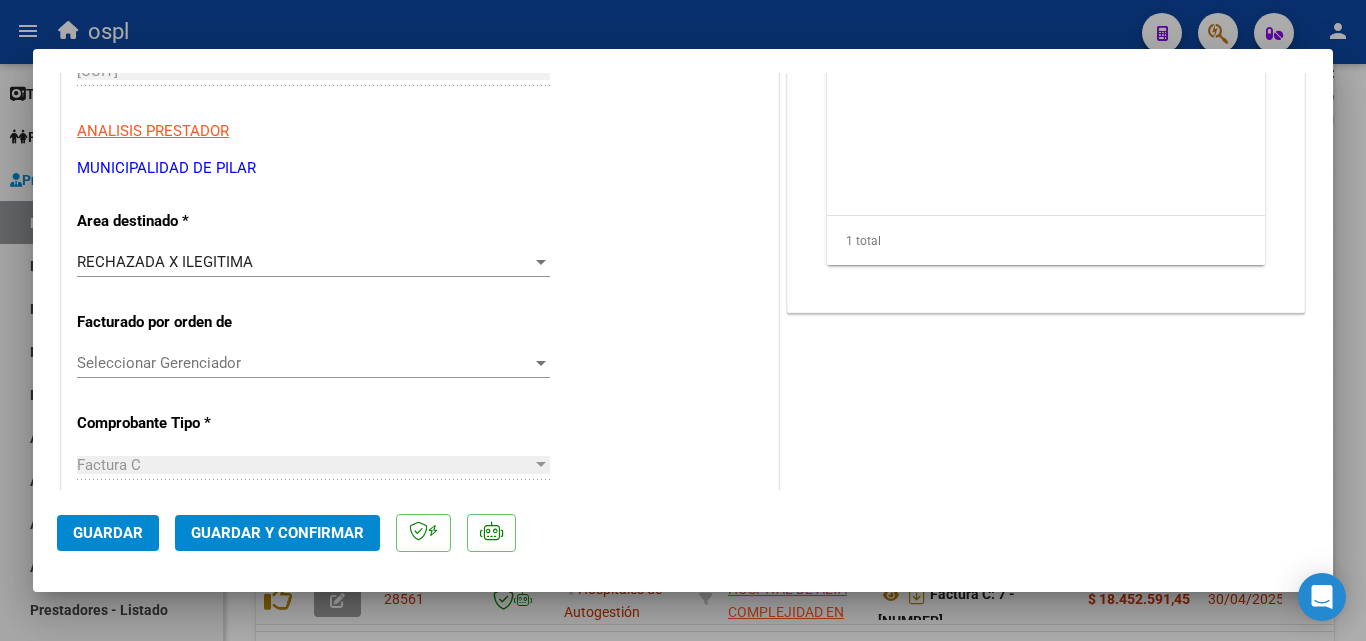 click on "CUIT  *   30-99903833-2 Ingresar CUIT  ANALISIS PRESTADOR  MUNICIPALIDAD DE PILAR  ARCA Padrón  Area destinado * RECHAZADA X ILEGITIMA Seleccionar Area  Facturado por orden de  Seleccionar Gerenciador Seleccionar Gerenciador  Comprobante Tipo * Factura C Seleccionar Tipo Punto de Venta  *   4 Ingresar el Nro.  Número  *   1152 Ingresar el Nro.  Monto  *   $ 21.116,00 Ingresar el monto  Fecha del Cpbt.  *   2025-04-14 Ingresar la fecha  CAE / CAEA (no ingrese CAI)    75152459228674 Ingresar el CAE o CAEA (no ingrese CAI)  Fecha Recibido  *   2025-06-09 Ingresar la fecha  Fecha de Vencimiento    Ingresar la fecha  Ref. Externa    Ingresar la ref.  N° Liquidación    Ingresar el N° Liquidación" at bounding box center (420, 747) 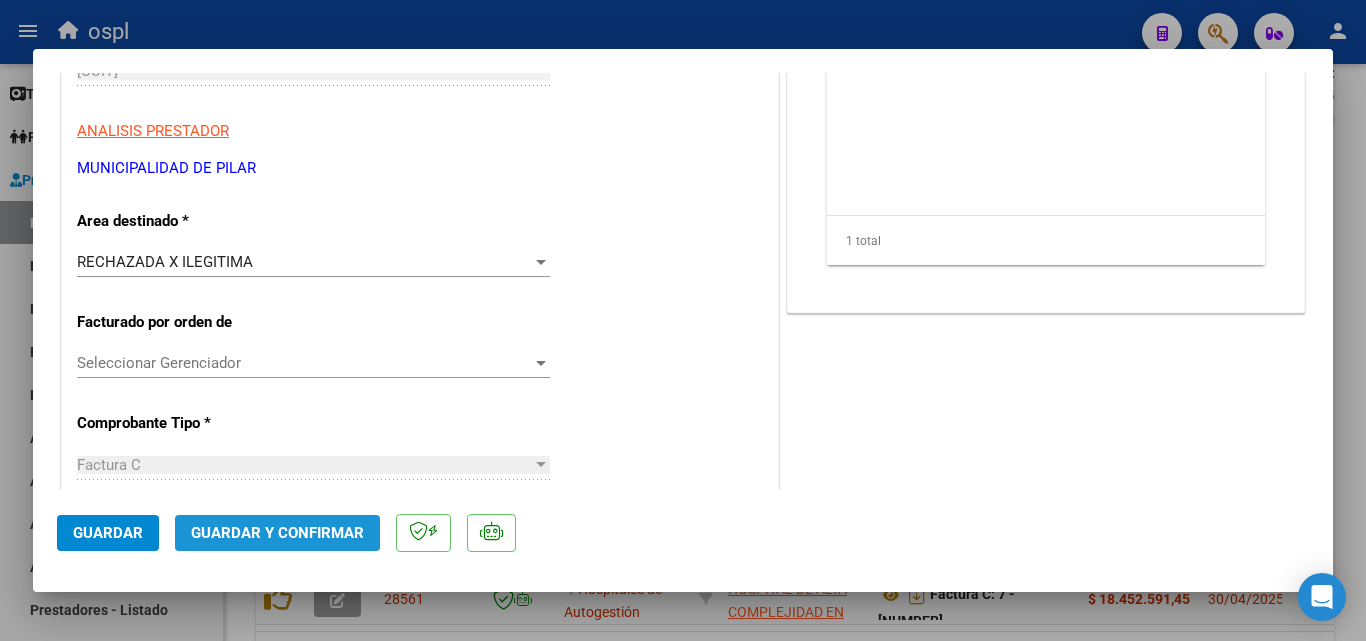 click on "Guardar y Confirmar" 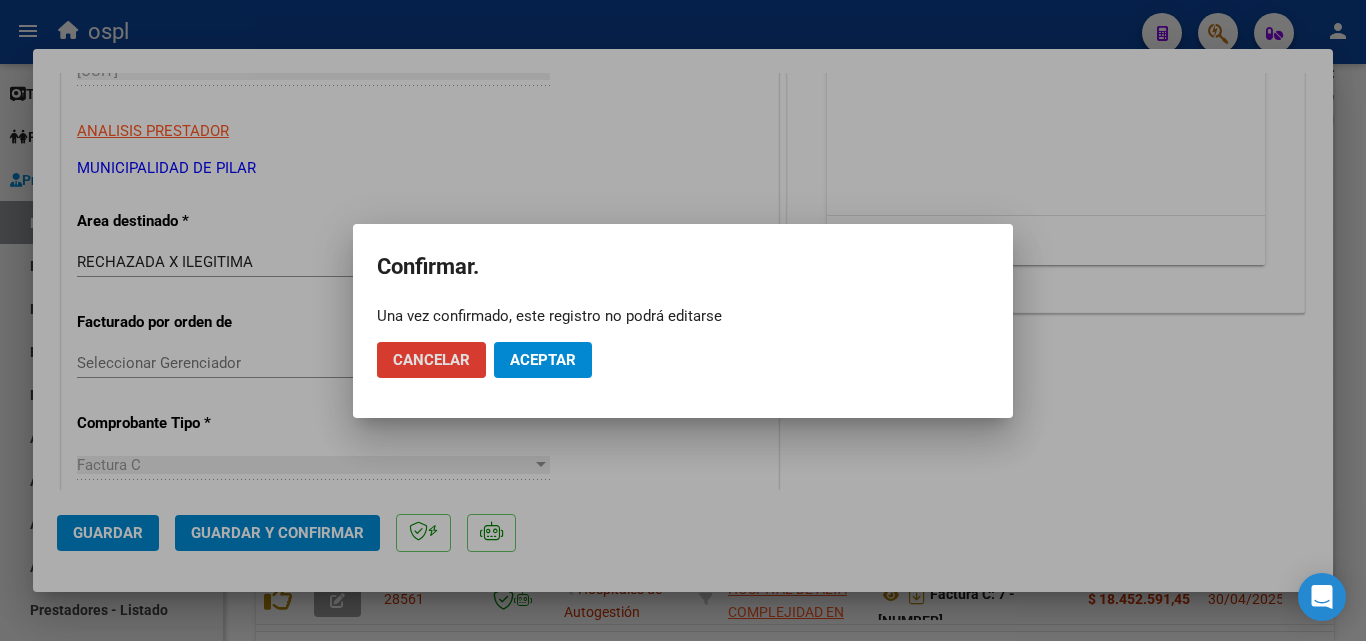 click on "Aceptar" 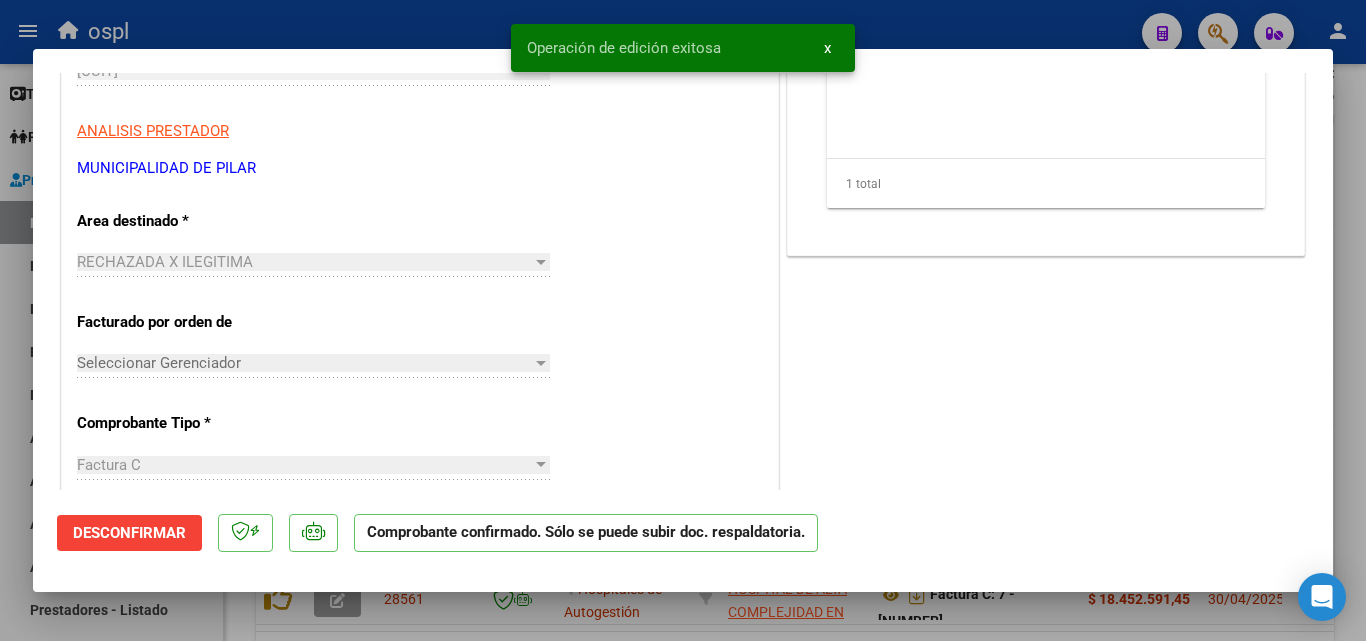 click at bounding box center [683, 320] 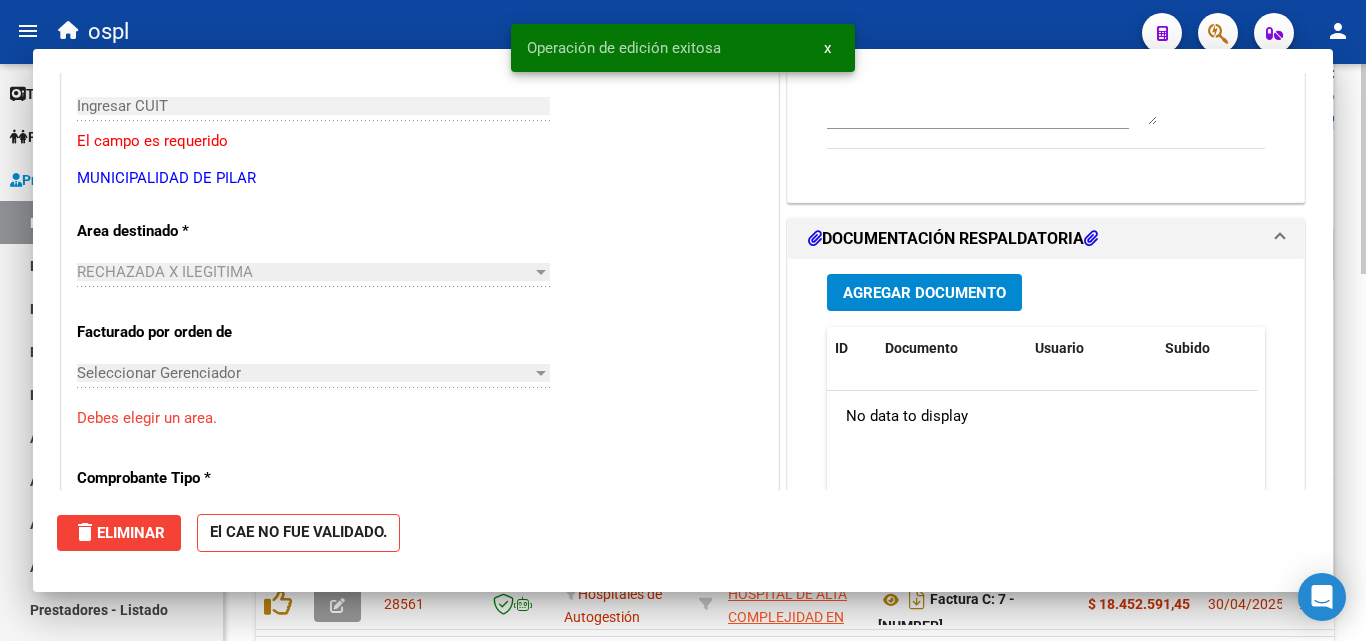 scroll, scrollTop: 0, scrollLeft: 0, axis: both 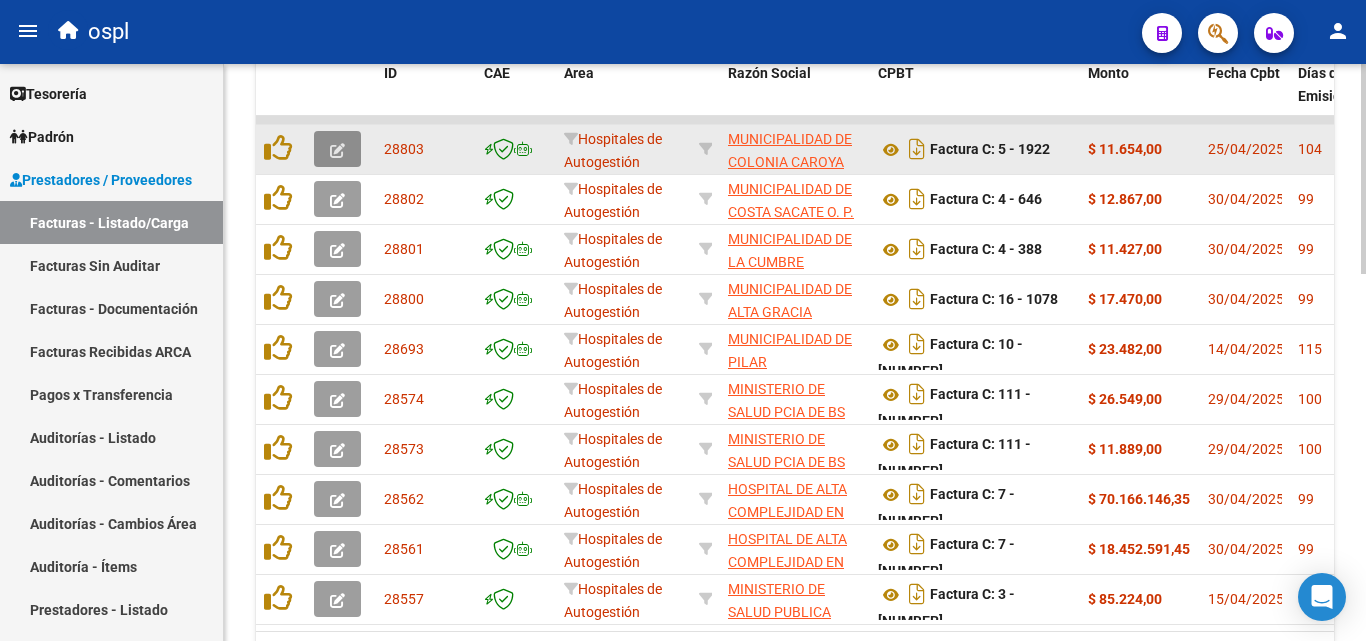 click 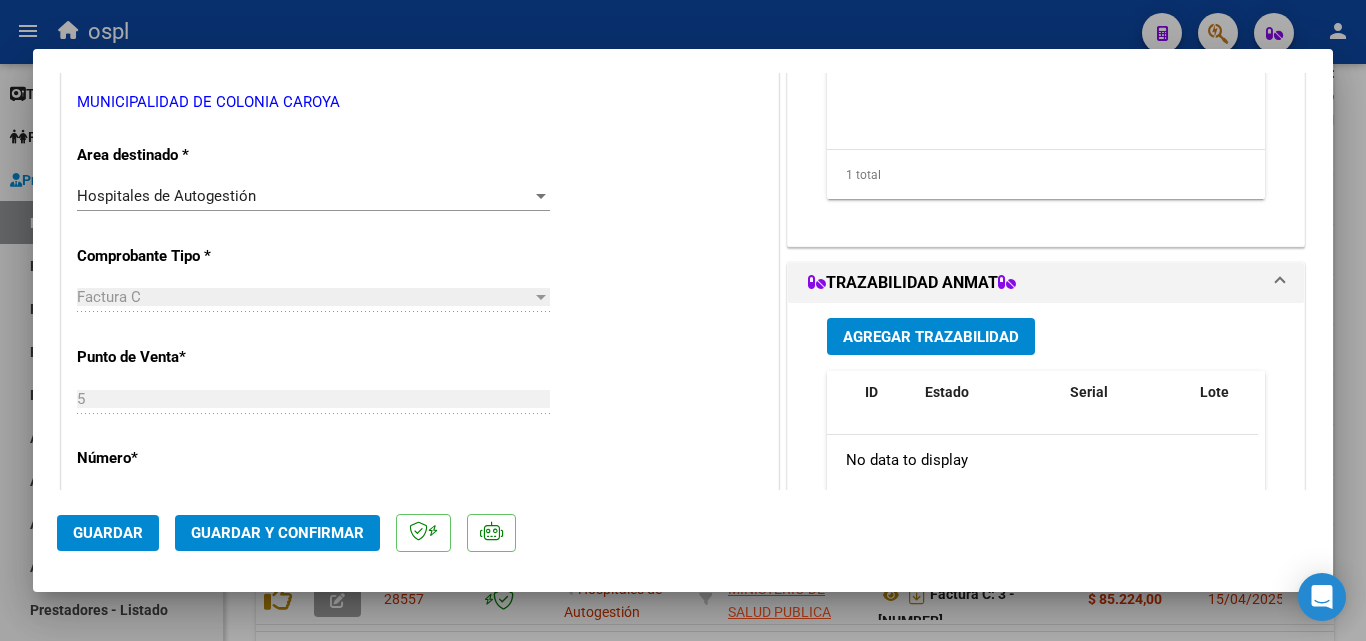 scroll, scrollTop: 400, scrollLeft: 0, axis: vertical 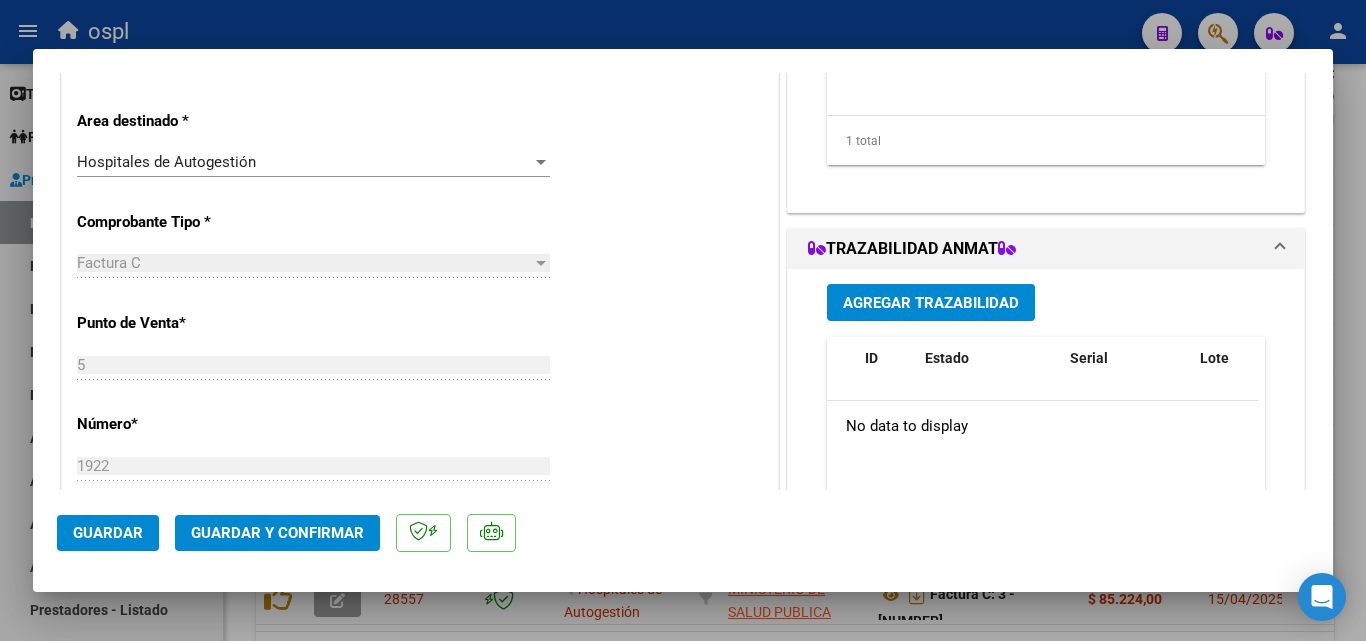 click on "Hospitales de Autogestión" at bounding box center (304, 162) 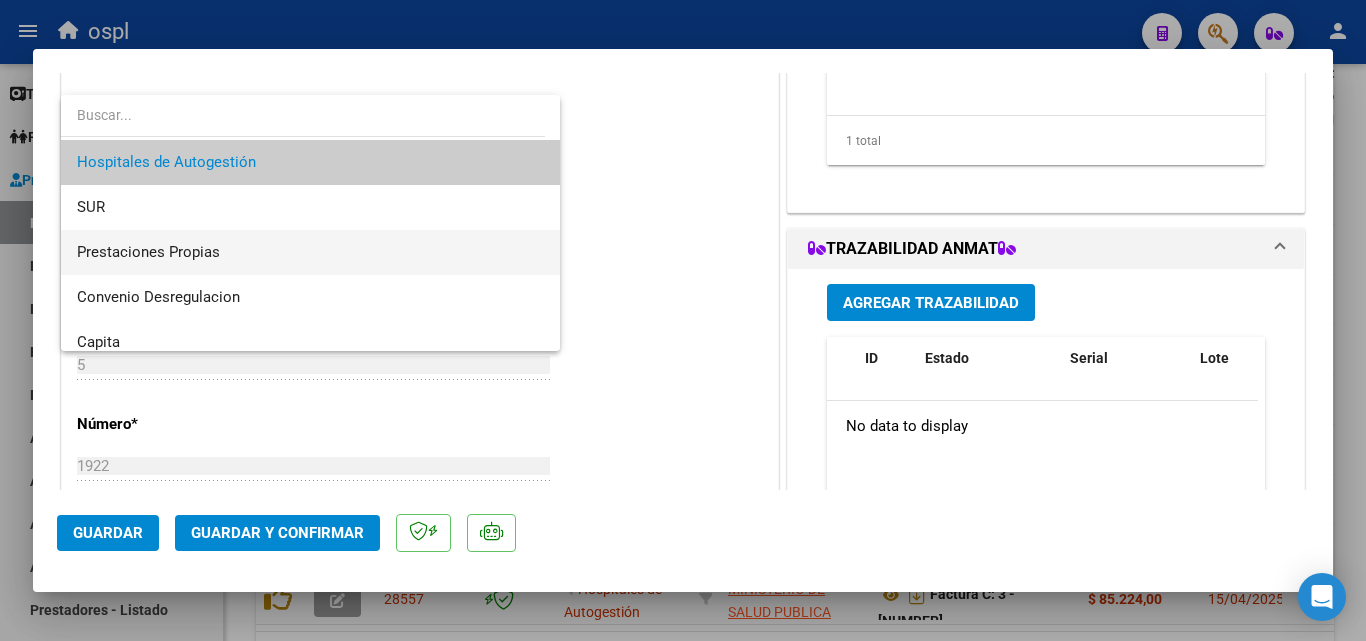 scroll, scrollTop: 239, scrollLeft: 0, axis: vertical 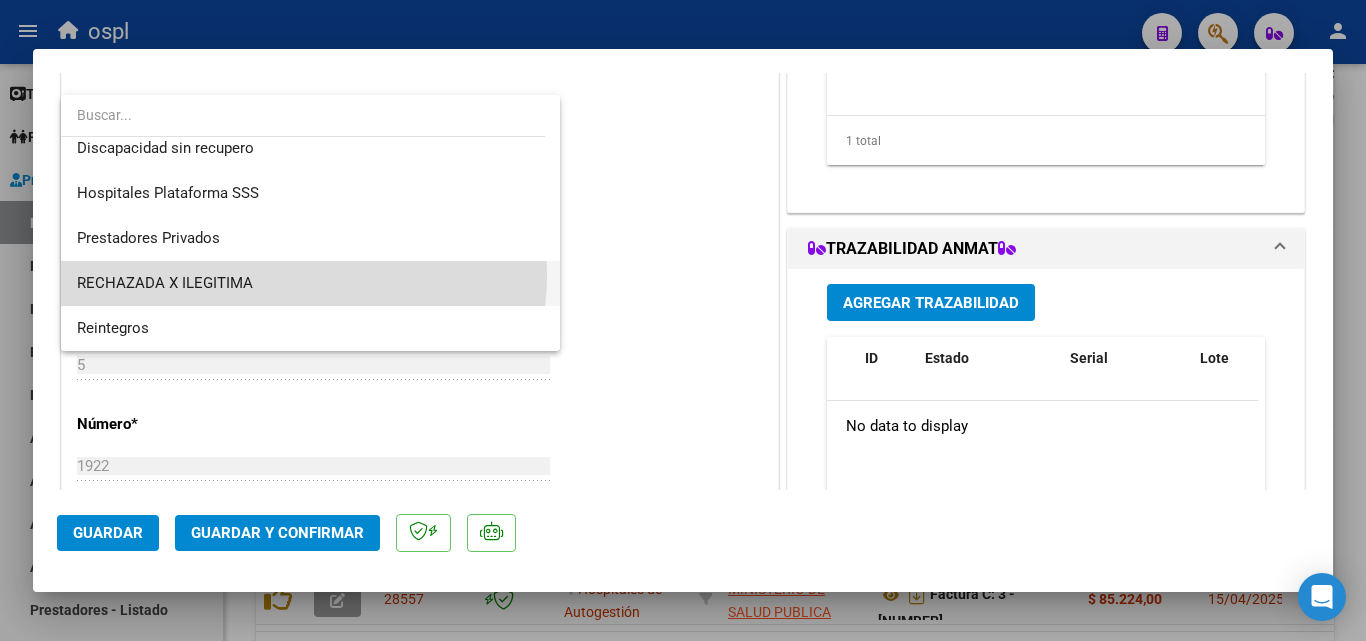 click on "RECHAZADA X ILEGITIMA" at bounding box center [310, 283] 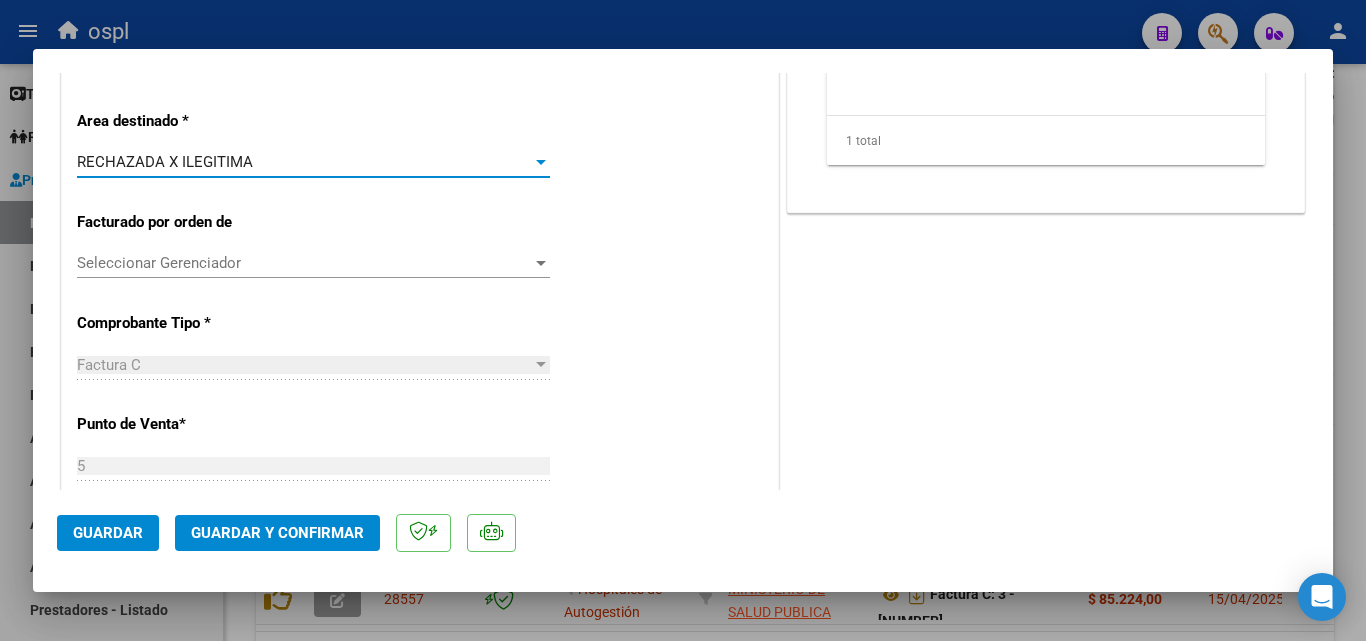 click on "Guardar y Confirmar" 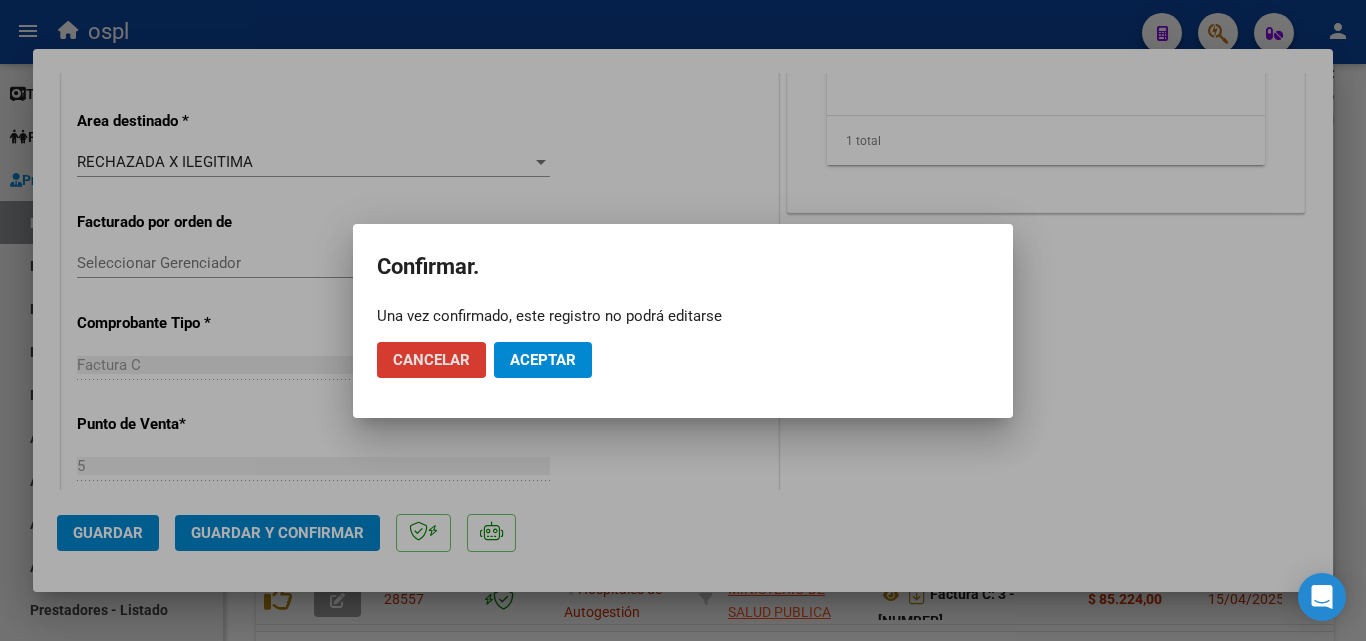 click on "Aceptar" 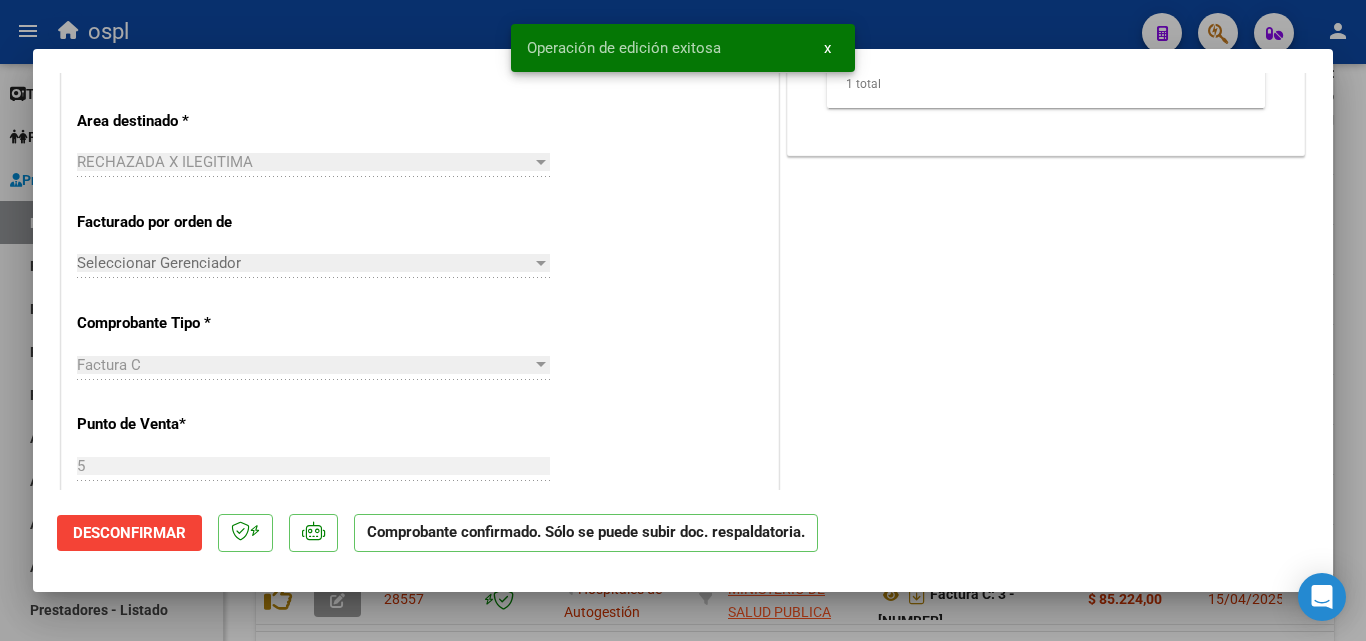 click at bounding box center [683, 320] 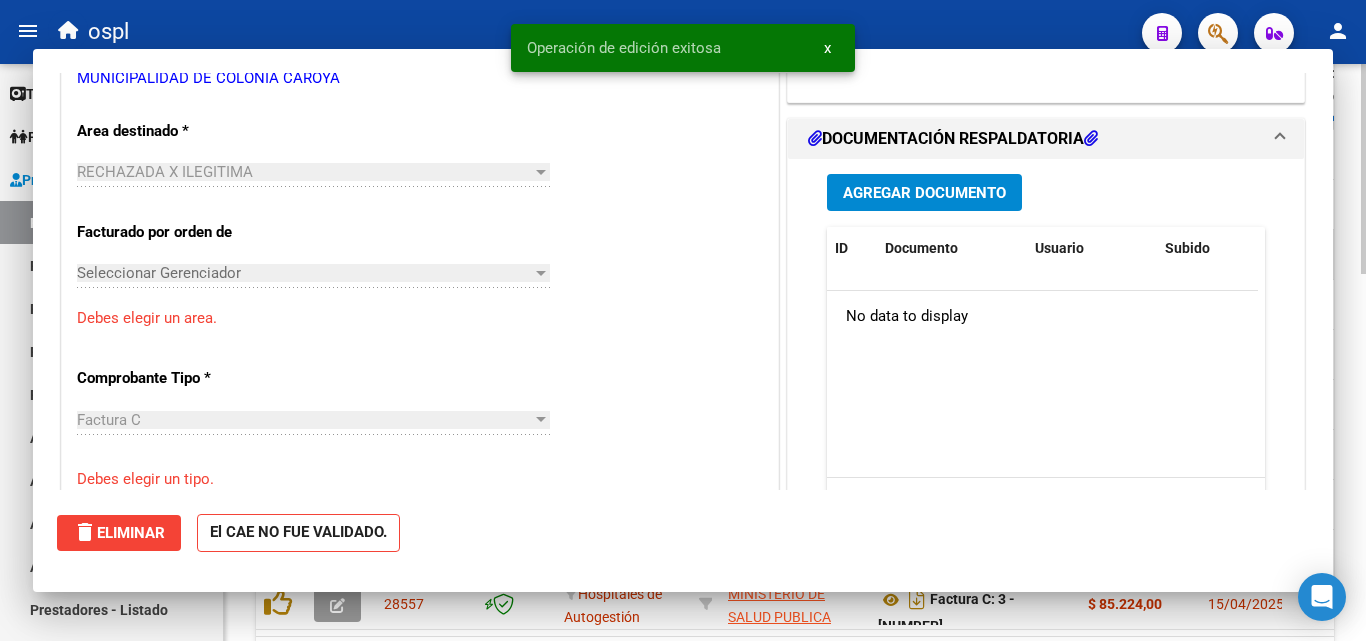 scroll, scrollTop: 0, scrollLeft: 0, axis: both 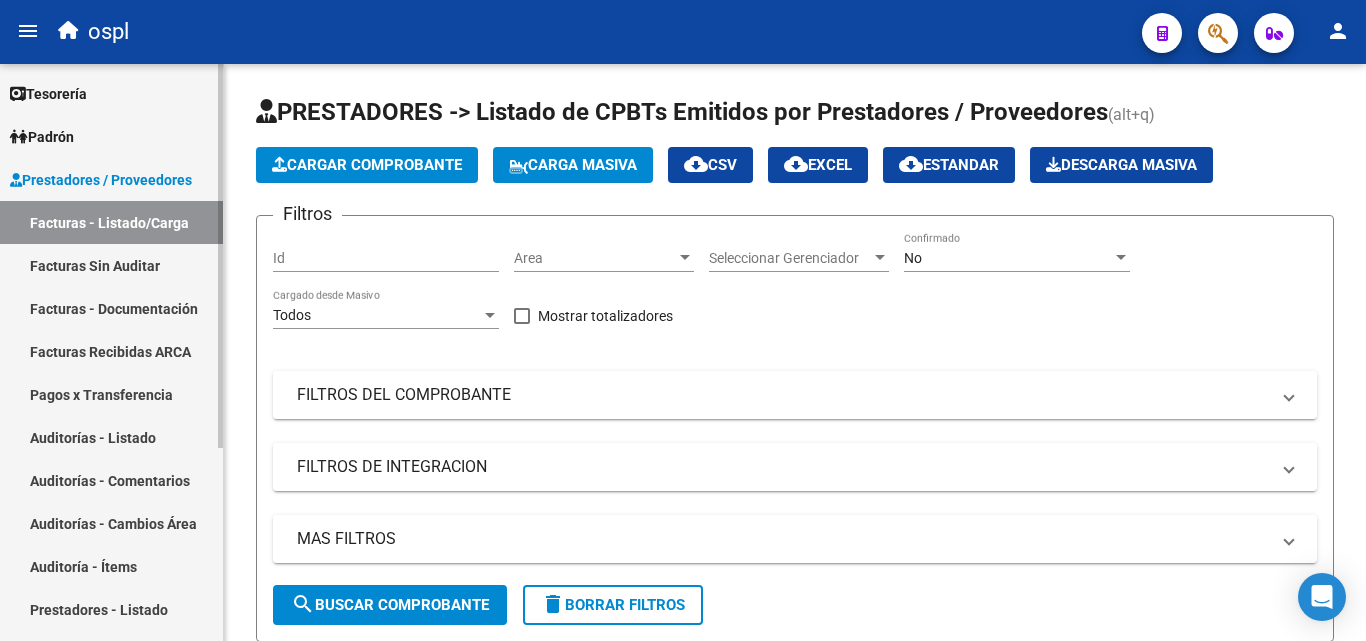 click on "Facturas Sin Auditar" at bounding box center [111, 265] 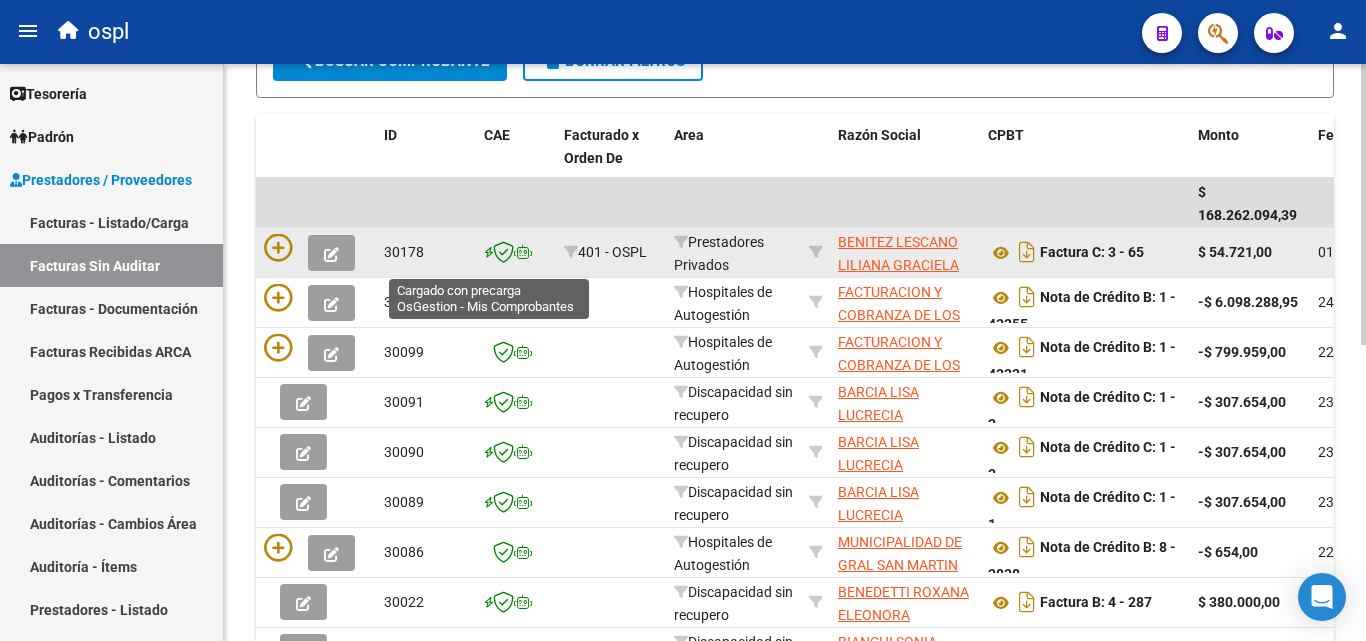 scroll, scrollTop: 200, scrollLeft: 0, axis: vertical 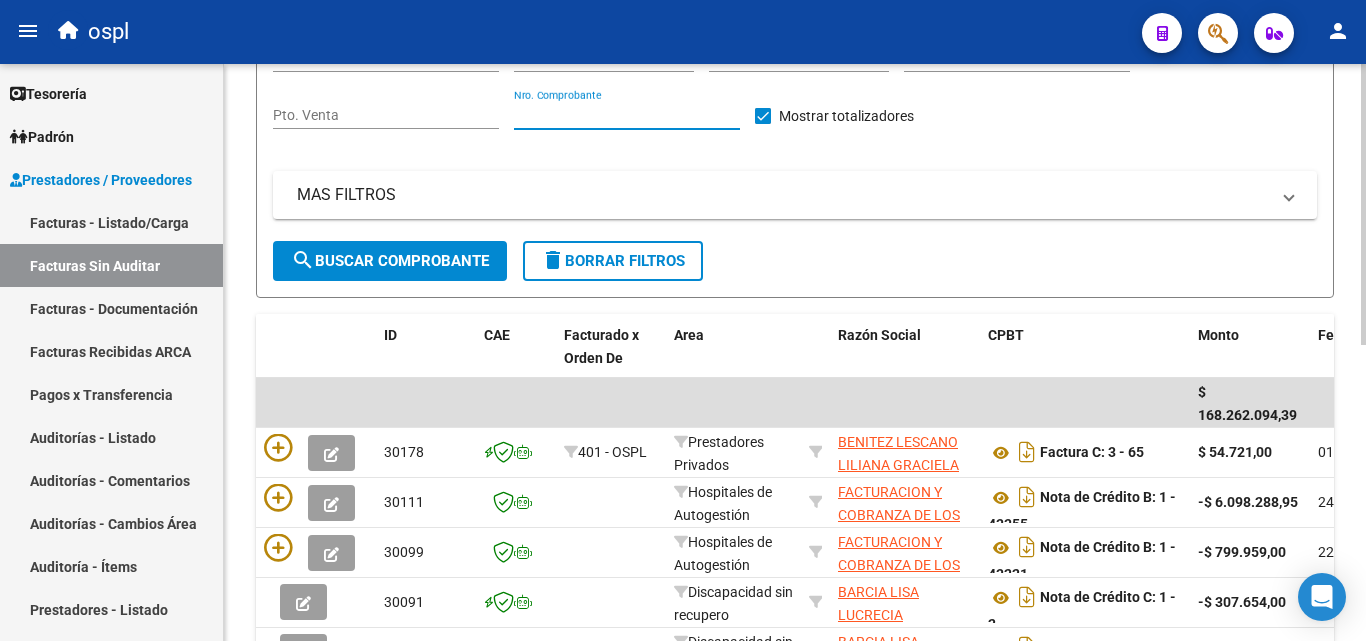 click on "Nro. Comprobante" at bounding box center (627, 115) 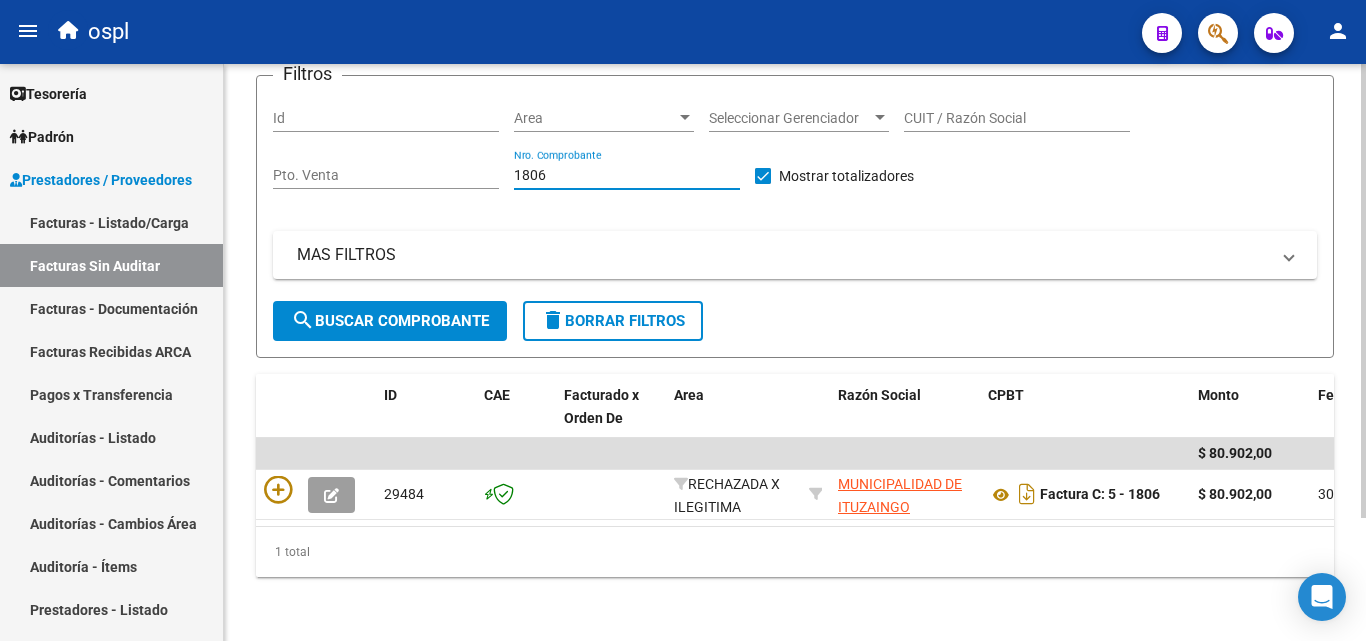 scroll, scrollTop: 156, scrollLeft: 0, axis: vertical 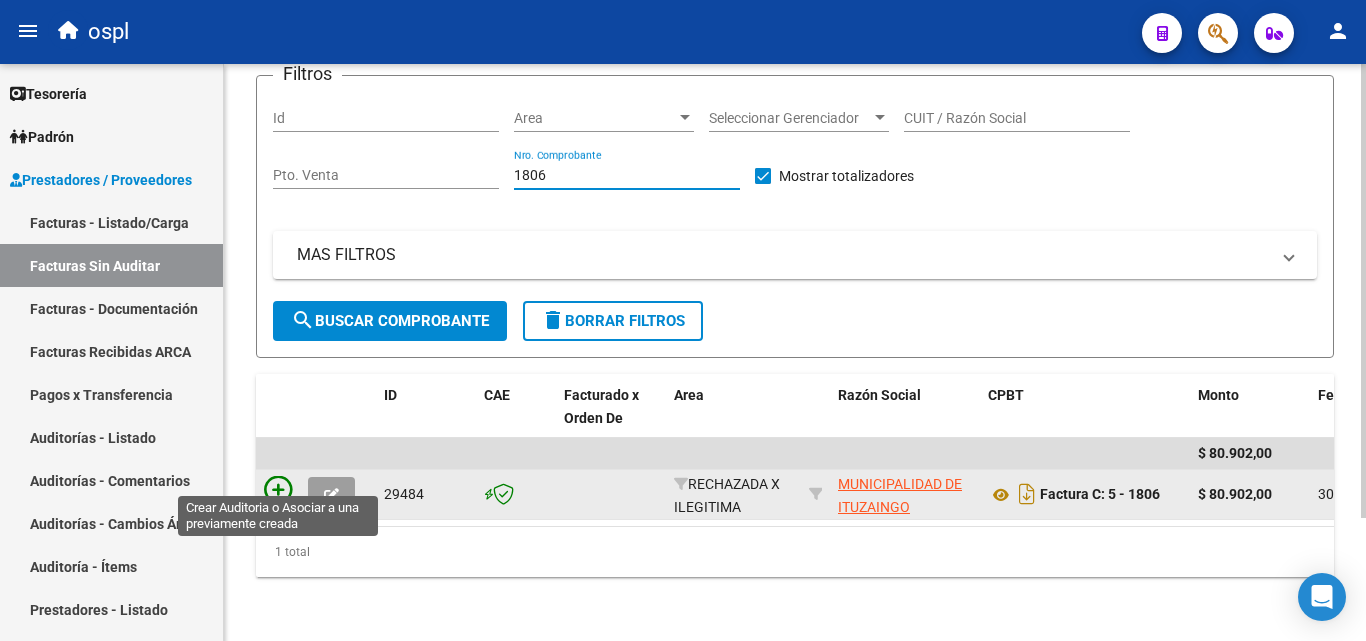 type on "1806" 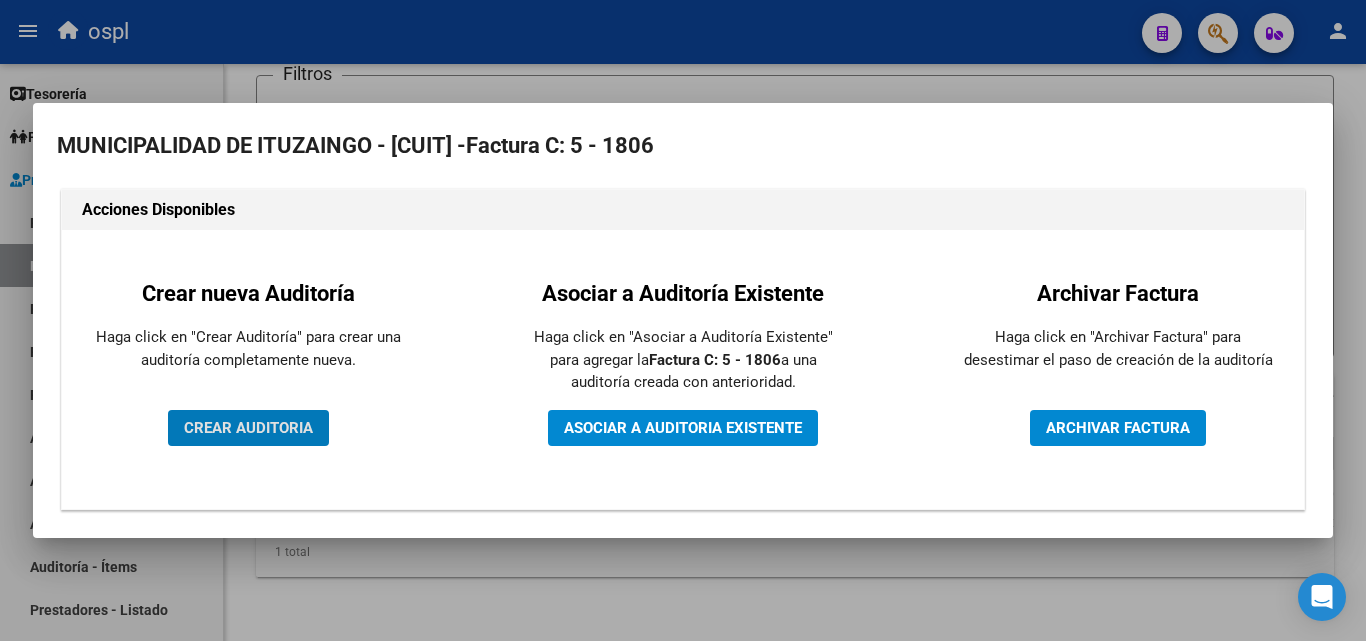 click on "CREAR AUDITORIA" at bounding box center (248, 428) 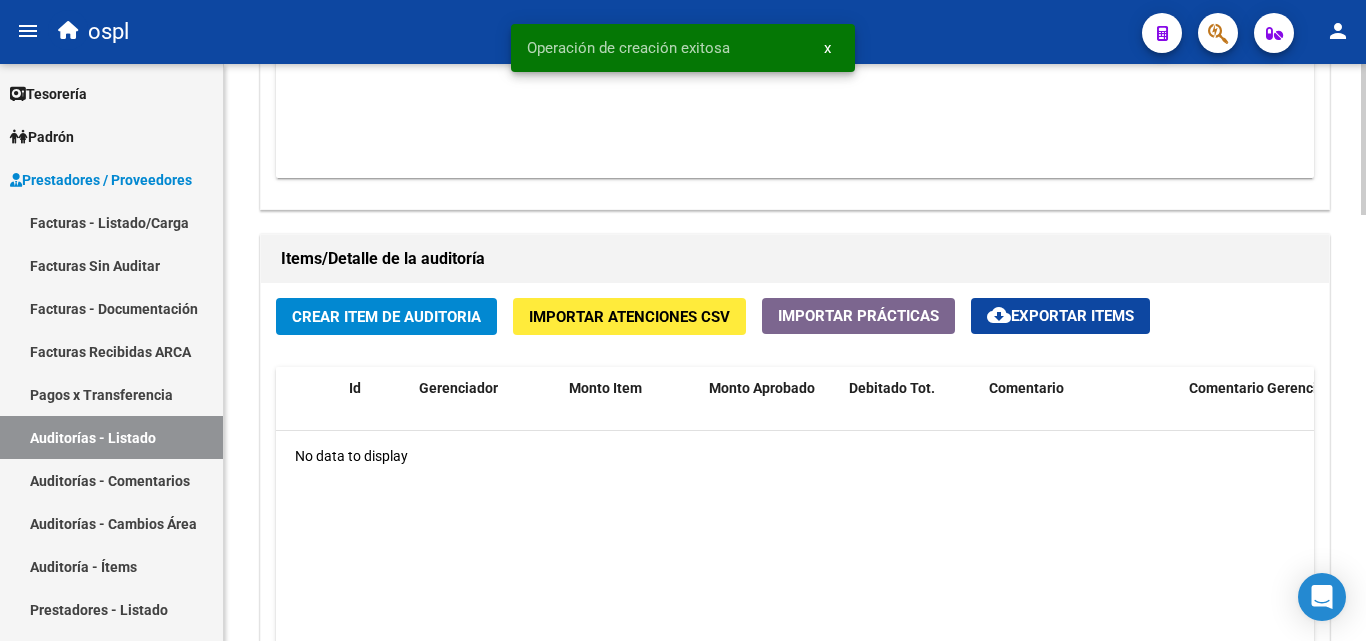 scroll, scrollTop: 1300, scrollLeft: 0, axis: vertical 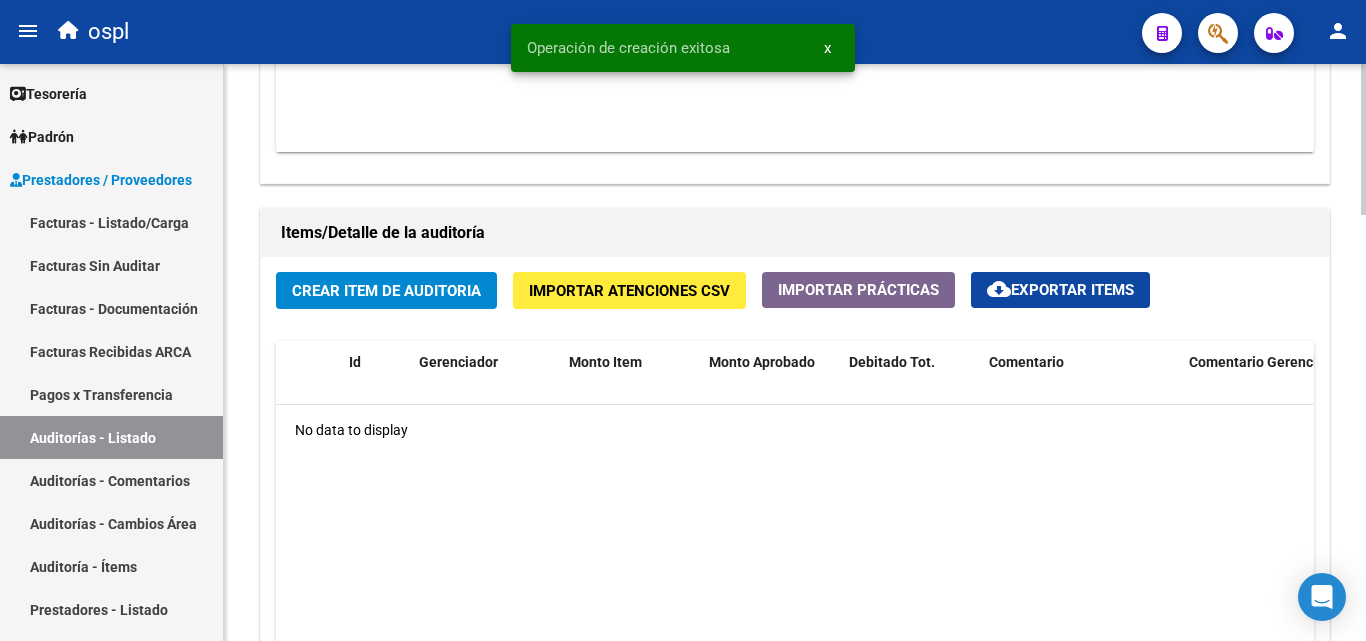click on "Crear Item de Auditoria" 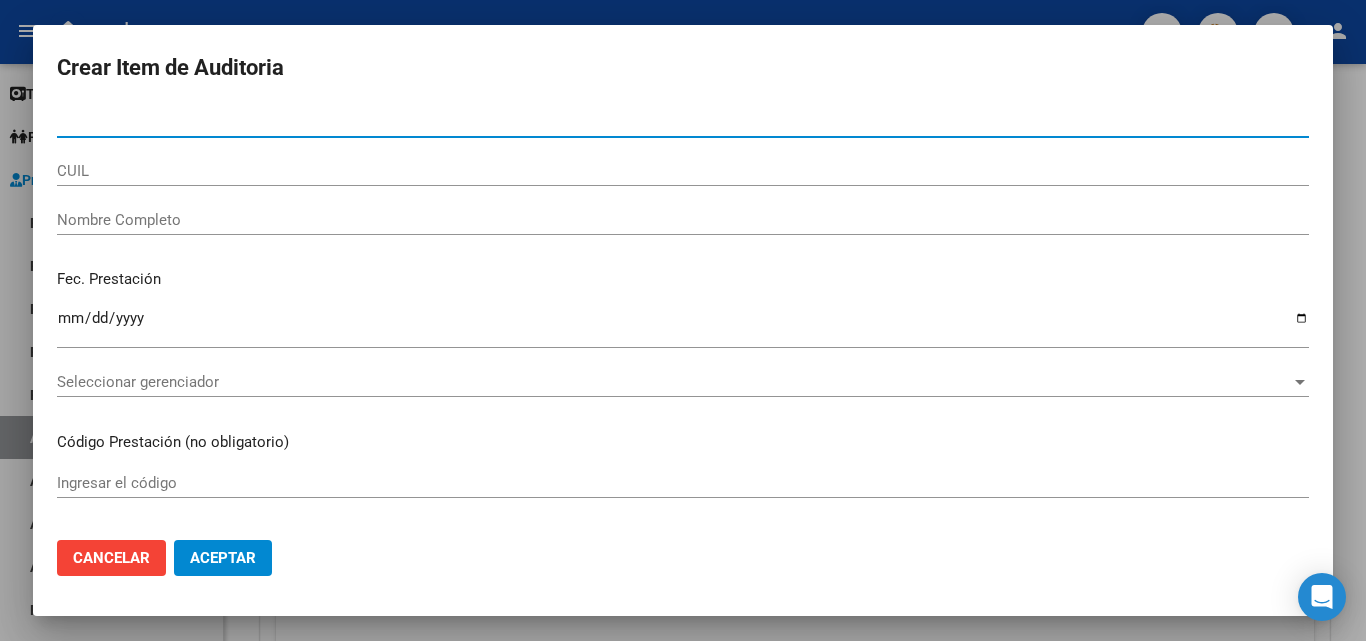 click on "Nombre Completo" at bounding box center (683, 220) 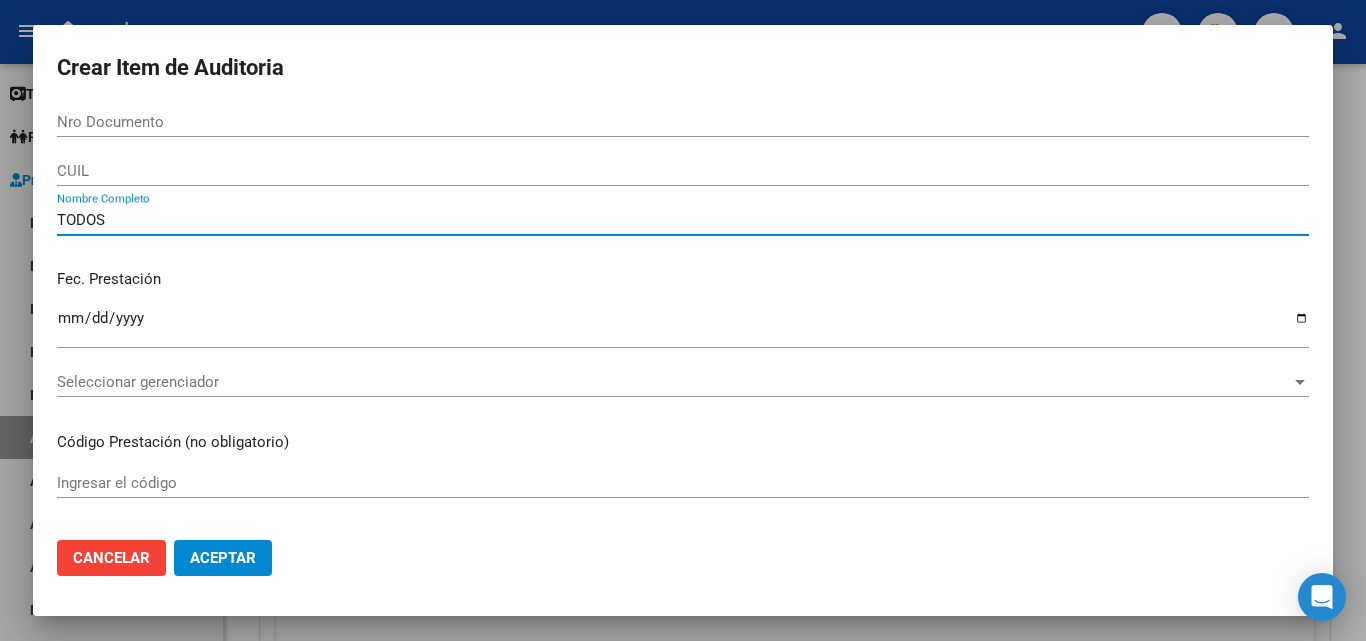 type on "TODOS" 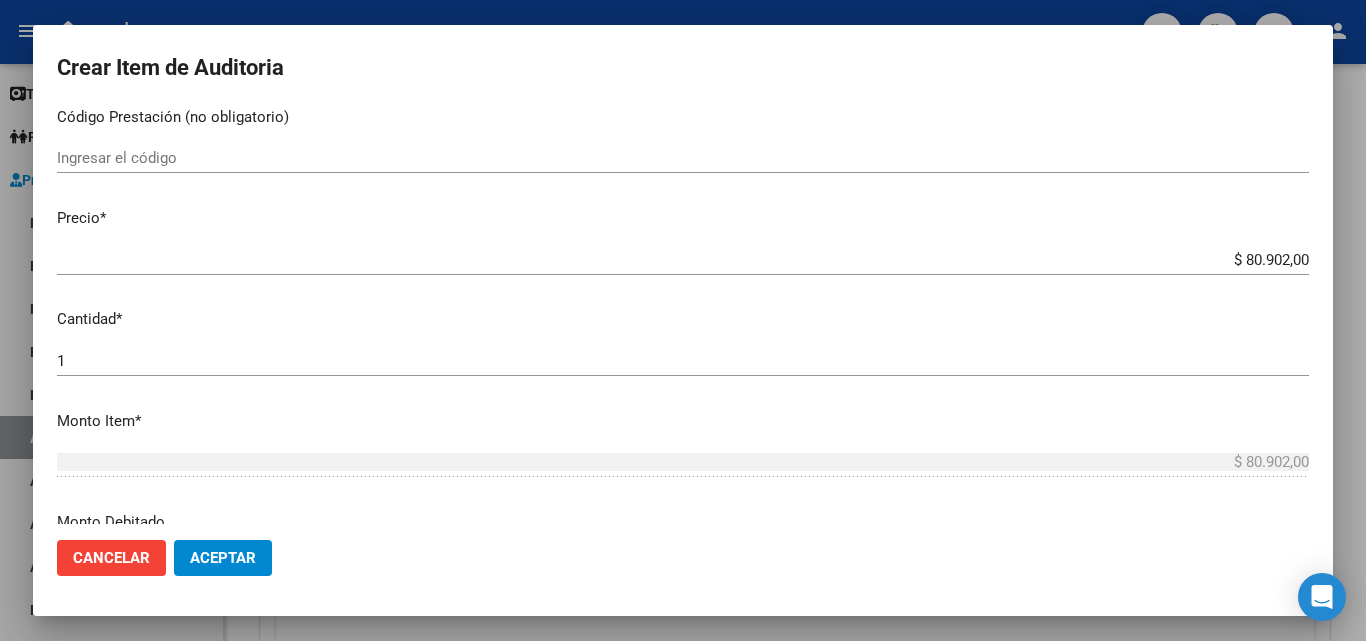 scroll, scrollTop: 400, scrollLeft: 0, axis: vertical 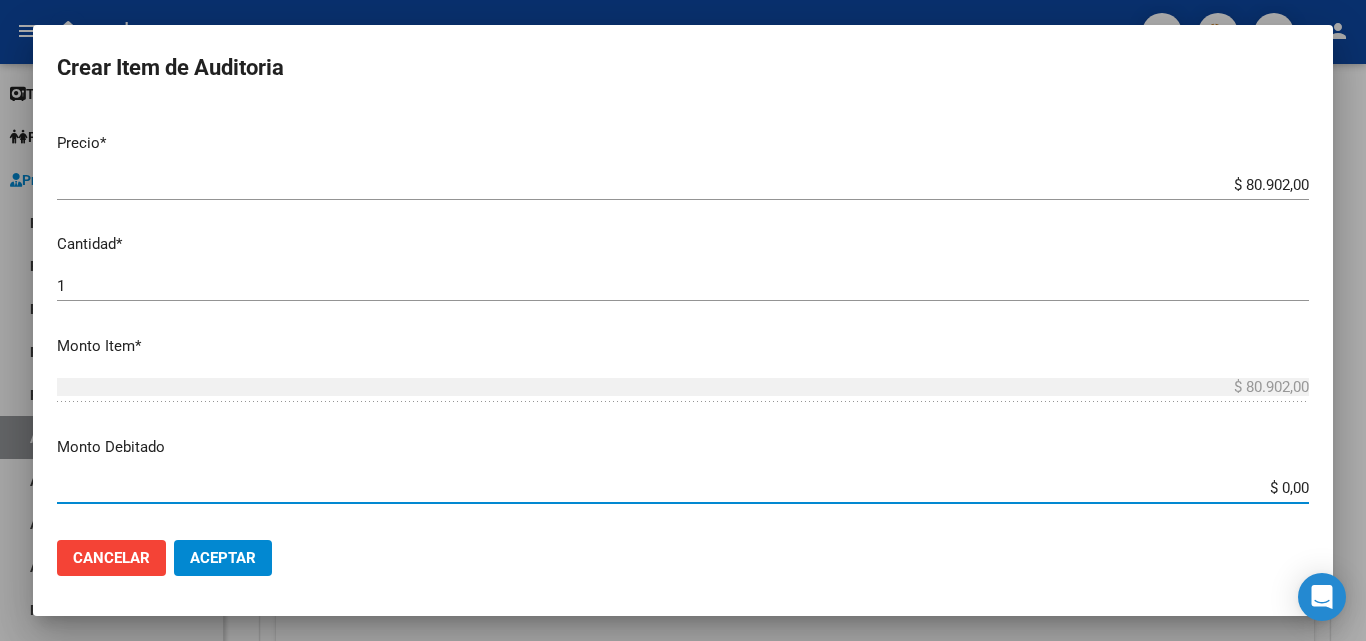 click on "$ 0,00" at bounding box center (683, 488) 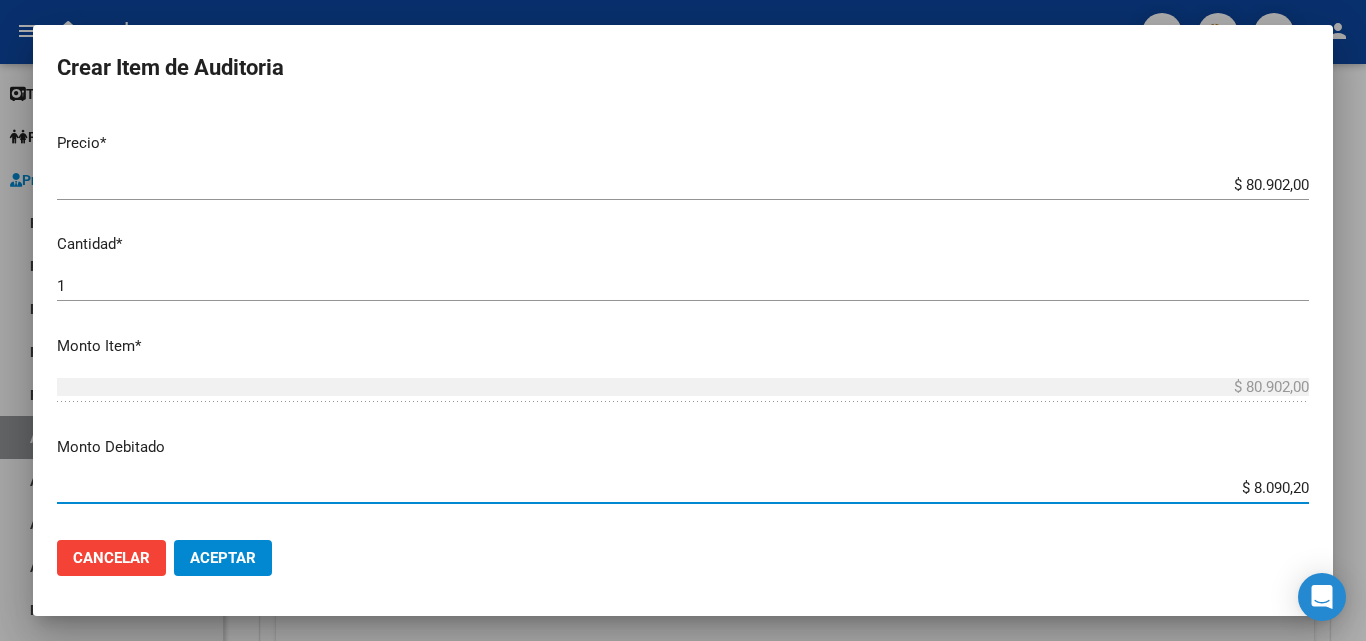 type on "$ 80.902,00" 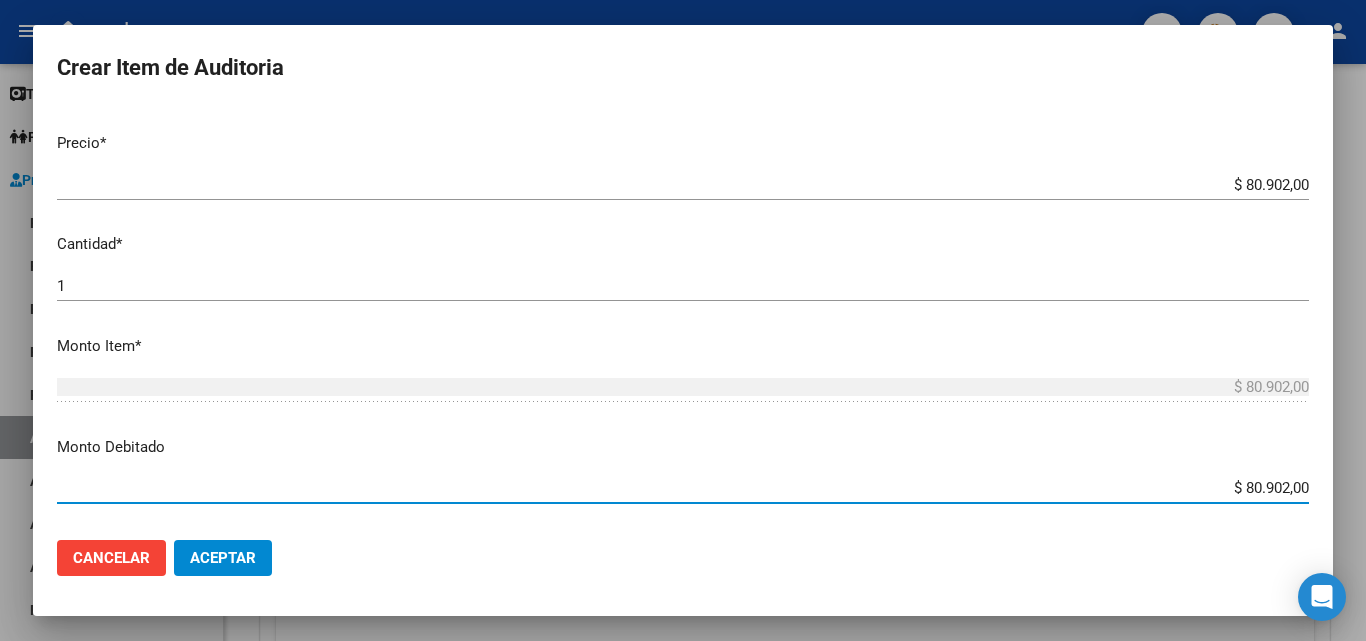 click on "Nro Documento    CUIL    TODOS Nombre Completo  Fec. Prestación    Ingresar la fecha  Seleccionar gerenciador Seleccionar gerenciador Código Prestación (no obligatorio)    Ingresar el código  Precio  *   $ 80.902,00 Ingresar el precio  Cantidad  *   1 Ingresar la cantidad  Monto Item  *   $ 80.902,00 Ingresar el monto  Monto Debitado    $ 80.902,00 Ingresar el monto  Comentario Operador    Ingresar el Comentario  Comentario Gerenciador    Ingresar el Comentario  Descripción    Ingresar el Descripción   Atencion Tipo  Seleccionar tipo Seleccionar tipo  Nomenclador  Seleccionar Nomenclador Seleccionar Nomenclador" at bounding box center (683, 315) 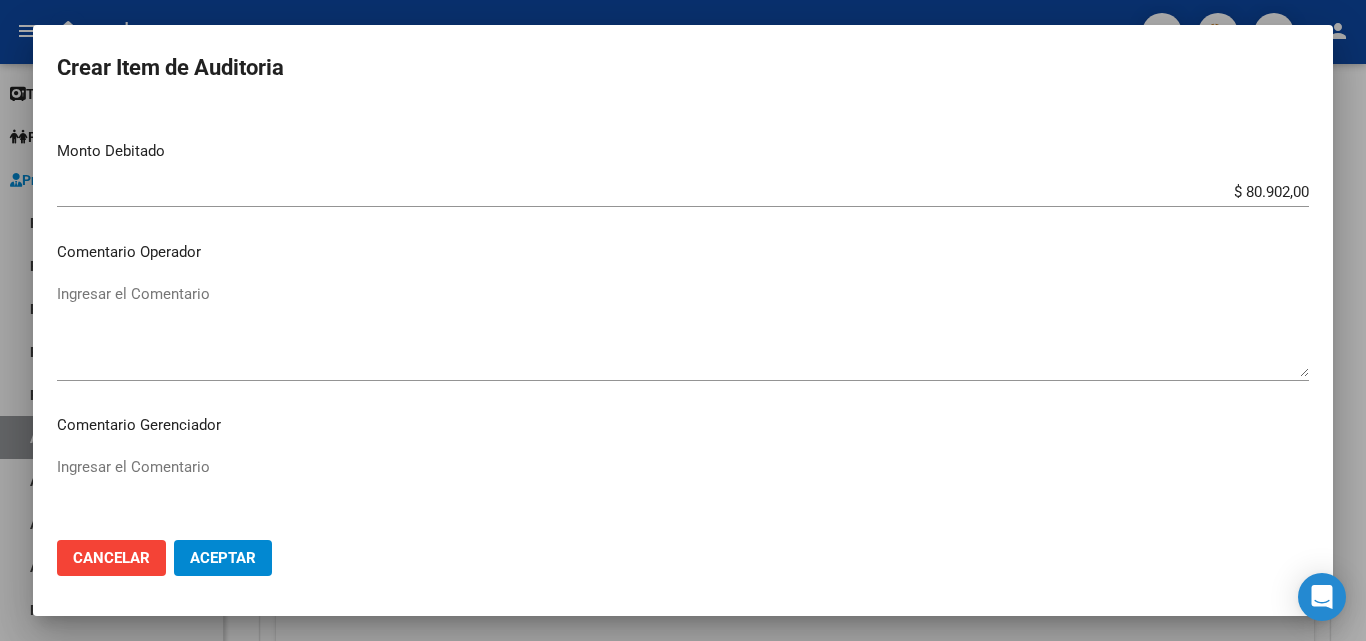 scroll, scrollTop: 700, scrollLeft: 0, axis: vertical 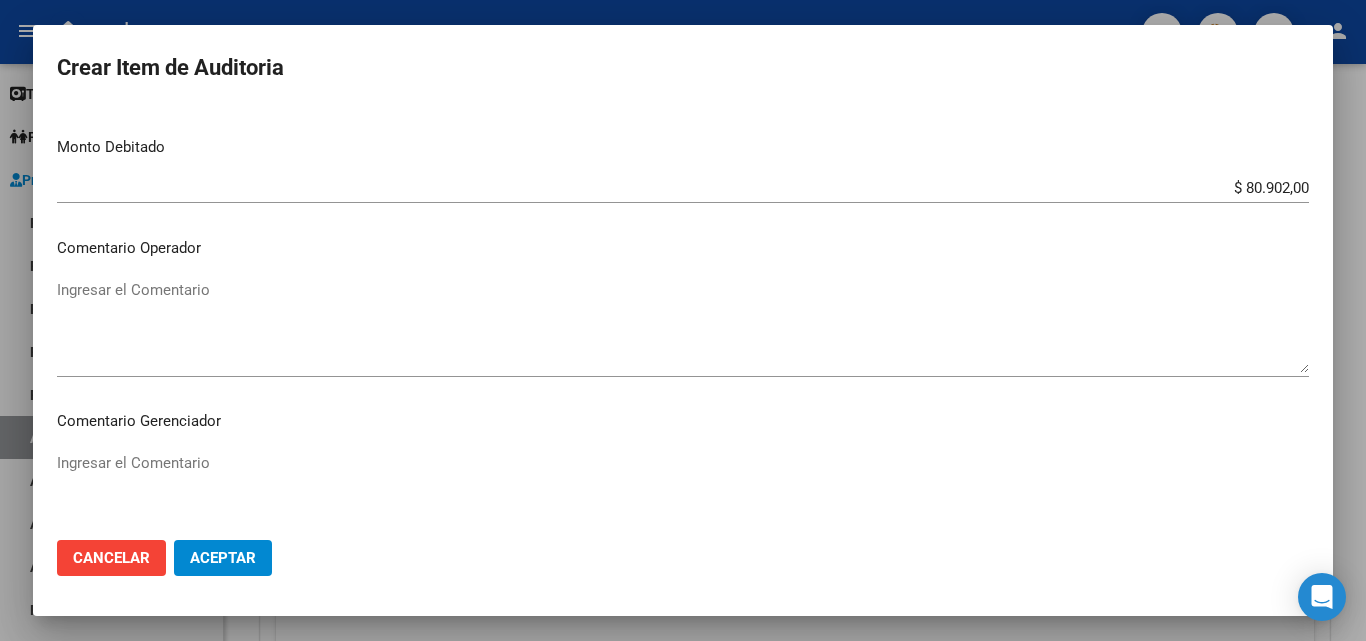 click on "Ingresar el Comentario" at bounding box center (683, 326) 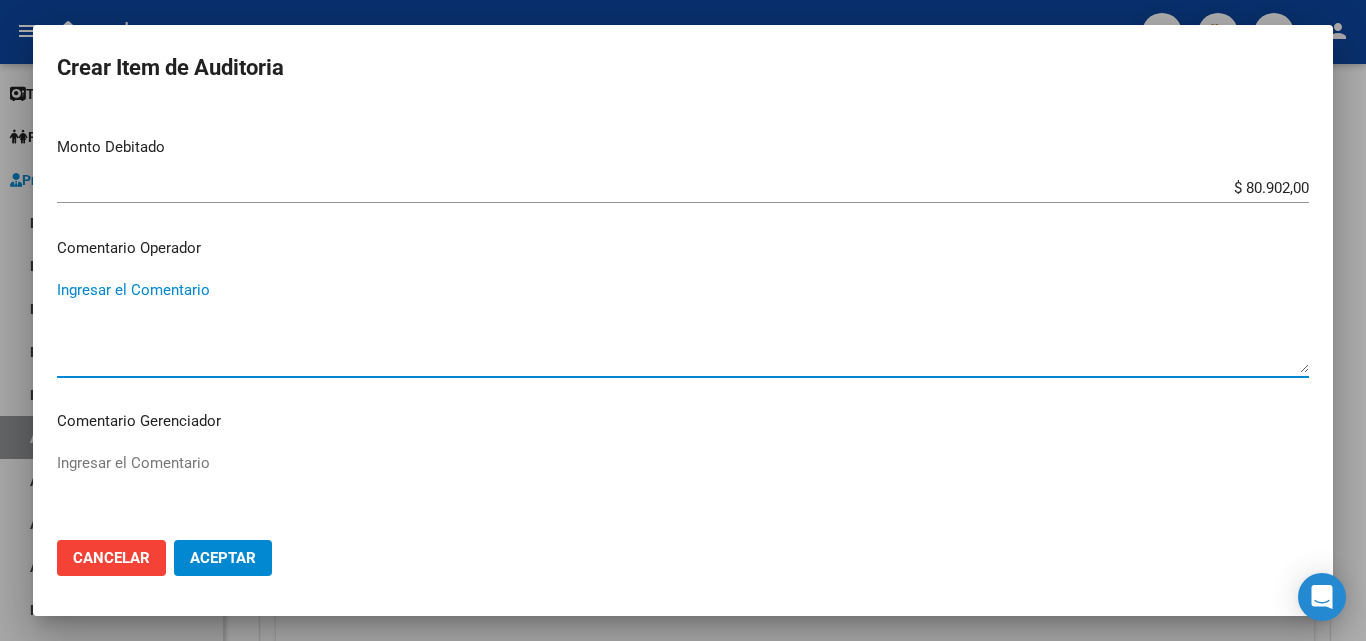 paste on "RECHAZADA POR ILEGITIMA; FALTA COPIA DE DNI QUE ACREDITE IDENTIDAD" 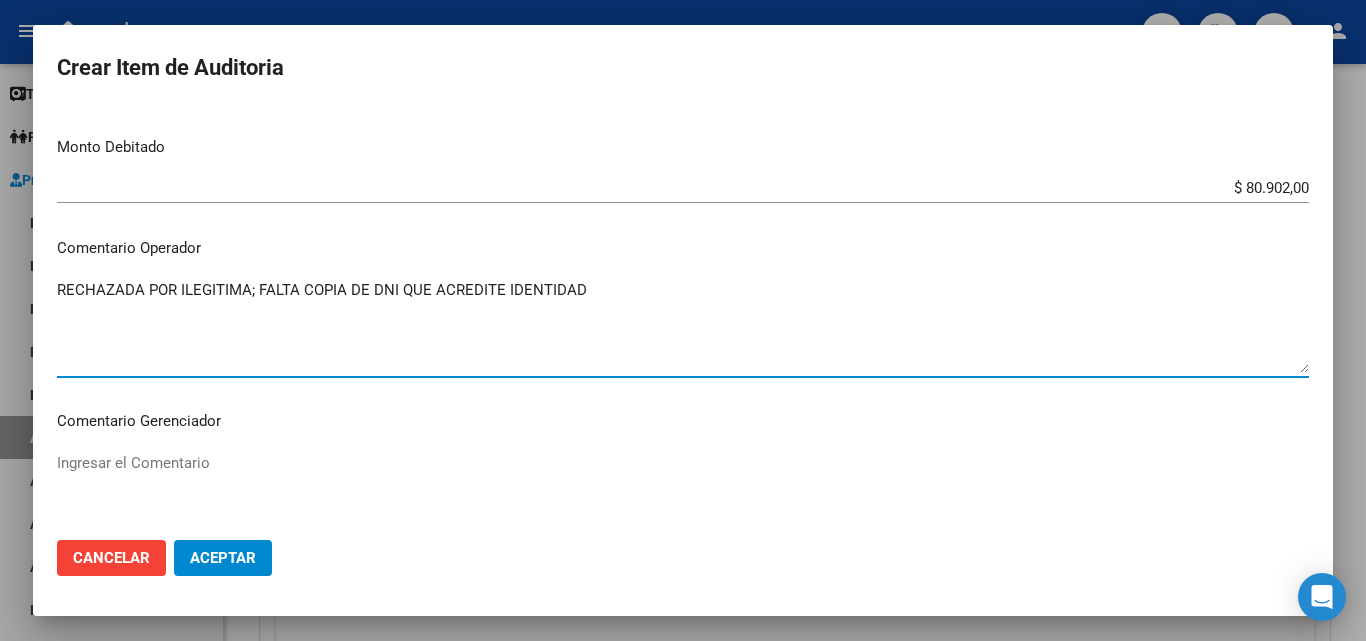 type on "RECHAZADA POR ILEGITIMA; FALTA COPIA DE DNI QUE ACREDITE IDENTIDAD" 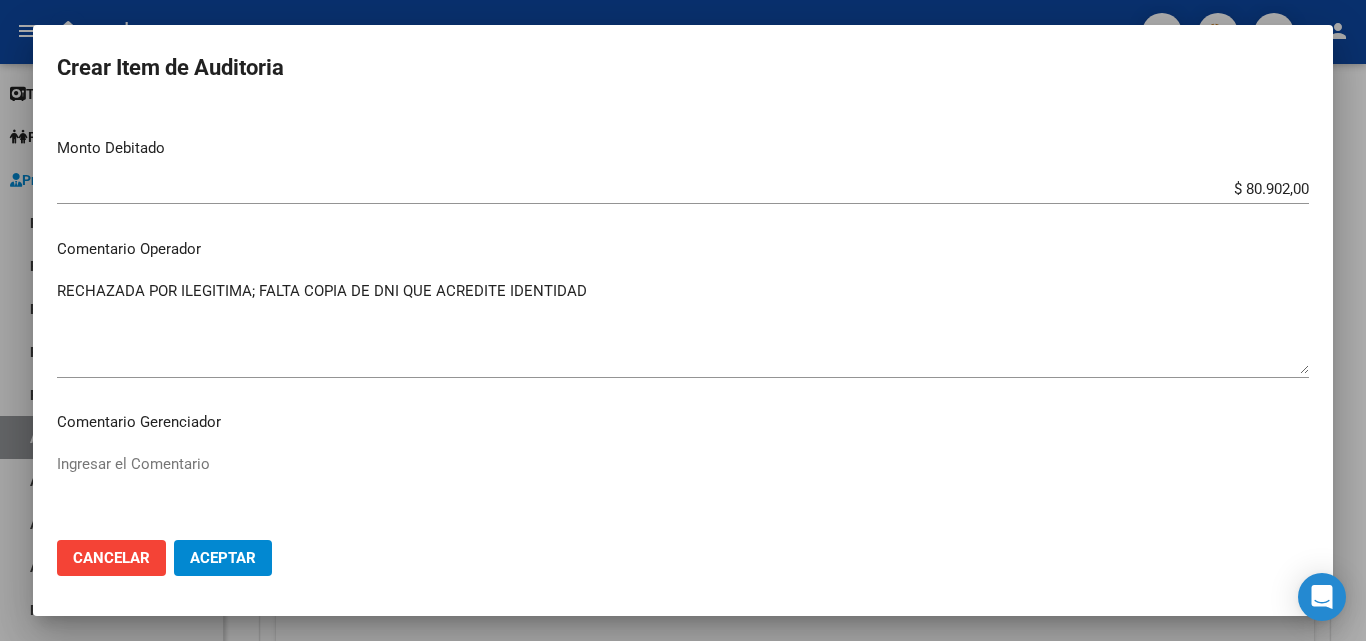 scroll, scrollTop: 700, scrollLeft: 0, axis: vertical 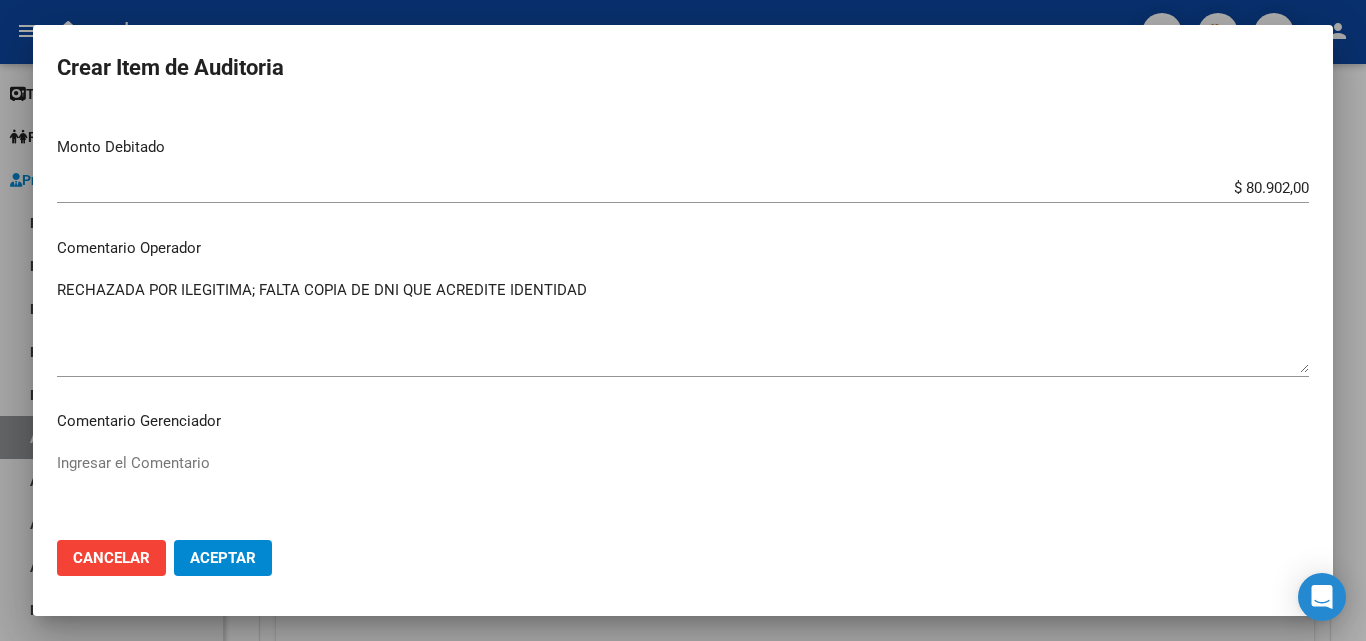 click on "Comentario Operador" at bounding box center (683, 248) 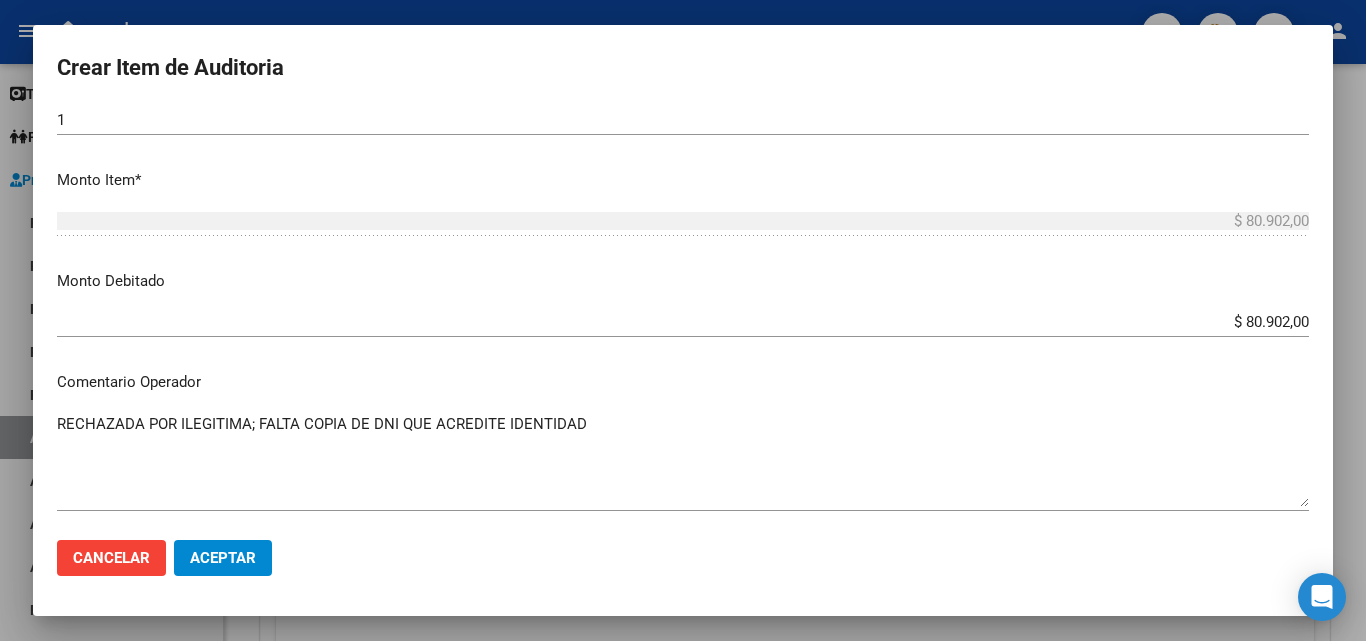 scroll, scrollTop: 600, scrollLeft: 0, axis: vertical 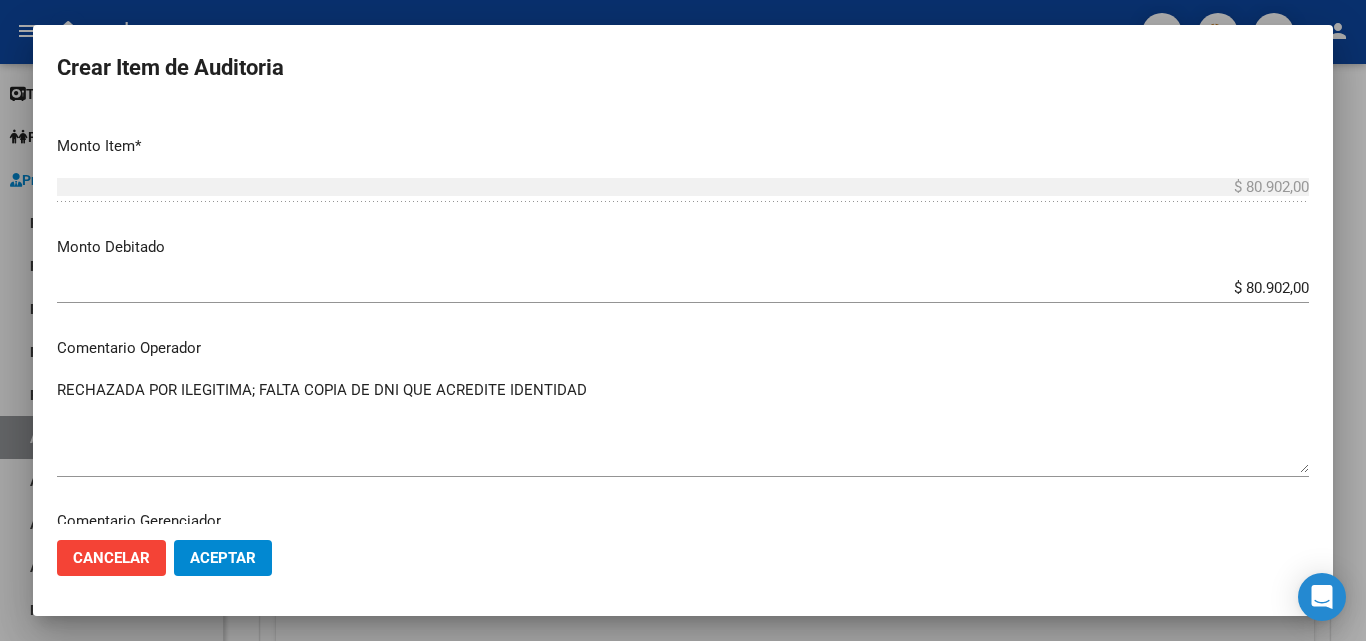 click on "Nro Documento    CUIL    TODOS Nombre Completo  Fec. Prestación    Ingresar la fecha  Seleccionar gerenciador Seleccionar gerenciador Código Prestación (no obligatorio)    Ingresar el código  Precio  *   $ 80.902,00 Ingresar el precio  Cantidad  *   1 Ingresar la cantidad  Monto Item  *   $ 80.902,00 Ingresar el monto  Monto Debitado    $ 80.902,00 Ingresar el monto  Comentario Operador    RECHAZADA POR ILEGITIMA; FALTA COPIA DE DNI QUE ACREDITE IDENTIDAD Ingresar el Comentario  Comentario Gerenciador    Ingresar el Comentario  Descripción    Ingresar el Descripción   Atencion Tipo  Seleccionar tipo Seleccionar tipo  Nomenclador  Seleccionar Nomenclador Seleccionar Nomenclador" at bounding box center [683, 315] 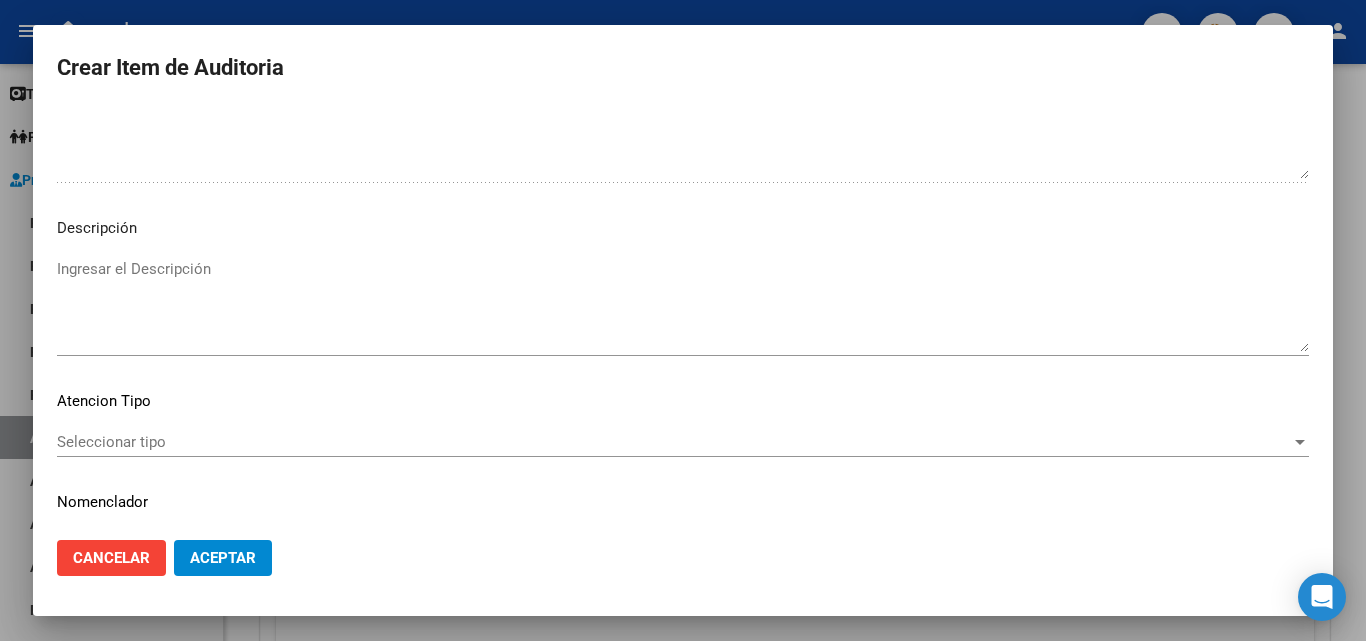 scroll, scrollTop: 1120, scrollLeft: 0, axis: vertical 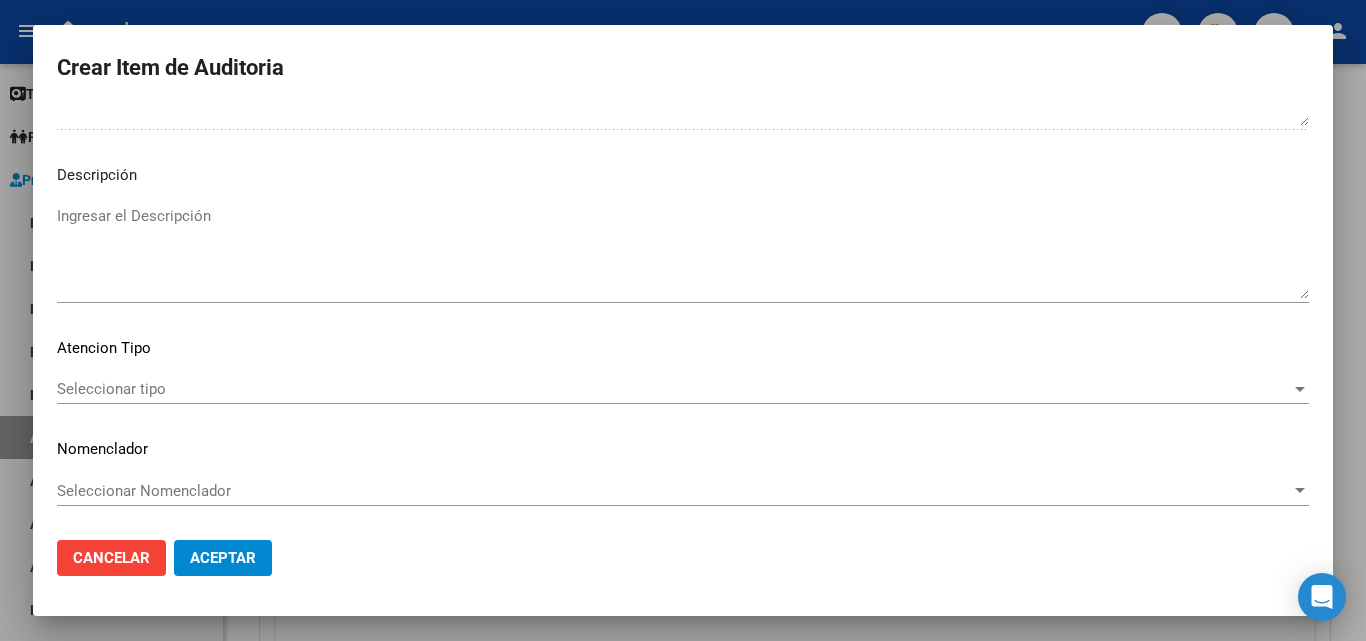click on "Aceptar" 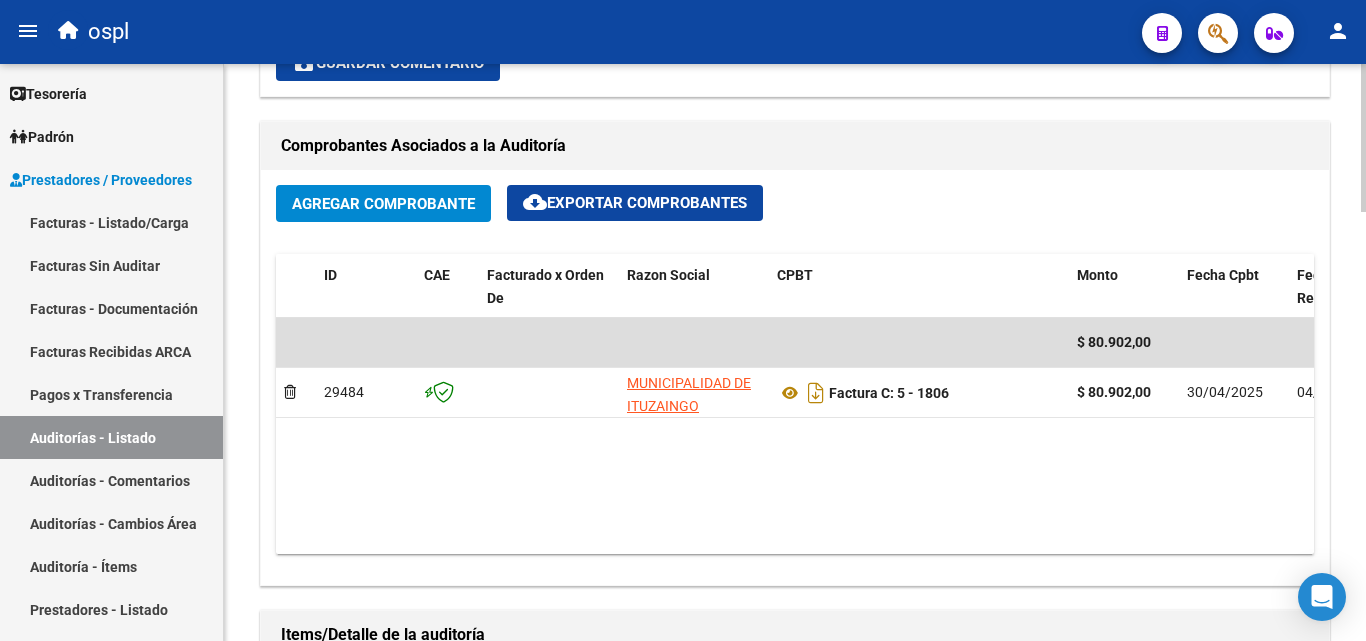 scroll, scrollTop: 900, scrollLeft: 0, axis: vertical 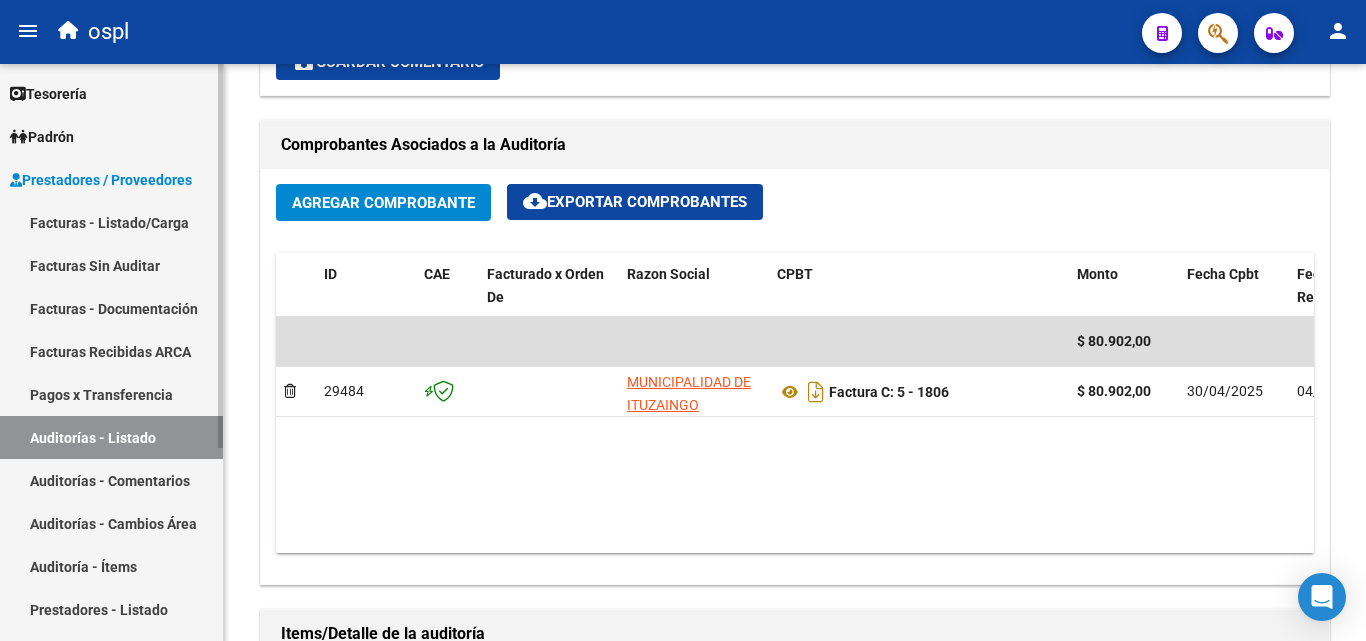 click on "Facturas Sin Auditar" at bounding box center (111, 265) 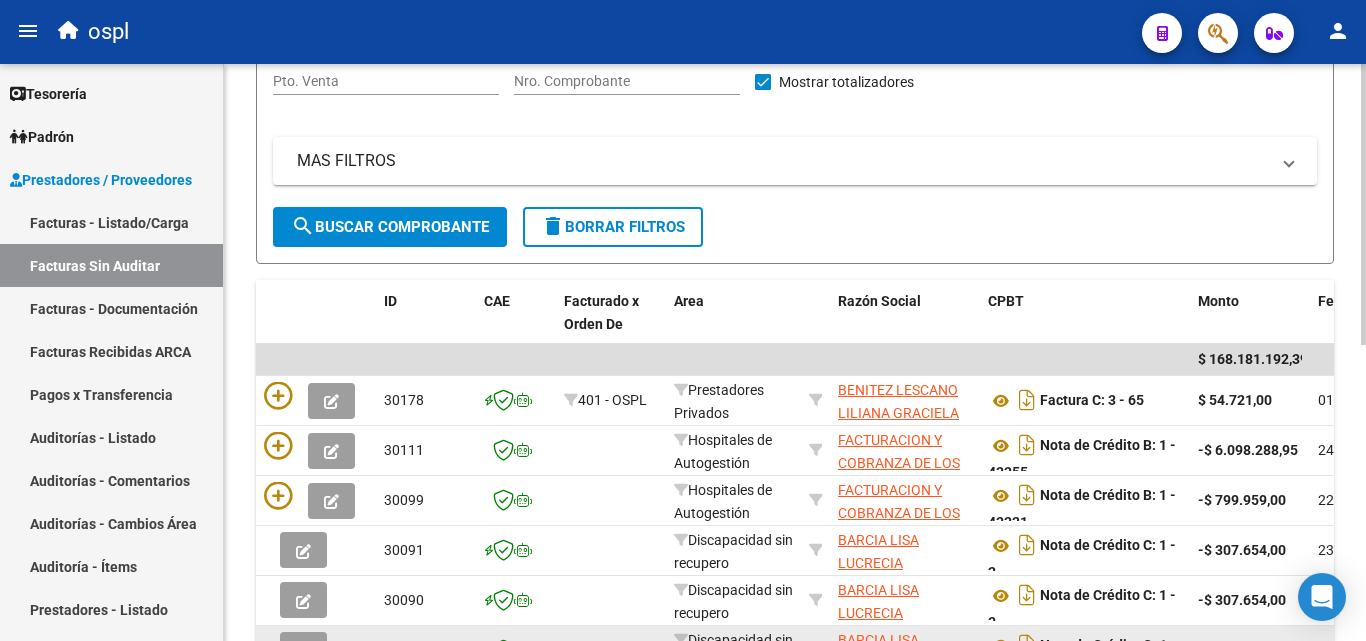 scroll, scrollTop: 206, scrollLeft: 0, axis: vertical 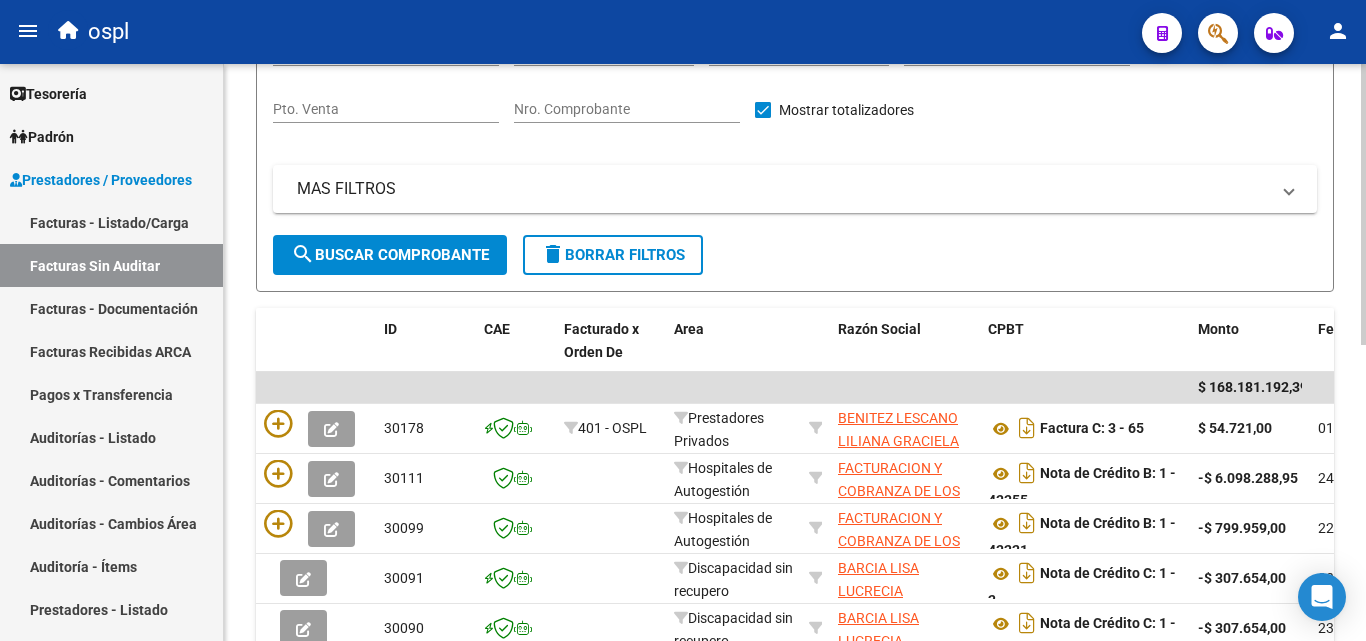 click on "Nro. Comprobante" at bounding box center [627, 109] 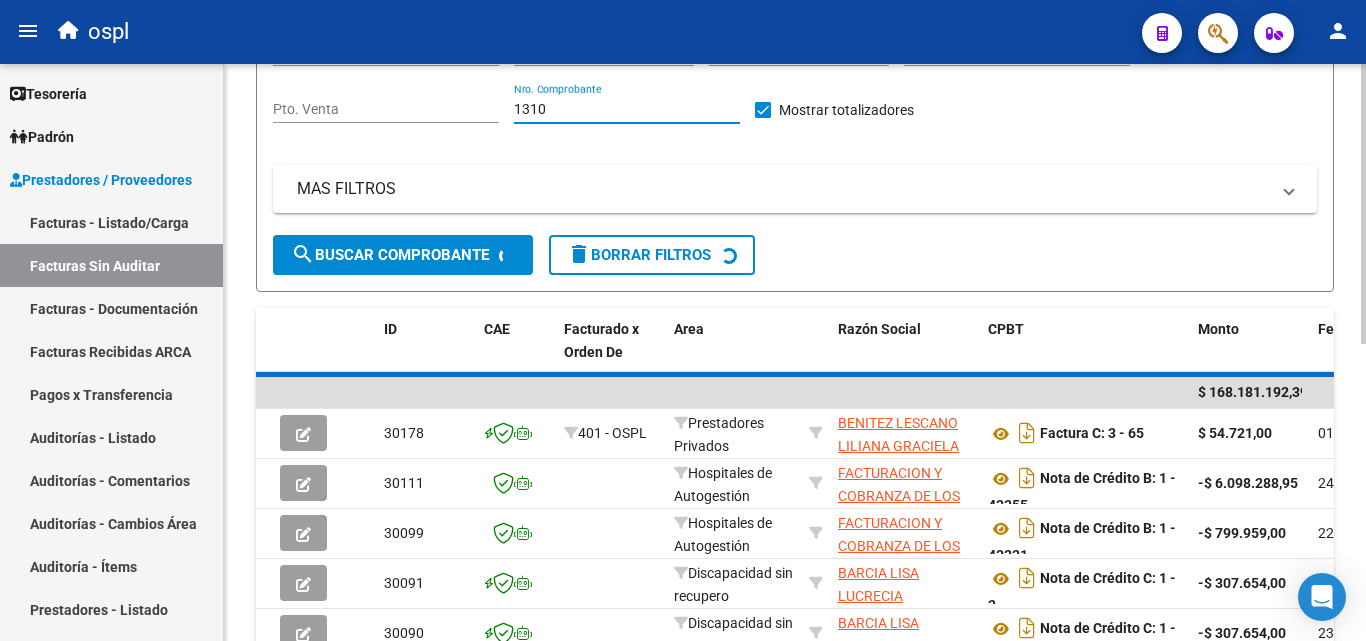 scroll, scrollTop: 156, scrollLeft: 0, axis: vertical 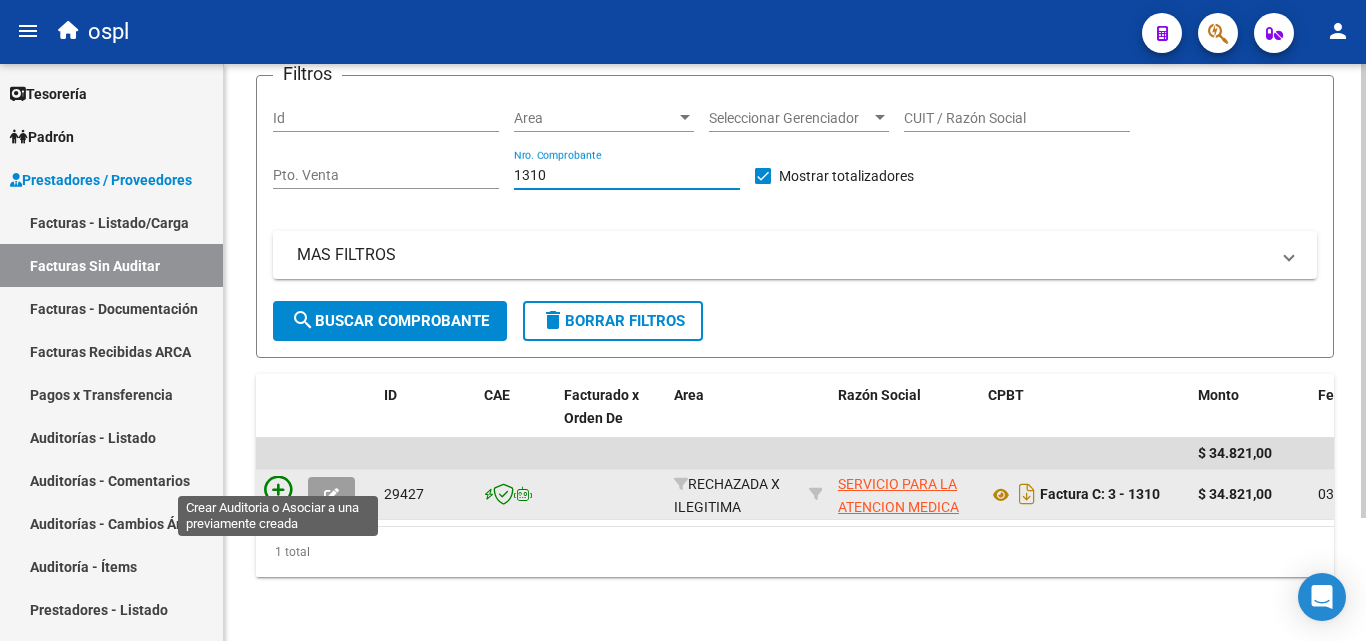 type on "1310" 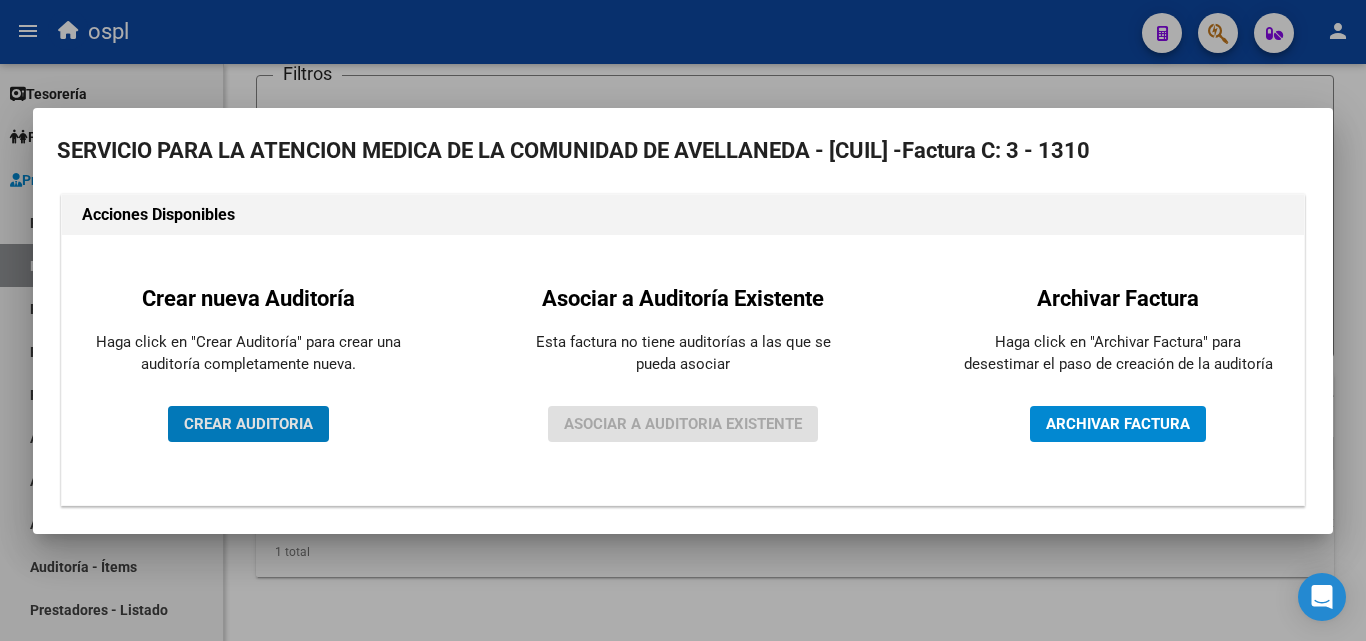 click on "CREAR AUDITORIA" at bounding box center [248, 424] 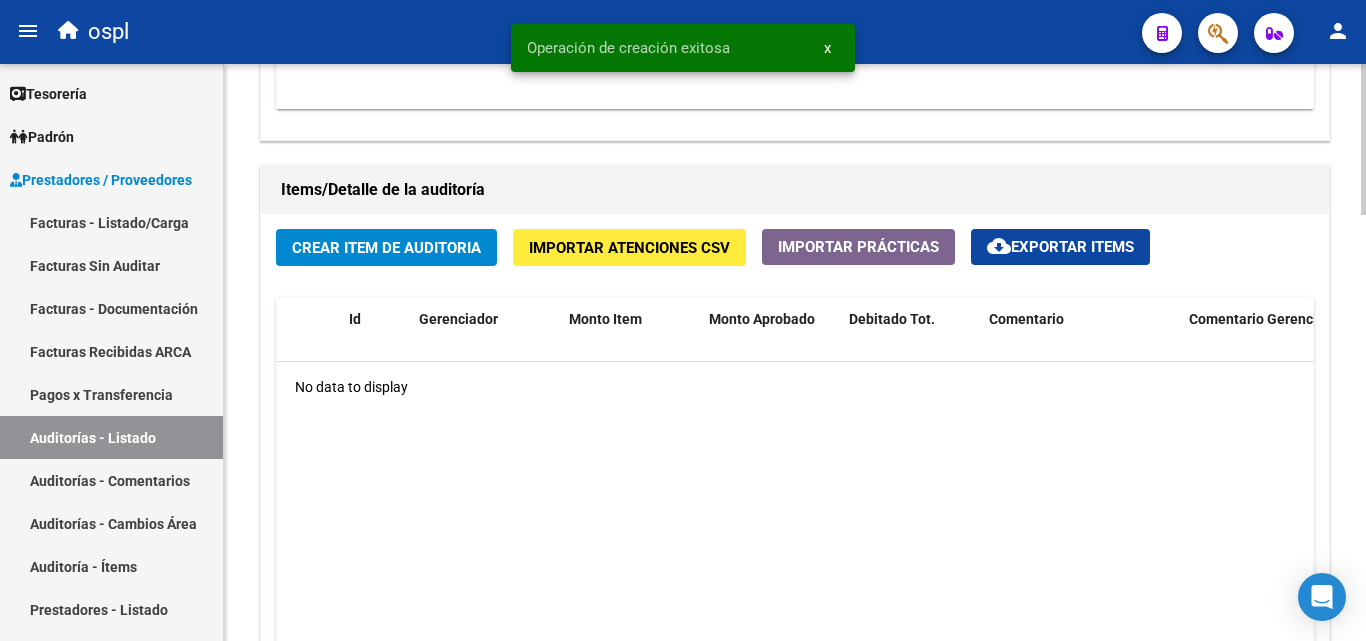 scroll, scrollTop: 1500, scrollLeft: 0, axis: vertical 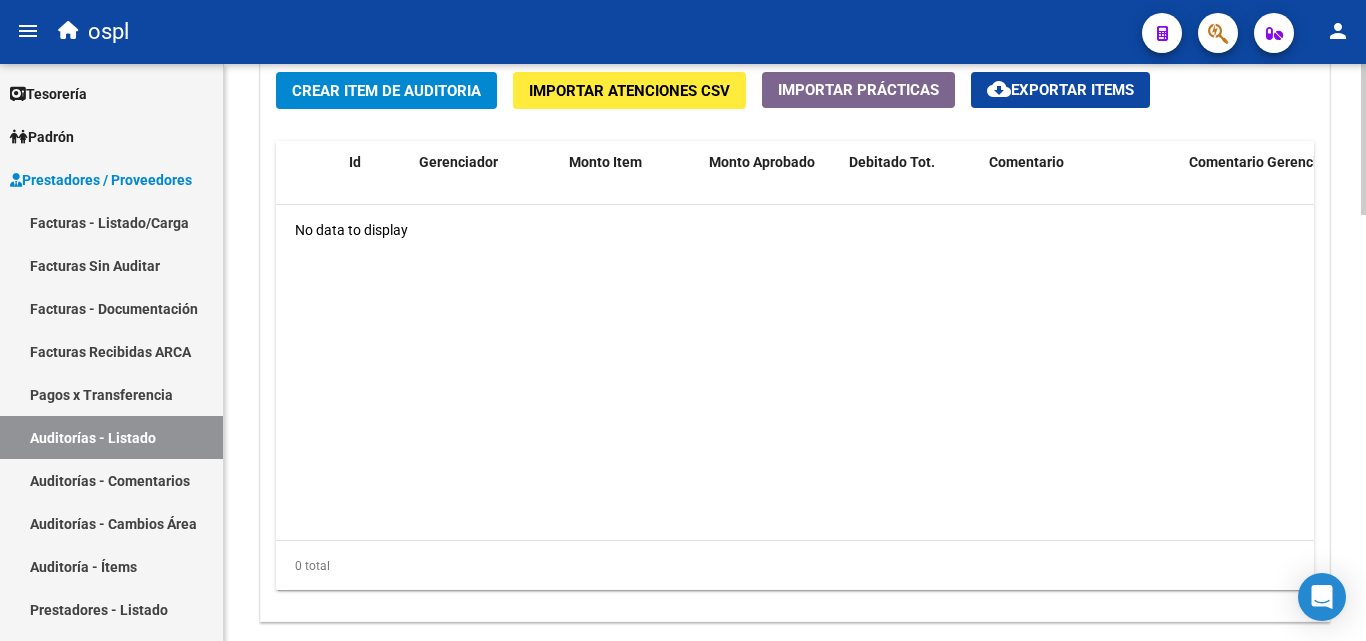 click on "Crear Item de Auditoria" 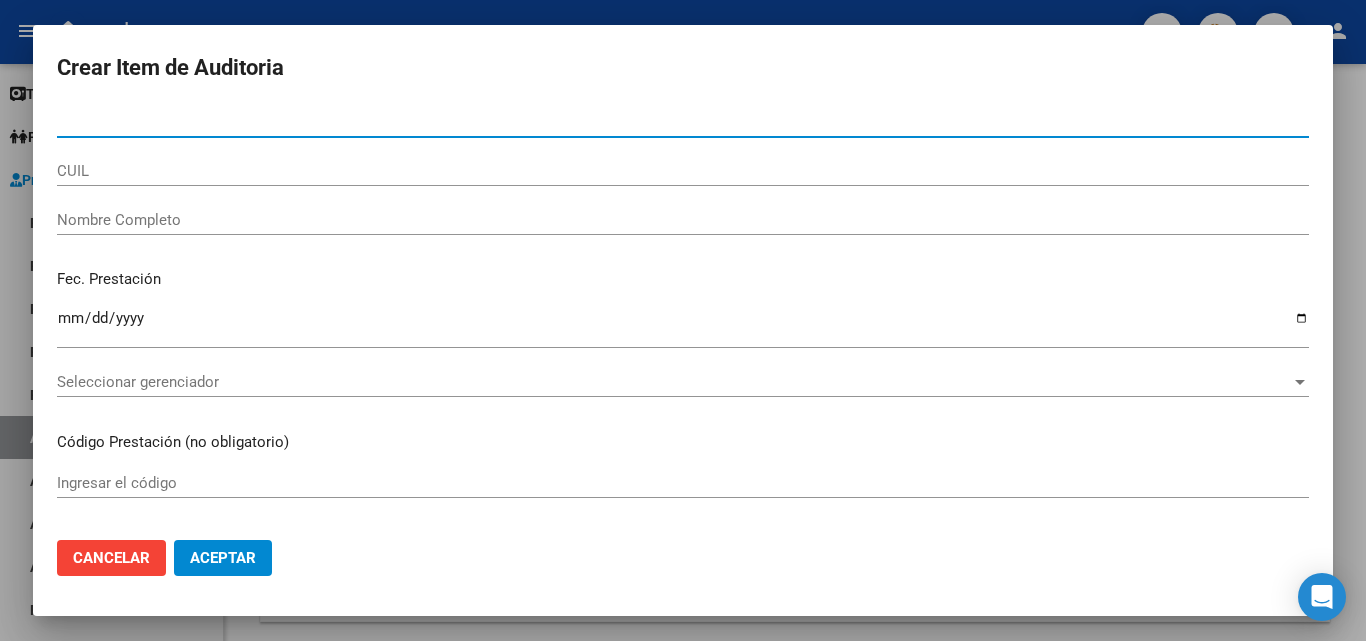 click on "Nombre Completo" at bounding box center (683, 220) 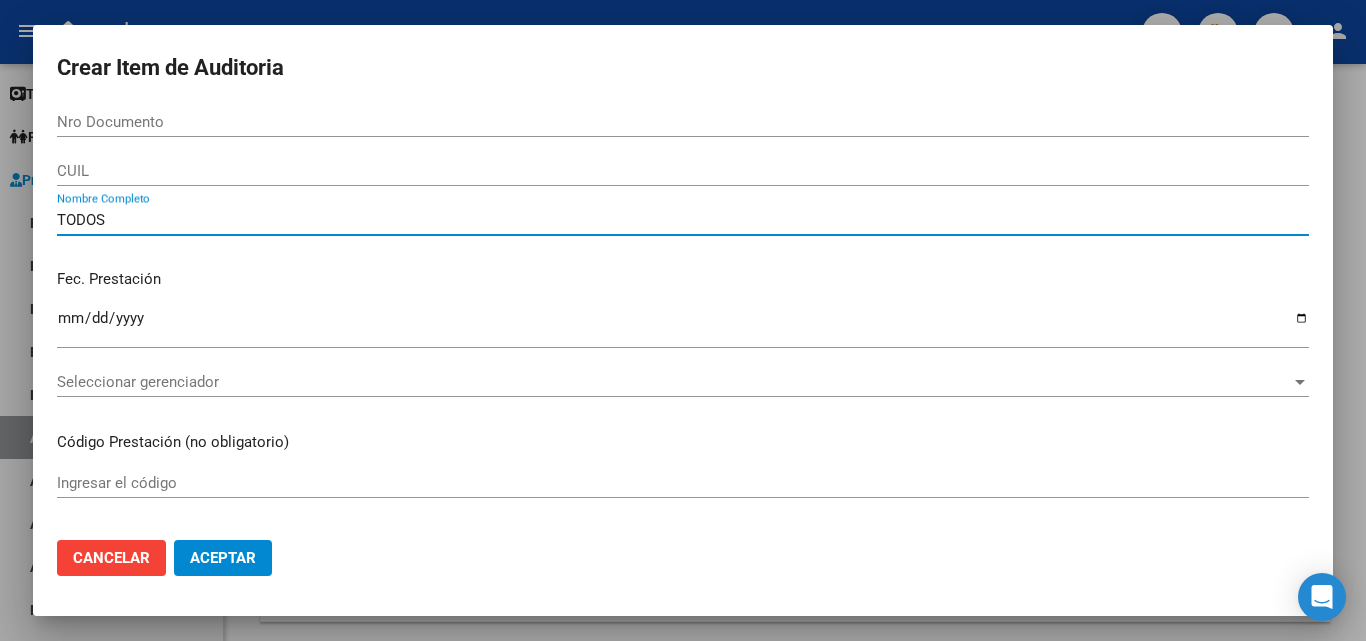 type on "TODOS" 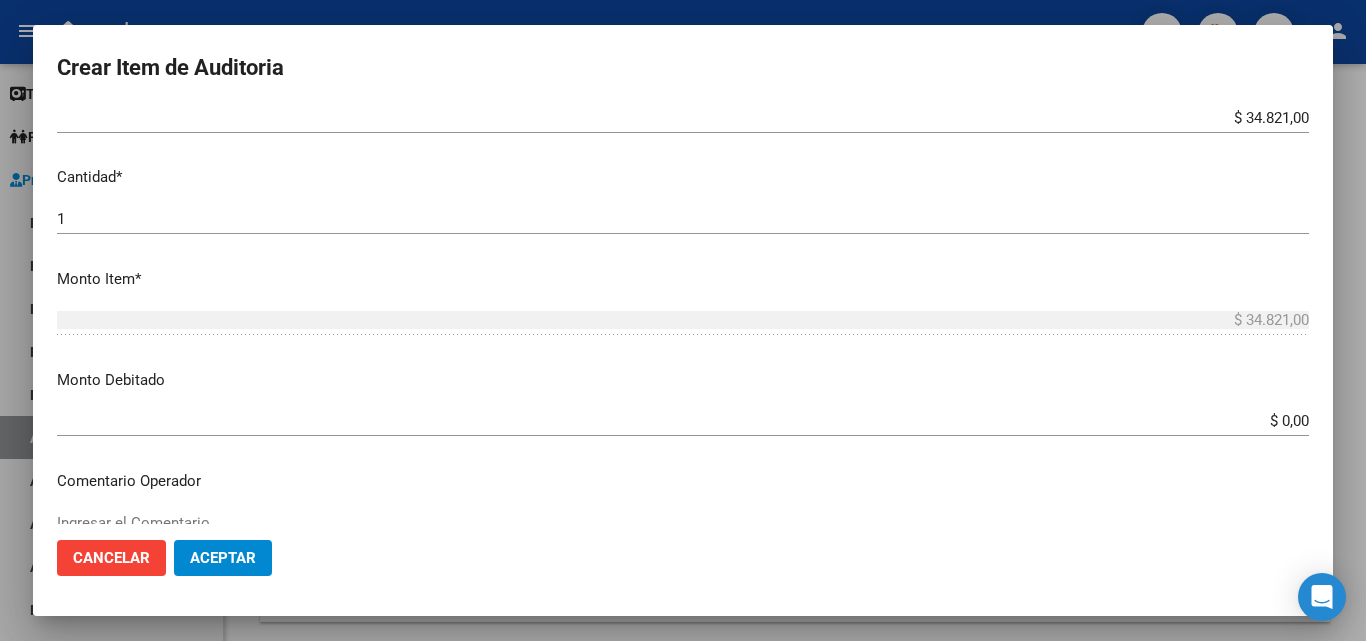 scroll, scrollTop: 500, scrollLeft: 0, axis: vertical 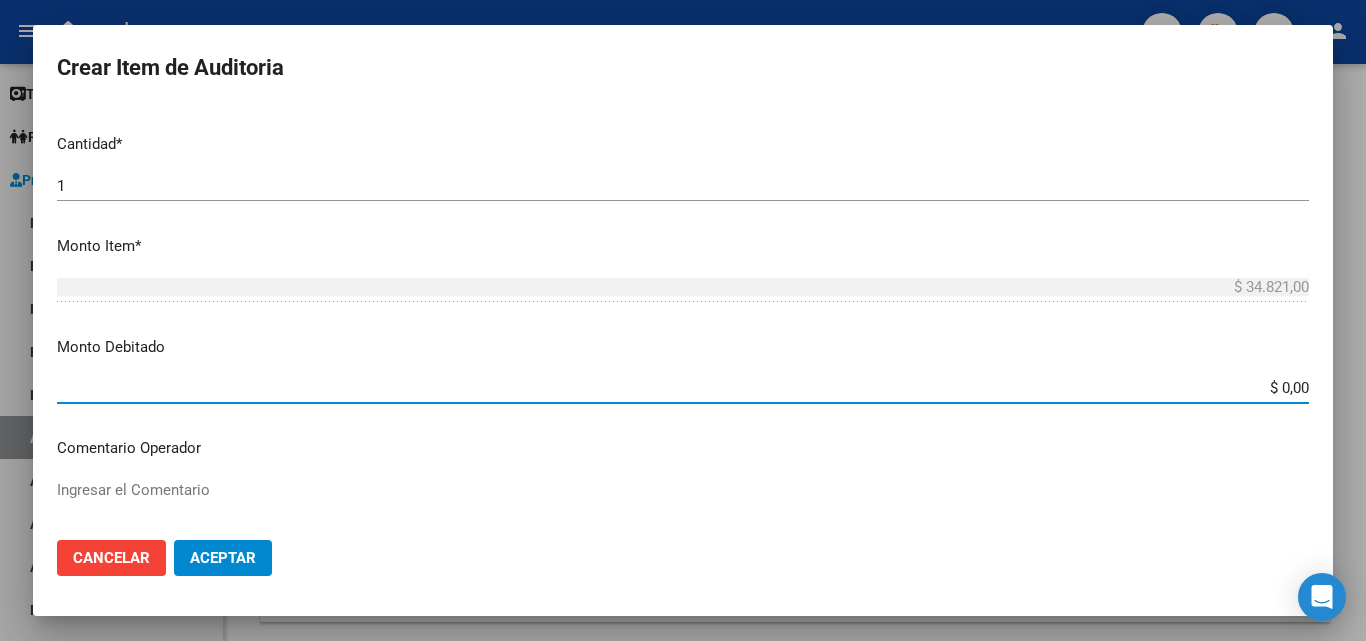 click on "$ 0,00" at bounding box center [683, 388] 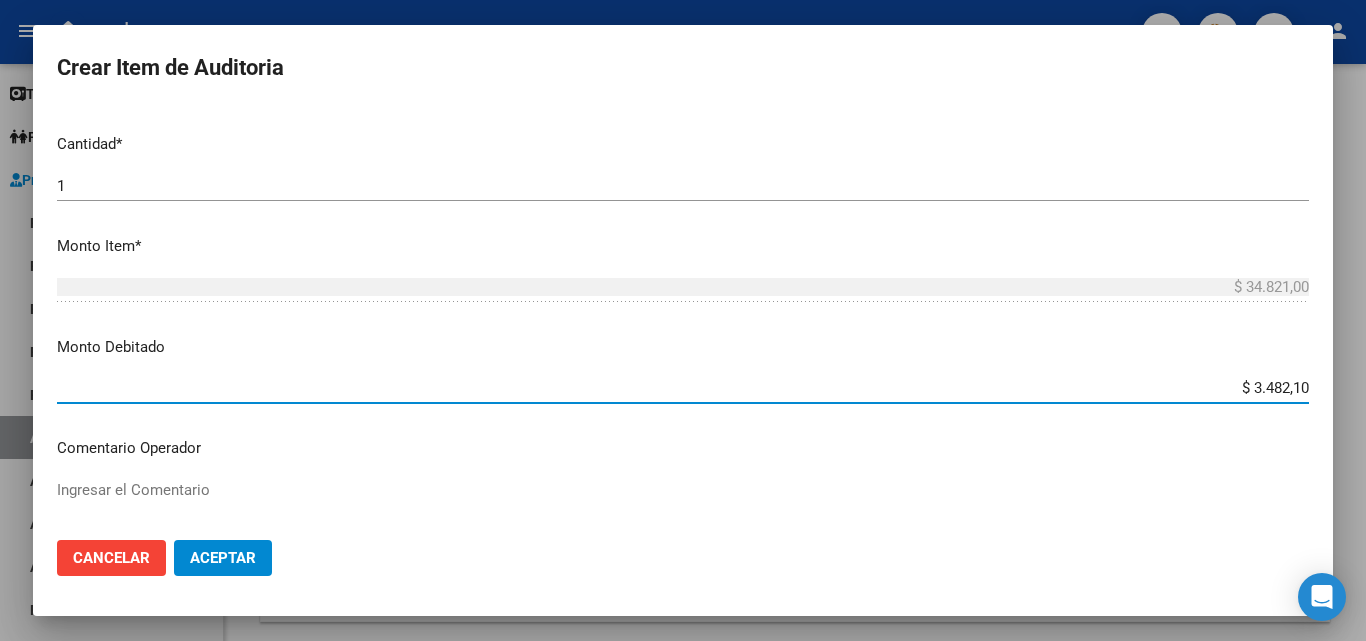 type on "$ 34.821,00" 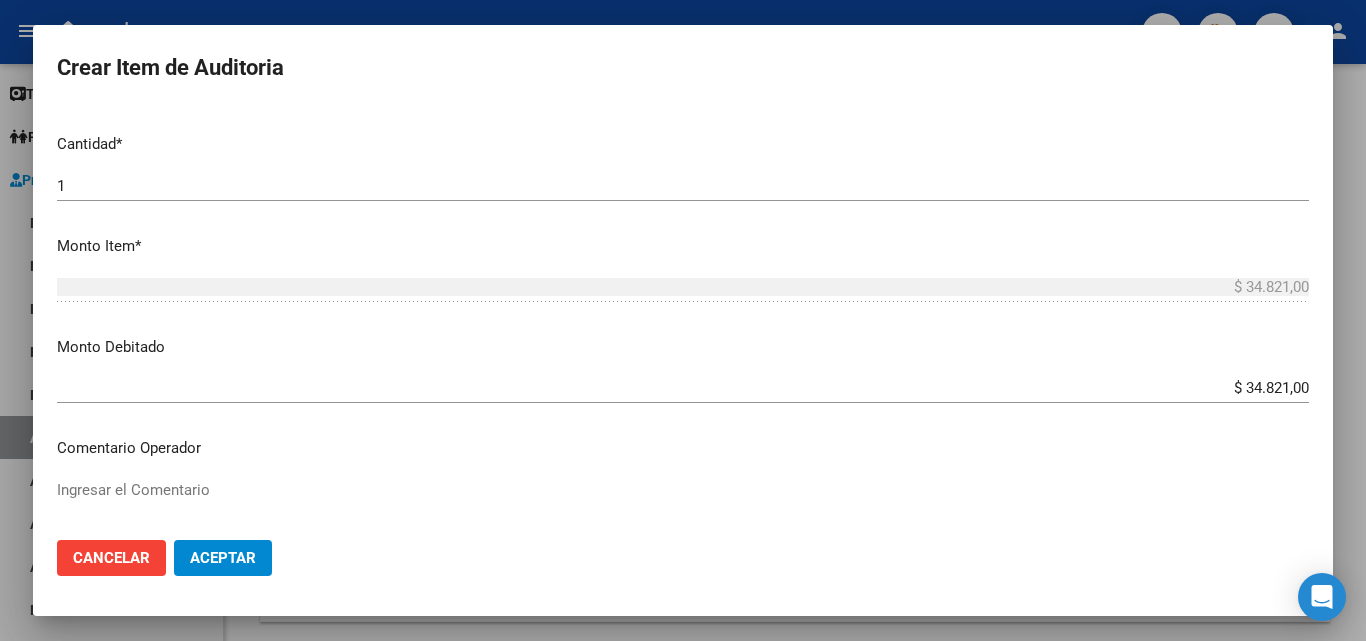 click on "Monto Debitado" at bounding box center (683, 347) 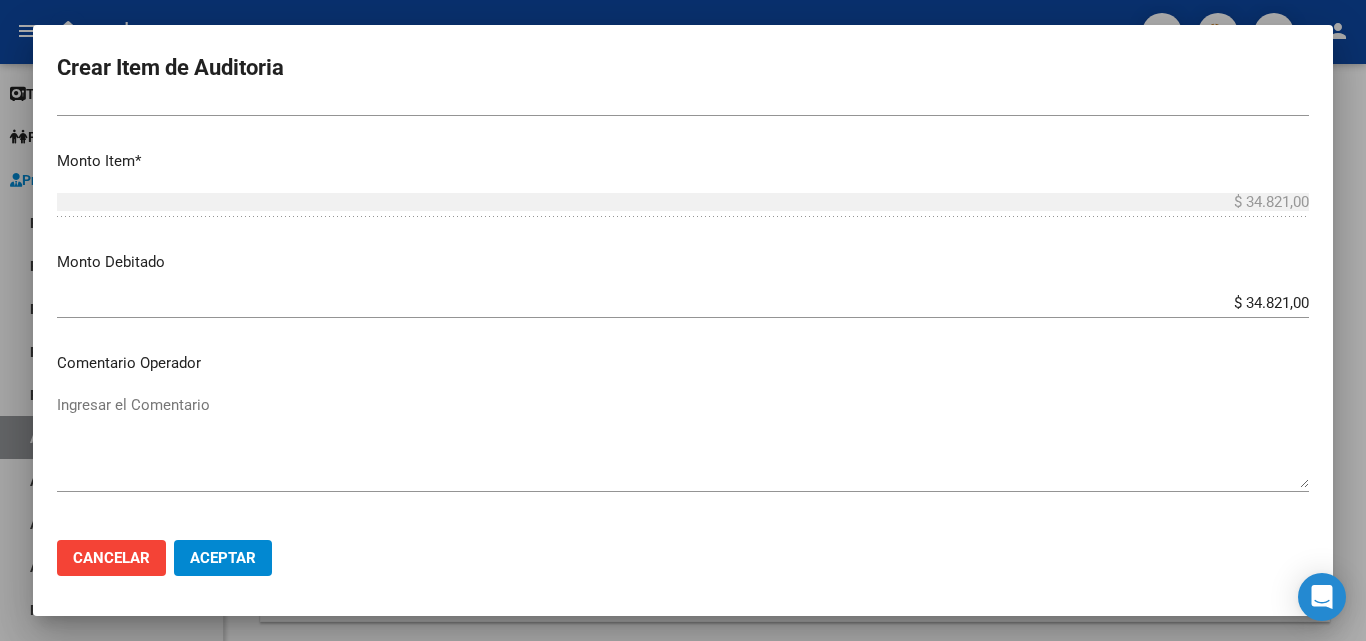 scroll, scrollTop: 700, scrollLeft: 0, axis: vertical 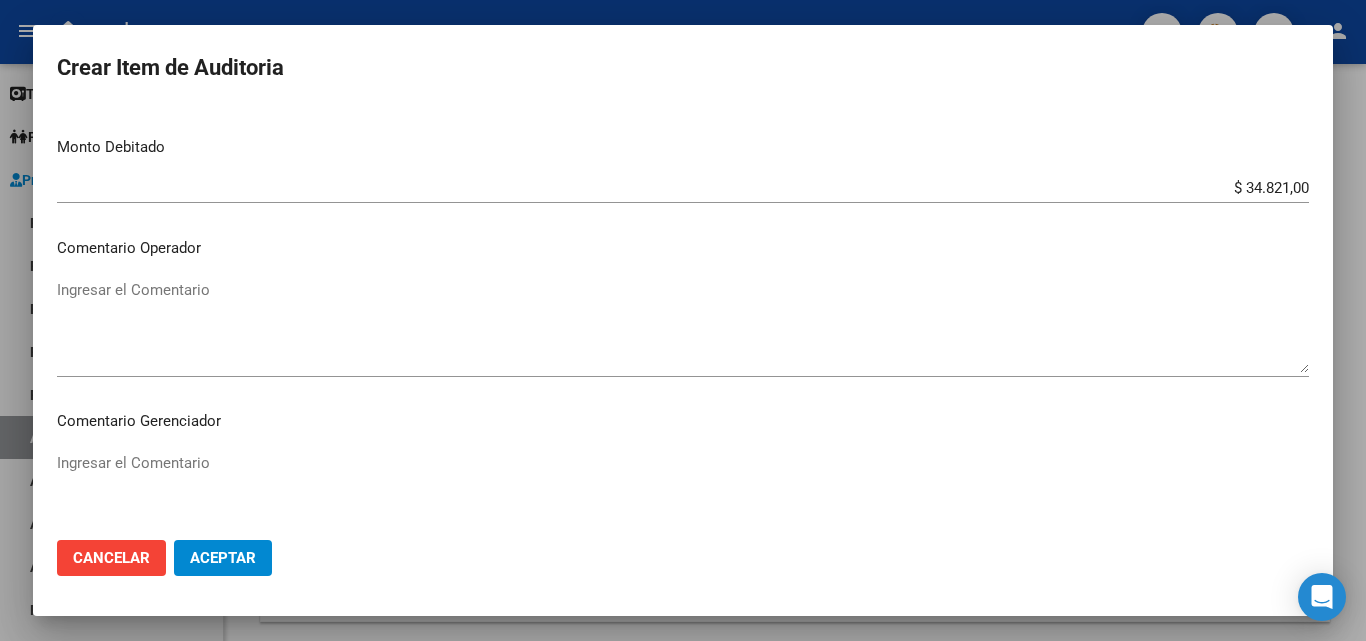click on "Ingresar el Comentario" at bounding box center [683, 326] 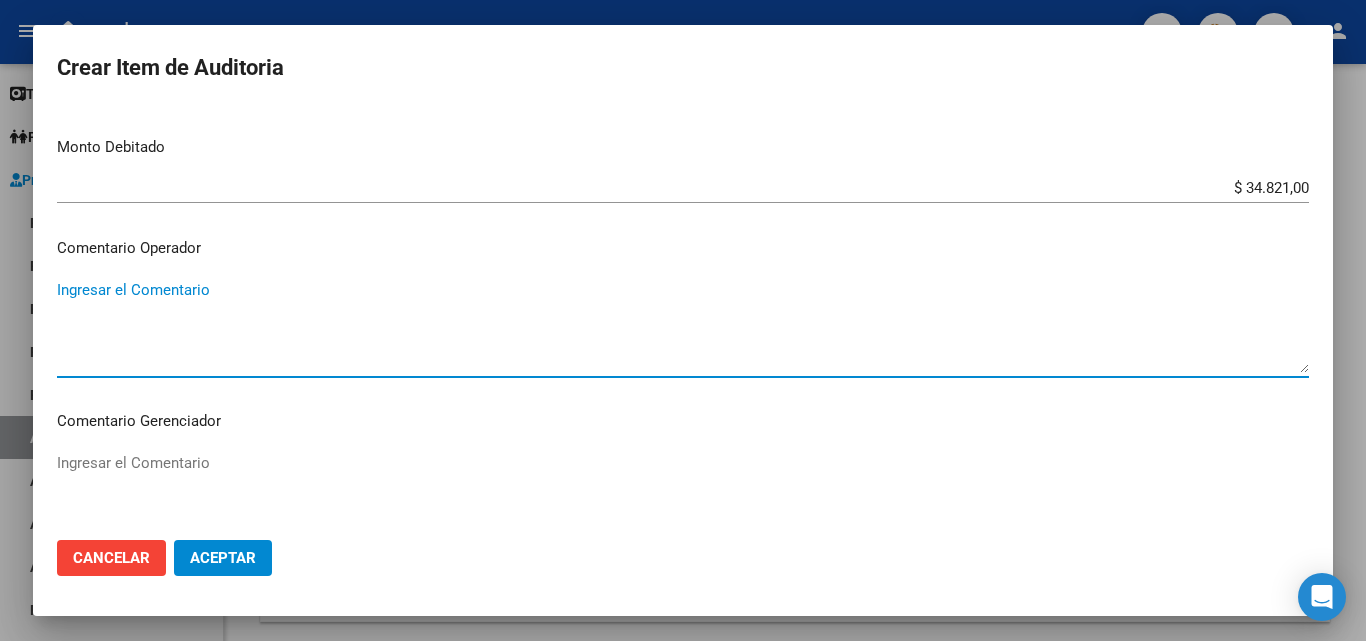 paste on "RECHAZADA POR ILEGITIMA; FALTA COPIA DE DNI QUE ACREDITE IDENTIDAD" 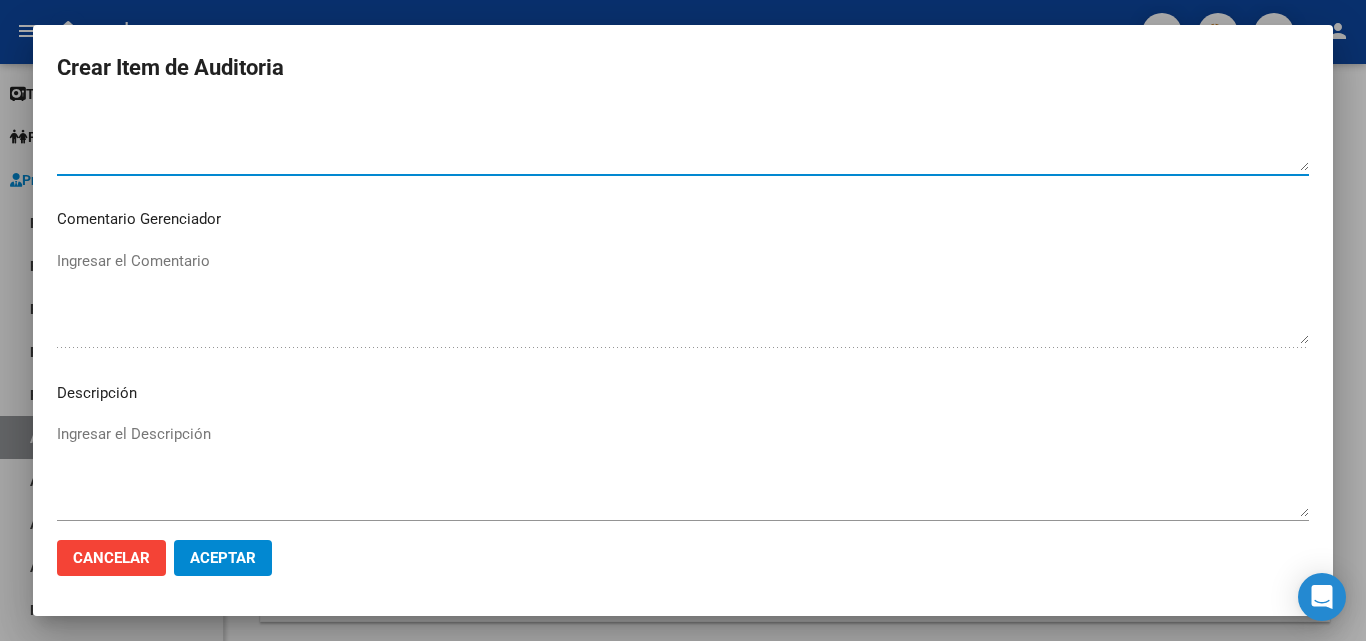 scroll, scrollTop: 1120, scrollLeft: 0, axis: vertical 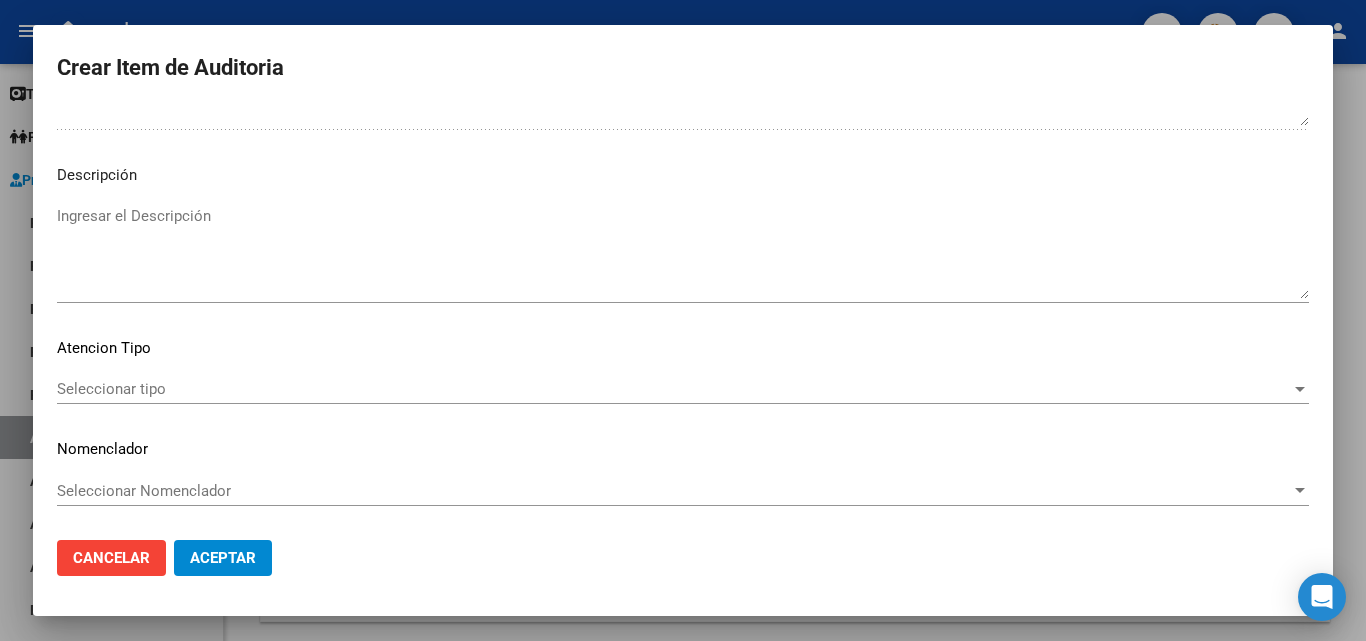 type on "RECHAZADA POR ILEGITIMA; FALTA COPIA DE DNI QUE ACREDITE IDENTIDAD" 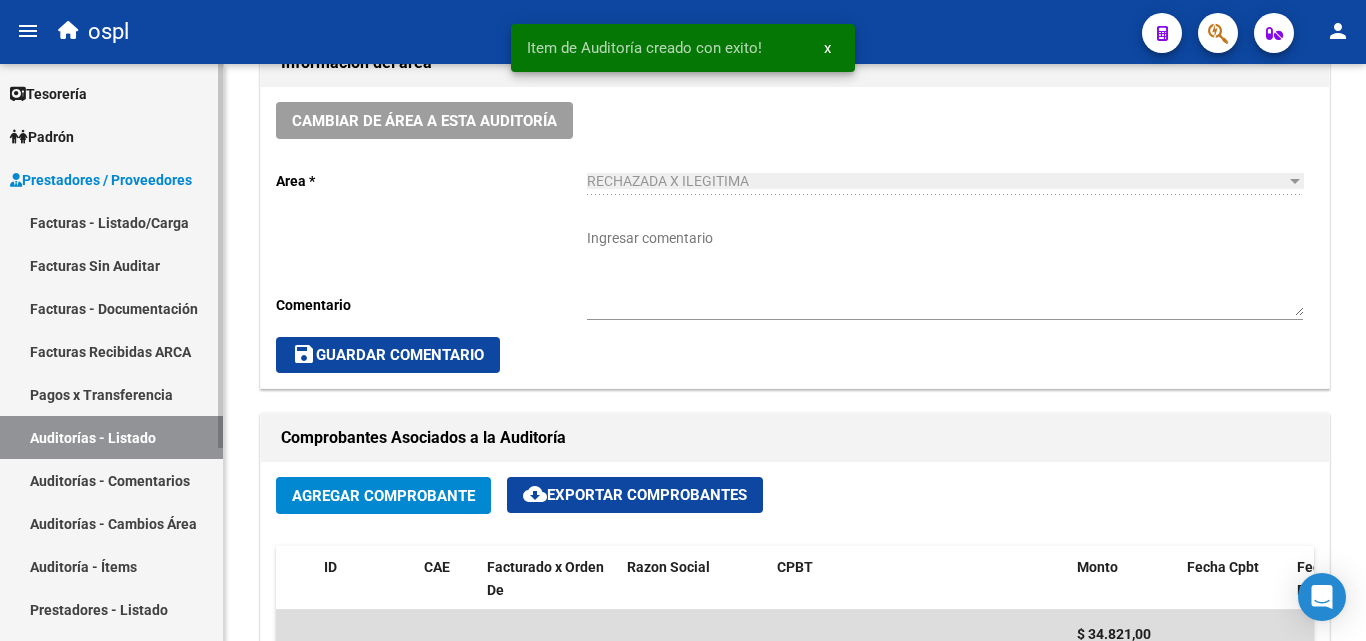 scroll, scrollTop: 601, scrollLeft: 0, axis: vertical 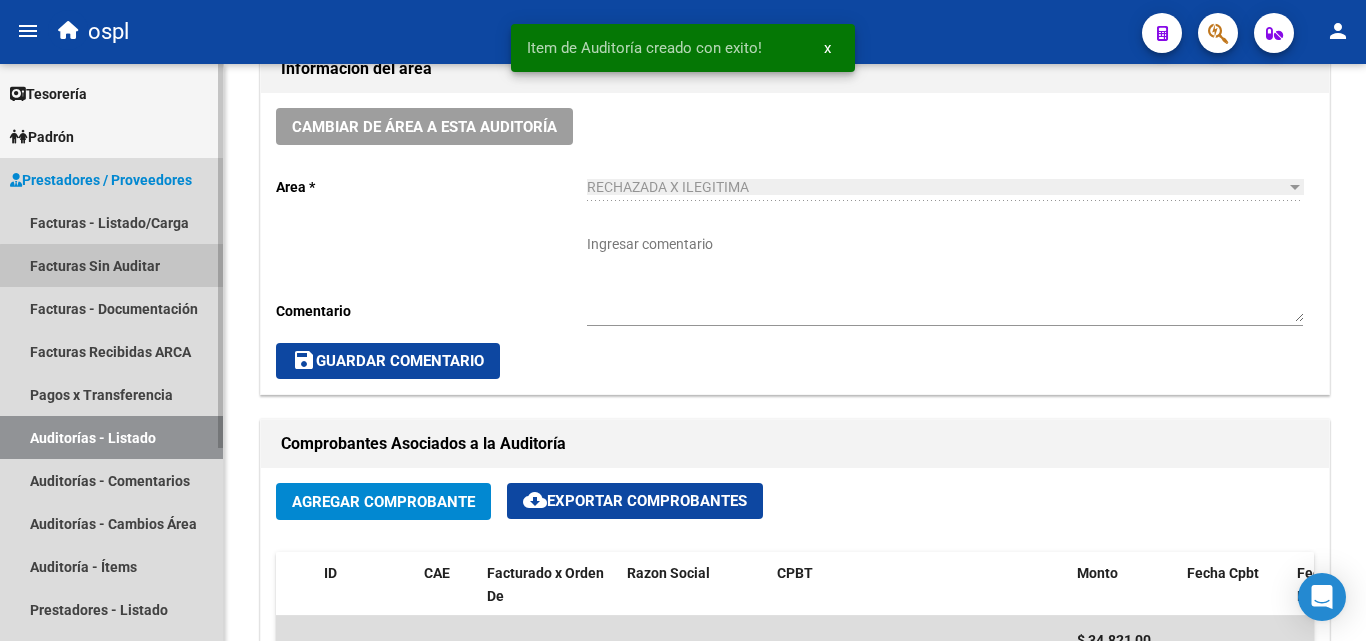 click on "Facturas Sin Auditar" at bounding box center (111, 265) 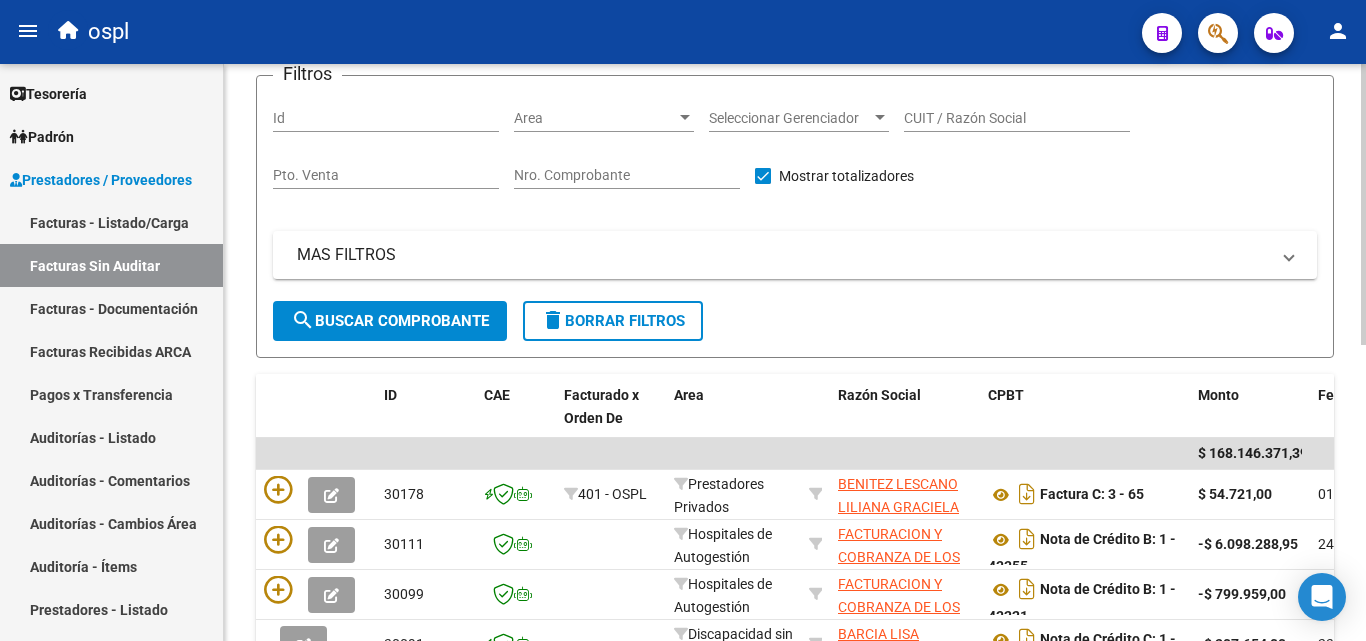 scroll, scrollTop: 101, scrollLeft: 0, axis: vertical 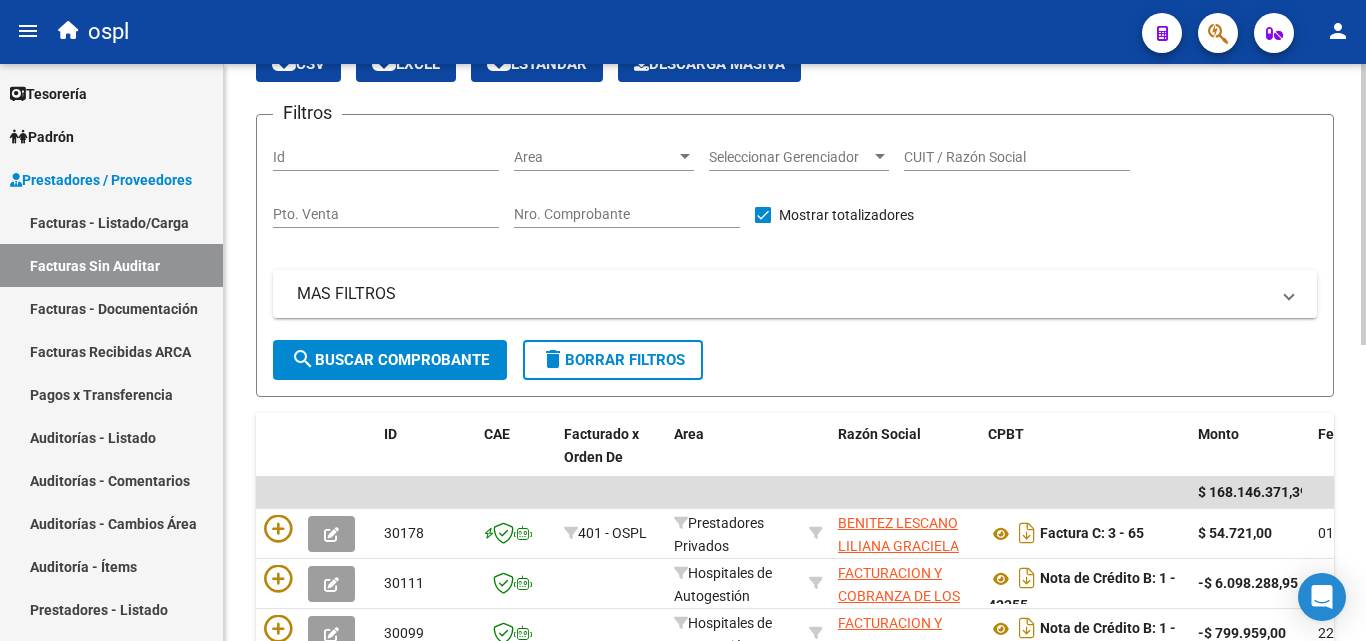 click on "Nro. Comprobante" 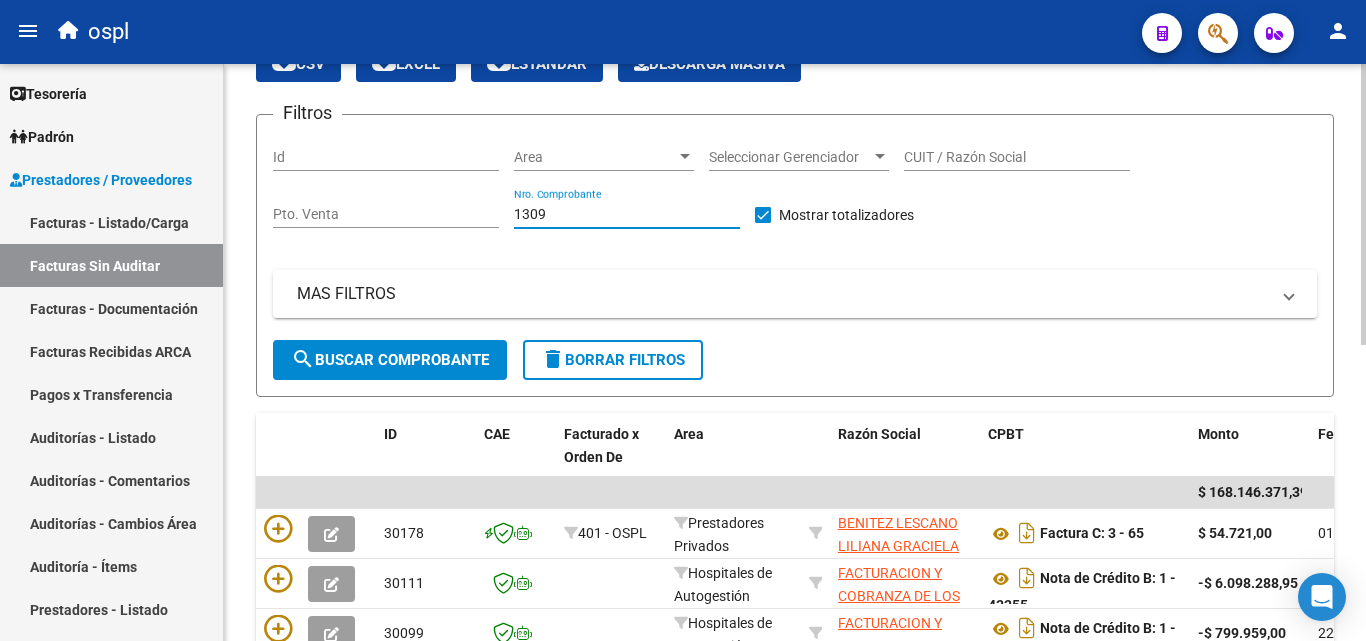 type on "1309" 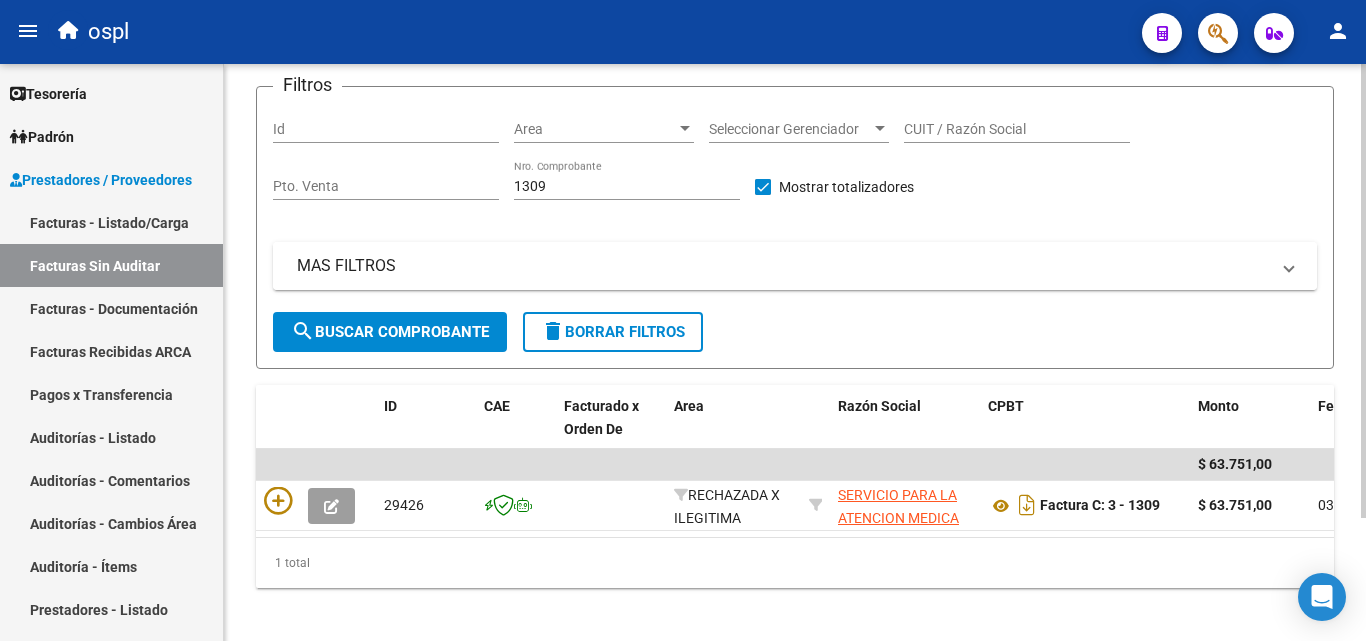 scroll, scrollTop: 156, scrollLeft: 0, axis: vertical 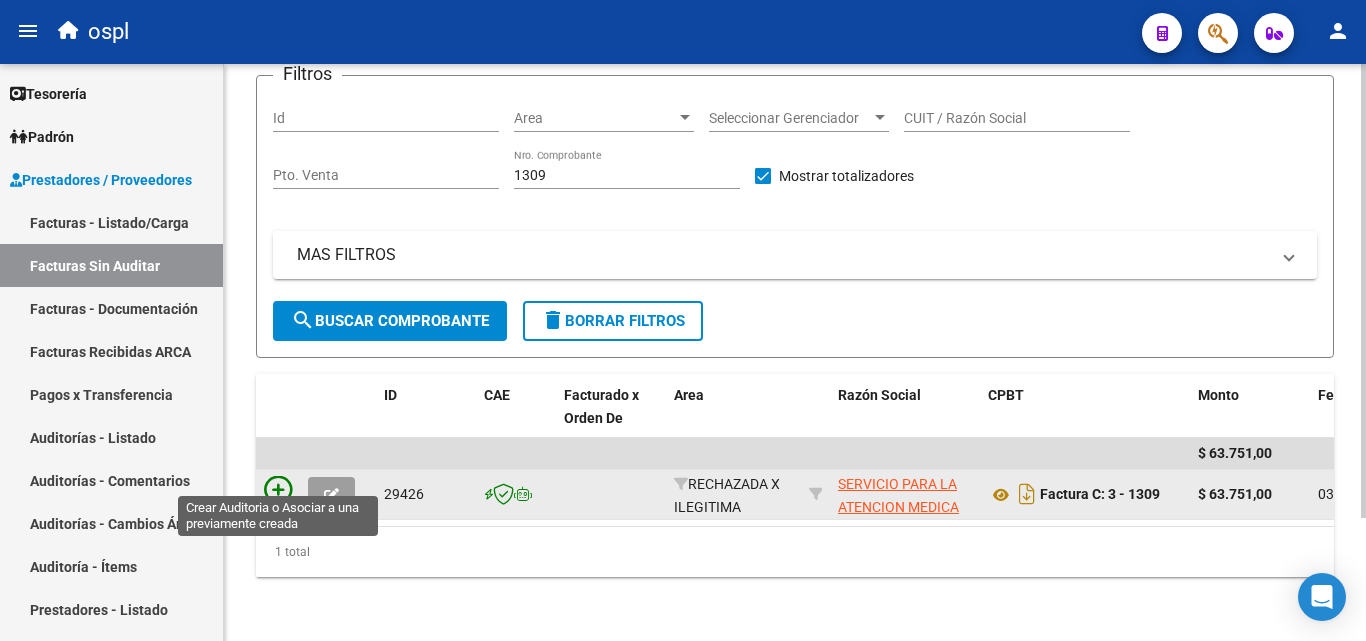 click 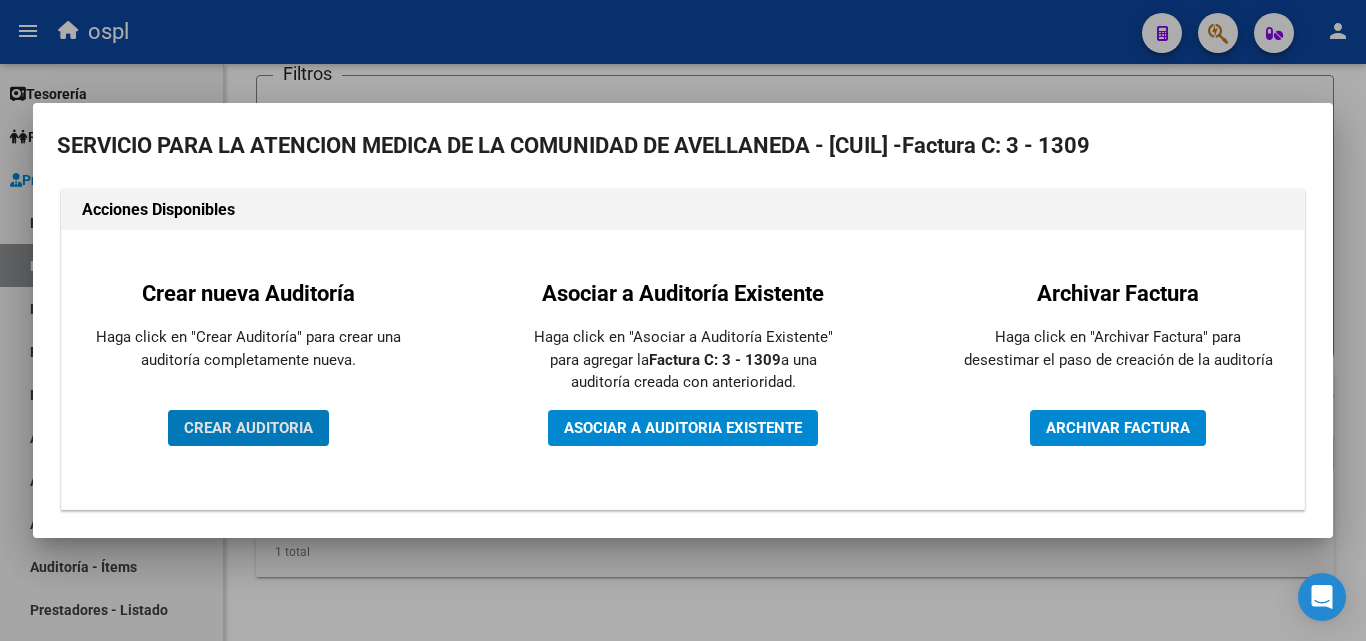 click on "CREAR AUDITORIA" at bounding box center [248, 428] 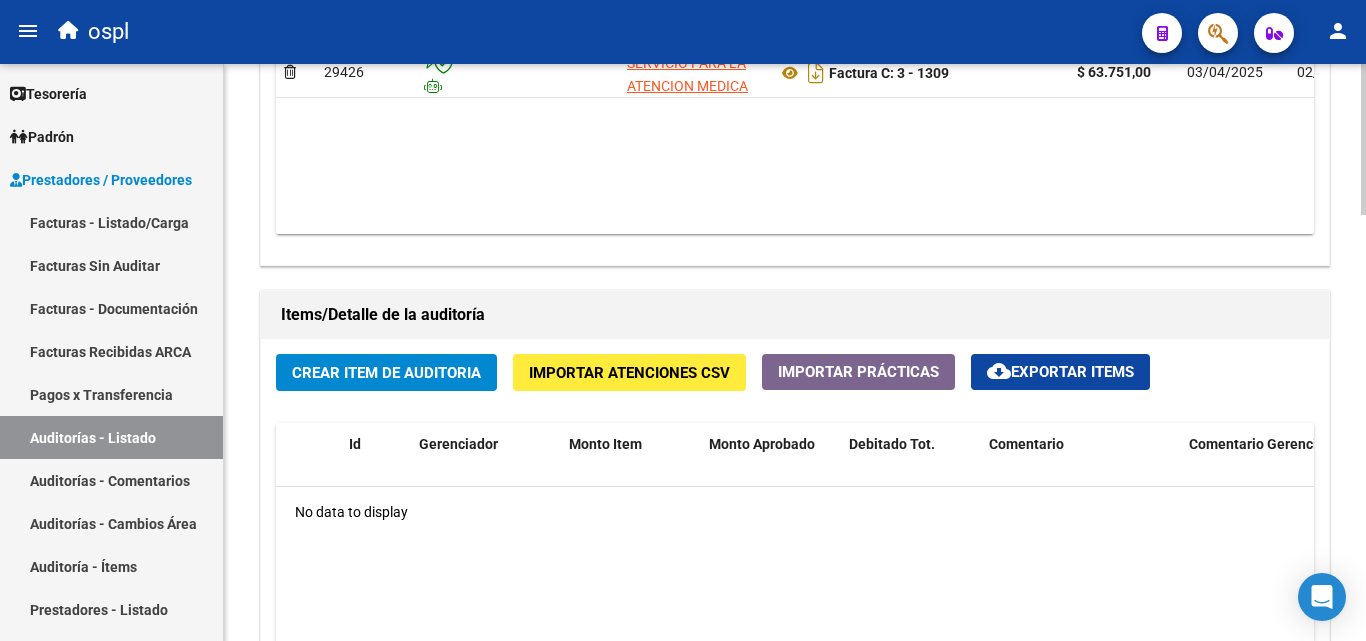 scroll, scrollTop: 1400, scrollLeft: 0, axis: vertical 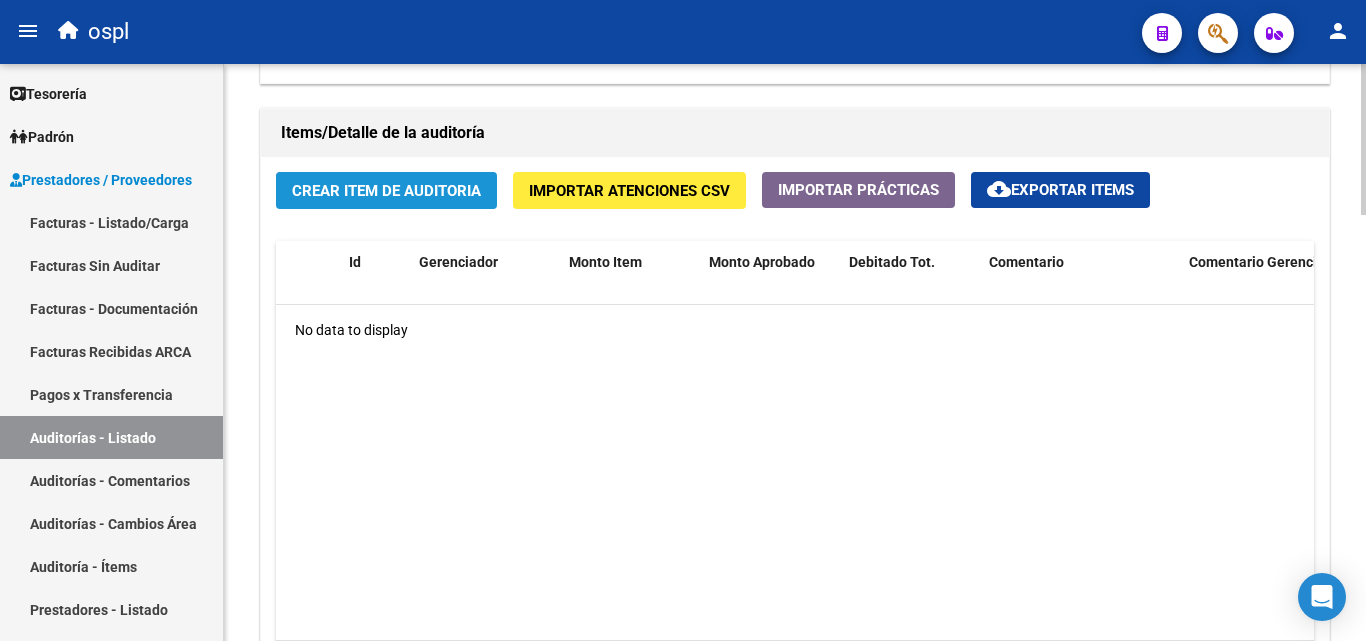 click on "Crear Item de Auditoria" 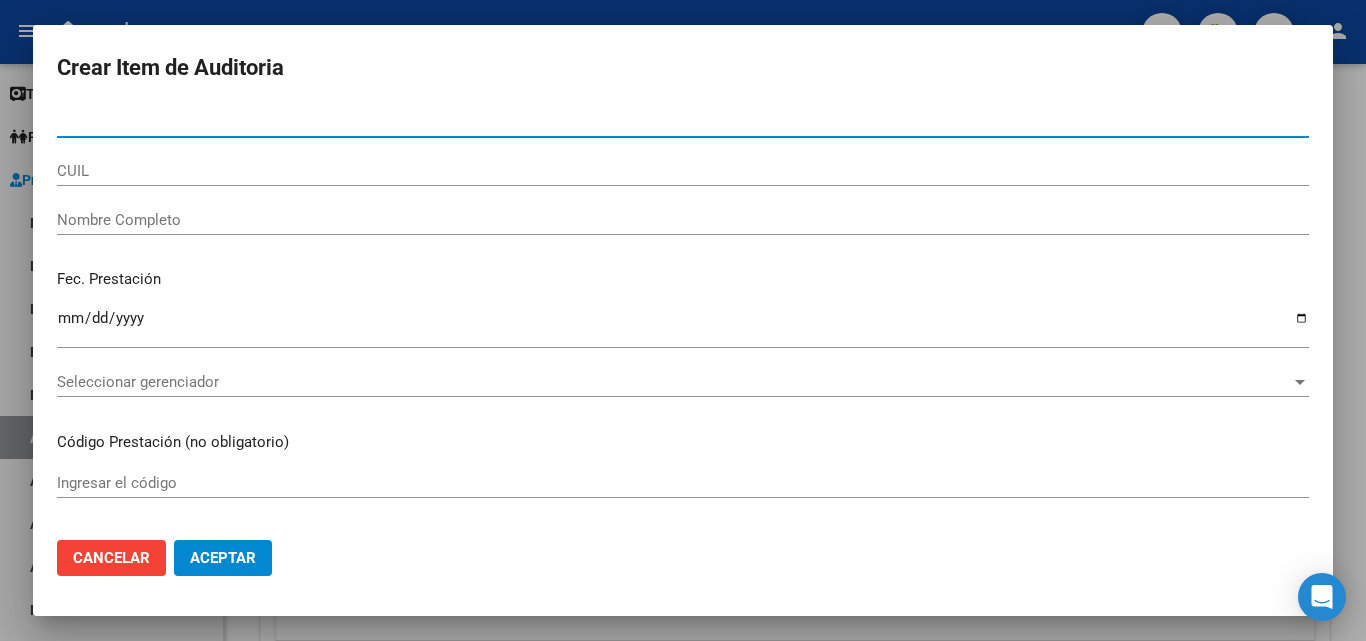 click on "Nombre Completo" at bounding box center [683, 220] 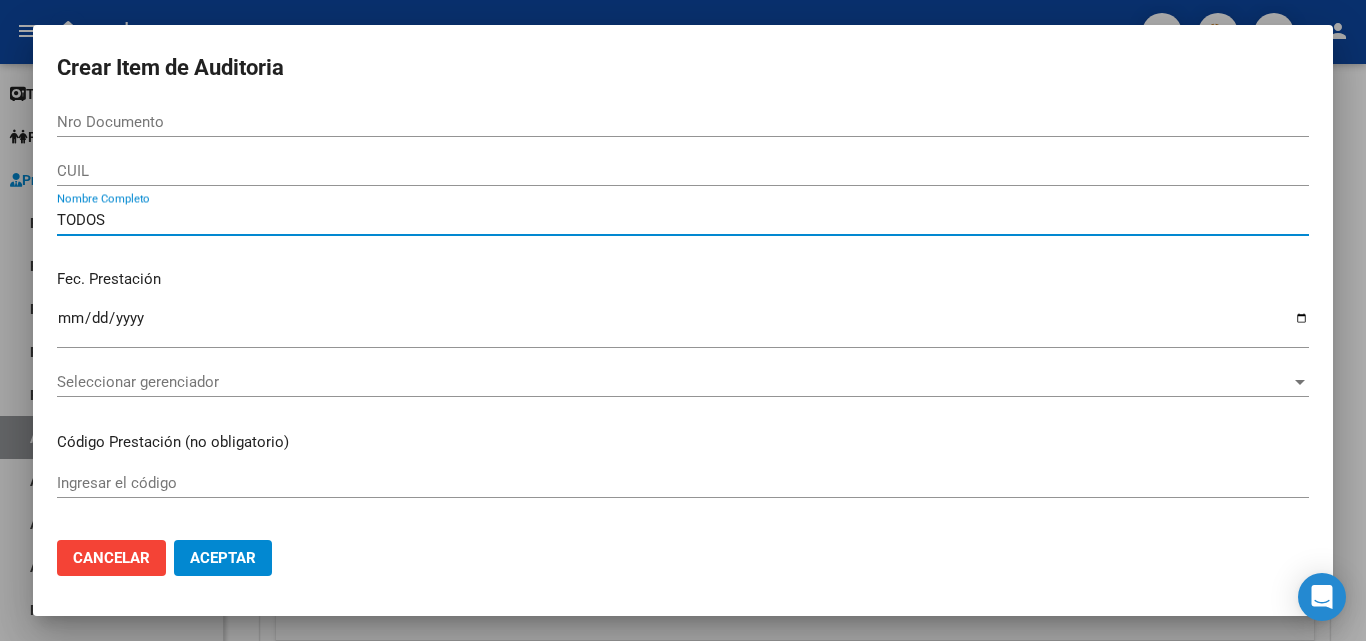type on "TODOS" 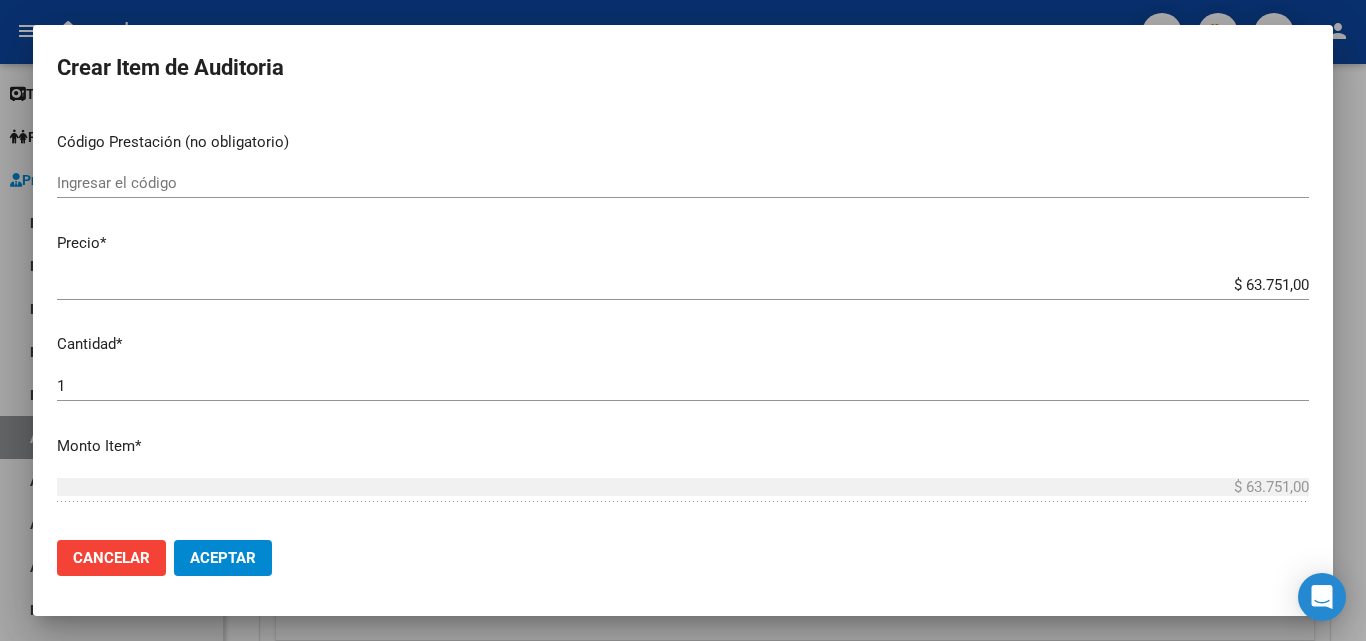 scroll, scrollTop: 400, scrollLeft: 0, axis: vertical 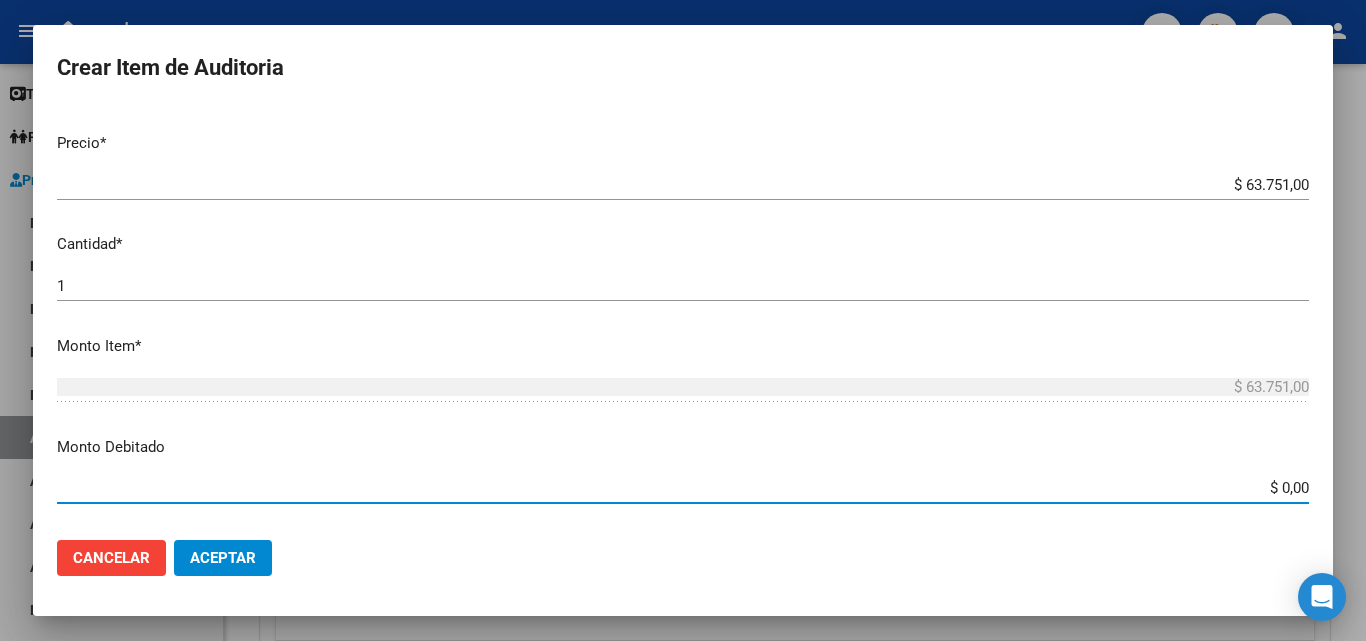 click on "$ 0,00" at bounding box center (683, 488) 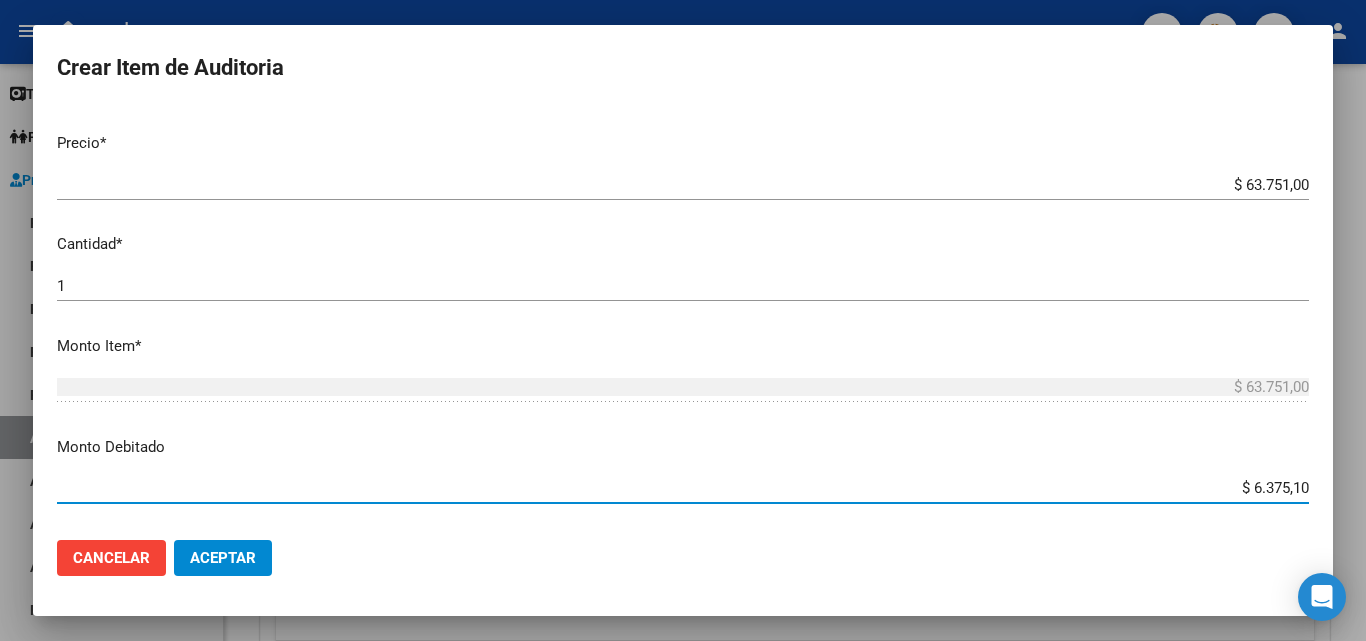 type on "$ 63.751,00" 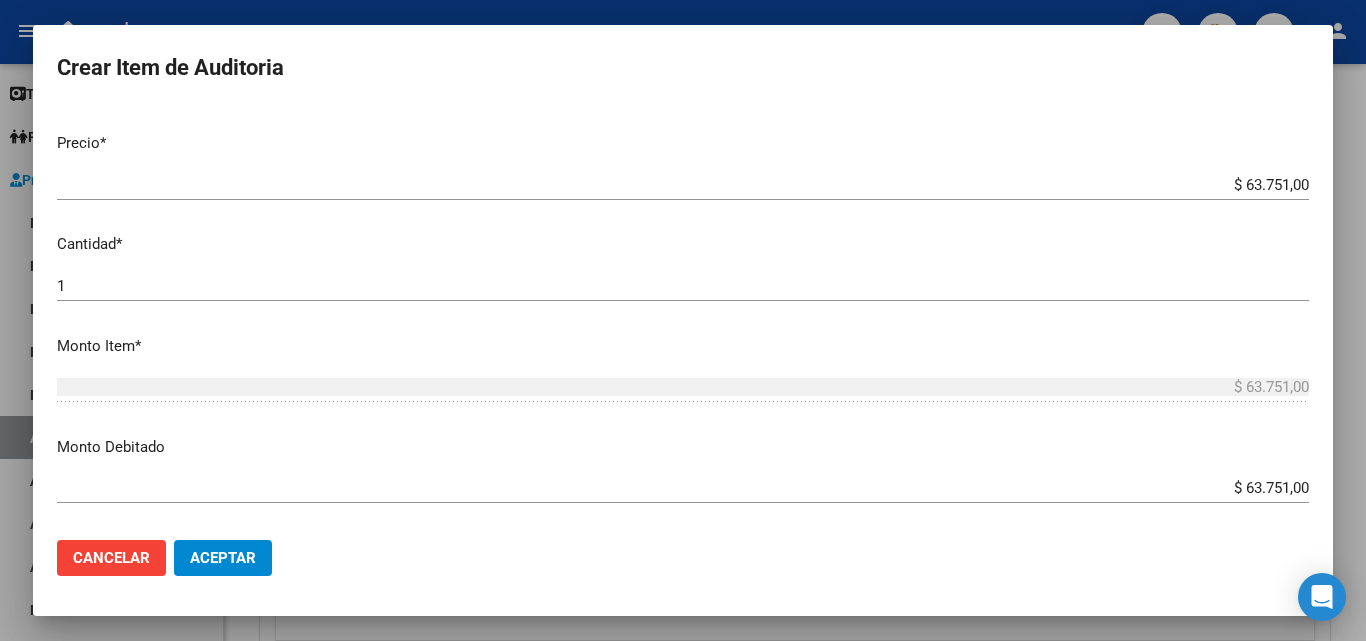 click on "Nro Documento    [CUIL]    TODOS Nombre Completo  Fec. Prestación    Ingresar la fecha  Seleccionar gerenciador Seleccionar gerenciador Código Prestación (no obligatorio)    Ingresar el código  Precio  *   $ 63.751,00 Ingresar el precio  Cantidad  *   1 Ingresar la cantidad  Monto Item  *   $ 63.751,00 Ingresar el monto  Monto Debitado    $ 63.751,00 Ingresar el monto  Comentario Operador    Ingresar el Comentario  Comentario Gerenciador    Ingresar el Comentario  Descripción    Ingresar el Descripción   Atencion Tipo  Seleccionar tipo Seleccionar tipo  Nomenclador  Seleccionar Nomenclador Seleccionar Nomenclador" at bounding box center (683, 315) 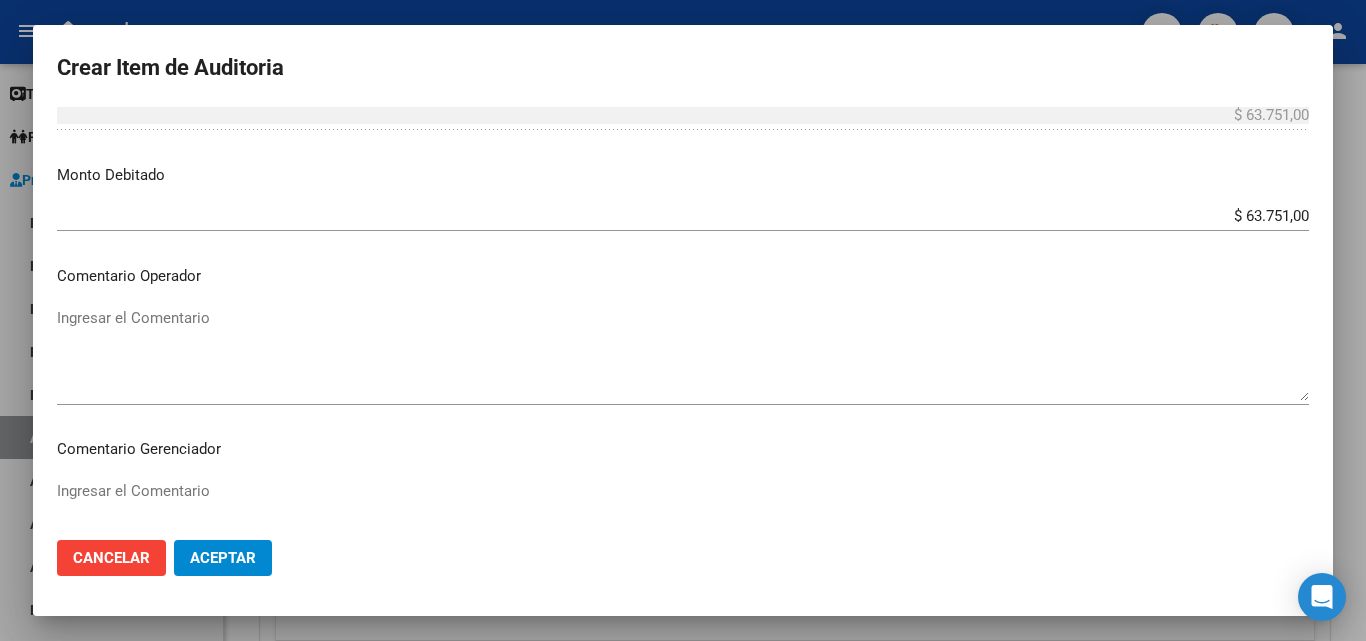 scroll, scrollTop: 700, scrollLeft: 0, axis: vertical 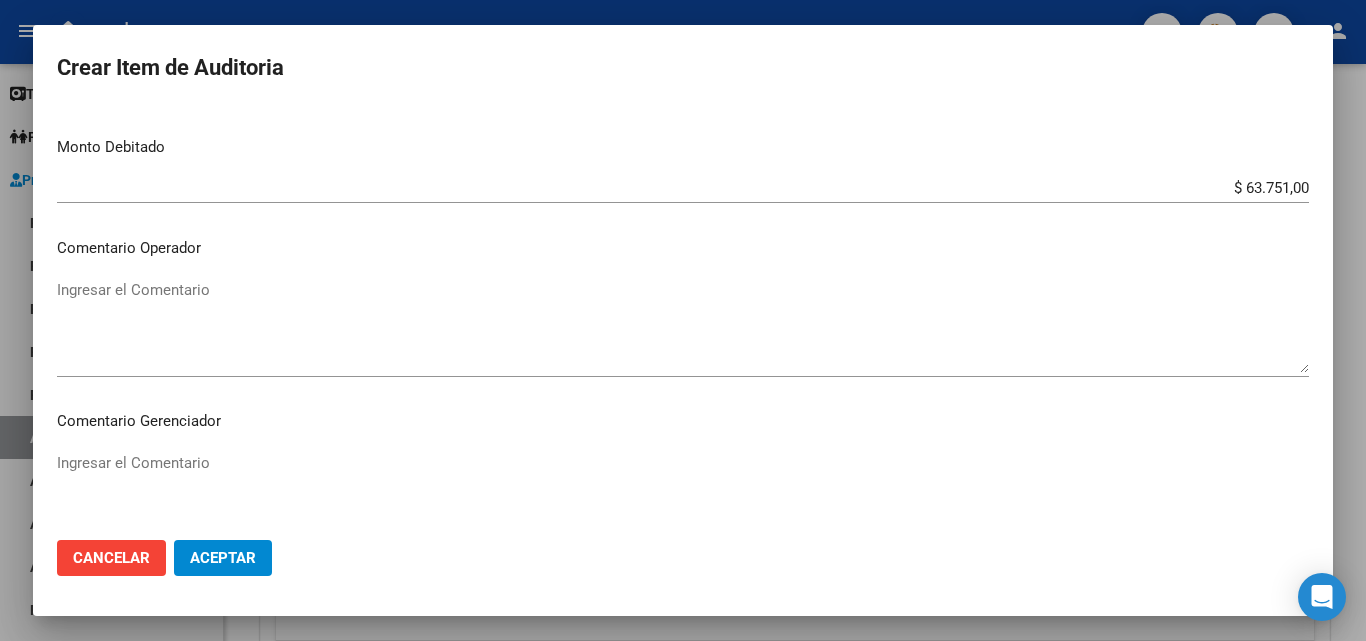 click on "Ingresar el Comentario" at bounding box center (683, 326) 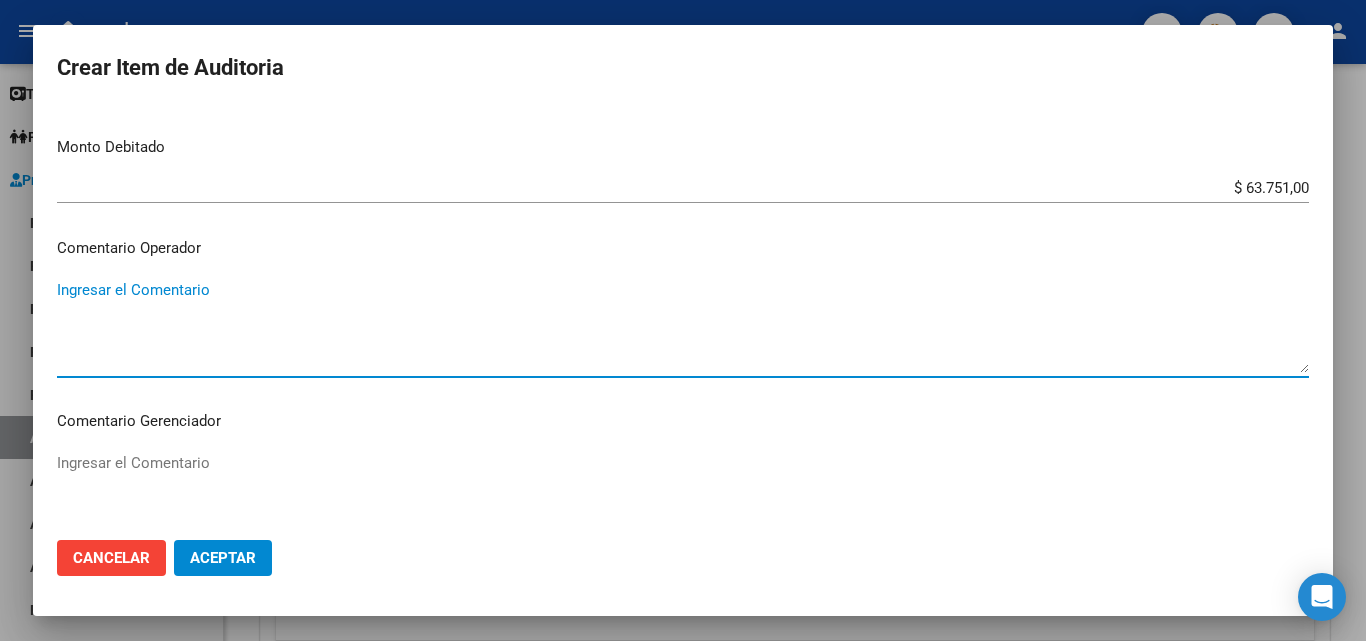 paste on "RECHAZADA POR ILEGITIMA; FALTA COPIA DE DNI QUE ACREDITE IDENTIDAD" 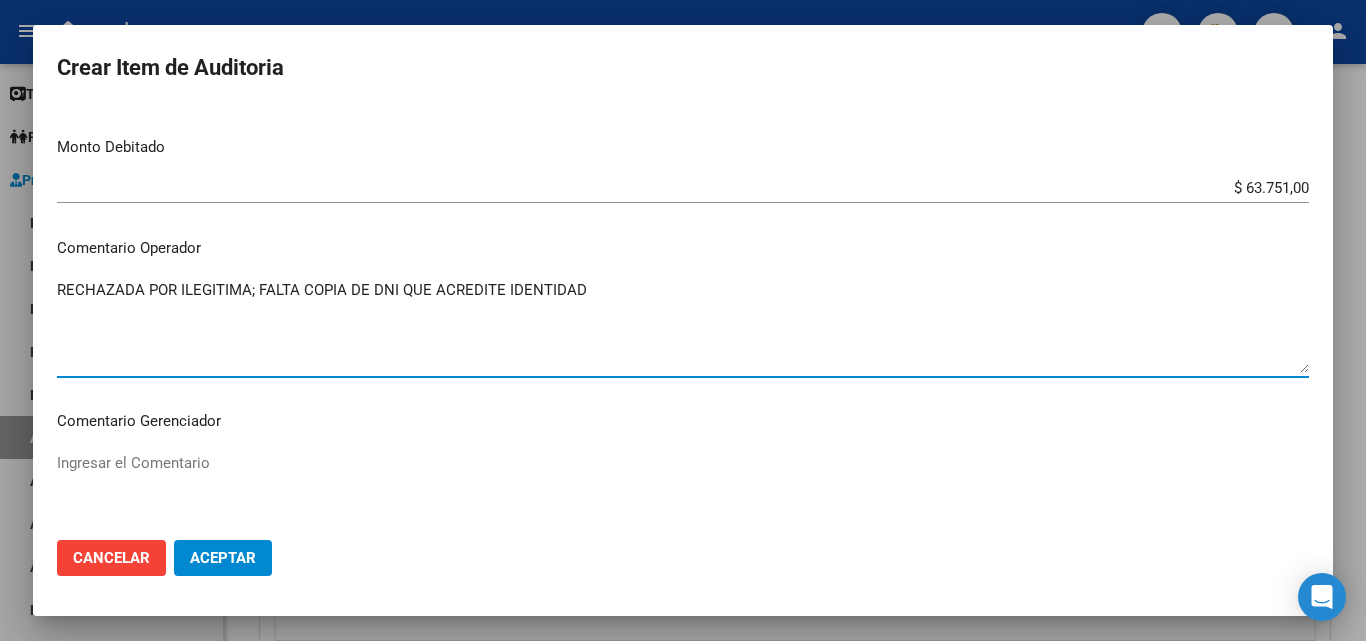 type on "RECHAZADA POR ILEGITIMA; FALTA COPIA DE DNI QUE ACREDITE IDENTIDAD" 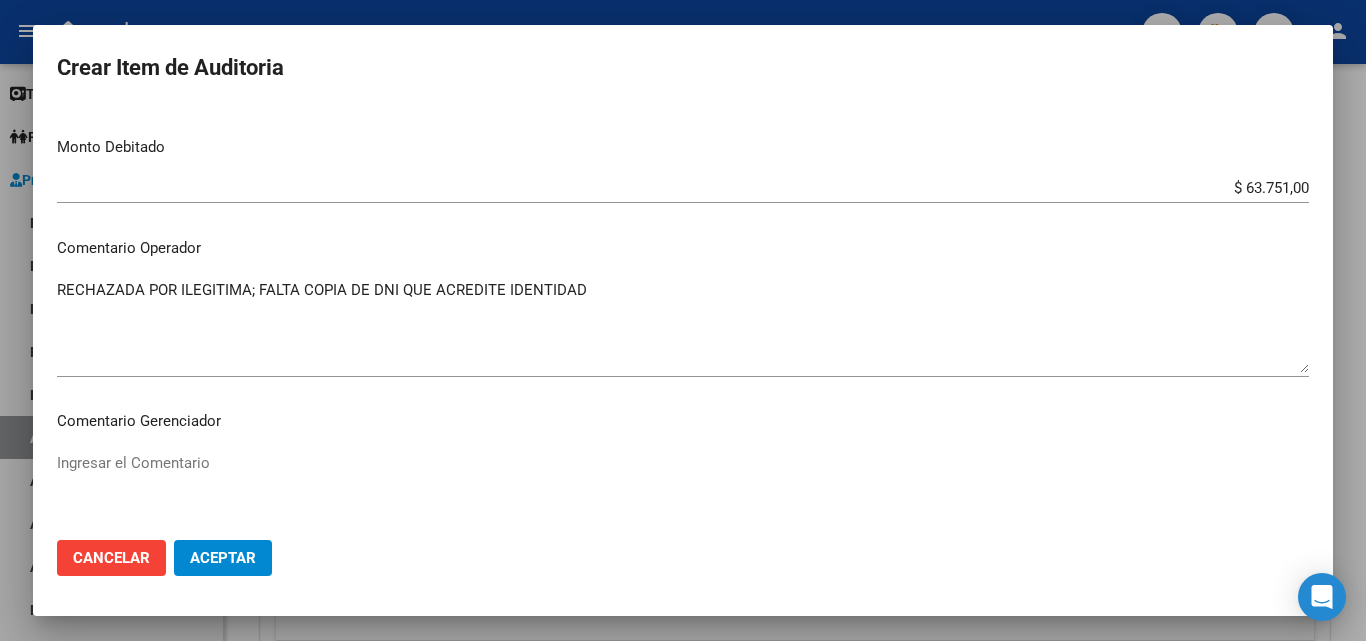 click on "RECHAZADA POR ILEGITIMA; FALTA COPIA DE DNI QUE ACREDITE IDENTIDAD Ingresar el Comentario" at bounding box center (683, 335) 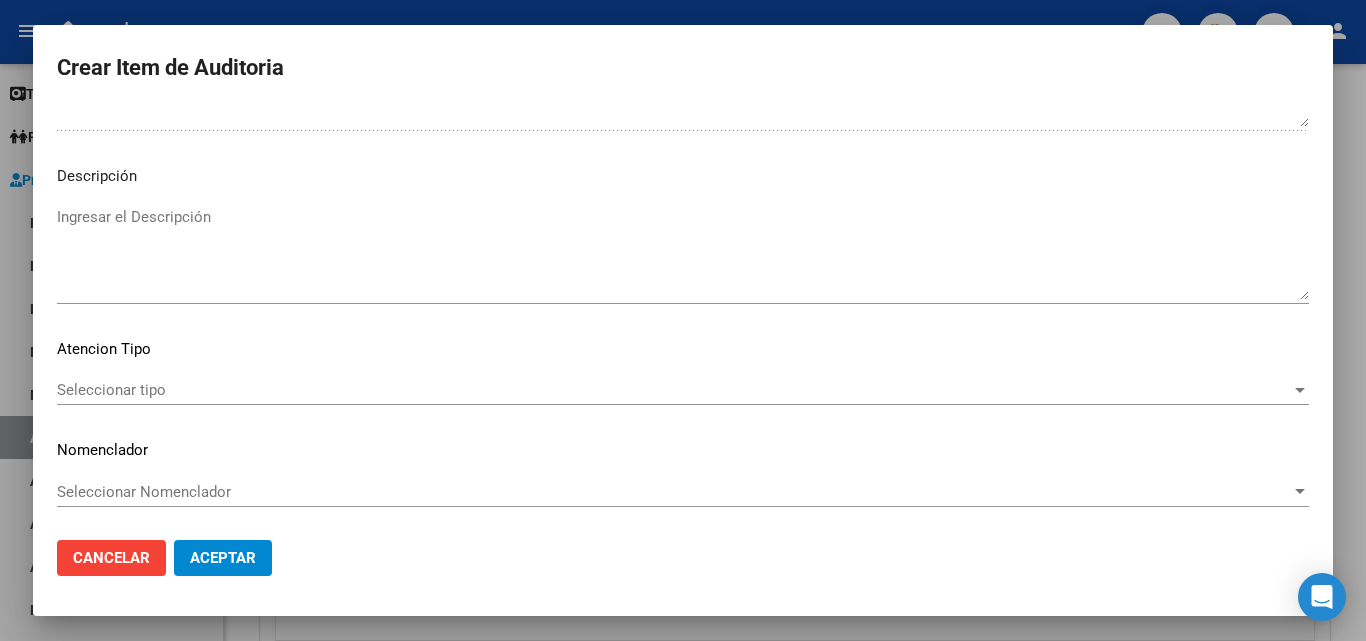 scroll, scrollTop: 1120, scrollLeft: 0, axis: vertical 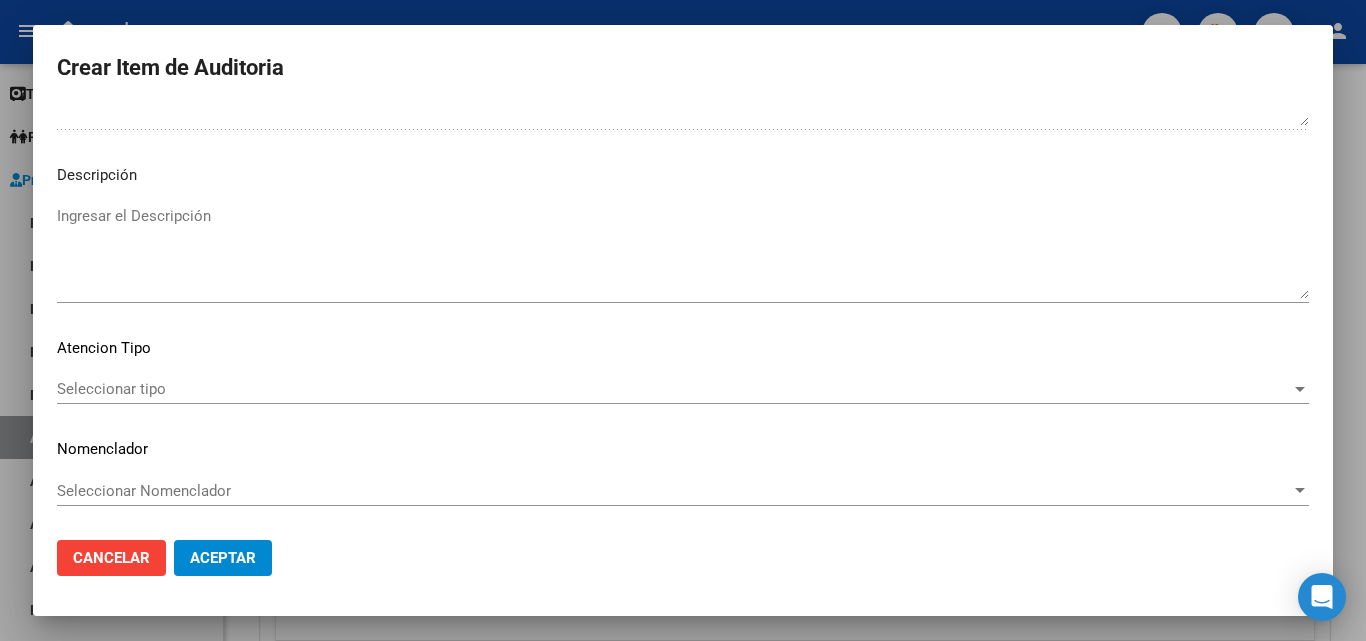 click on "Aceptar" 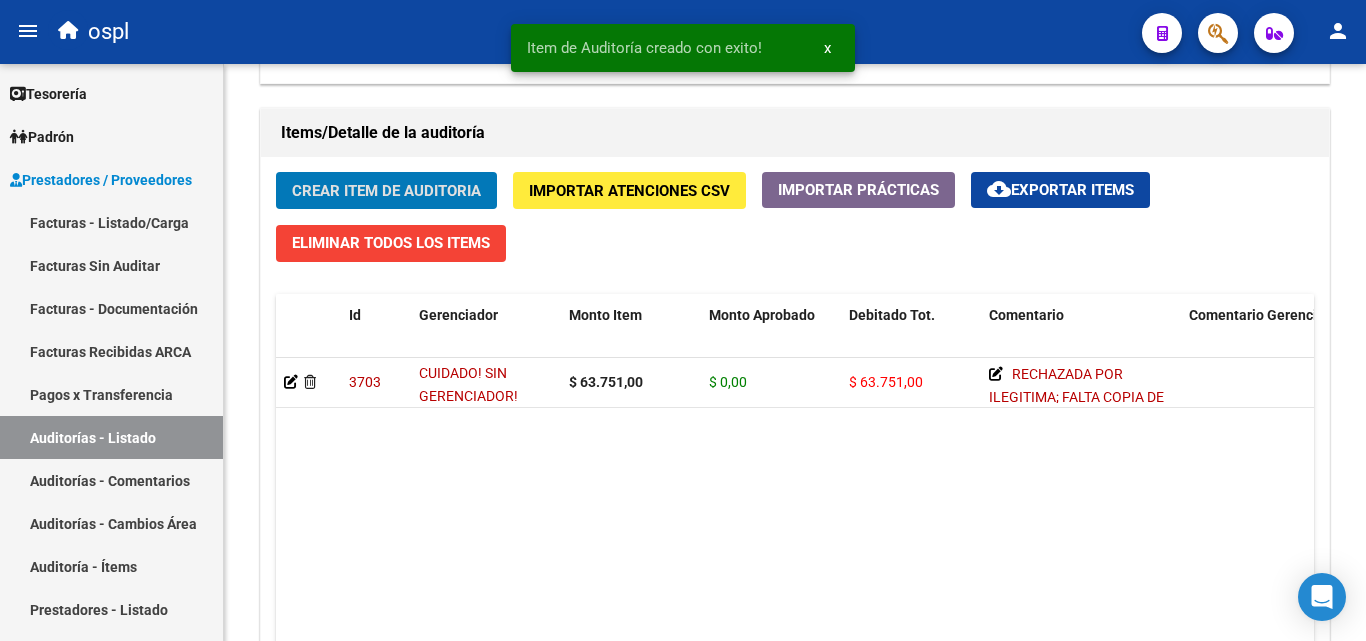 scroll, scrollTop: 1401, scrollLeft: 0, axis: vertical 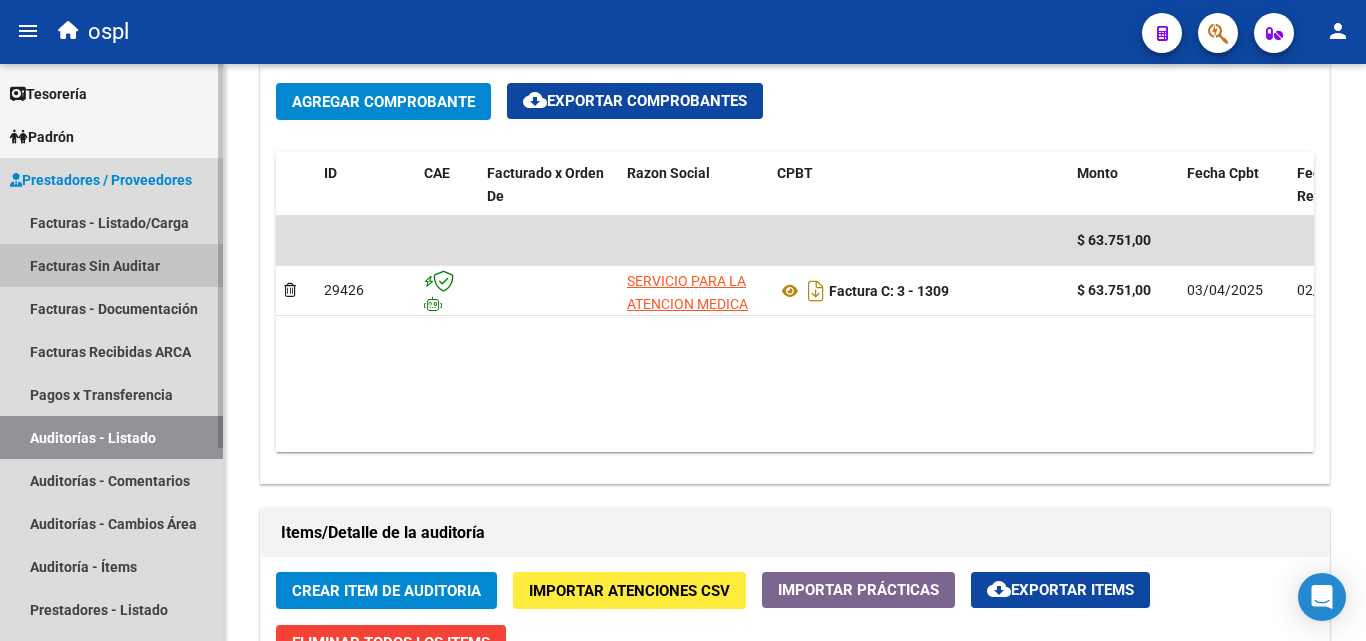 click on "Facturas Sin Auditar" at bounding box center (111, 265) 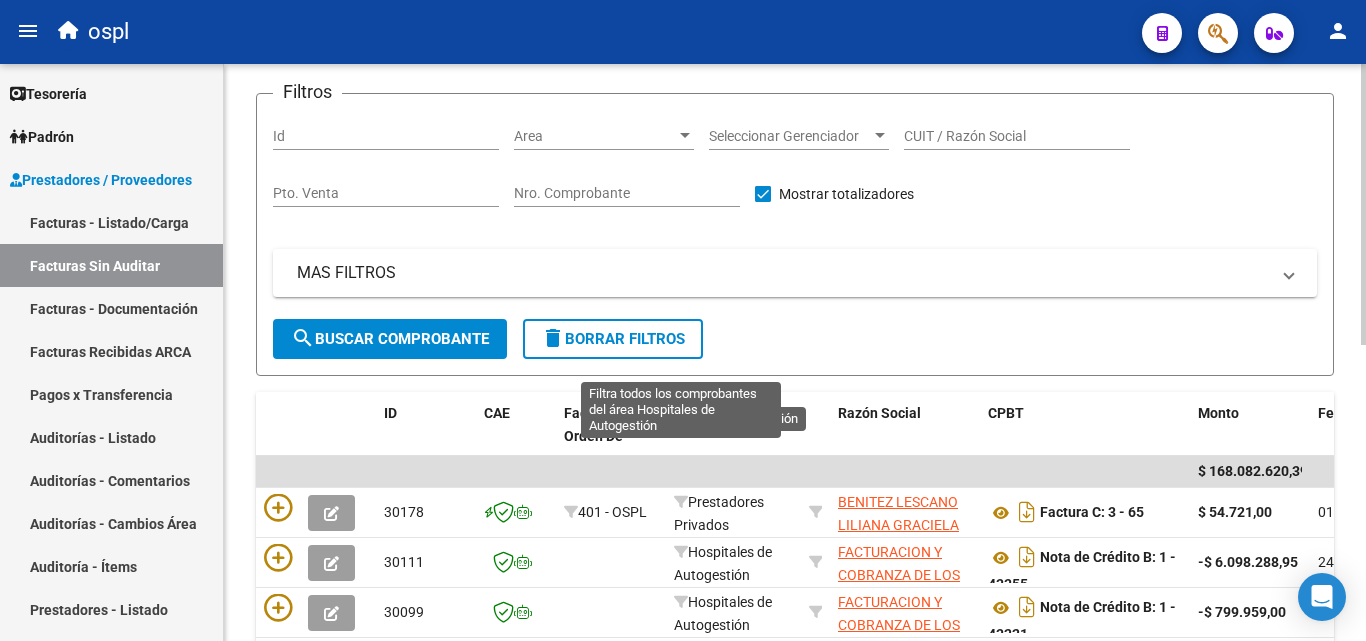 scroll, scrollTop: 106, scrollLeft: 0, axis: vertical 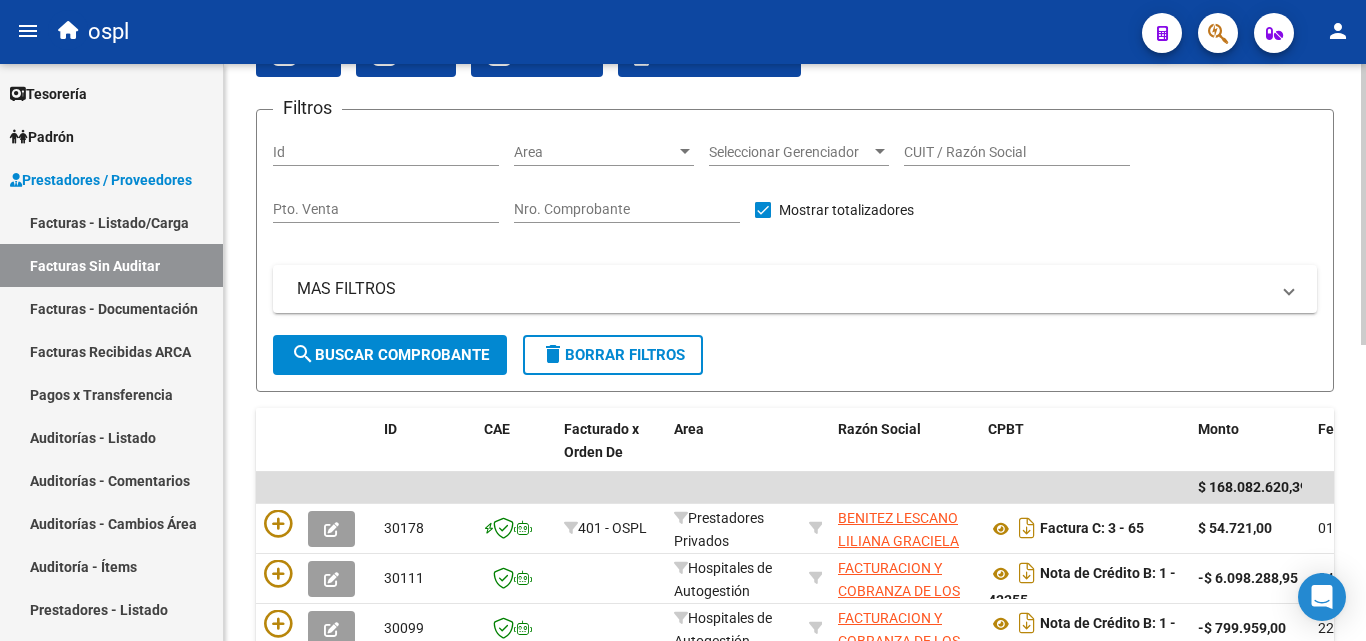 click on "Nro. Comprobante" 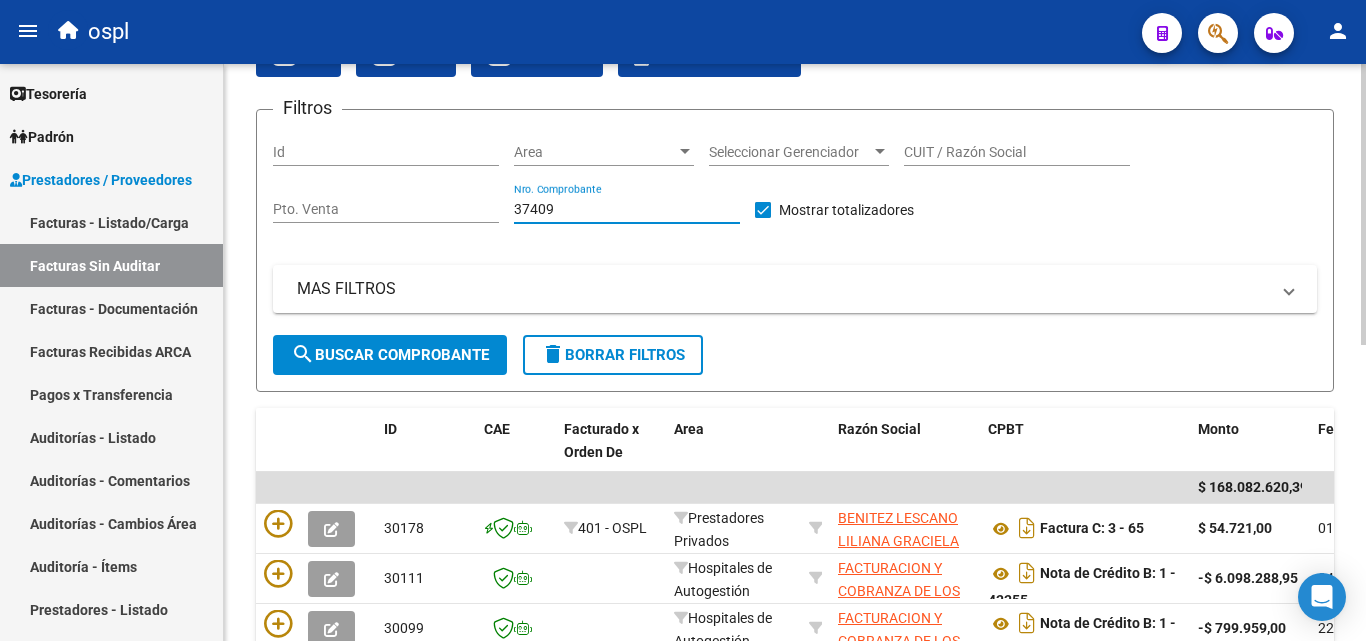 type on "37409" 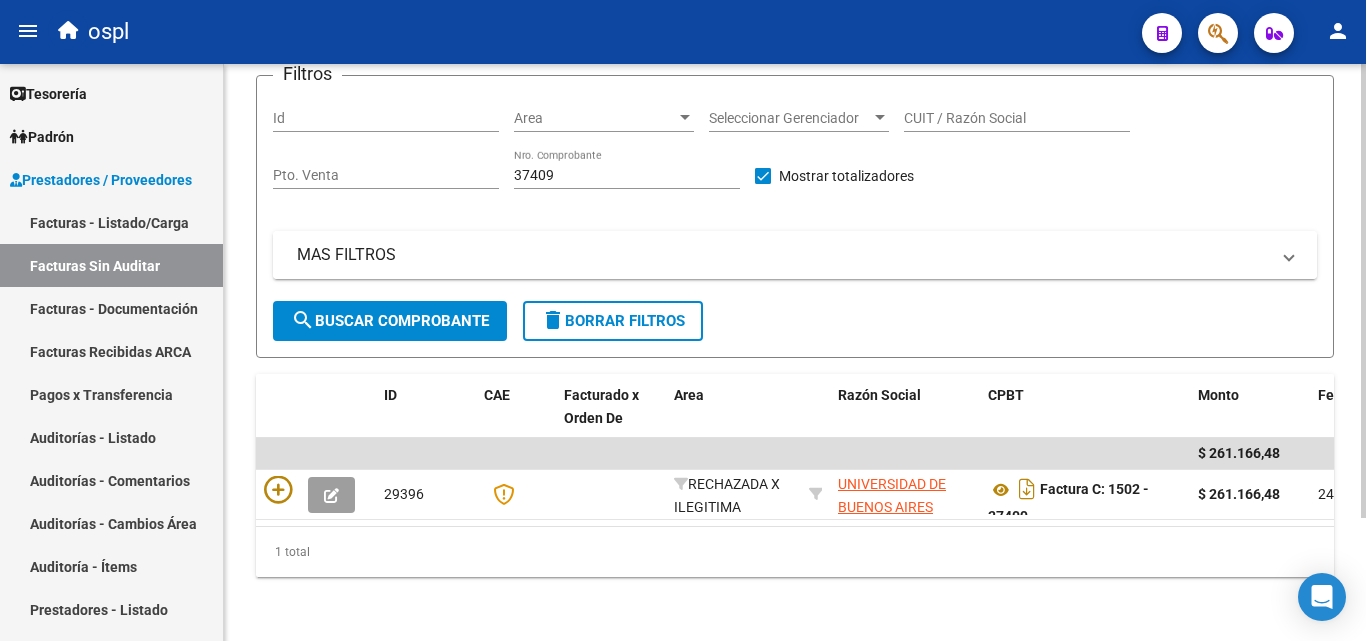 scroll, scrollTop: 156, scrollLeft: 0, axis: vertical 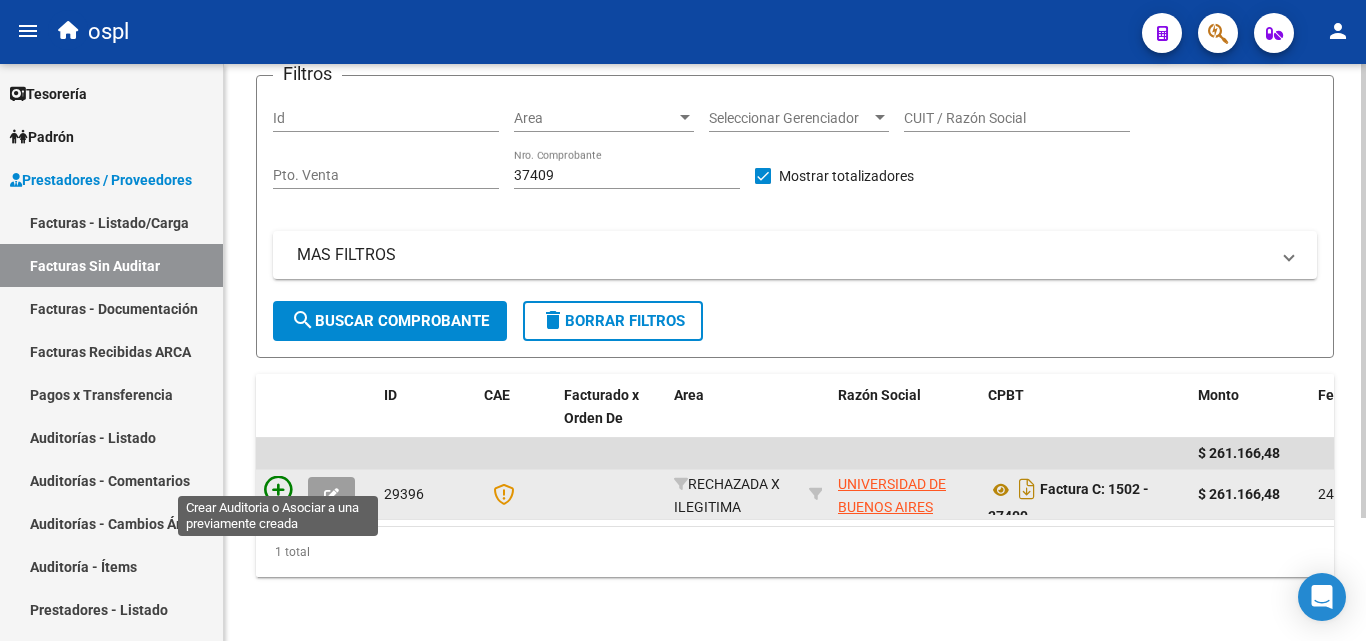 click 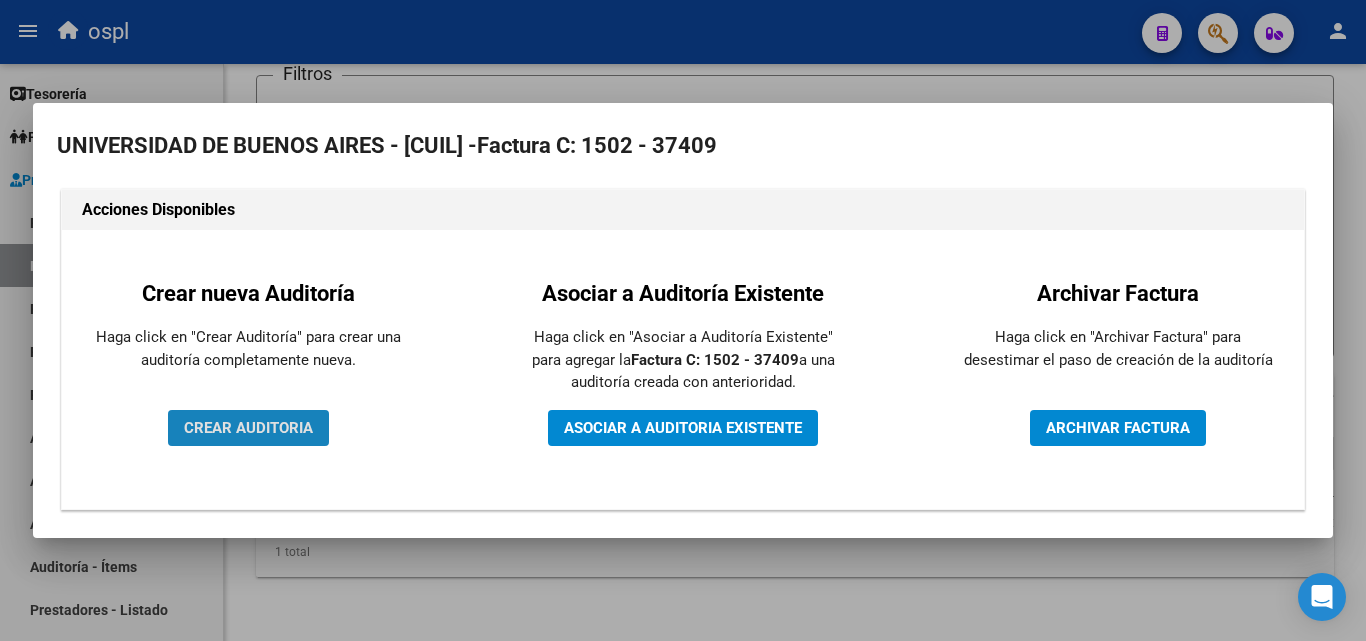 click on "CREAR AUDITORIA" at bounding box center (248, 428) 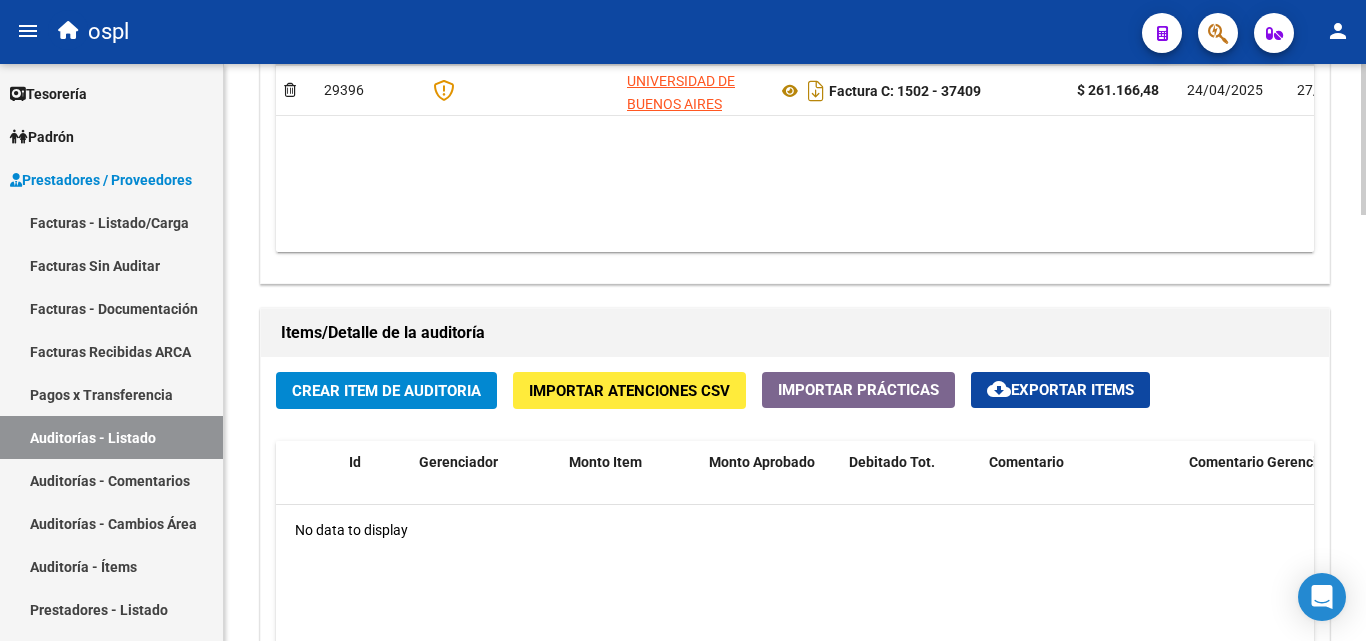 scroll, scrollTop: 1400, scrollLeft: 0, axis: vertical 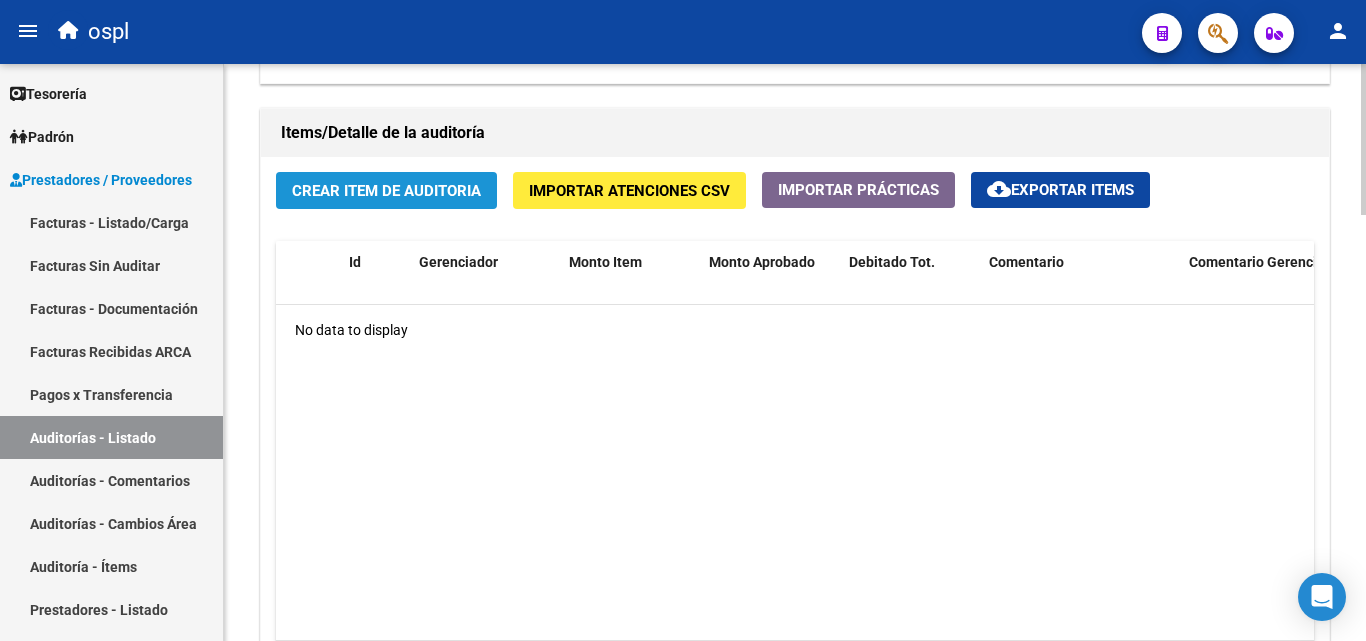 click on "Crear Item de Auditoria" 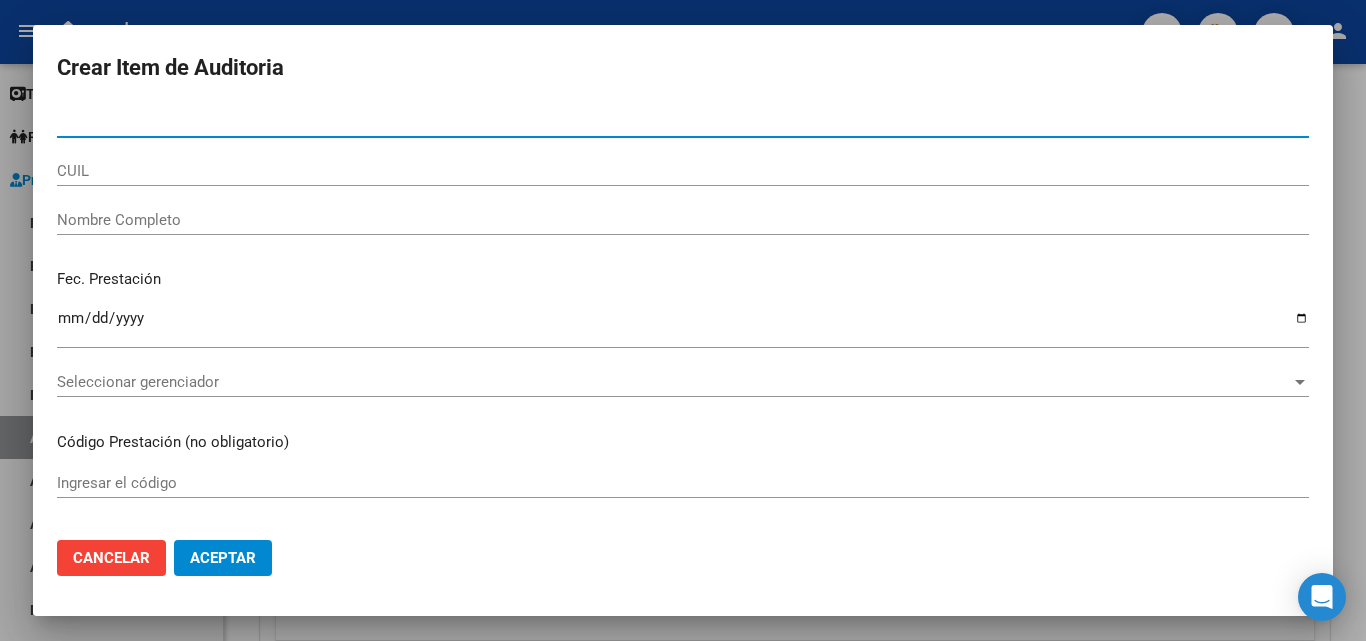 click on "Nombre Completo" at bounding box center [683, 220] 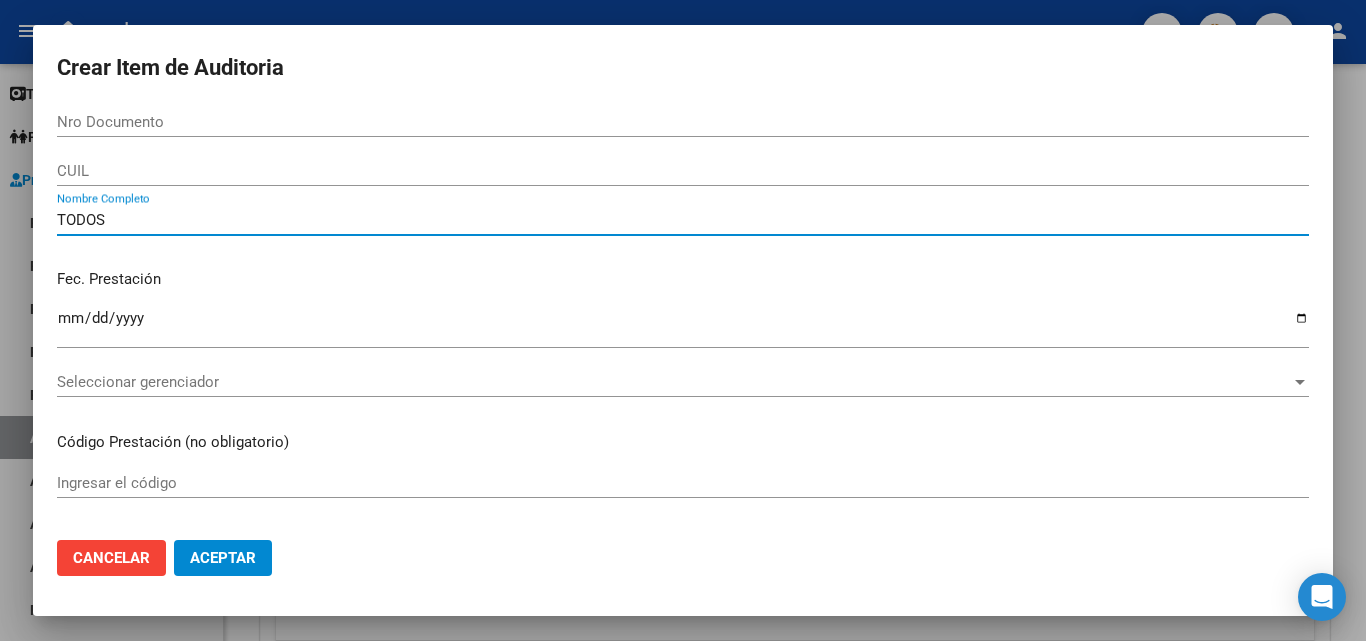 type on "TODOS" 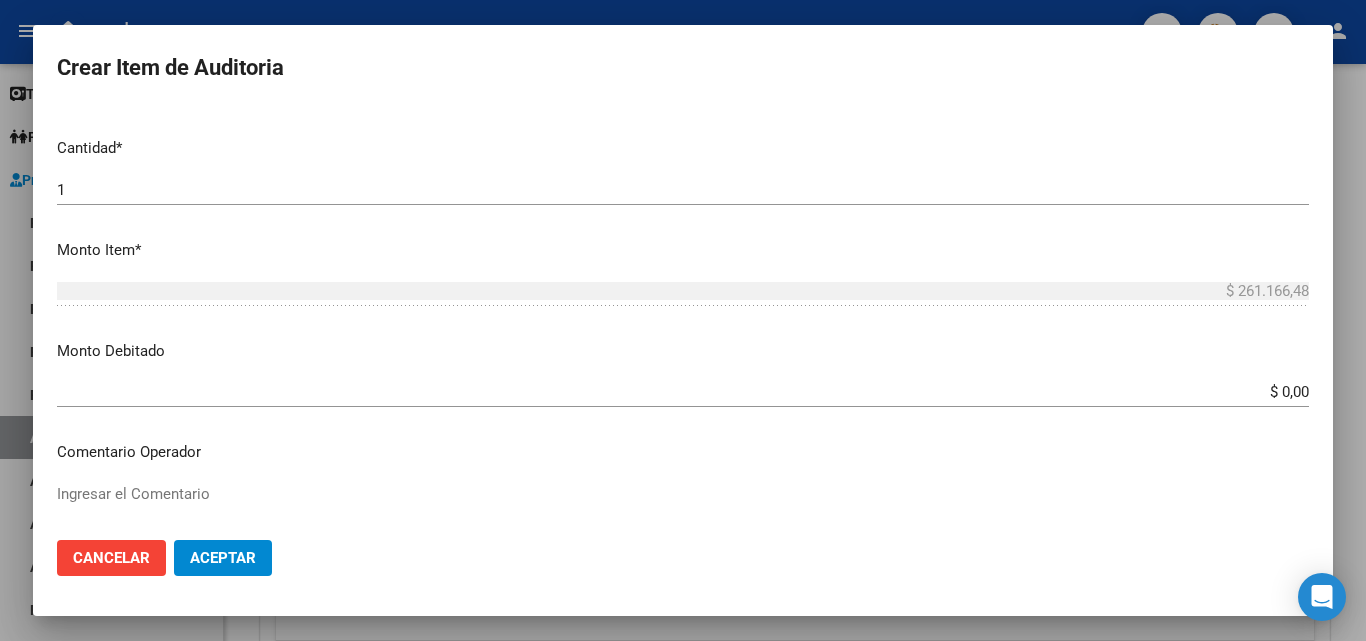 scroll, scrollTop: 500, scrollLeft: 0, axis: vertical 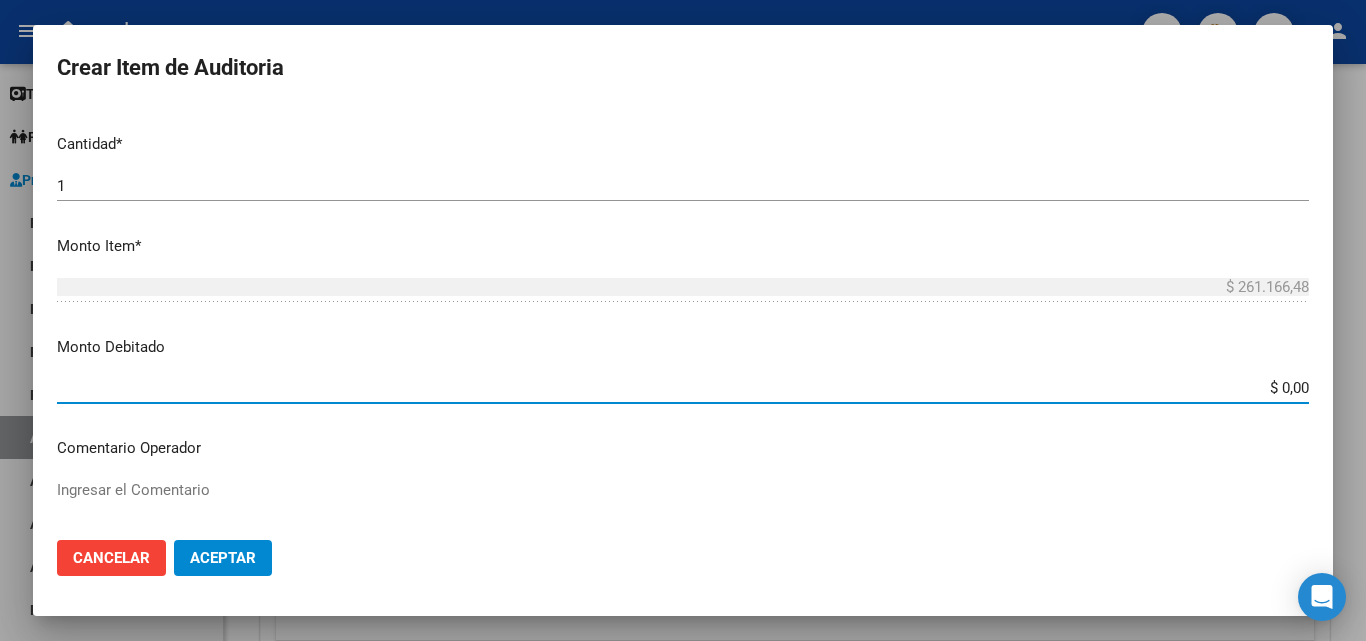 click on "$ 0,00" at bounding box center [683, 388] 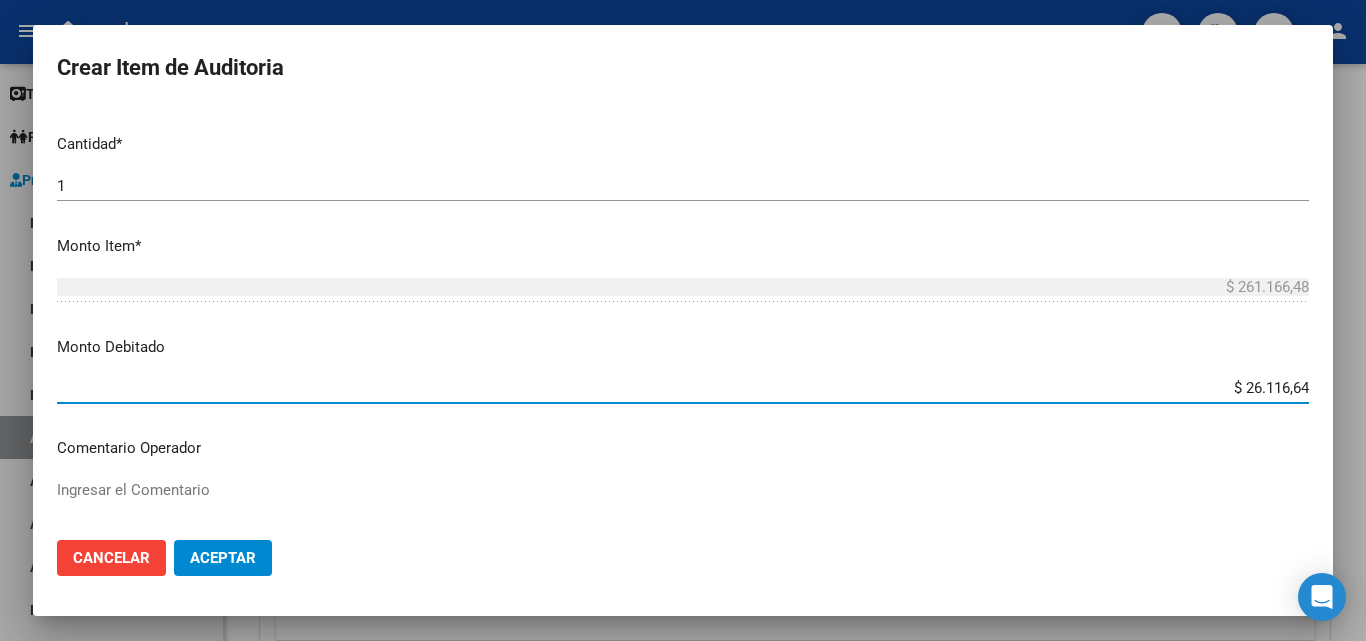 type on "$ 261.166,48" 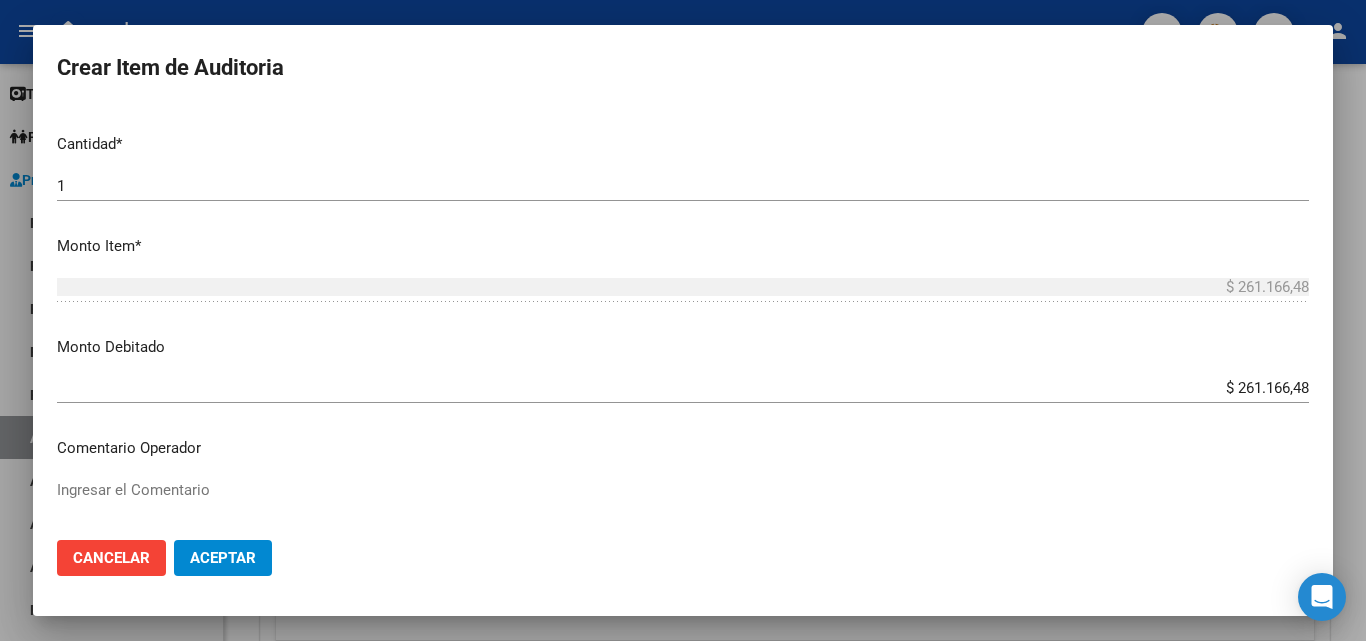 click on "Nro Documento    CUIL    TODOS Nombre Completo  Fec. Prestación    Ingresar la fecha  Seleccionar gerenciador Seleccionar gerenciador Código Prestación (no obligatorio)    Ingresar el código  Precio  *   $ 261.166,48 Ingresar el precio  Cantidad  *   1 Ingresar la cantidad  Monto Item  *   $ 261.166,48 Ingresar el monto  Monto Debitado    $ 261.166,48 Ingresar el monto  Comentario Operador    Ingresar el Comentario  Comentario Gerenciador    Ingresar el Comentario  Descripción    Ingresar el Descripción   Atencion Tipo  Seleccionar tipo Seleccionar tipo  Nomenclador  Seleccionar Nomenclador Seleccionar Nomenclador" at bounding box center [683, 315] 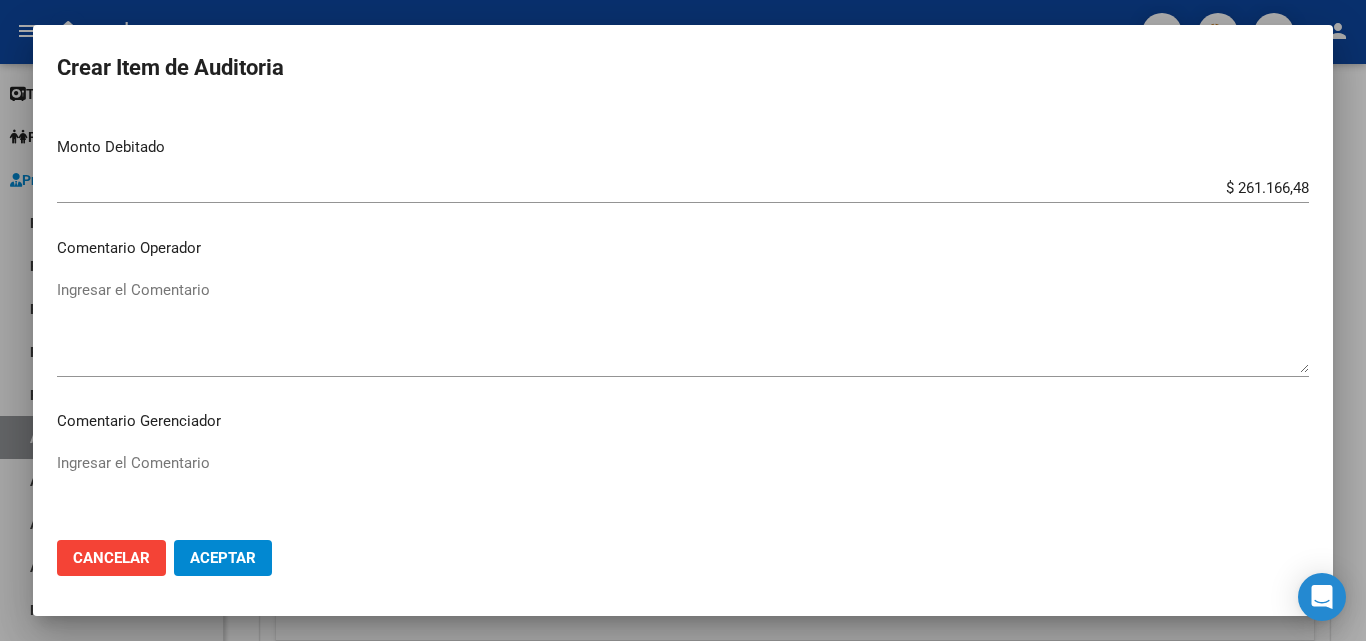 click on "Ingresar el Comentario" at bounding box center (683, 326) 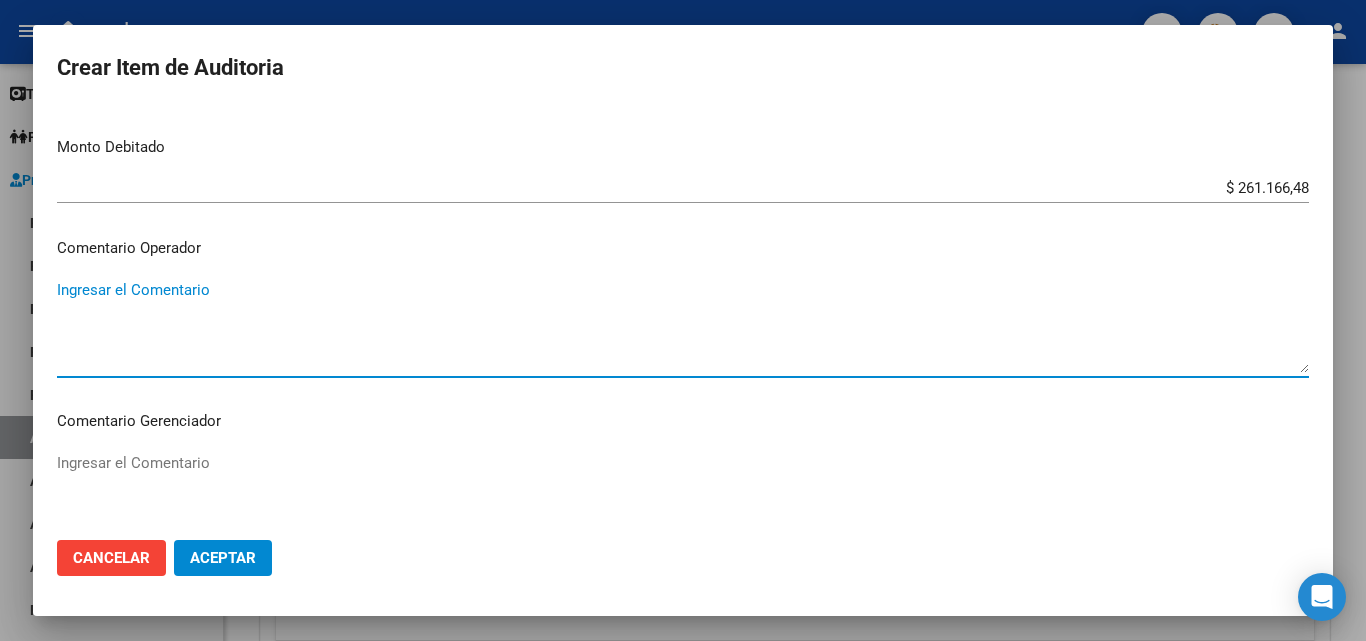 paste on "RECHAZADA POR ILEGITIMA; FALTA COPIA DE DNI QUE ACREDITE IDENTIDAD" 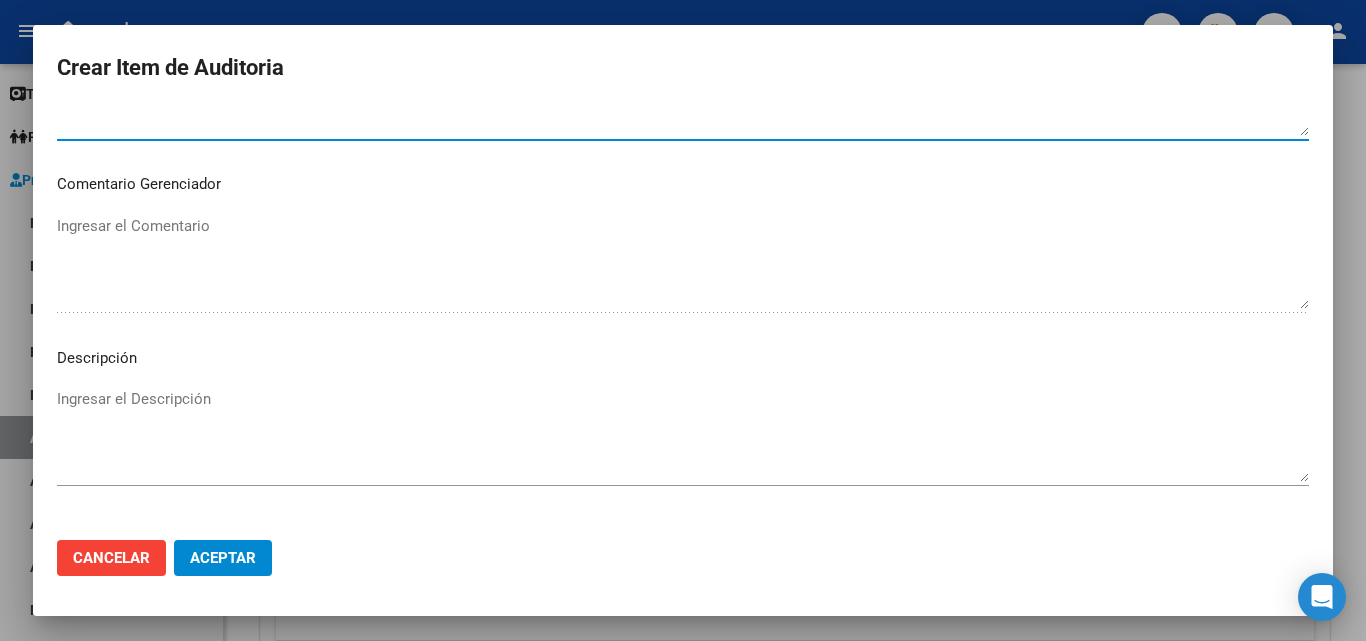 scroll, scrollTop: 1120, scrollLeft: 0, axis: vertical 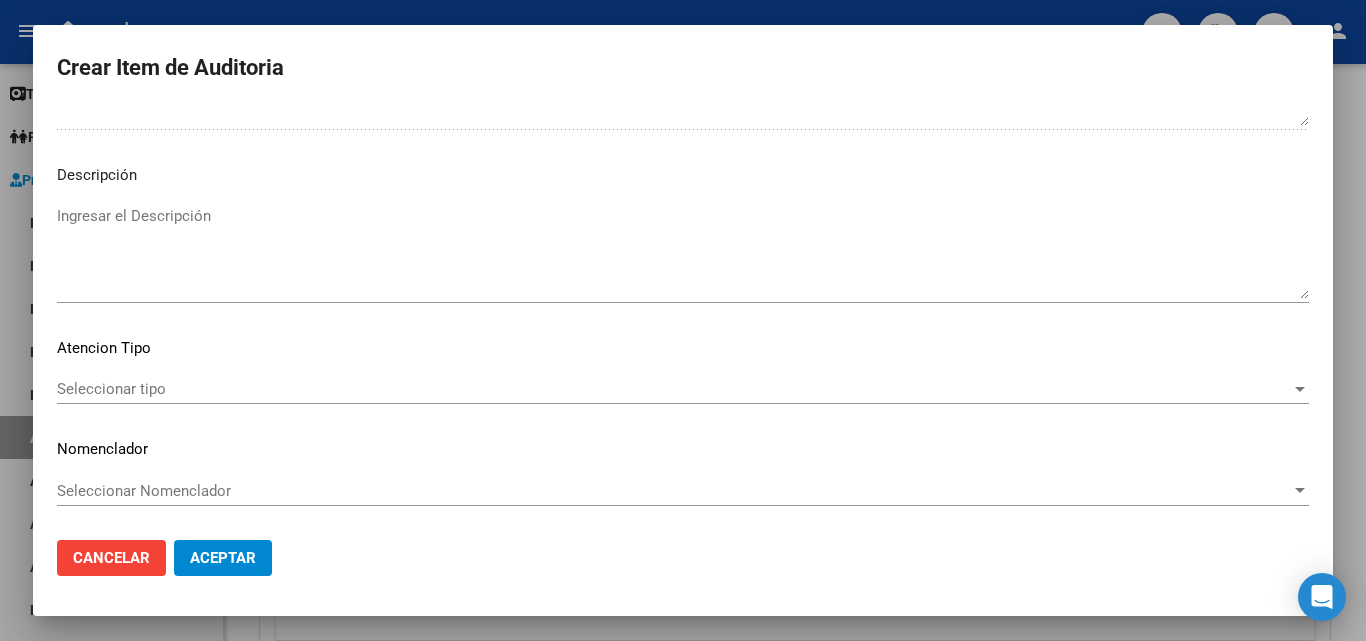 type on "RECHAZADA POR ILEGITIMA; FALTA COPIA DE DNI QUE ACREDITE IDENTIDAD" 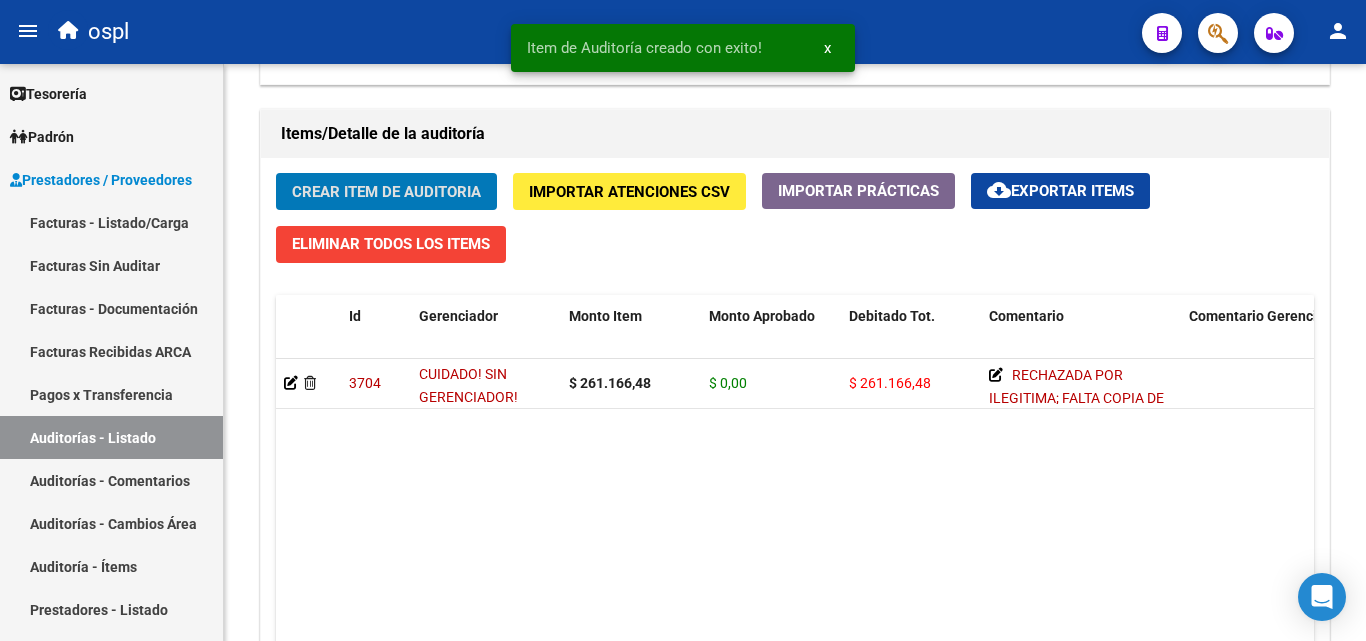scroll, scrollTop: 1401, scrollLeft: 0, axis: vertical 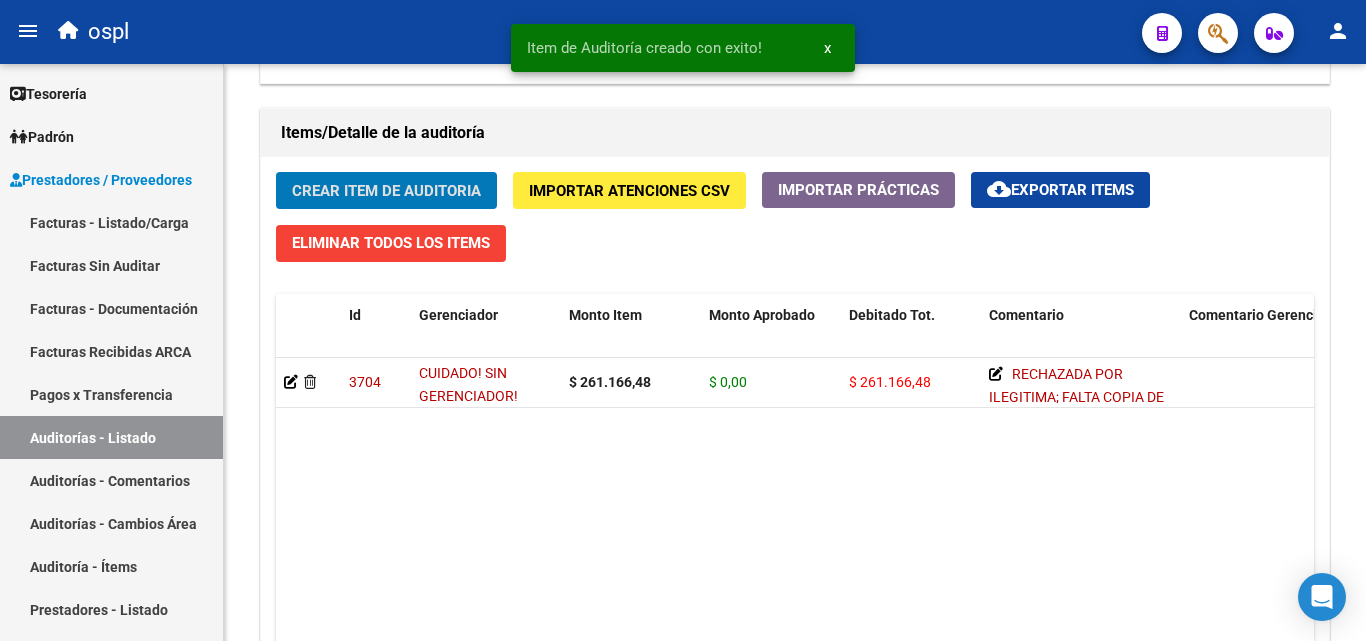 click on "3704   CUIDADO! SIN GERENCIADOR!  $ 261.166,48 $ 0,00 $ 261.166,48      RECHAZADA POR ILEGITIMA; FALTA COPIA DE DNI QUE ACREDITE IDENTIDAD       TODOS  [FIRST] [LAST]   07/08/2025" 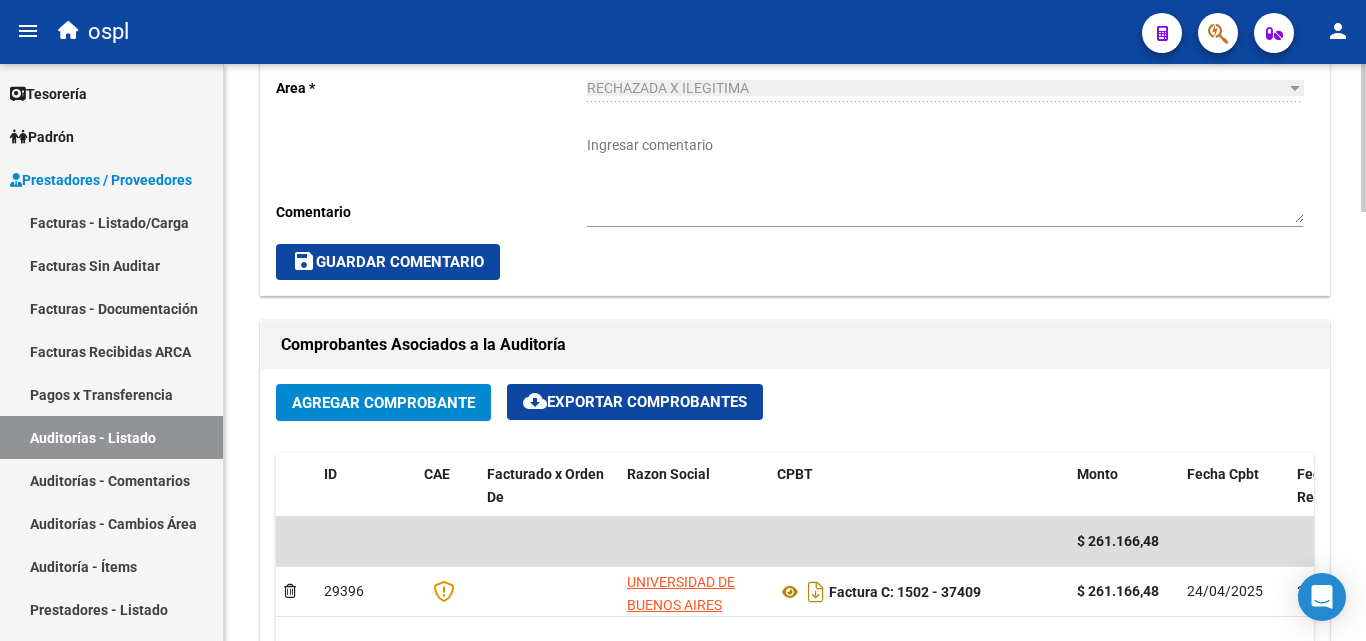 scroll, scrollTop: 900, scrollLeft: 0, axis: vertical 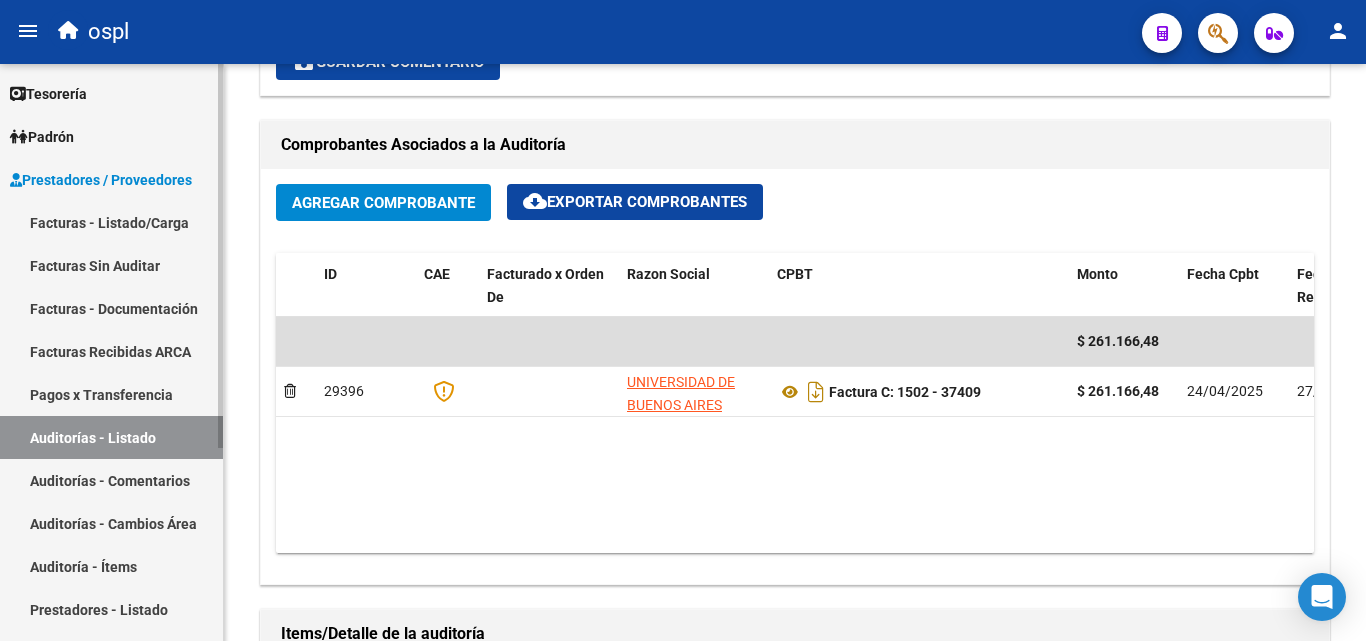 click on "Facturas Sin Auditar" at bounding box center (111, 265) 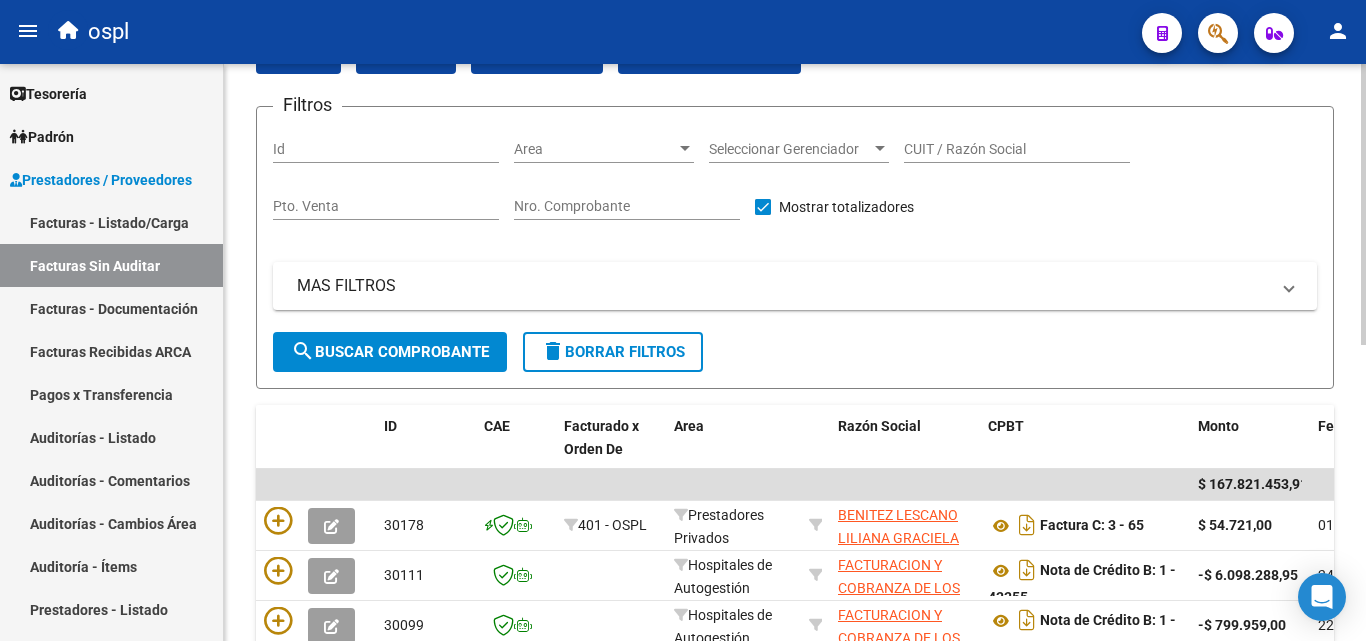 scroll, scrollTop: 106, scrollLeft: 0, axis: vertical 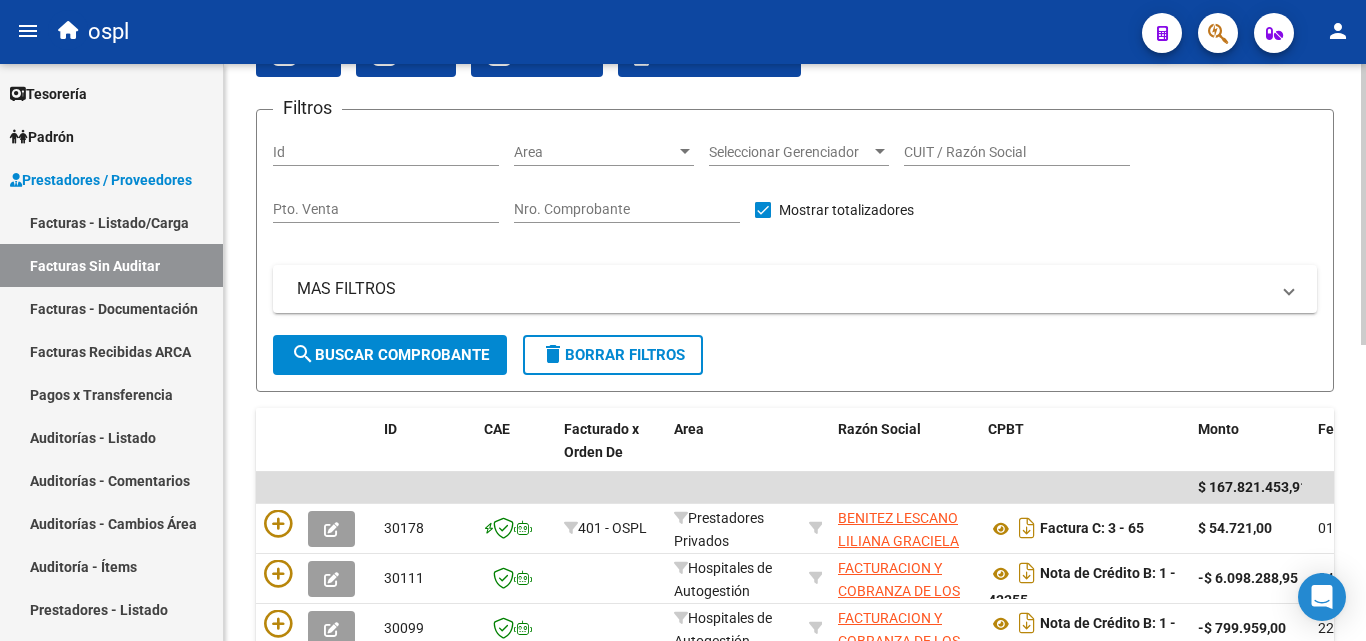 click on "Nro. Comprobante" at bounding box center (627, 209) 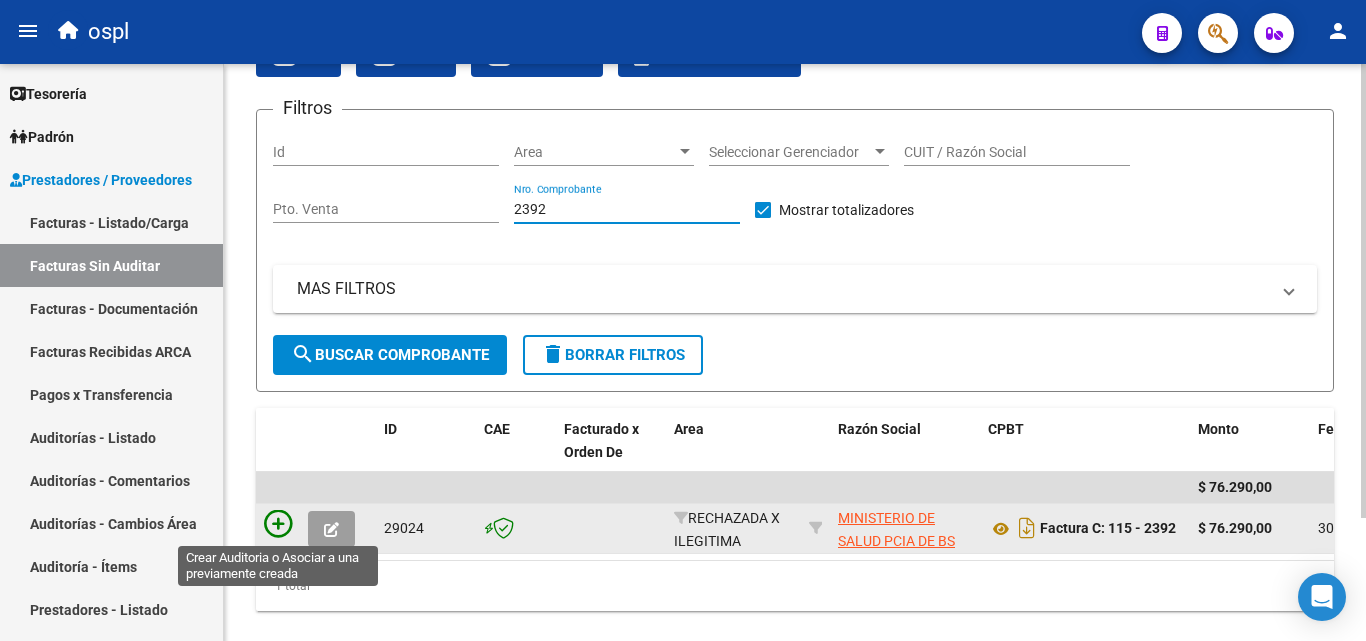 type on "2392" 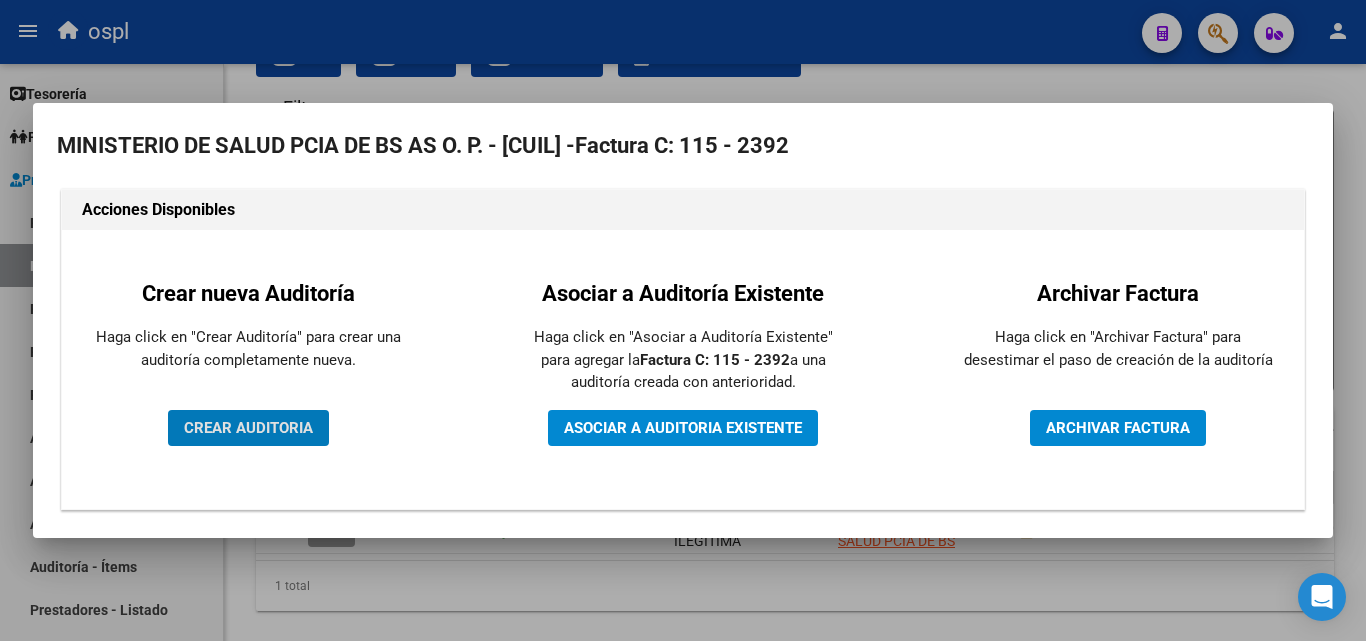 click on "CREAR AUDITORIA" at bounding box center (248, 428) 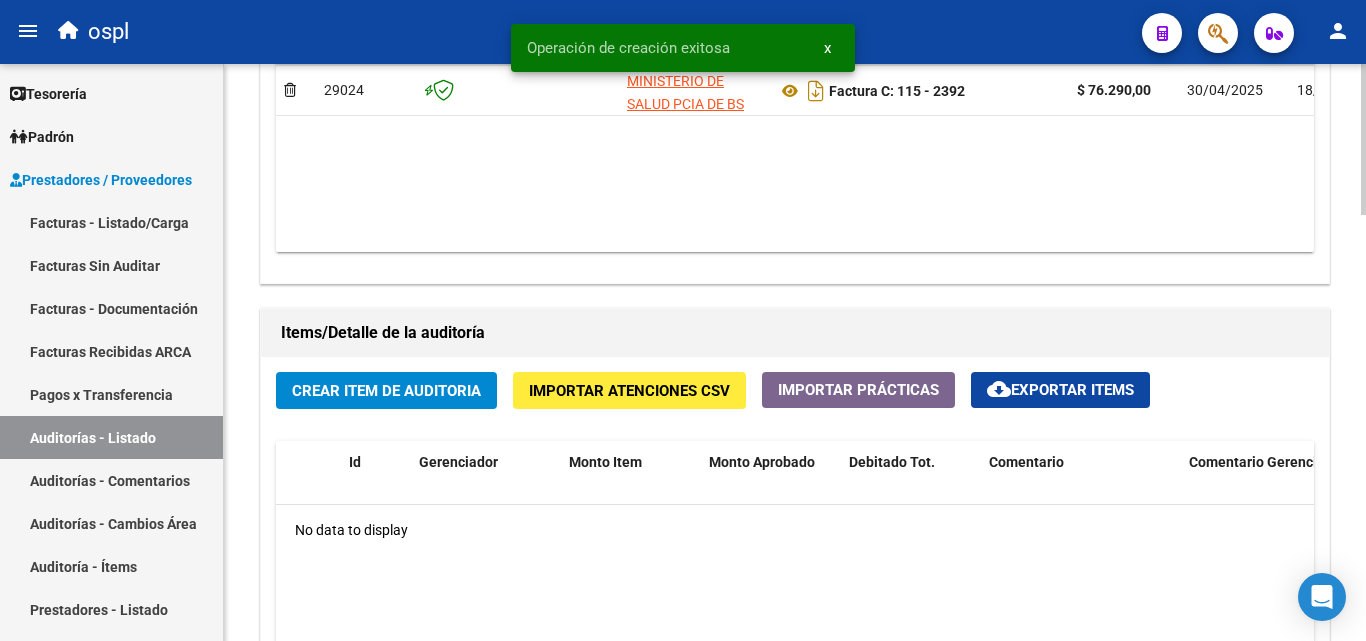 scroll, scrollTop: 1300, scrollLeft: 0, axis: vertical 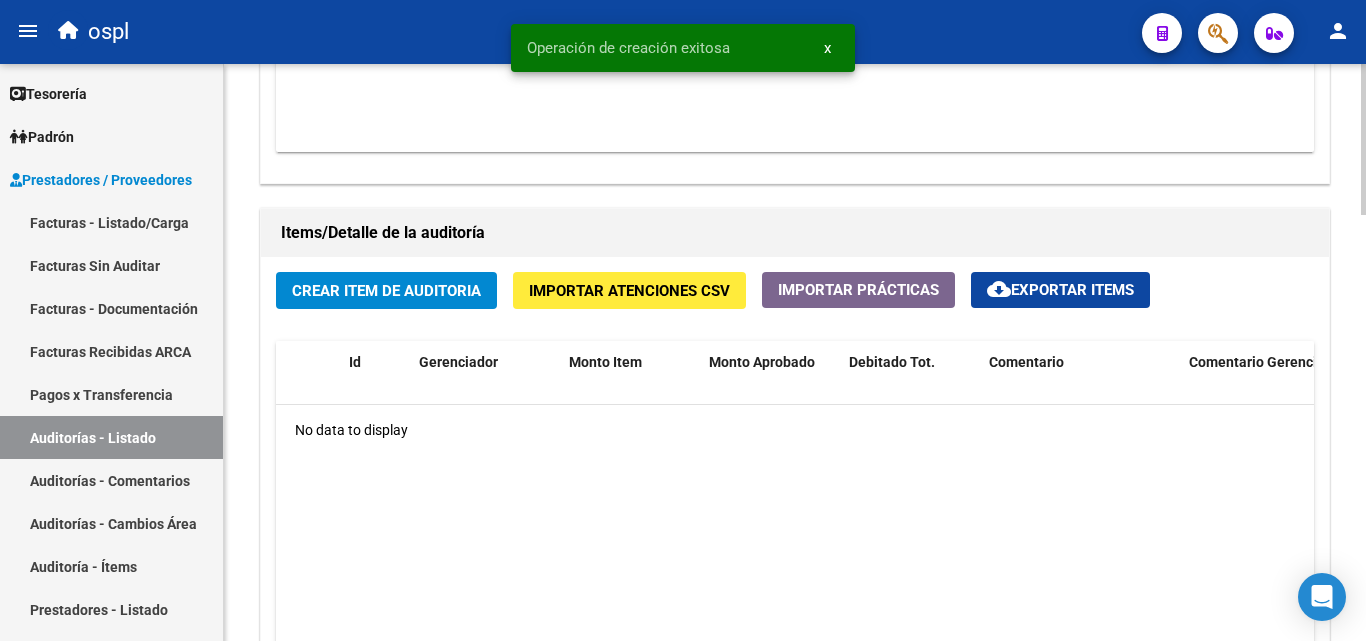 click on "Crear Item de Auditoria" 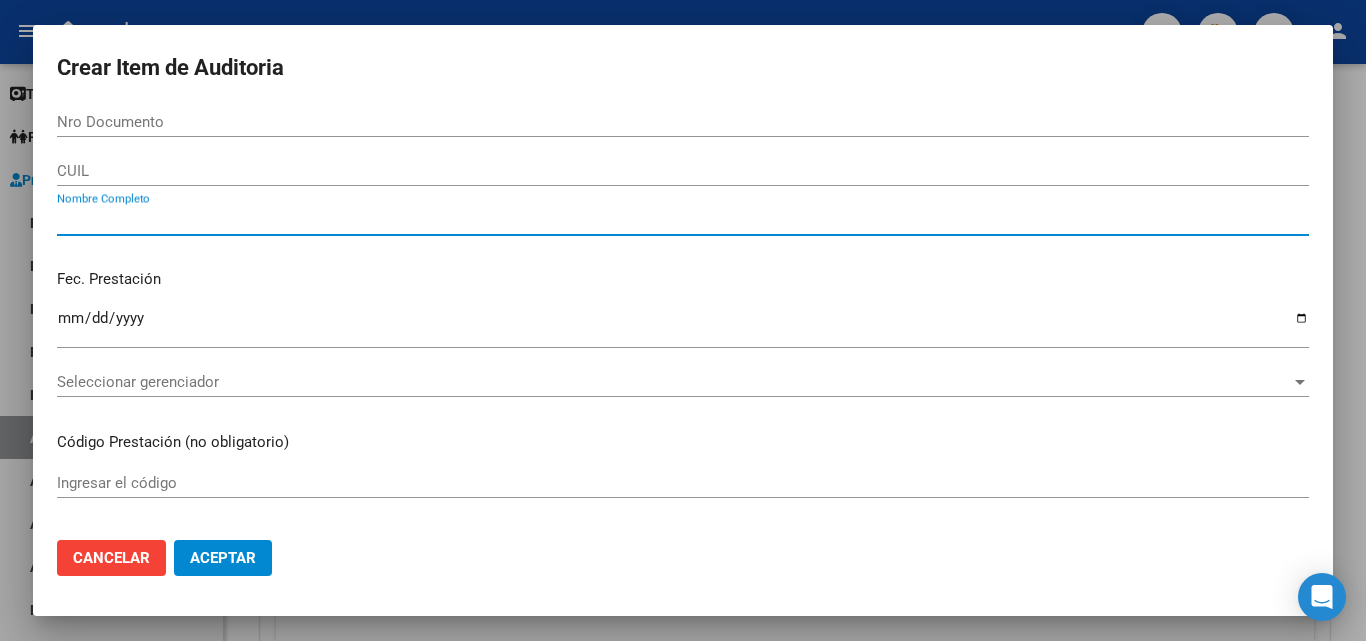 click on "Nombre Completo" at bounding box center [683, 220] 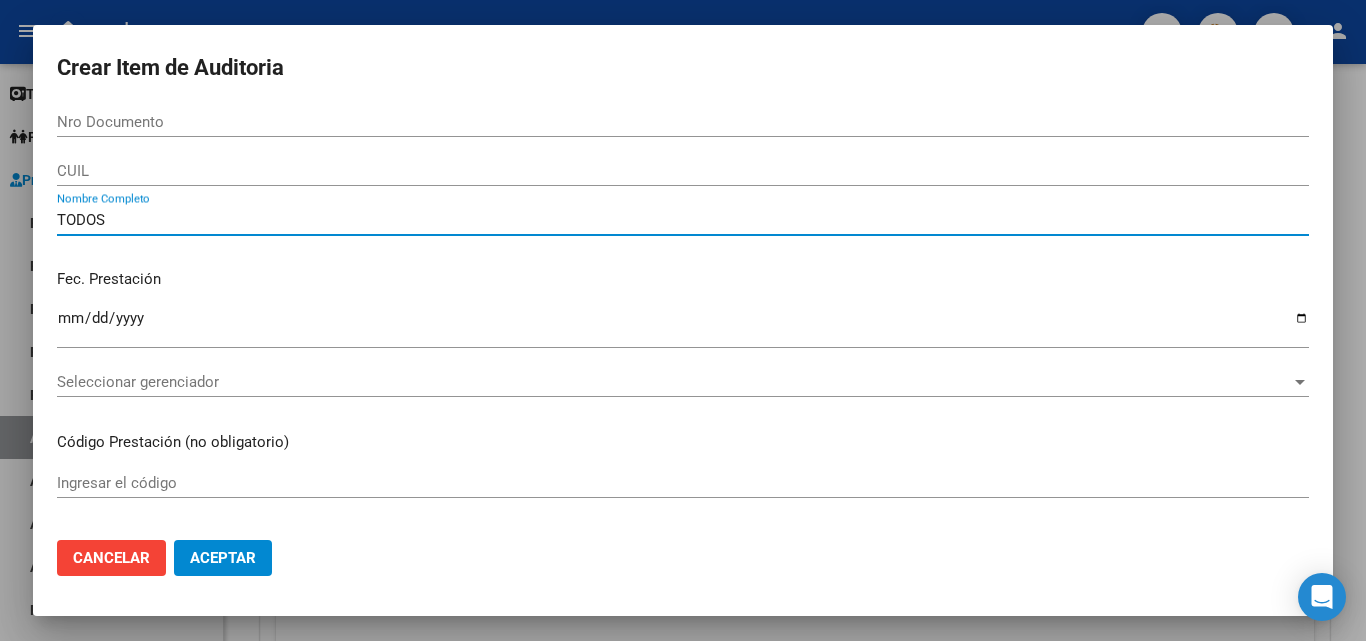 type on "TODOS" 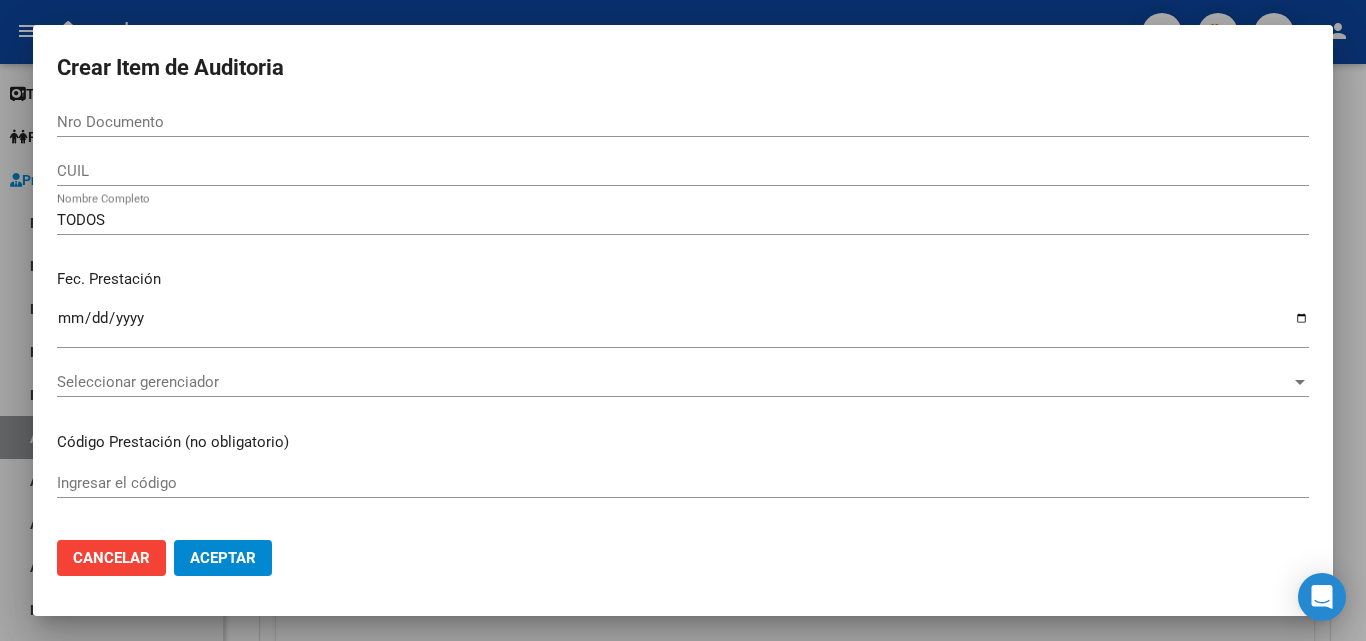scroll, scrollTop: 400, scrollLeft: 0, axis: vertical 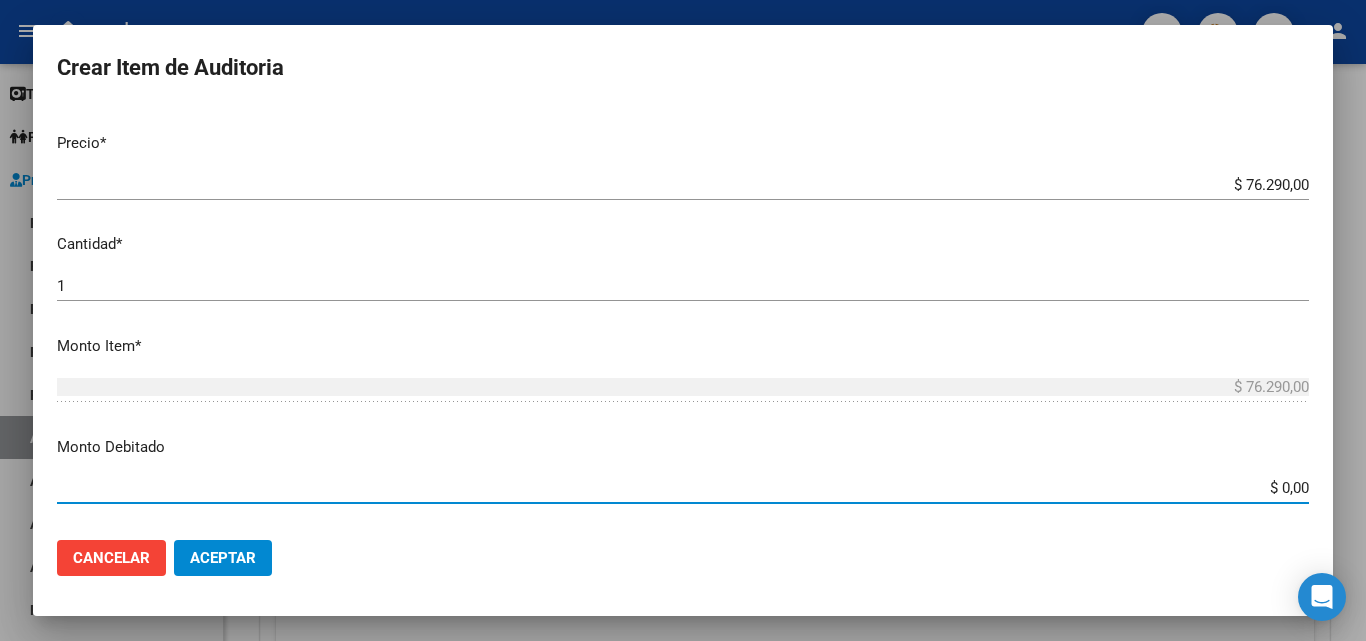 click on "$ 0,00" at bounding box center (683, 488) 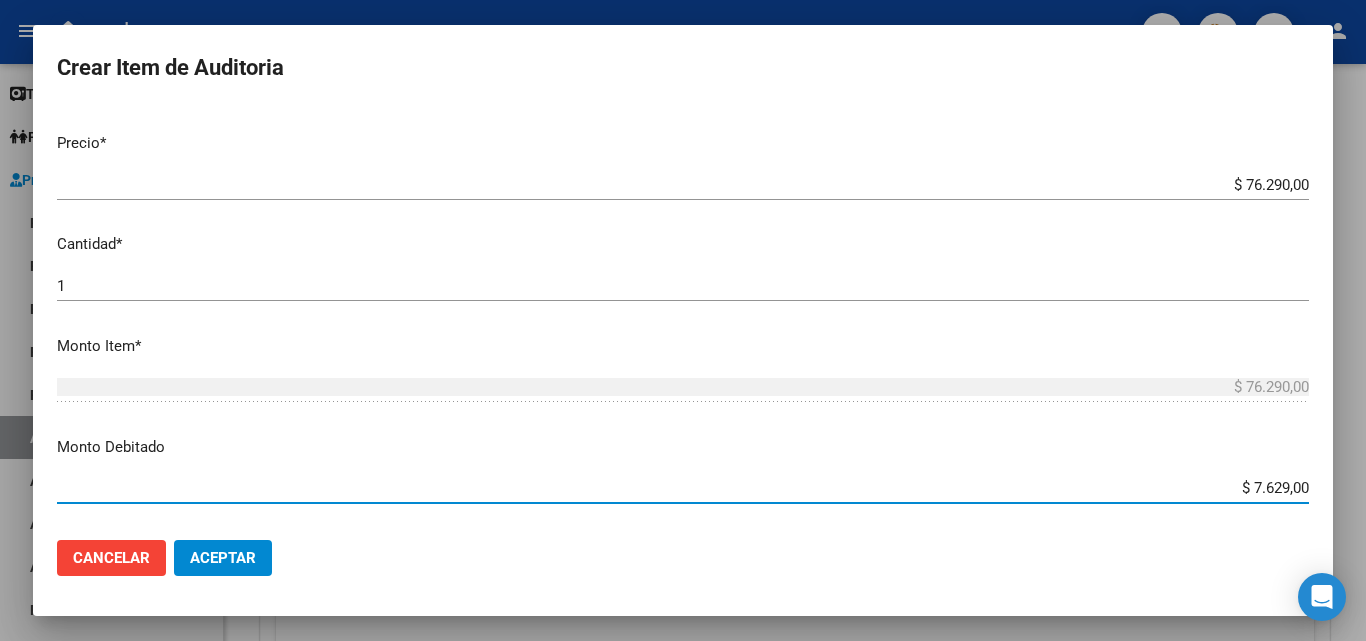 type on "$ 76.290,00" 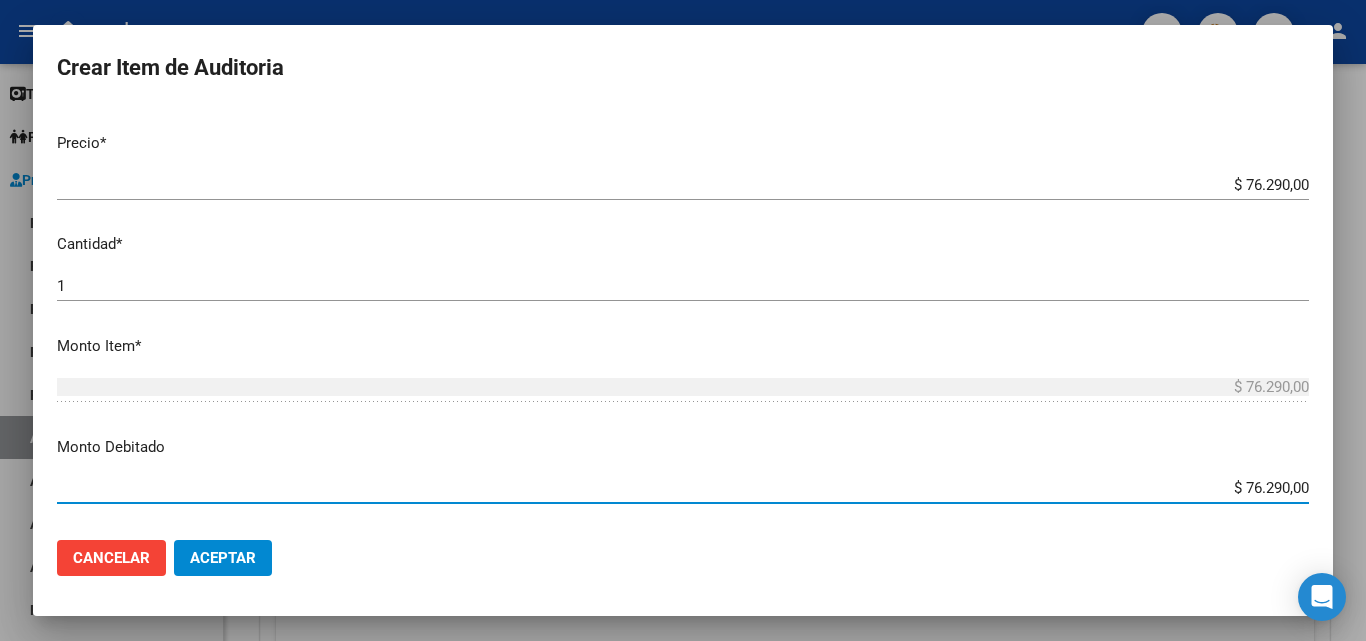 click on "Monto Debitado" at bounding box center [683, 447] 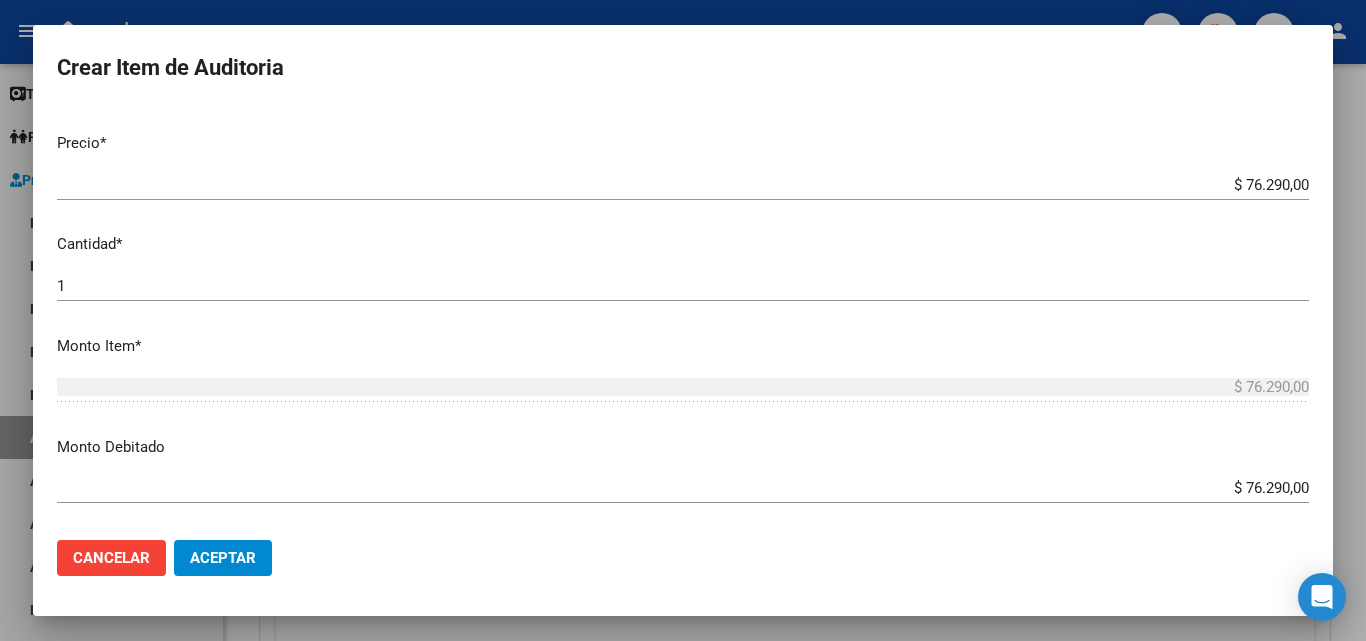 scroll, scrollTop: 600, scrollLeft: 0, axis: vertical 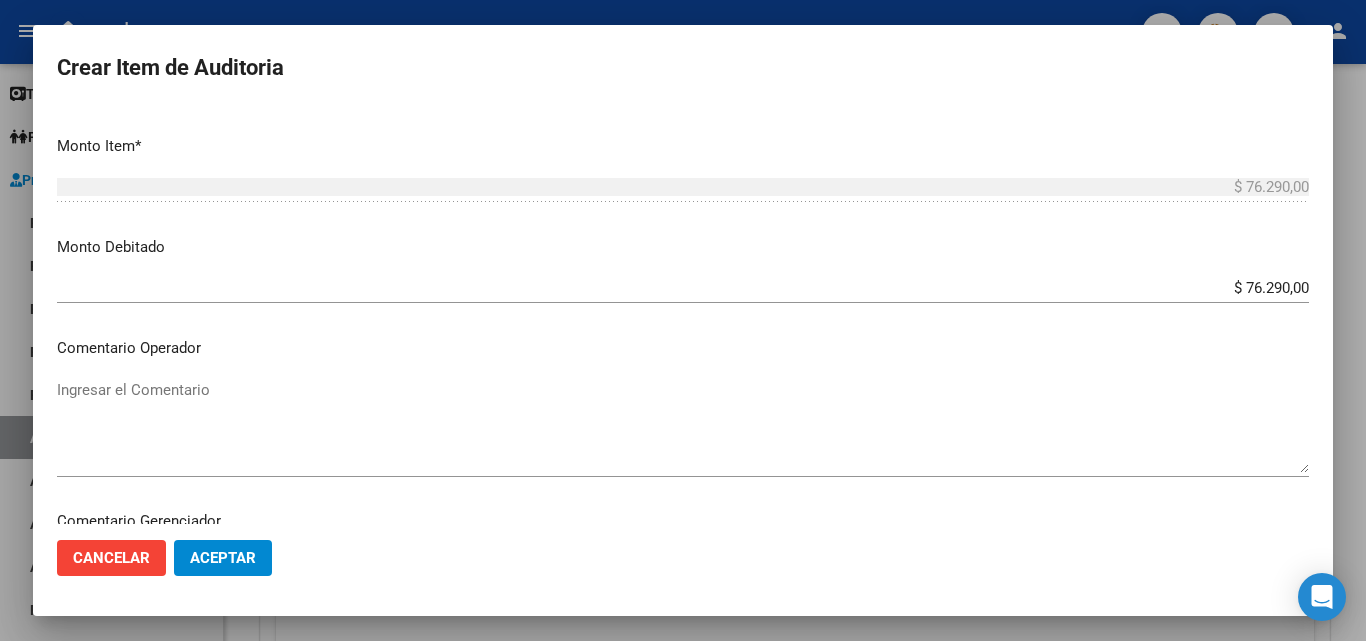 click on "Ingresar el Comentario" at bounding box center (683, 426) 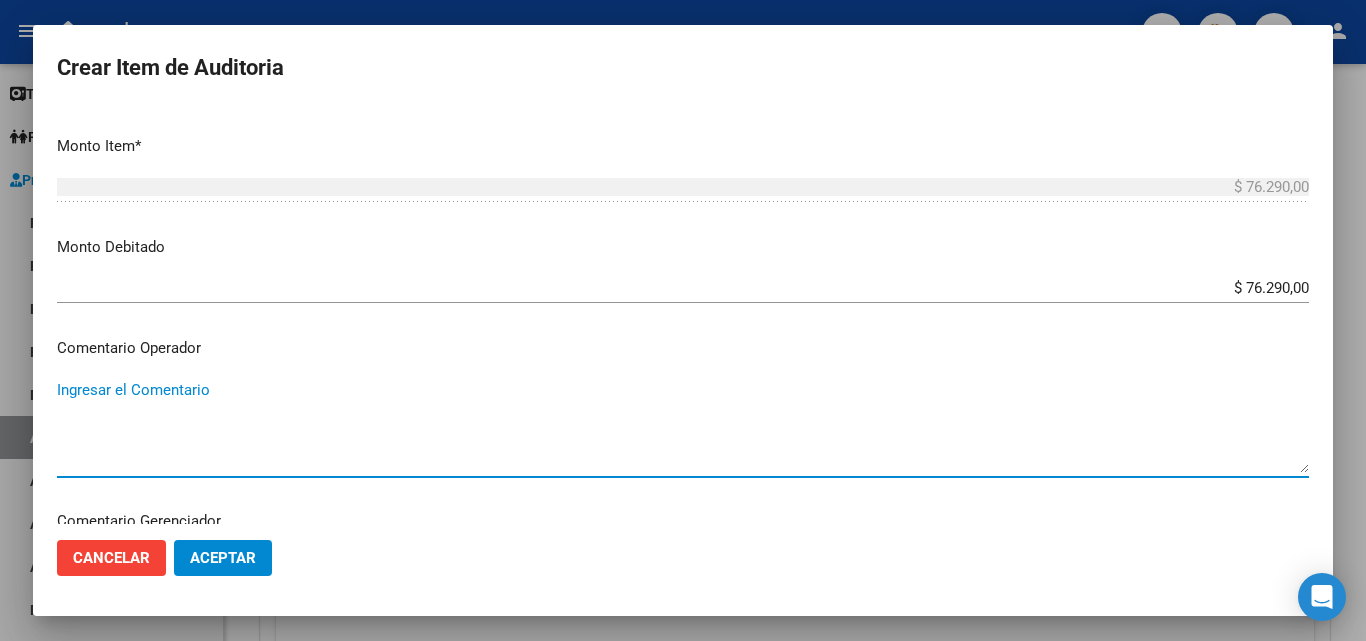 paste on "RECHAZADA POR ILEGITIMA; FALTA COPIA DE DNI QUE ACREDITE IDENTIDAD" 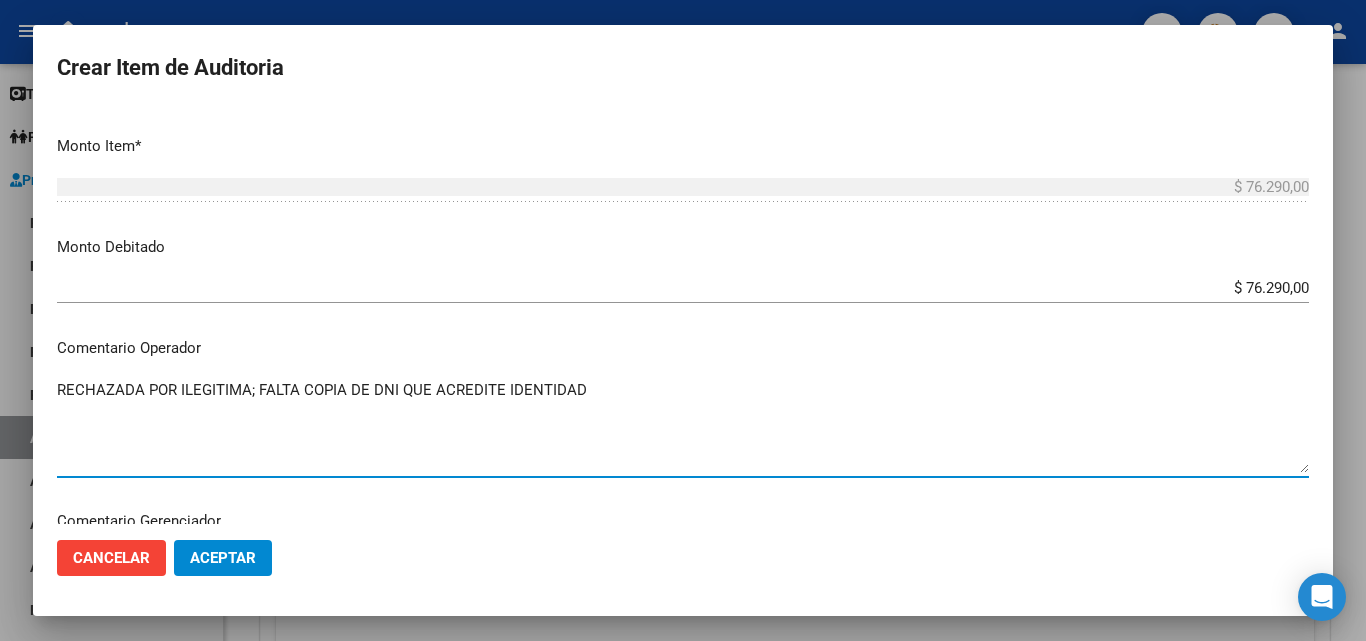 type on "RECHAZADA POR ILEGITIMA; FALTA COPIA DE DNI QUE ACREDITE IDENTIDAD" 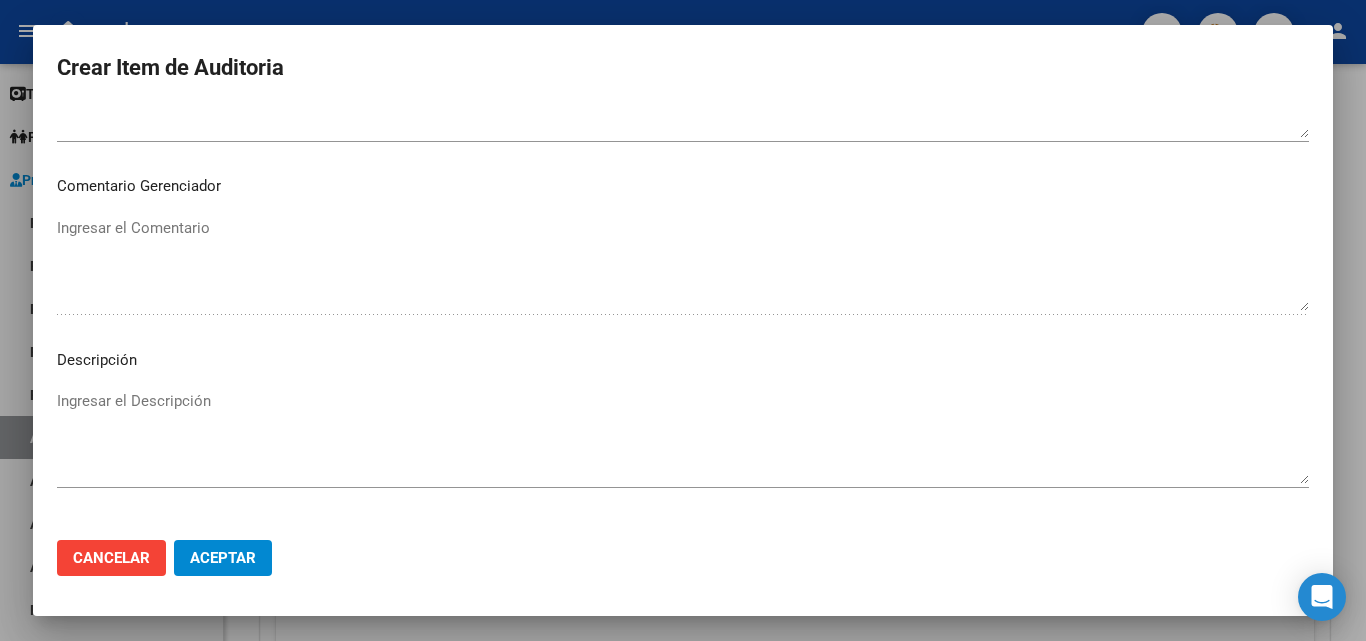 scroll, scrollTop: 1120, scrollLeft: 0, axis: vertical 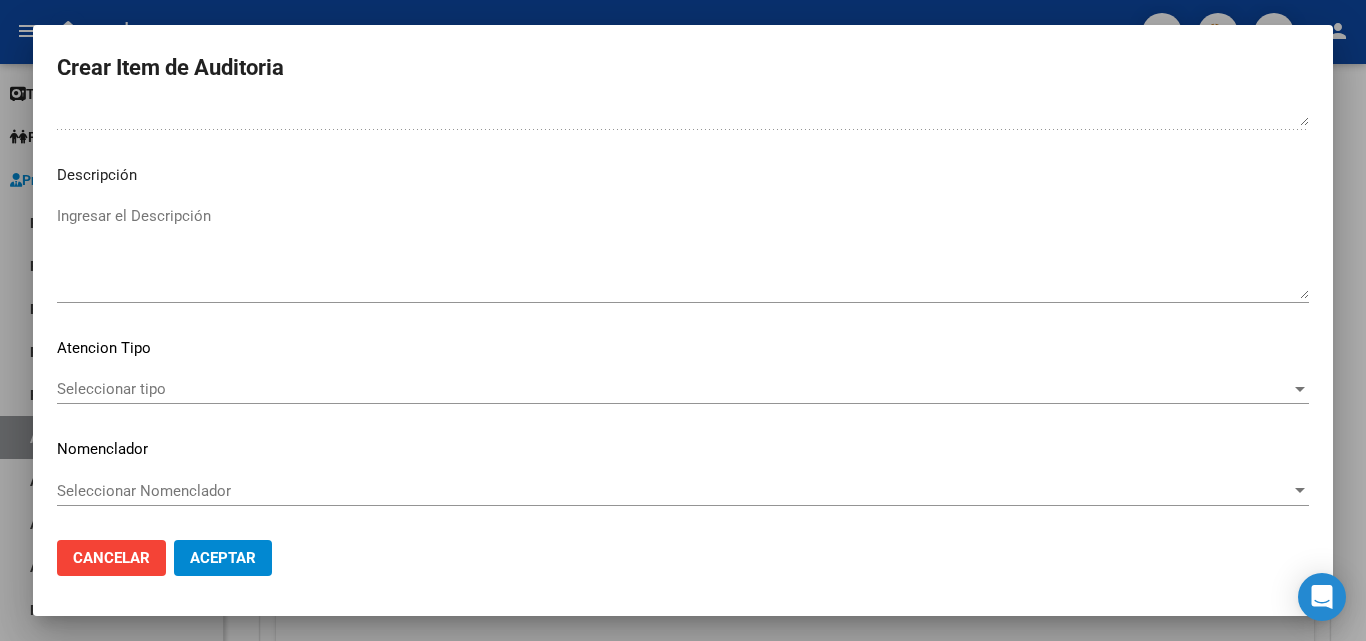 click on "Aceptar" 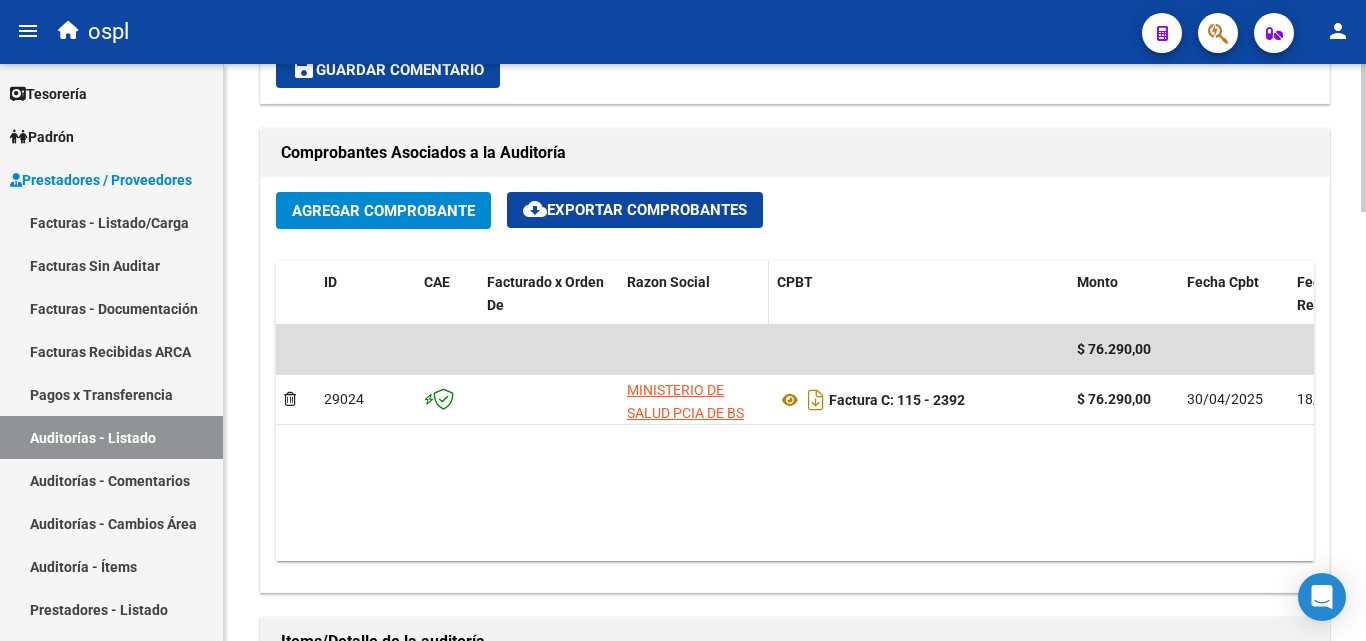 scroll, scrollTop: 901, scrollLeft: 0, axis: vertical 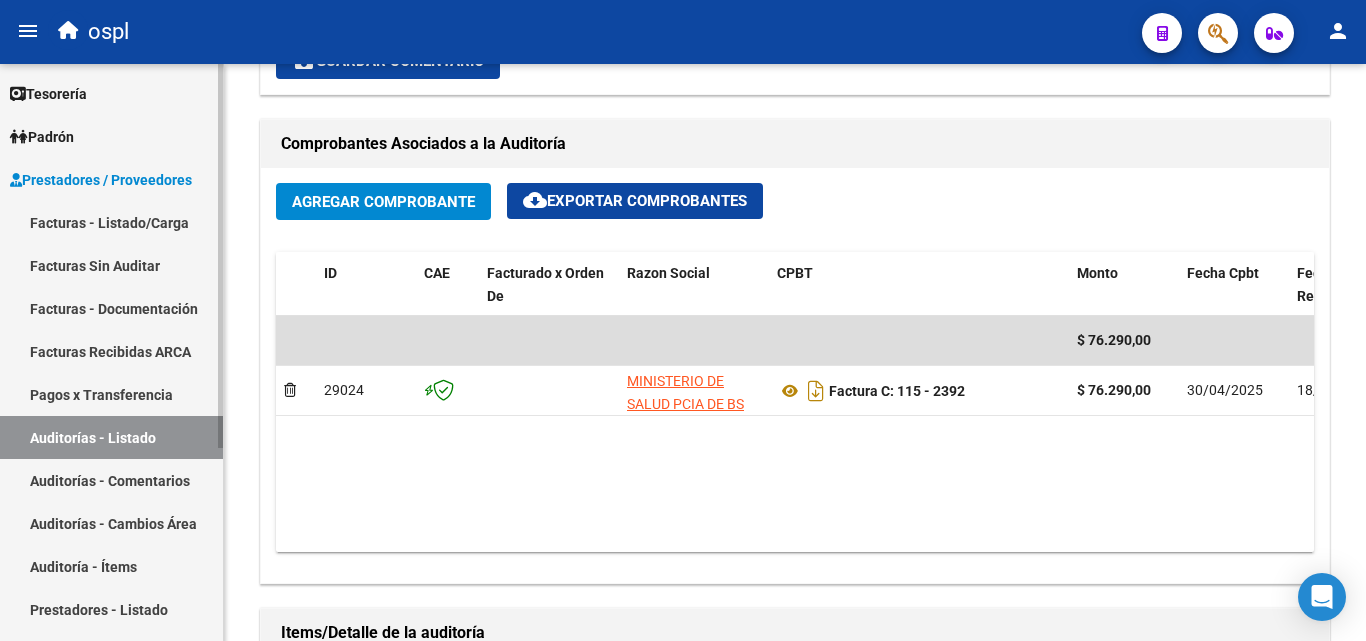click on "Facturas Sin Auditar" at bounding box center [111, 265] 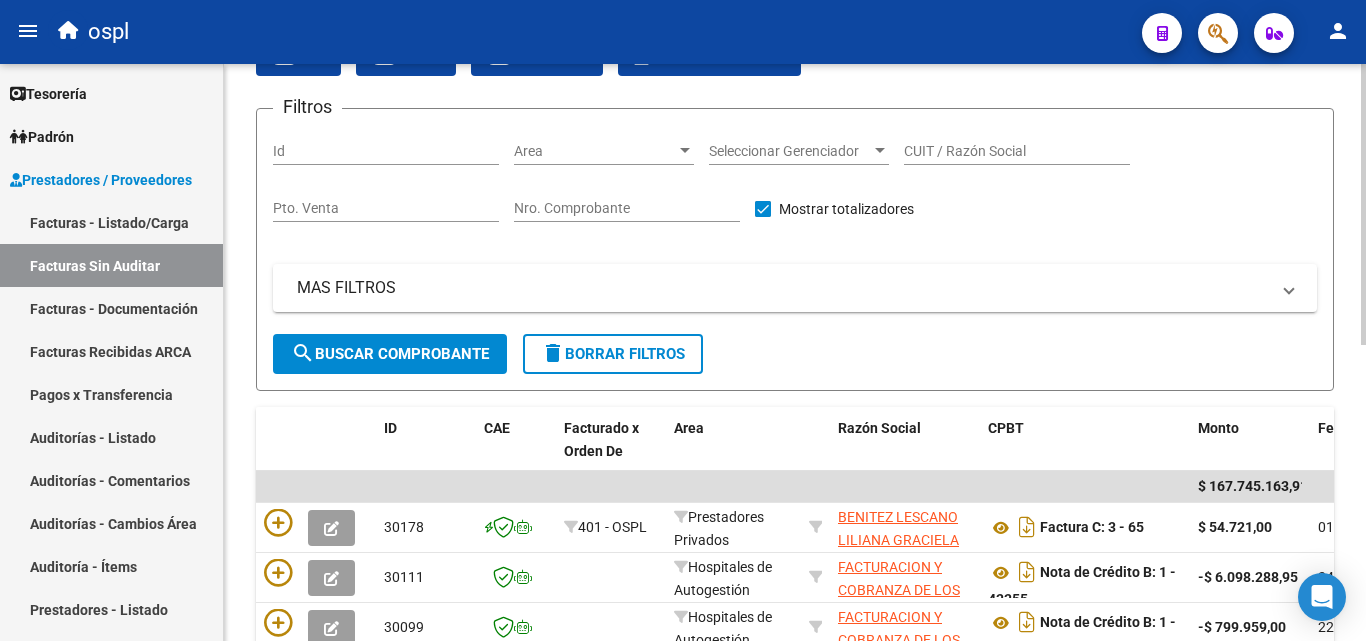 scroll, scrollTop: 106, scrollLeft: 0, axis: vertical 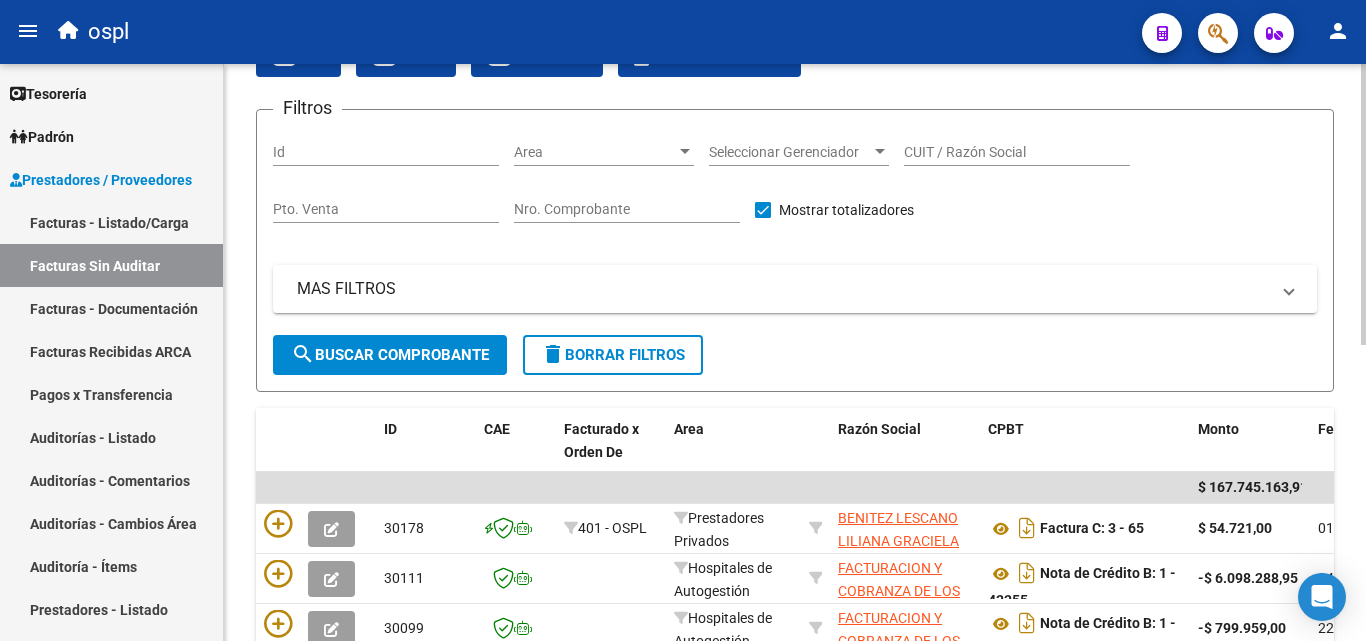 click on "Nro. Comprobante" at bounding box center (627, 209) 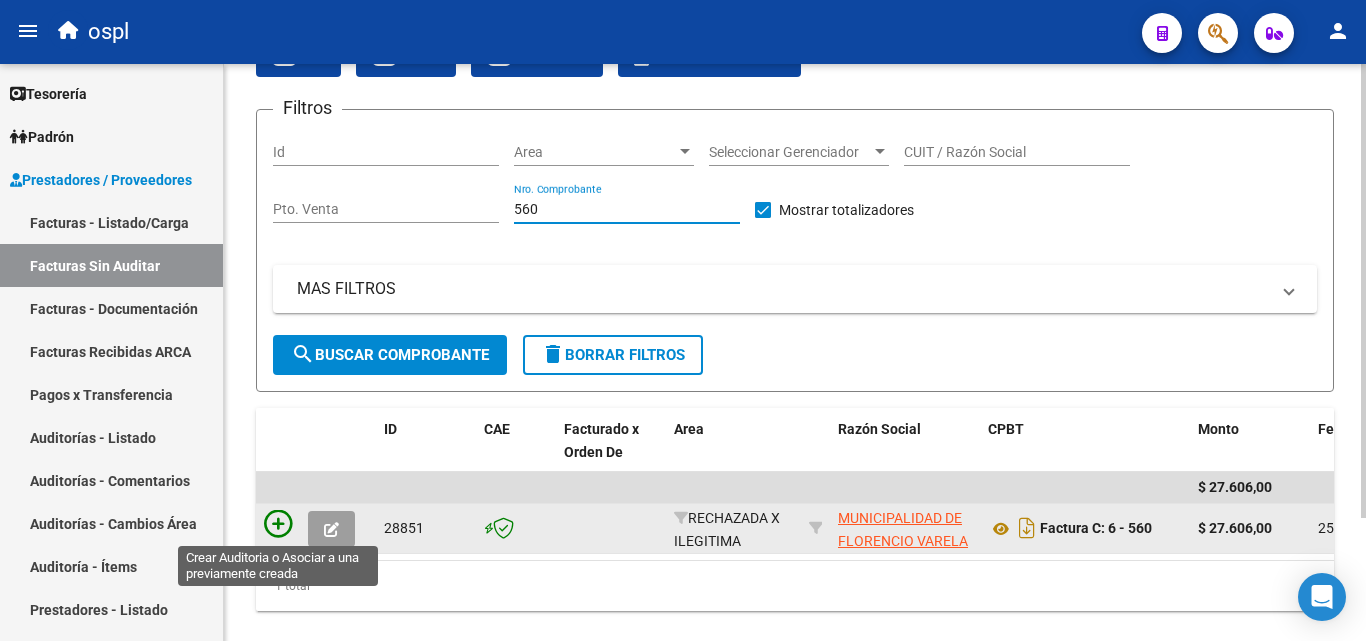type on "560" 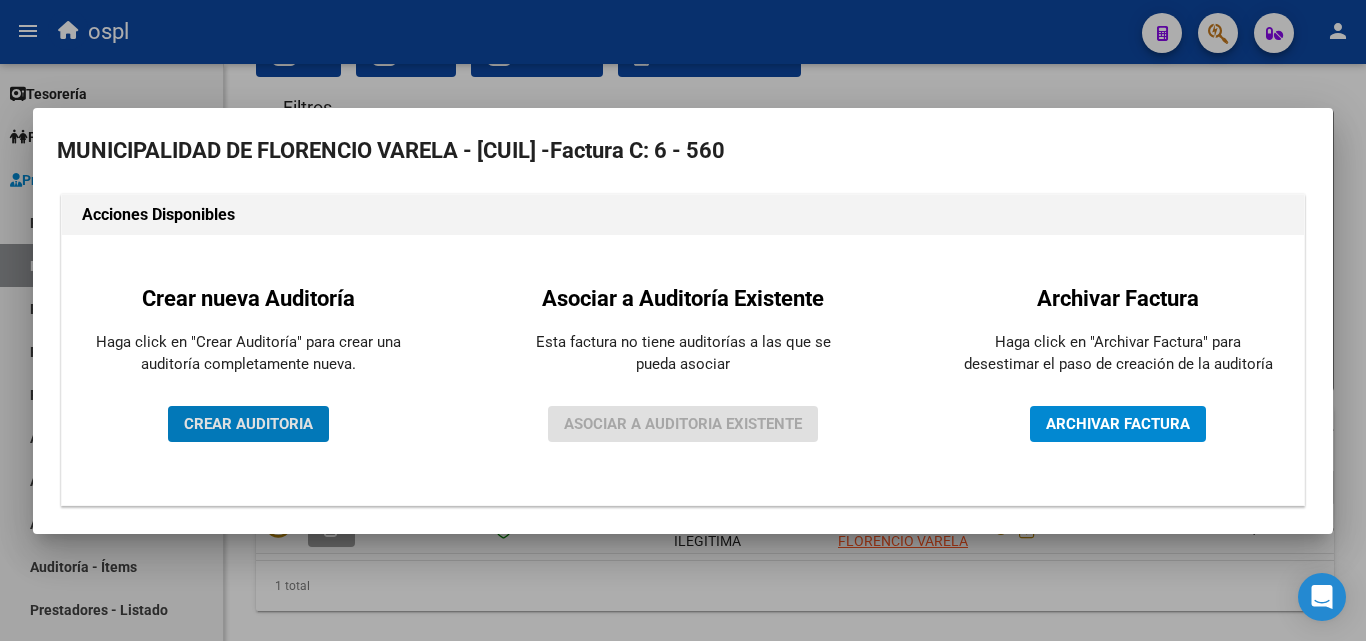 click on "CREAR AUDITORIA" at bounding box center (248, 424) 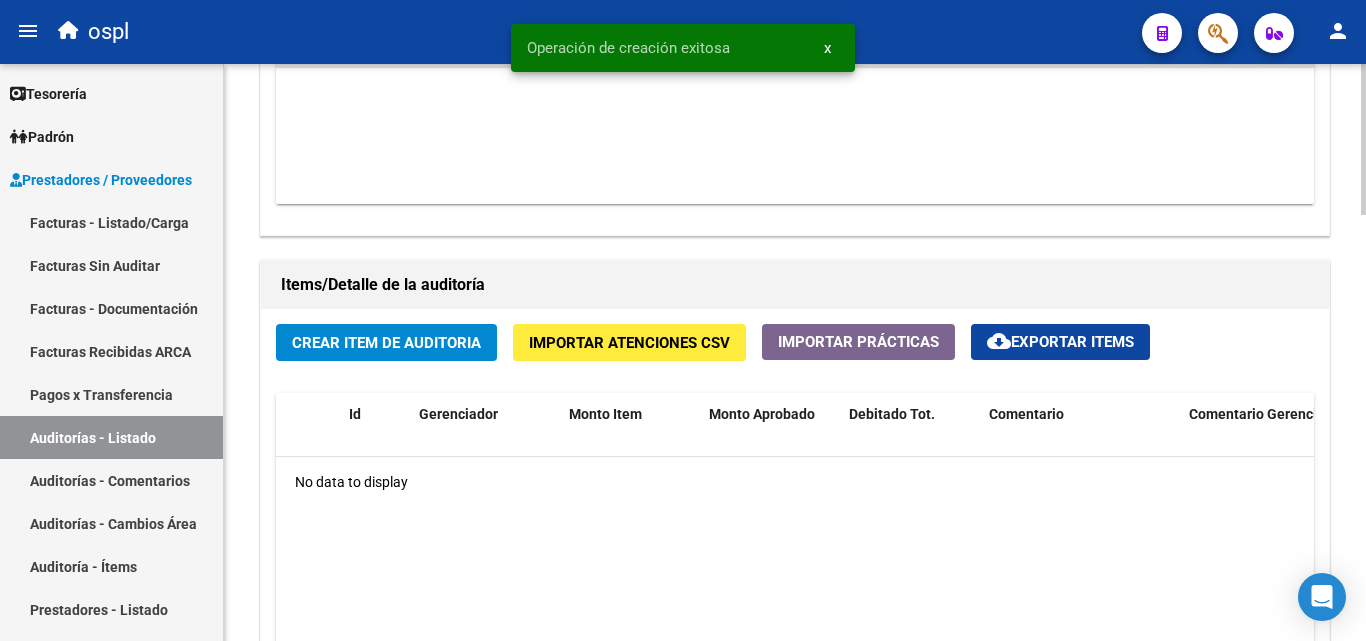 scroll, scrollTop: 1300, scrollLeft: 0, axis: vertical 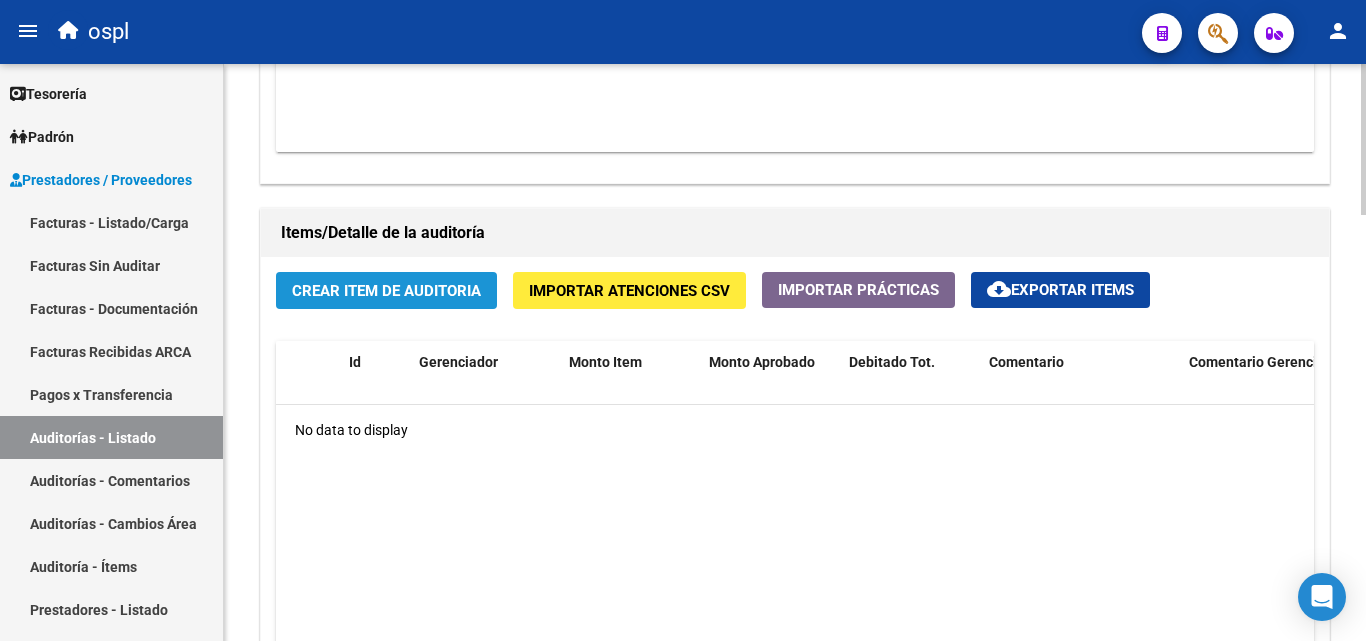 click on "Crear Item de Auditoria" 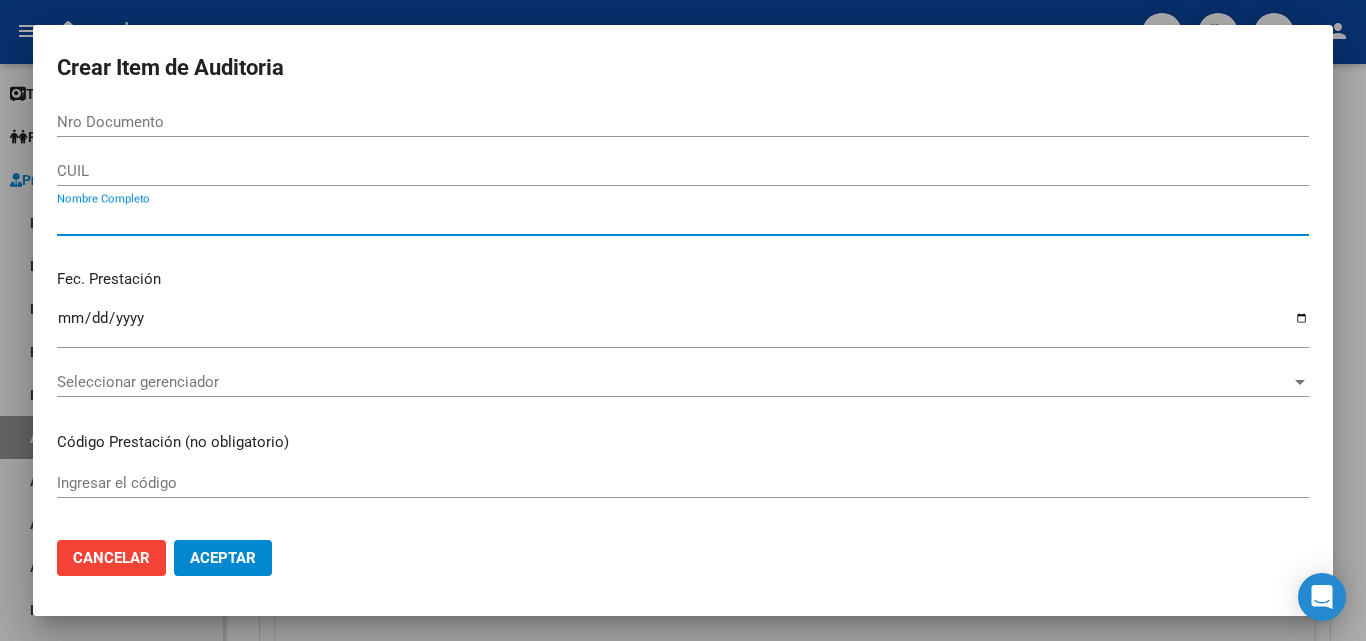 click on "Nombre Completo" at bounding box center (683, 220) 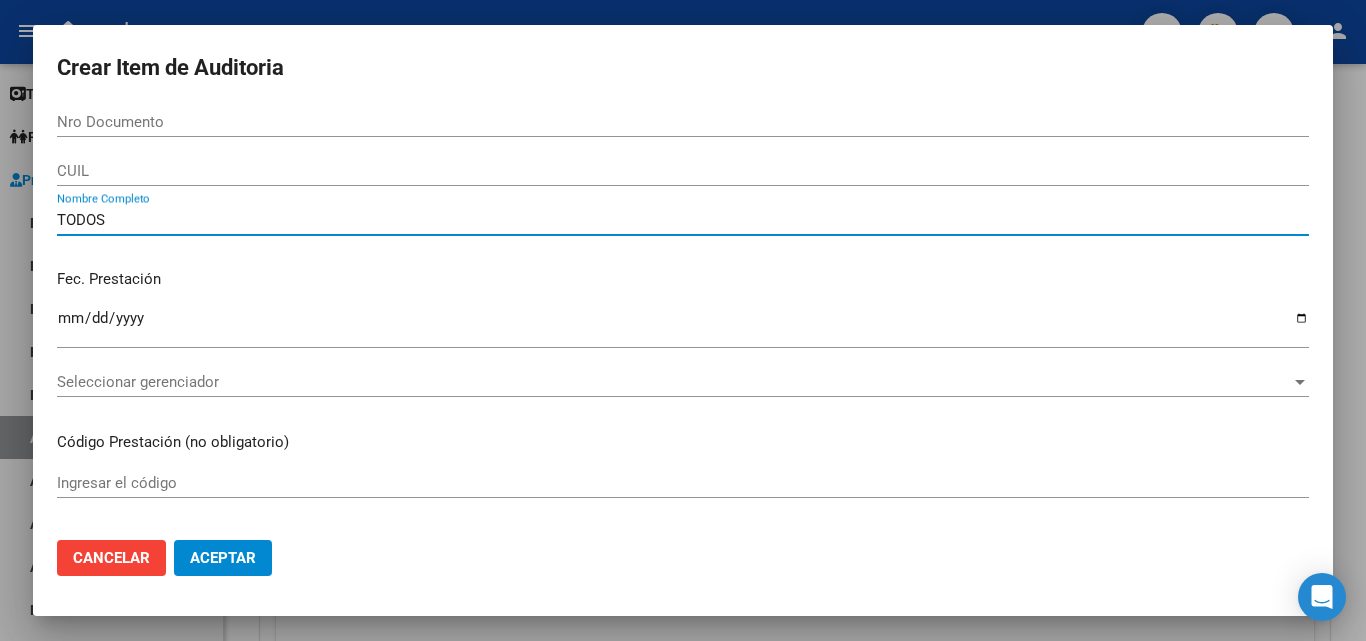type on "TODOS" 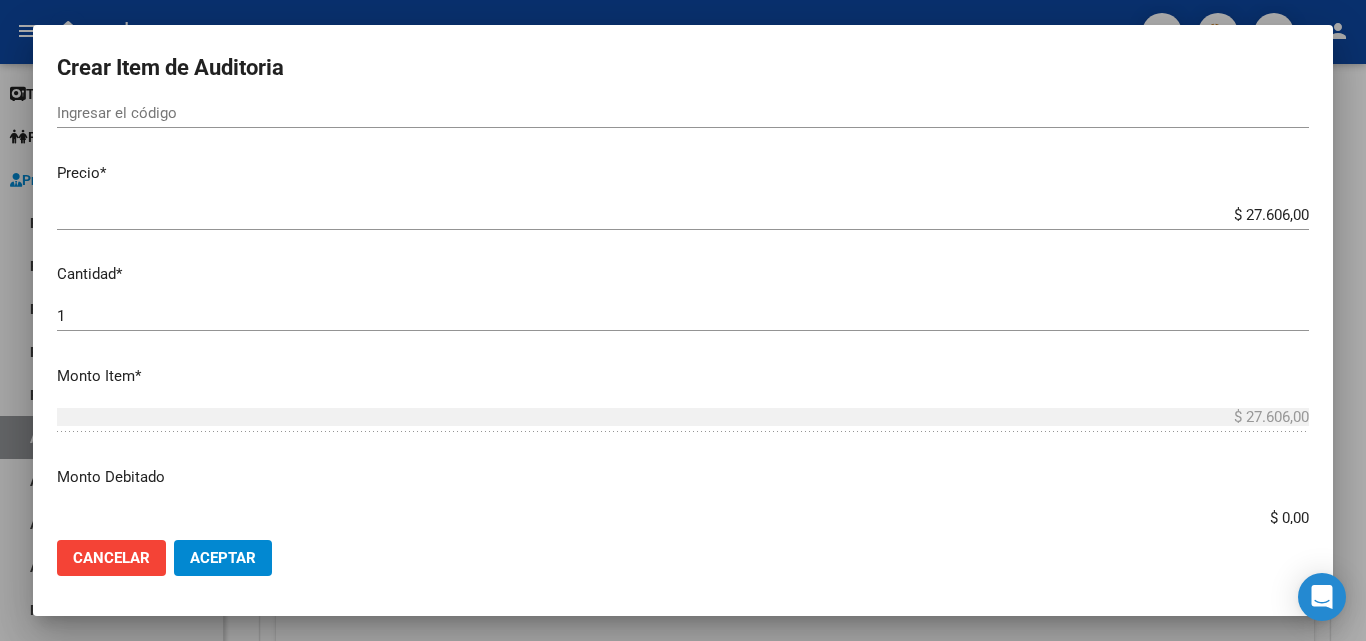 scroll, scrollTop: 400, scrollLeft: 0, axis: vertical 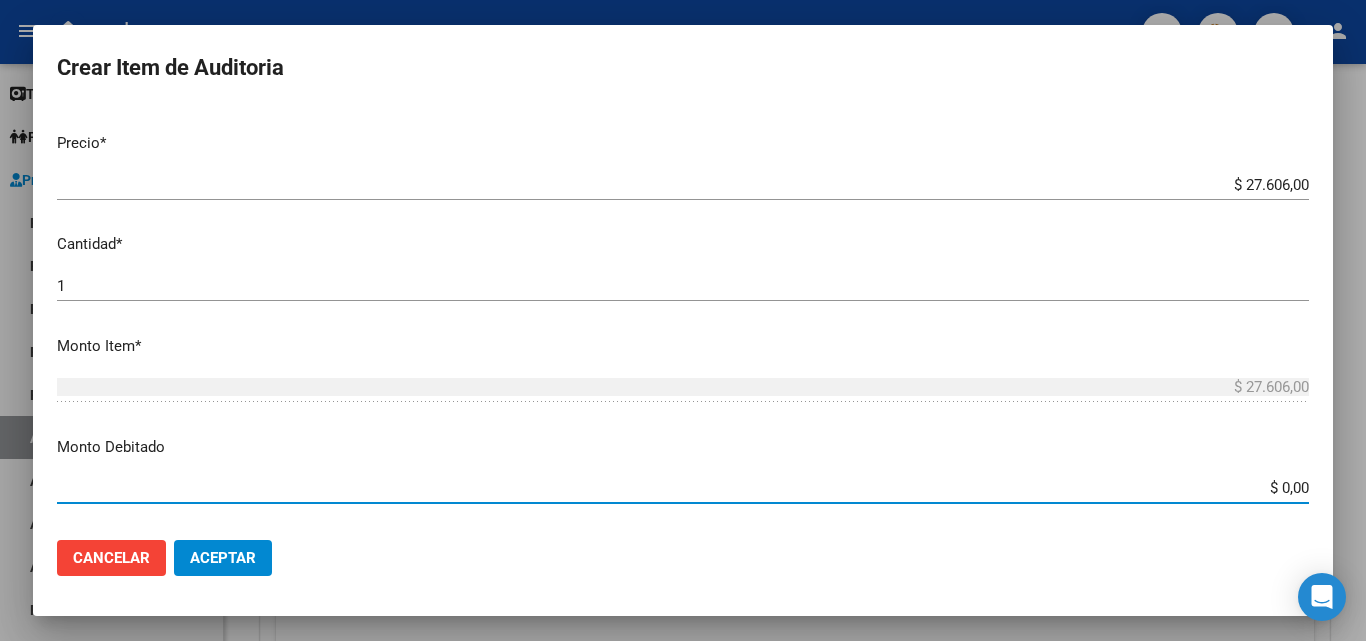 click on "$ 0,00" at bounding box center (683, 488) 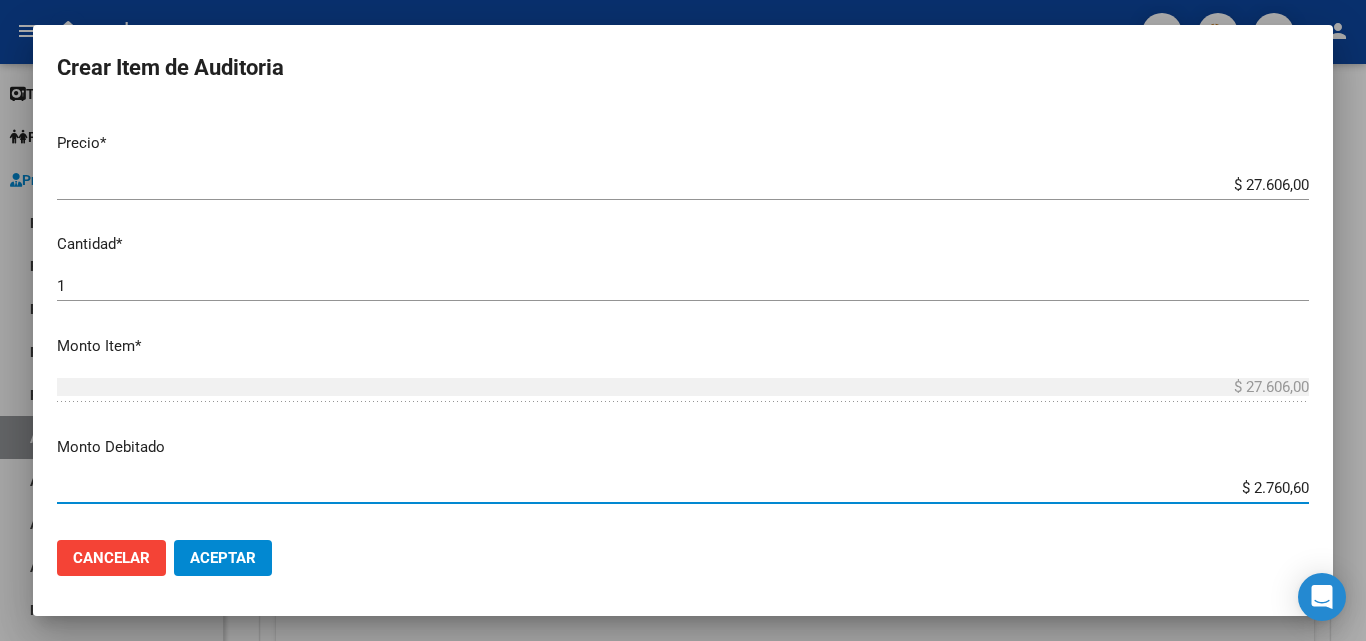 type on "$ 27.606,00" 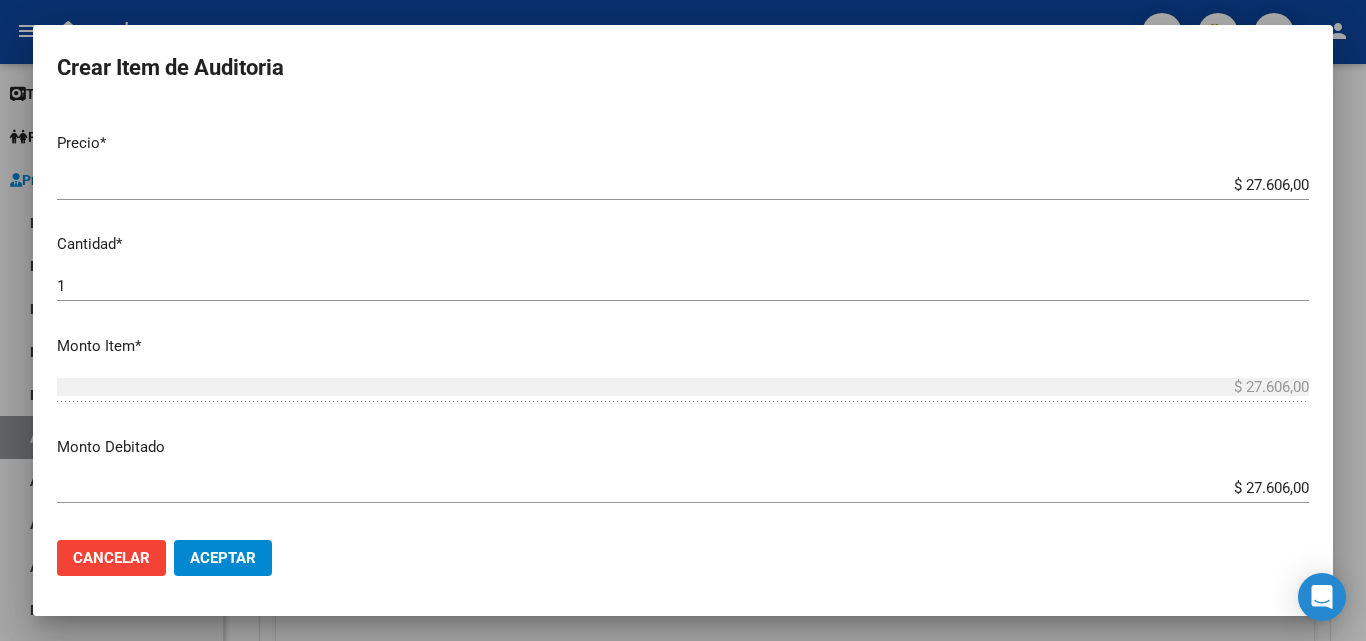 click on "Monto Debitado" at bounding box center (683, 447) 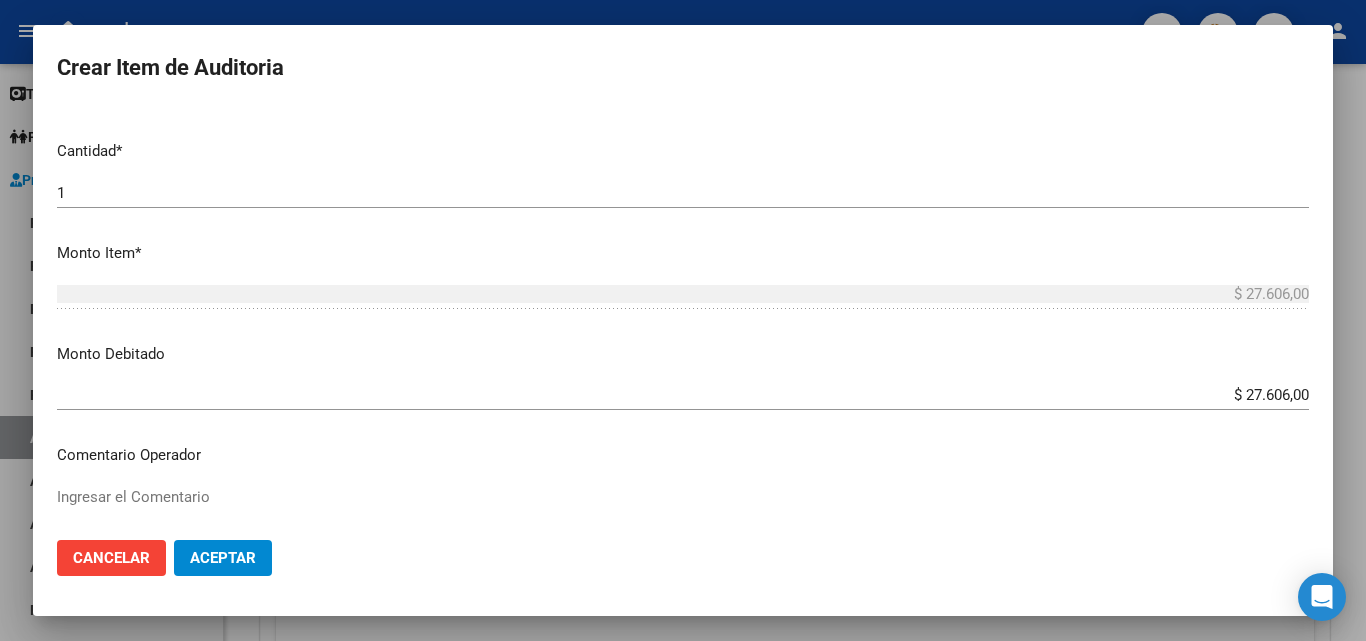 scroll, scrollTop: 600, scrollLeft: 0, axis: vertical 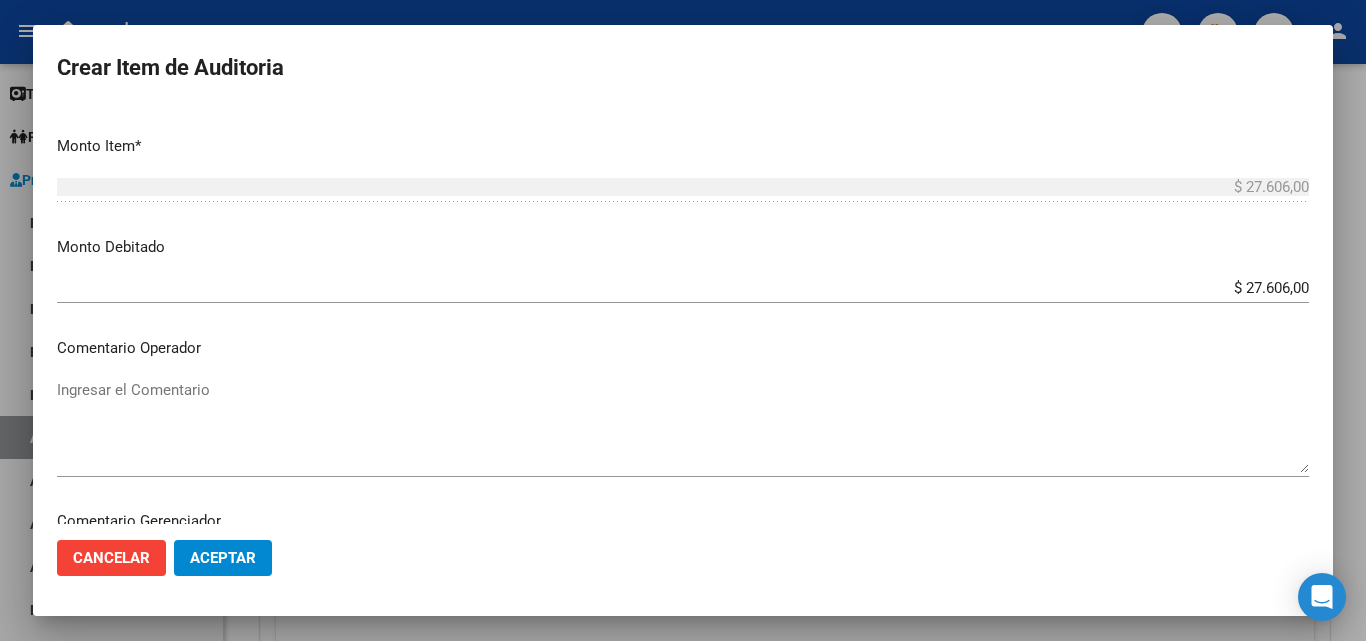 click on "Ingresar el Comentario" at bounding box center (683, 426) 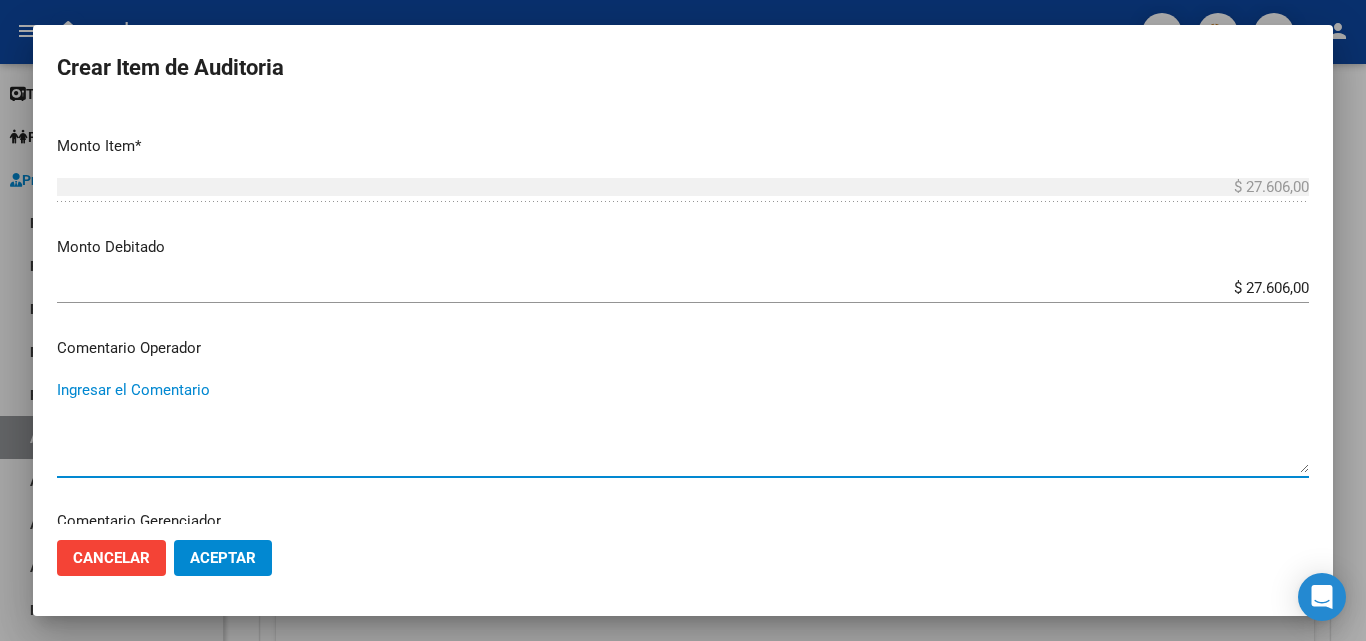 paste on "RECHAZADA POR ILEGITIMA; FALTA COPIA DE DNI QUE ACREDITE IDENTIDAD" 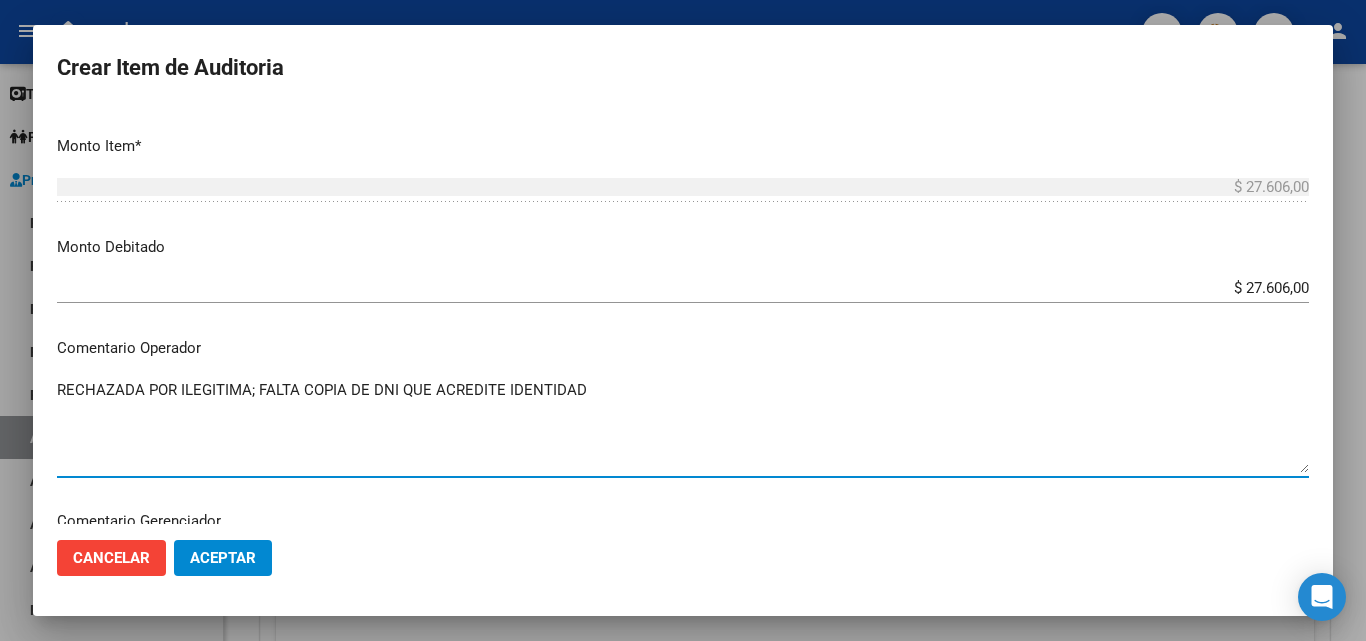 type on "RECHAZADA POR ILEGITIMA; FALTA COPIA DE DNI QUE ACREDITE IDENTIDAD" 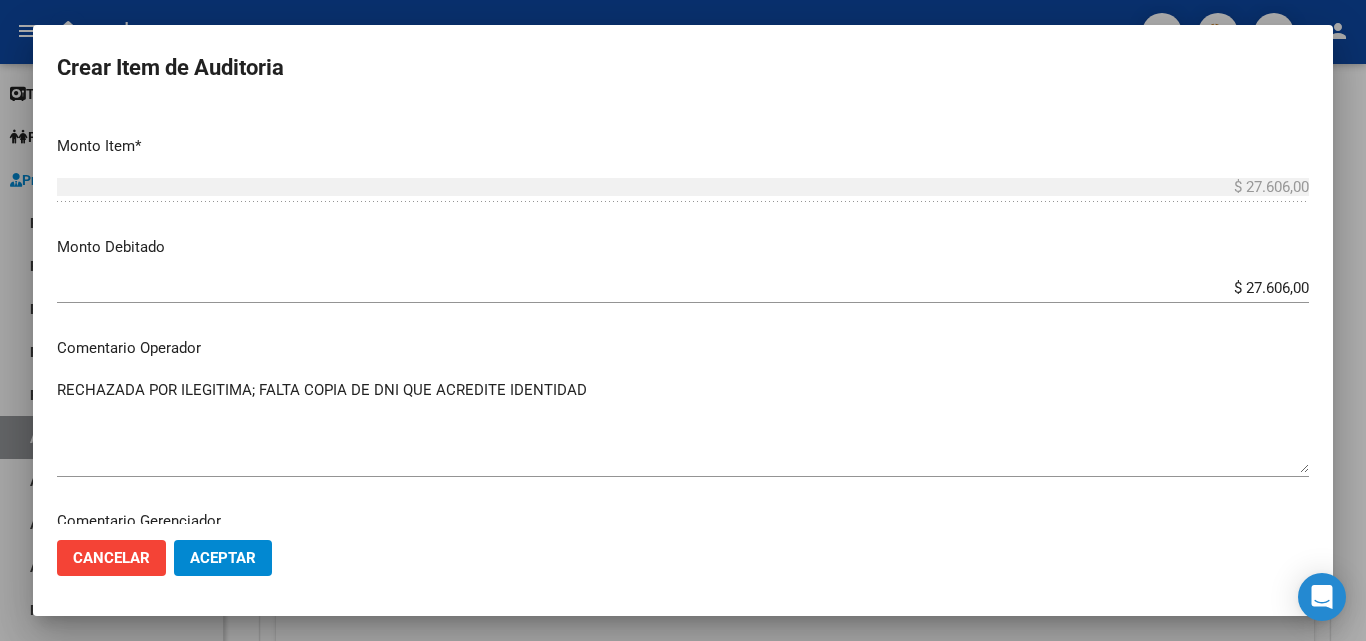 click on "Aceptar" 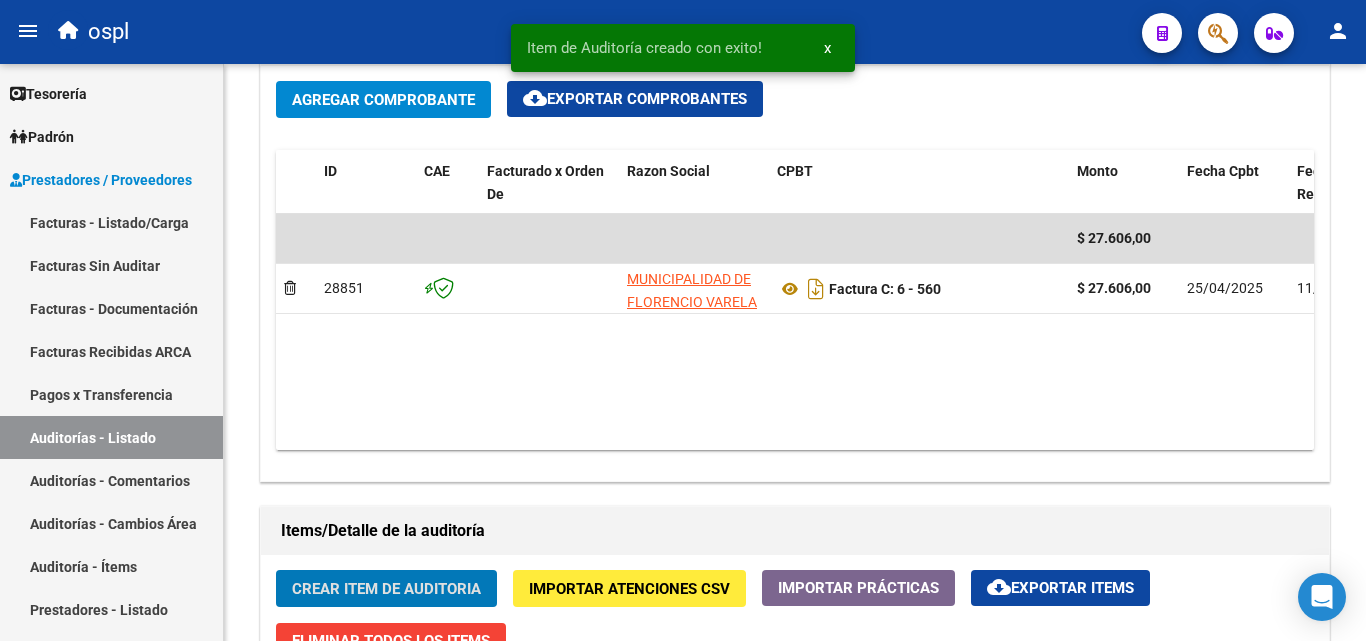 scroll, scrollTop: 1001, scrollLeft: 0, axis: vertical 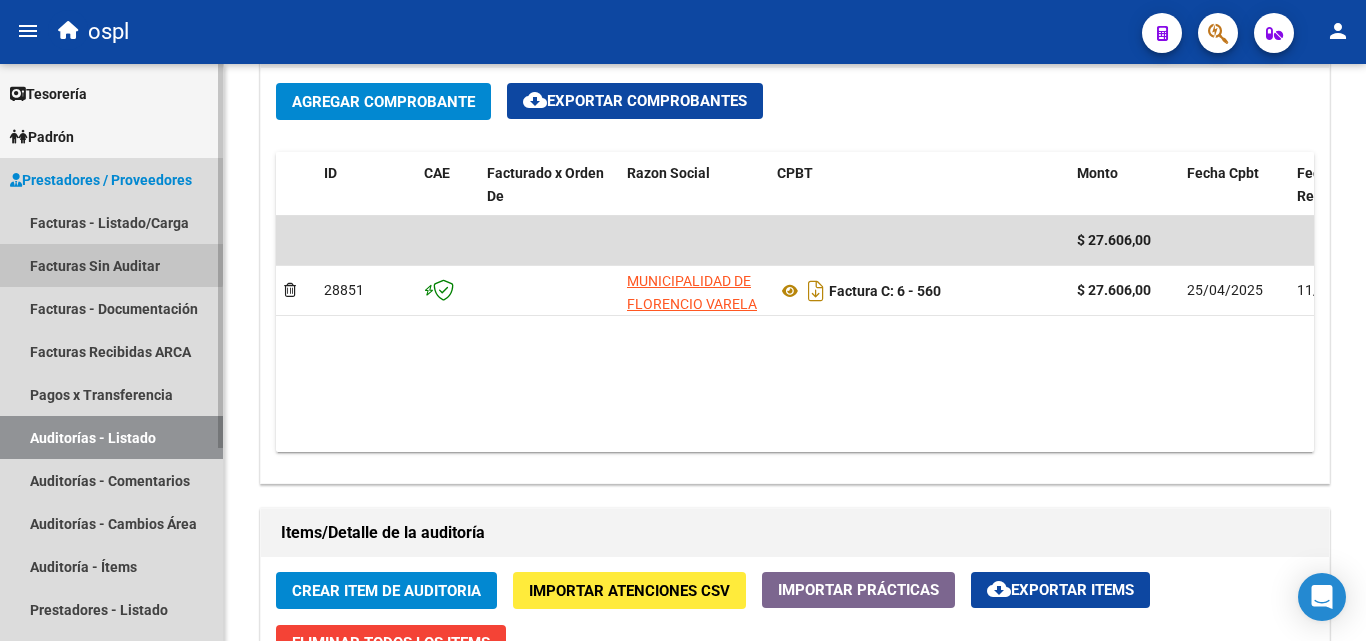 click on "Facturas Sin Auditar" at bounding box center [111, 265] 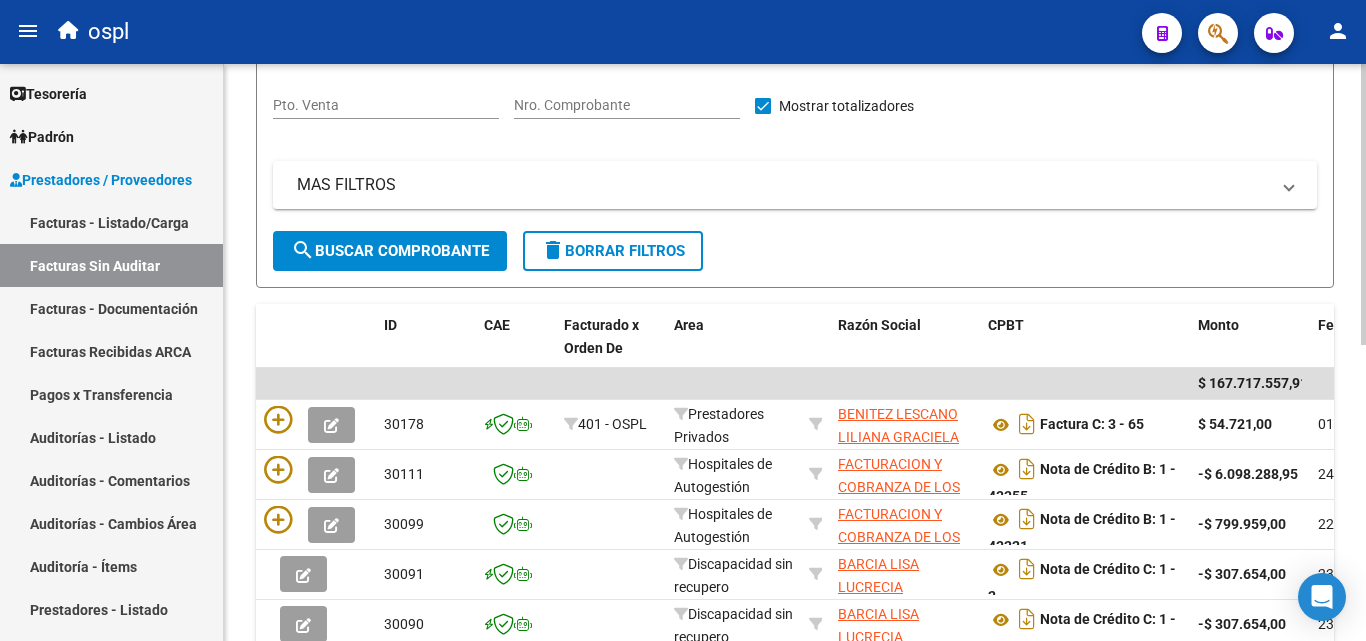 scroll, scrollTop: 206, scrollLeft: 0, axis: vertical 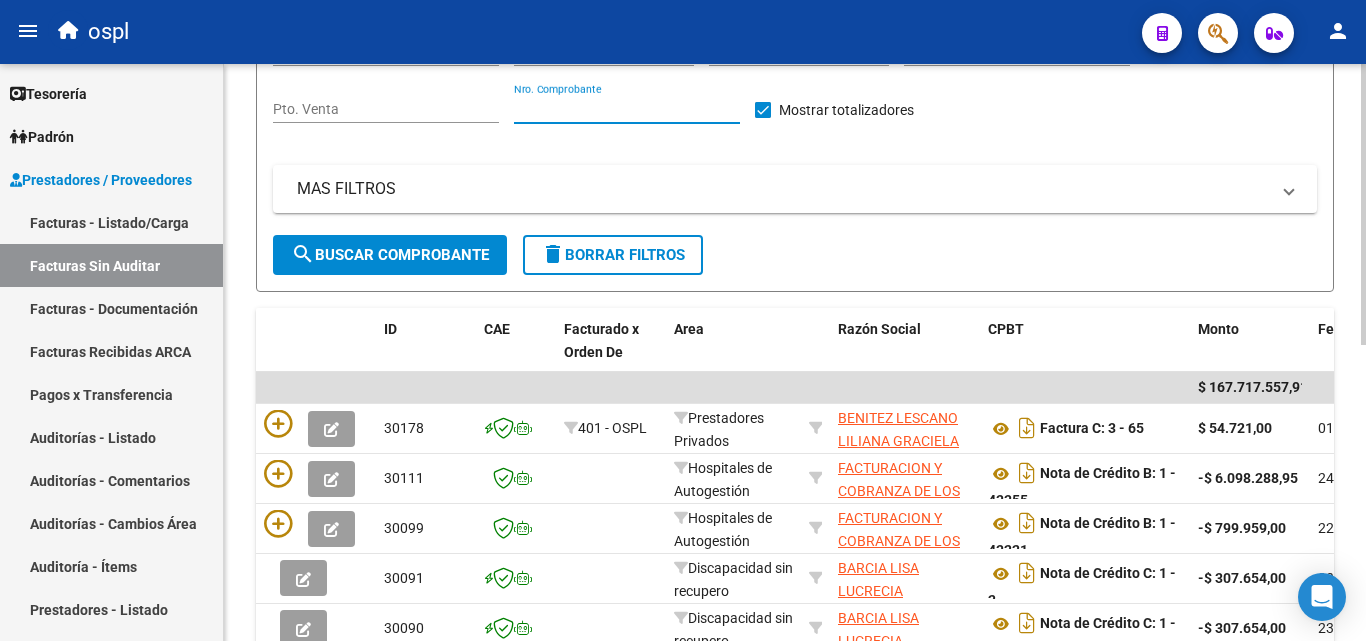 click on "Nro. Comprobante" at bounding box center [627, 109] 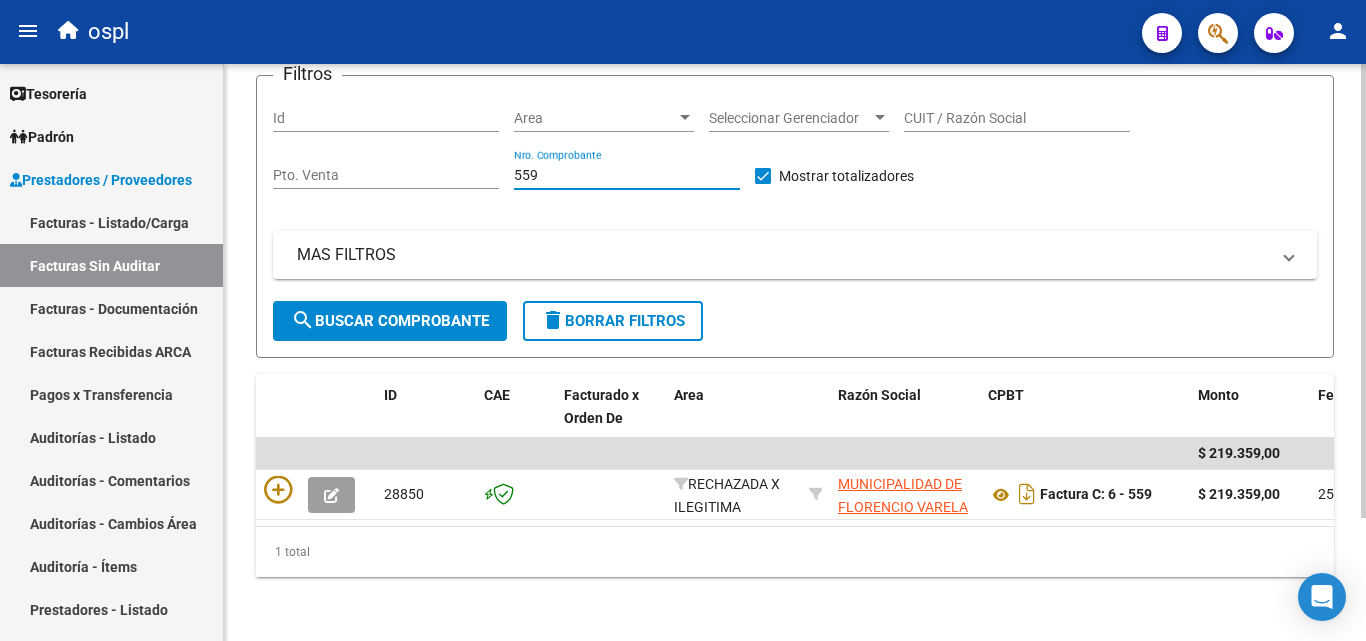 scroll, scrollTop: 156, scrollLeft: 0, axis: vertical 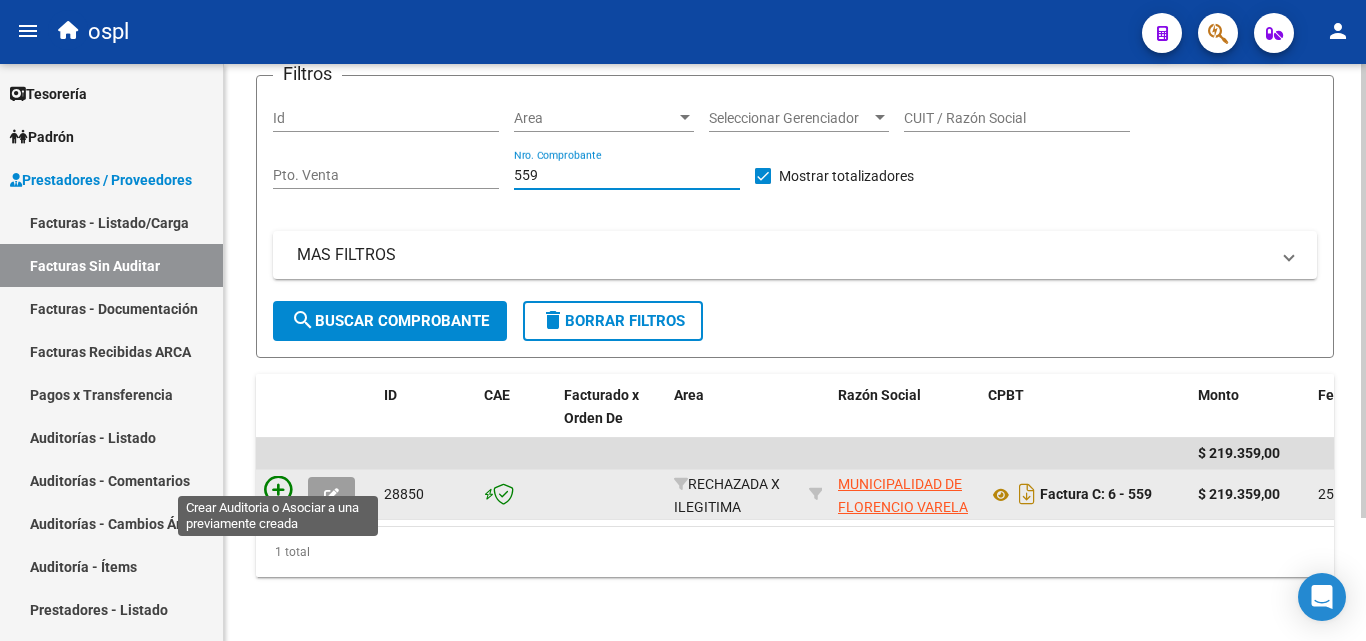 type on "559" 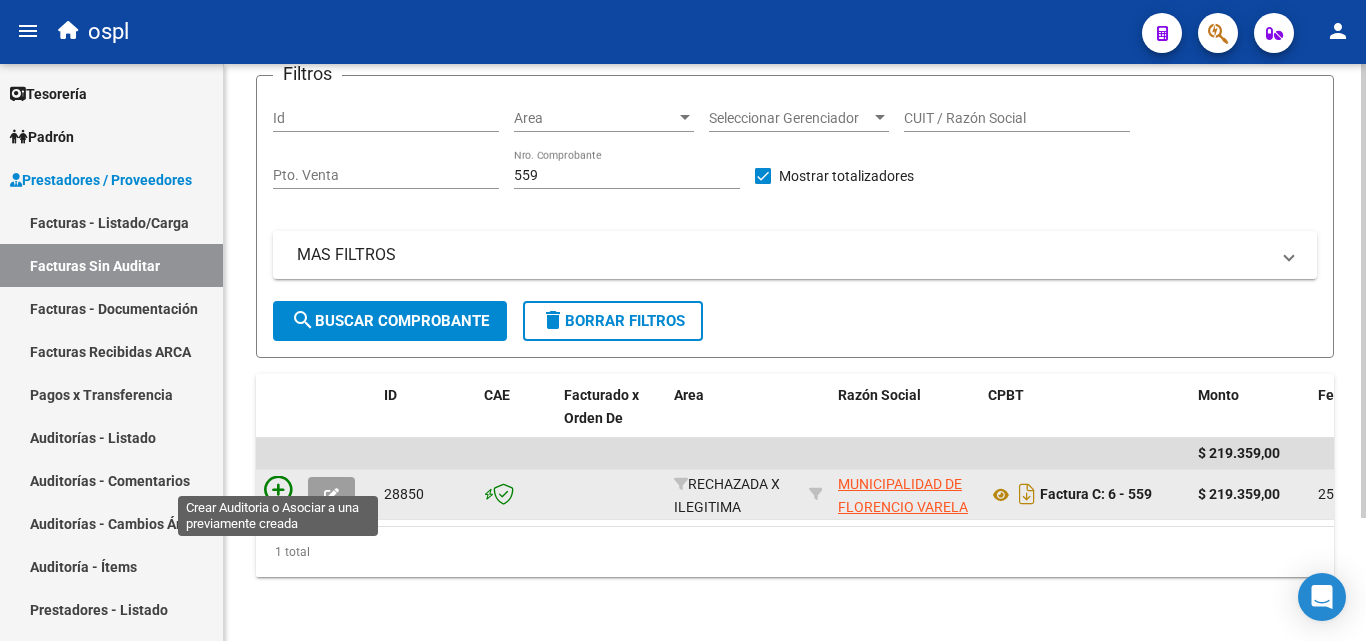click 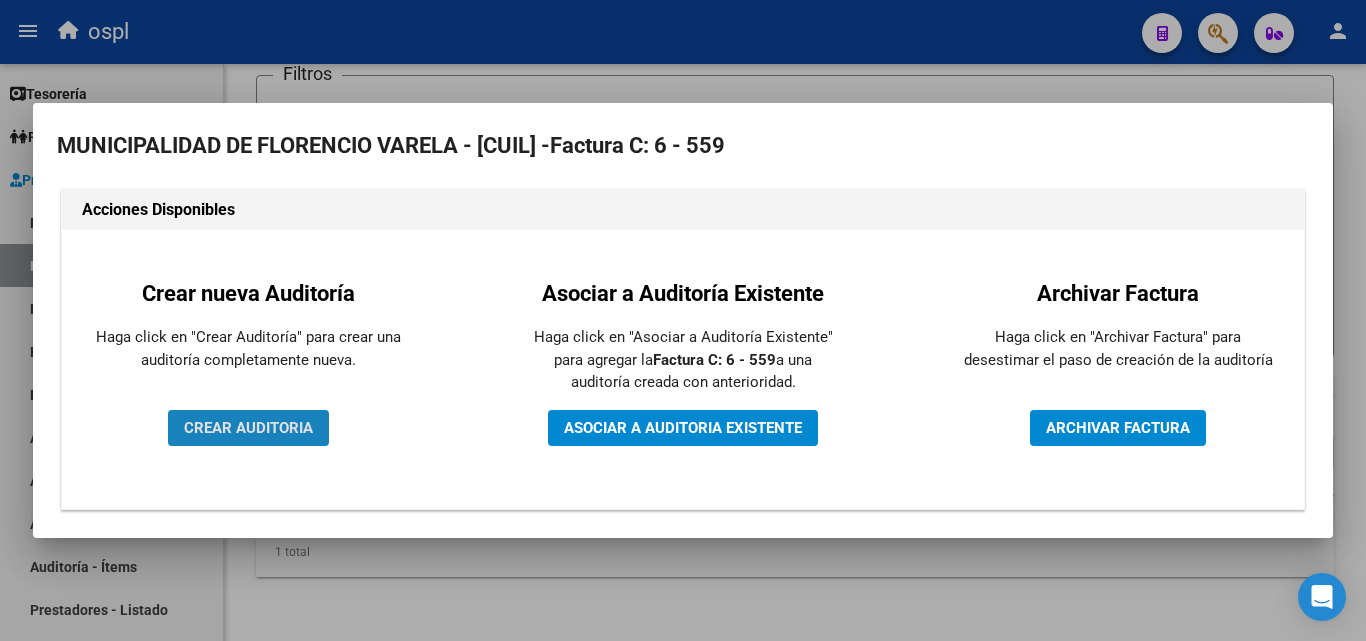 click on "CREAR AUDITORIA" at bounding box center [248, 428] 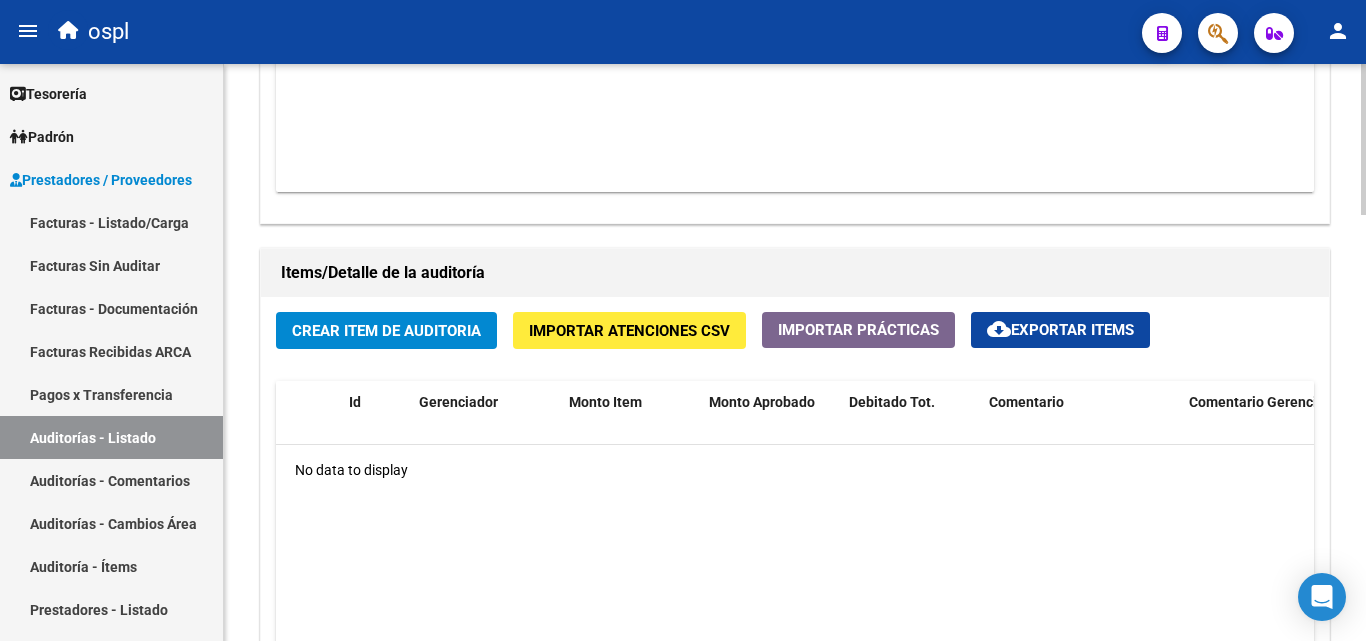 scroll, scrollTop: 1300, scrollLeft: 0, axis: vertical 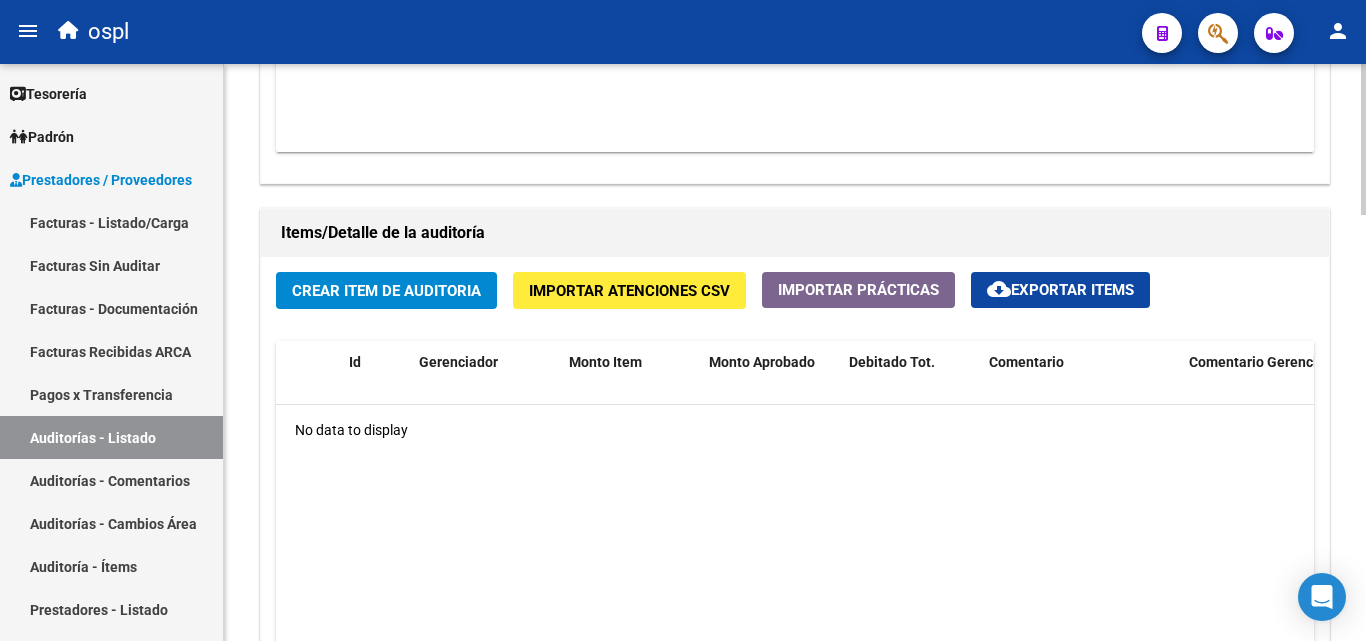 click on "Crear Item de Auditoria" 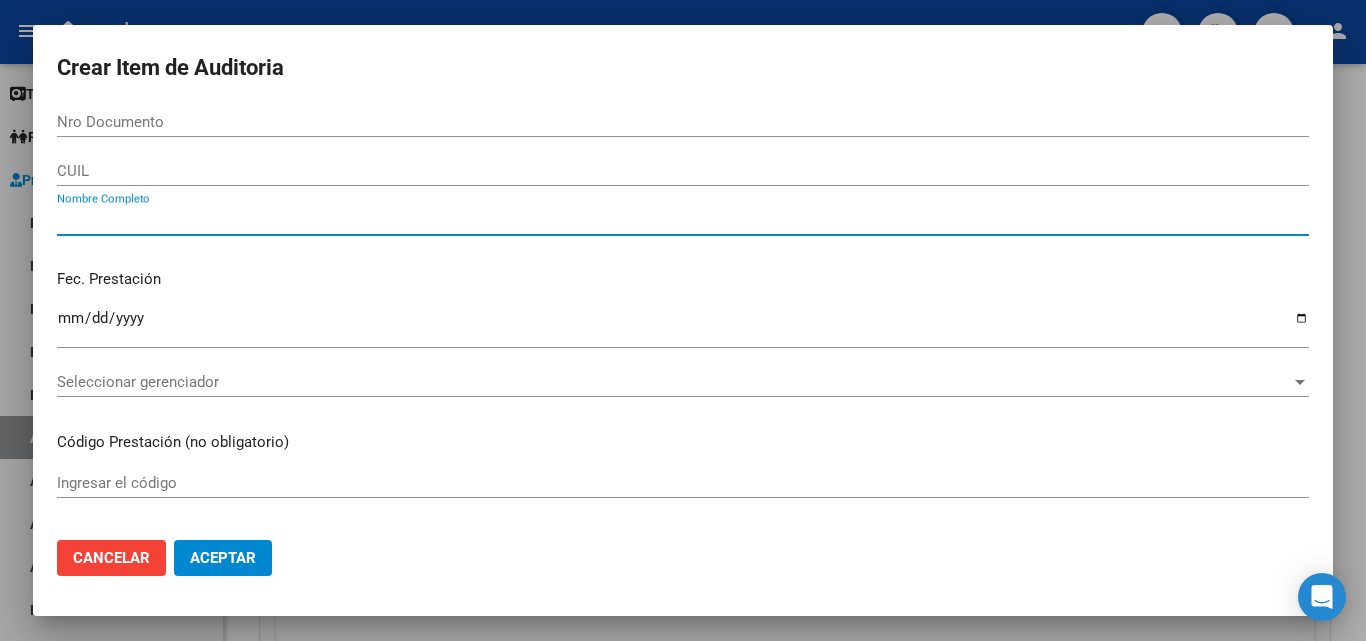 click on "Nombre Completo" at bounding box center [683, 220] 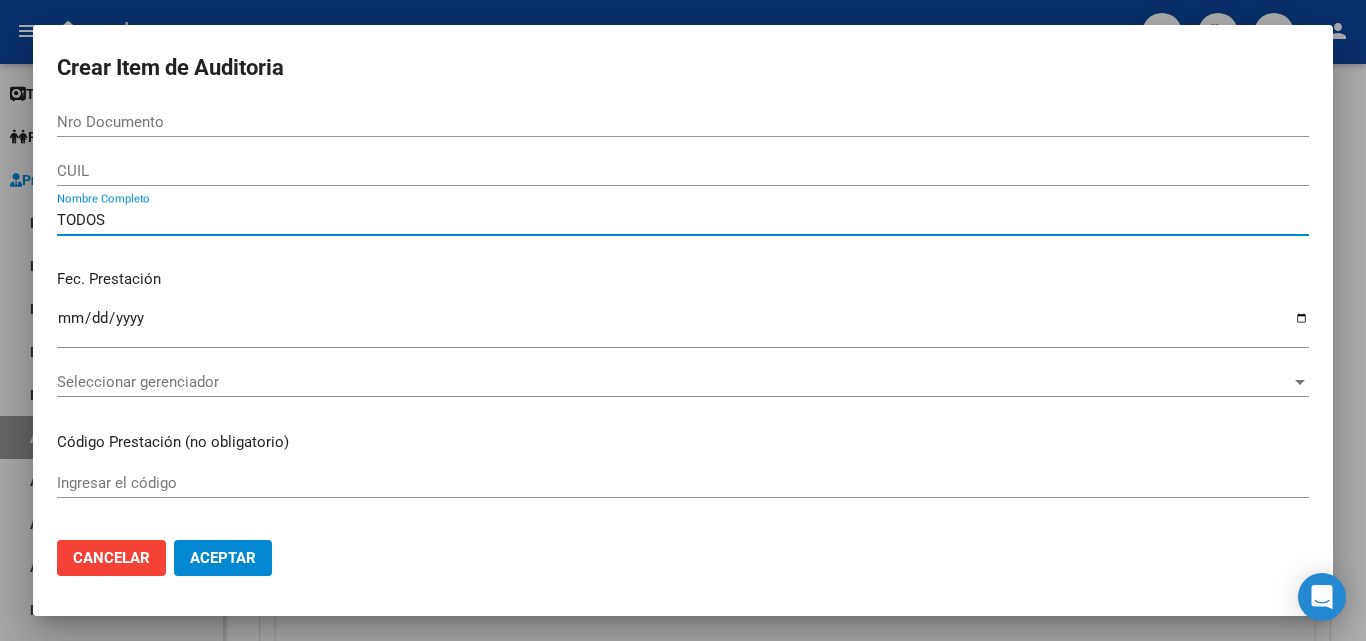 type on "TODOS" 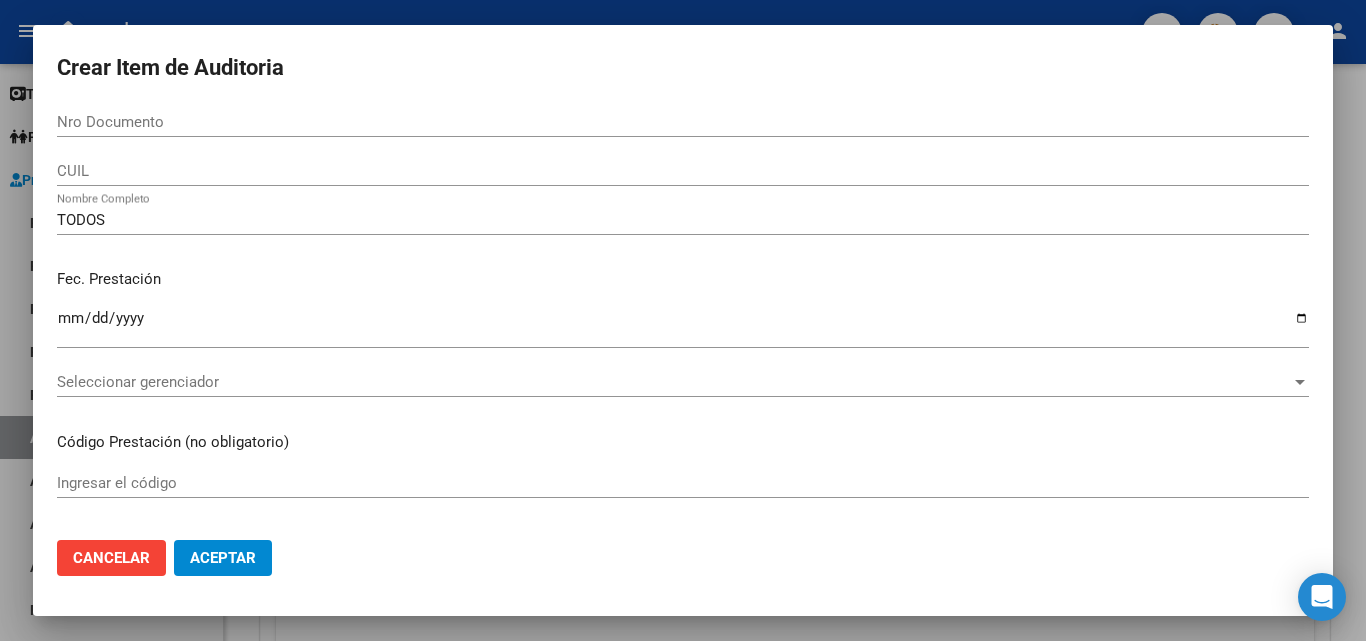 click on "Fec. Prestación    Ingresar la fecha" at bounding box center (683, 310) 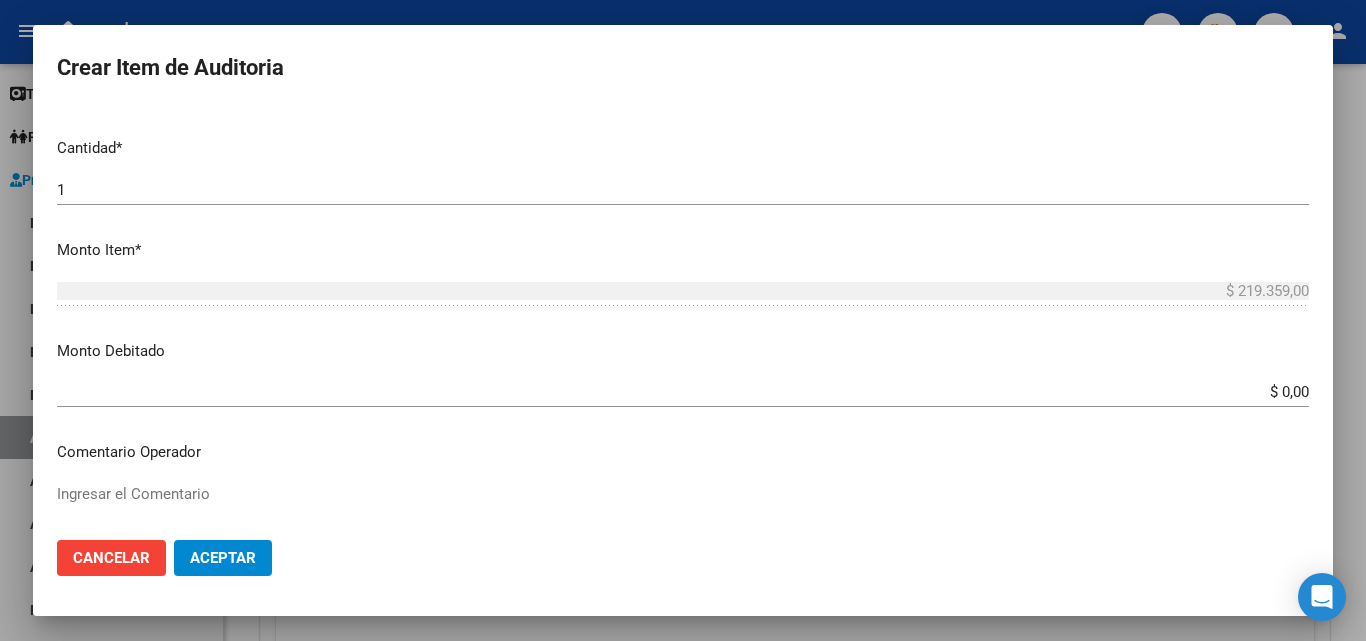 scroll, scrollTop: 500, scrollLeft: 0, axis: vertical 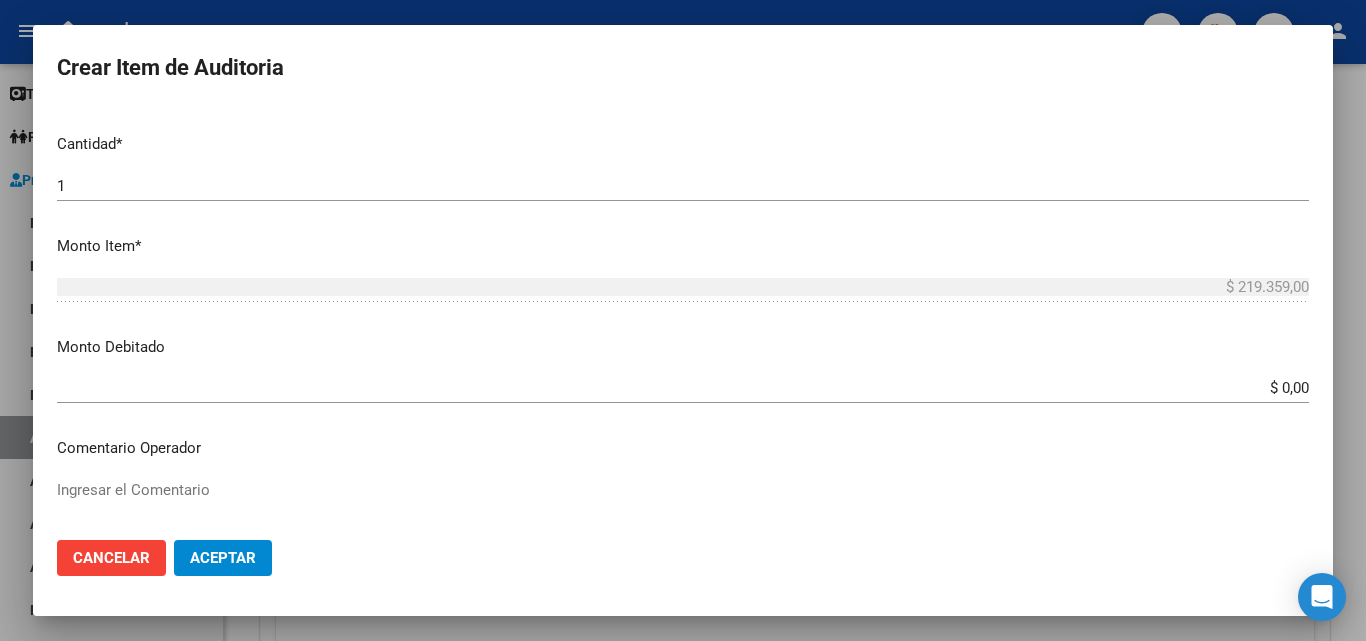 click on "$ 0,00" at bounding box center [683, 388] 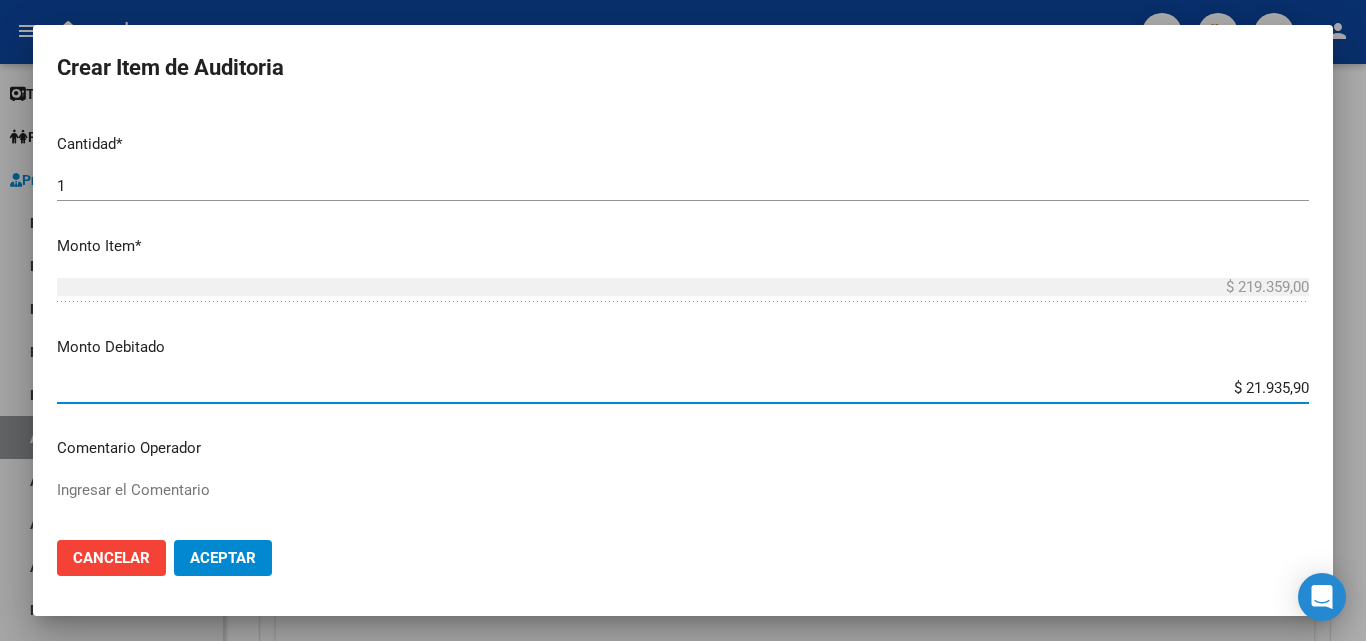 type on "$ 219.359,00" 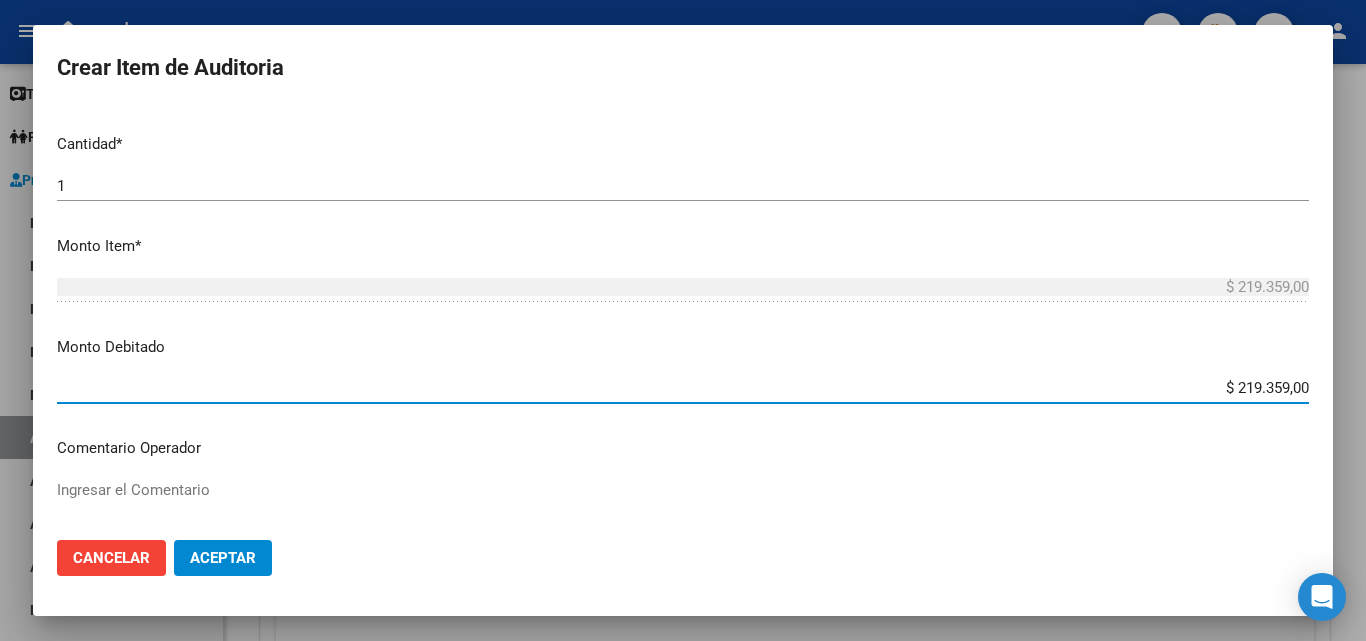 click on "Monto Debitado" at bounding box center [683, 347] 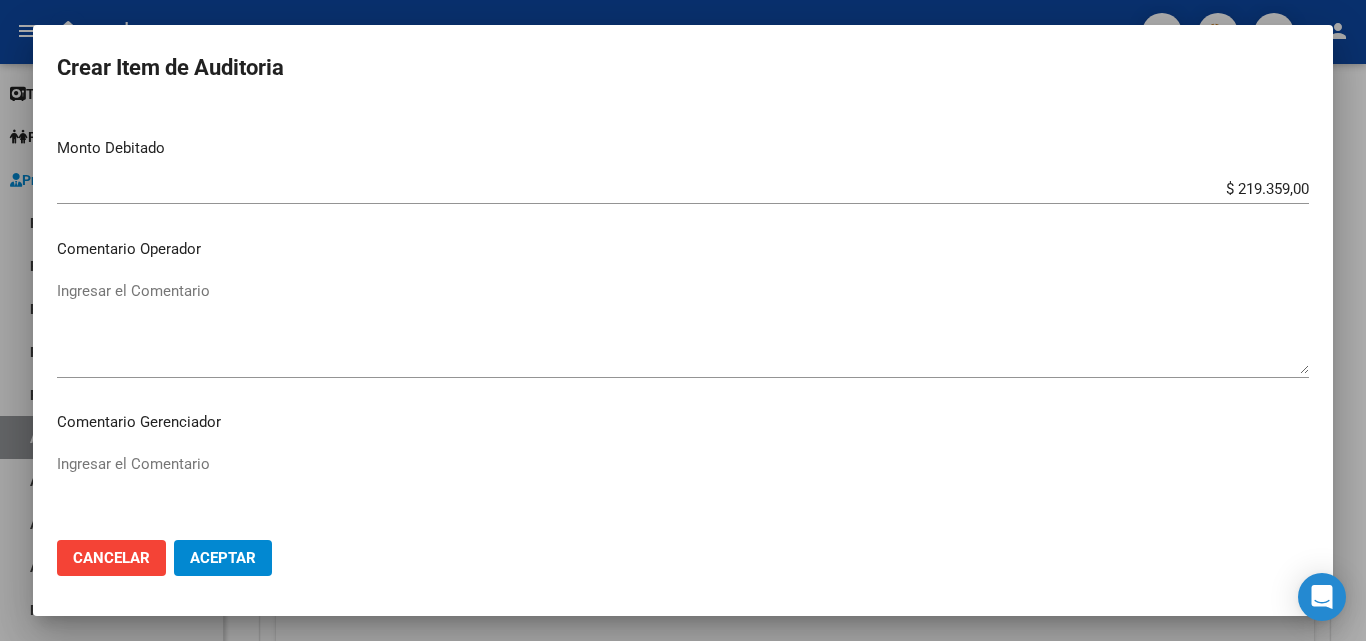 scroll, scrollTop: 700, scrollLeft: 0, axis: vertical 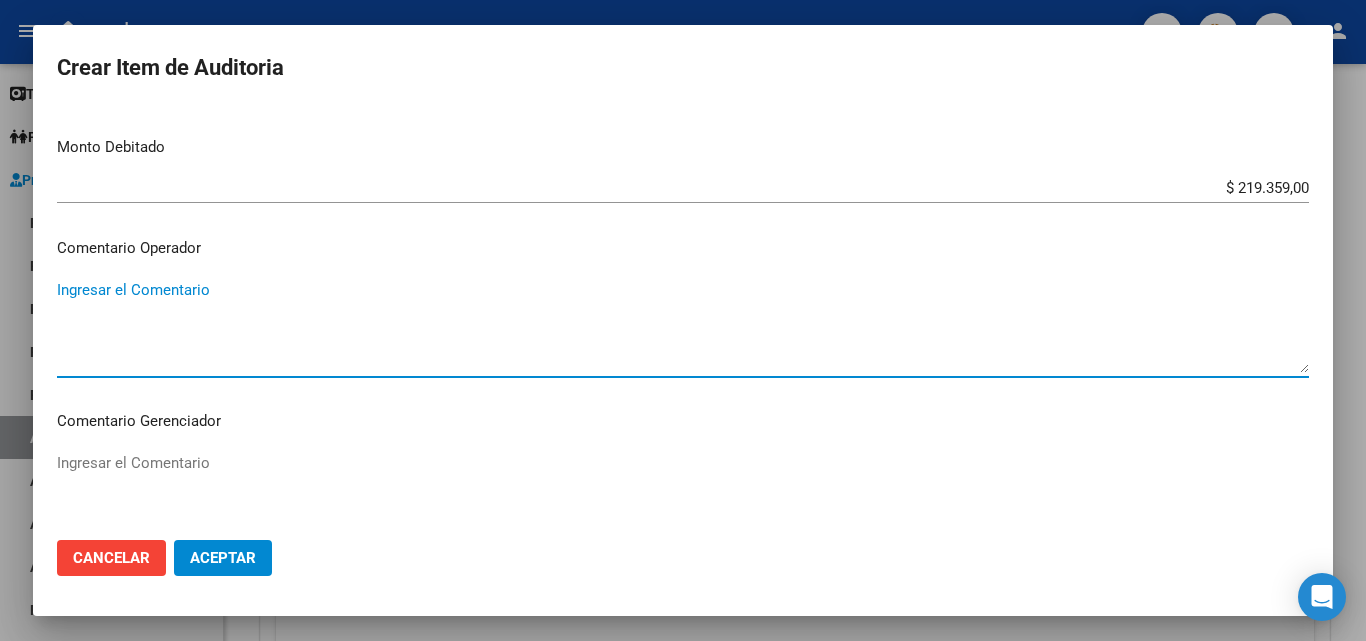 click on "Ingresar el Comentario" at bounding box center (683, 326) 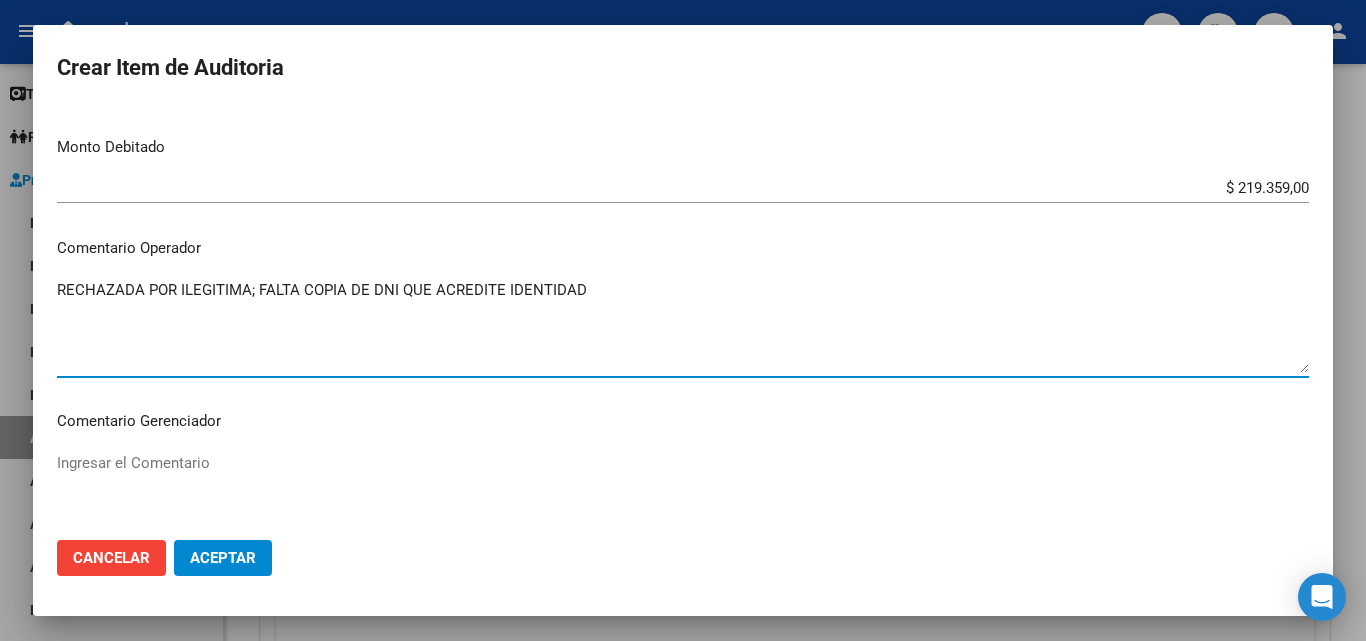 type on "RECHAZADA POR ILEGITIMA; FALTA COPIA DE DNI QUE ACREDITE IDENTIDAD" 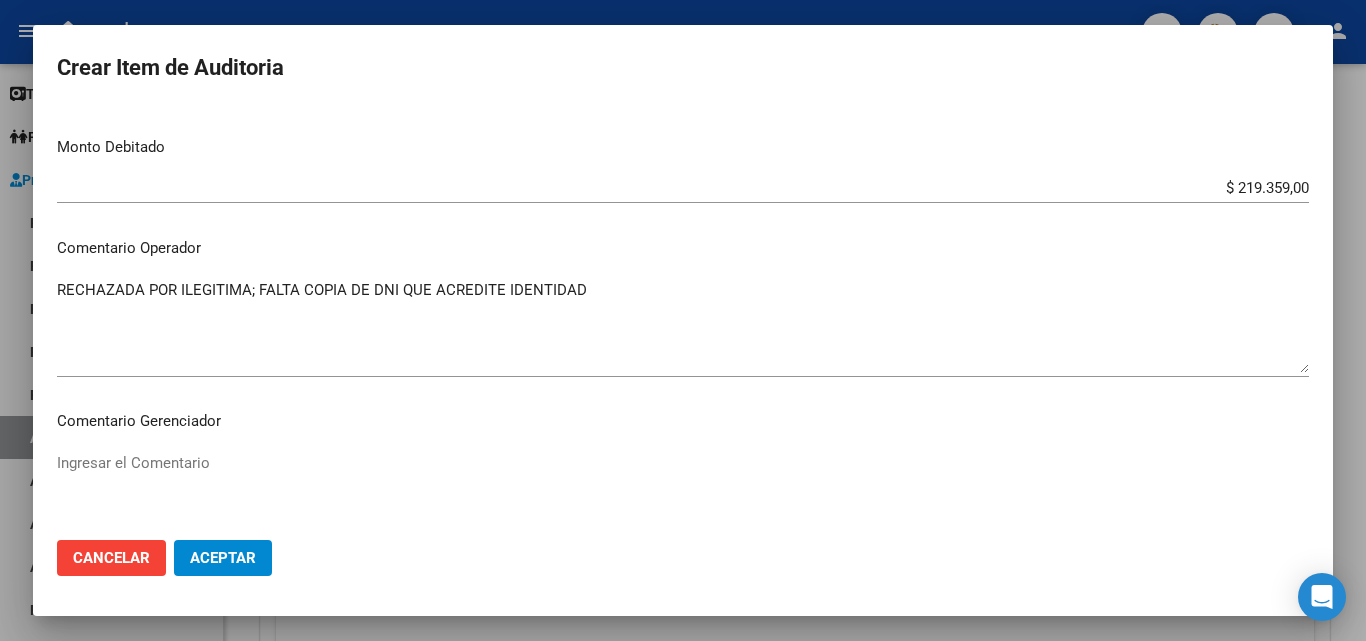 click on "Comentario Gerenciador" at bounding box center [683, 421] 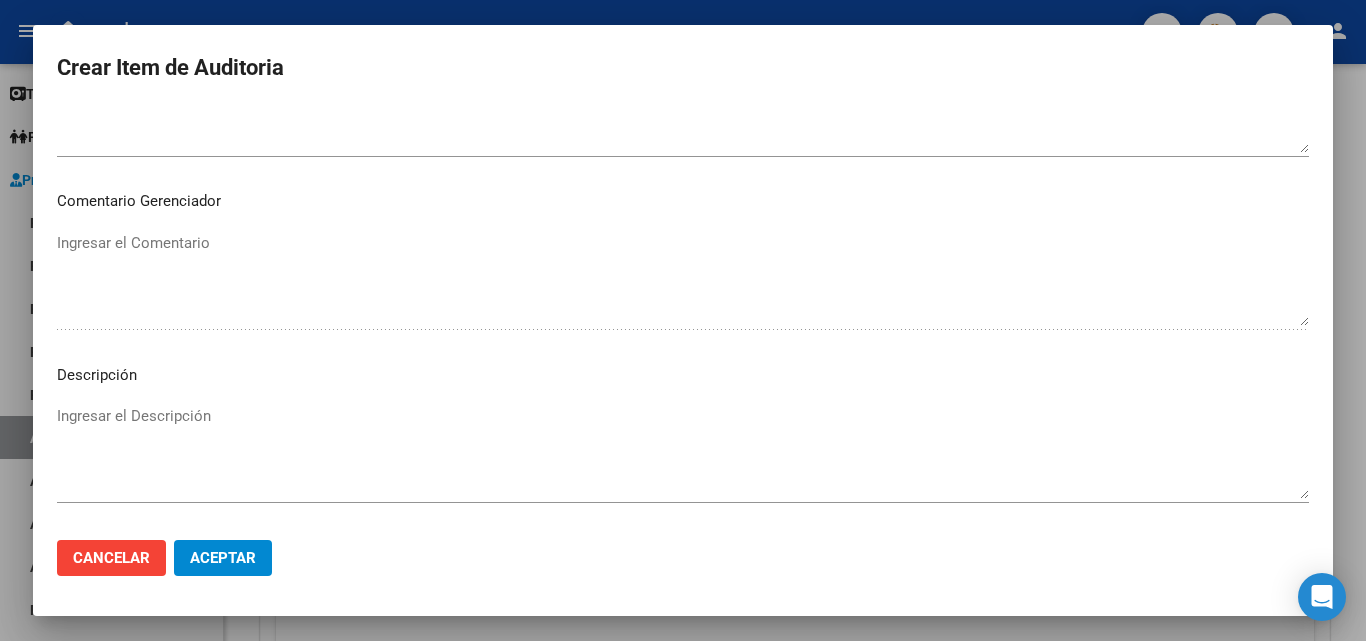 scroll, scrollTop: 720, scrollLeft: 0, axis: vertical 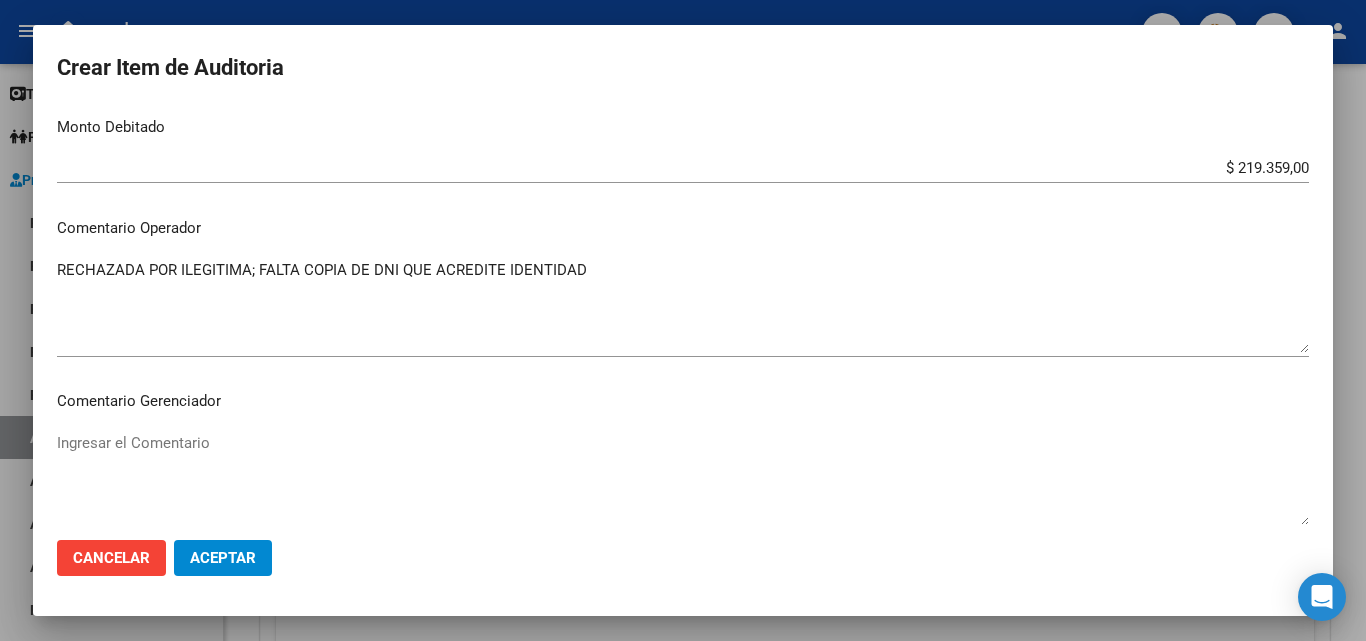 click on "Comentario Operador" at bounding box center (683, 228) 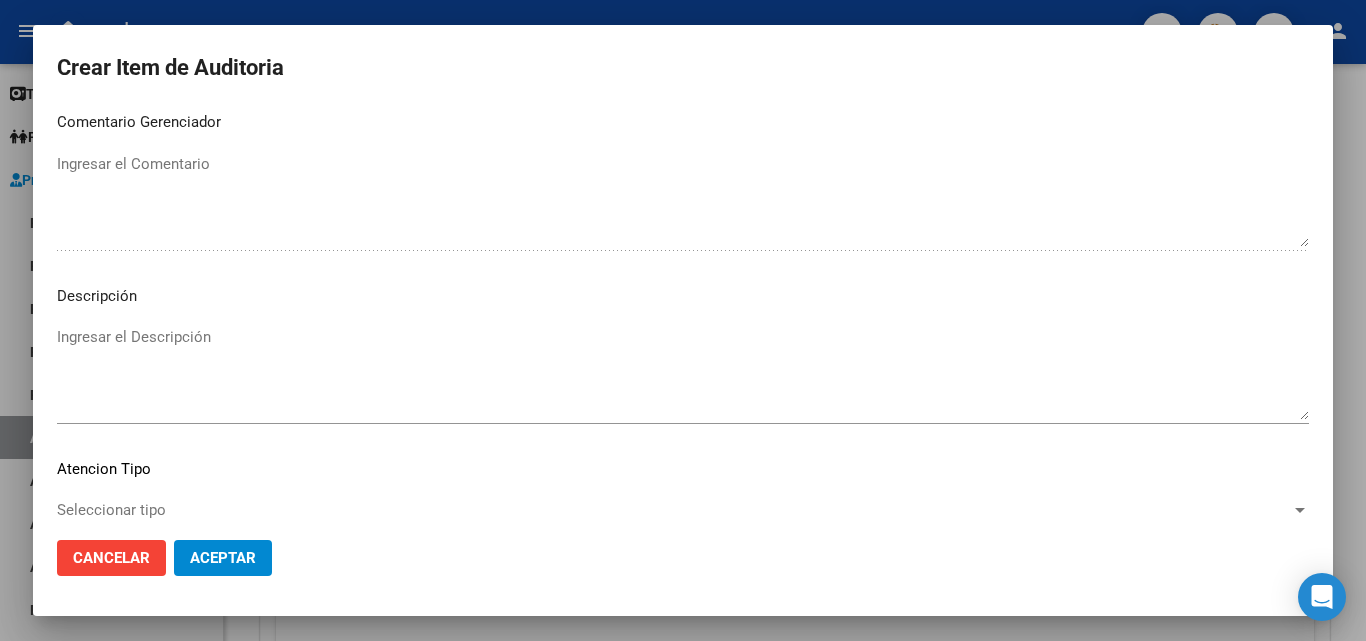 scroll, scrollTop: 1120, scrollLeft: 0, axis: vertical 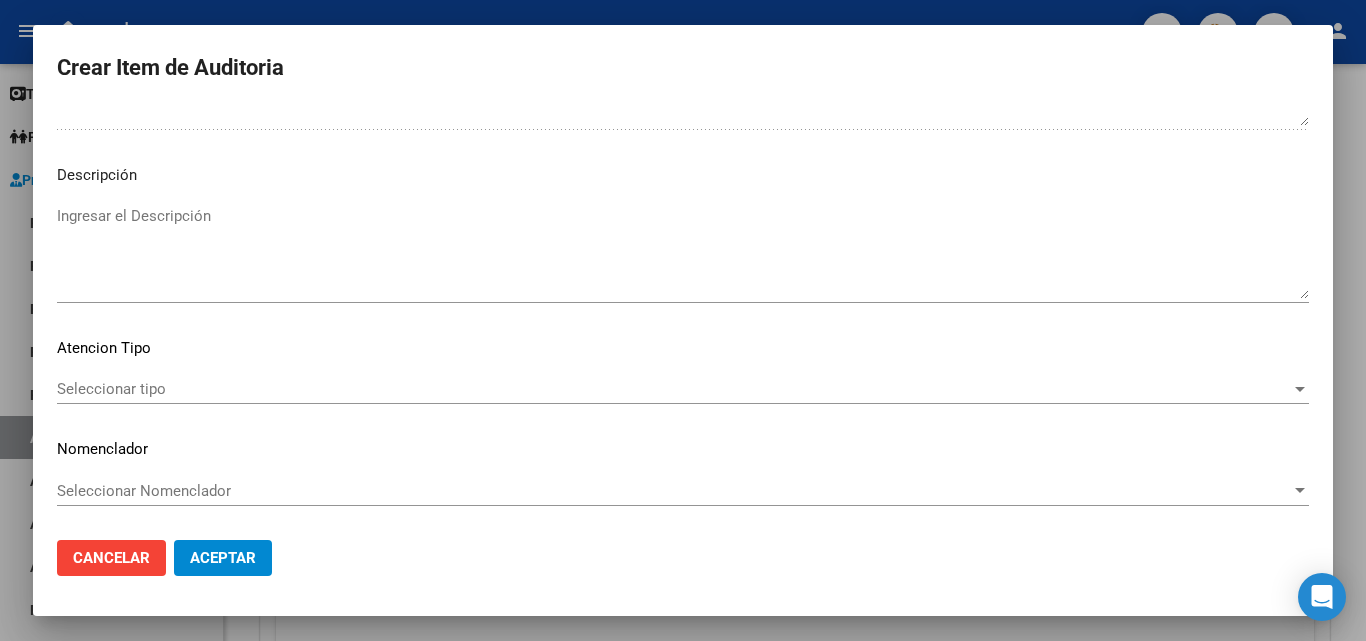 click on "Aceptar" 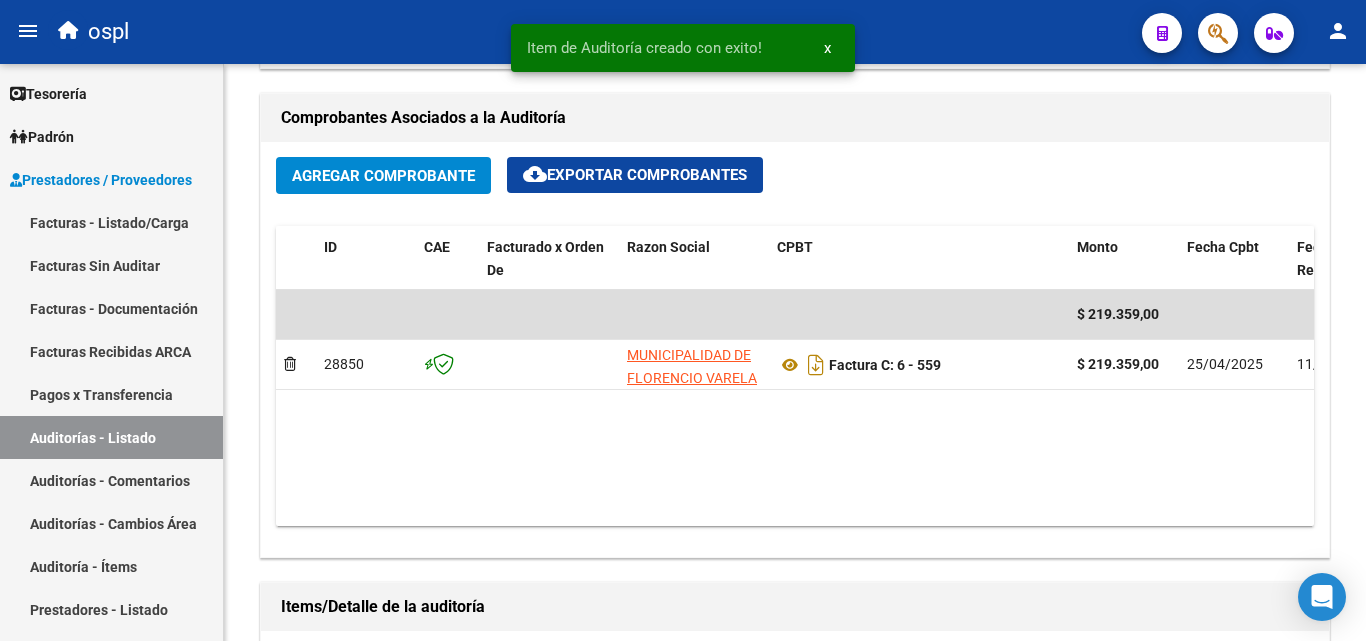 scroll, scrollTop: 901, scrollLeft: 0, axis: vertical 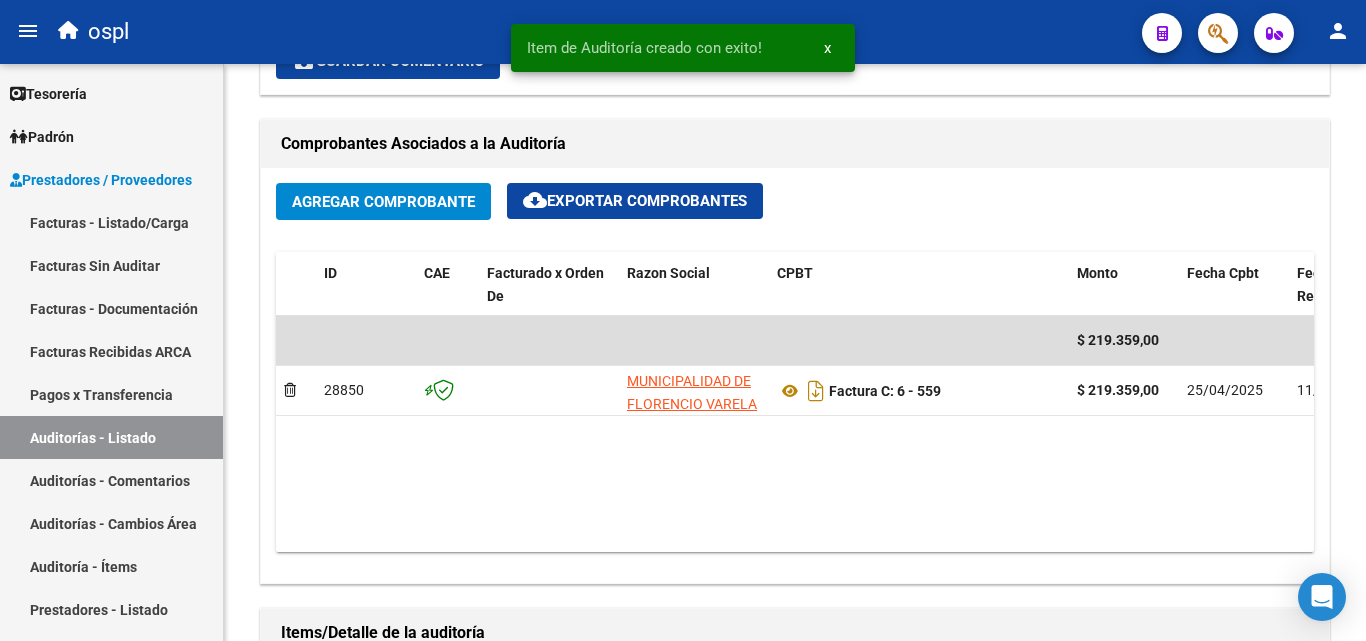 click on "$ 219.359,00 [ORGANIZATION]  Factura C: 6 - 559  $ 219.359,00 [DATE] [DATE] [FIRST] [LAST] - [EMAIL]" 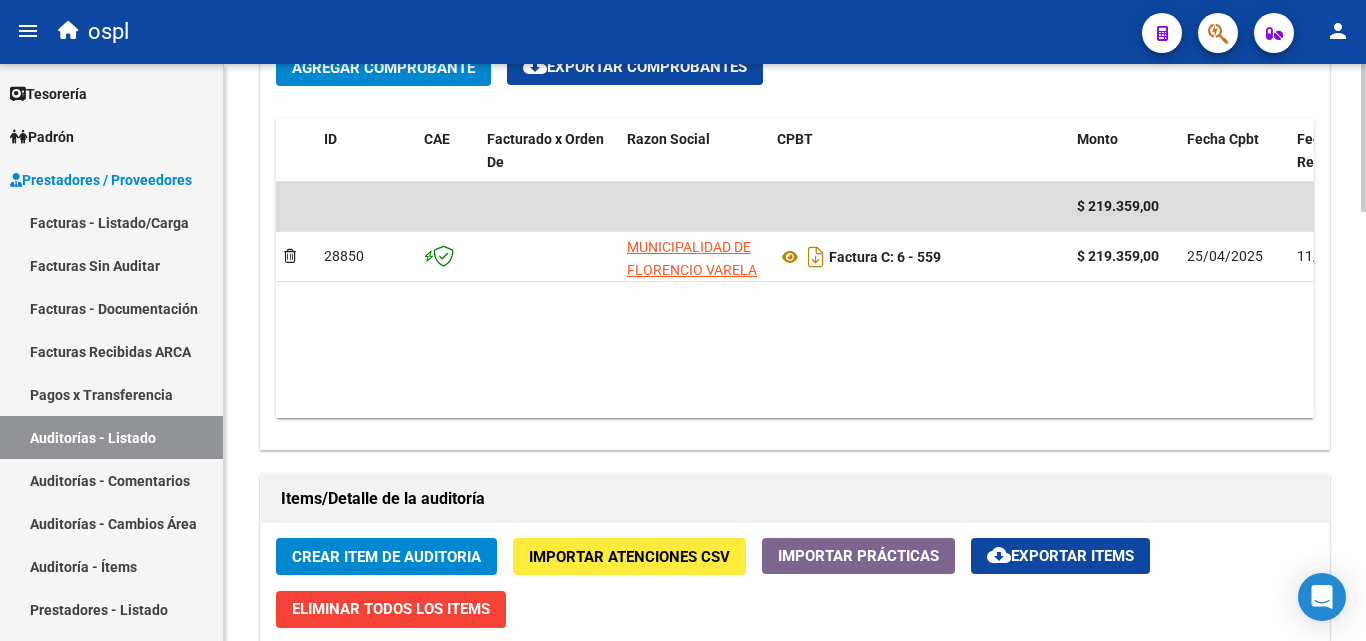scroll, scrollTop: 1001, scrollLeft: 0, axis: vertical 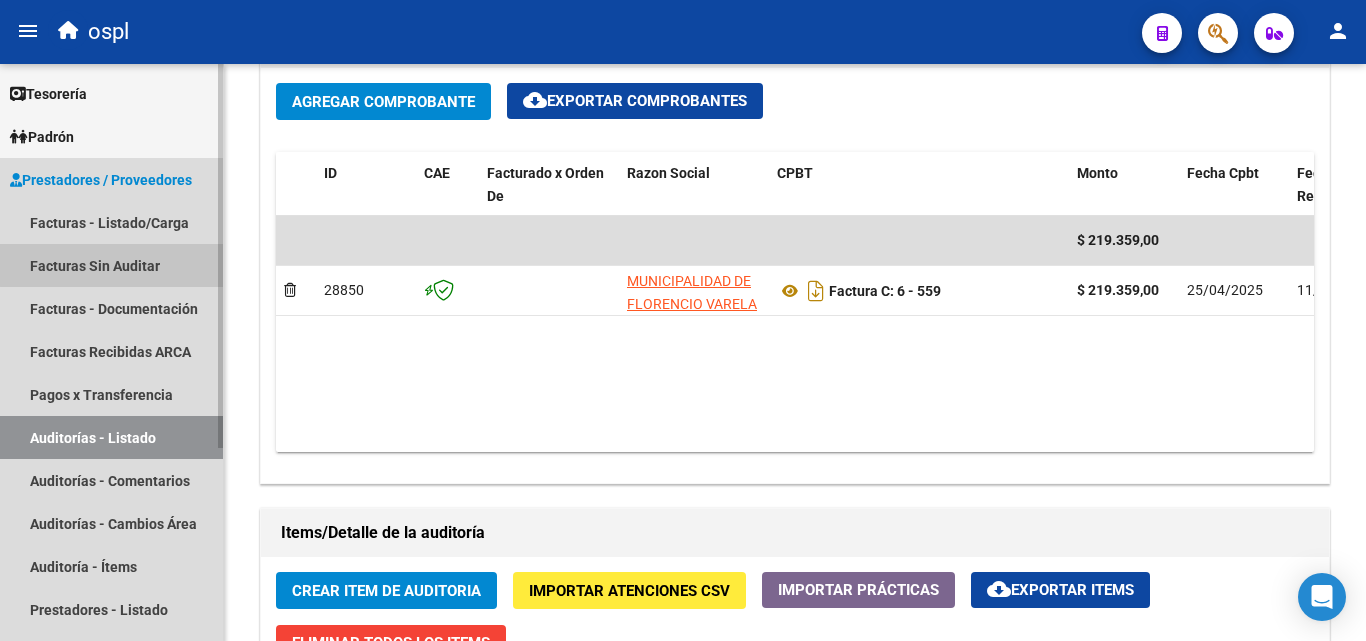 click on "Facturas Sin Auditar" at bounding box center (111, 265) 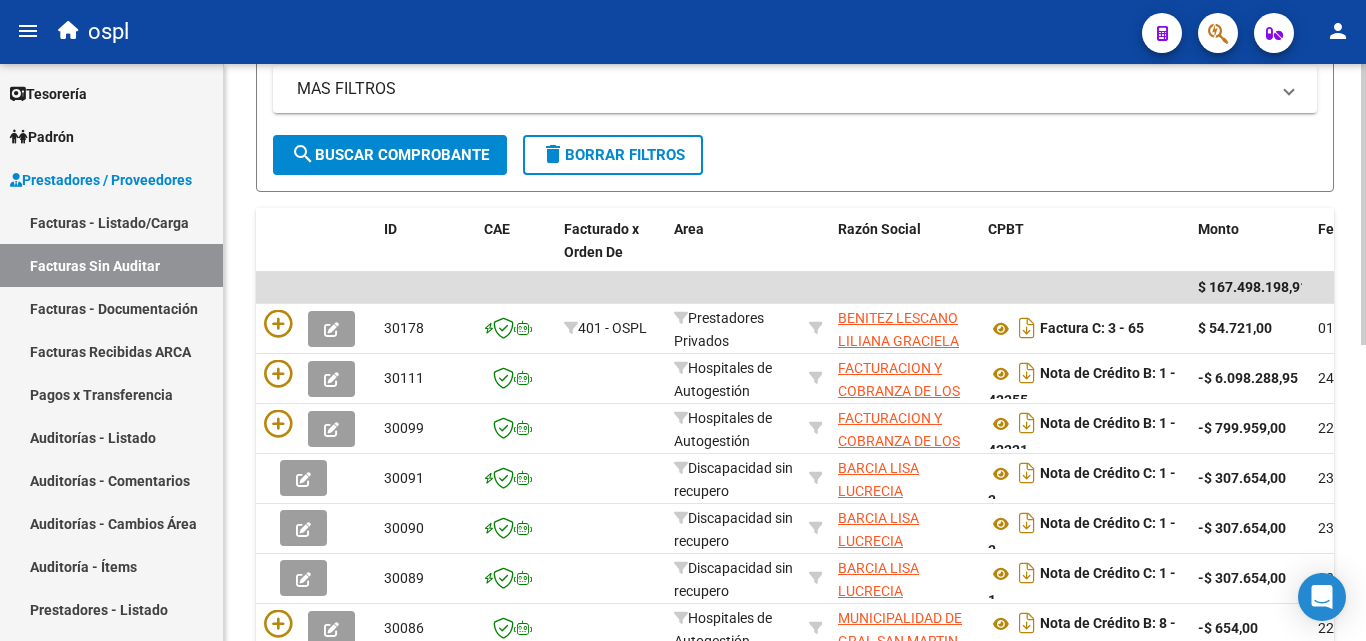 scroll, scrollTop: 106, scrollLeft: 0, axis: vertical 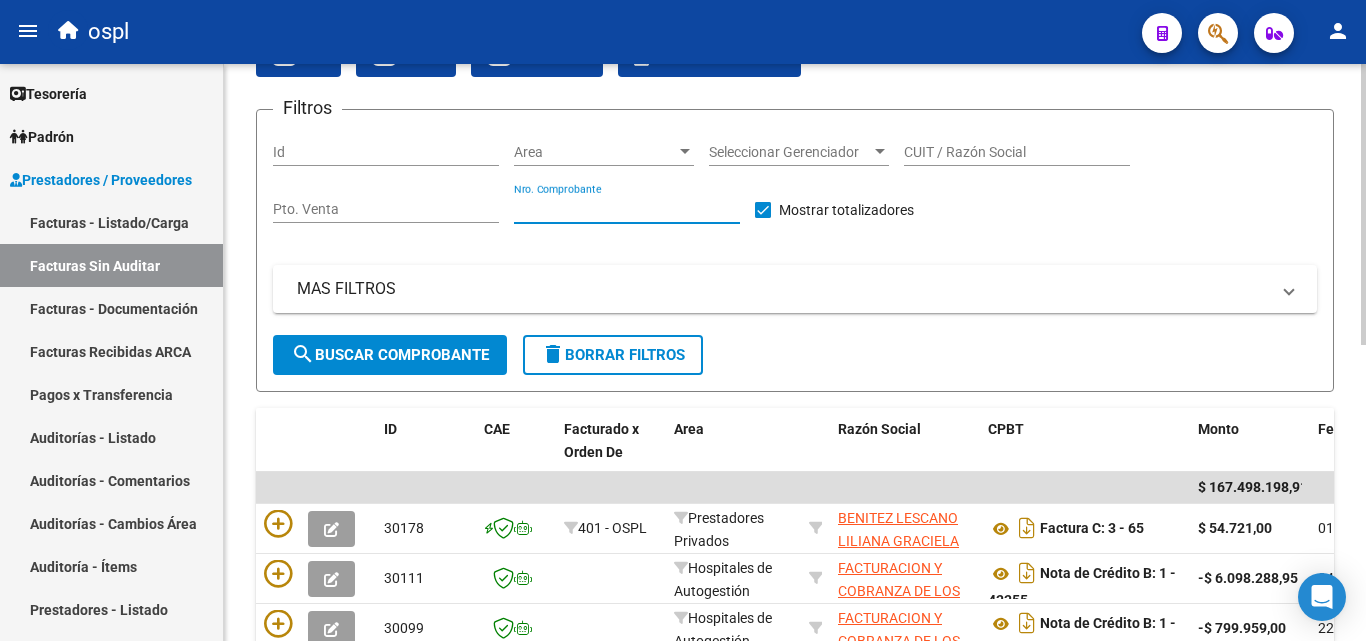 click on "Nro. Comprobante" at bounding box center [627, 209] 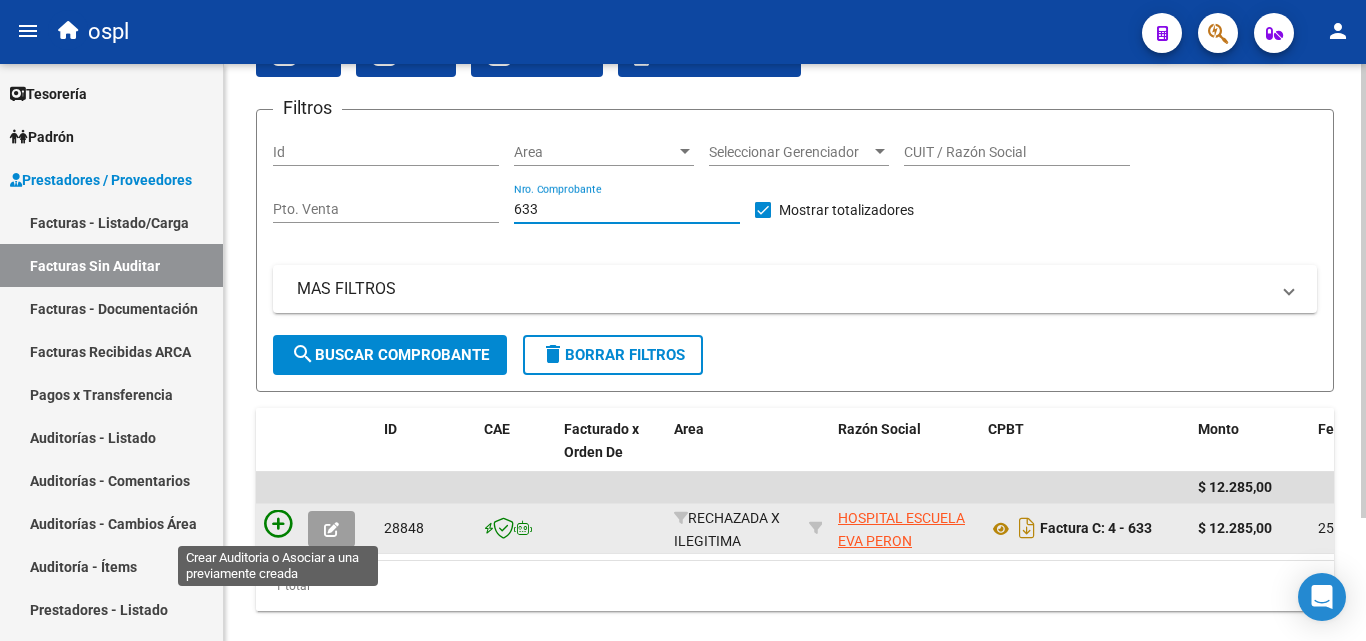 type on "633" 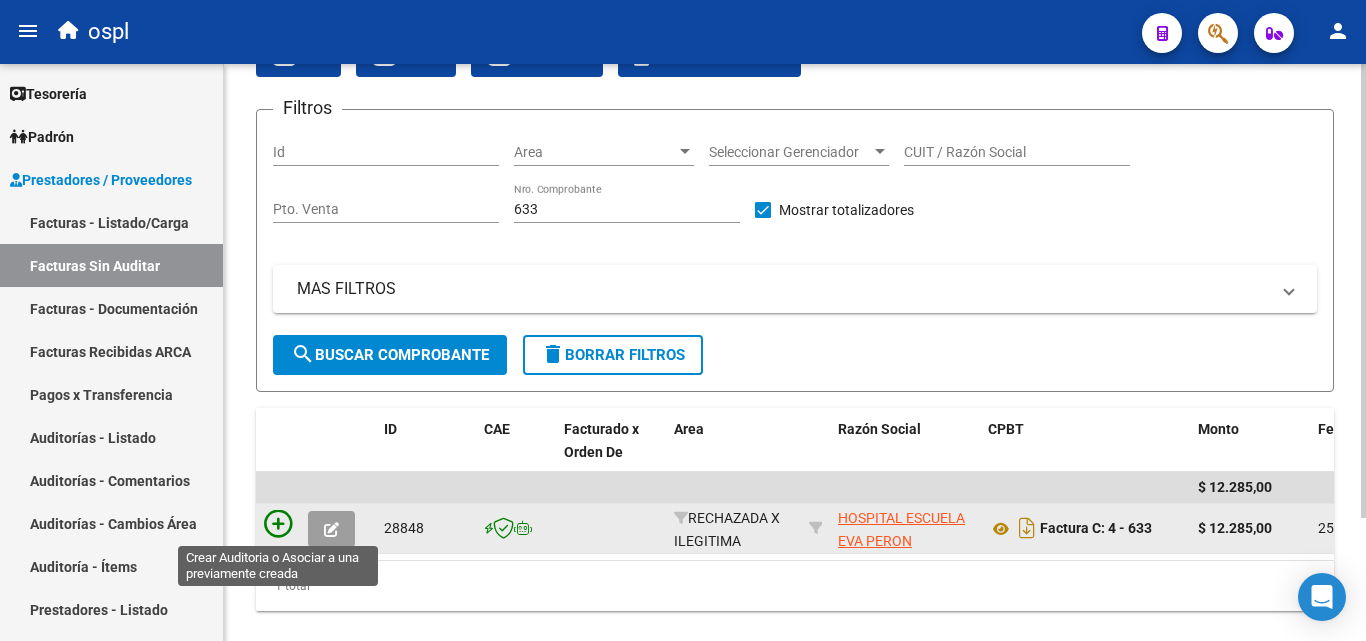 click 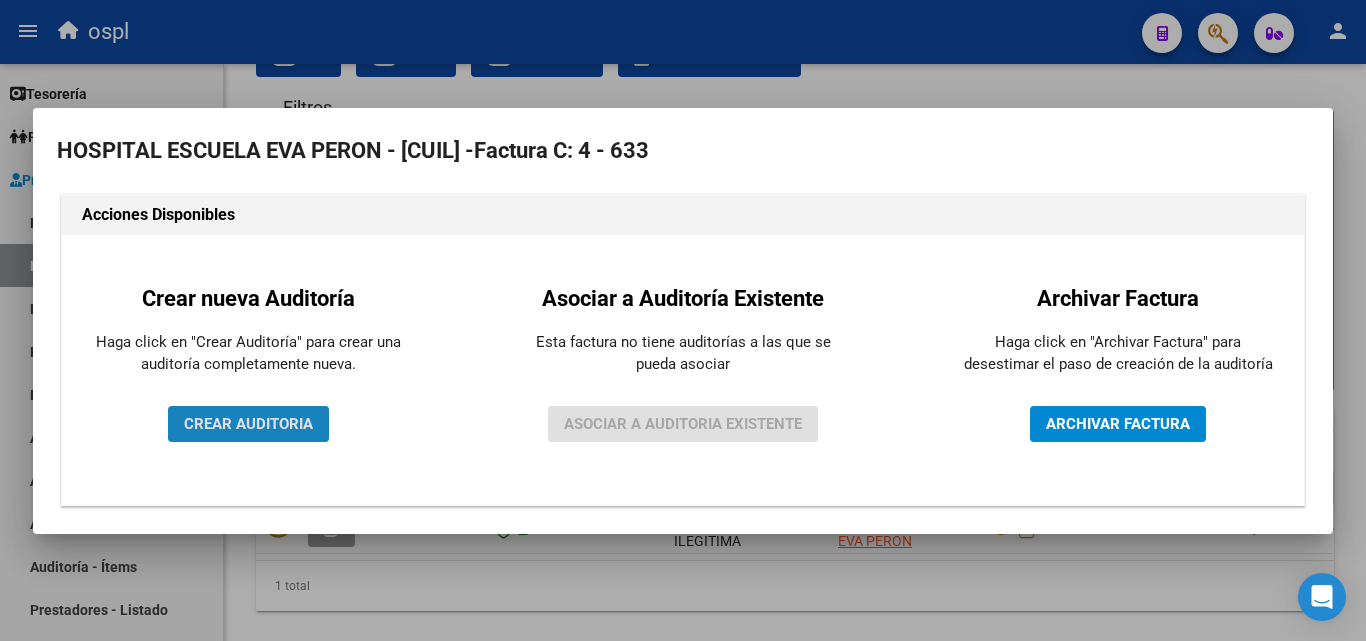 click on "CREAR AUDITORIA" at bounding box center (248, 424) 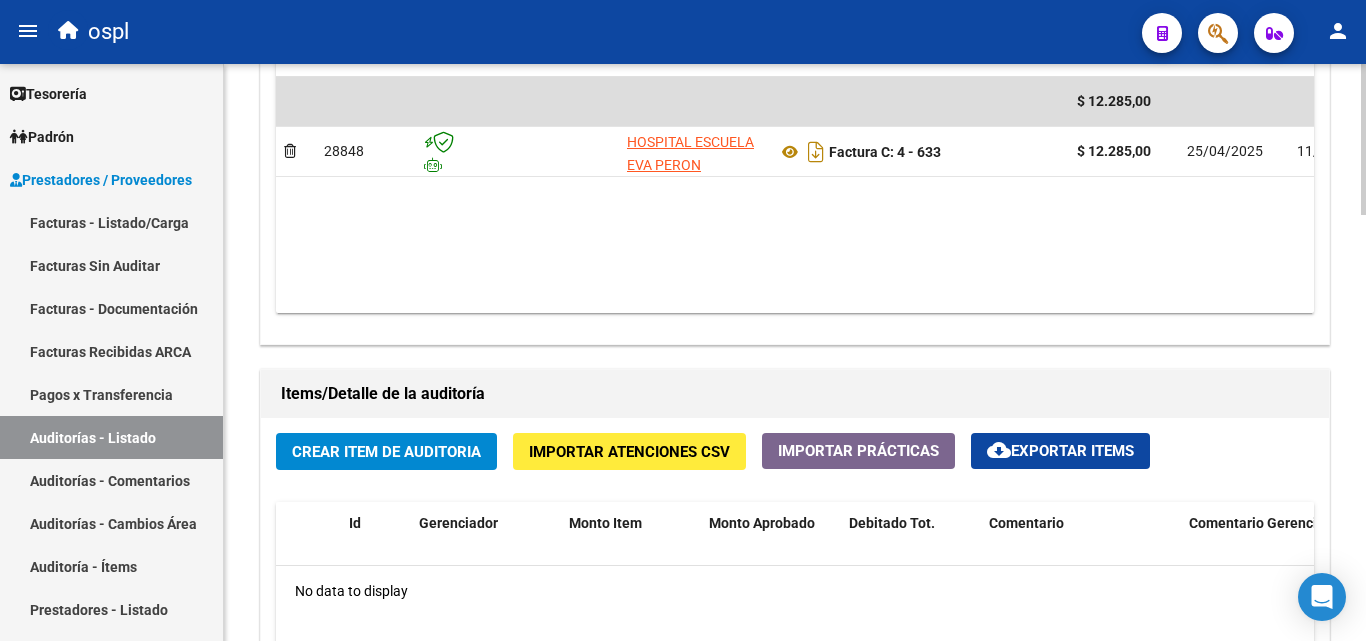 scroll, scrollTop: 1300, scrollLeft: 0, axis: vertical 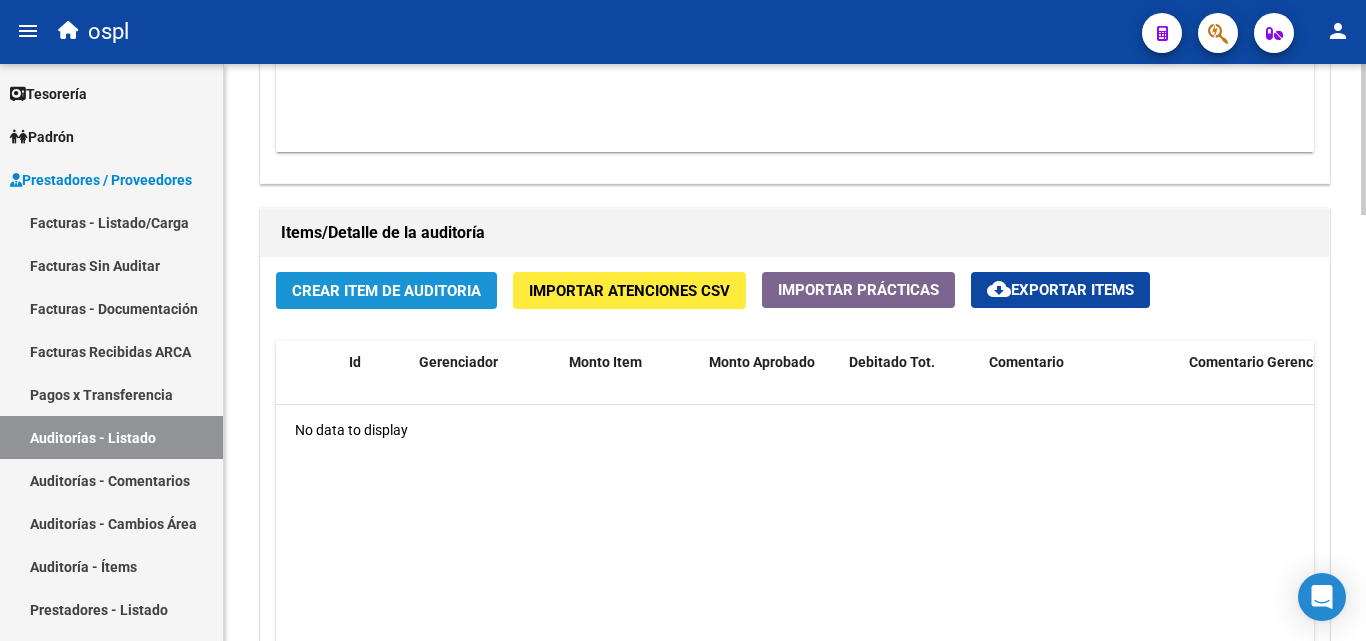 click on "Crear Item de Auditoria" 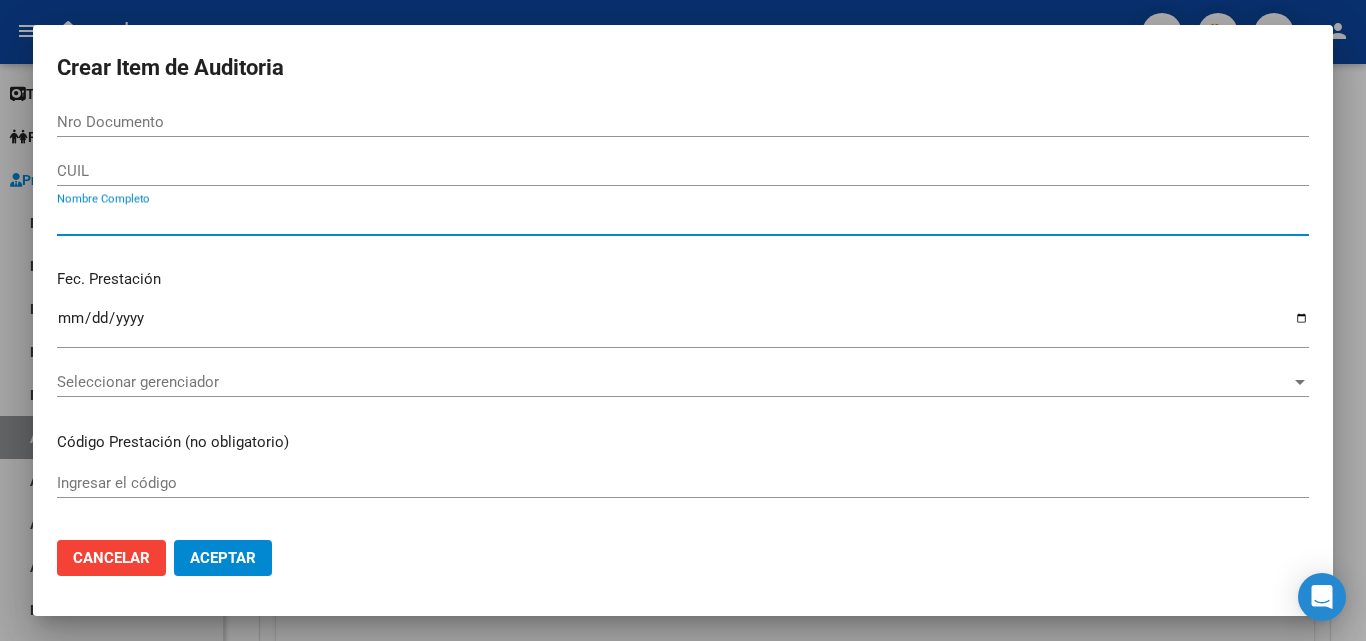 click on "Nombre Completo" at bounding box center [683, 220] 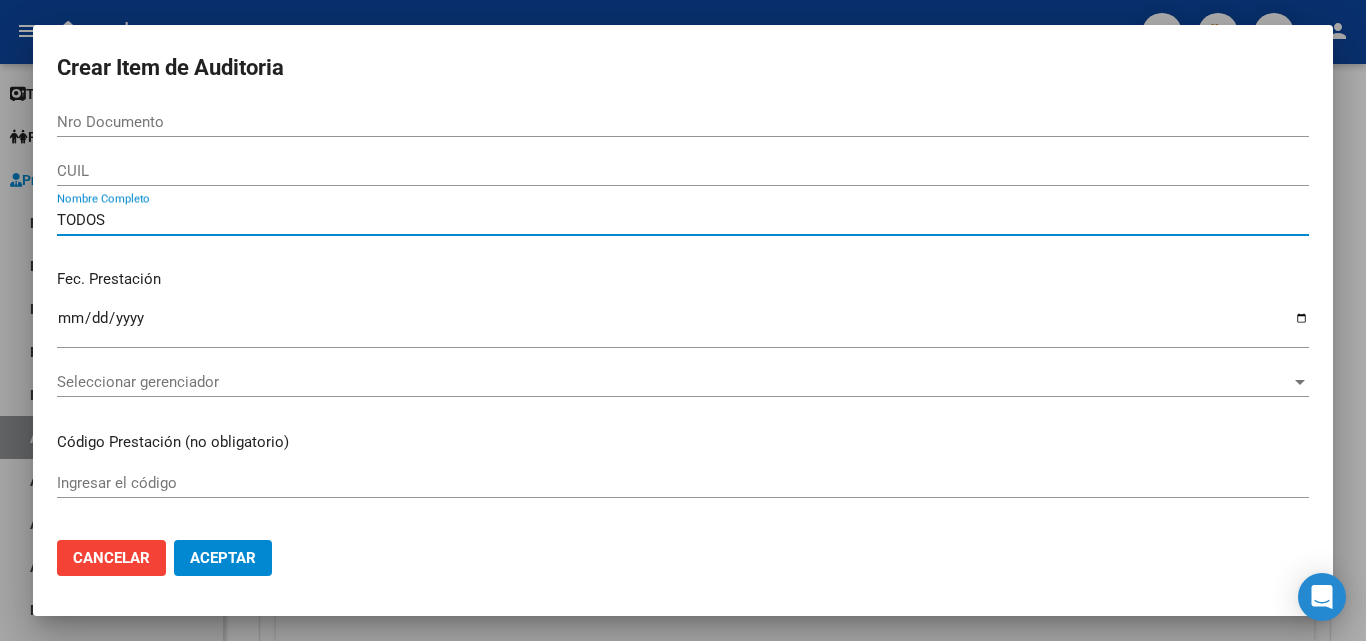 type on "TODOS" 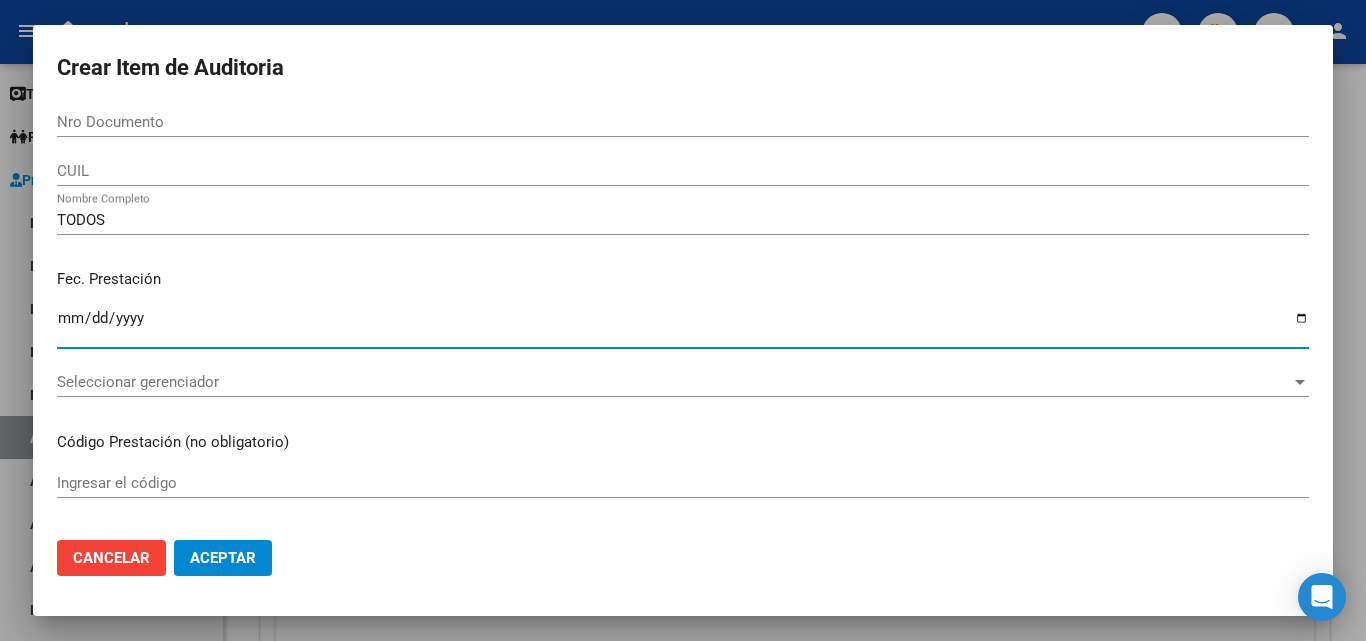 click on "Ingresar la fecha" at bounding box center (683, 326) 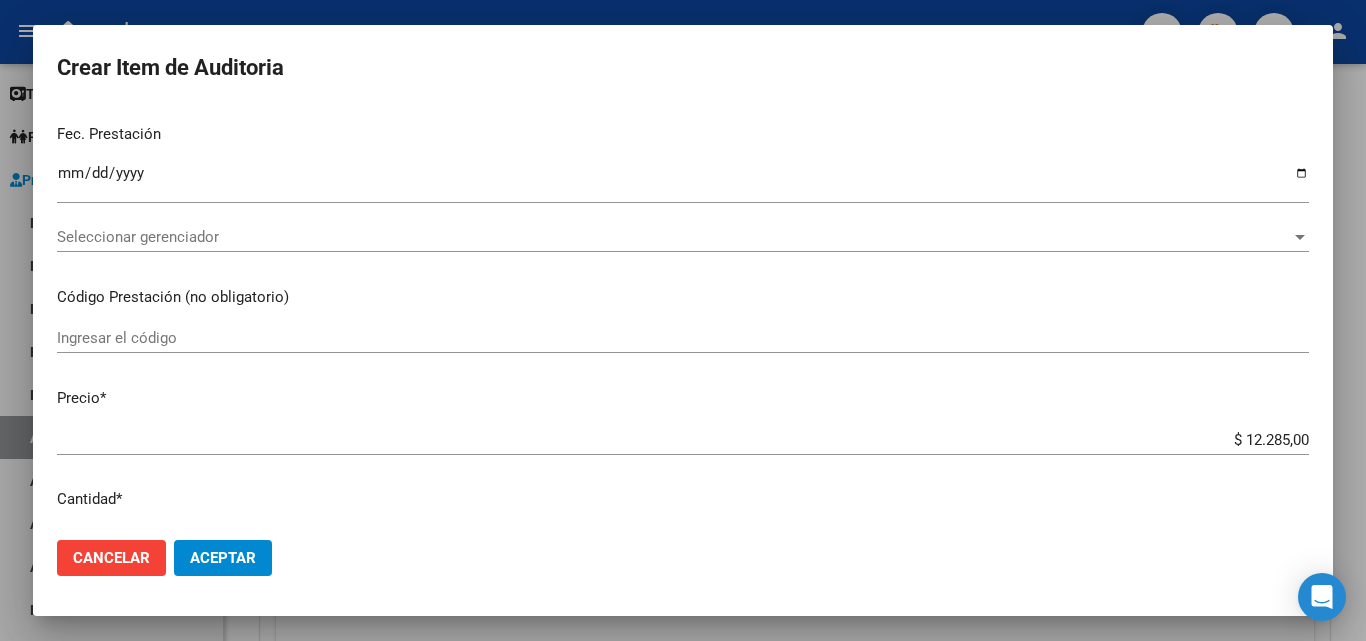 scroll, scrollTop: 400, scrollLeft: 0, axis: vertical 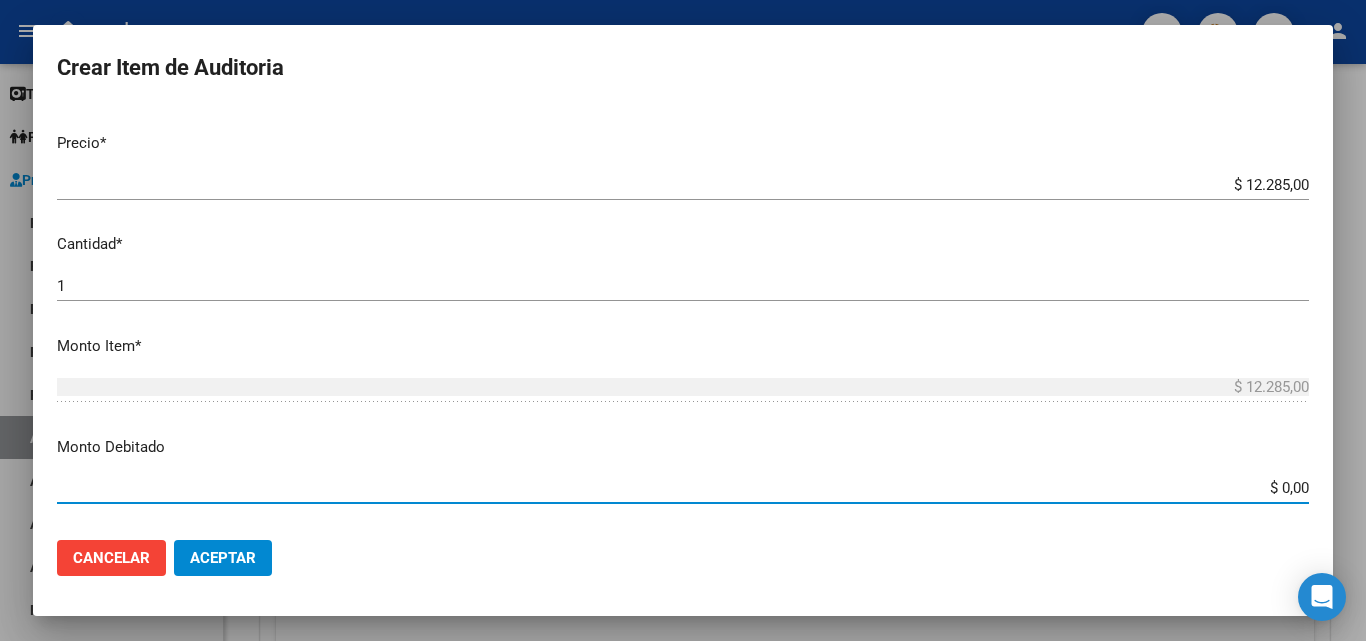 click on "$ 0,00" at bounding box center [683, 488] 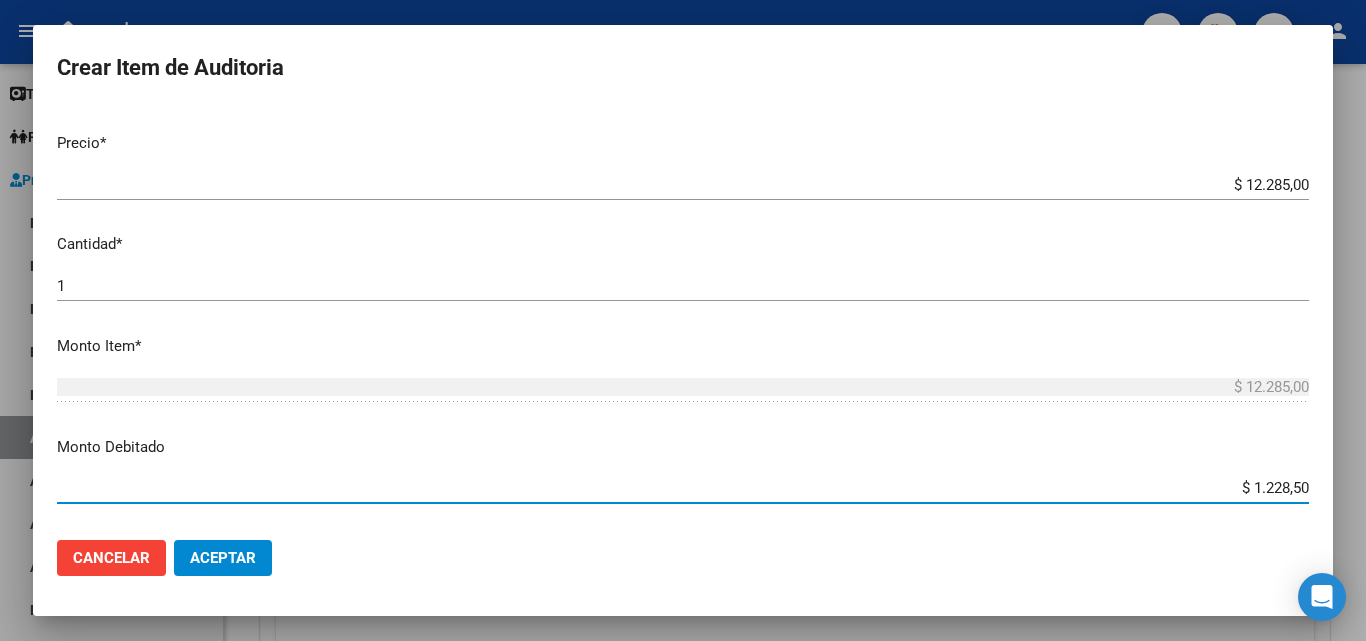 type on "$ 12.285,00" 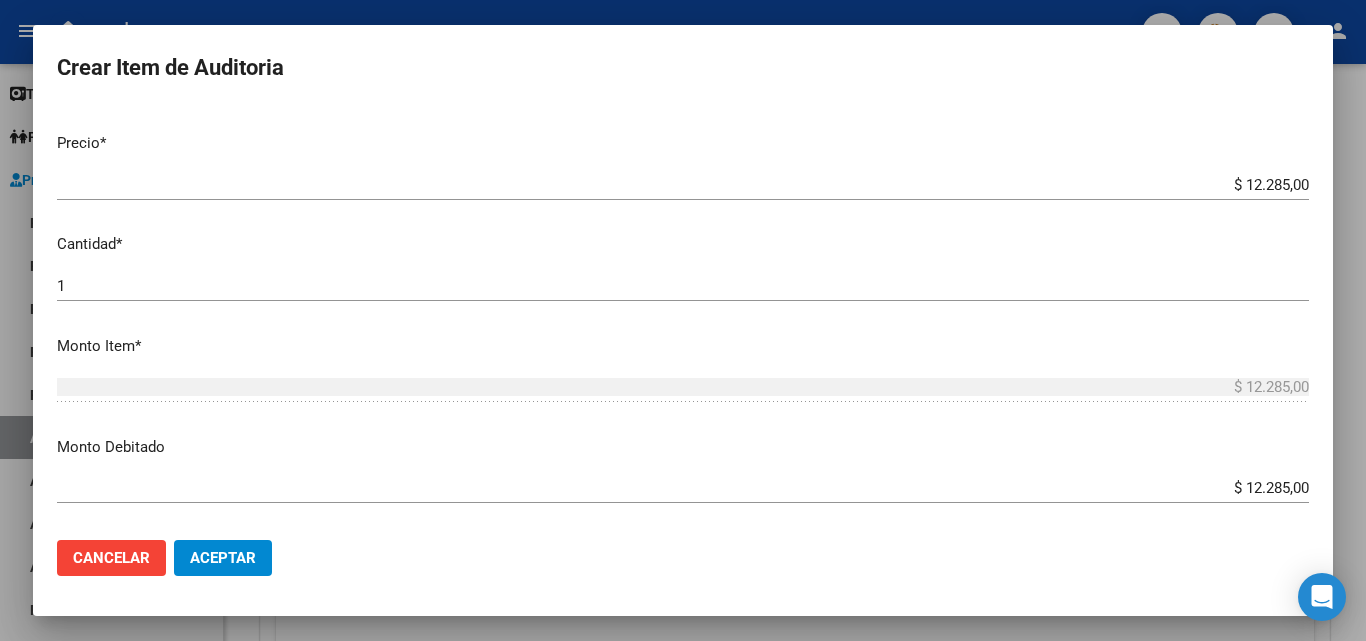 drag, startPoint x: 1262, startPoint y: 456, endPoint x: 1044, endPoint y: 461, distance: 218.05733 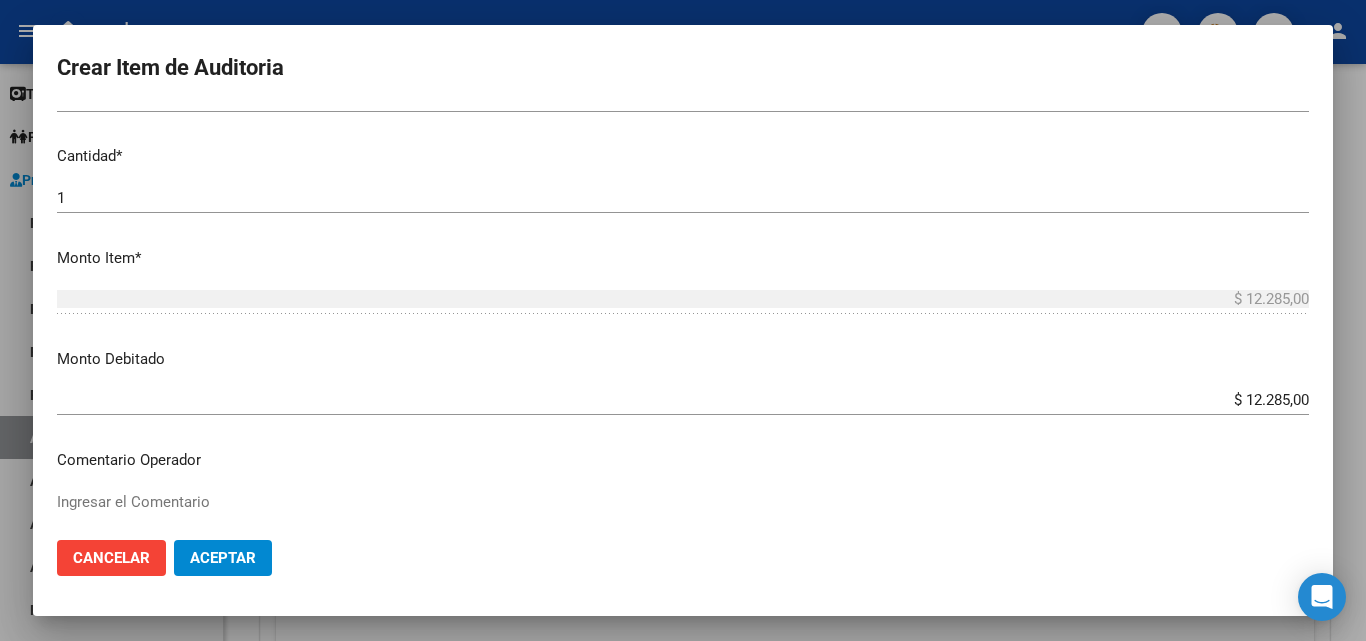 scroll, scrollTop: 600, scrollLeft: 0, axis: vertical 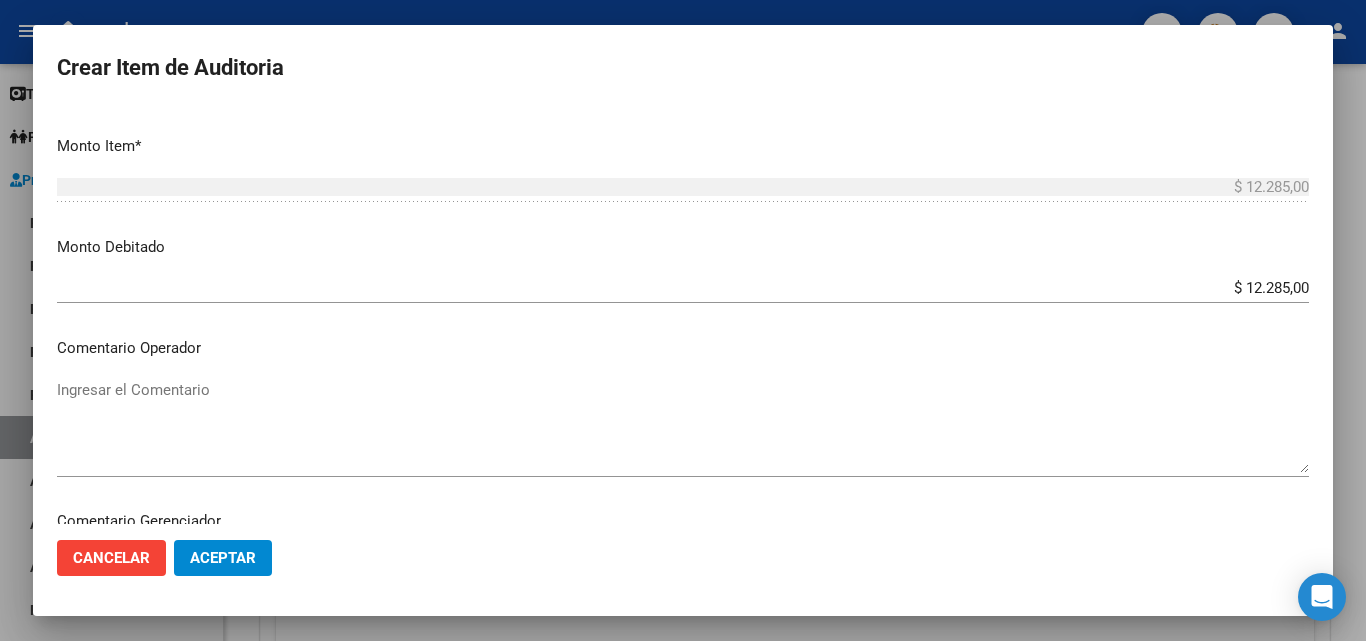 click on "Ingresar el Comentario" at bounding box center (683, 426) 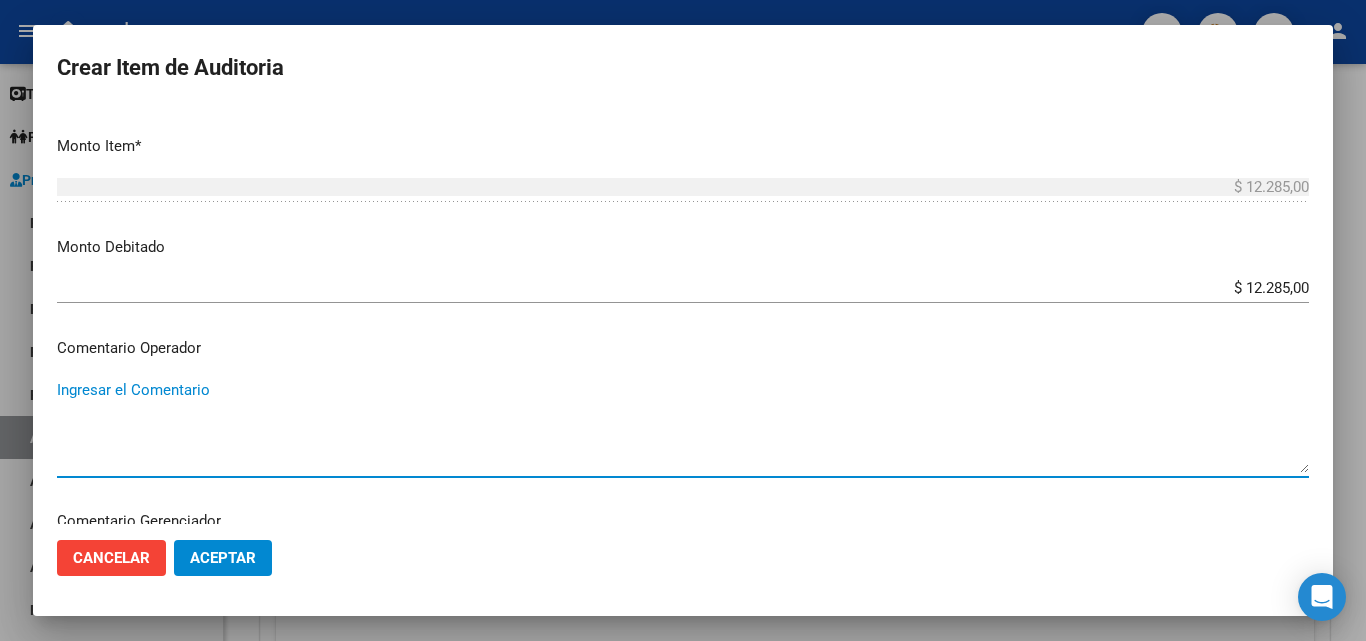 paste on "RECHAZADA POR ILEGITIMA; FALTA COPIA DE DNI QUE ACREDITE IDENTIDAD" 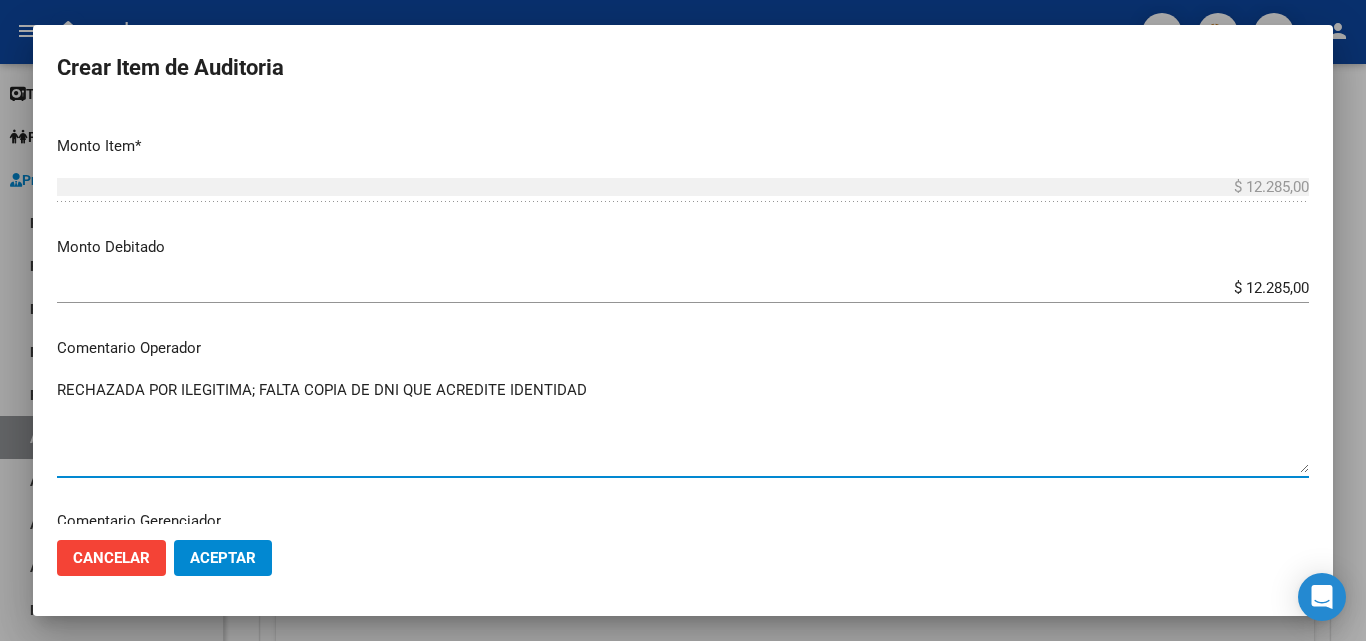 type on "RECHAZADA POR ILEGITIMA; FALTA COPIA DE DNI QUE ACREDITE IDENTIDAD" 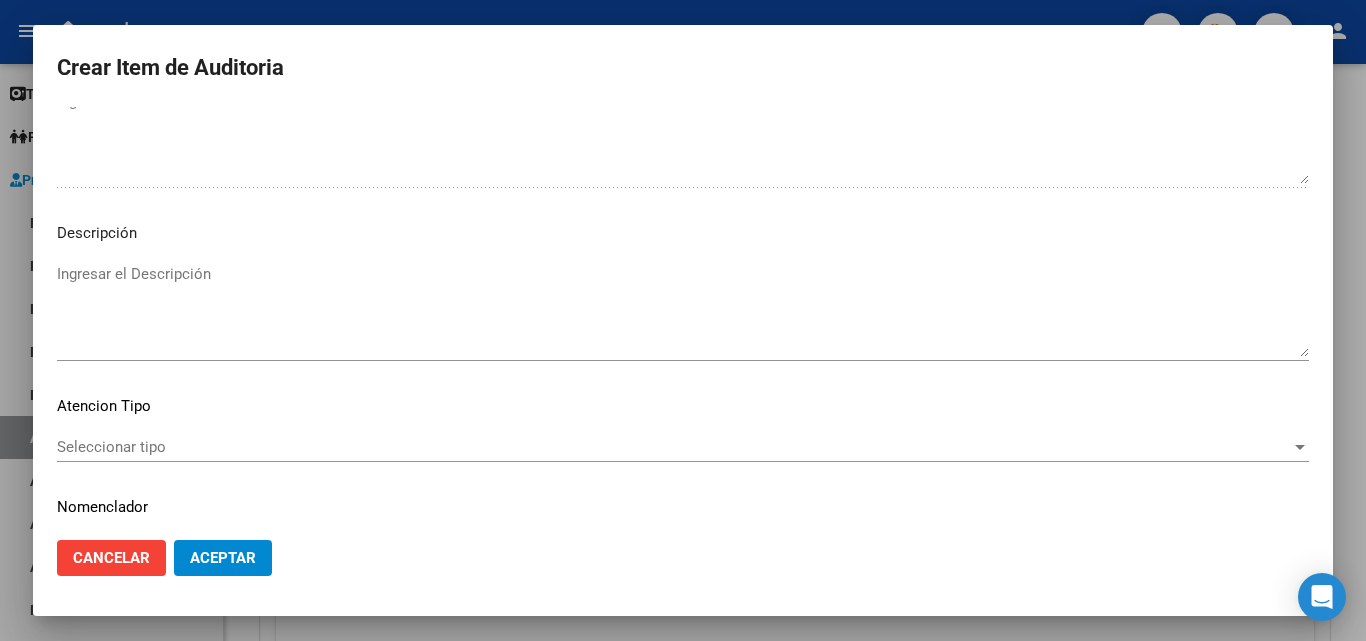 scroll, scrollTop: 1120, scrollLeft: 0, axis: vertical 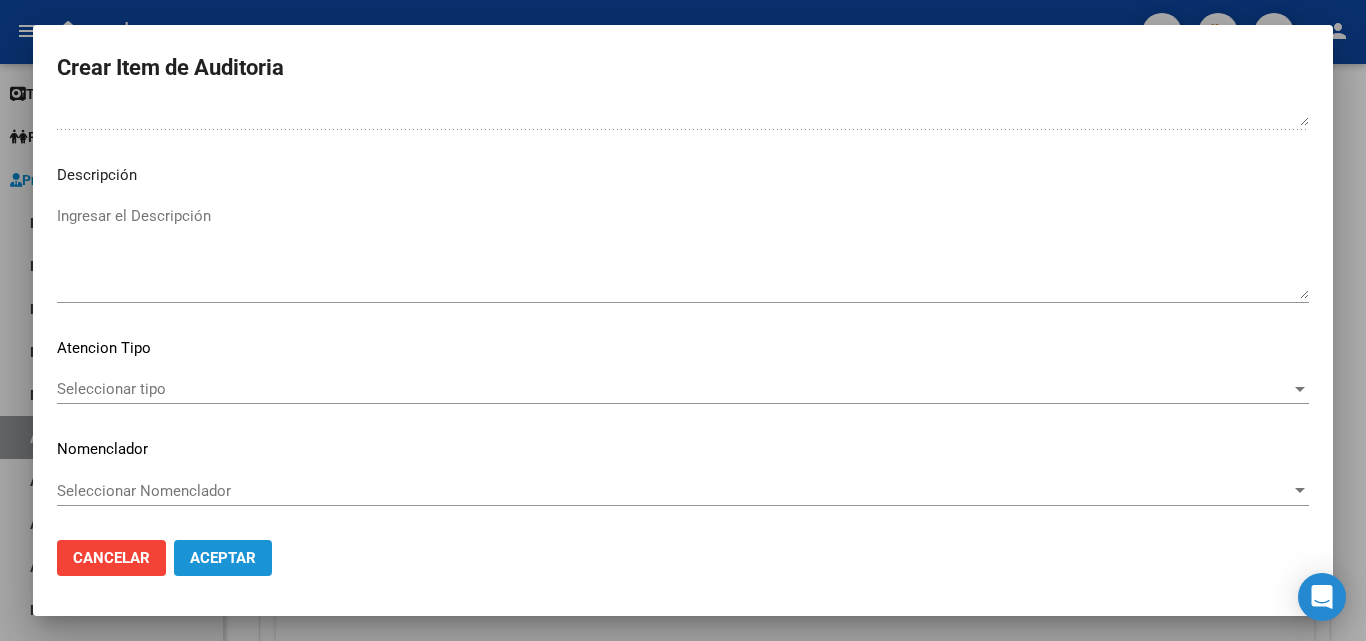 click on "Aceptar" 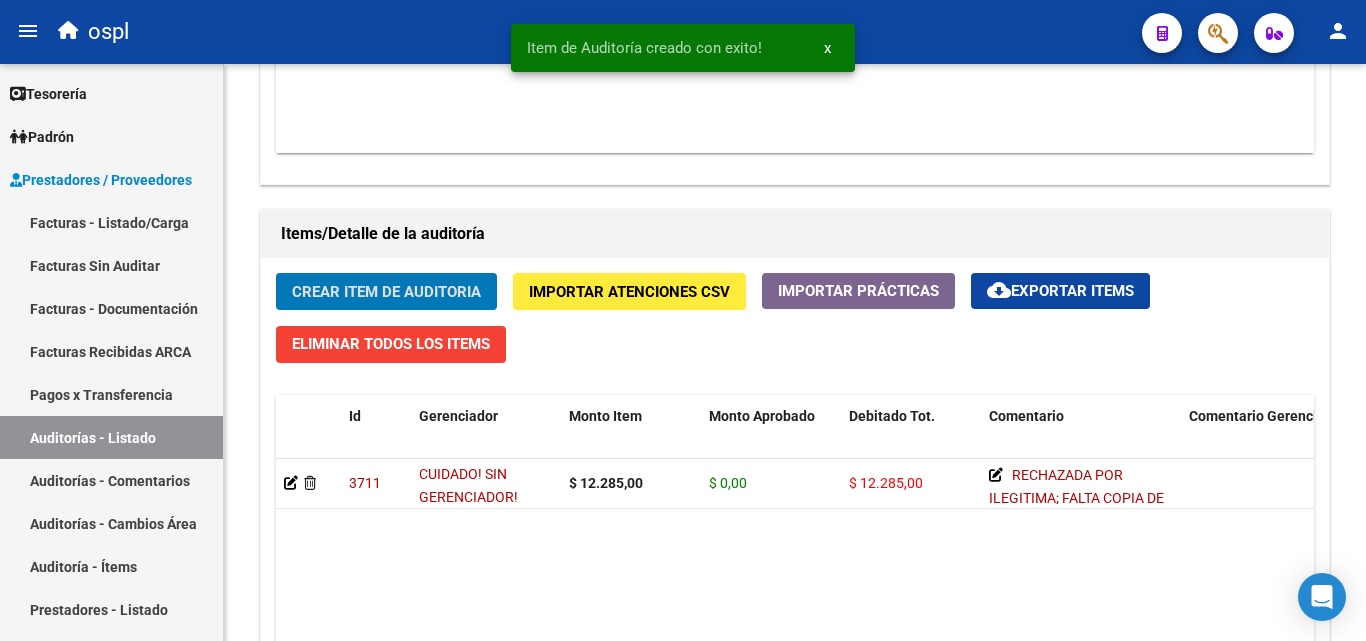scroll, scrollTop: 1301, scrollLeft: 0, axis: vertical 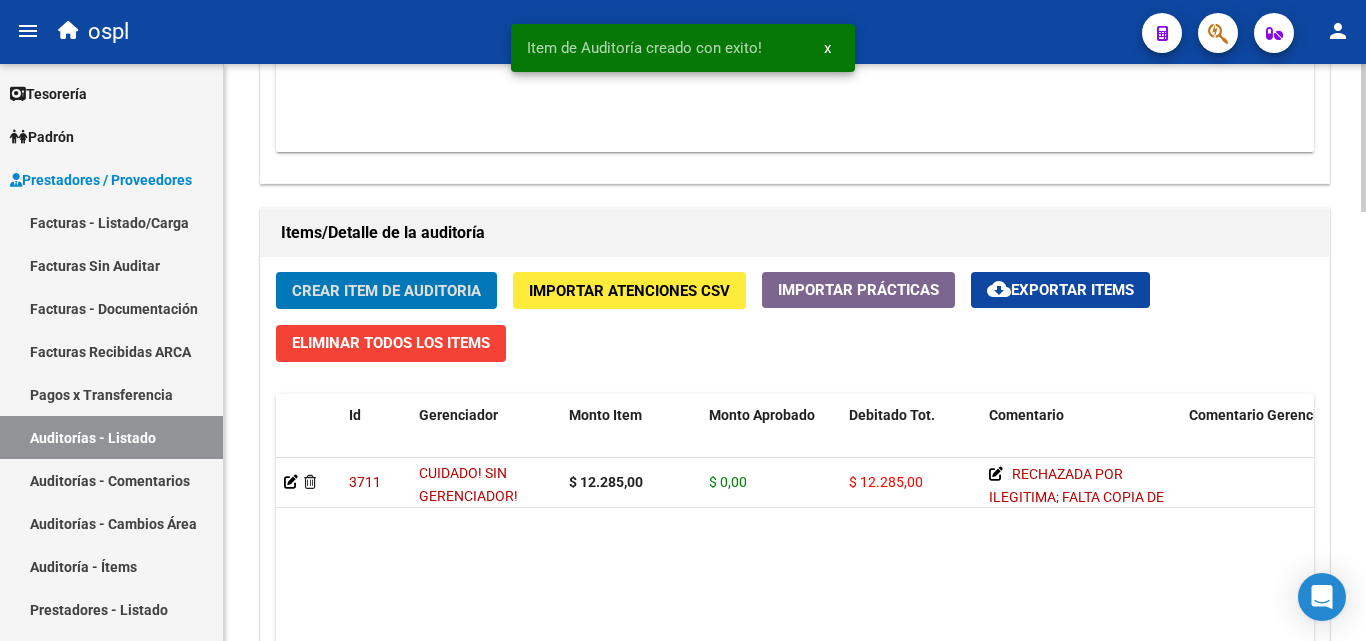 click on "Información del área Cambiar de área a esta auditoría  Area * RECHAZADA X ILEGITIMA Seleccionar area Comentario    Ingresar comentario  save  Guardar Comentario  Comprobantes Asociados a la Auditoría Agregar Comprobante cloud_download  Exportar Comprobantes  ID CAE Facturado x Orden De Razon Social CPBT Monto Fecha Cpbt Fecha Recibido Doc Respaldatoria Expte. Interno Creado Usuario $ 12.285,00 28848 HOSPITAL ESCUELA EVA PERON  Factura C: 4 - 633  $ 12.285,00 25/04/2025 11/06/2025 11/06/2025 [NAME] - [EMAIL] Items/Detalle de la auditoría Crear Item de Auditoria Importar Atenciones CSV  Importar Prácticas
cloud_download  Exportar Items   Eliminar Todos los Items  Id Gerenciador Monto Item Monto Aprobado Debitado Tot. Comentario Comentario Gerenciador Descripción Afiliado Estado CUIL Documento Nombre Completo Fec. Prestación Atencion Tipo Nomenclador Código Nomenclador Nombre Usuario Creado Area Creado Area Modificado     3711   CUIDADO! SIN GERENCIADOR!  $ 12.285,00" 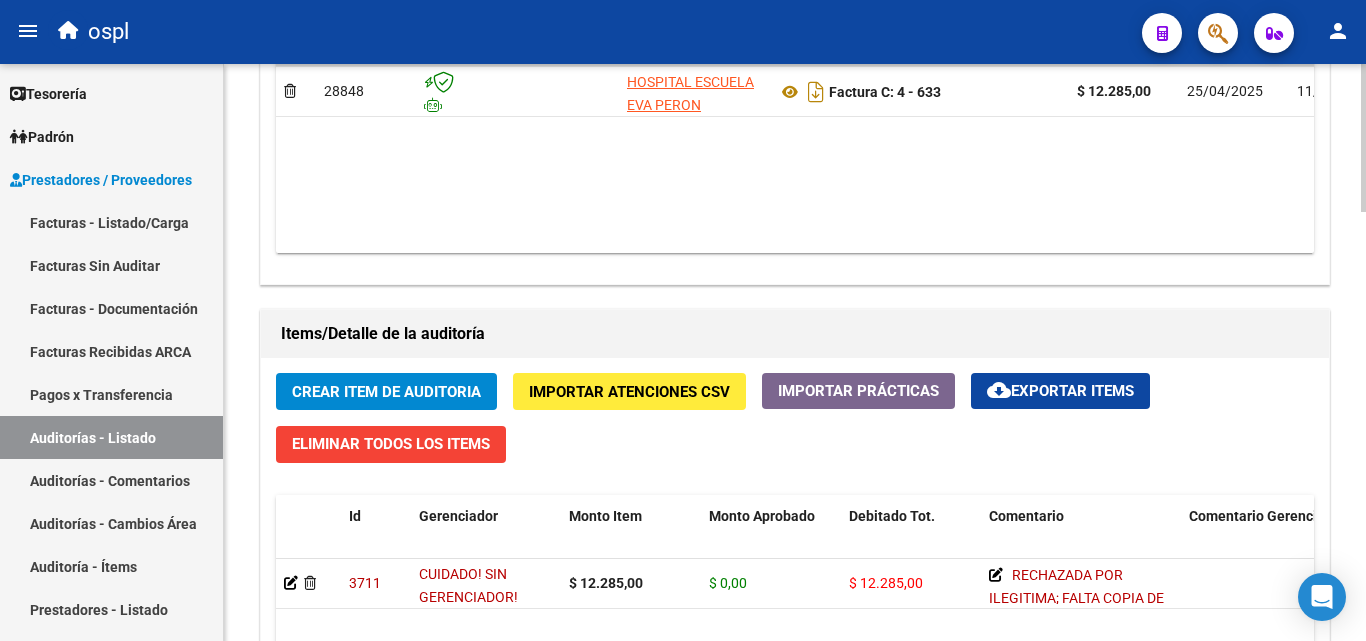 scroll, scrollTop: 1400, scrollLeft: 0, axis: vertical 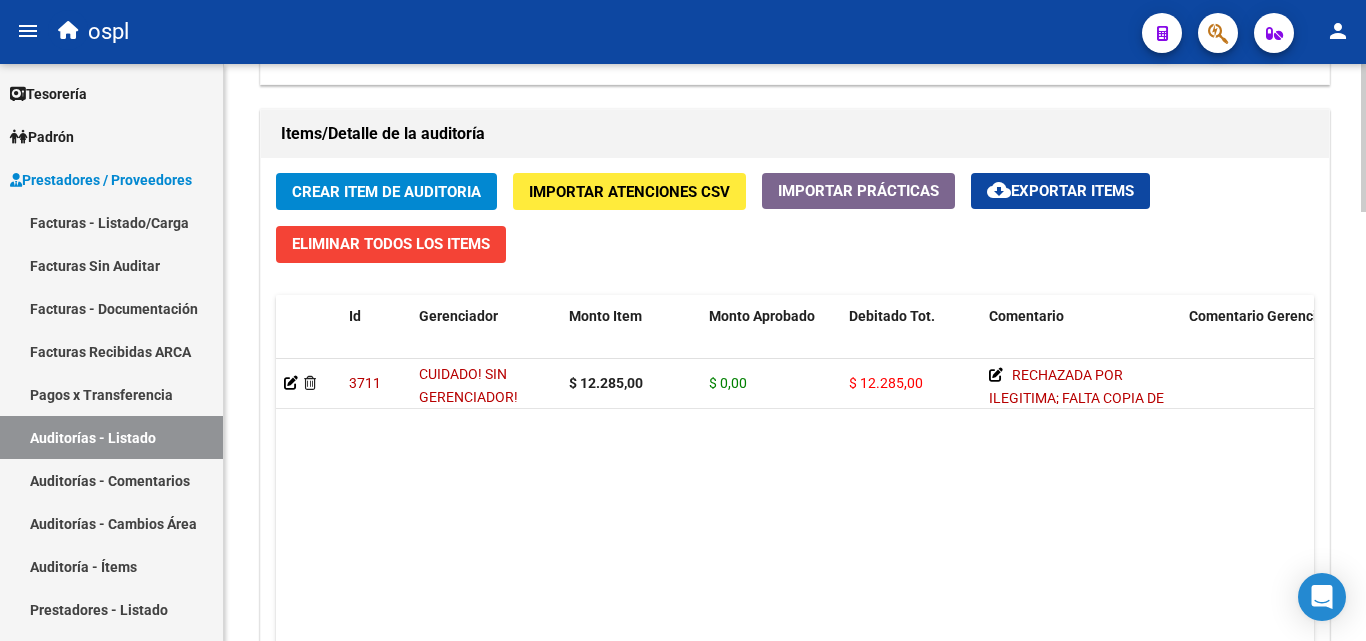 click on "3711   CUIDADO! SIN GERENCIADOR!  $ 12.285,00 $ 0,00 $ 12.285,00      RECHAZADA POR ILEGITIMA; FALTA COPIA DE DNI QUE ACREDITE IDENTIDAD       TODOS  [FIRST] [LAST]   [DATE]" 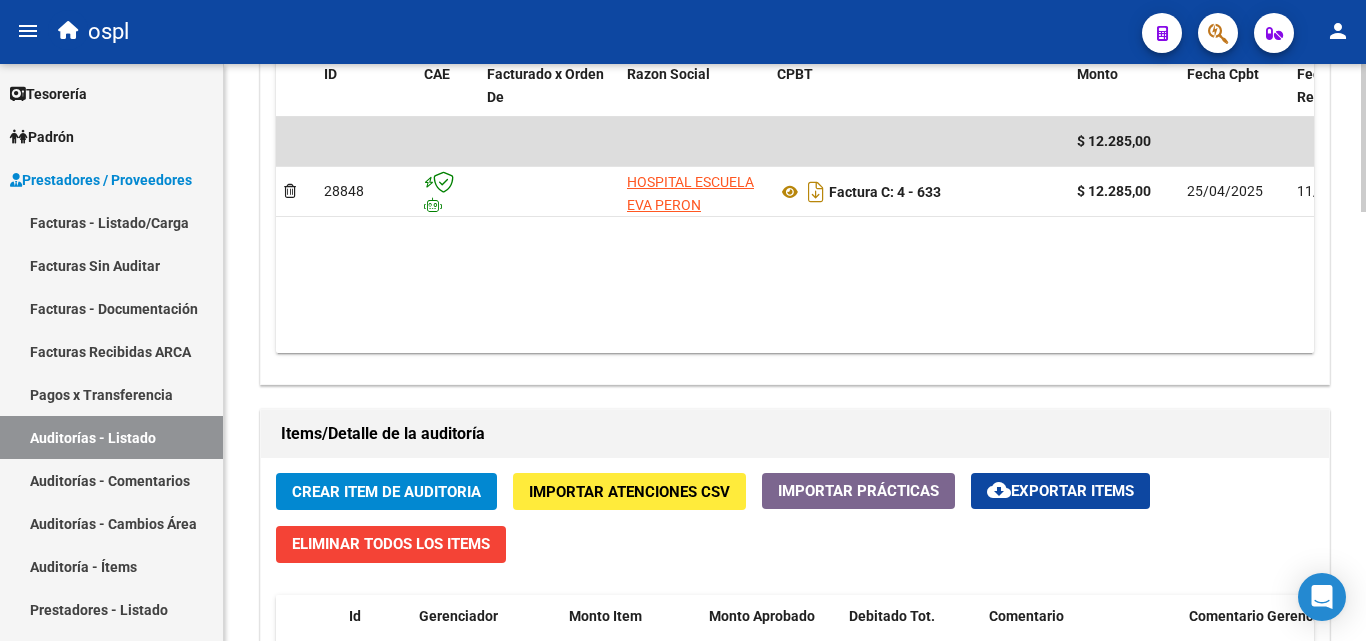 scroll, scrollTop: 1000, scrollLeft: 0, axis: vertical 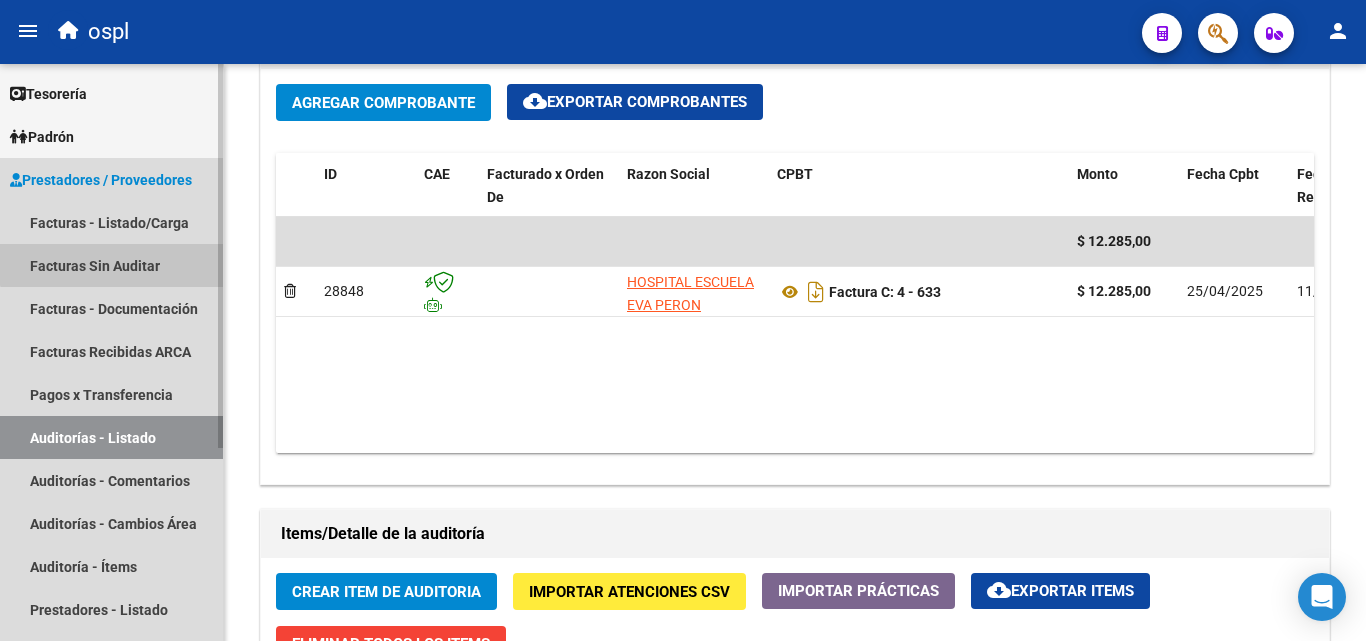 click on "Facturas Sin Auditar" at bounding box center (111, 265) 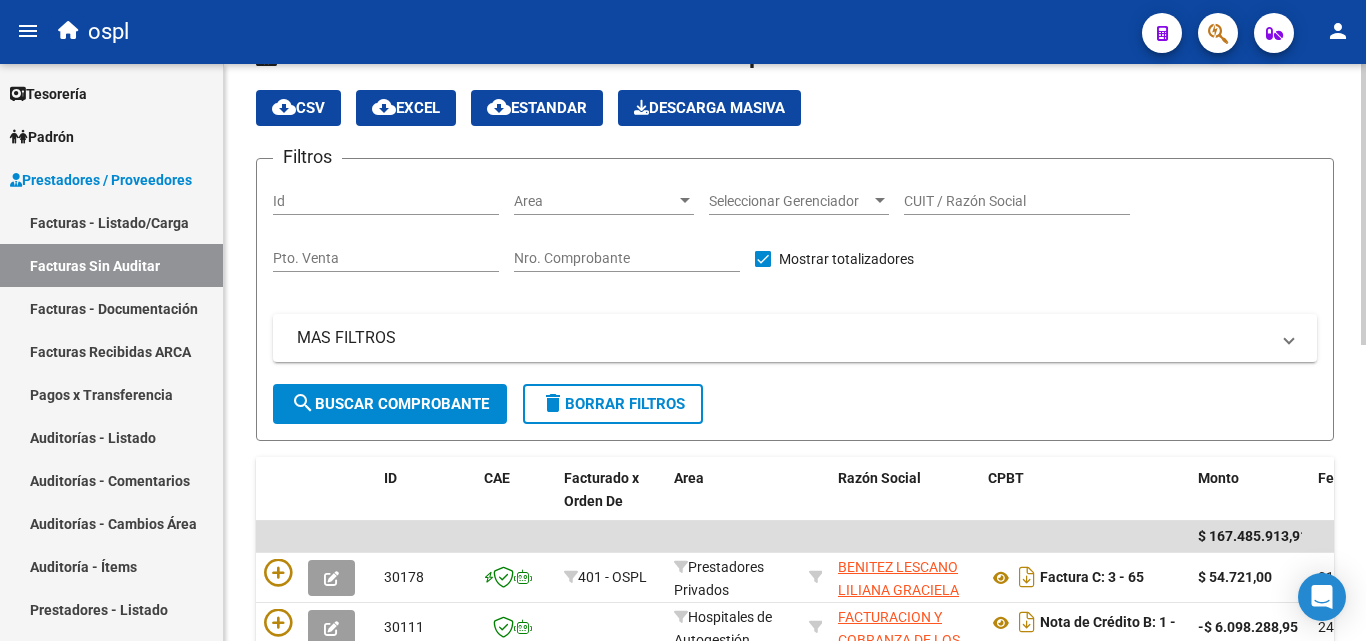 scroll, scrollTop: 606, scrollLeft: 0, axis: vertical 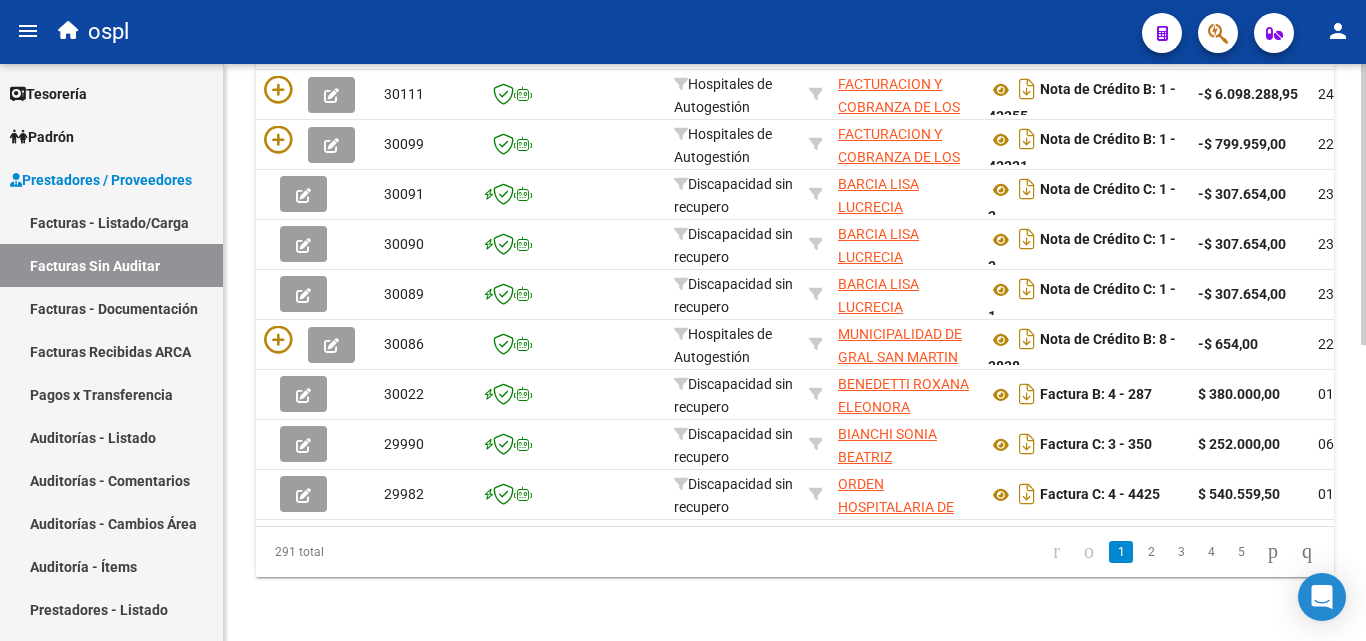 click 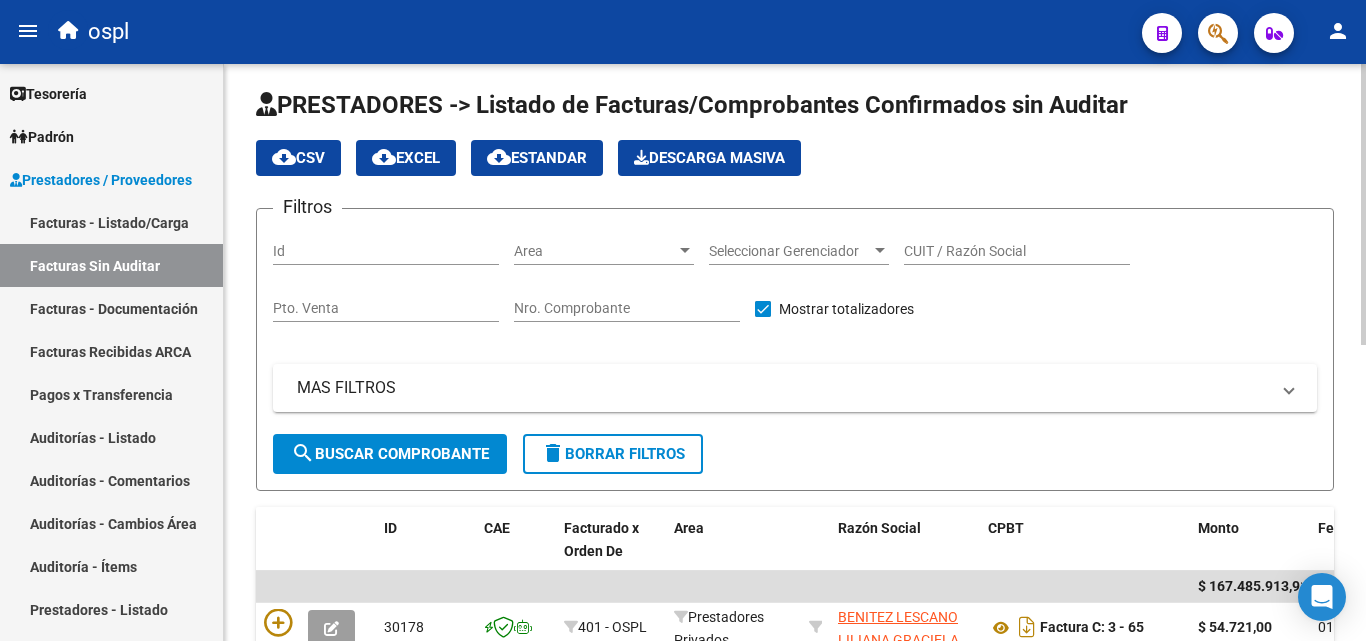scroll, scrollTop: 6, scrollLeft: 0, axis: vertical 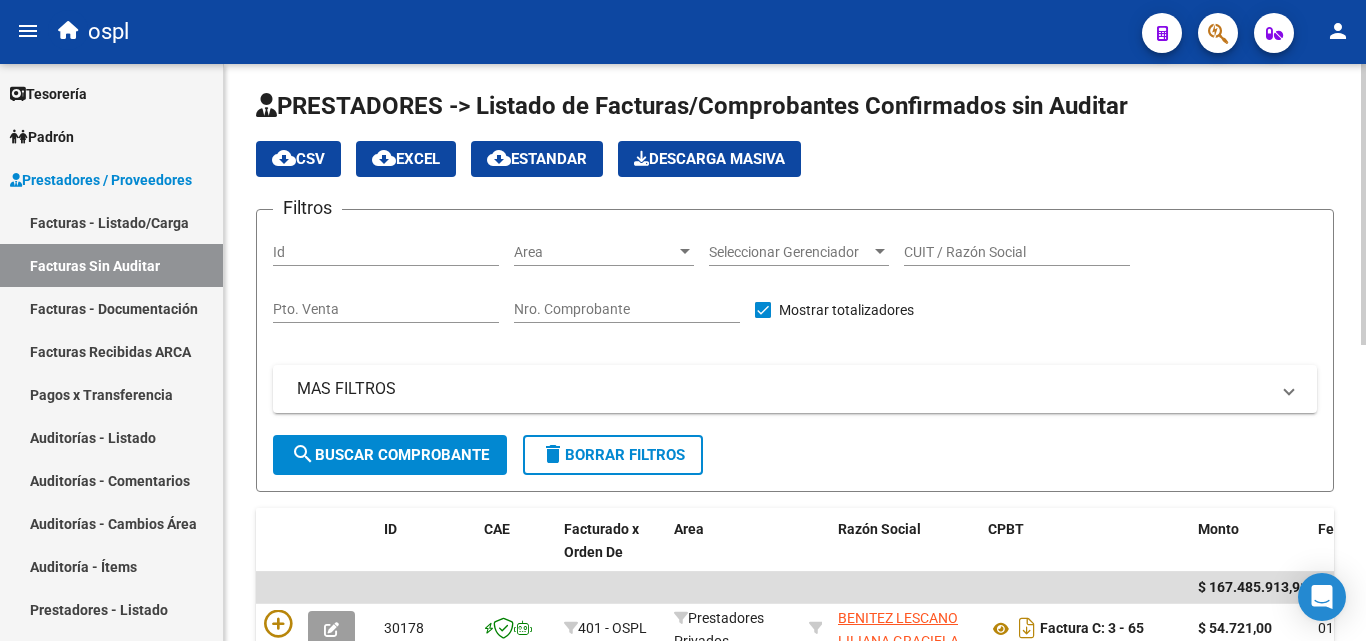 click on "Nro. Comprobante" at bounding box center [627, 309] 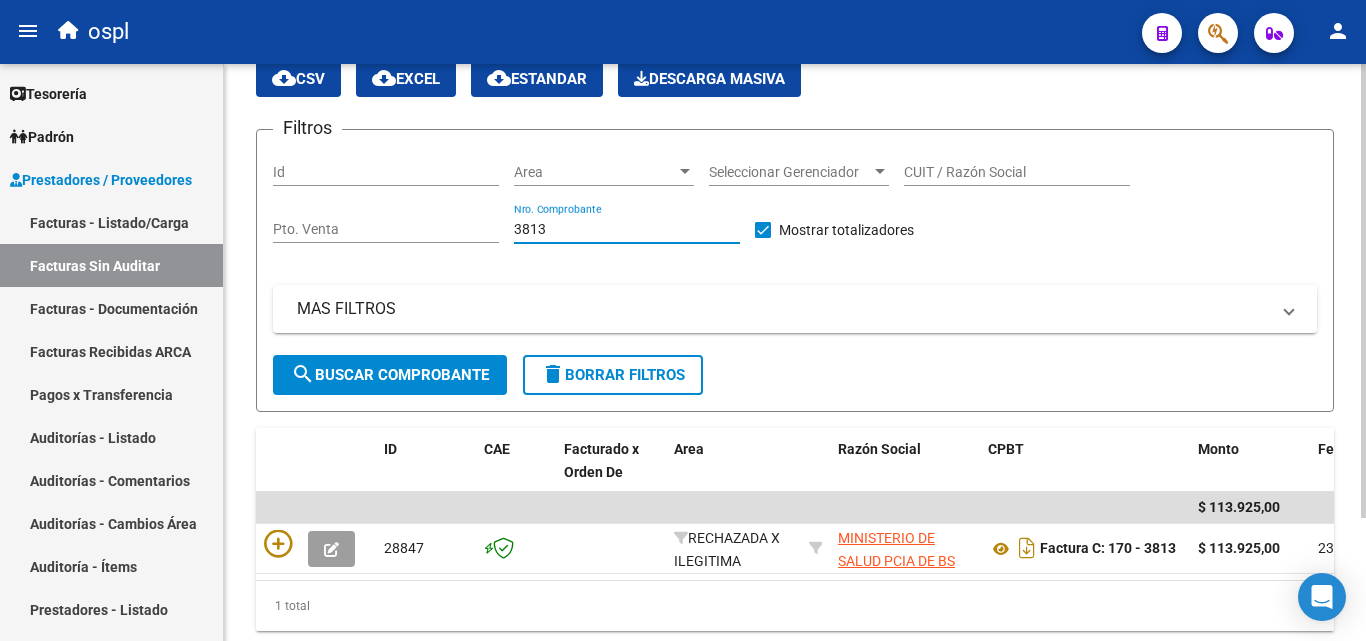 scroll, scrollTop: 156, scrollLeft: 0, axis: vertical 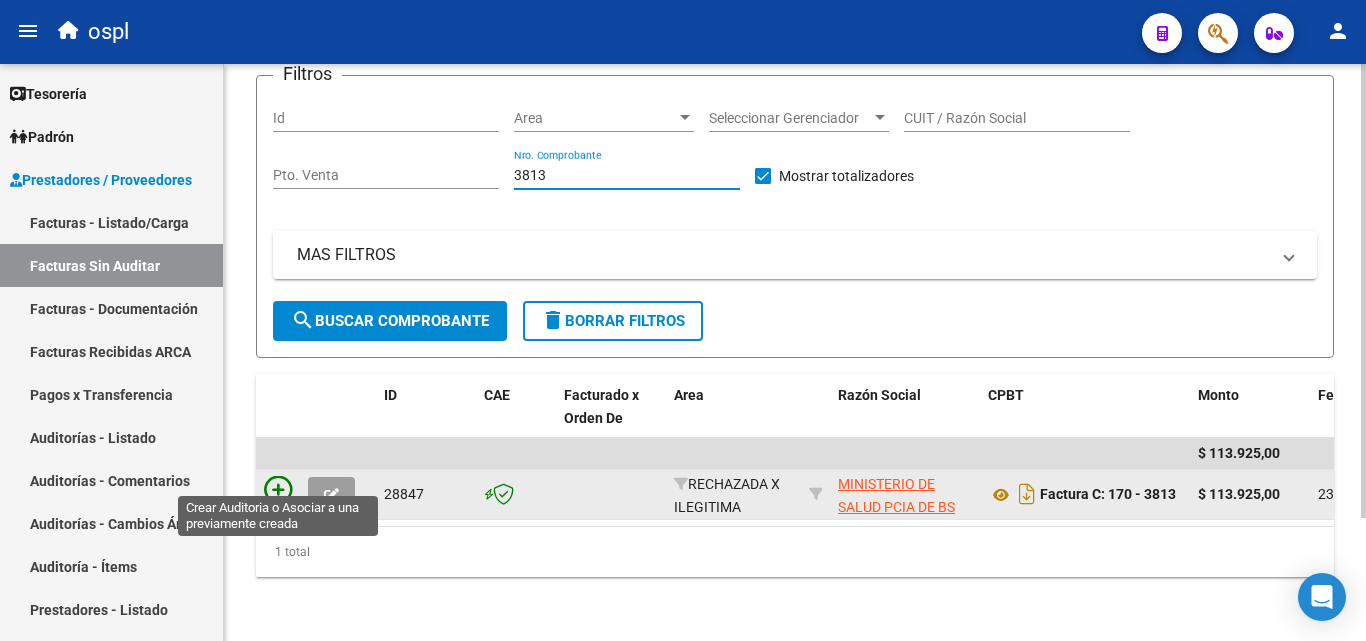 type on "3813" 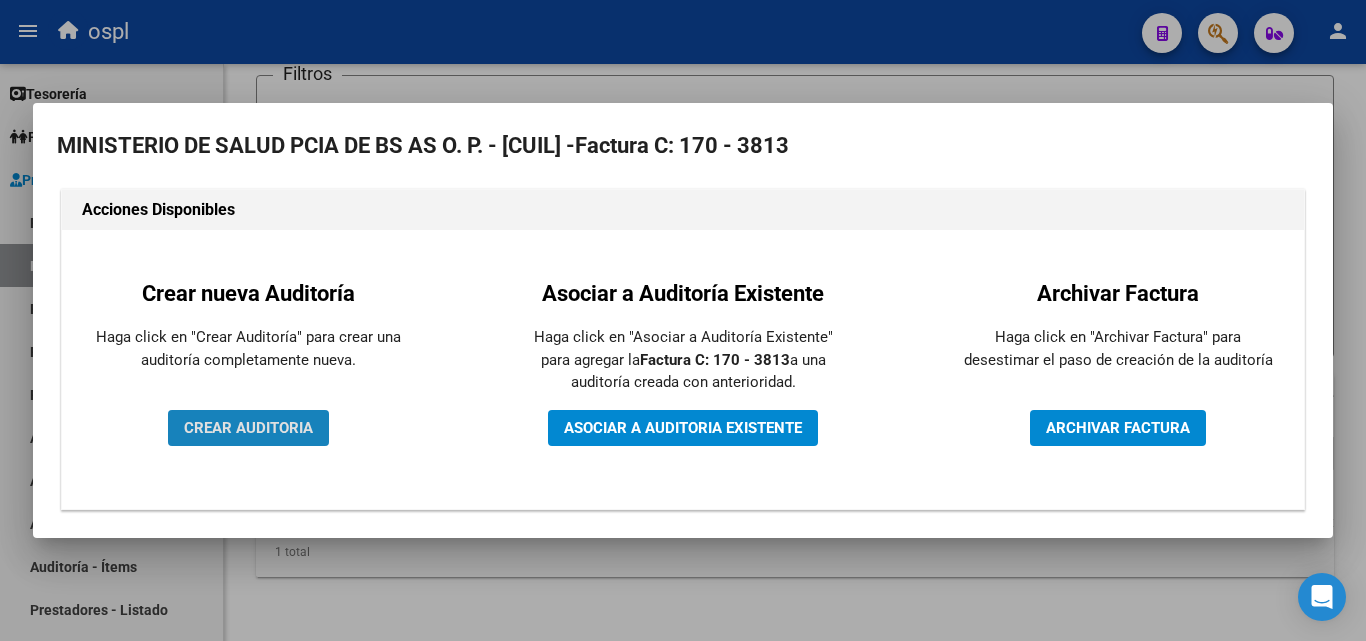 click on "CREAR AUDITORIA" at bounding box center (248, 428) 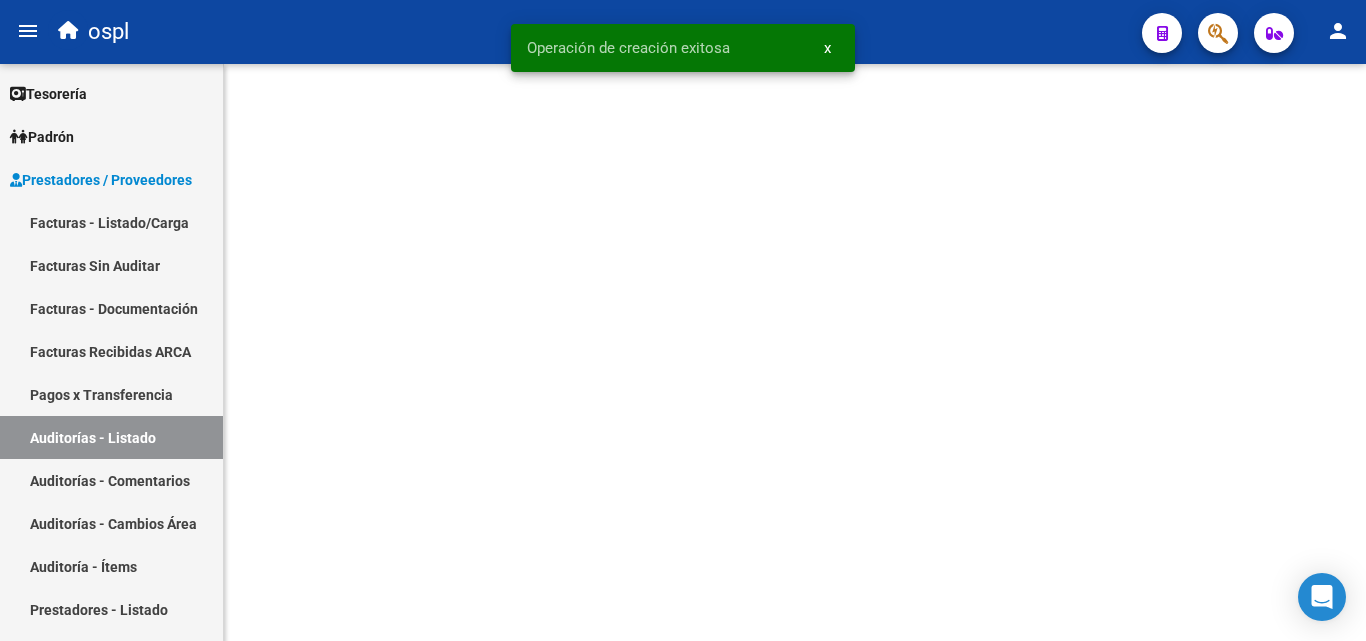 scroll, scrollTop: 0, scrollLeft: 0, axis: both 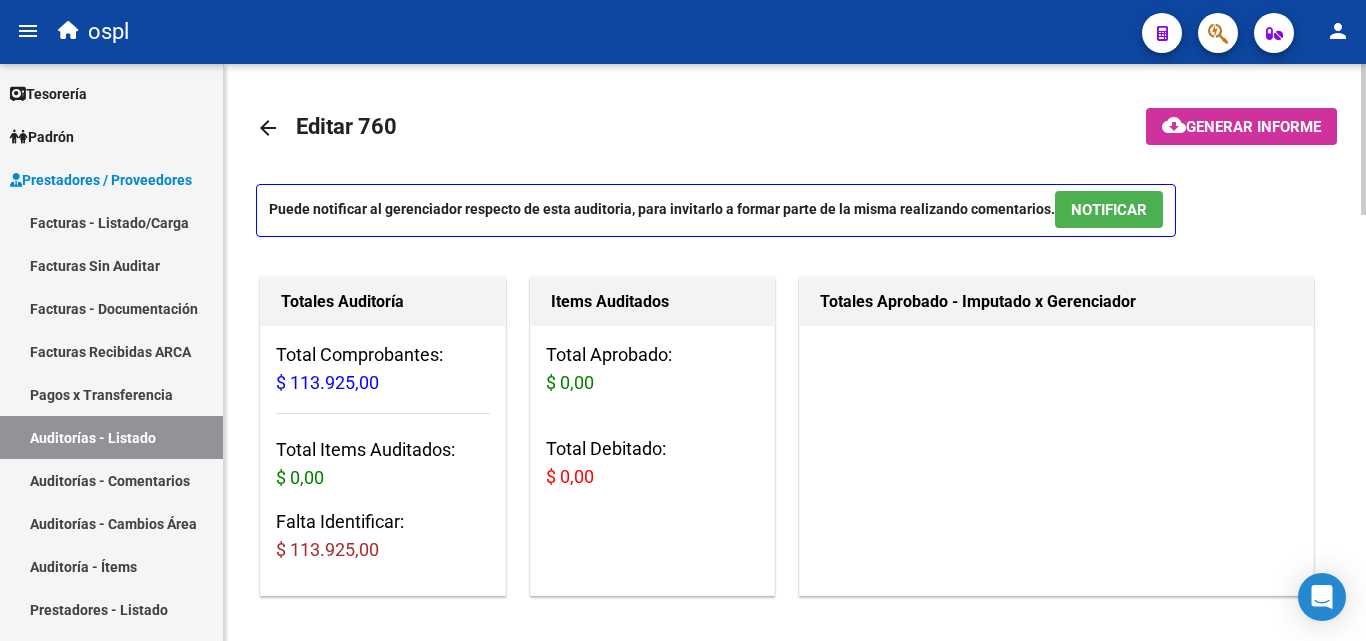 click on "arrow_back Editar [NUMBER]" 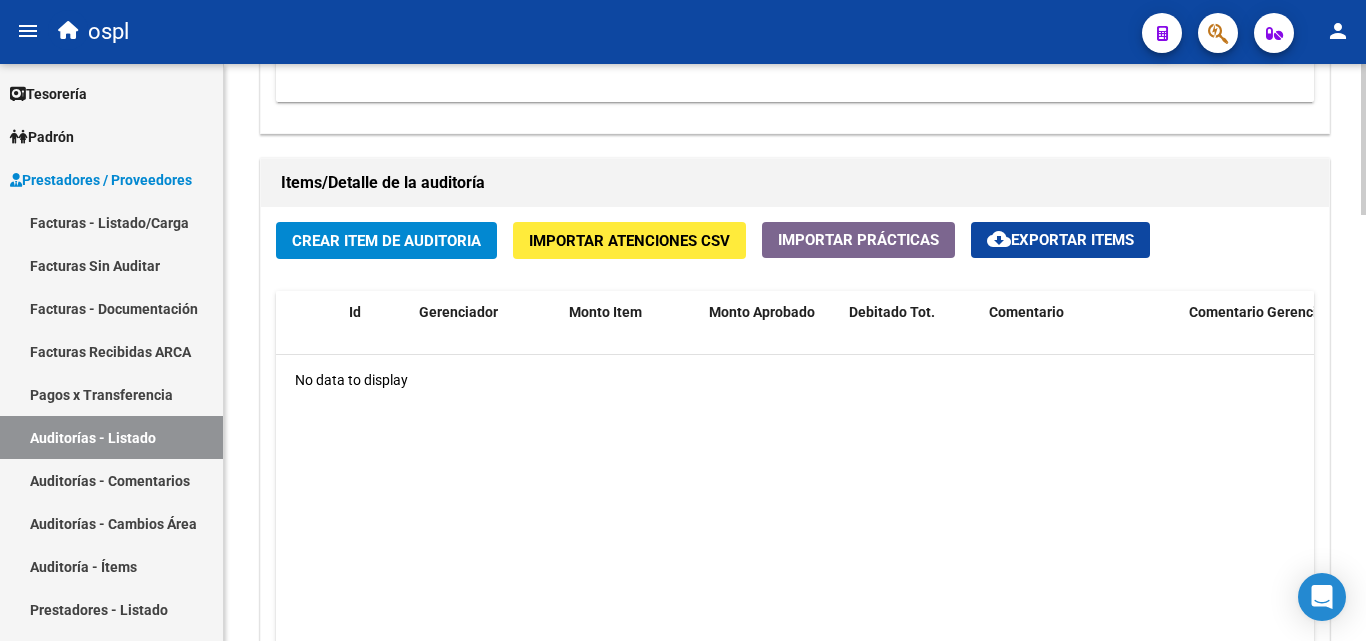 scroll, scrollTop: 1500, scrollLeft: 0, axis: vertical 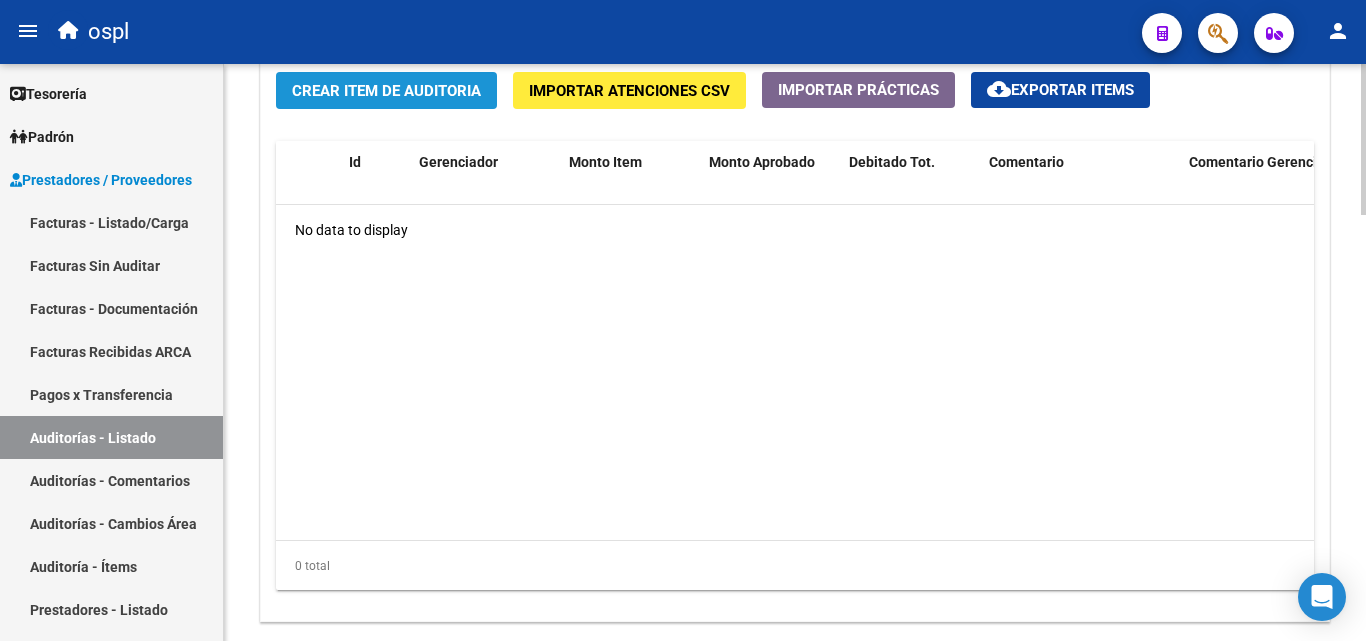 click on "Crear Item de Auditoria" 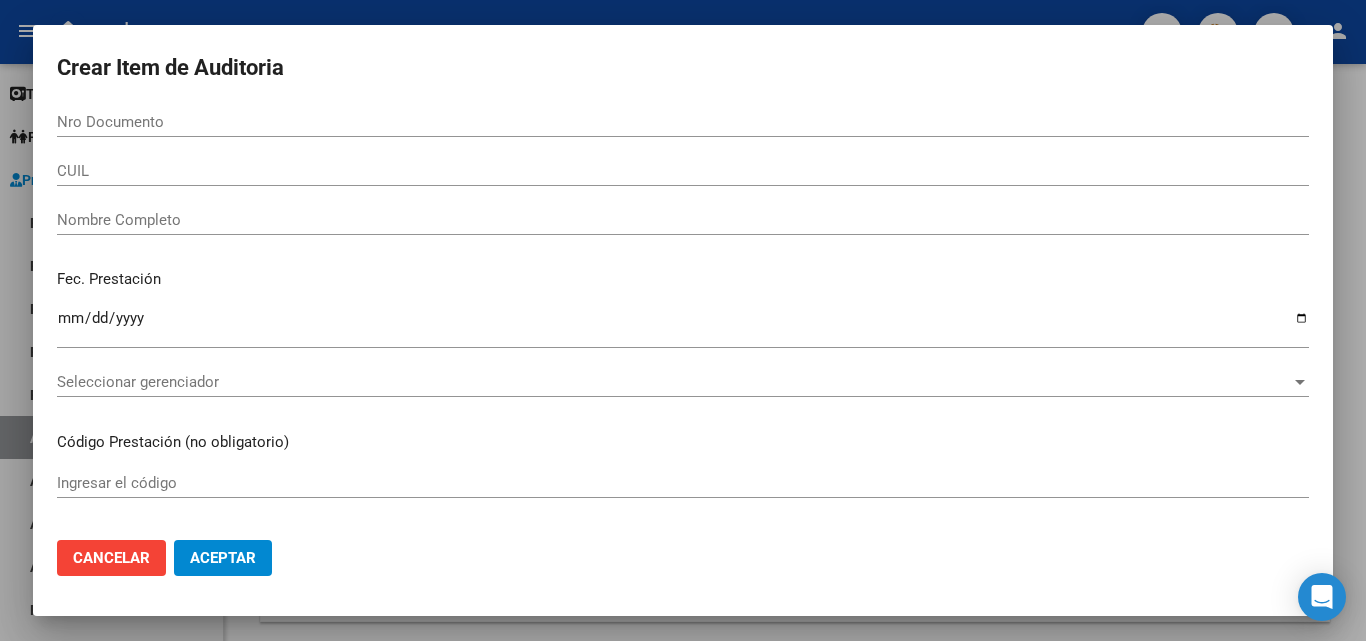click on "CUIL" at bounding box center [683, 180] 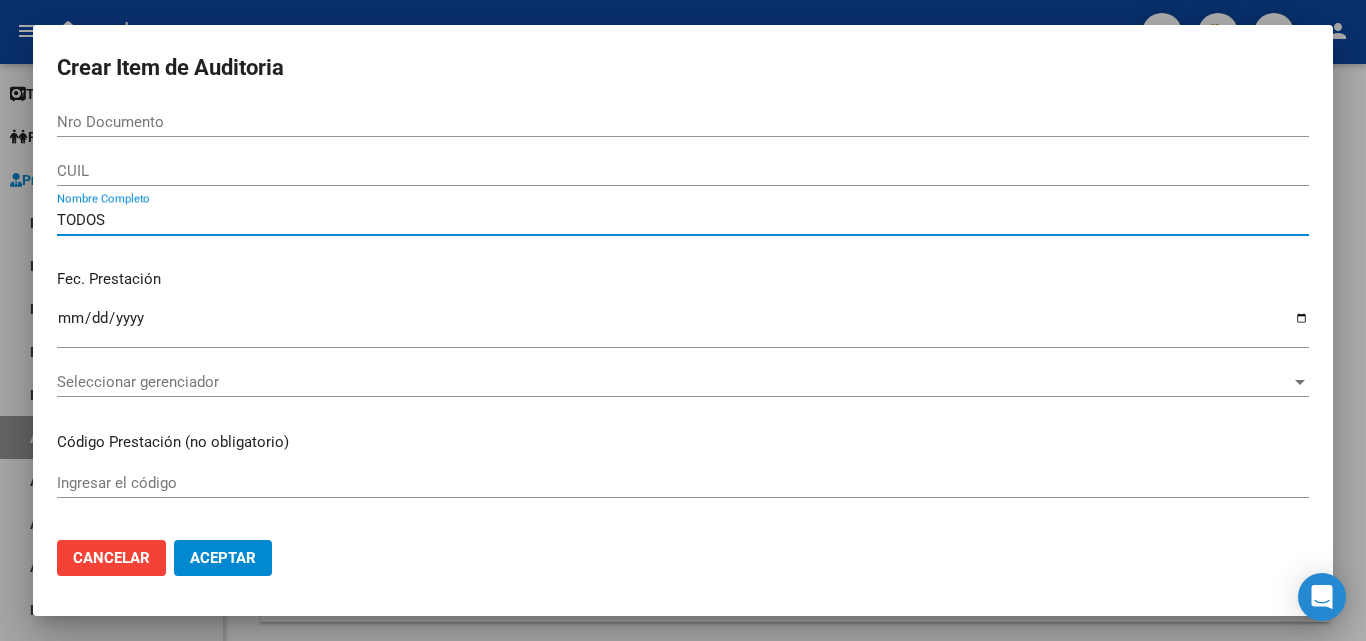 click on "TODOS" at bounding box center (683, 220) 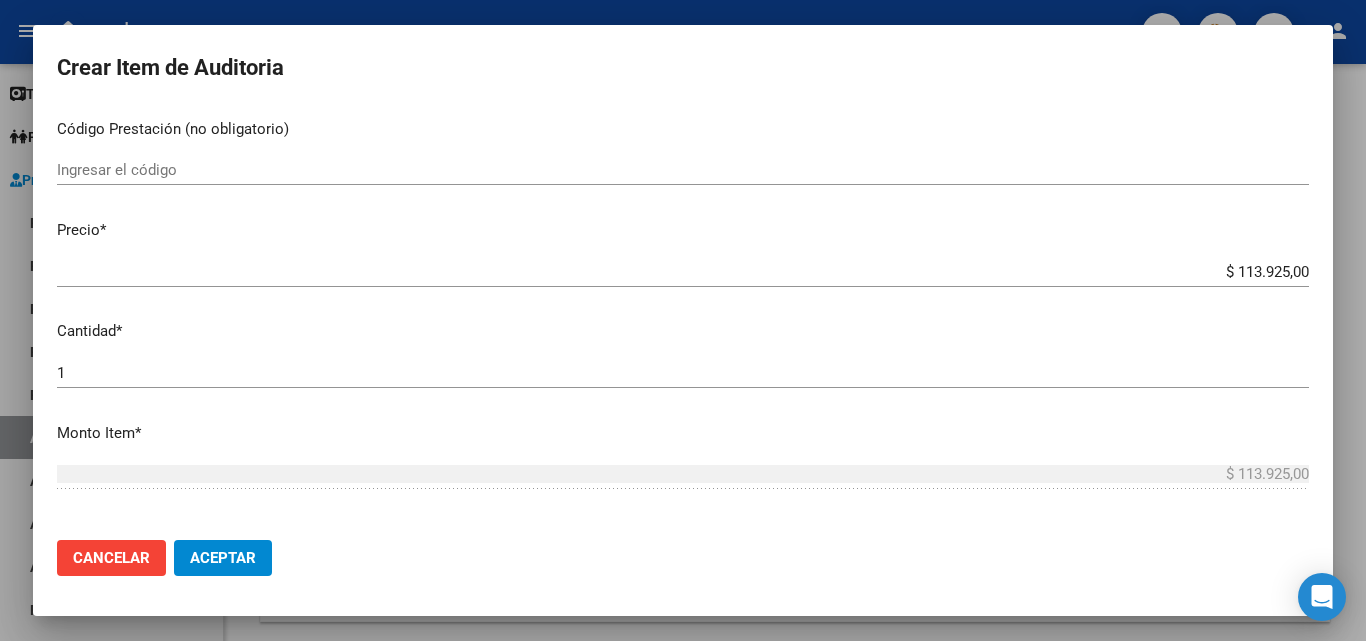 scroll, scrollTop: 500, scrollLeft: 0, axis: vertical 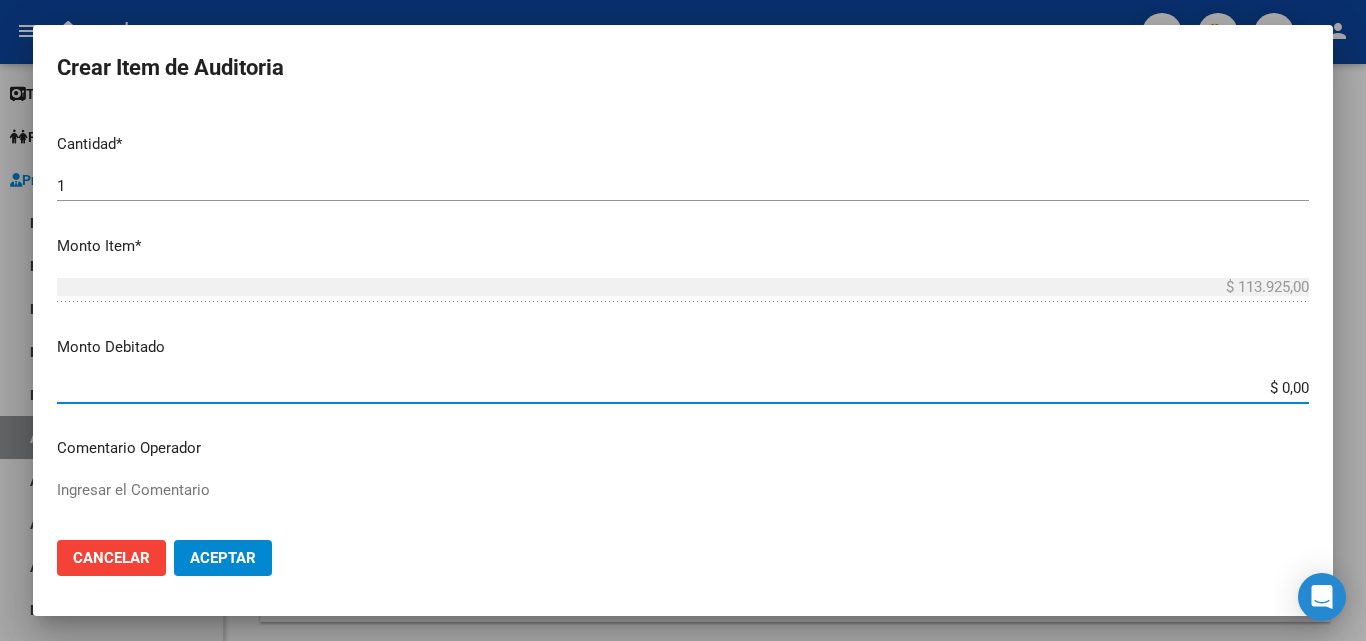 click on "$ 0,00" at bounding box center [683, 388] 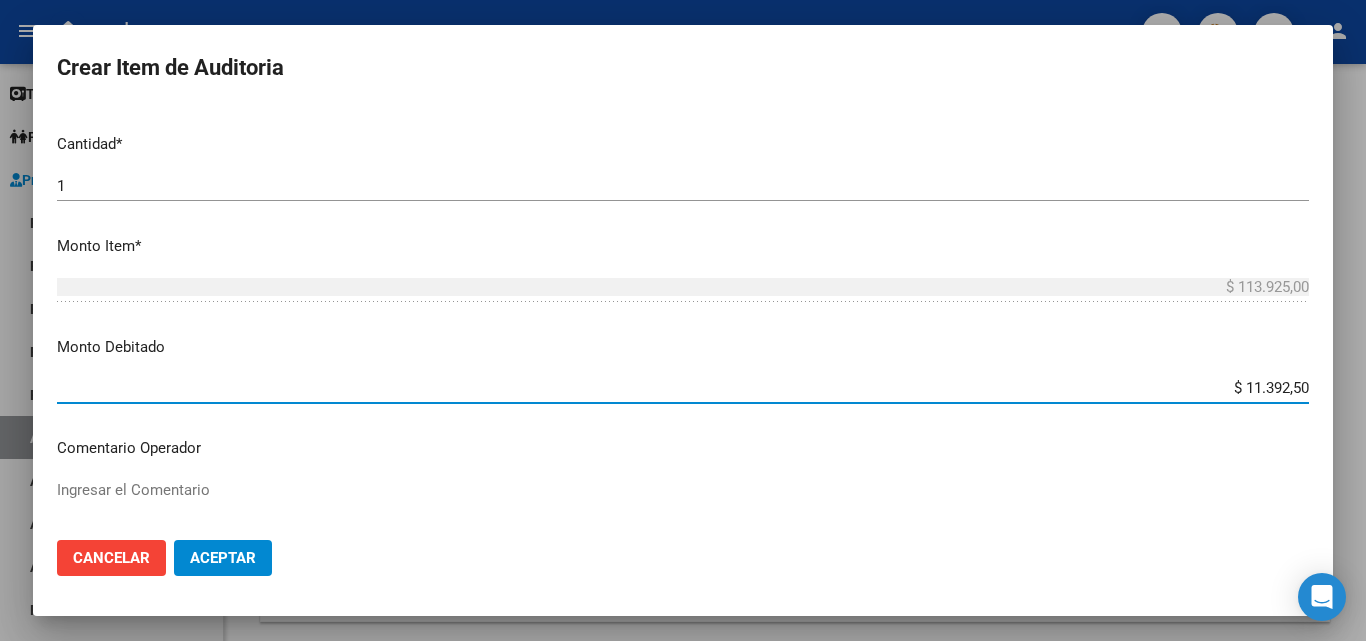 type on "$ 113.925,00" 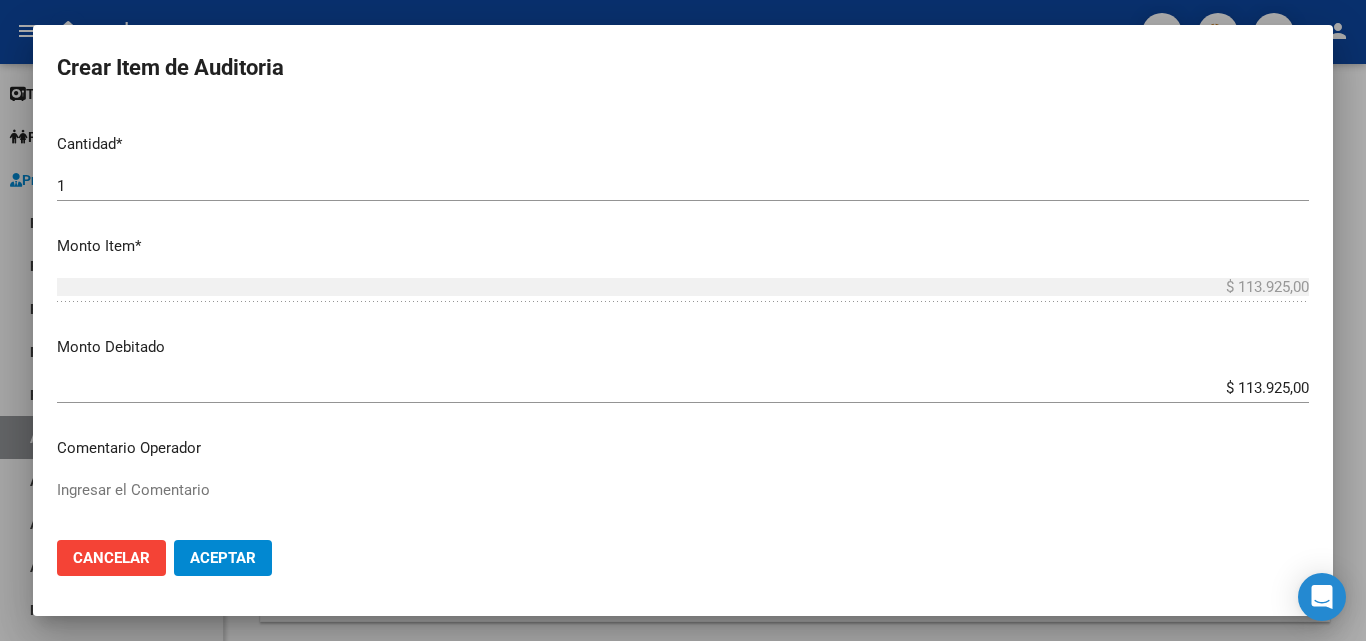 click on "Nro Documento    CUIL    TODOS Nombre Completo  Fec. Prestación    Ingresar la fecha  Seleccionar gerenciador Seleccionar gerenciador Código Prestación (no obligatorio)    Ingresar el código  Precio  *   $ 113.925,00 Ingresar el precio  Cantidad  *   1 Ingresar la cantidad  Monto Item  *   $ 113.925,00 Ingresar el monto  Monto Debitado    $ 113.925,00 Ingresar el monto  Comentario Operador    Ingresar el Comentario  Comentario Gerenciador    Ingresar el Comentario  Descripción    Ingresar el Descripción   Atencion Tipo  Seleccionar tipo Seleccionar tipo  Nomenclador  Seleccionar Nomenclador Seleccionar Nomenclador" at bounding box center (683, 315) 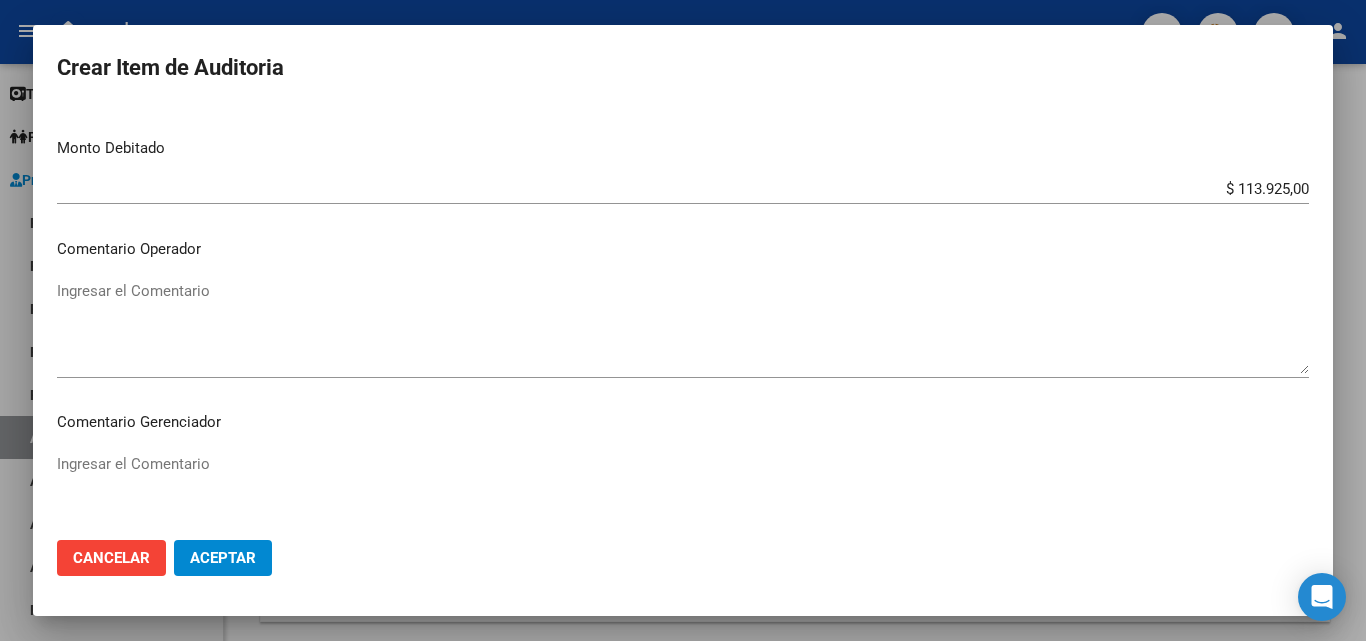 scroll, scrollTop: 700, scrollLeft: 0, axis: vertical 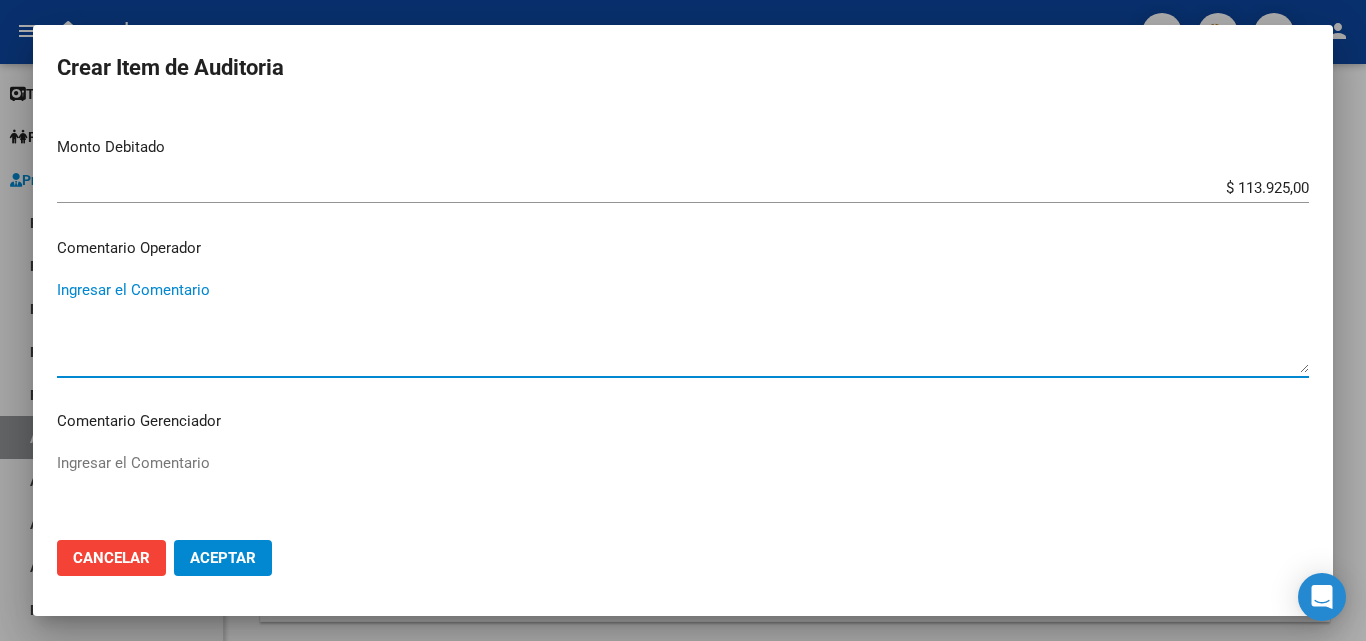 paste on "RECHAZADA POR ILEGITIMA; FALTA COPIA DE DNI QUE ACREDITE IDENTIDAD" 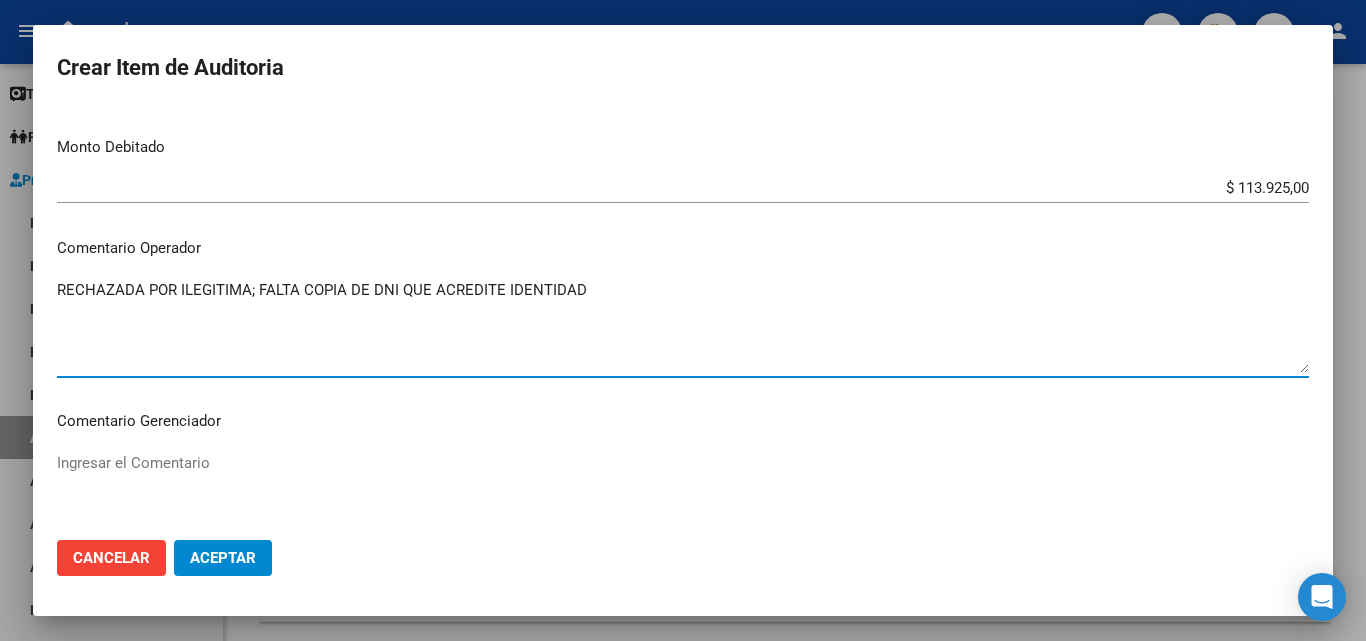 click on "Nro Documento    [CUIL]    TODOS Nombre Completo  Fec. Prestación    Ingresar la fecha  Seleccionar gerenciador Seleccionar gerenciador Código Prestación (no obligatorio)    Ingresar el código  Precio  *   $ 113.925,00 Ingresar el precio  Cantidad  *   1 Ingresar la cantidad  Monto Item  *   $ 113.925,00 Ingresar el monto  Monto Debitado    $ 113.925,00 Ingresar el monto  Comentario Operador    RECHAZADA POR ILEGITIMA; FALTA COPIA DE DNI QUE ACREDITE IDENTIDAD Ingresar el Comentario  Comentario Gerenciador    Ingresar el Comentario  Descripción    Ingresar el Descripción   Atencion Tipo  Seleccionar tipo Seleccionar tipo  Nomenclador  Seleccionar Nomenclador Seleccionar Nomenclador" at bounding box center (683, 315) 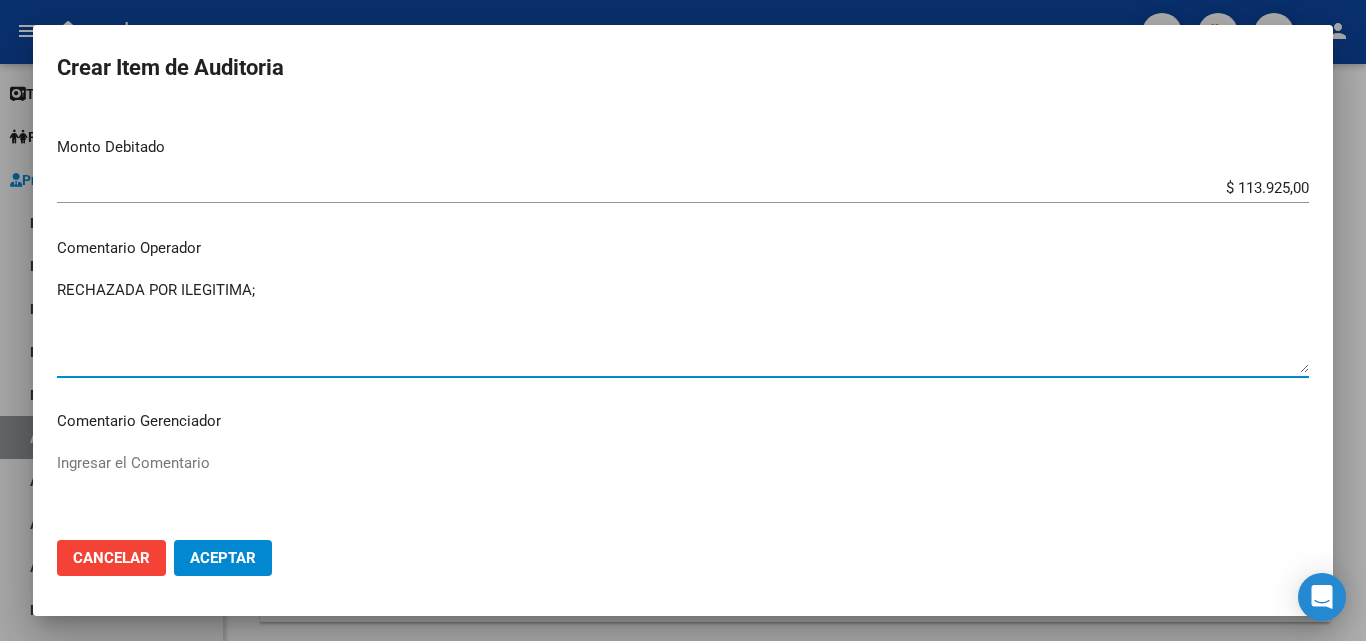 click on "RECHAZADA POR ILEGITIMA;" at bounding box center (683, 326) 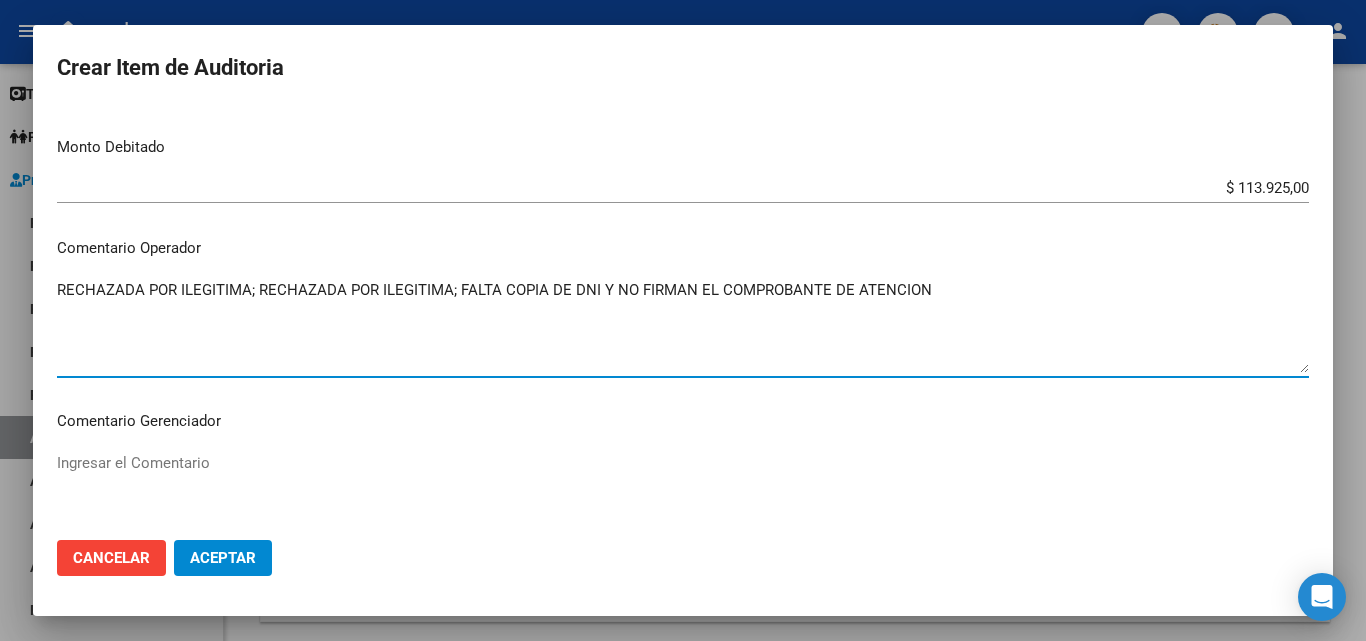 drag, startPoint x: 459, startPoint y: 288, endPoint x: 260, endPoint y: 311, distance: 200.32474 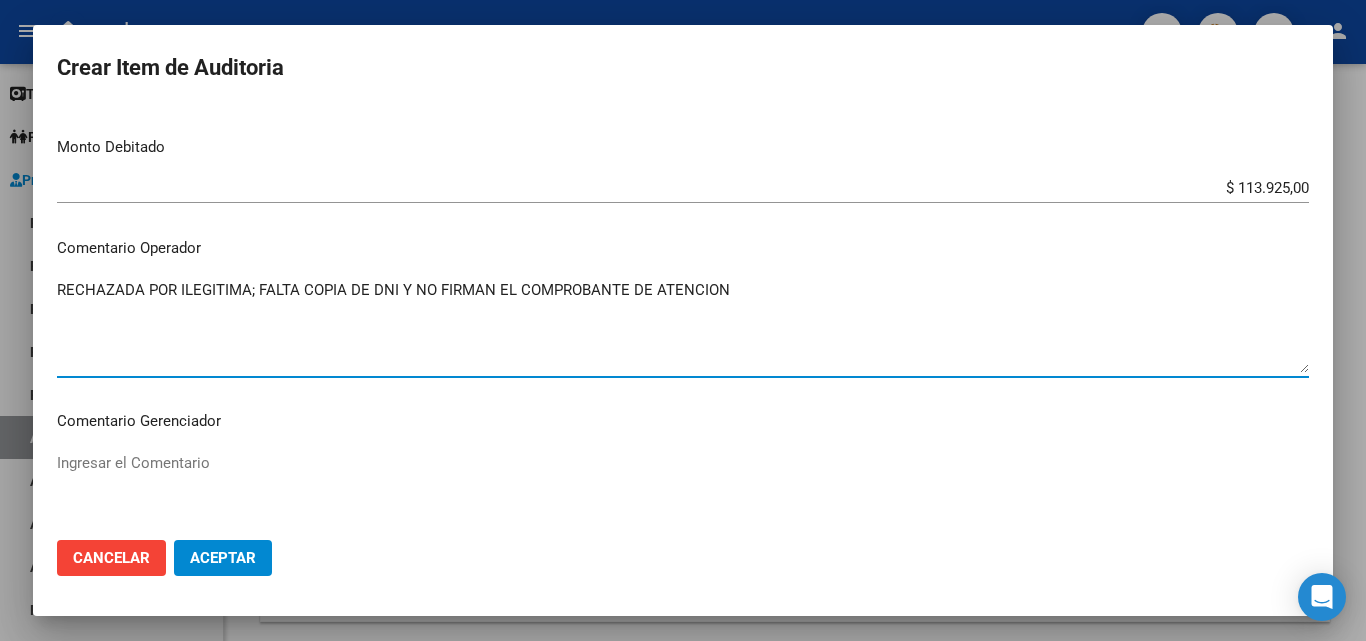 click on "Nro Documento    CUIL    TODOS Nombre Completo  Fec. Prestación    Ingresar la fecha  Seleccionar gerenciador Seleccionar gerenciador Código Prestación (no obligatorio)    Ingresar el código  Precio  *   $ 113.925,00 Ingresar el precio  Cantidad  *   1 Ingresar la cantidad  Monto Item  *   $ 113.925,00 Ingresar el monto  Monto Debitado    $ 113.925,00 Ingresar el monto  Comentario Operador    RECHAZADA POR ILEGITIMA; FALTA COPIA DE DNI Y NO FIRMAN EL COMPROBANTE DE ATENCION Ingresar el Comentario  Comentario Gerenciador    Ingresar el Comentario  Descripción    Ingresar el Descripción   Atencion Tipo  Seleccionar tipo Seleccionar tipo  Nomenclador  Seleccionar Nomenclador Seleccionar Nomenclador" at bounding box center (683, 315) 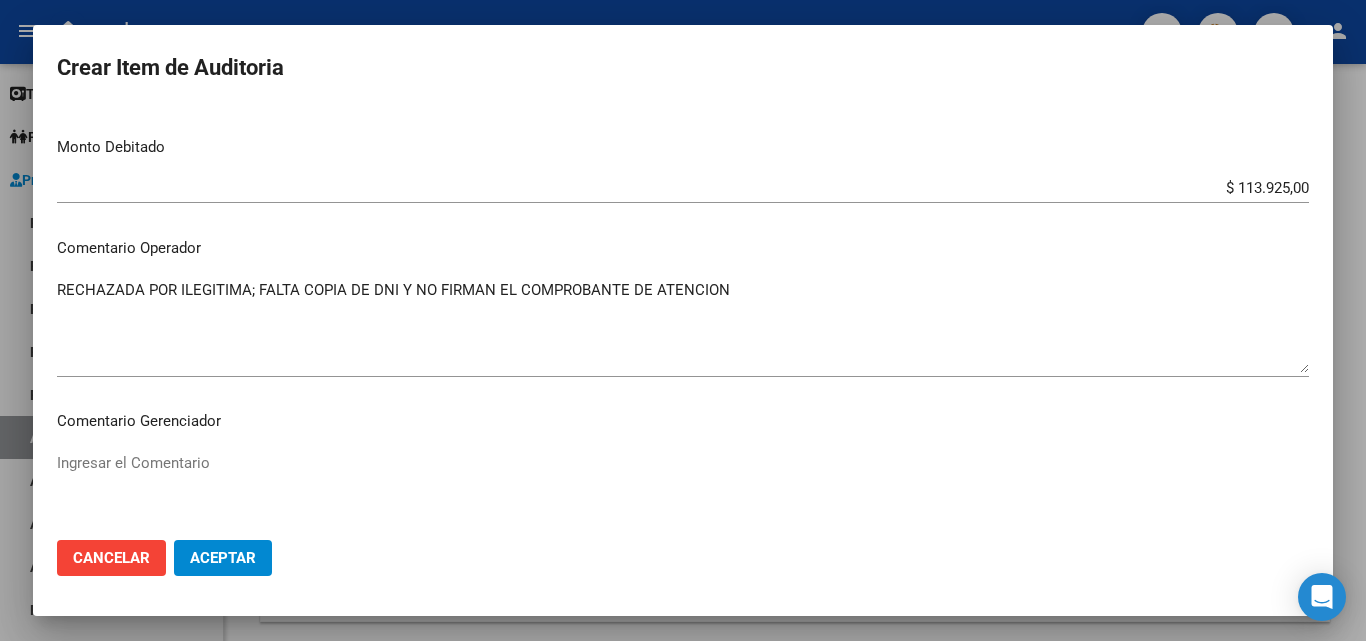 click on "RECHAZADA POR ILEGITIMA; FALTA COPIA DE DNI Y NO FIRMAN EL COMPROBANTE DE ATENCION" at bounding box center [683, 326] 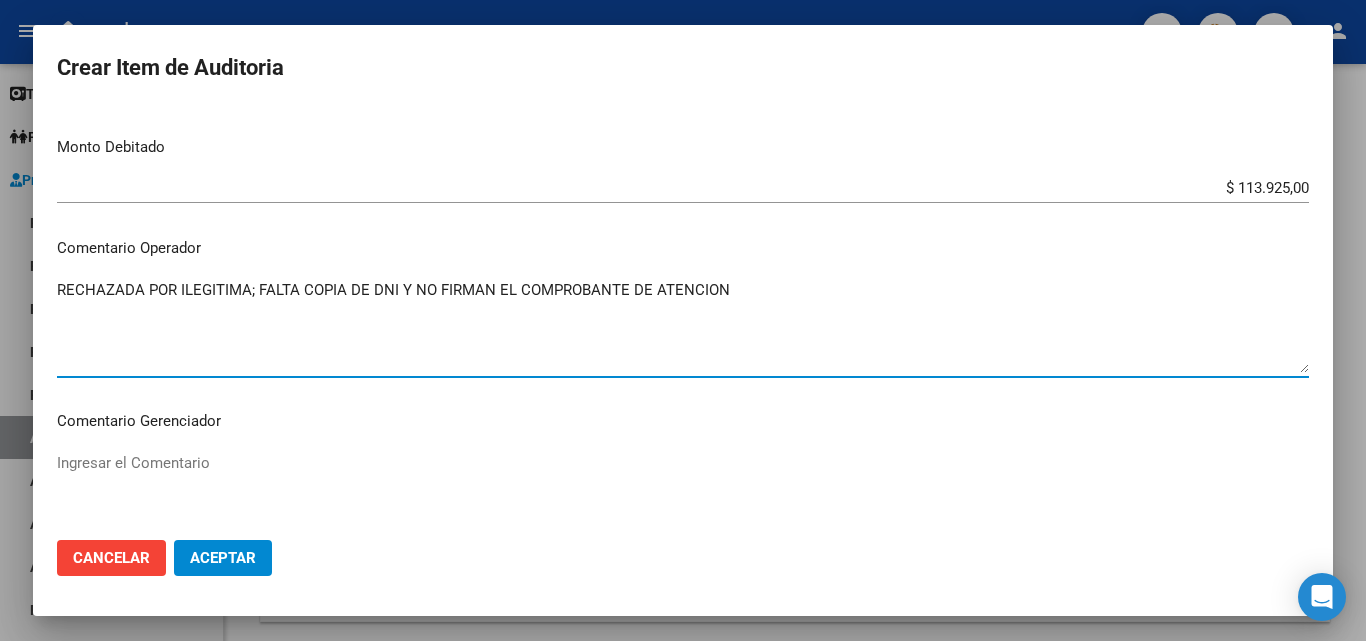 click on "Comentario Operador" at bounding box center [683, 248] 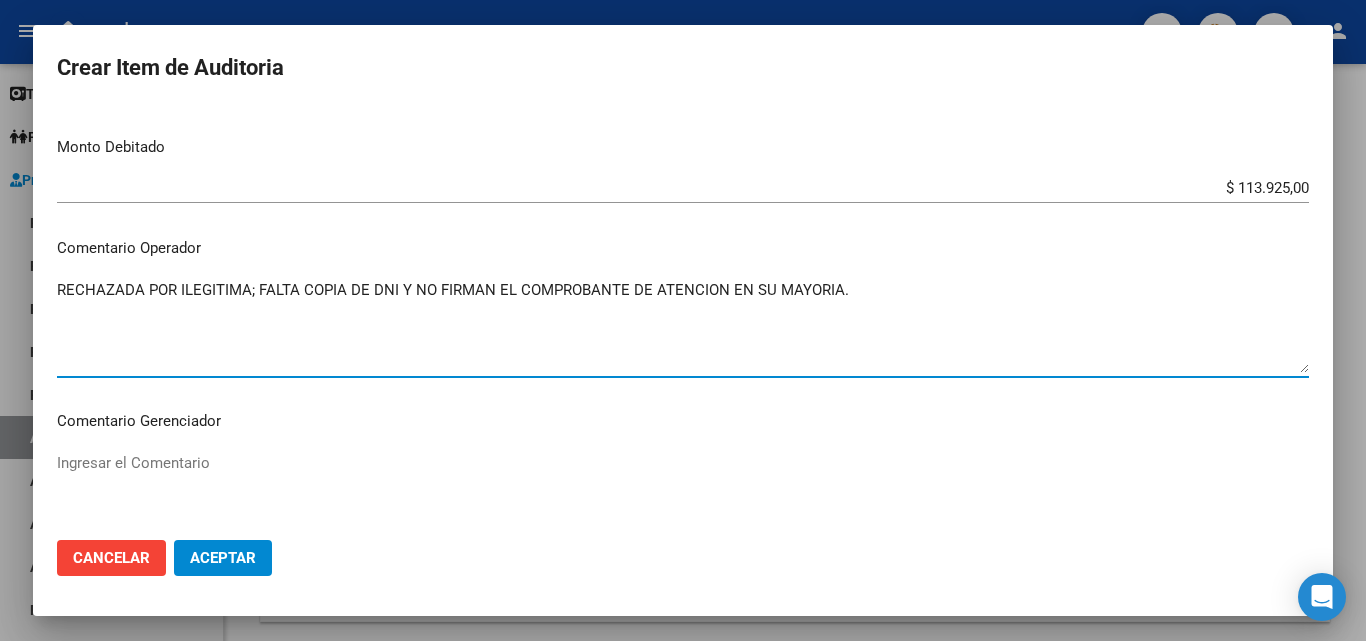type on "RECHAZADA POR ILEGITIMA; FALTA COPIA DE DNI Y NO FIRMAN EL COMPROBANTE DE ATENCION EN SU MAYORIA." 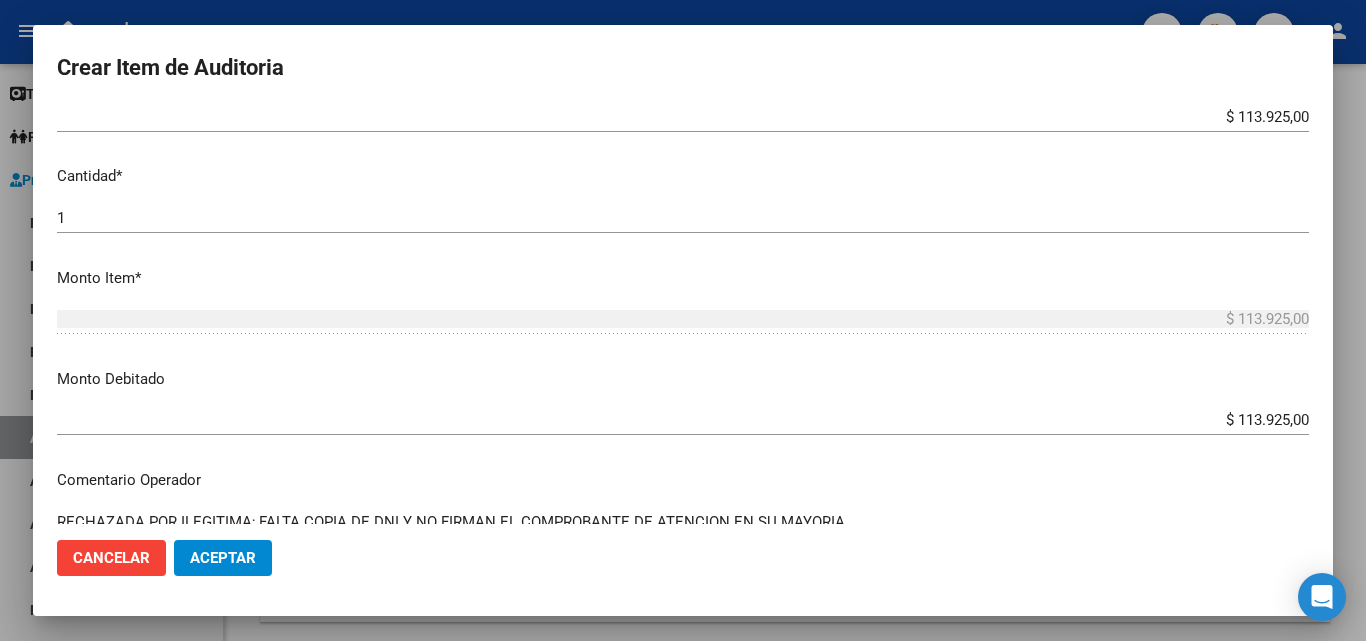 scroll, scrollTop: 900, scrollLeft: 0, axis: vertical 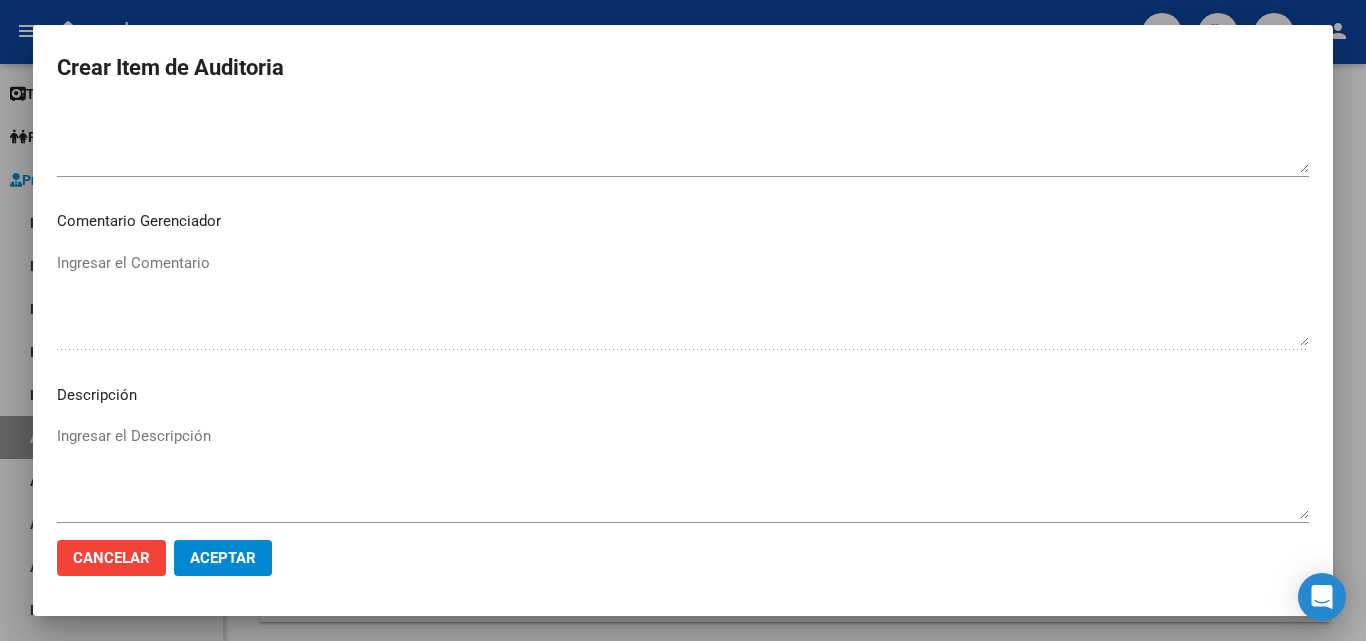 click on "Aceptar" 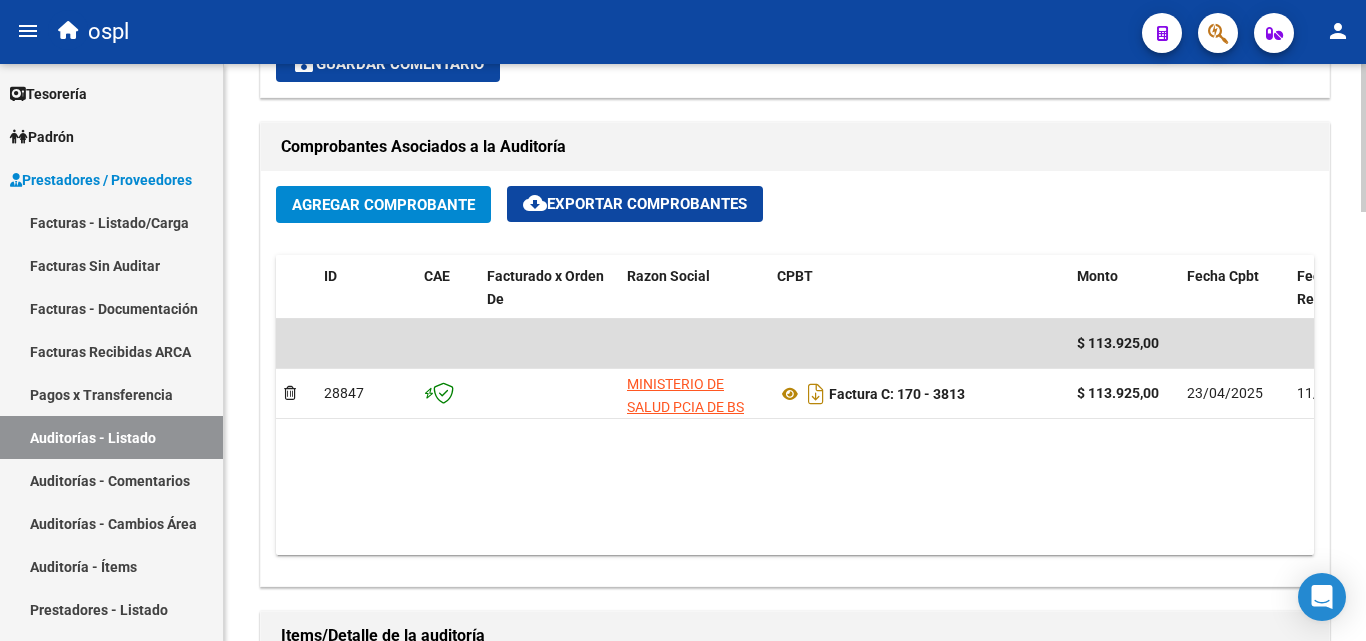 scroll, scrollTop: 901, scrollLeft: 0, axis: vertical 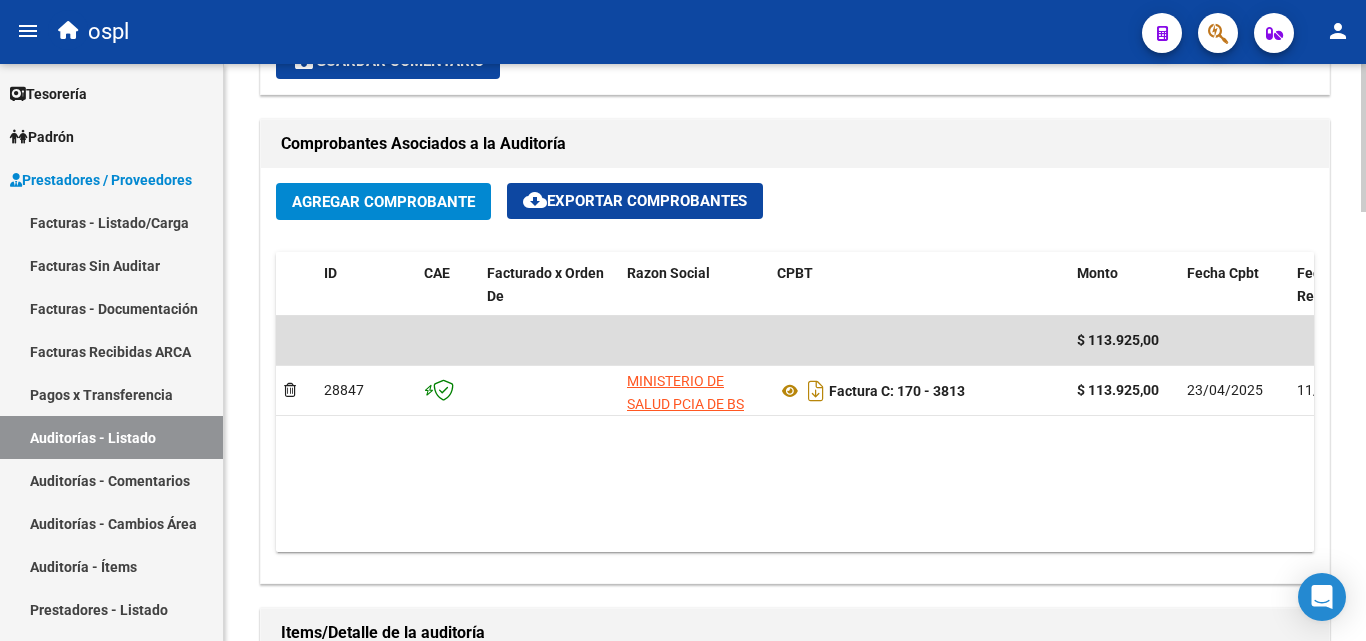 click on "Facturas Sin Auditar" at bounding box center (111, 265) 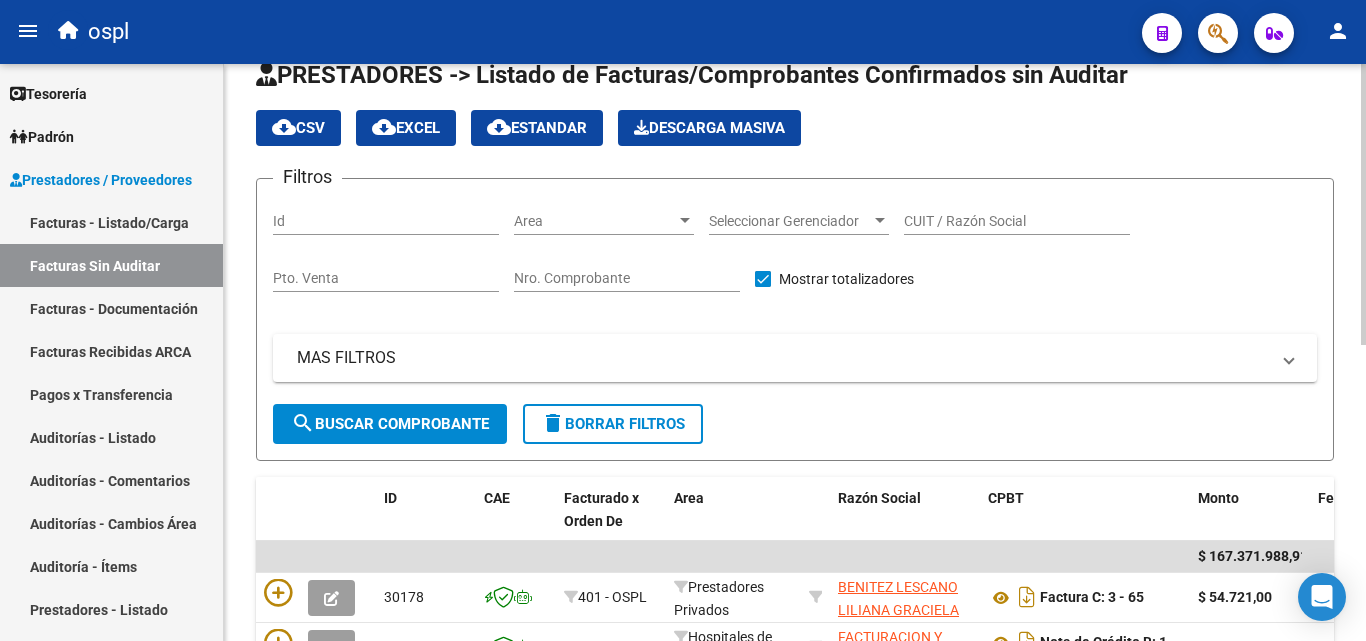 scroll, scrollTop: 6, scrollLeft: 0, axis: vertical 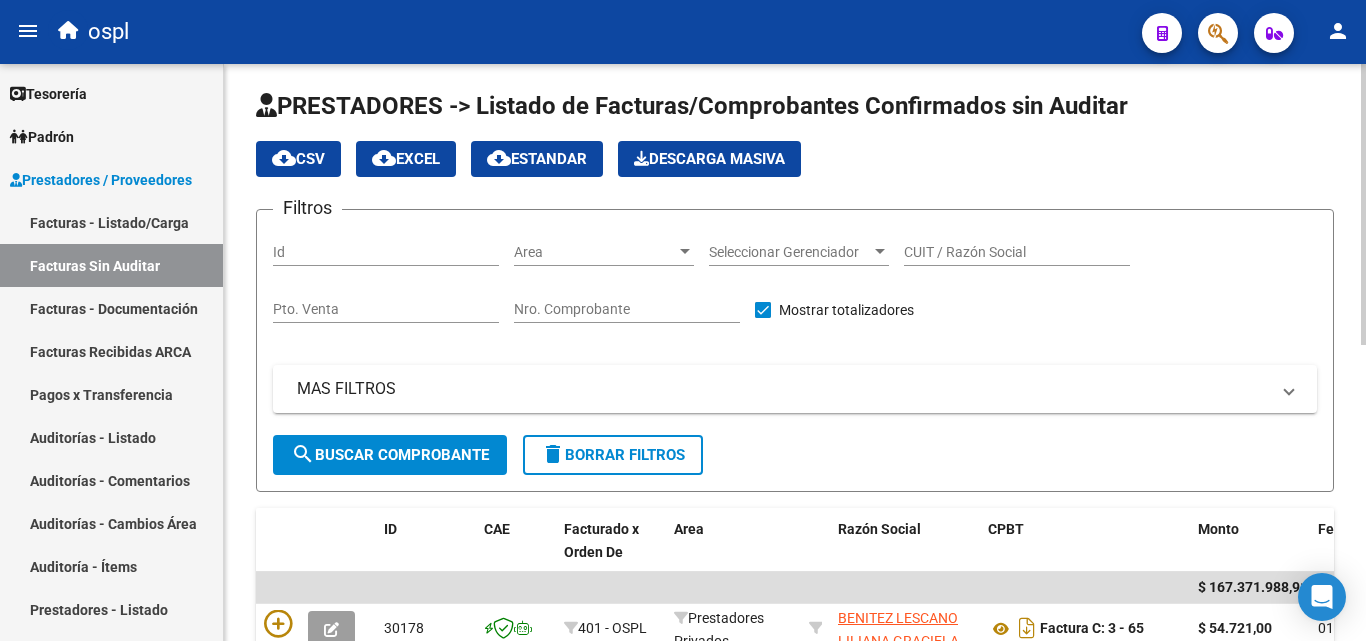 click on "Nro. Comprobante" at bounding box center (627, 309) 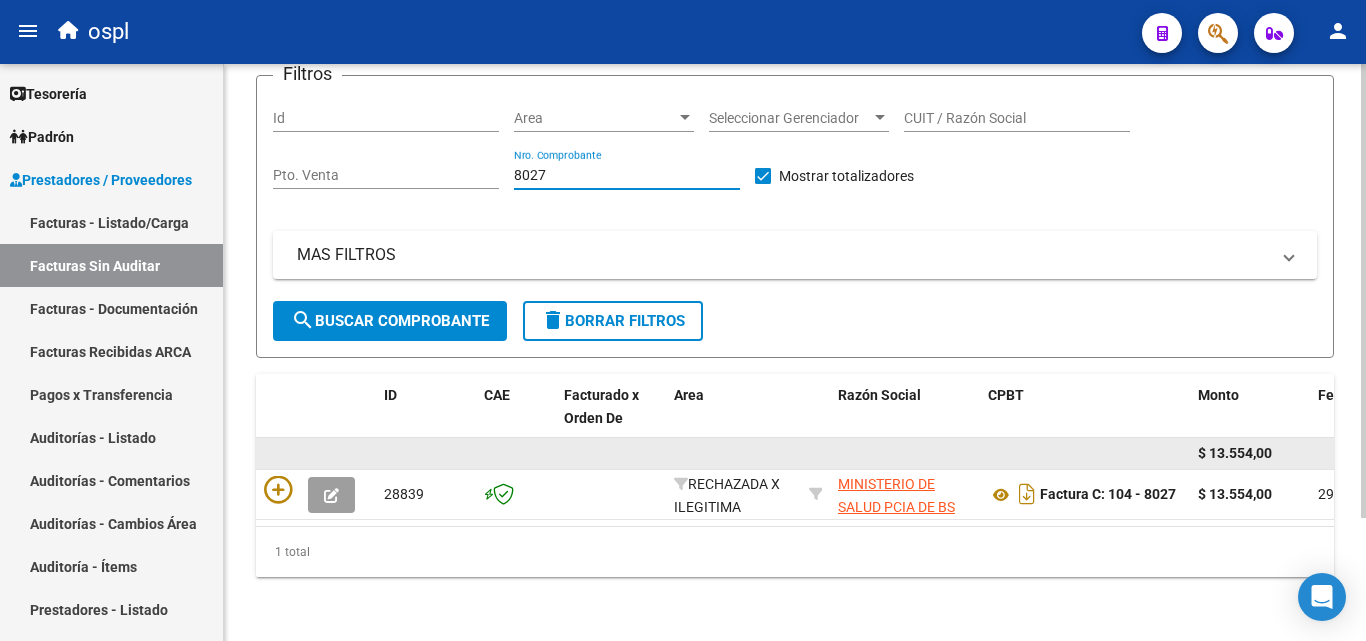 scroll, scrollTop: 156, scrollLeft: 0, axis: vertical 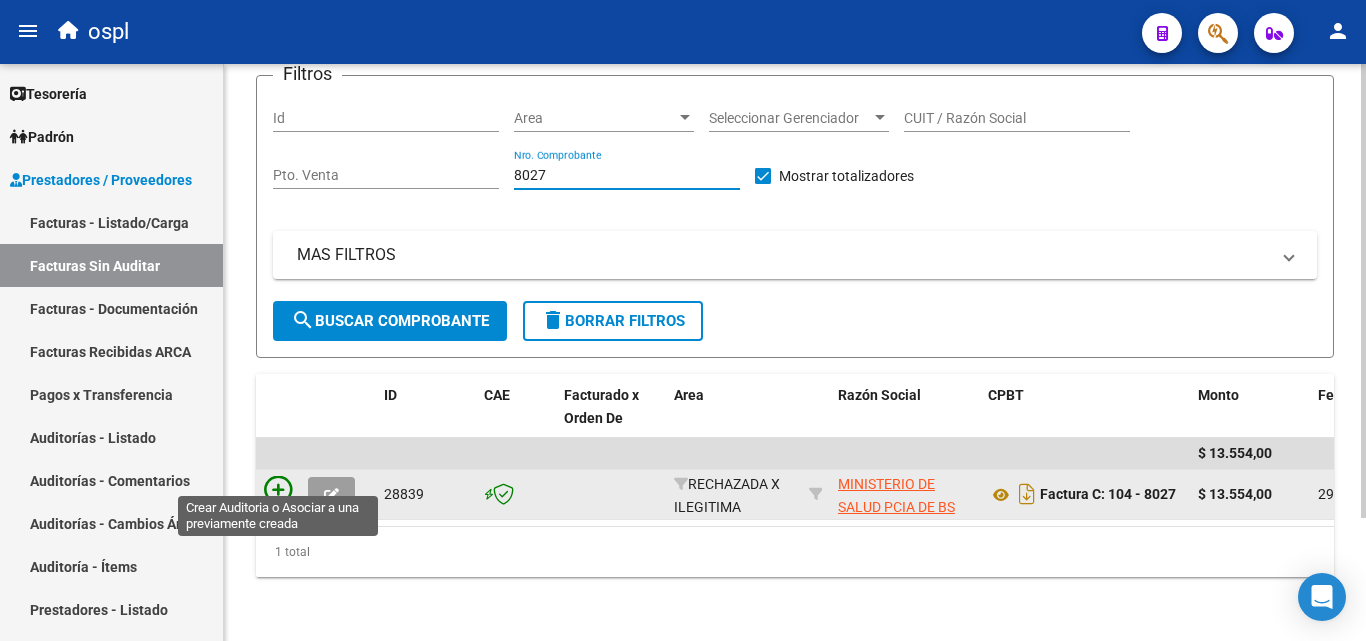type on "8027" 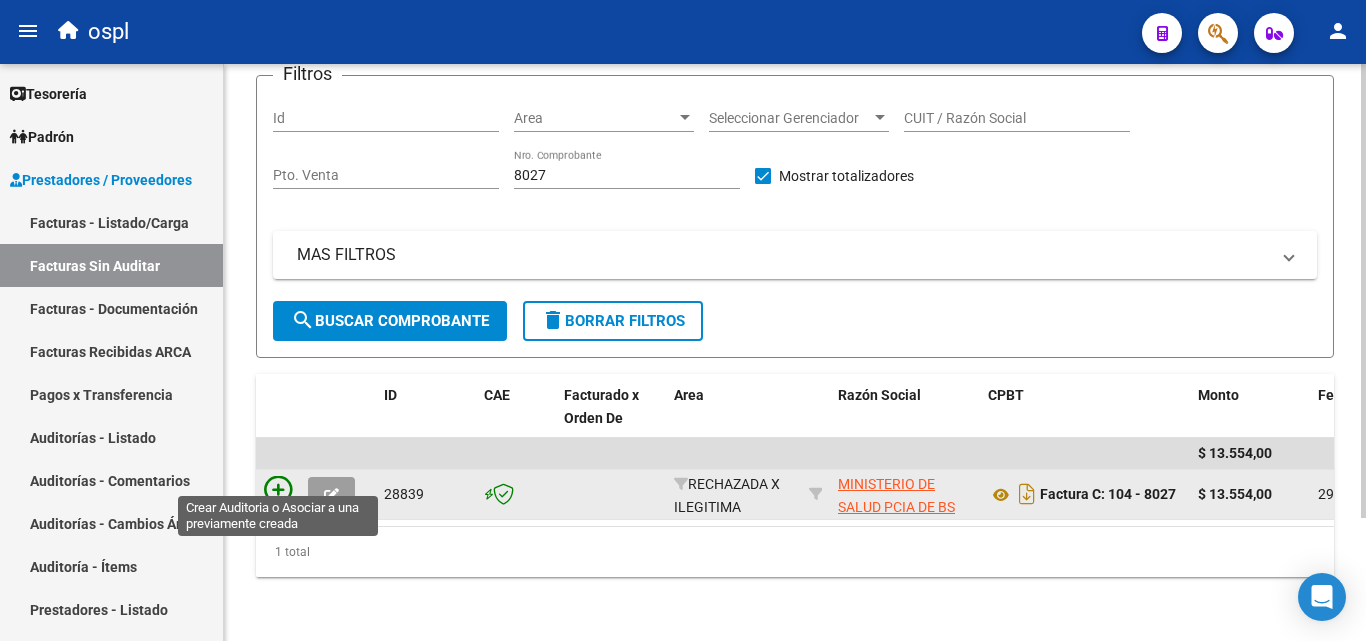 click 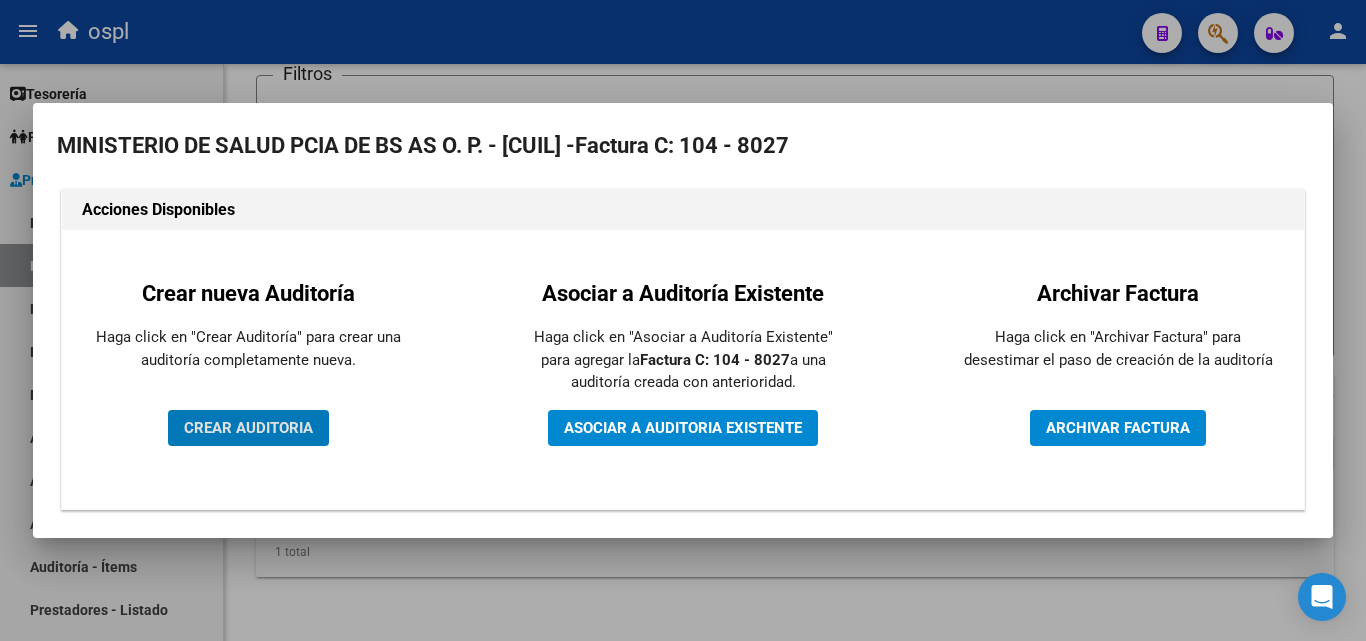 click on "CREAR AUDITORIA" at bounding box center (248, 428) 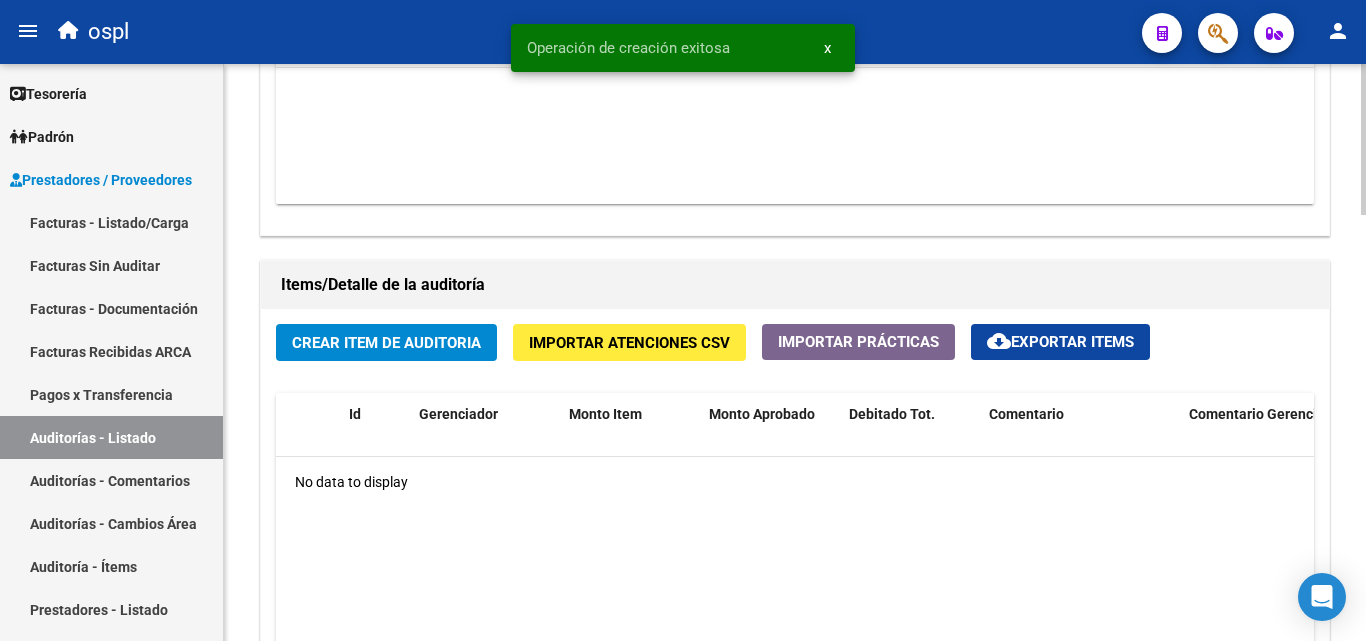 scroll, scrollTop: 1300, scrollLeft: 0, axis: vertical 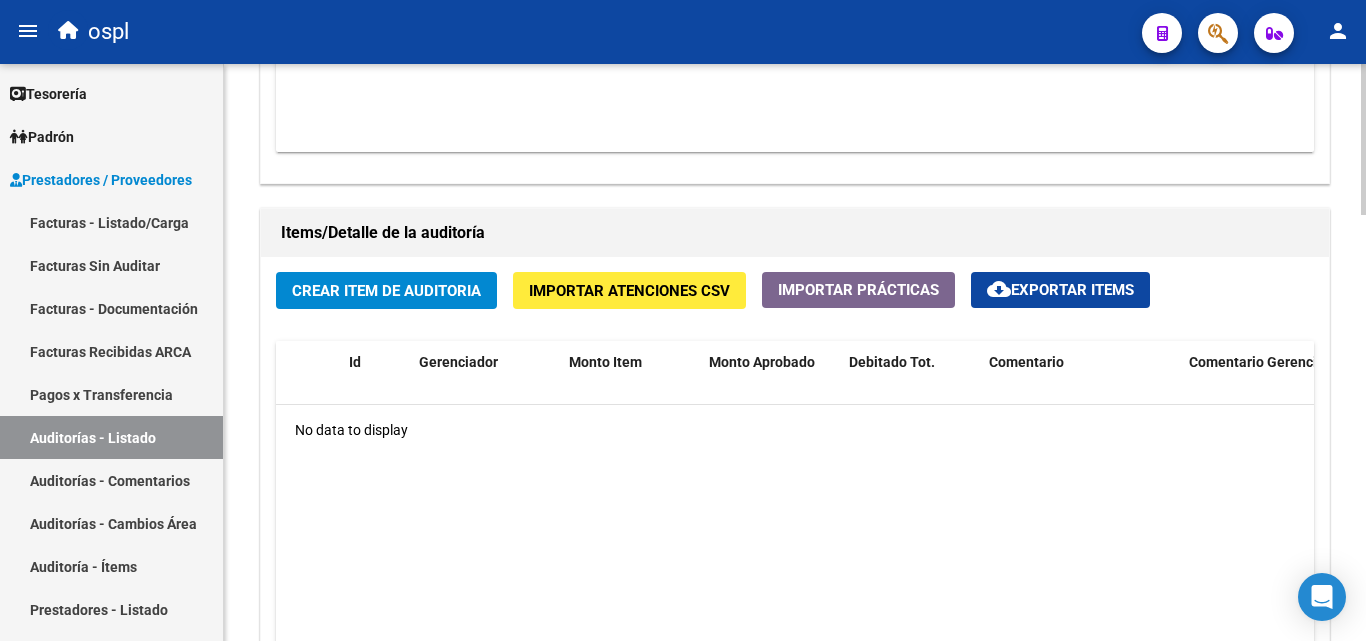 click on "Crear Item de Auditoria" 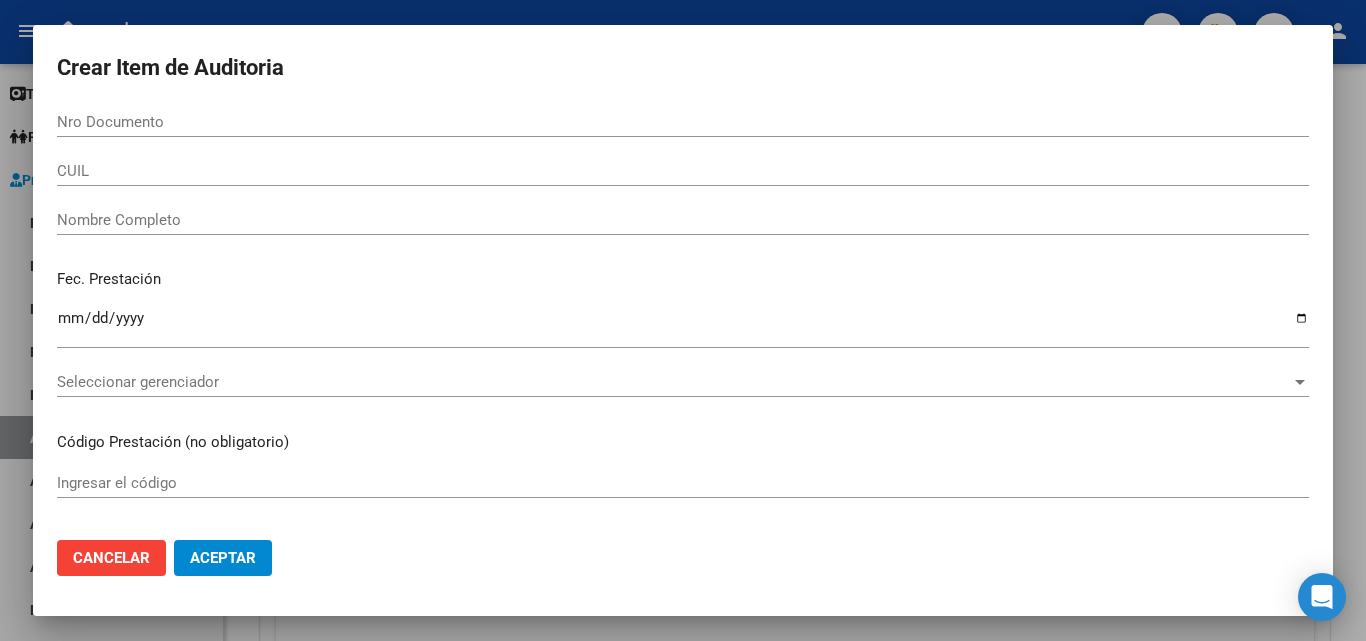 click on "Nombre Completo" at bounding box center [683, 220] 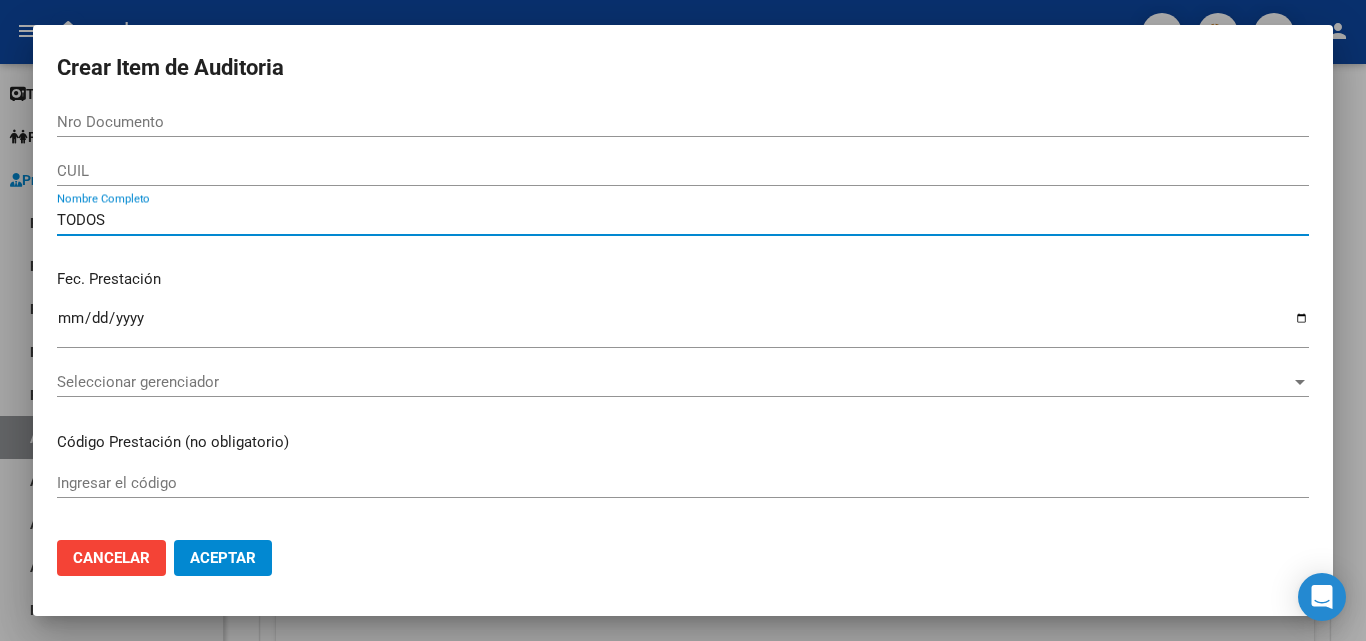type on "TODOS" 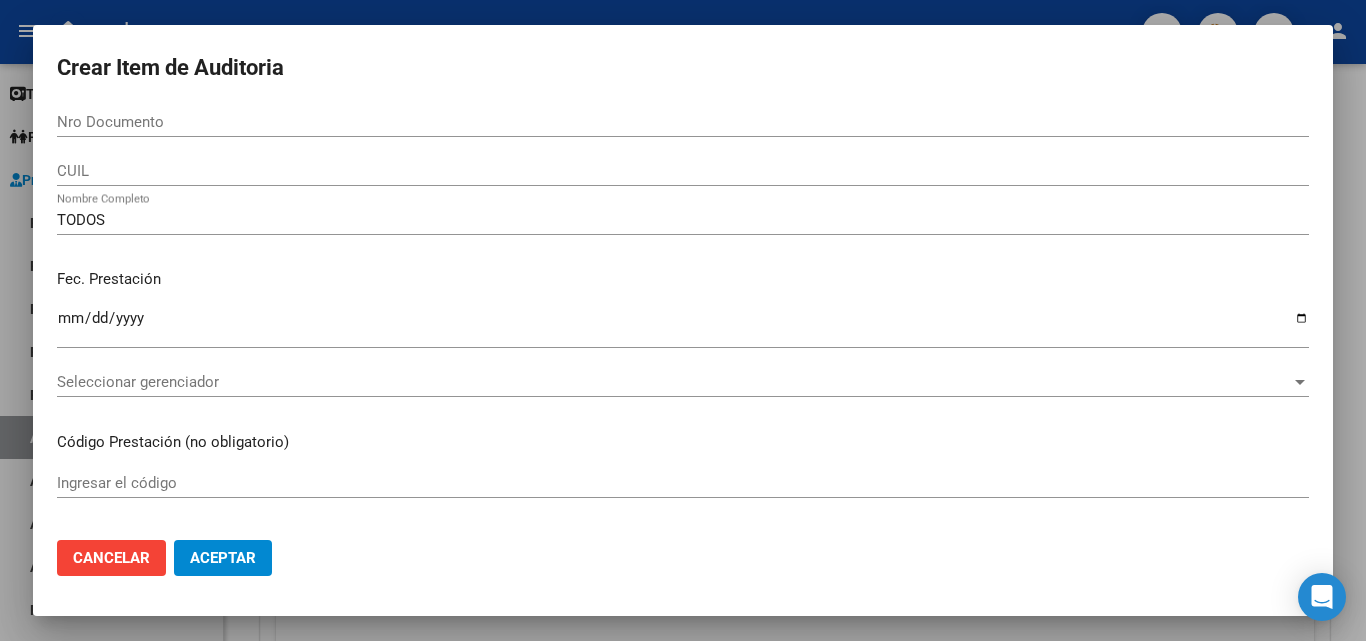 click on "Fec. Prestación    Ingresar la fecha" at bounding box center (683, 310) 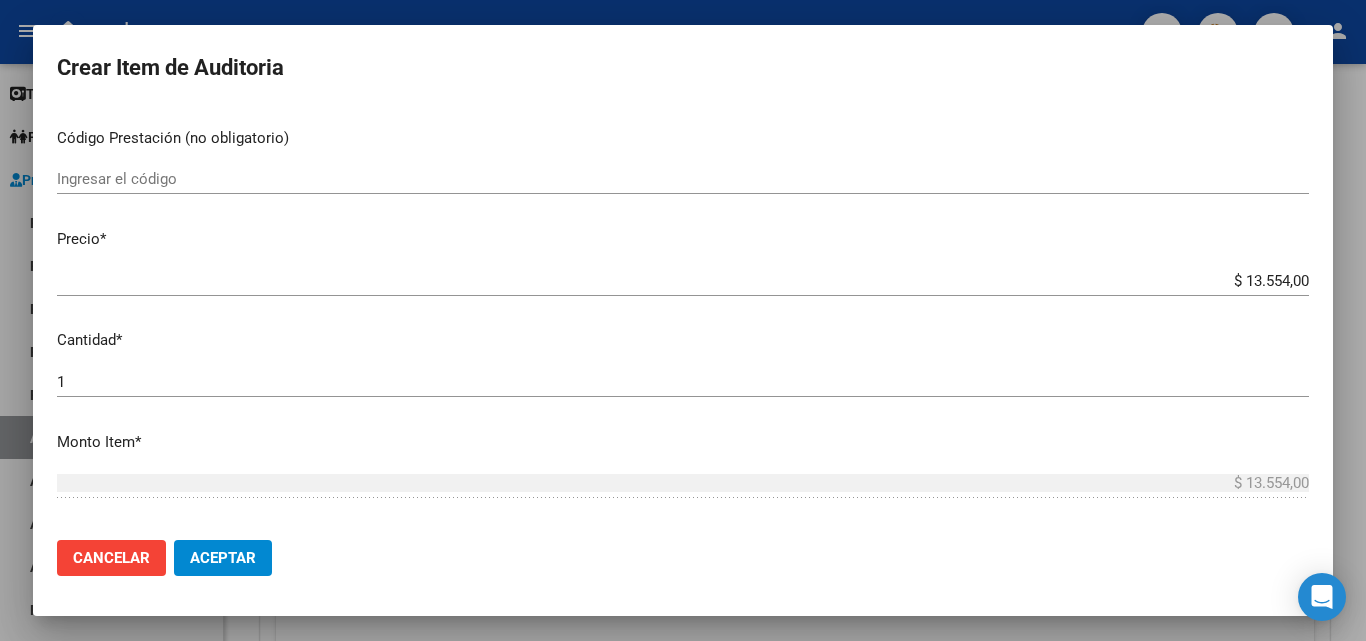 scroll, scrollTop: 400, scrollLeft: 0, axis: vertical 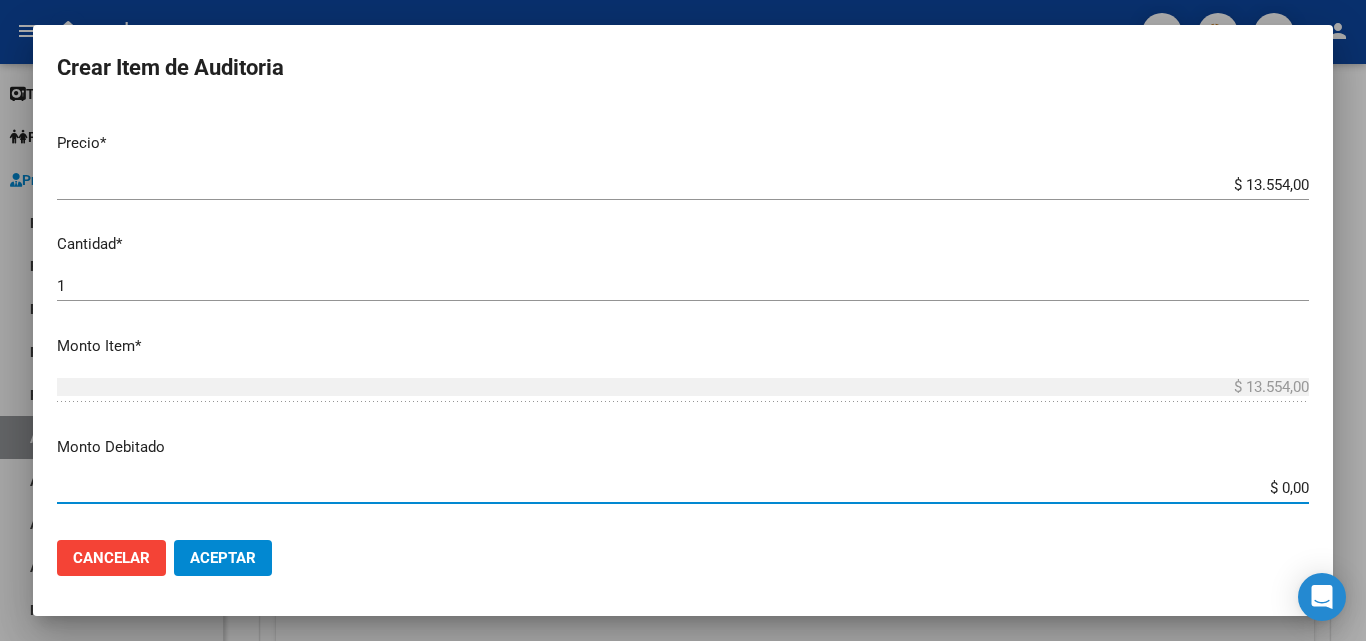 click on "$ 0,00" at bounding box center (683, 488) 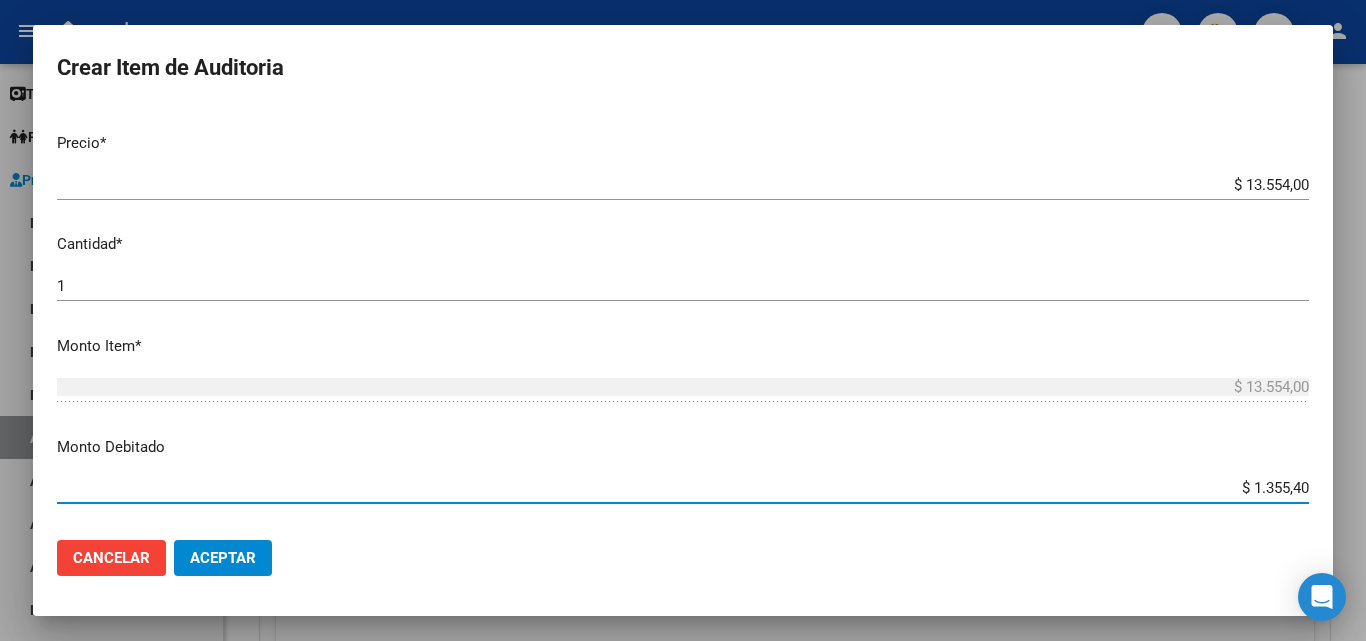 type on "$ 13.554,00" 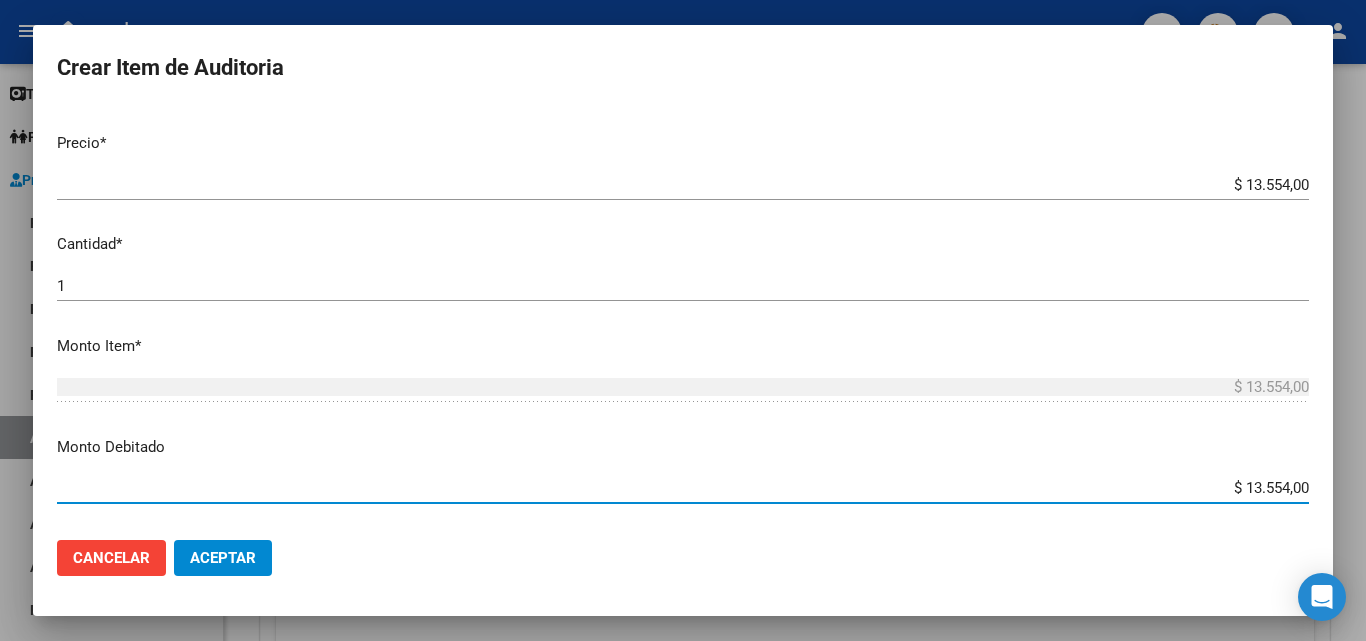 click on "Nro Documento    CUIL    TODOS Nombre Completo  Fec. Prestación    Ingresar la fecha  Seleccionar gerenciador Seleccionar gerenciador Código Prestación (no obligatorio)    Ingresar el código  Precio  *   $ 13.554,00 Ingresar el precio  Cantidad  *   1 Ingresar la cantidad  Monto Item  *   $ 13.554,00 Ingresar el monto  Monto Debitado    $ 13.554,00 Ingresar el monto  Comentario Operador    Ingresar el Comentario  Comentario Gerenciador    Ingresar el Comentario  Descripción    Ingresar el Descripción   Atencion Tipo  Seleccionar tipo Seleccionar tipo  Nomenclador  Seleccionar Nomenclador Seleccionar Nomenclador" at bounding box center [683, 315] 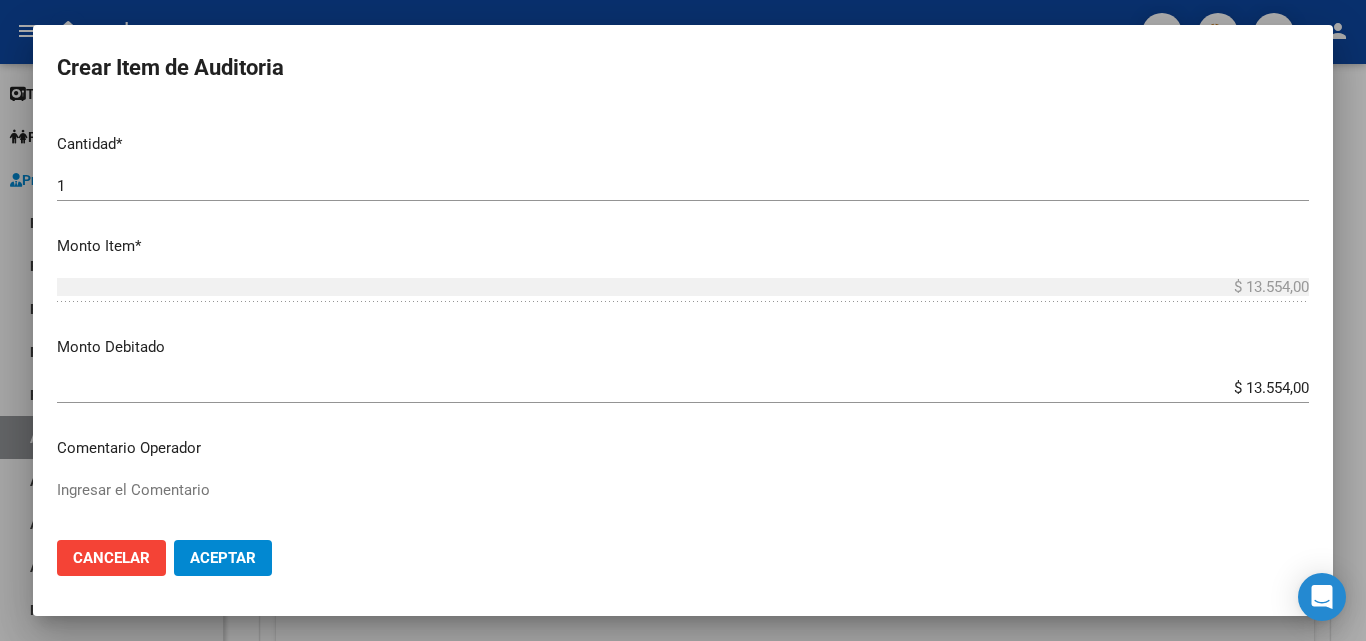 scroll, scrollTop: 600, scrollLeft: 0, axis: vertical 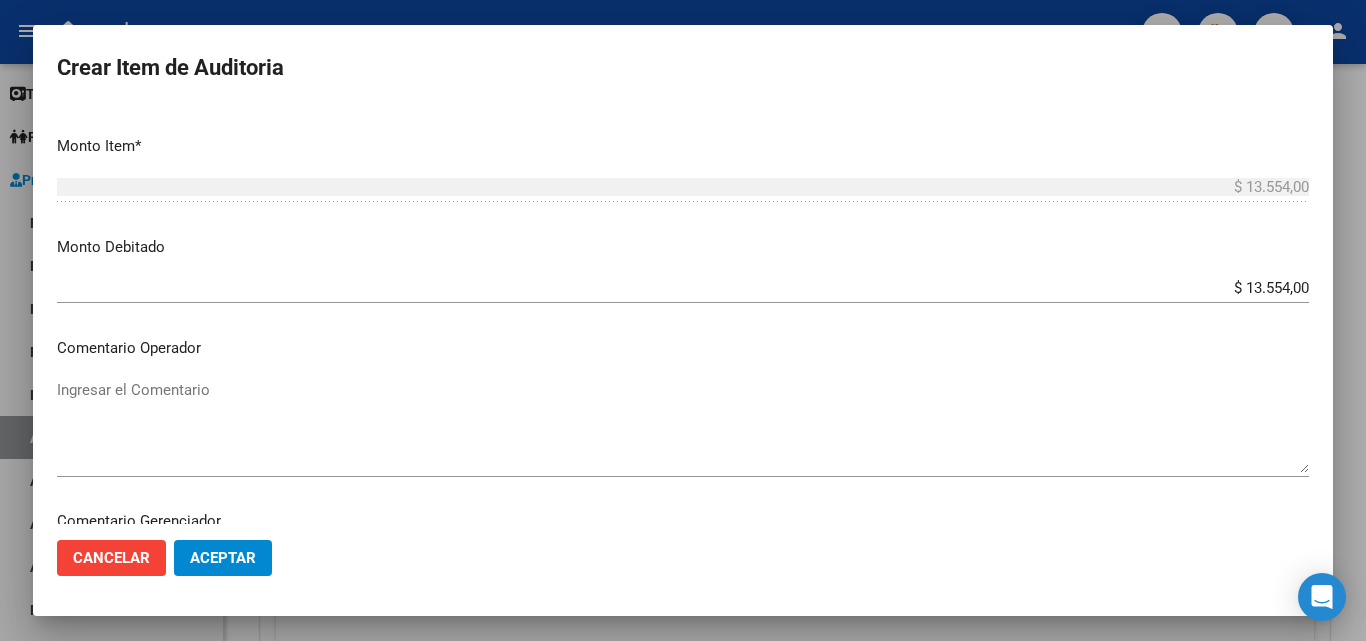 drag, startPoint x: 319, startPoint y: 374, endPoint x: 201, endPoint y: 404, distance: 121.75385 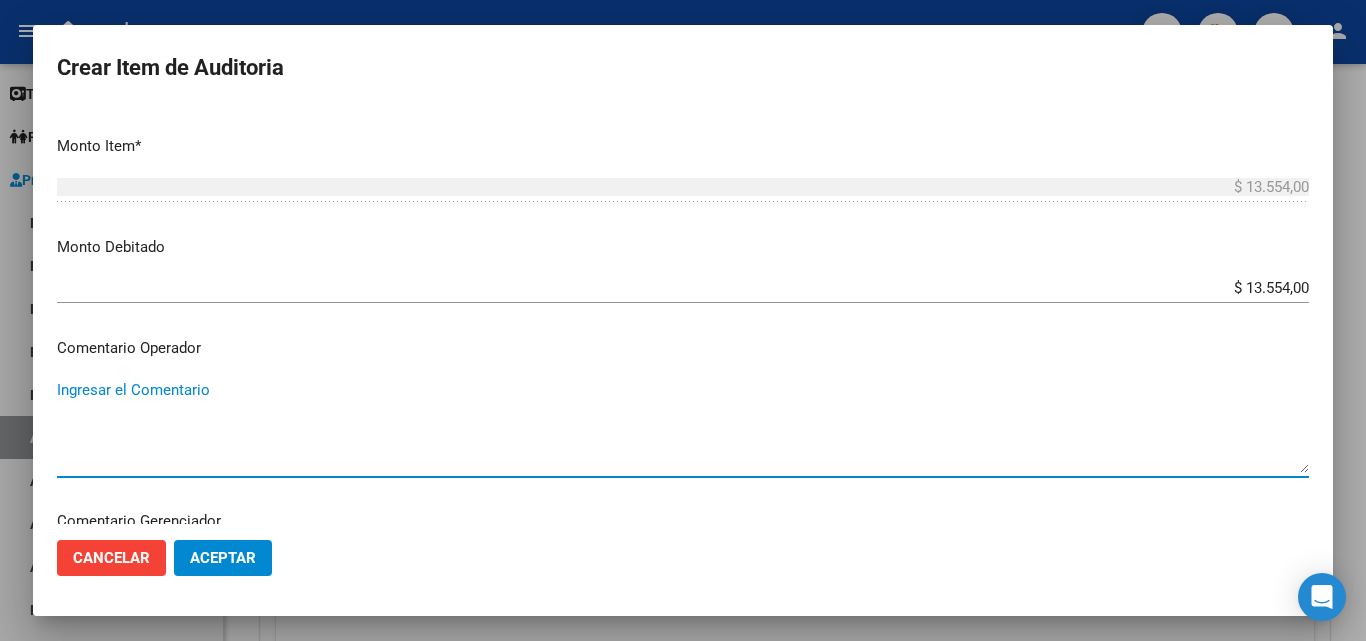 drag, startPoint x: 201, startPoint y: 404, endPoint x: 192, endPoint y: 428, distance: 25.632011 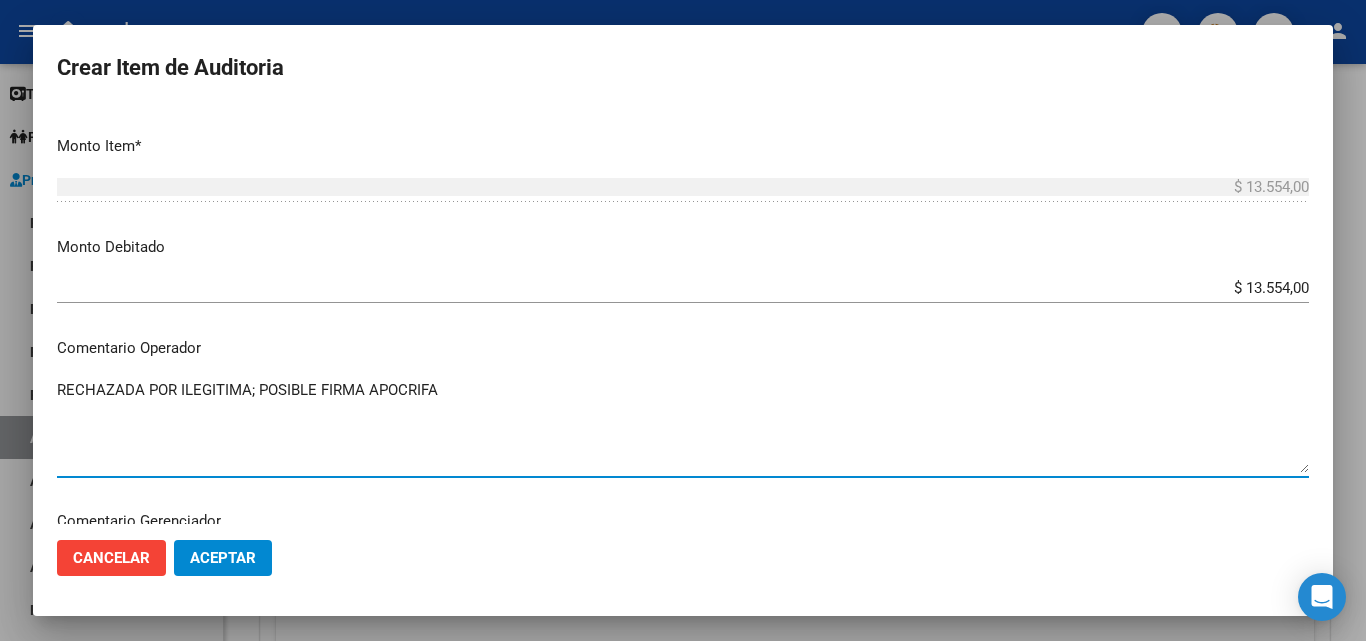 click on "RECHAZADA POR ILEGITIMA; POSIBLE FIRMA APOCRIFA" at bounding box center (683, 426) 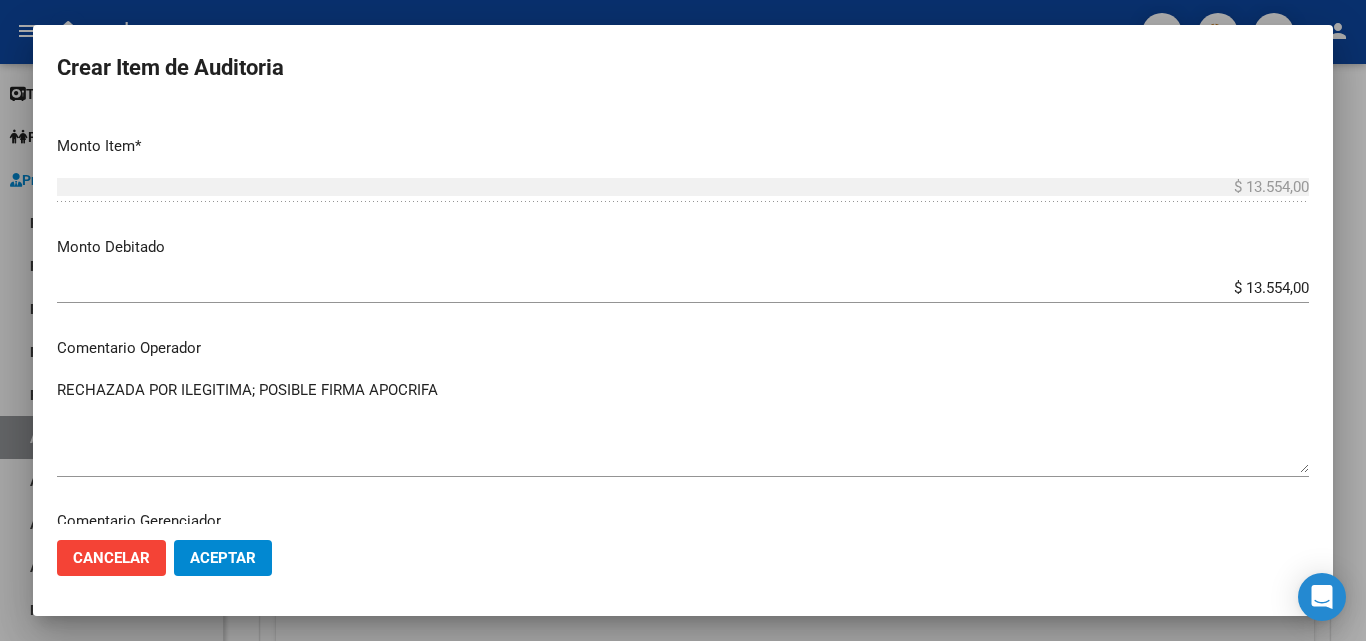 scroll, scrollTop: 1000, scrollLeft: 0, axis: vertical 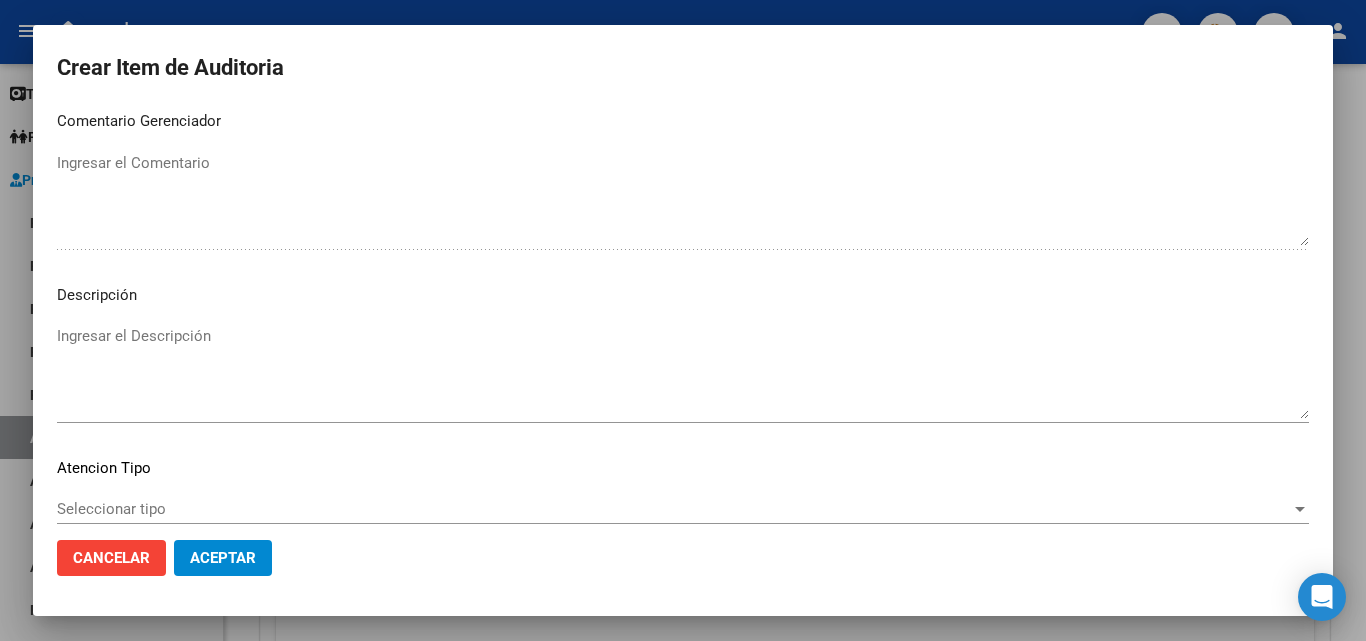 click on "Aceptar" 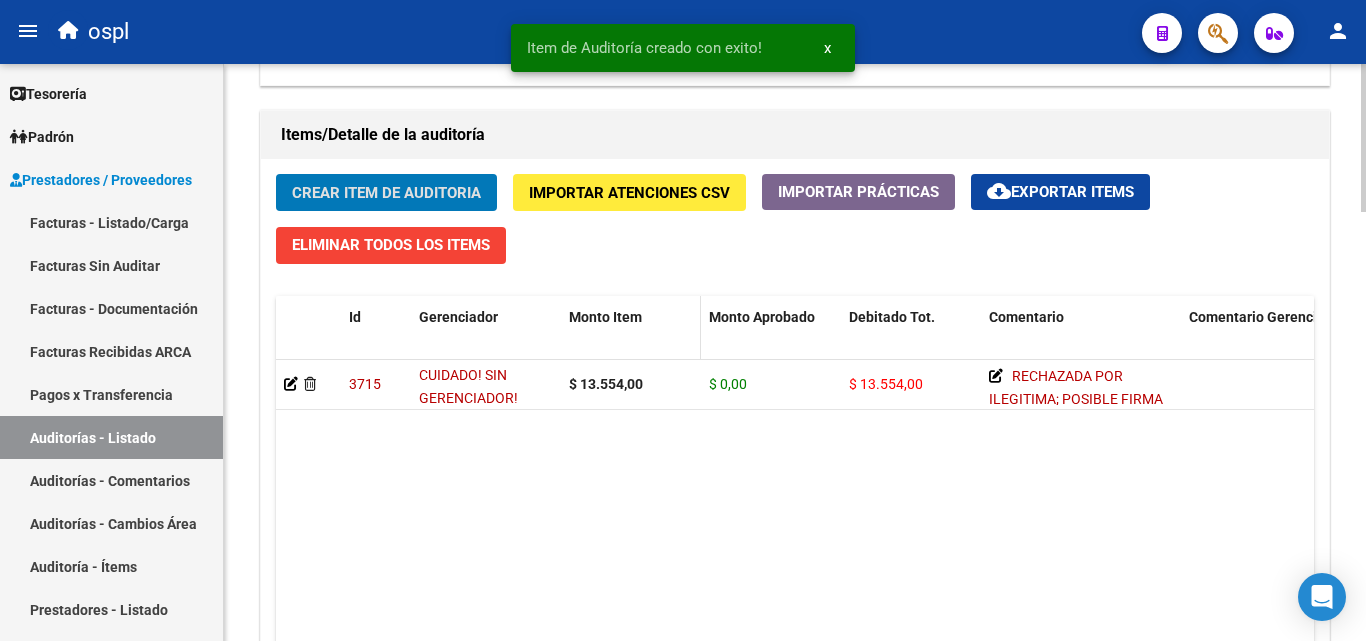 scroll, scrollTop: 1401, scrollLeft: 0, axis: vertical 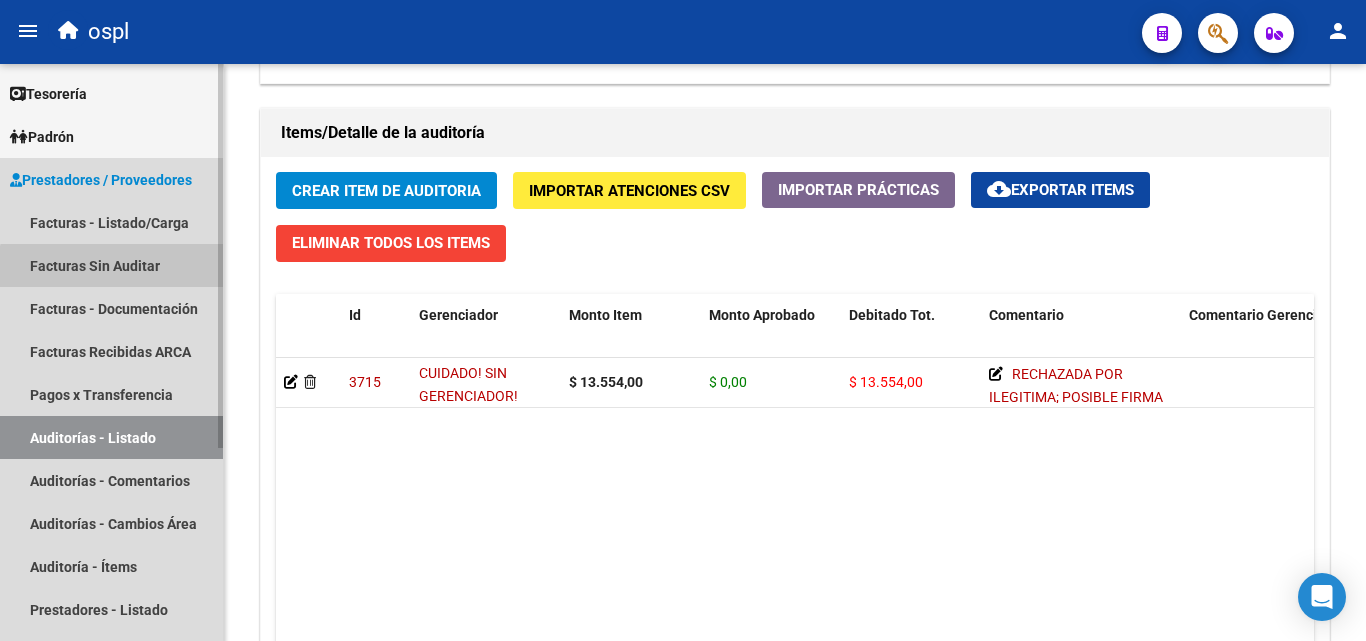 click on "Facturas Sin Auditar" at bounding box center (111, 265) 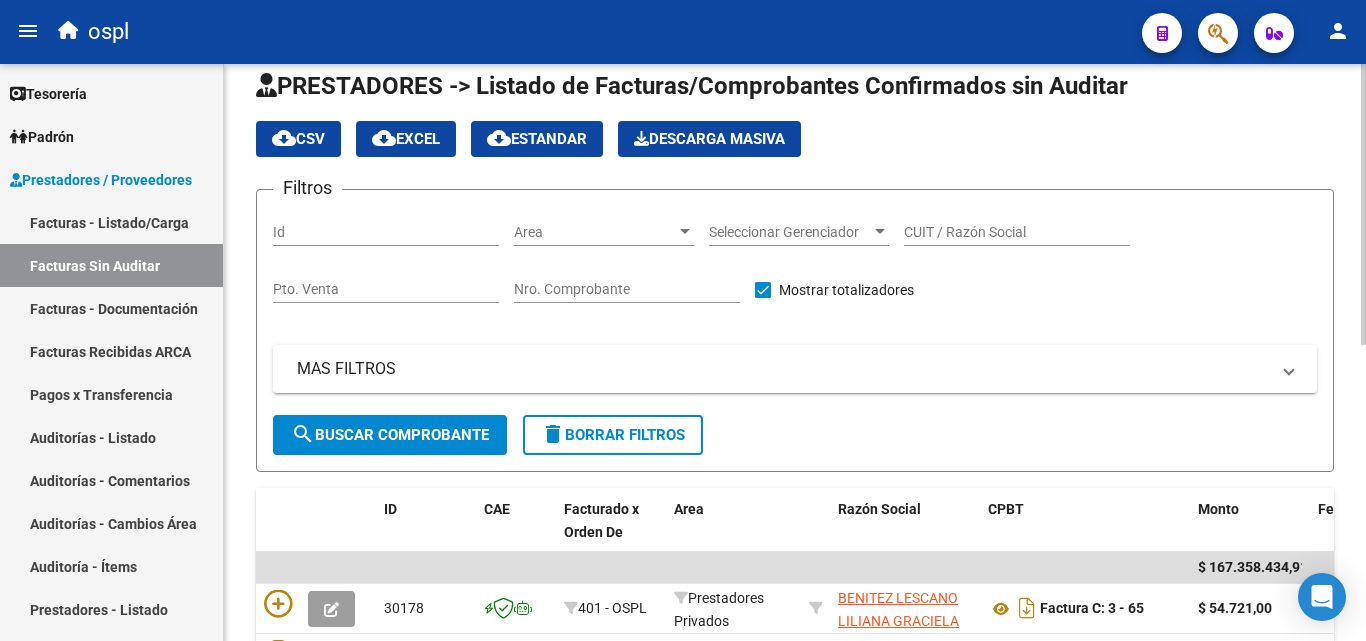 scroll, scrollTop: 6, scrollLeft: 0, axis: vertical 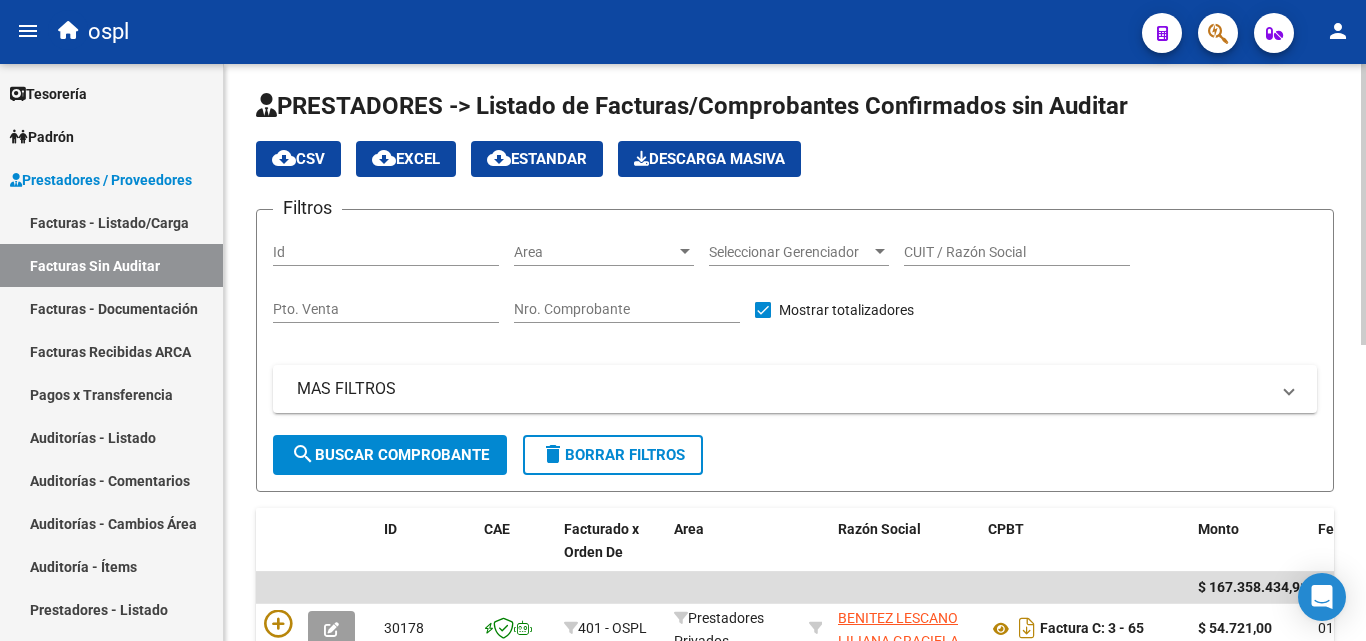 click on "Nro. Comprobante" at bounding box center [627, 309] 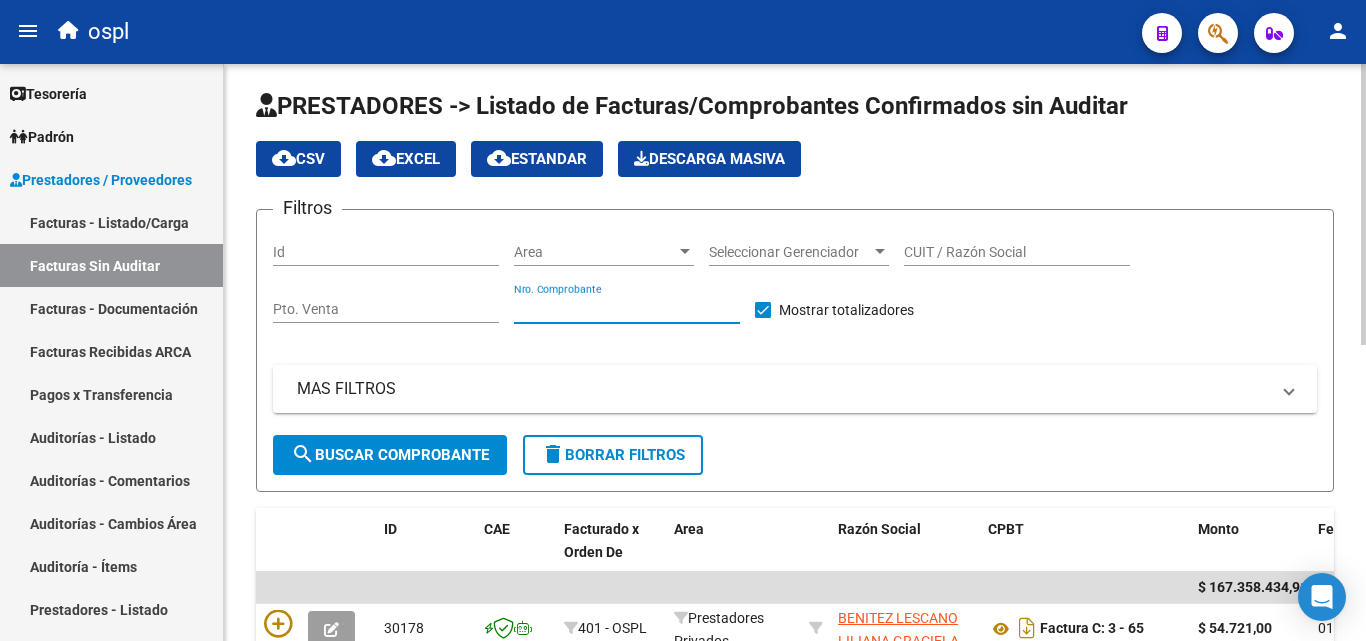type on "0" 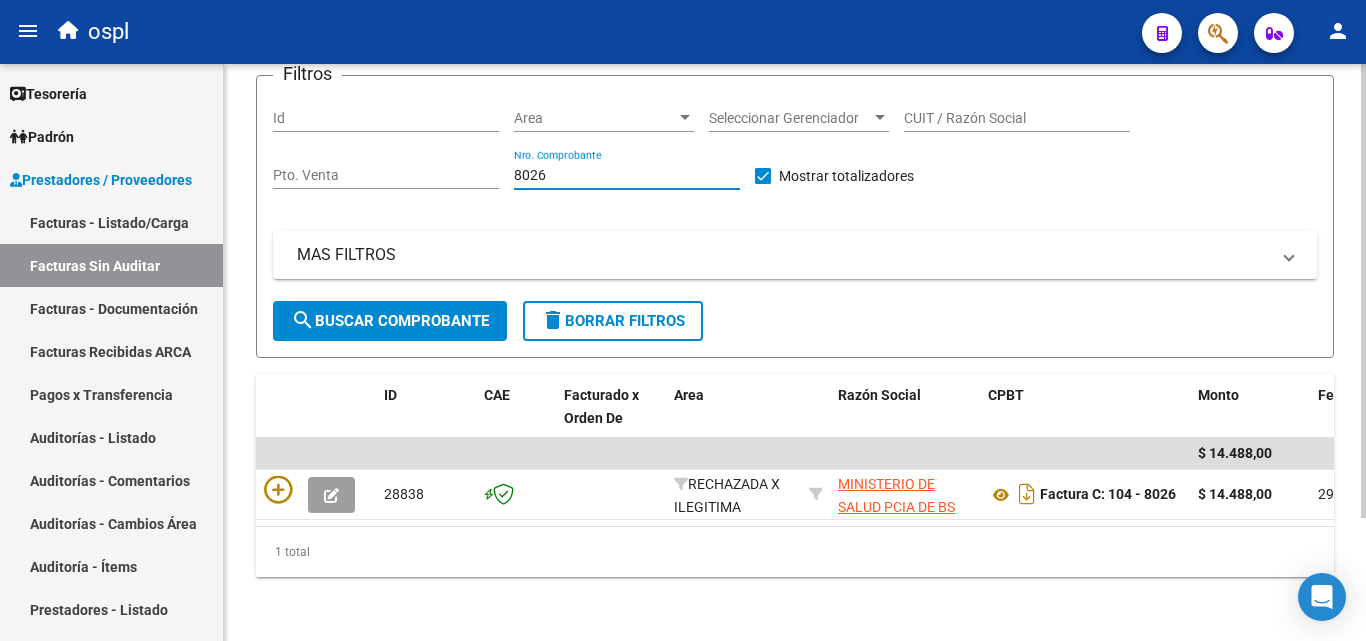 scroll, scrollTop: 156, scrollLeft: 0, axis: vertical 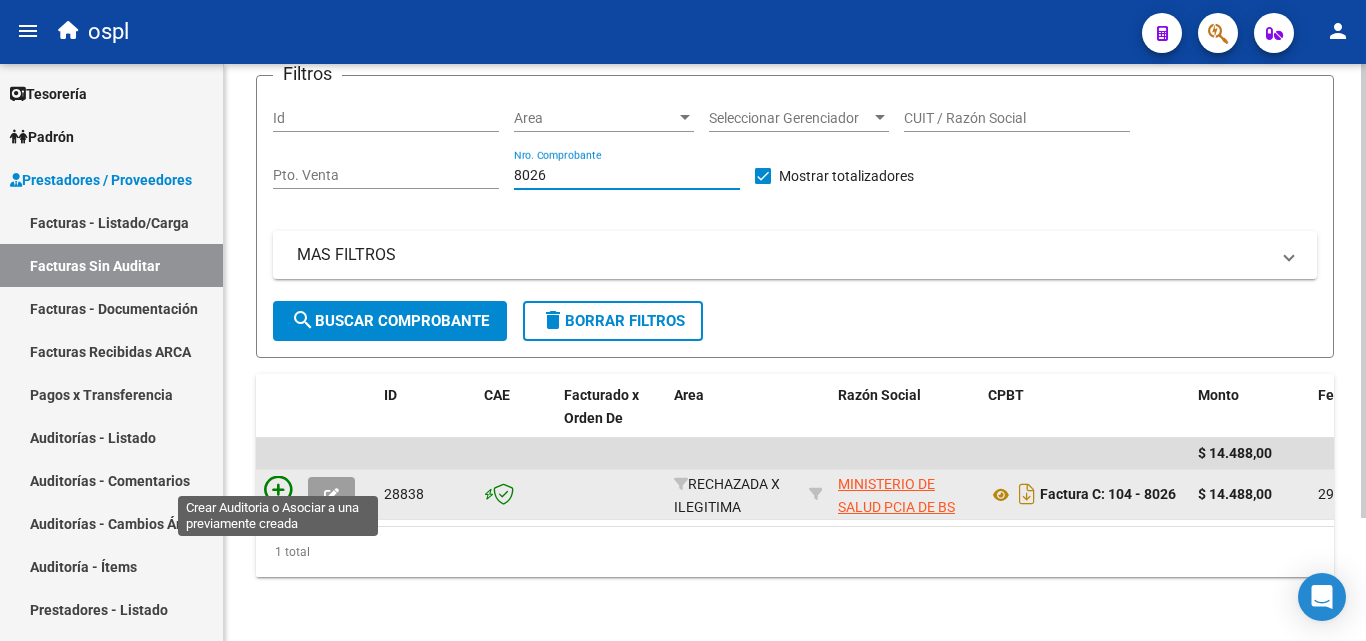 type on "8026" 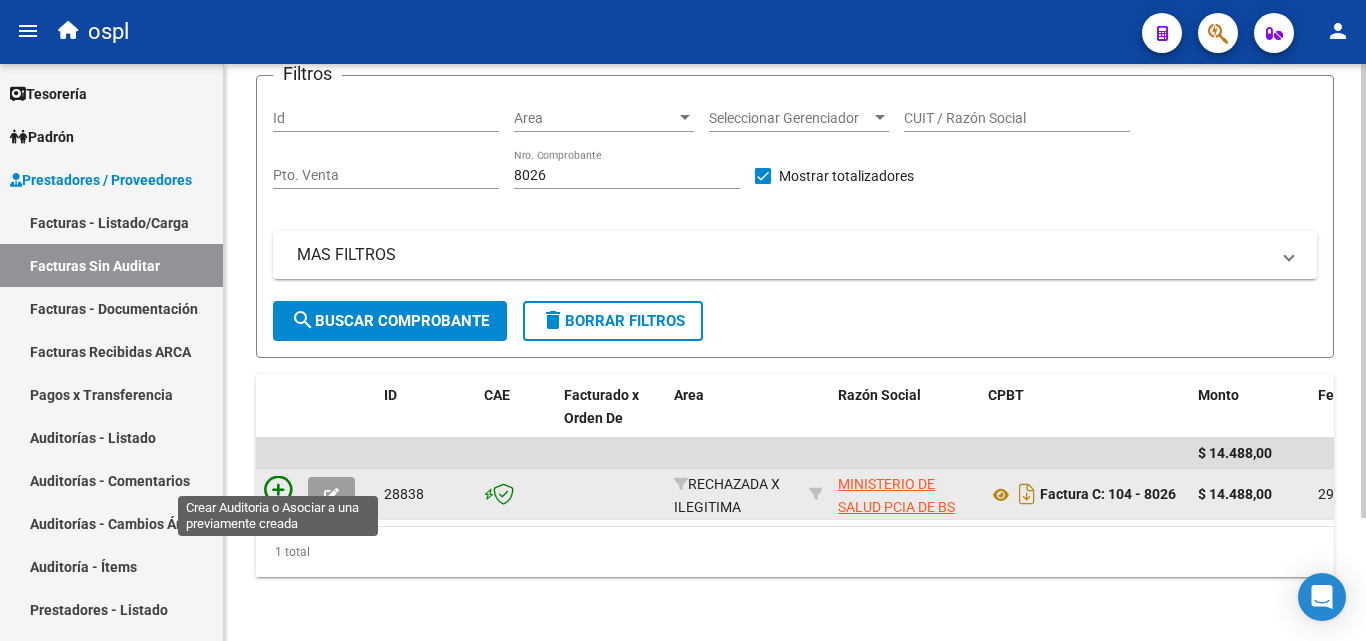 click 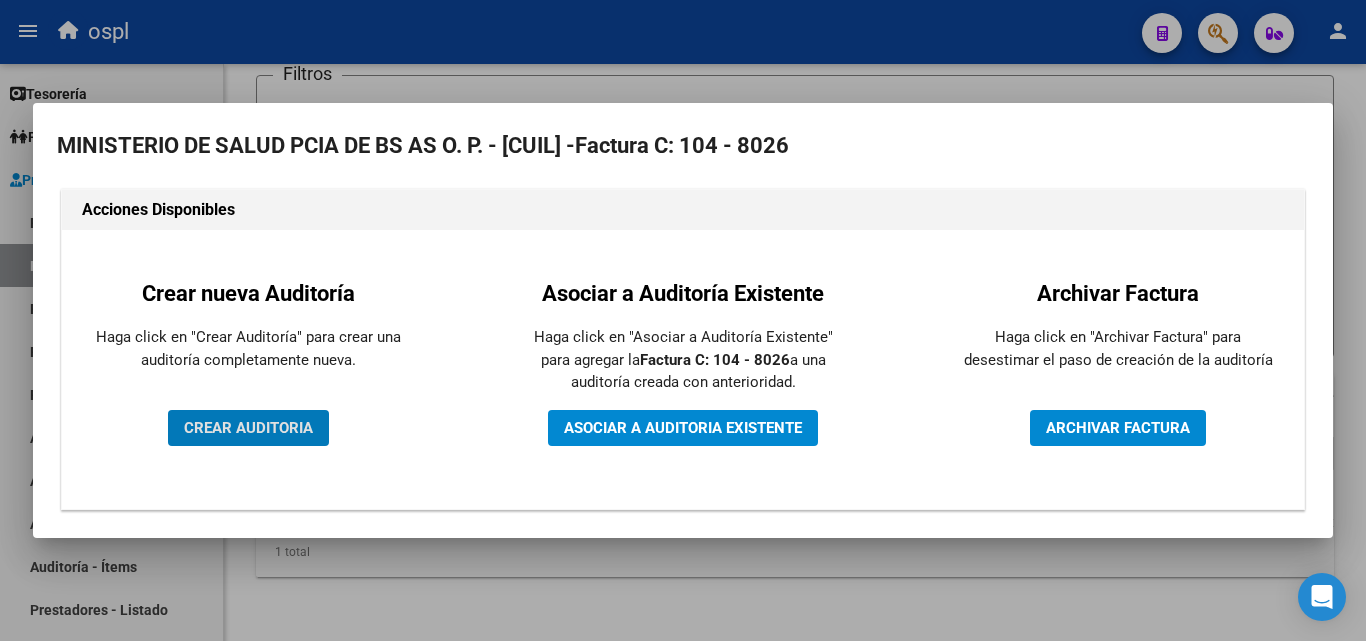 click on "CREAR AUDITORIA" at bounding box center [248, 428] 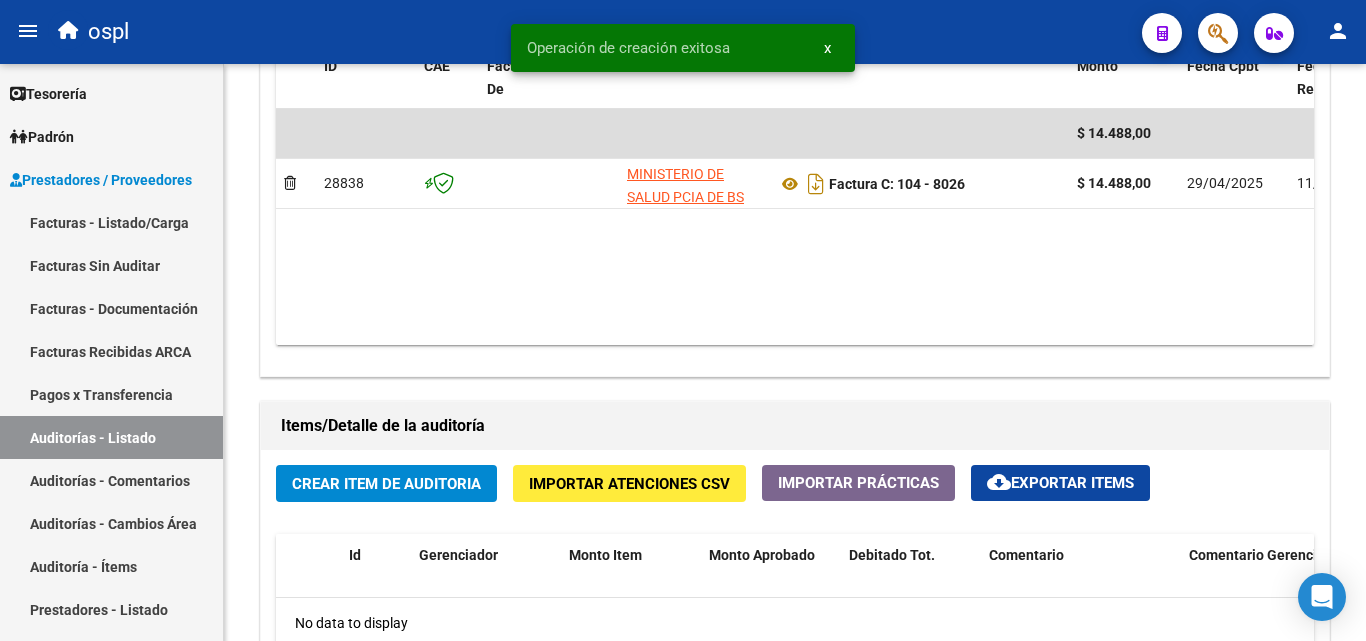 scroll, scrollTop: 1500, scrollLeft: 0, axis: vertical 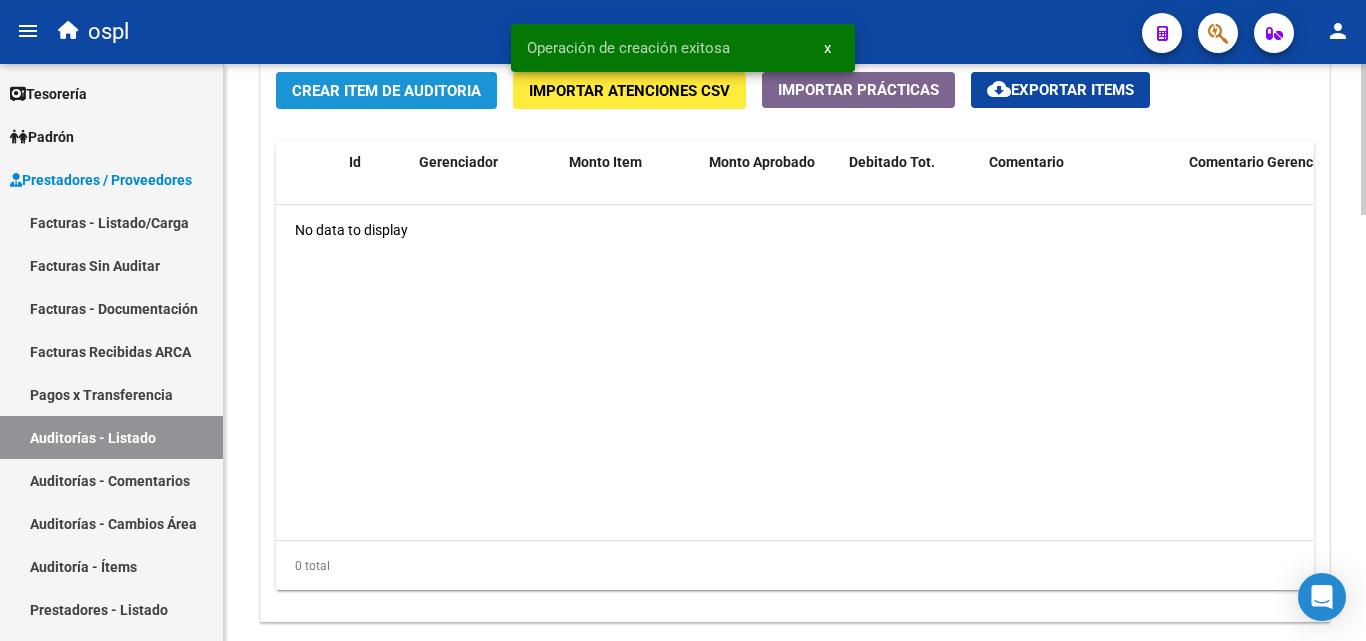 click on "Crear Item de Auditoria" 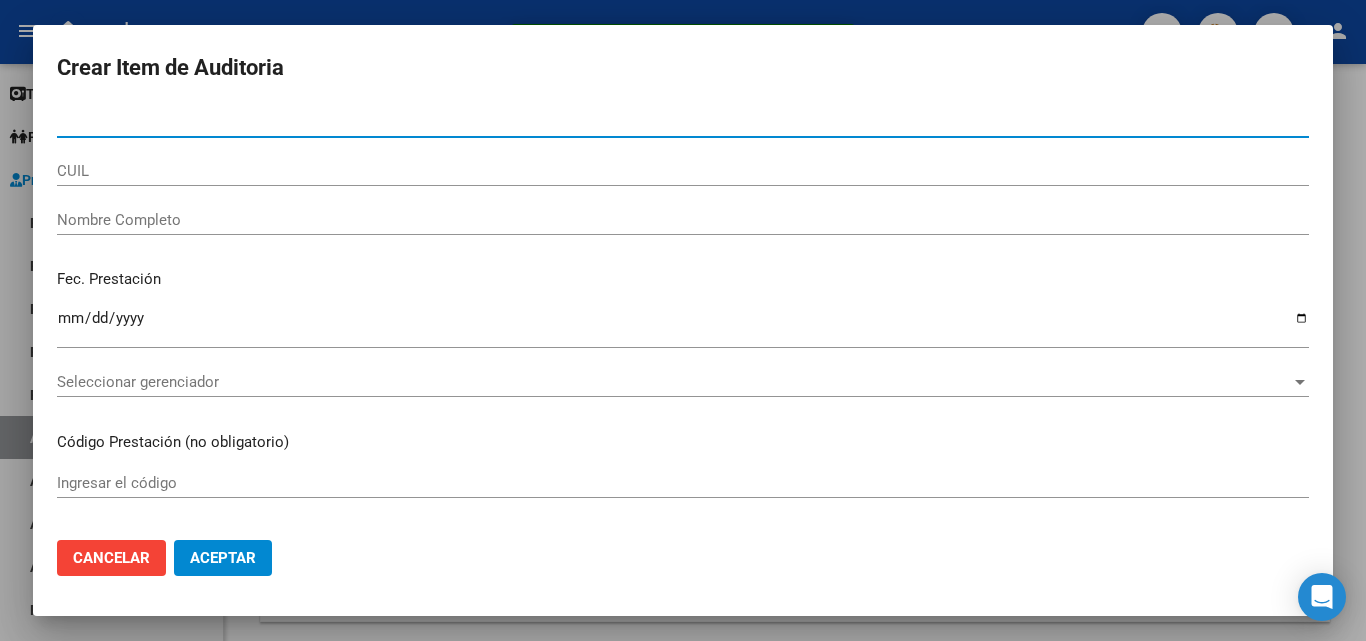 click on "Nombre Completo" at bounding box center (683, 220) 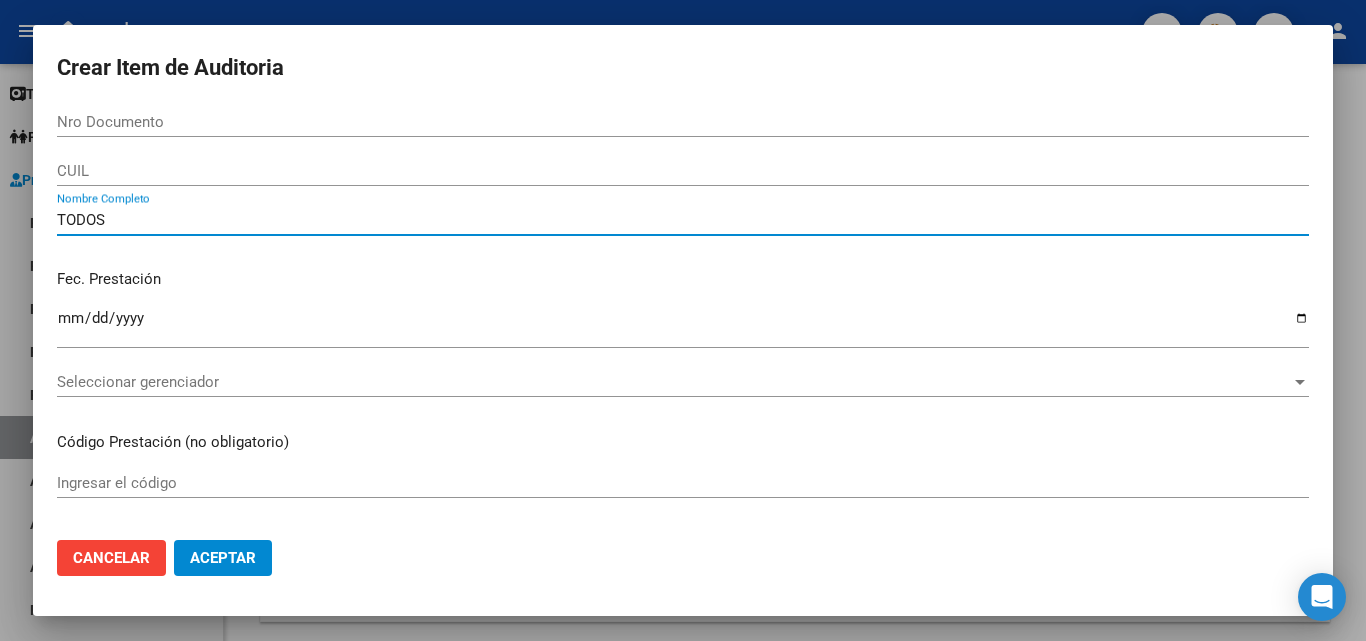 type on "TODOS" 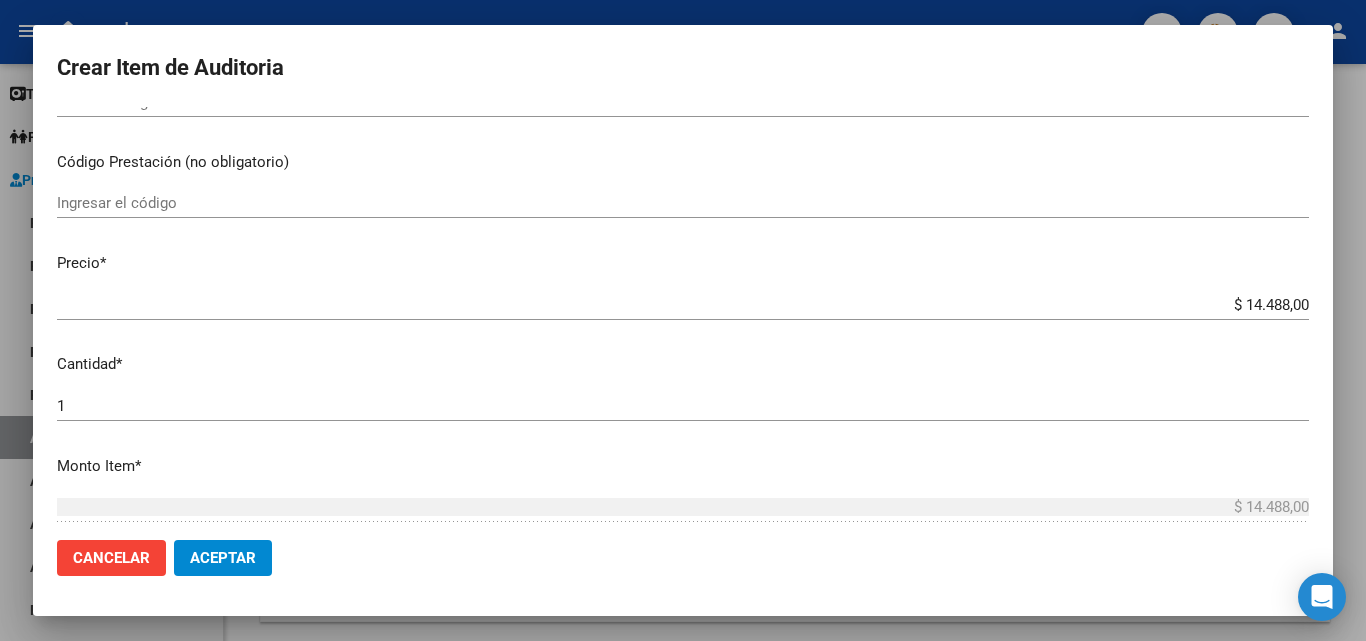 scroll, scrollTop: 400, scrollLeft: 0, axis: vertical 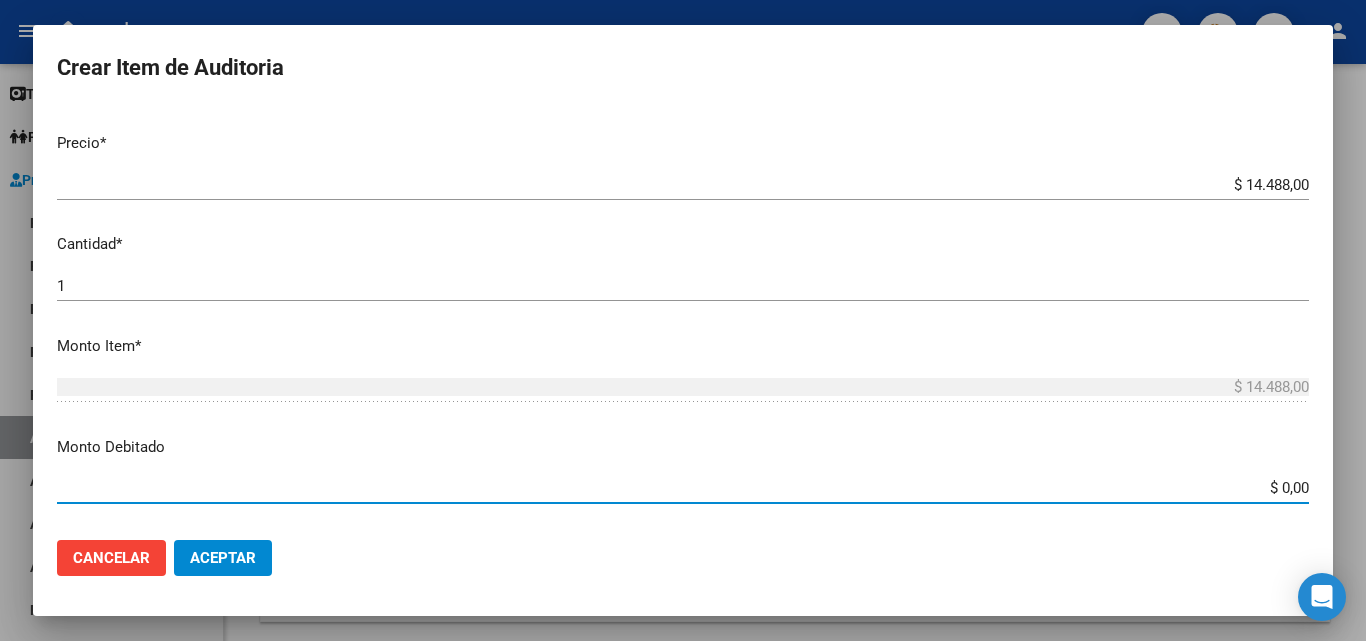 click on "$ 0,00" at bounding box center (683, 488) 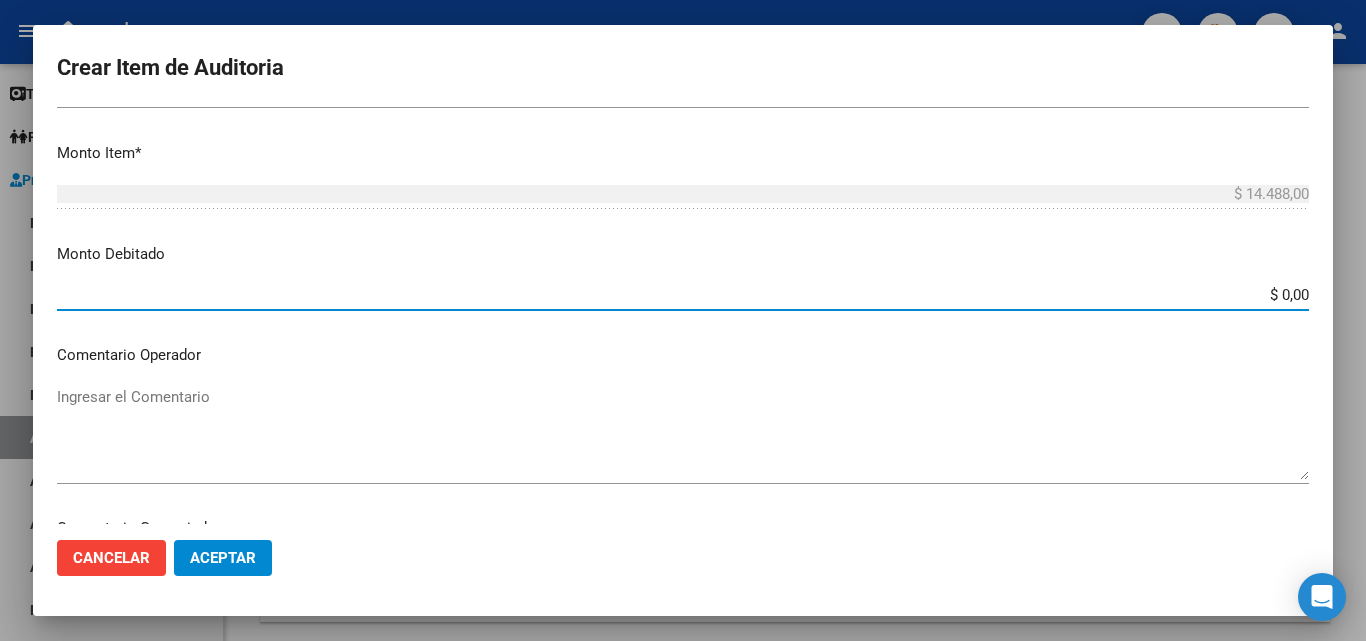 scroll, scrollTop: 600, scrollLeft: 0, axis: vertical 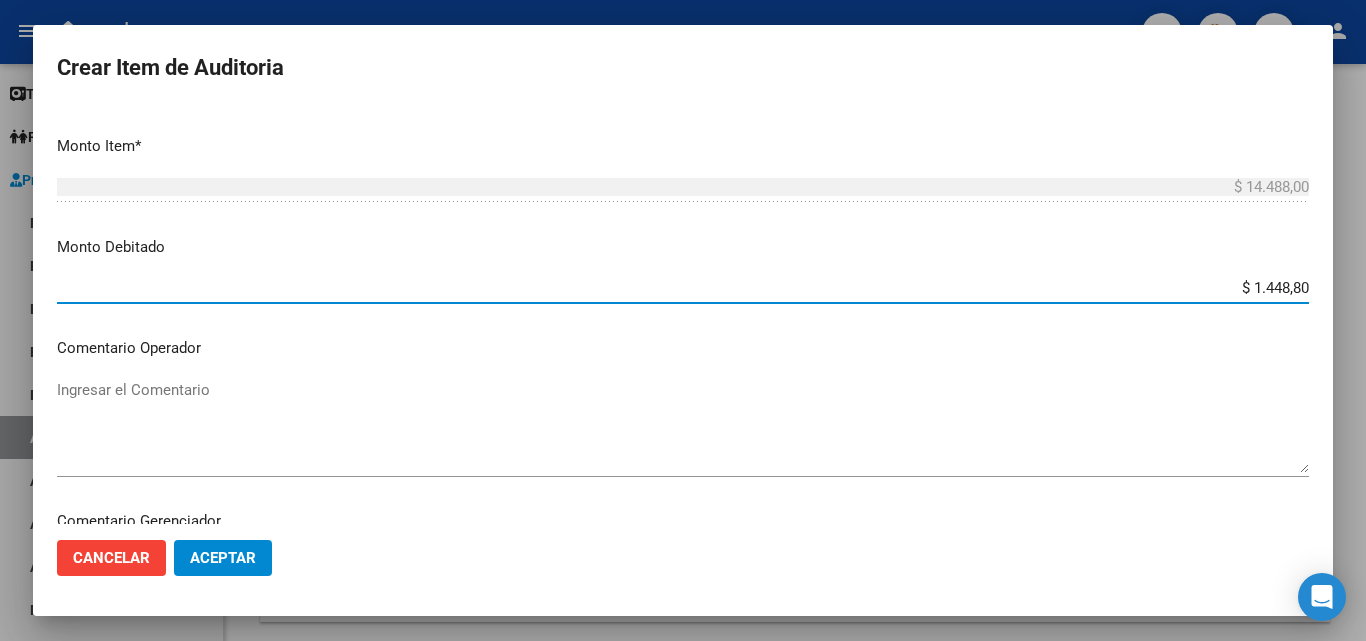 type on "$ 14.488,00" 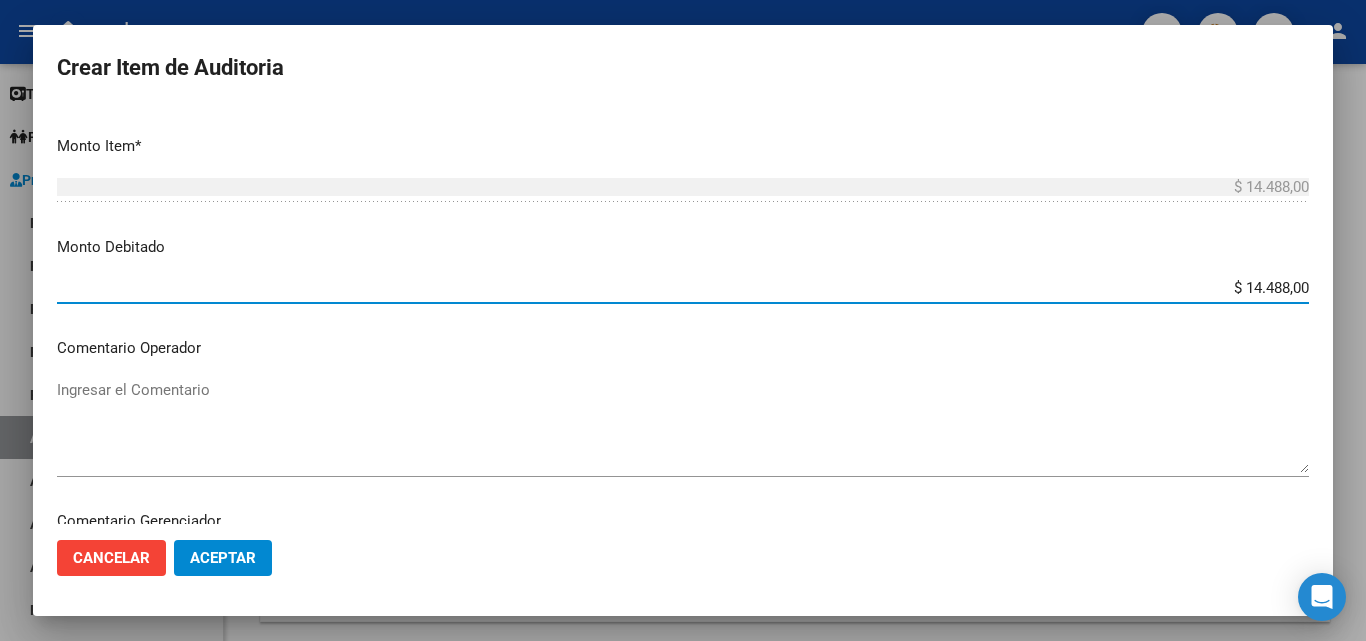 click on "Ingresar el Comentario" at bounding box center (683, 426) 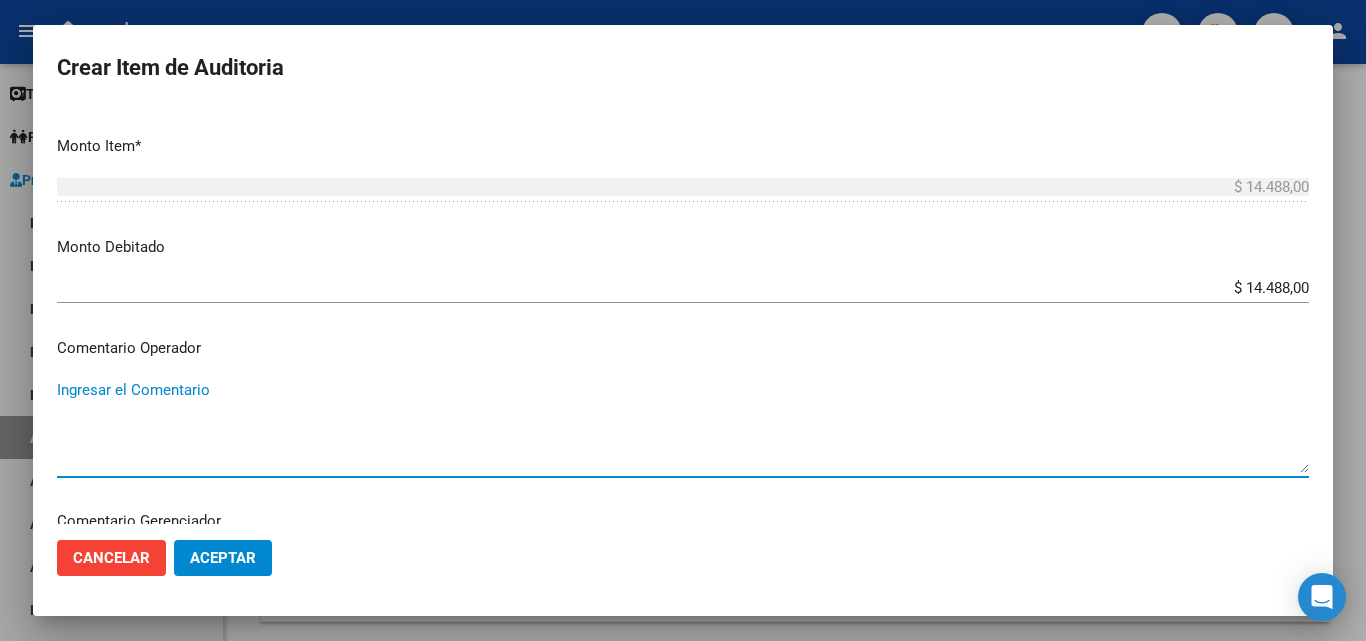 click on "Ingresar el Comentario" at bounding box center [683, 426] 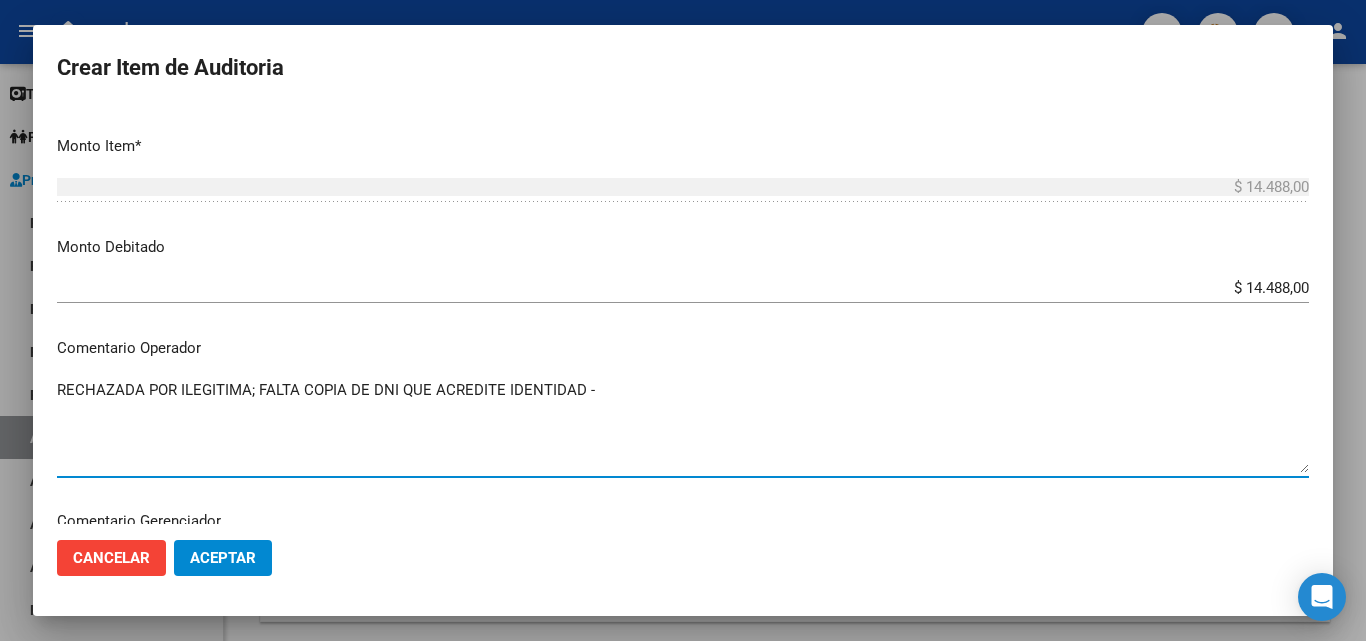 click on "RECHAZADA POR ILEGITIMA; FALTA COPIA DE DNI QUE ACREDITE IDENTIDAD -" at bounding box center [683, 426] 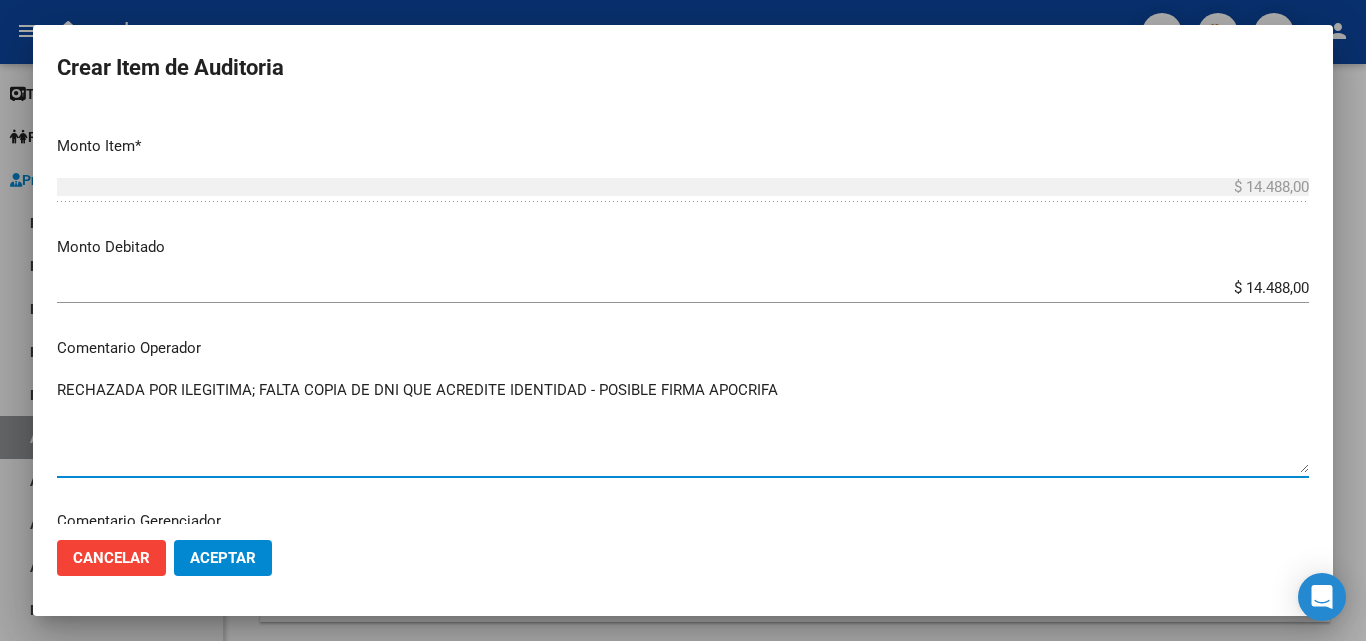 type on "RECHAZADA POR ILEGITIMA; FALTA COPIA DE DNI QUE ACREDITE IDENTIDAD - POSIBLE FIRMA APOCRIFA" 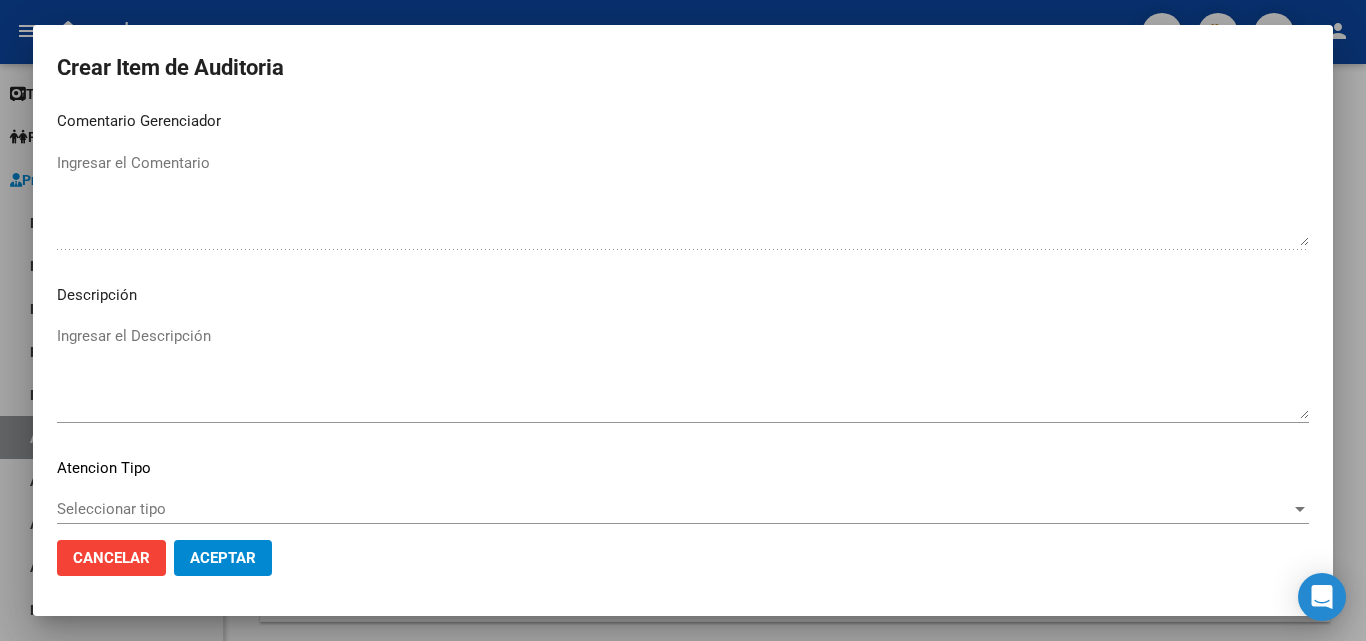 scroll, scrollTop: 1120, scrollLeft: 0, axis: vertical 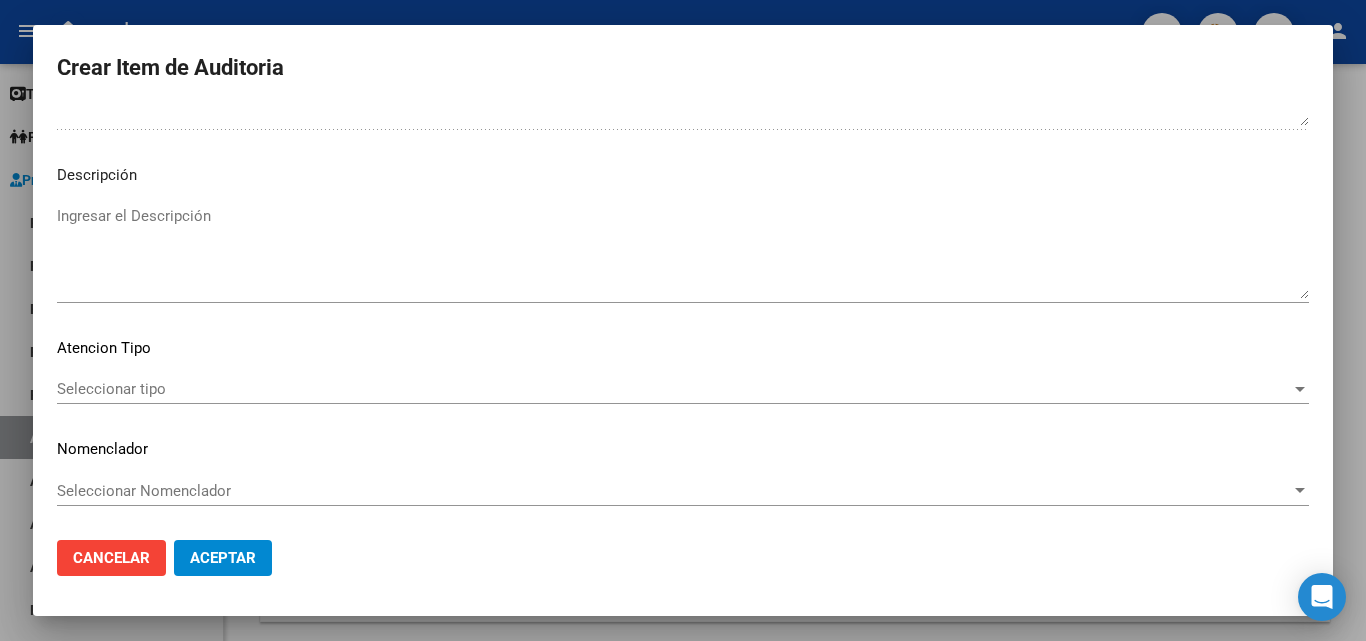 click on "Aceptar" 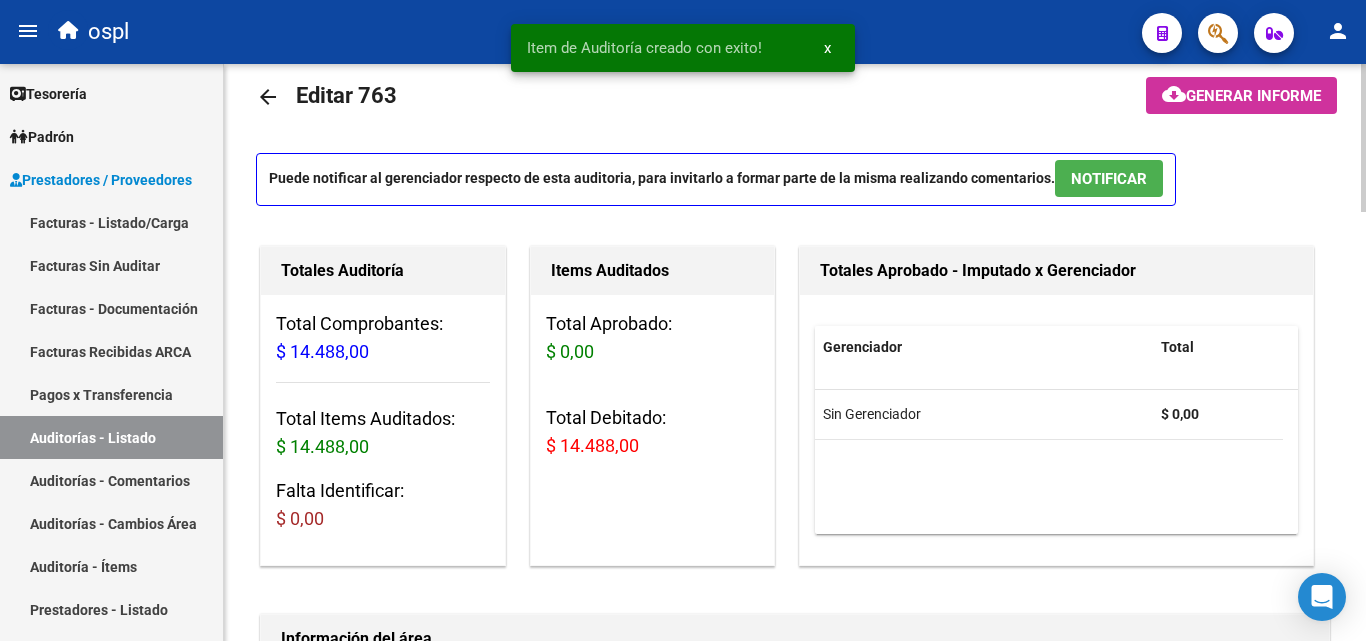 scroll, scrollTop: 1, scrollLeft: 0, axis: vertical 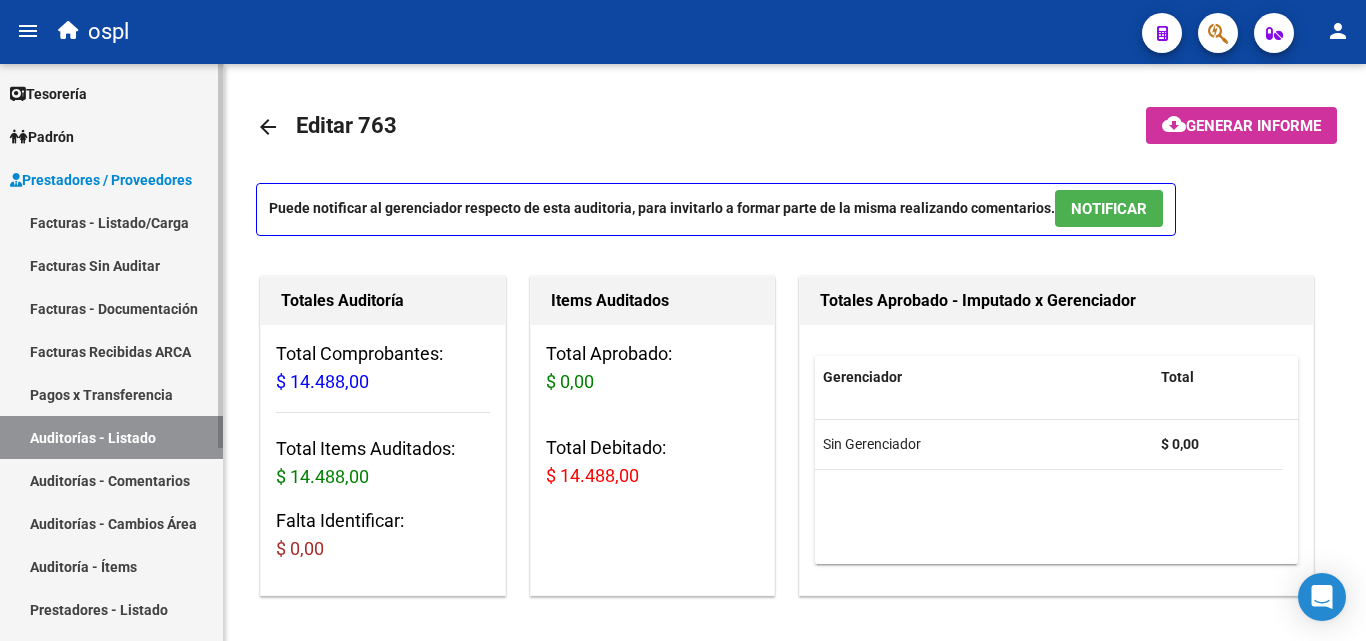 click on "Facturas Sin Auditar" at bounding box center (111, 265) 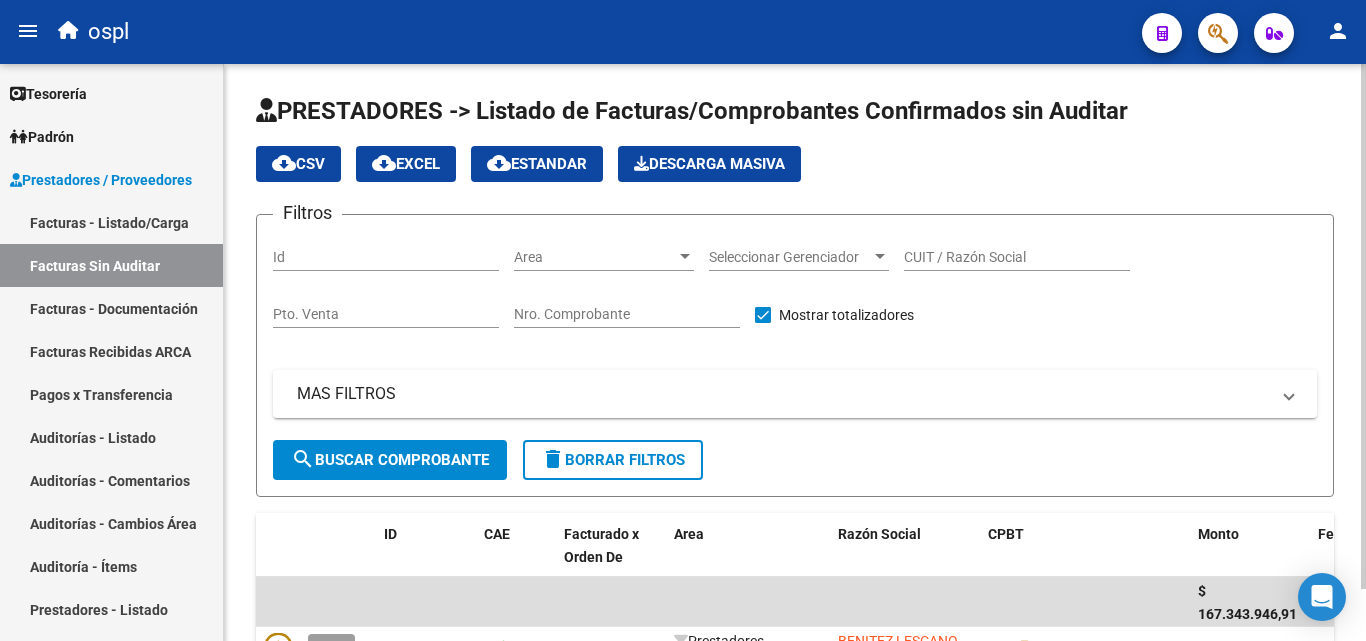 click on "Nro. Comprobante" at bounding box center (627, 314) 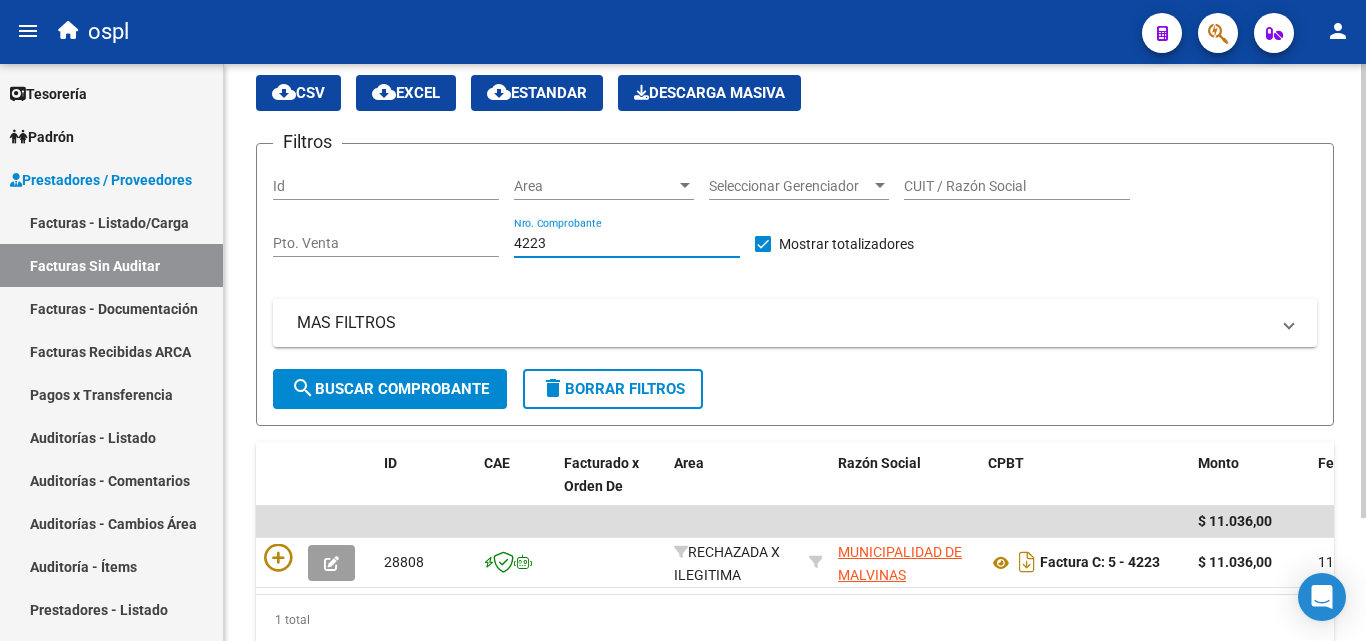 scroll, scrollTop: 156, scrollLeft: 0, axis: vertical 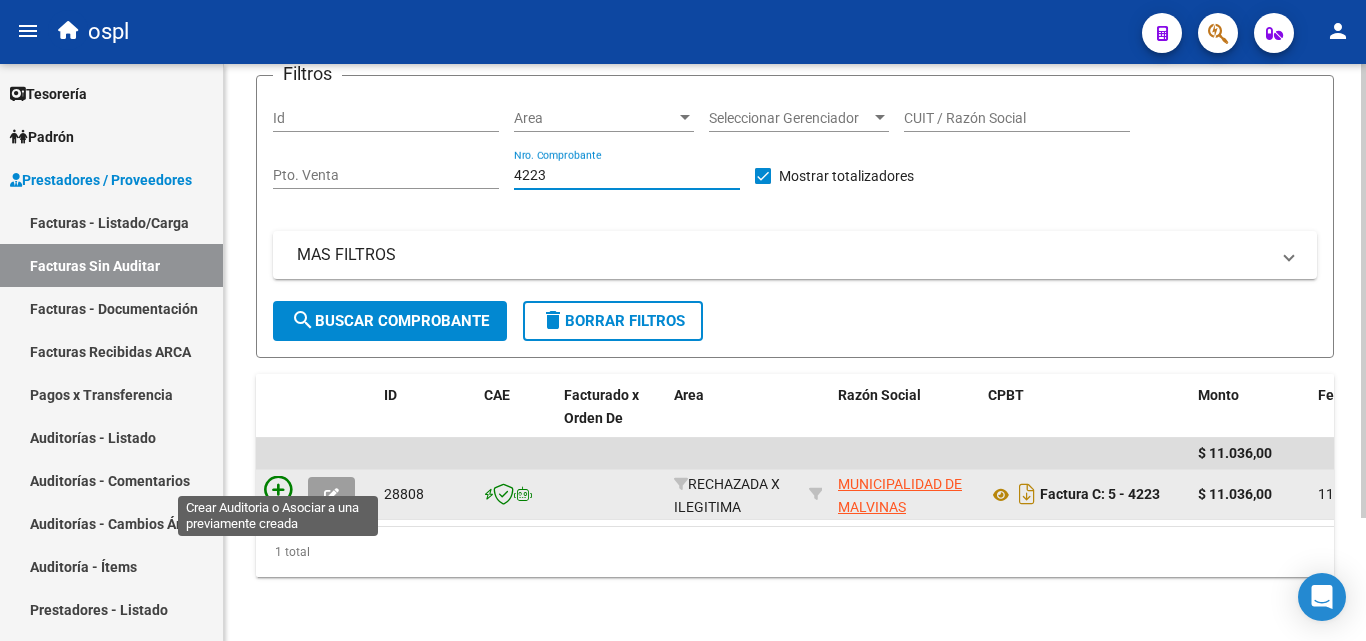 type on "4223" 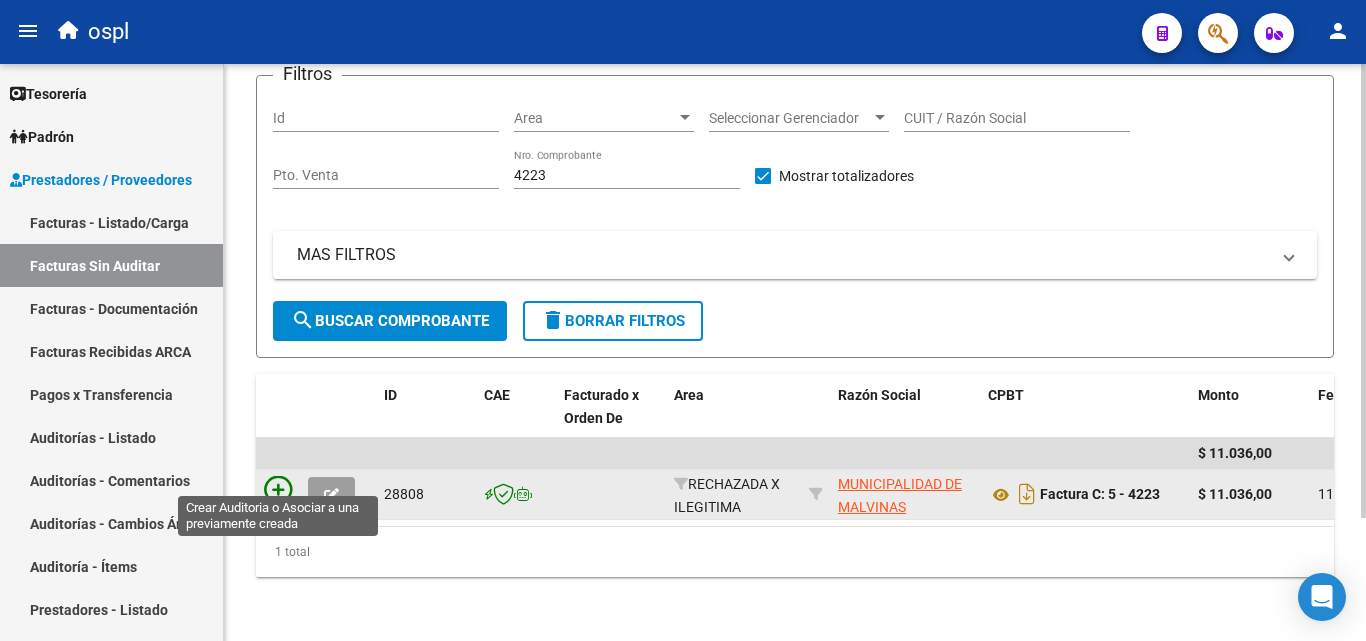 click 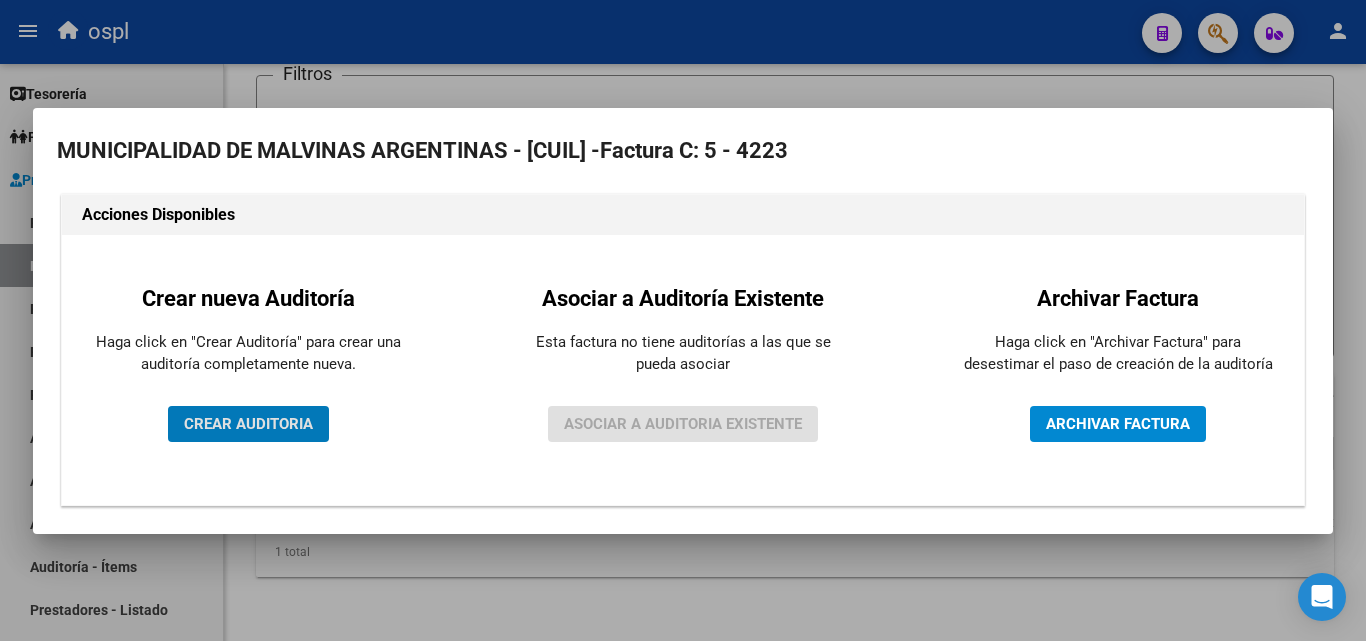 click on "CREAR AUDITORIA" at bounding box center [248, 424] 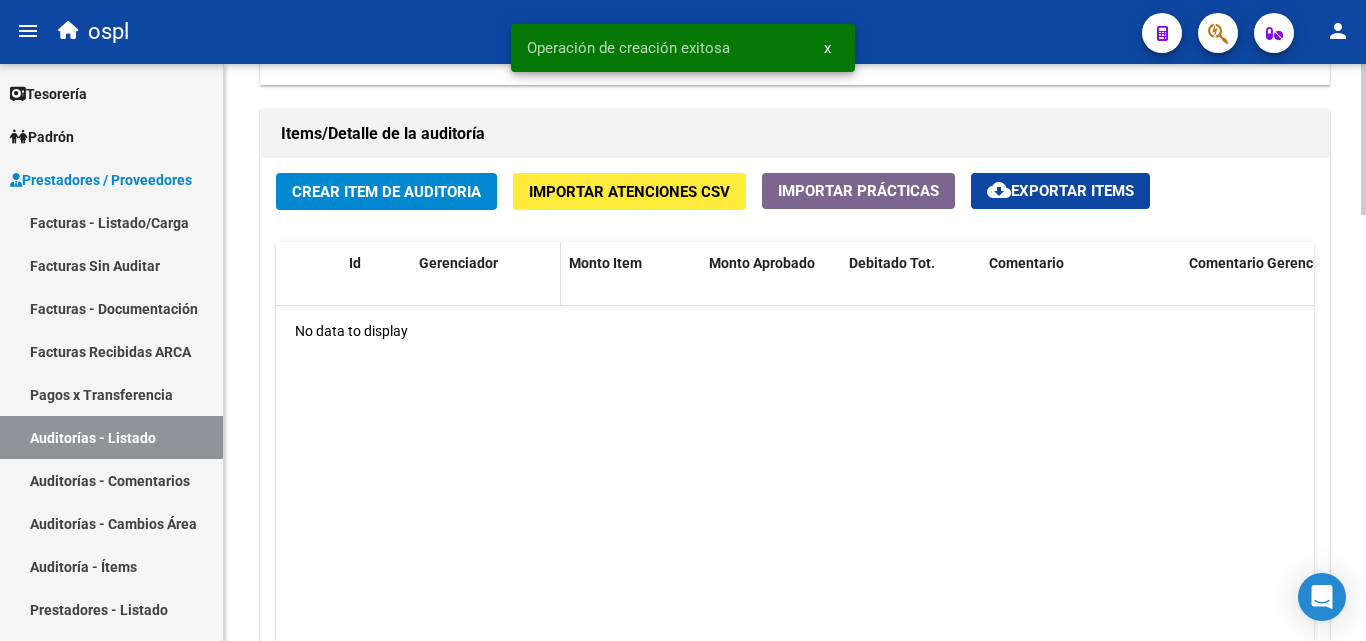 scroll, scrollTop: 1400, scrollLeft: 0, axis: vertical 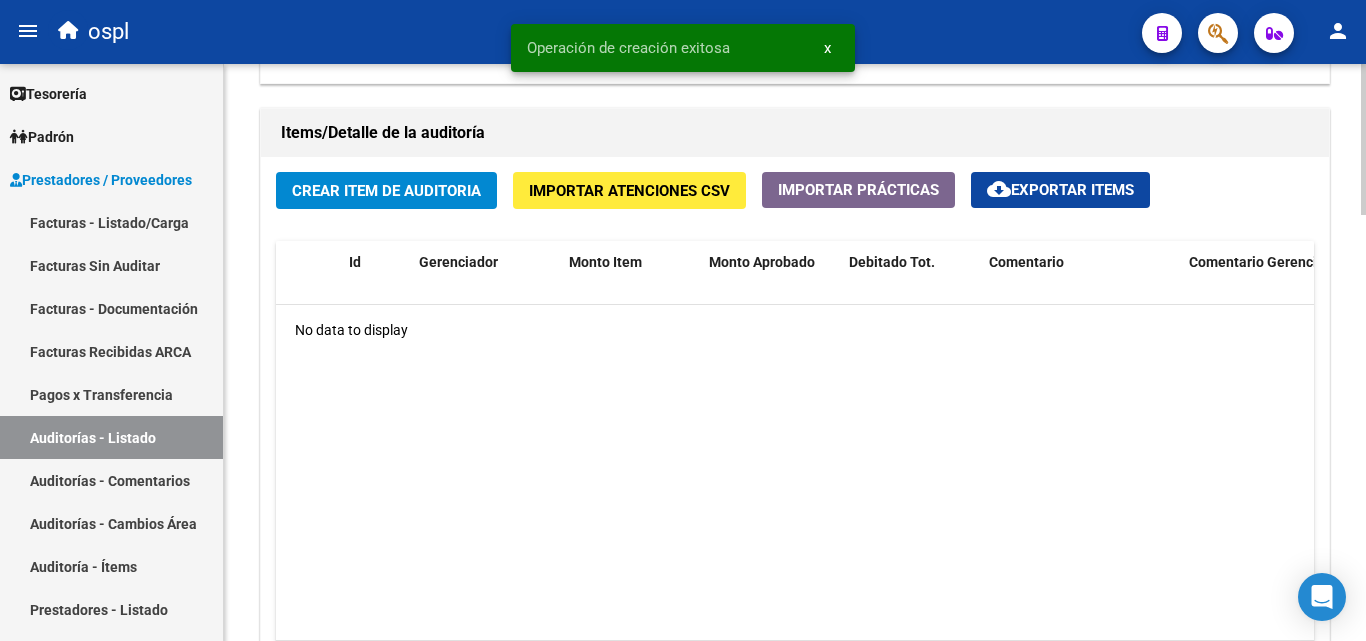 click on "Crear Item de Auditoria" 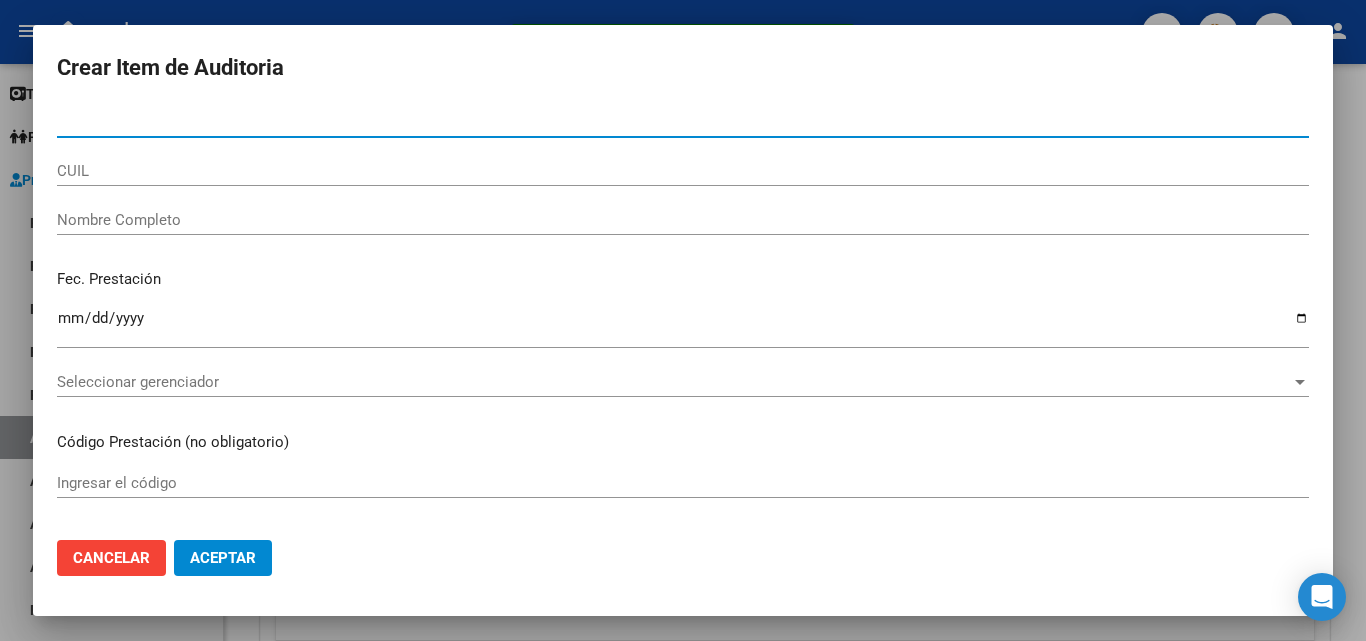 click on "Nombre Completo" at bounding box center (683, 220) 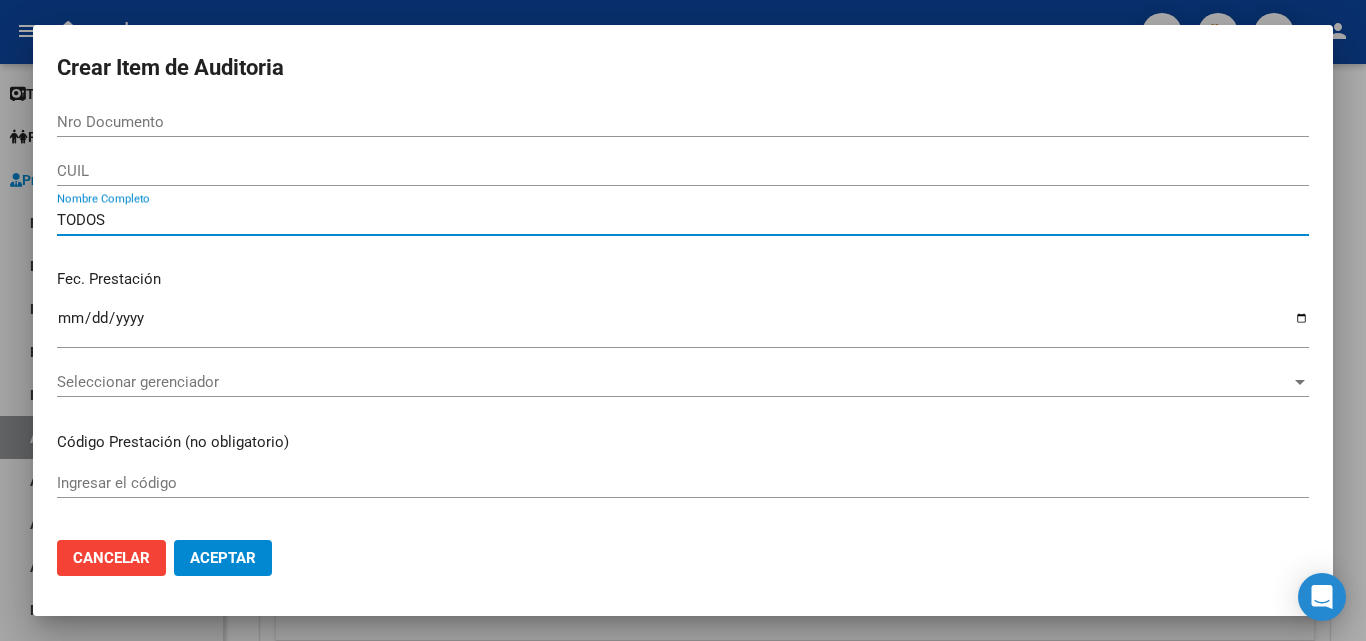 type on "TODOS" 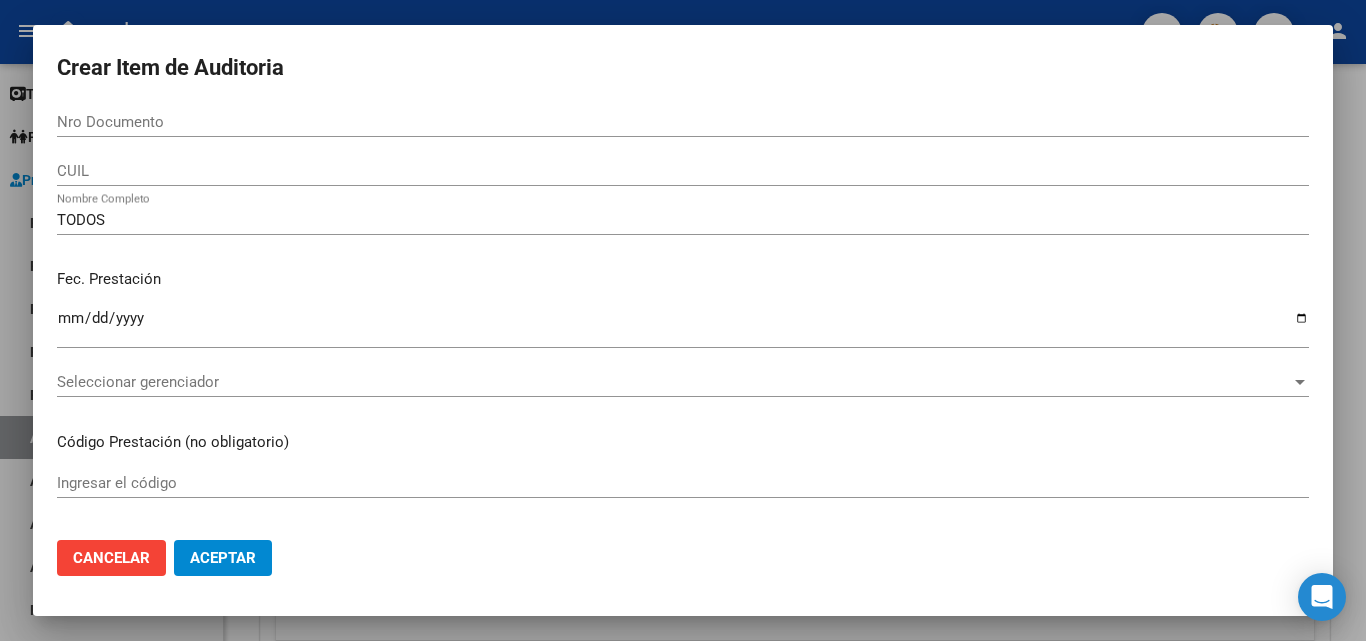 click on "Fec. Prestación" at bounding box center [683, 279] 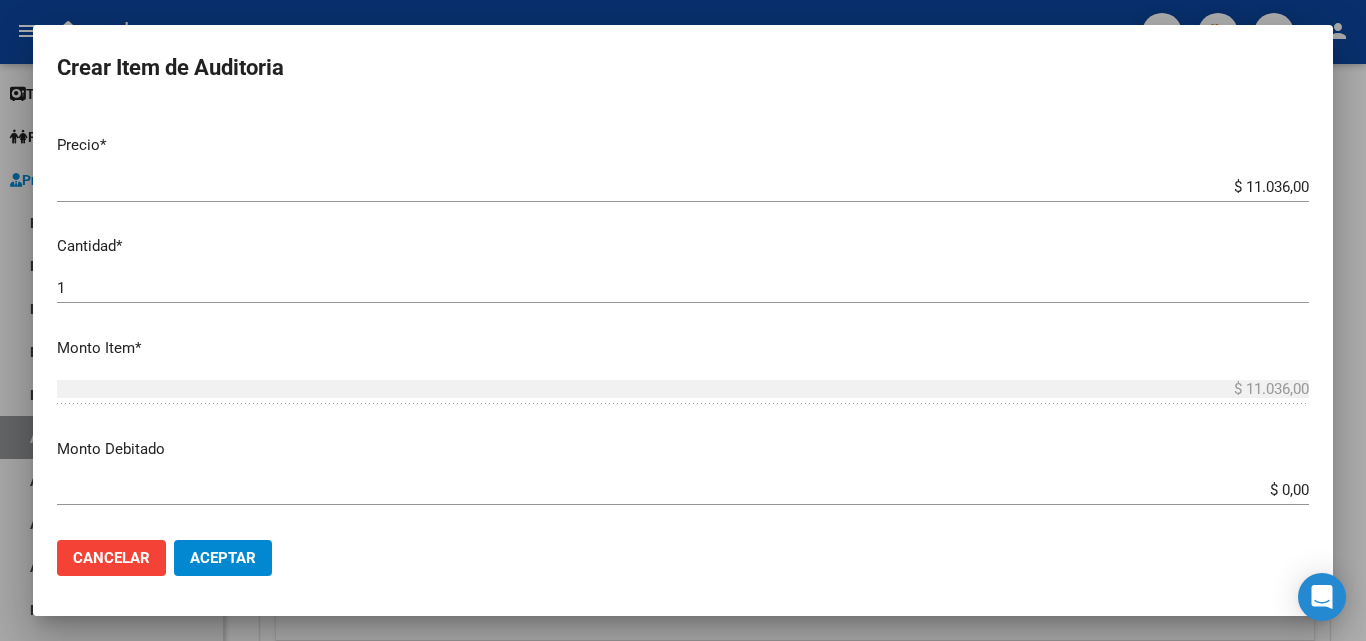 scroll, scrollTop: 400, scrollLeft: 0, axis: vertical 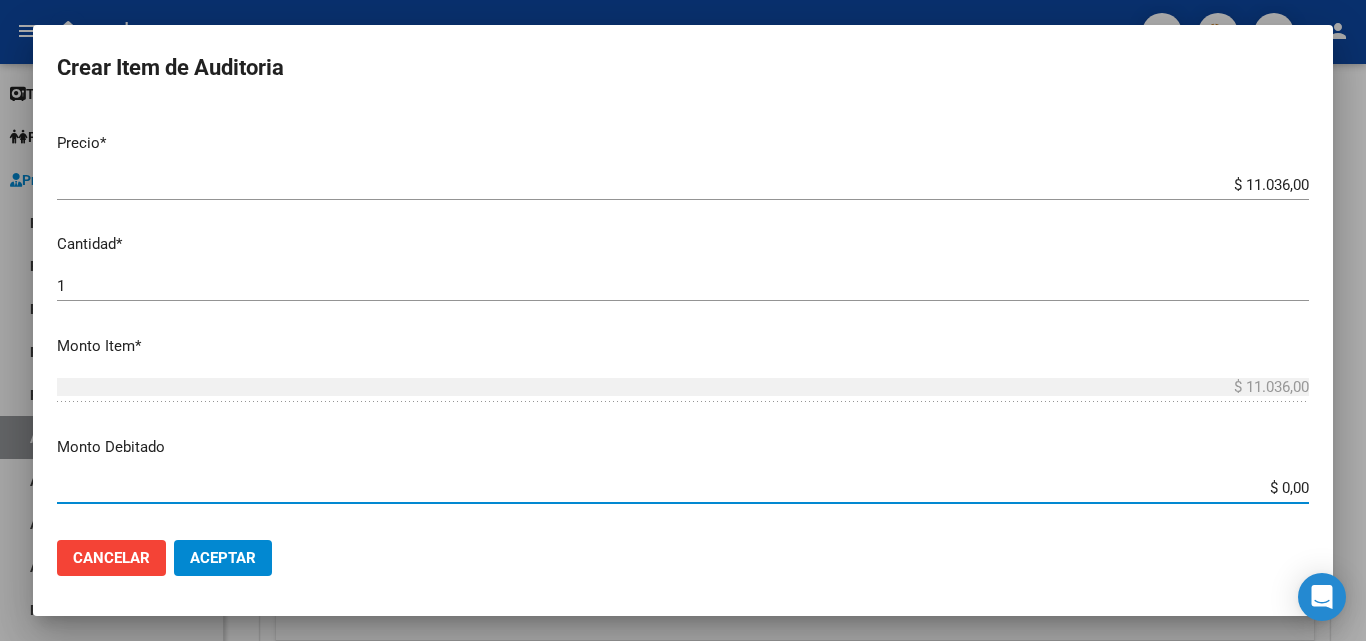 click on "$ 0,00" at bounding box center (683, 488) 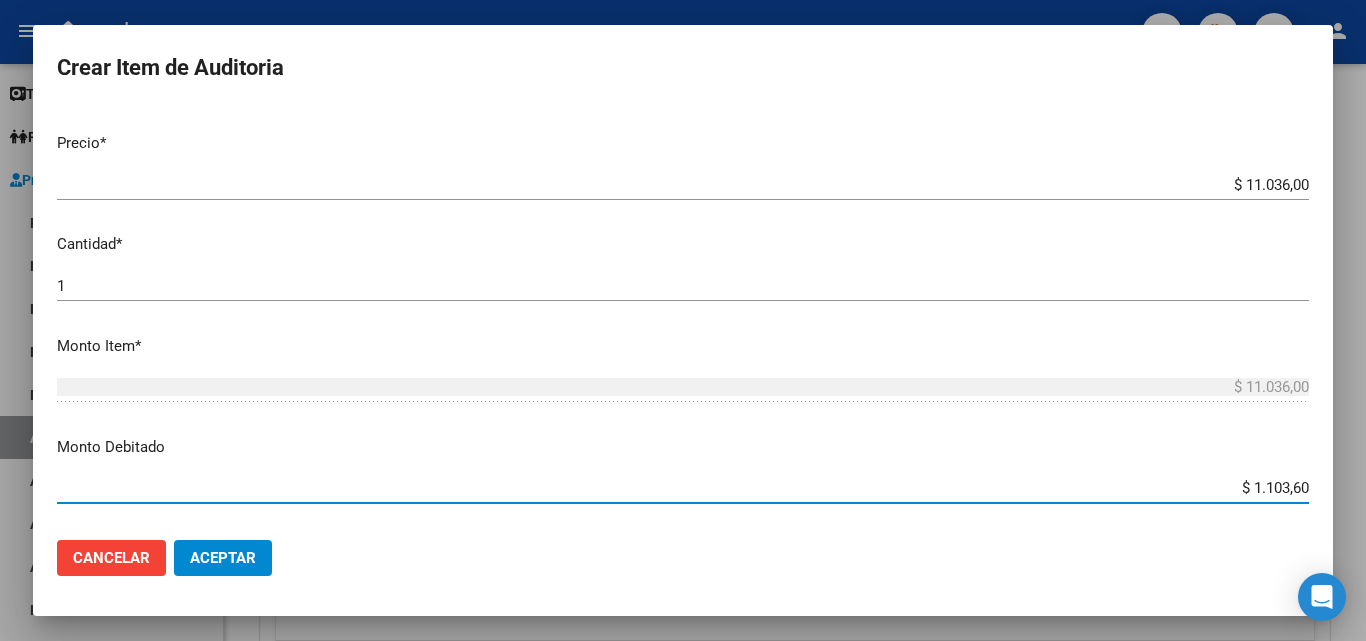 type on "$ 11.036,00" 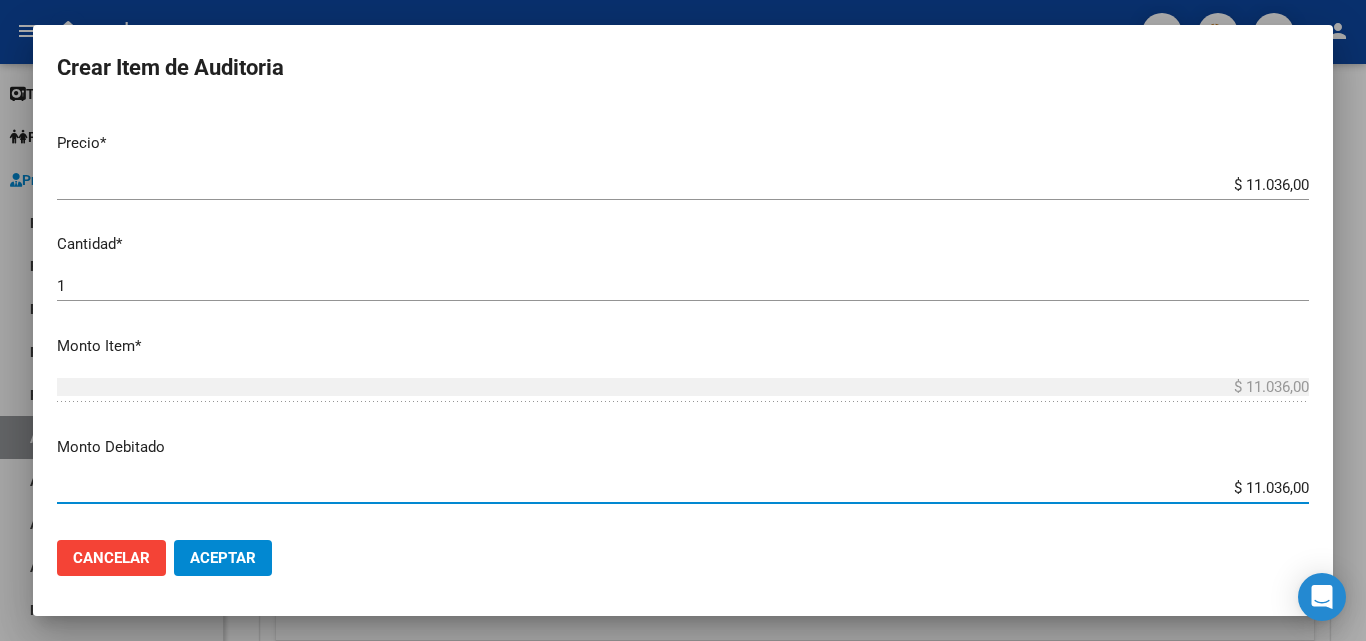 click on "$ 11.036,00 Ingresar el monto" at bounding box center (683, 396) 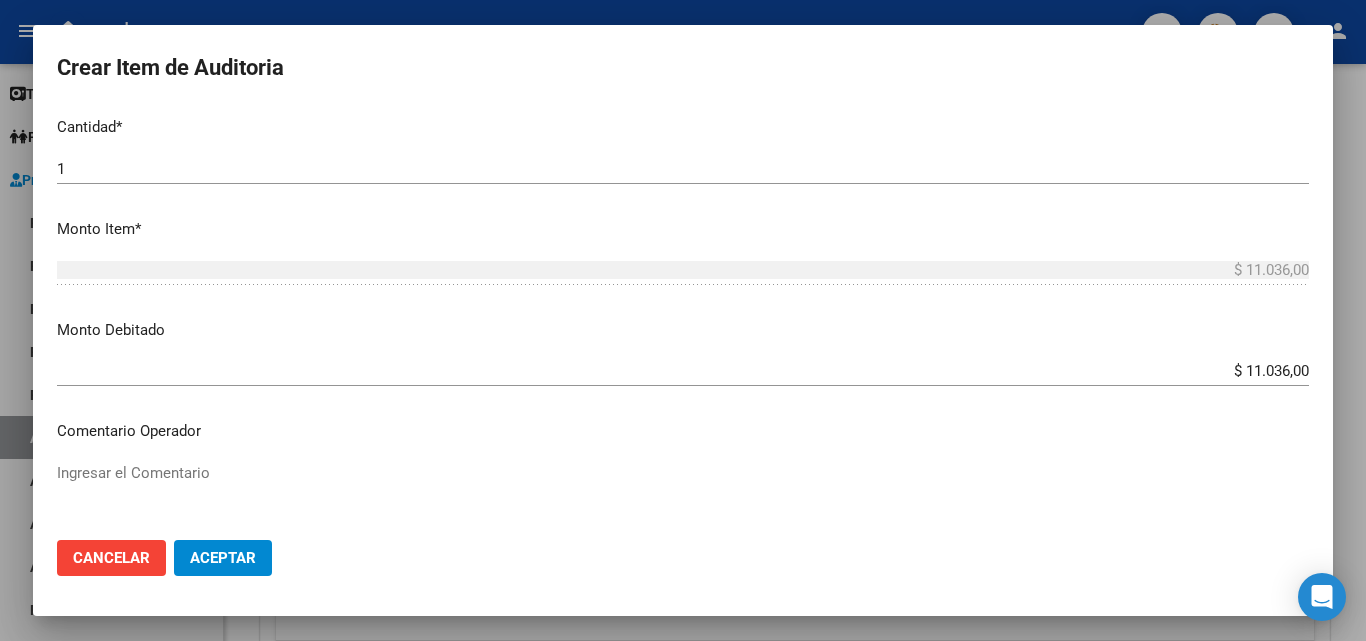 scroll, scrollTop: 700, scrollLeft: 0, axis: vertical 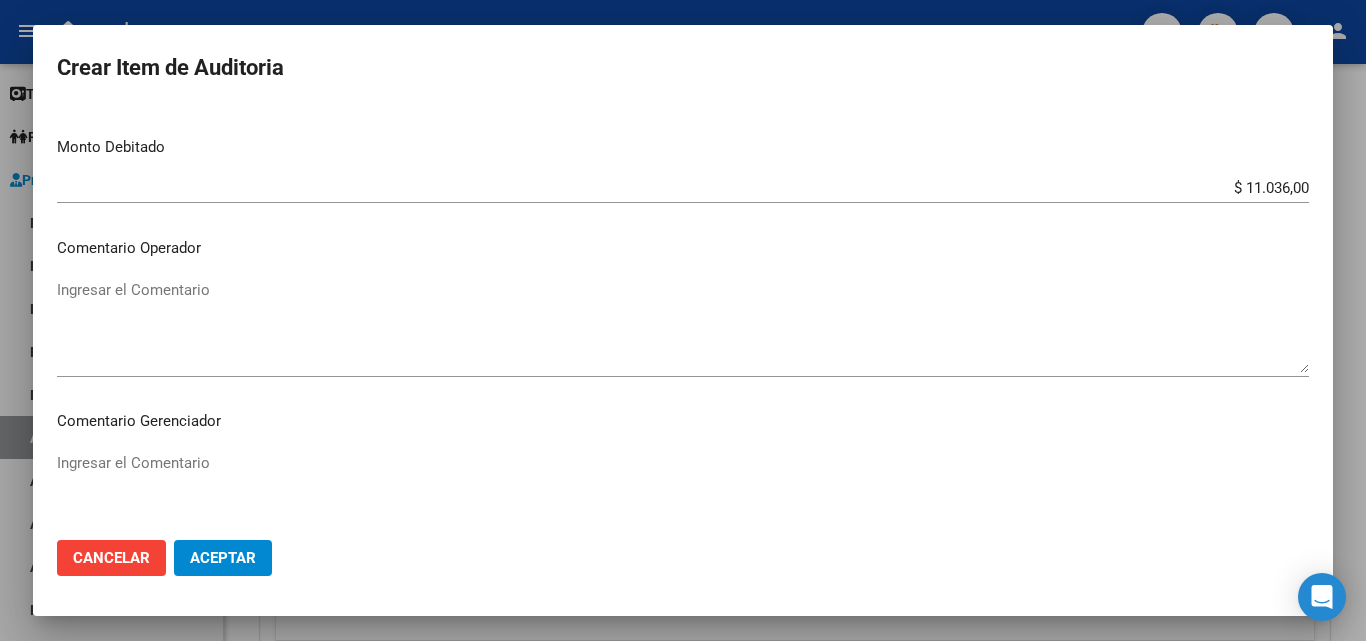 click on "Ingresar el Comentario" at bounding box center [683, 326] 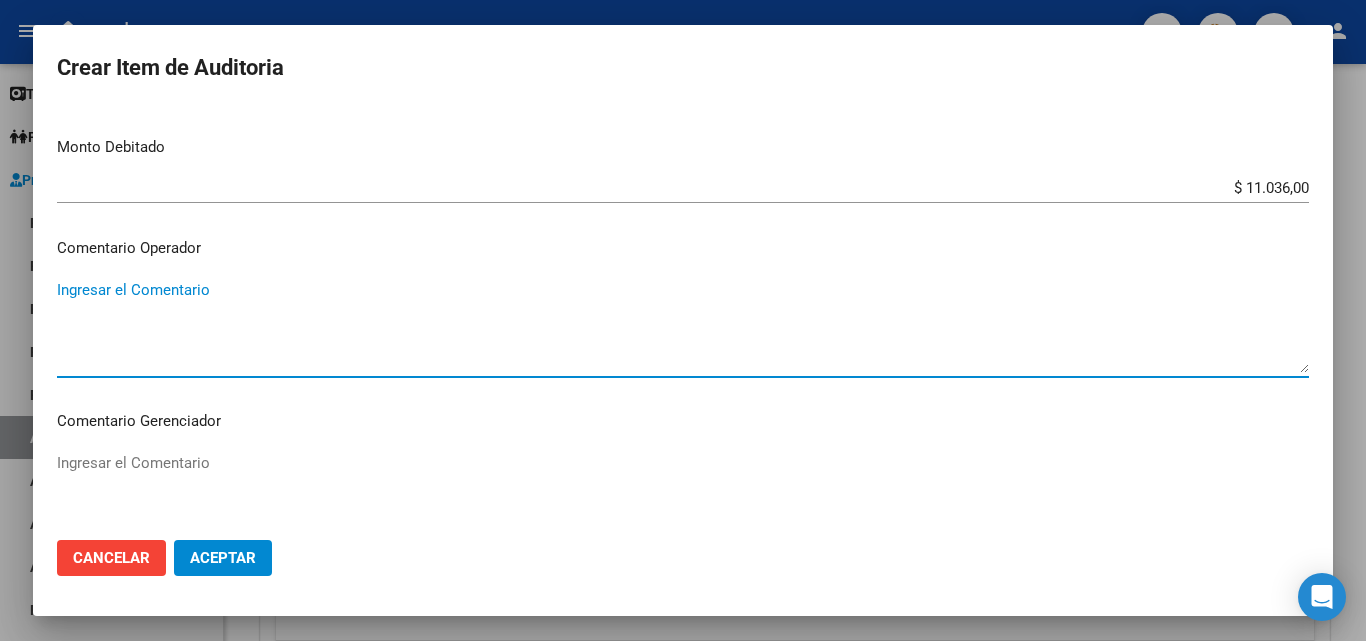 paste on "RECHAZADA POR ILEGITIMA; FALTA COPIA DE DNI QUE ACREDITE IDENTIDAD" 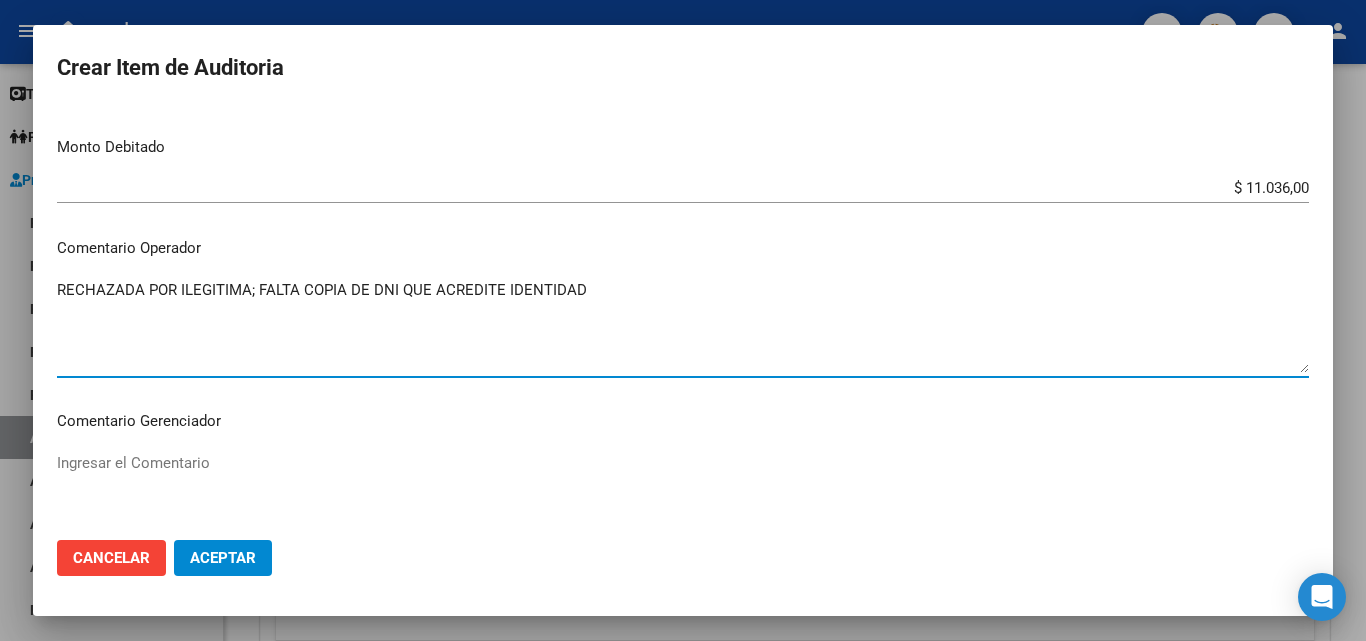 type on "RECHAZADA POR ILEGITIMA; FALTA COPIA DE DNI QUE ACREDITE IDENTIDAD" 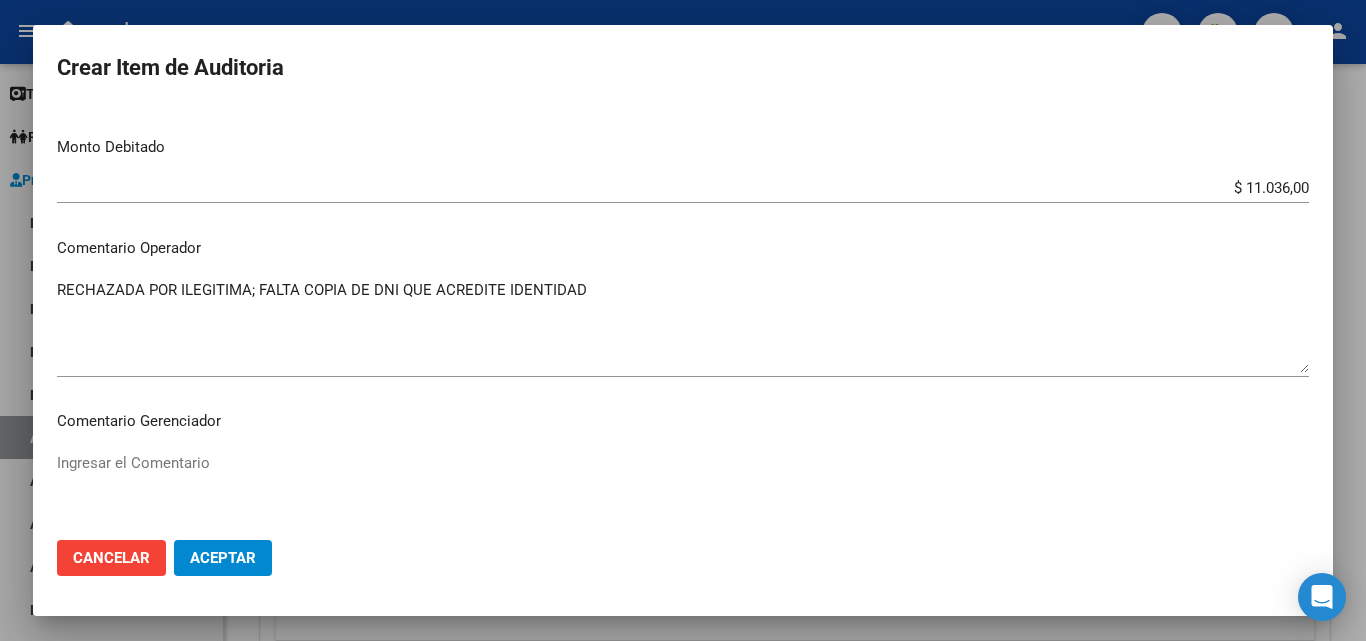 click on "Aceptar" 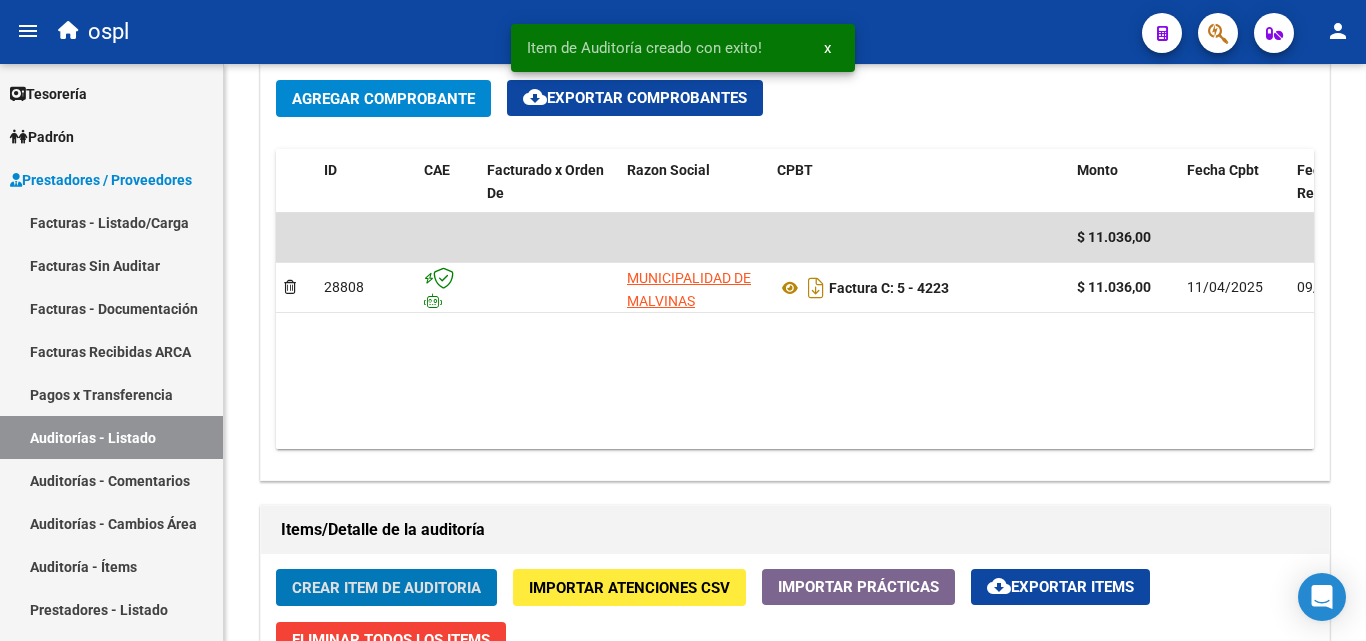 scroll, scrollTop: 1001, scrollLeft: 0, axis: vertical 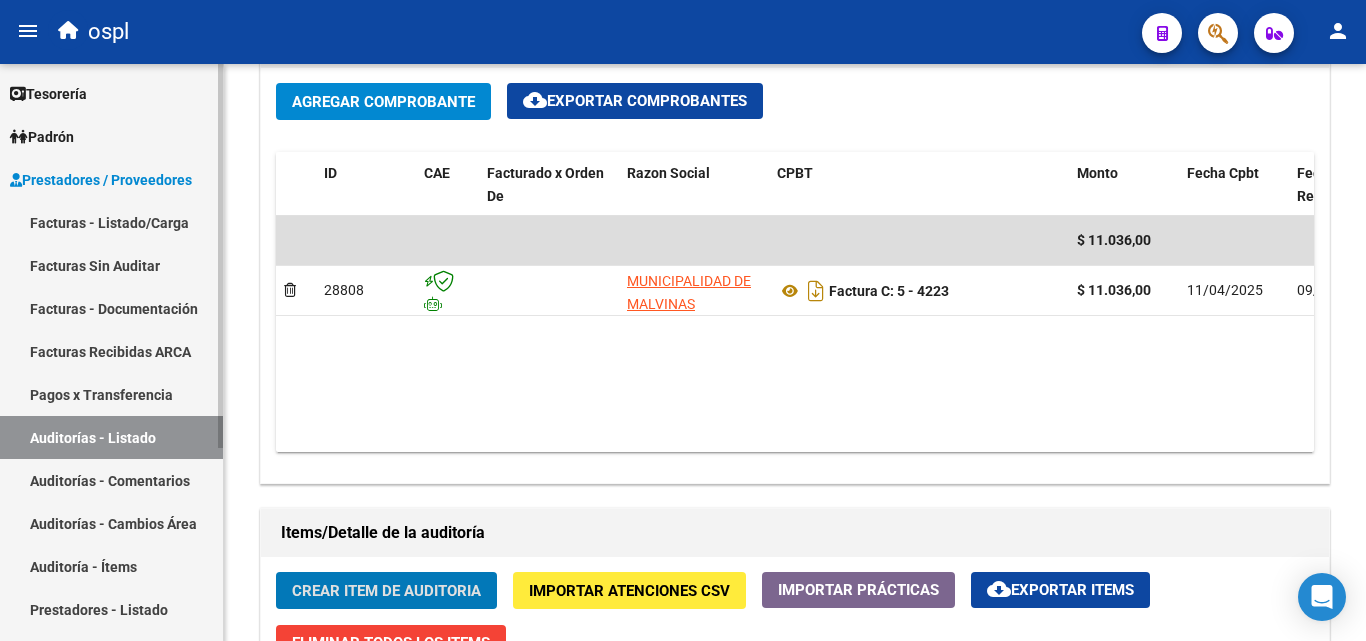 click on "Facturas Sin Auditar" at bounding box center [111, 265] 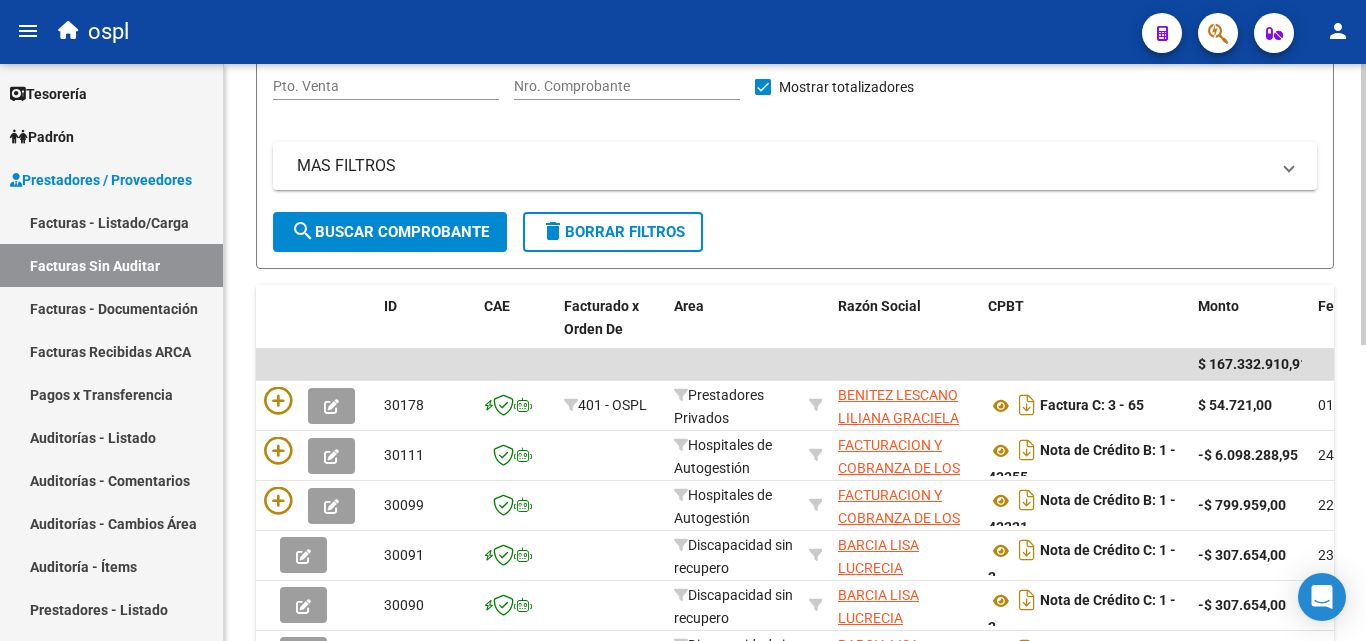 scroll, scrollTop: 206, scrollLeft: 0, axis: vertical 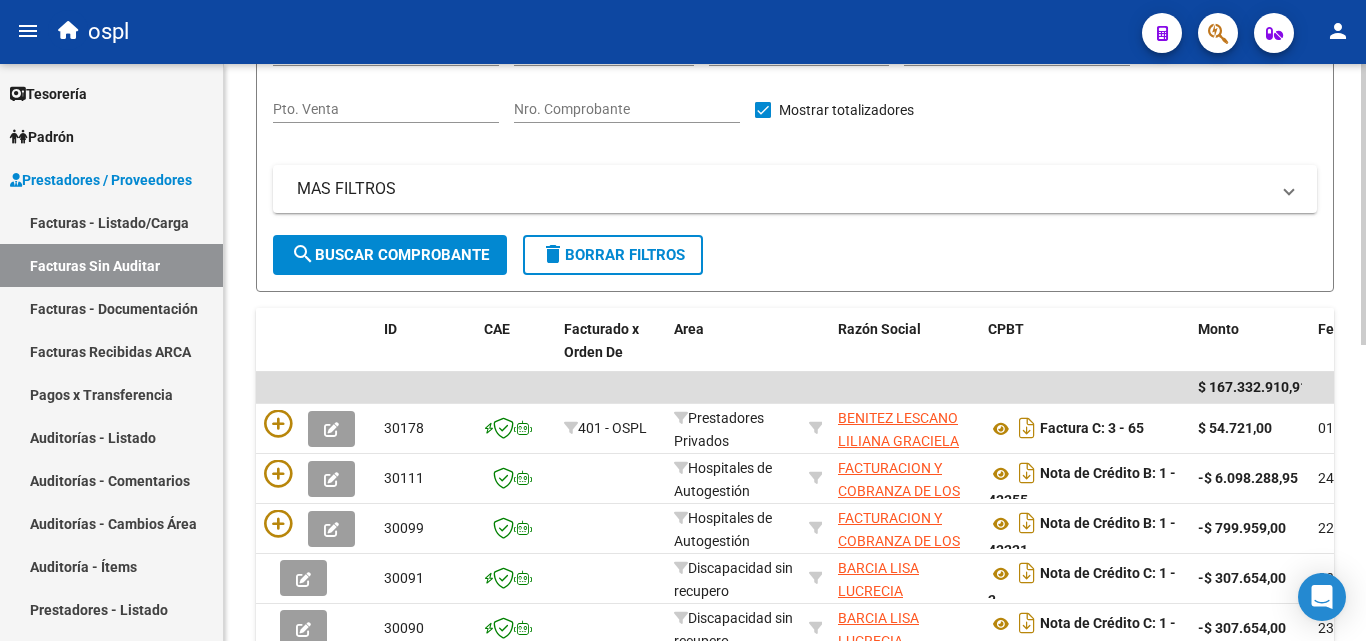 click on "Nro. Comprobante" at bounding box center (627, 109) 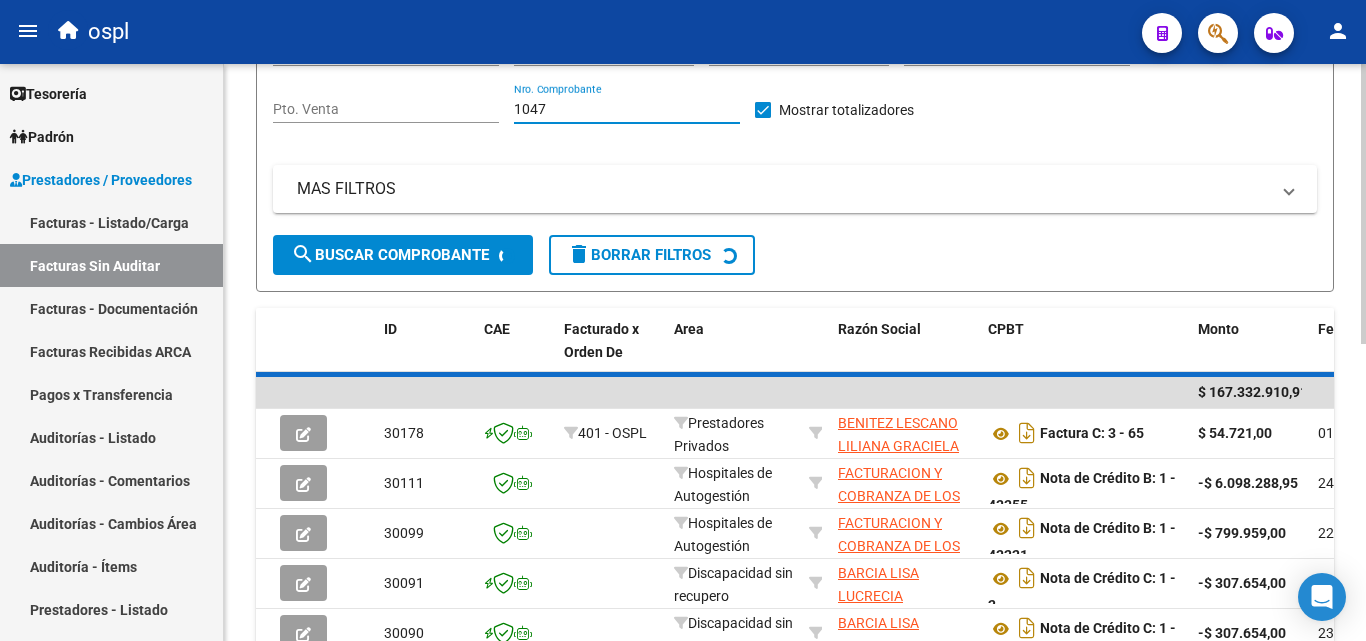 scroll, scrollTop: 156, scrollLeft: 0, axis: vertical 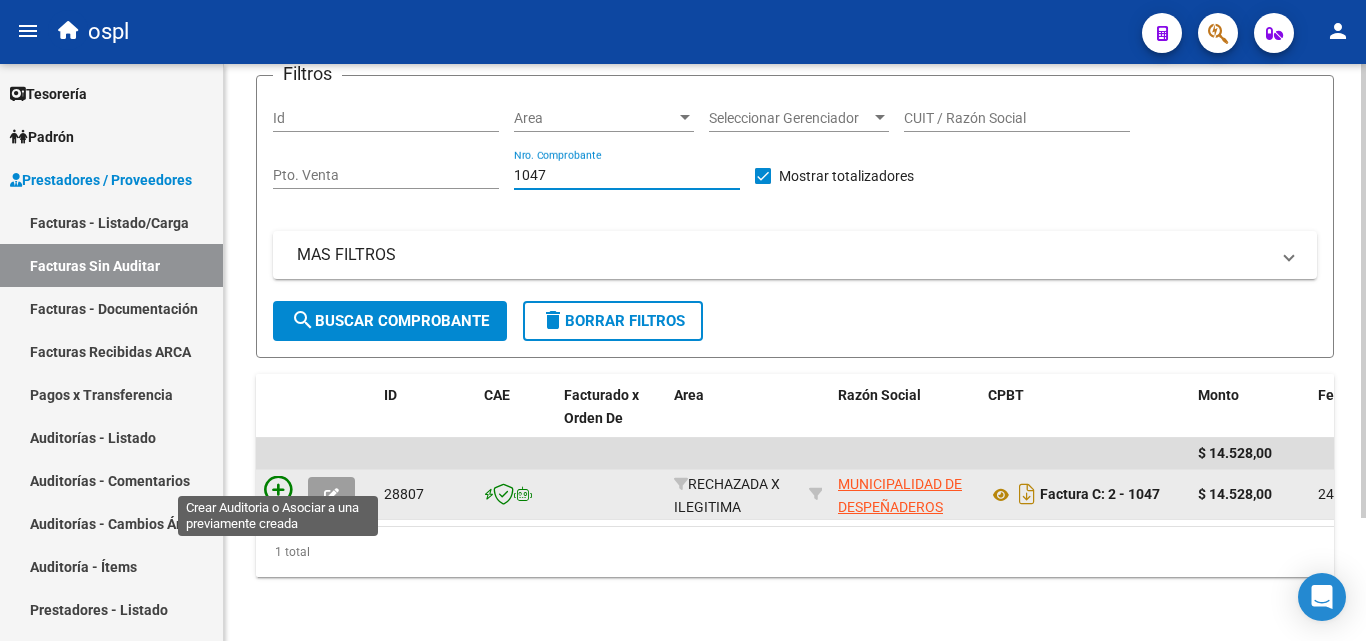 type on "1047" 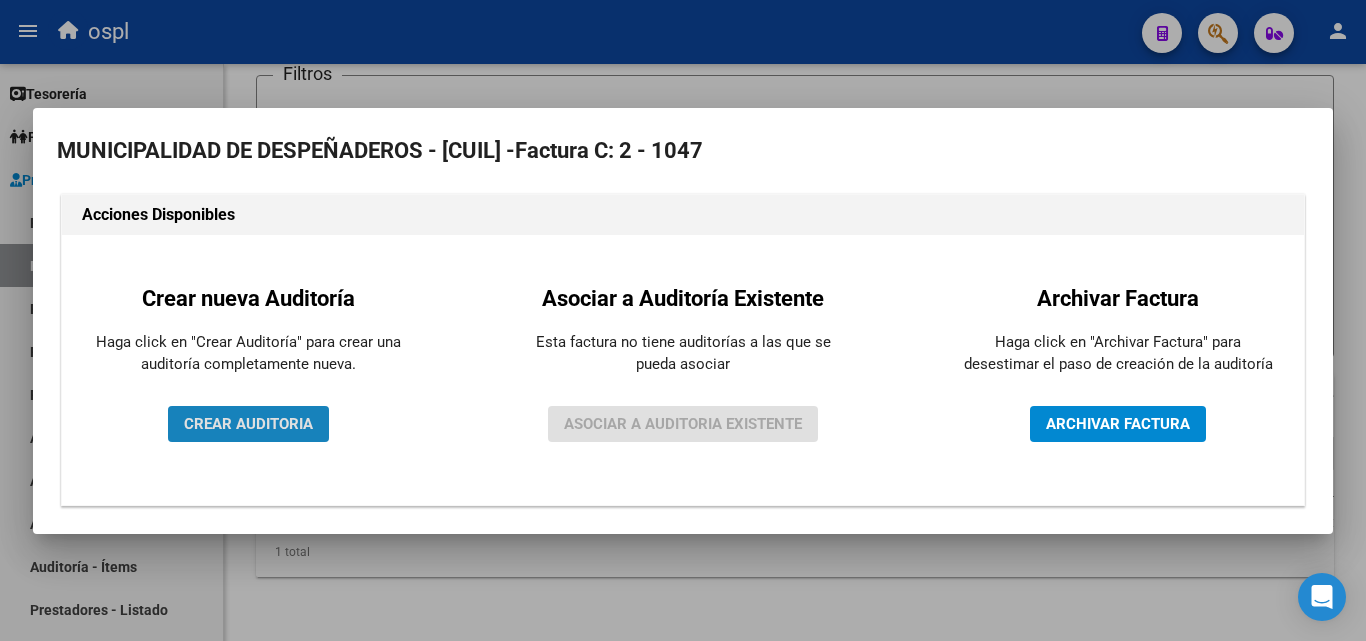 click on "CREAR AUDITORIA" at bounding box center (248, 424) 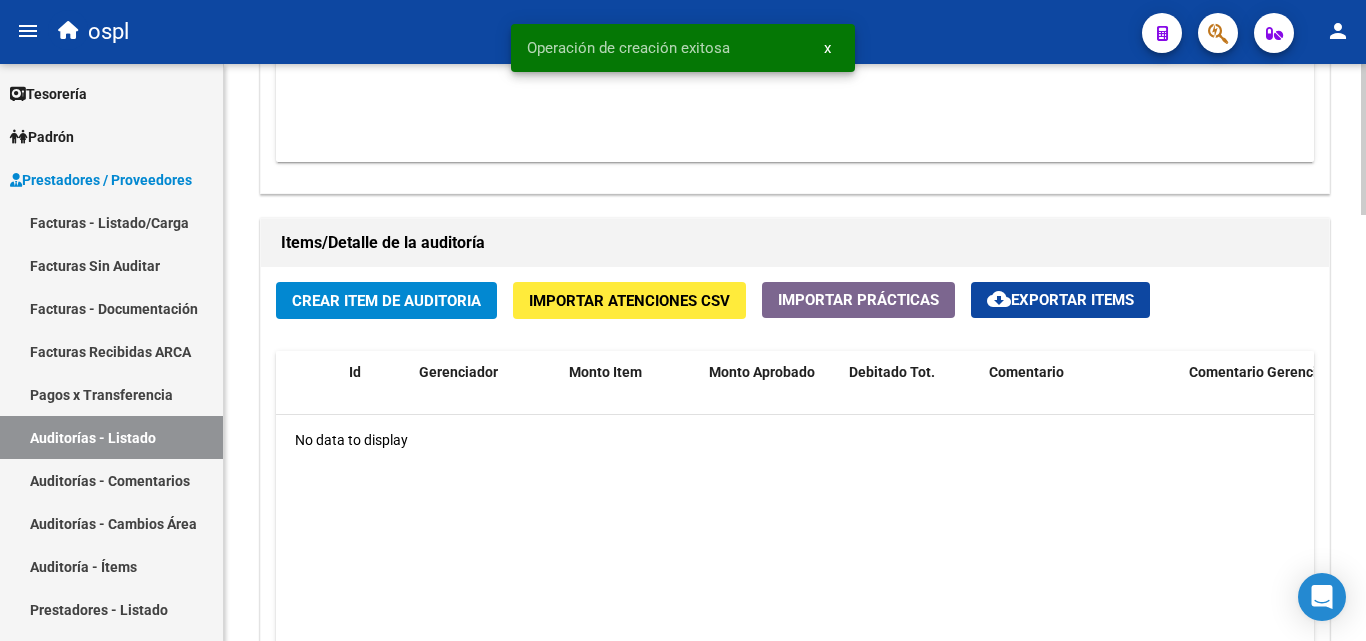 scroll, scrollTop: 1300, scrollLeft: 0, axis: vertical 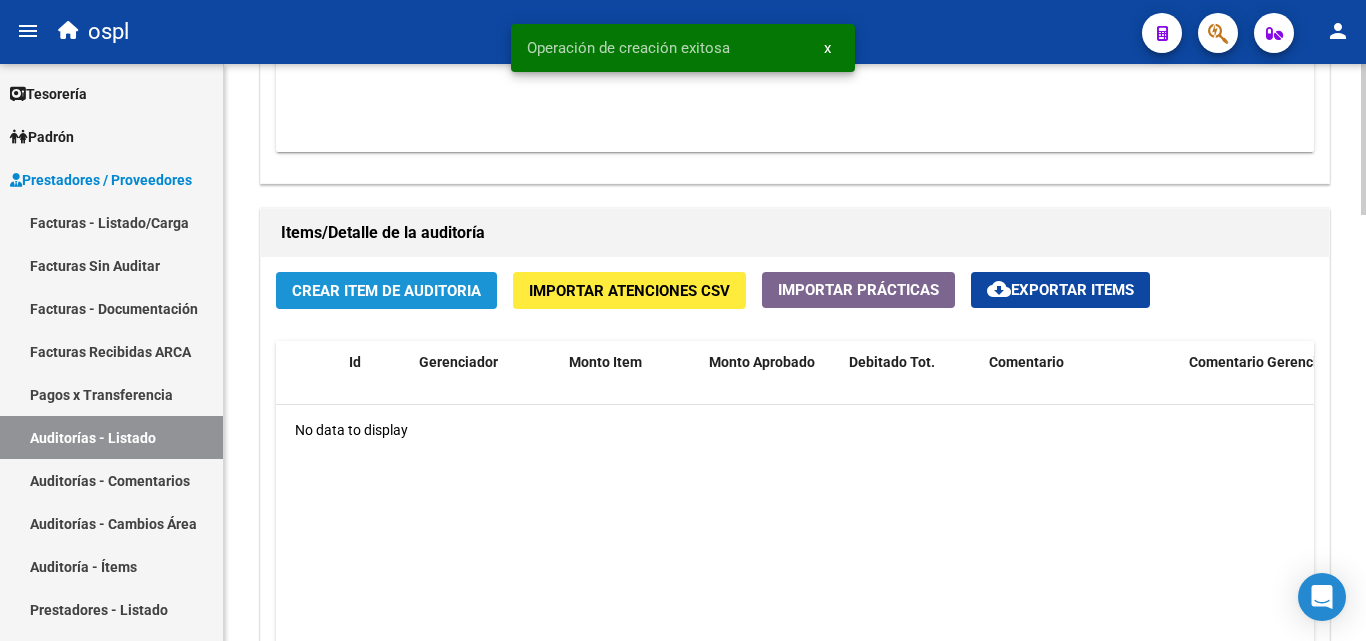 click on "Crear Item de Auditoria" 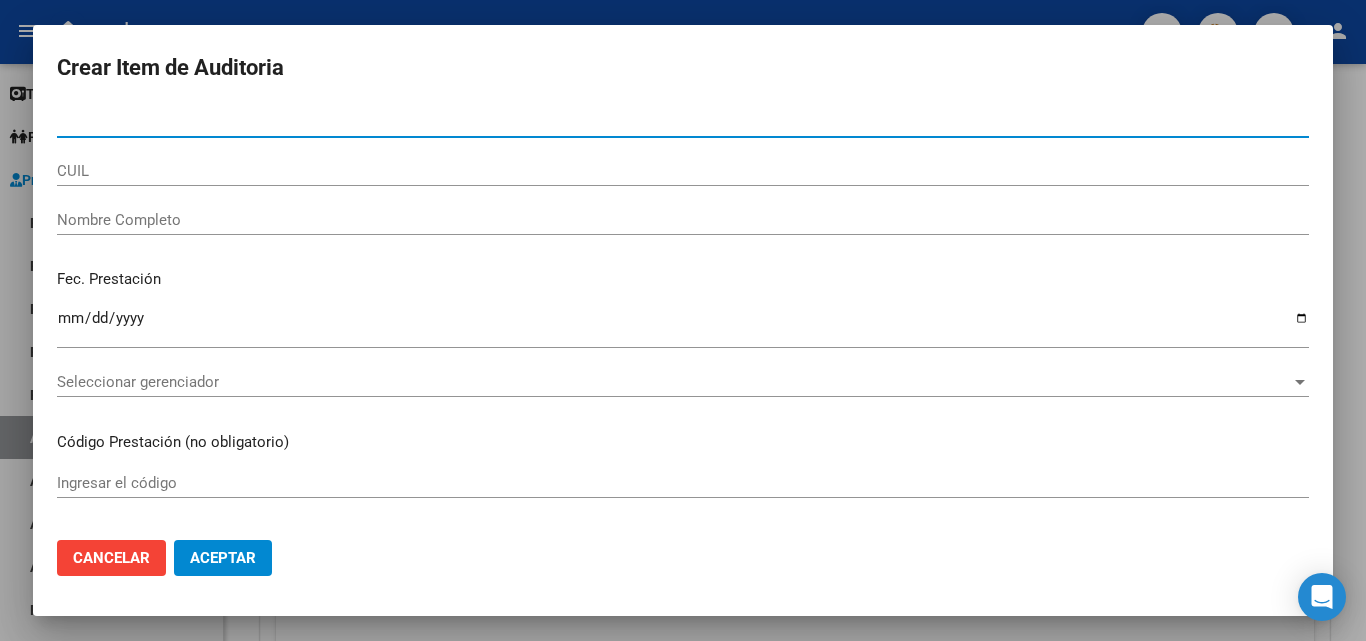 click on "Nombre Completo" at bounding box center [683, 220] 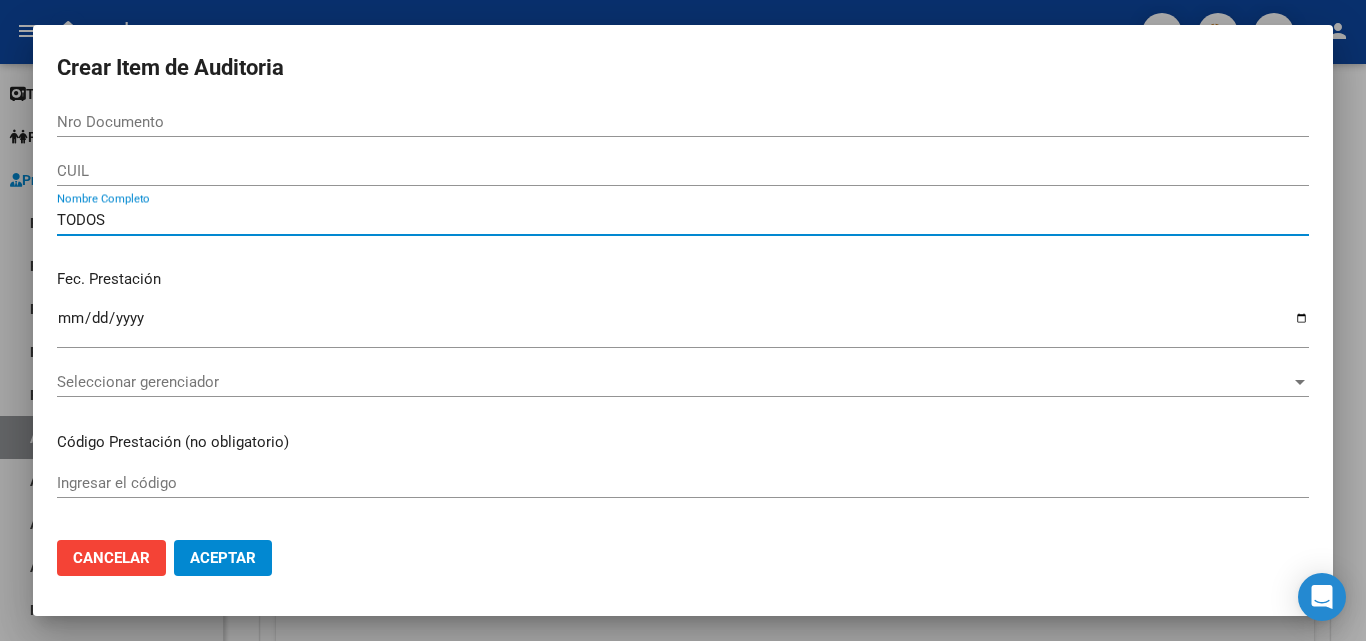 type on "TODOS" 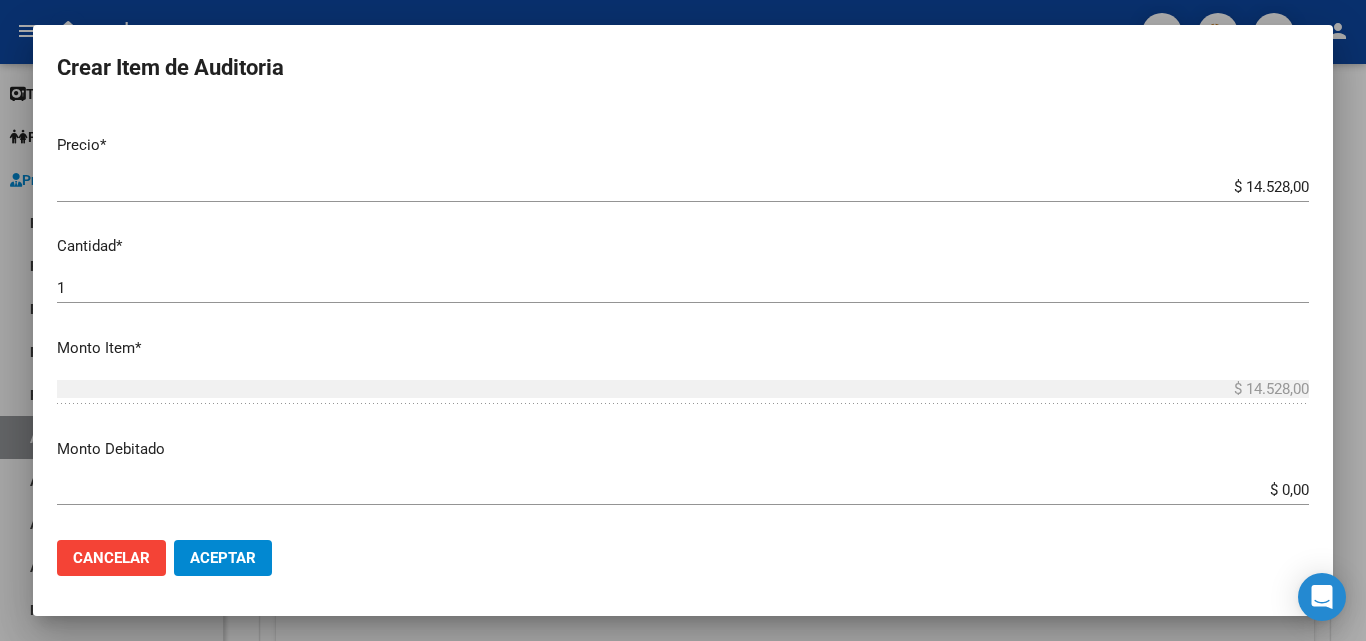scroll, scrollTop: 400, scrollLeft: 0, axis: vertical 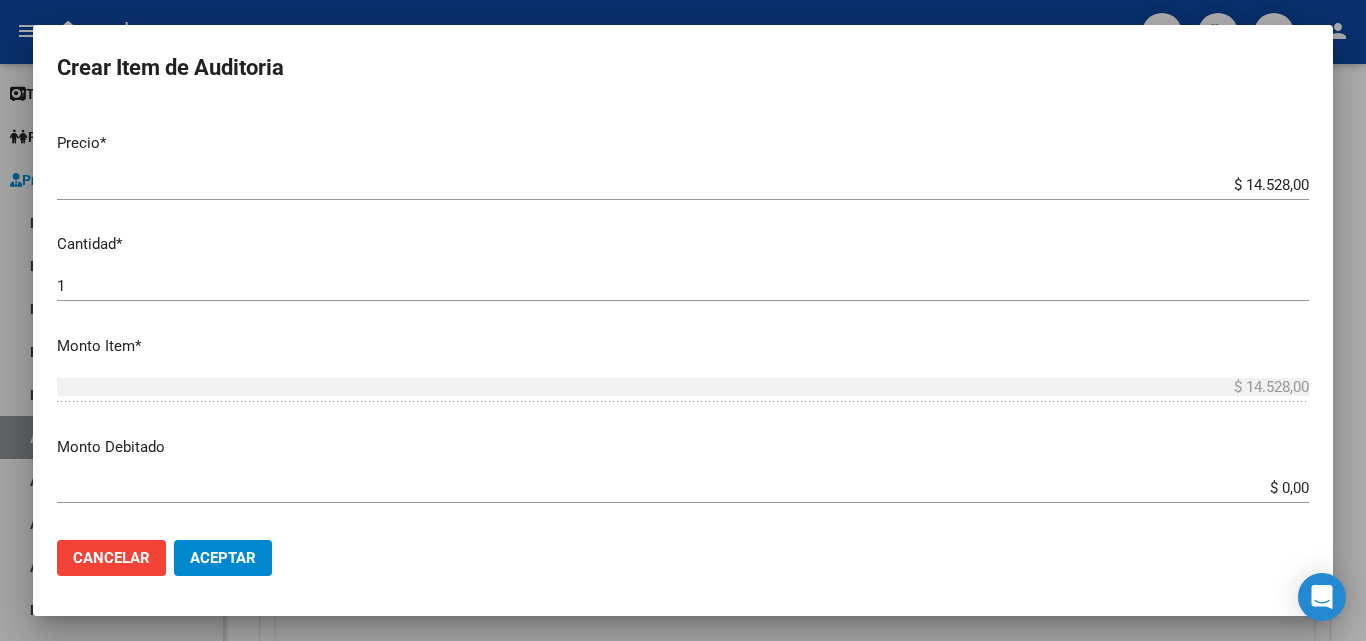 click on "$ 0,00" at bounding box center (683, 488) 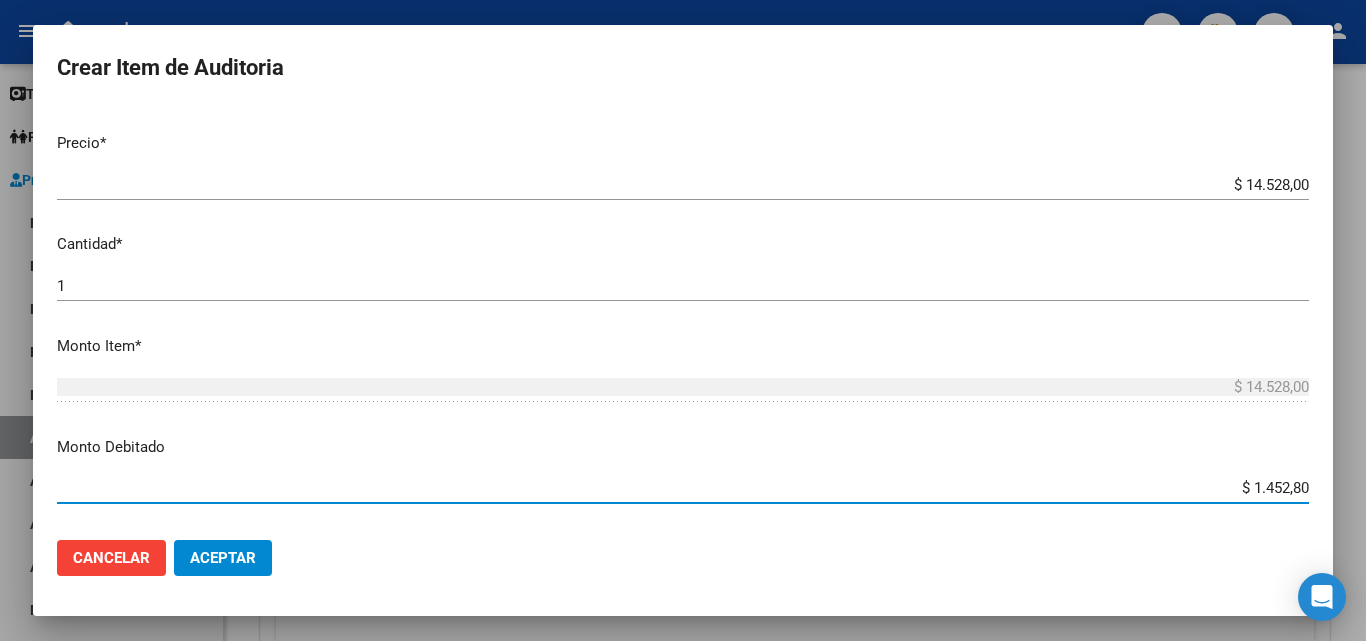 type on "$ 14.528,00" 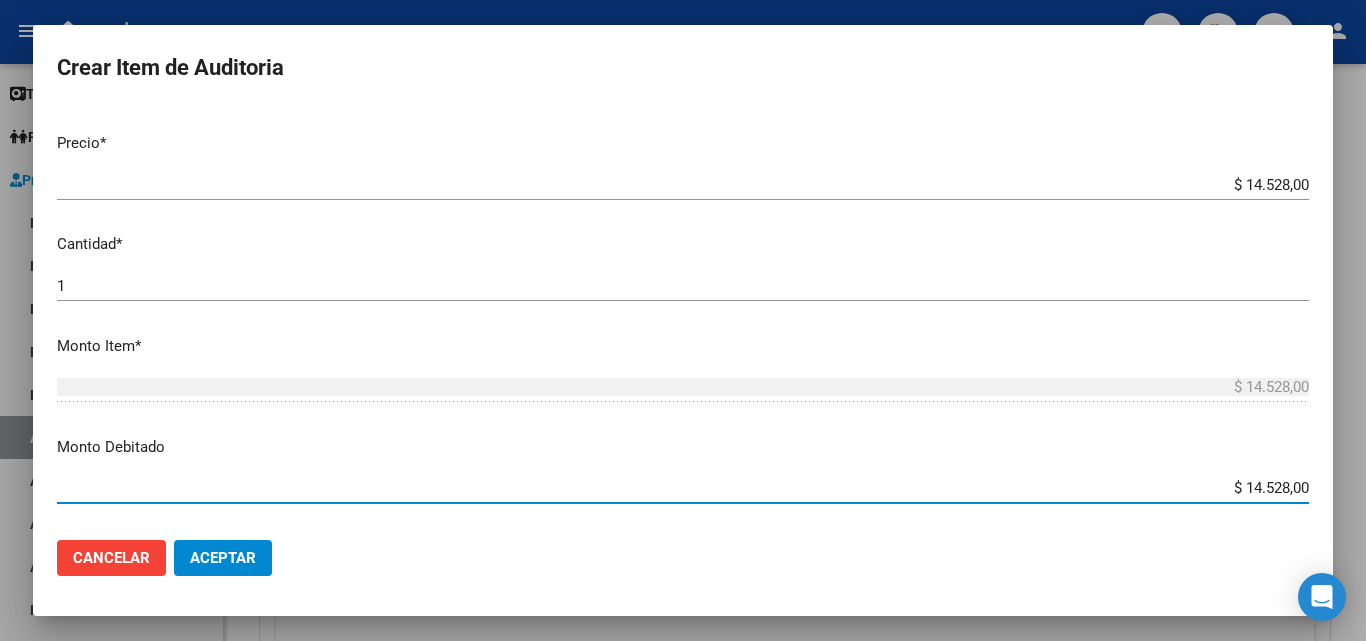 click on "Monto Debitado" at bounding box center [683, 447] 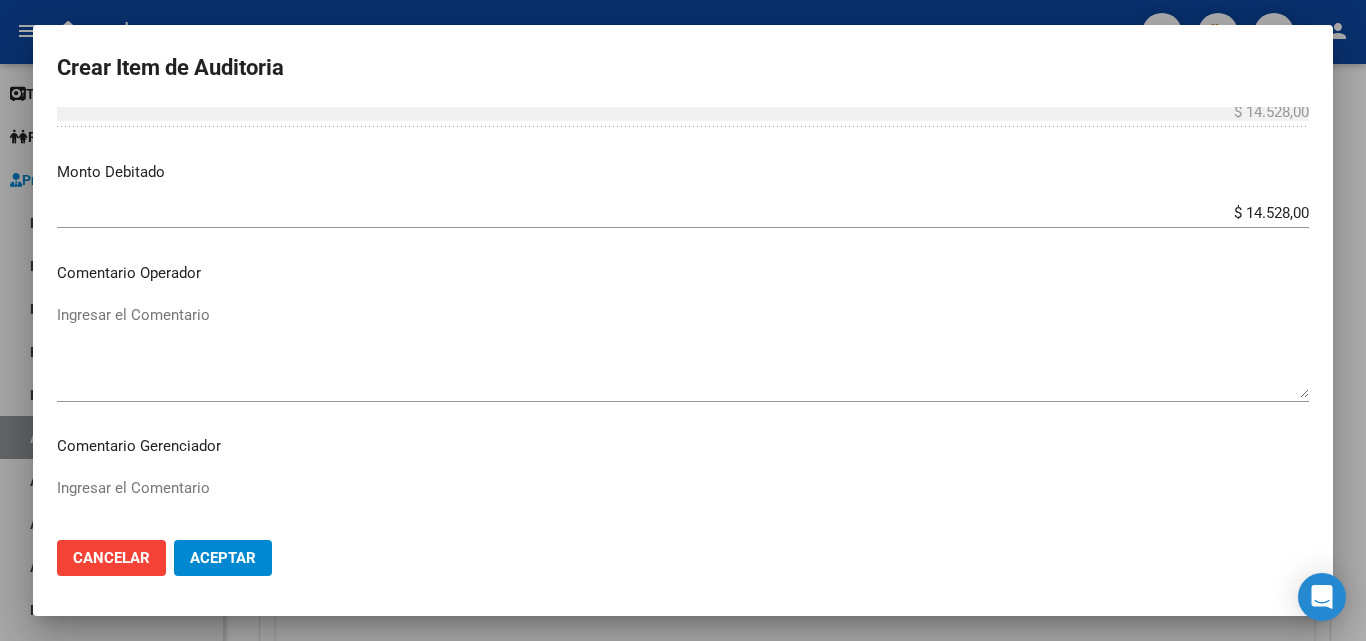 scroll, scrollTop: 700, scrollLeft: 0, axis: vertical 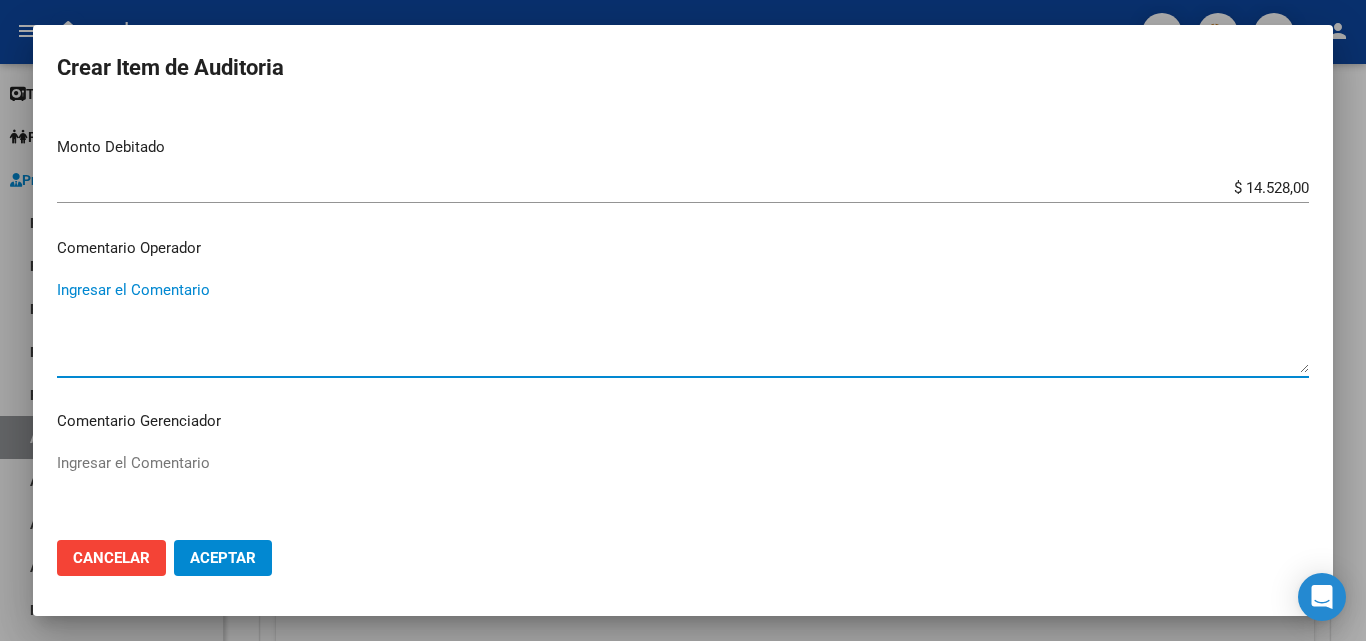 click on "Ingresar el Comentario" at bounding box center (683, 326) 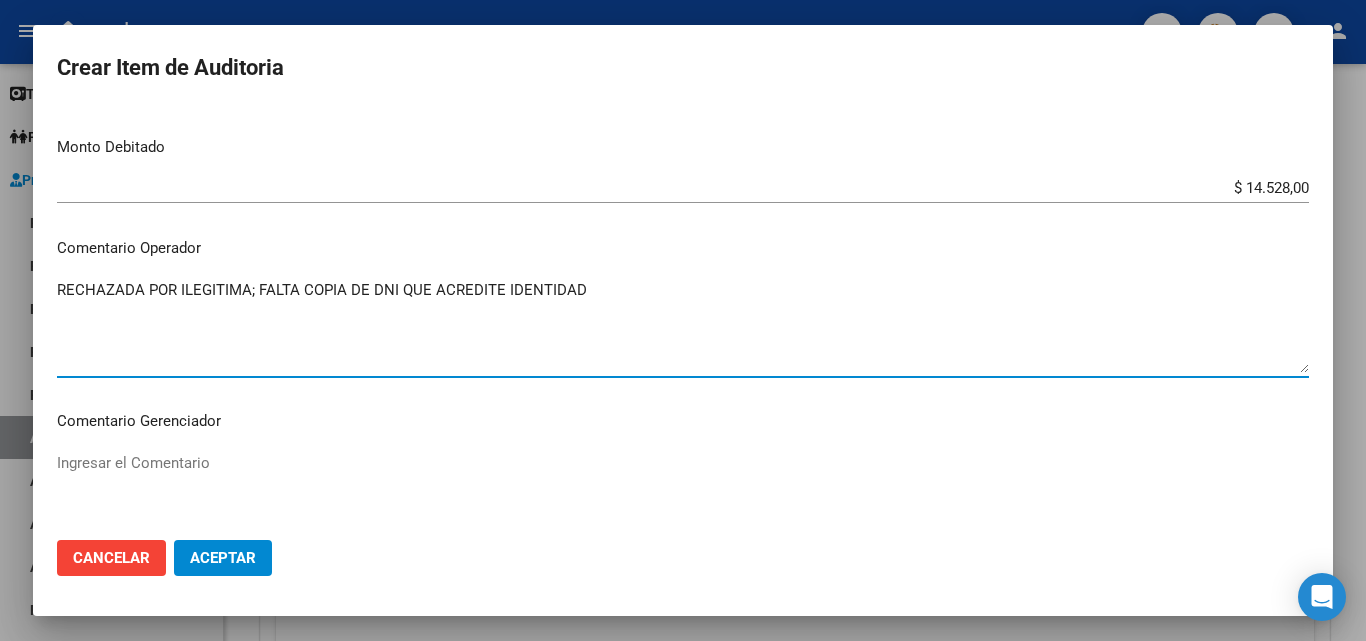 type on "RECHAZADA POR ILEGITIMA; FALTA COPIA DE DNI QUE ACREDITE IDENTIDAD" 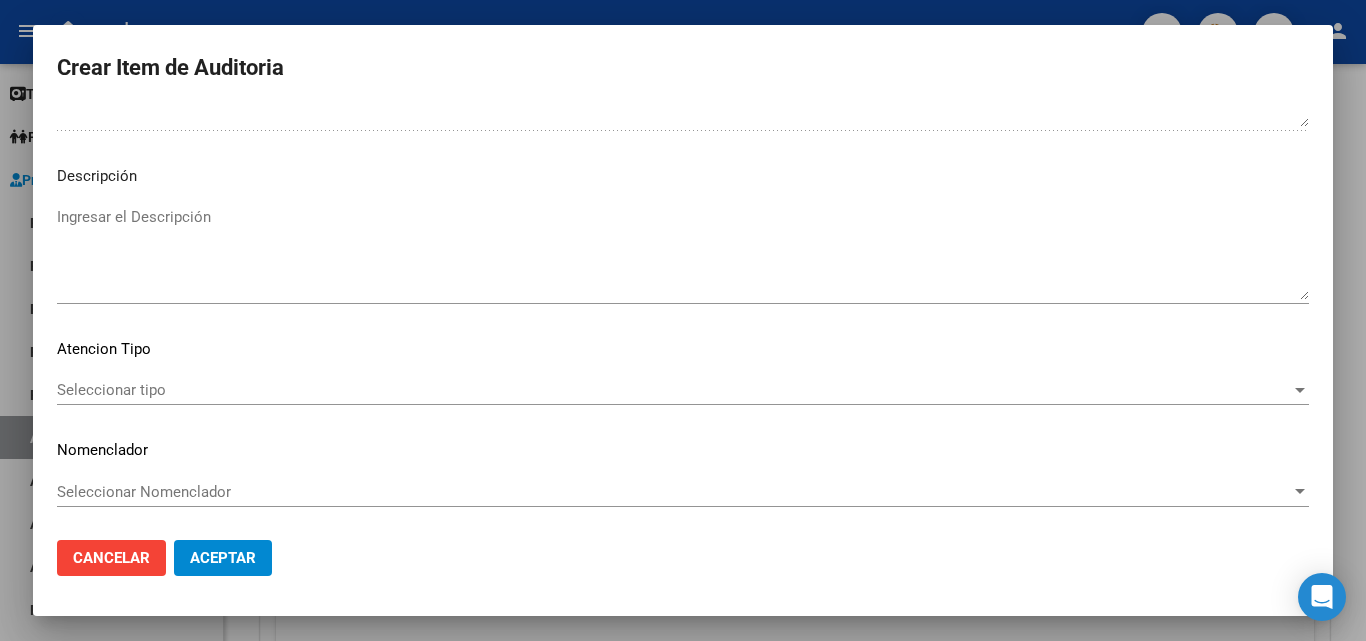scroll, scrollTop: 1120, scrollLeft: 0, axis: vertical 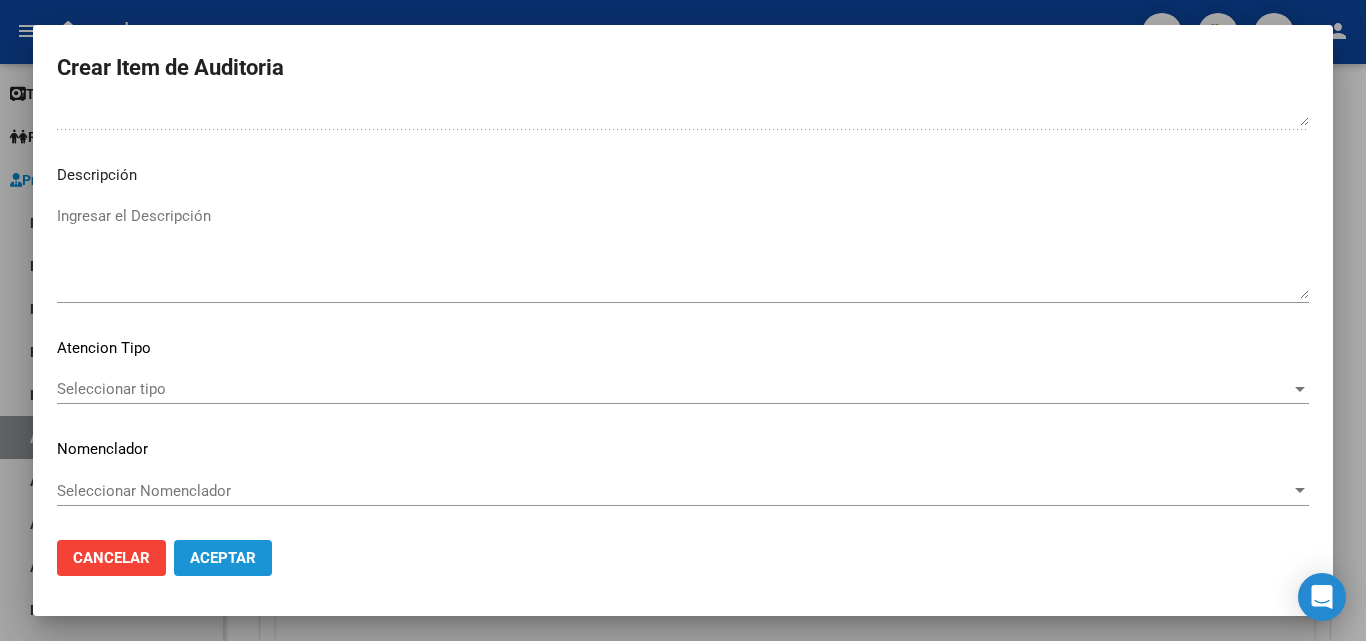 click on "Aceptar" 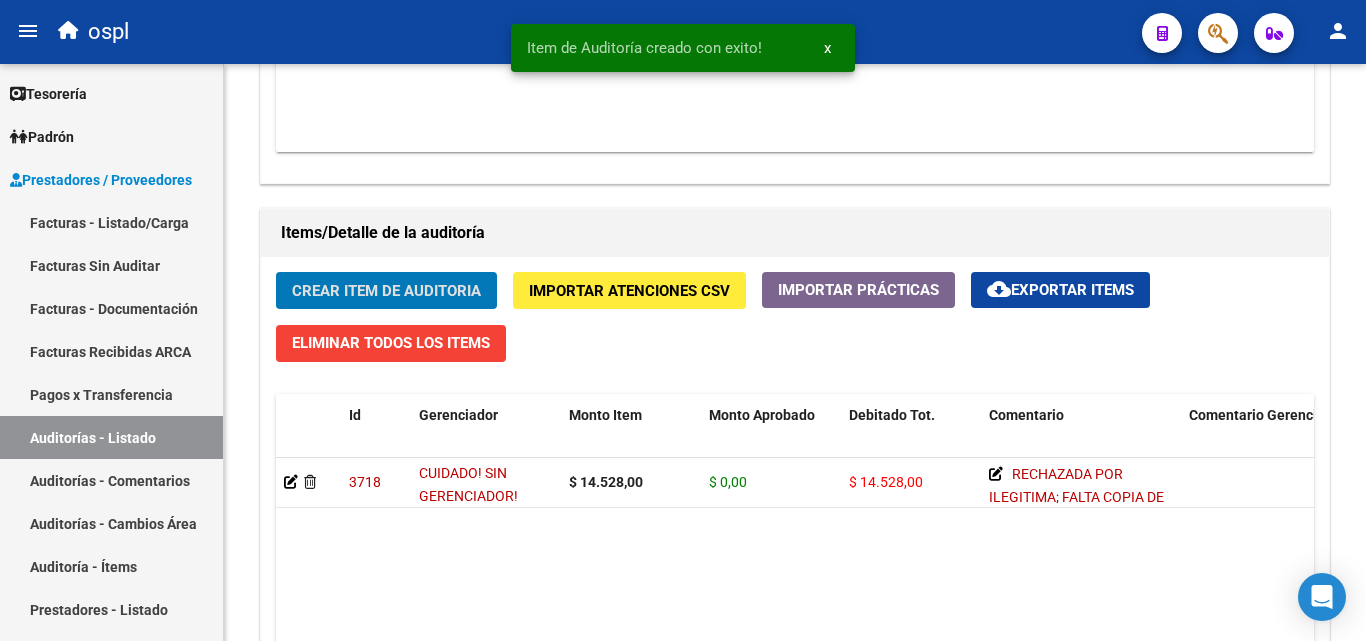 scroll, scrollTop: 1001, scrollLeft: 0, axis: vertical 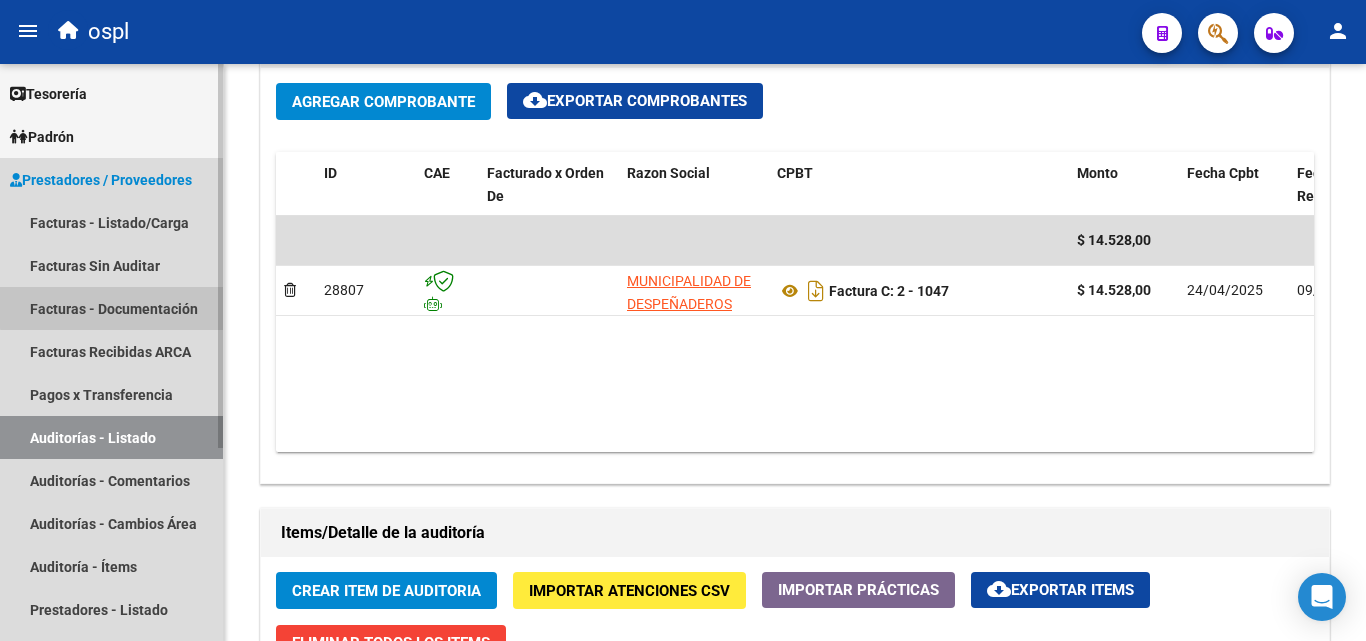 click on "Facturas - Documentación" at bounding box center [111, 308] 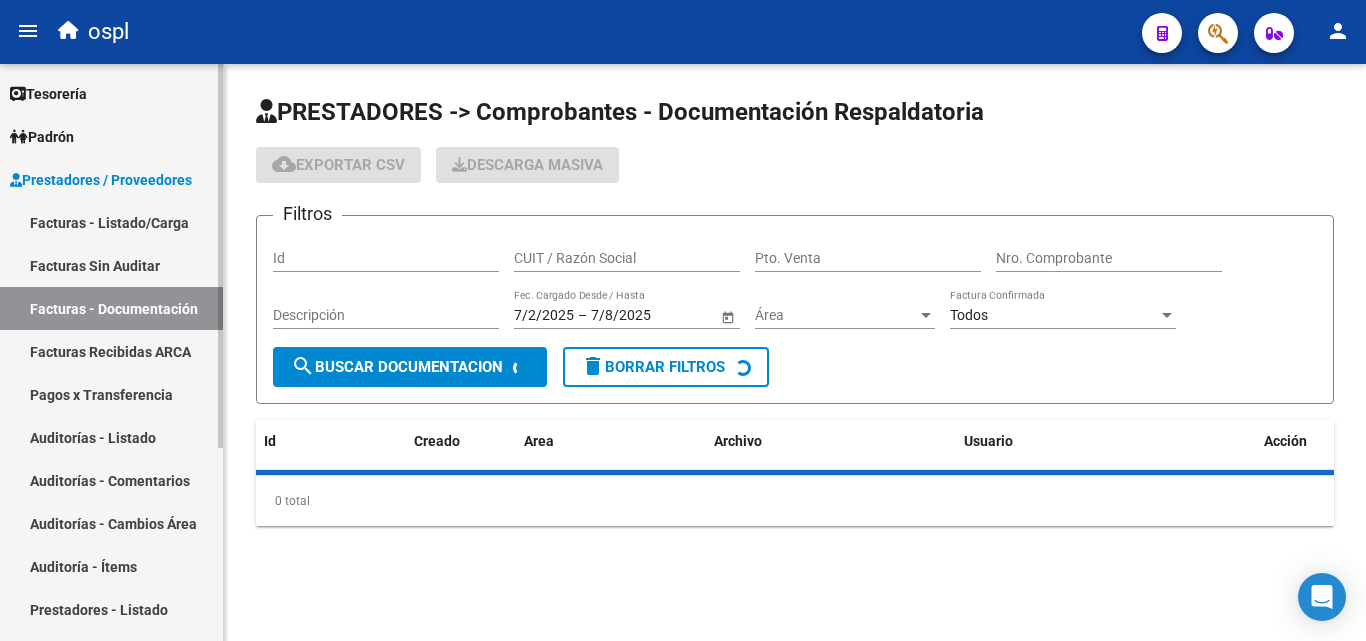scroll, scrollTop: 0, scrollLeft: 0, axis: both 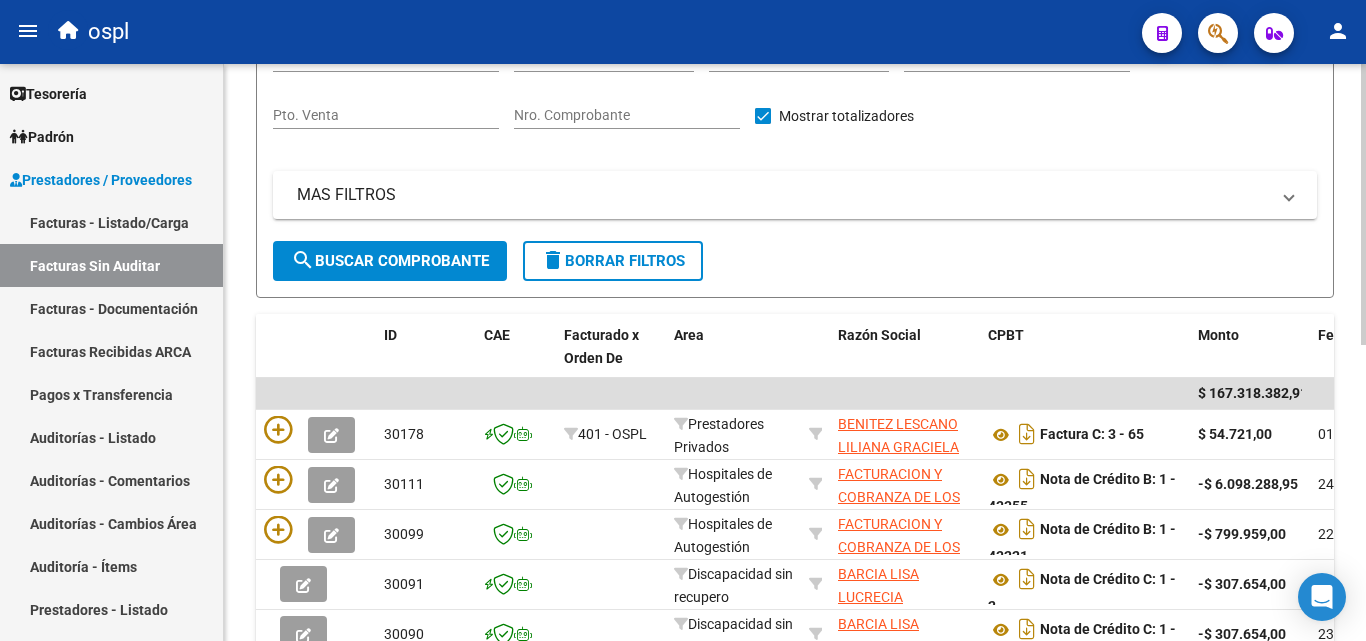 click on "Nro. Comprobante" at bounding box center [627, 115] 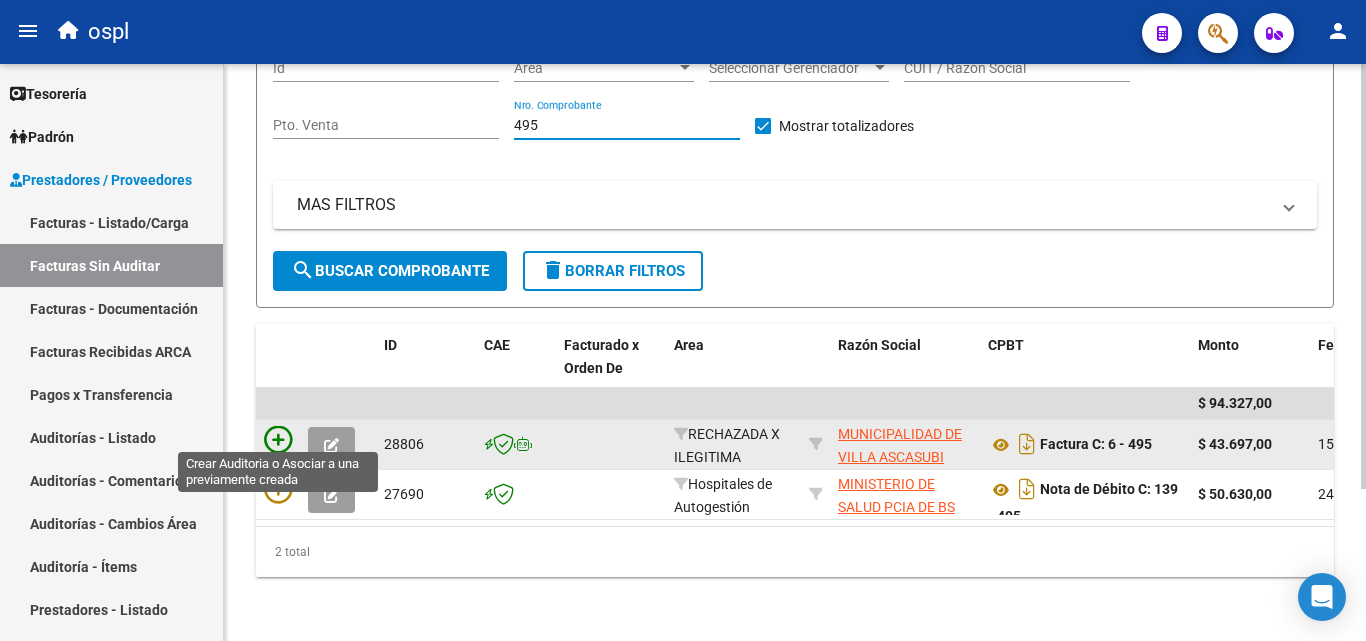 type on "495" 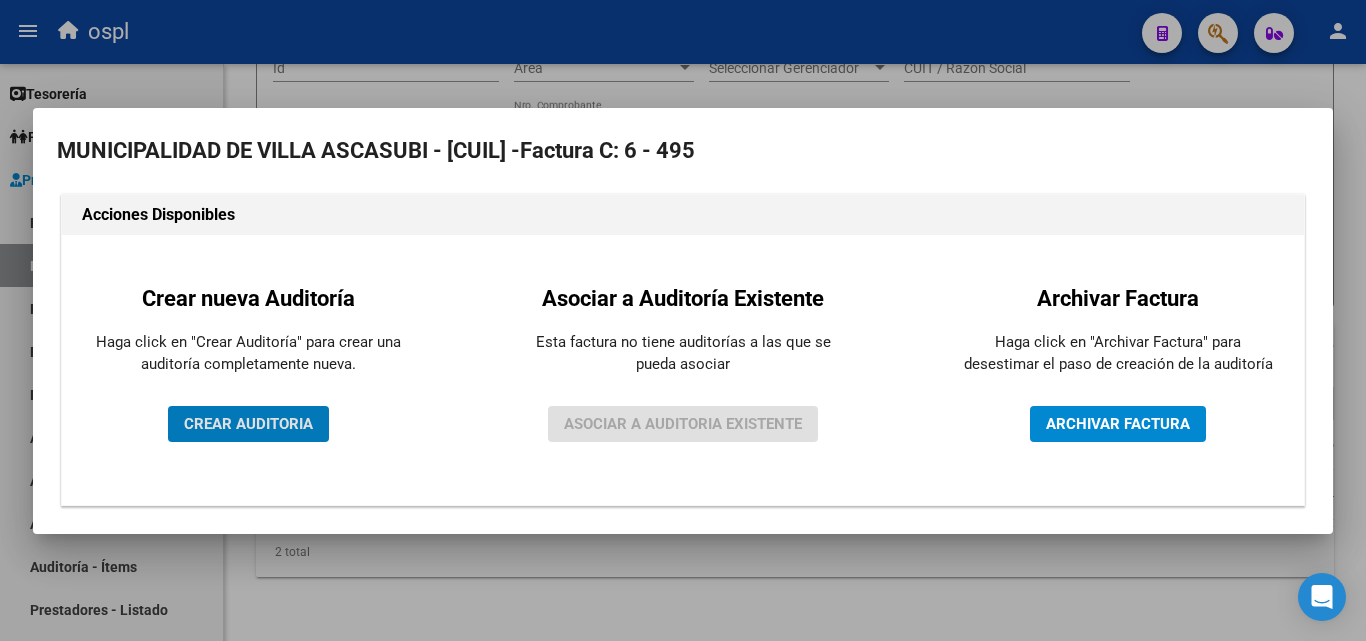 click on "CREAR AUDITORIA" at bounding box center [248, 424] 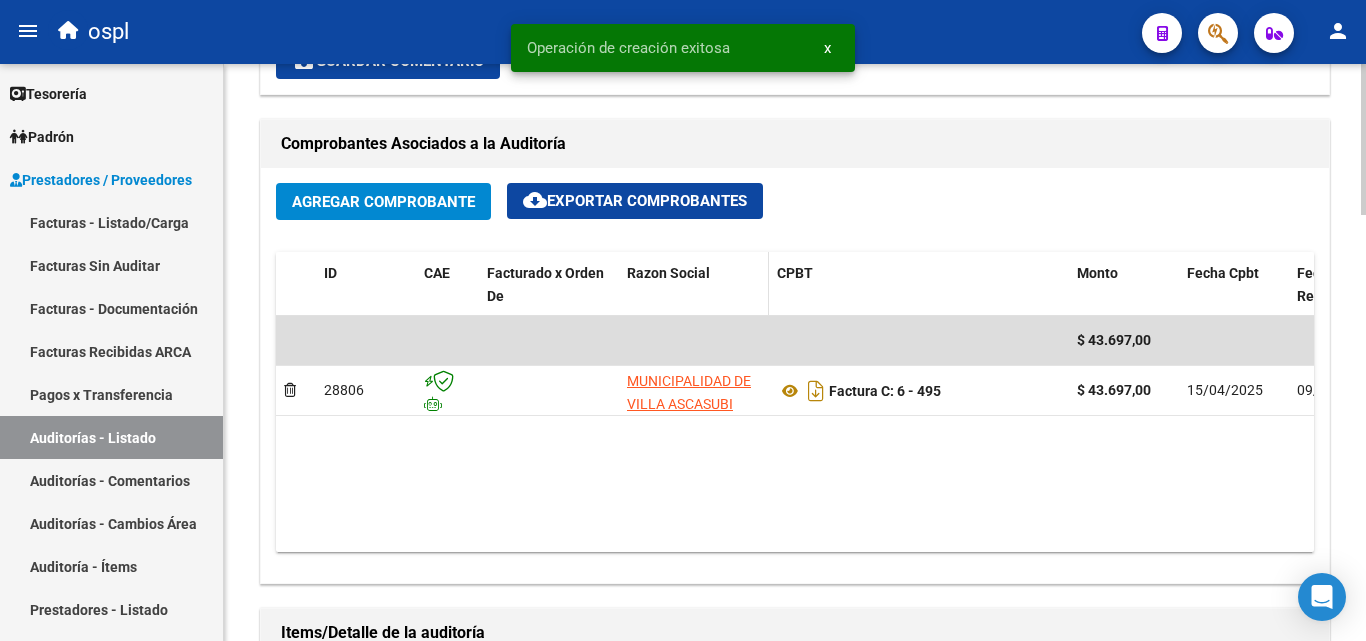 scroll, scrollTop: 1200, scrollLeft: 0, axis: vertical 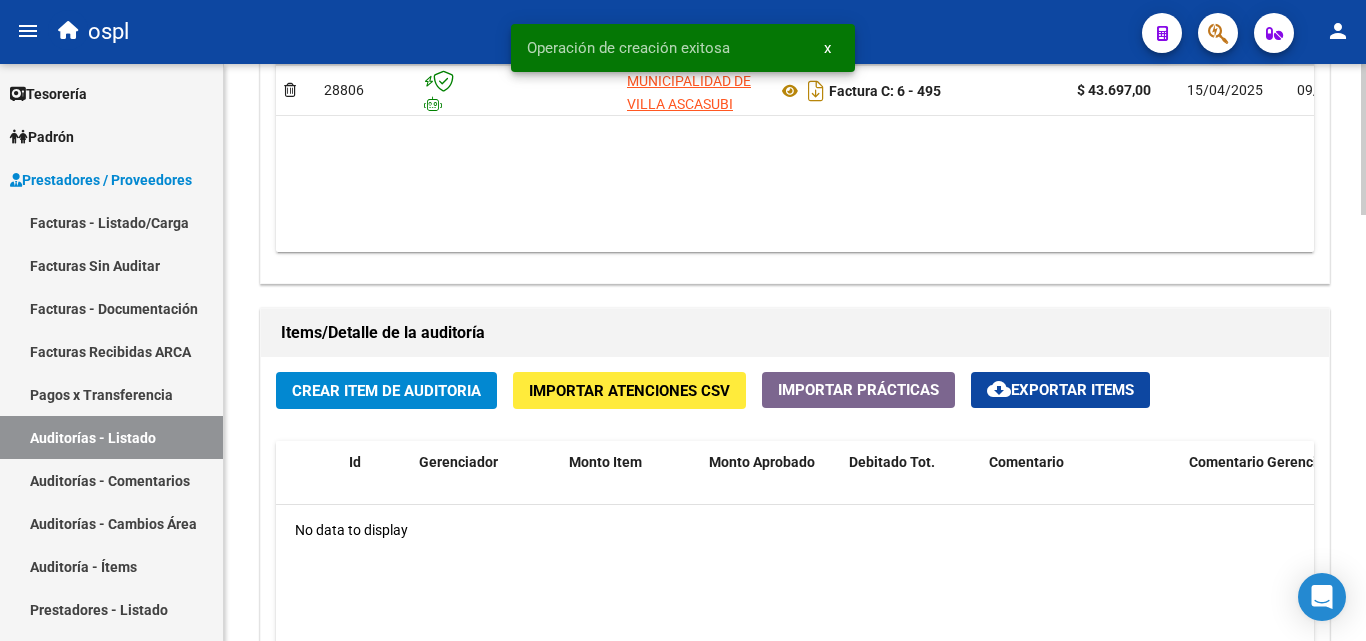 click on "Crear Item de Auditoria" 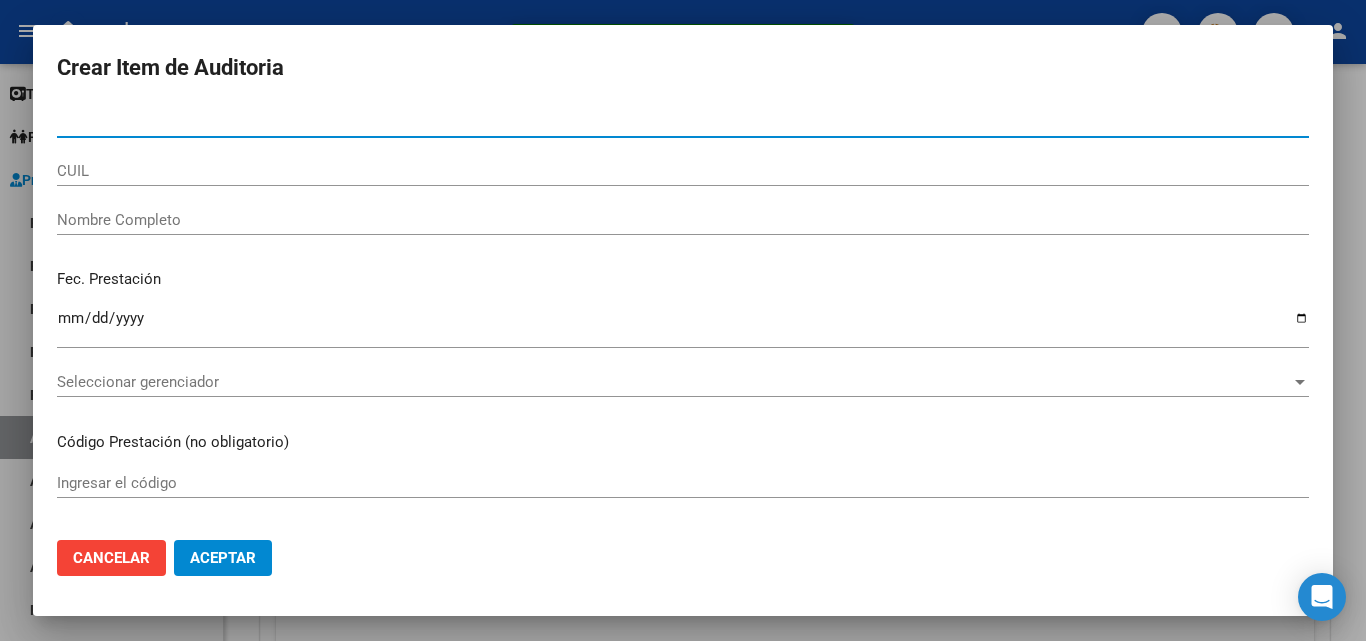 click on "Nombre Completo" at bounding box center [683, 220] 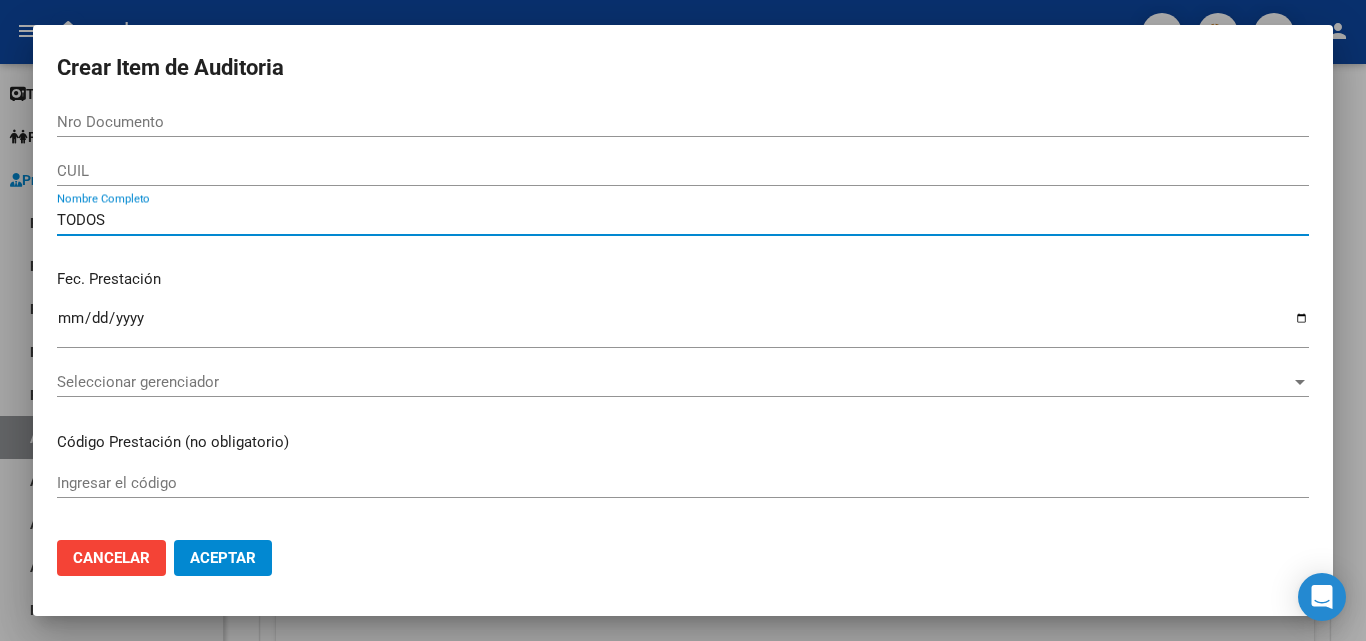 type on "TODOS" 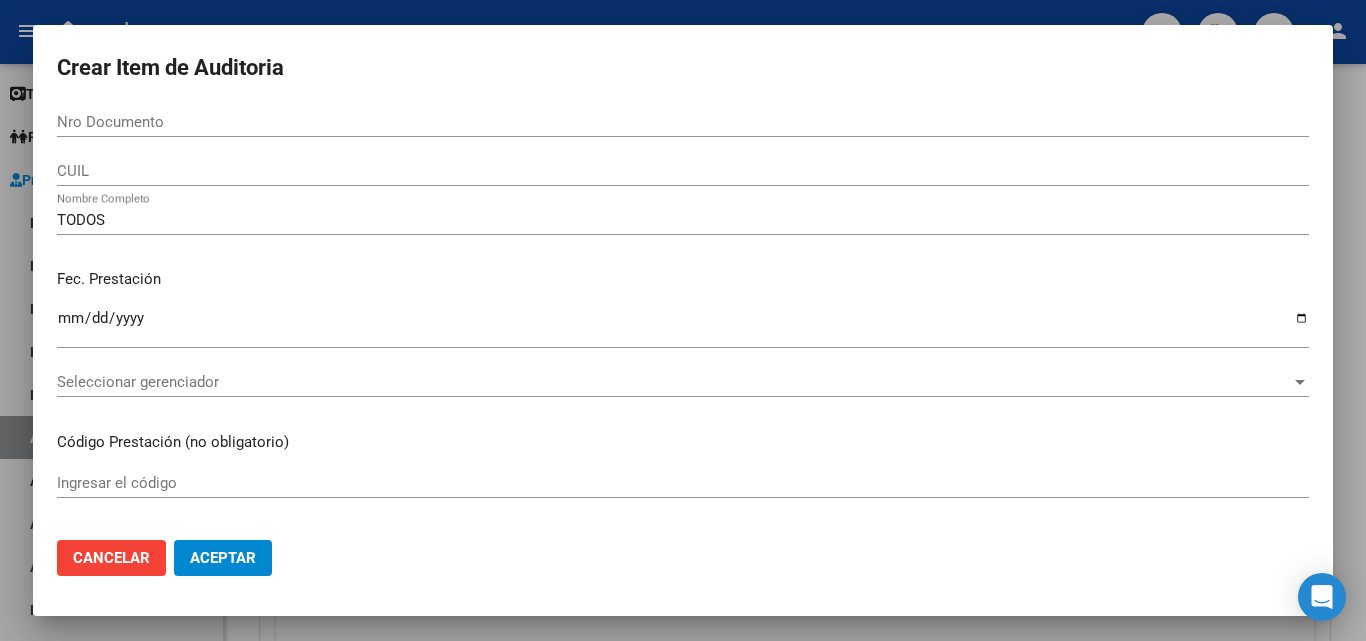 scroll, scrollTop: 400, scrollLeft: 0, axis: vertical 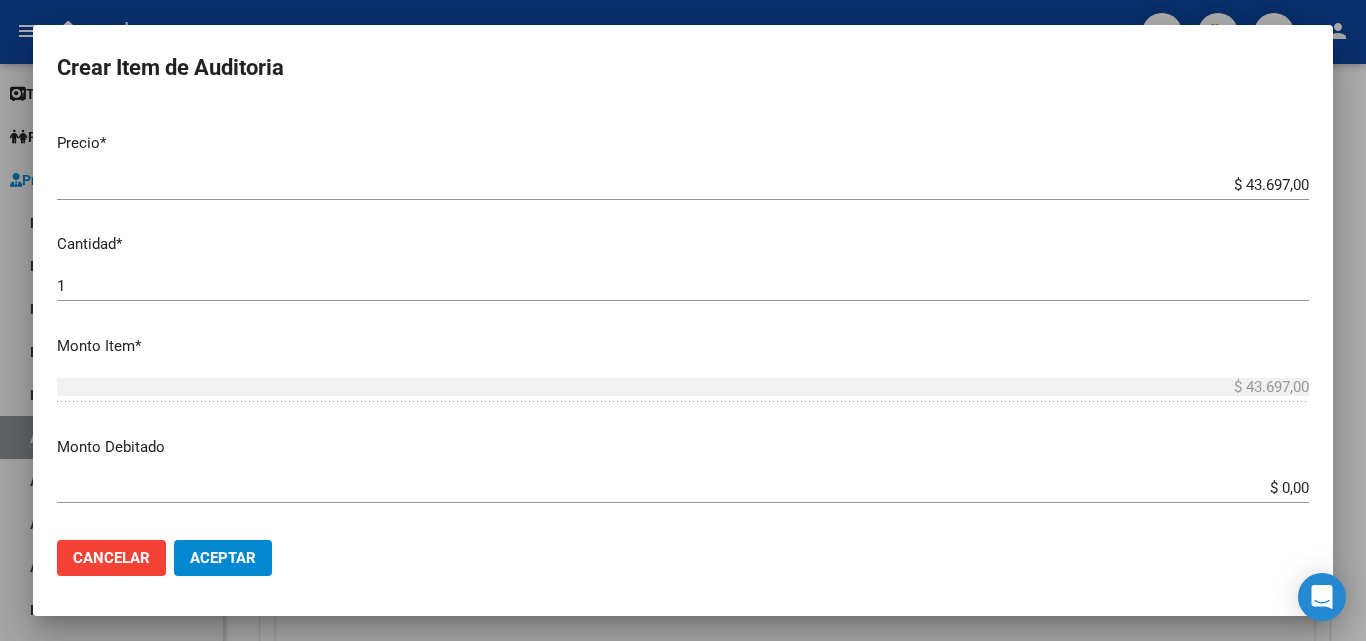 click on "$ 0,00" at bounding box center [683, 488] 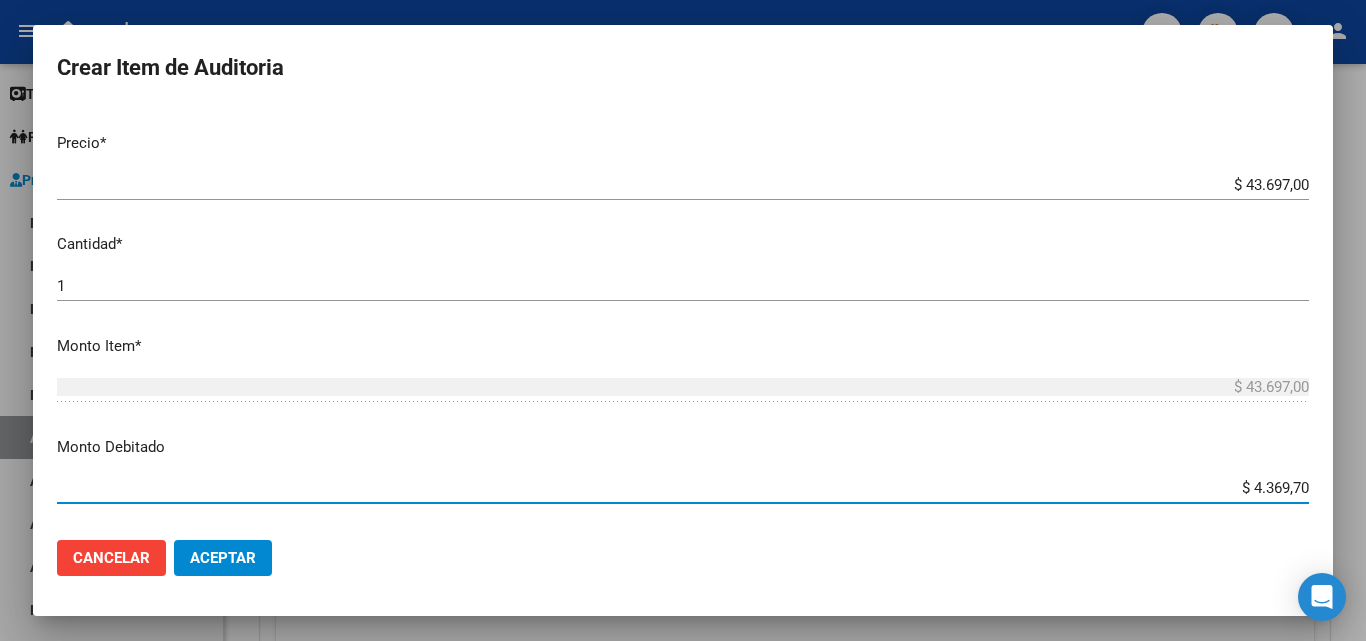 type on "$ 43.697,00" 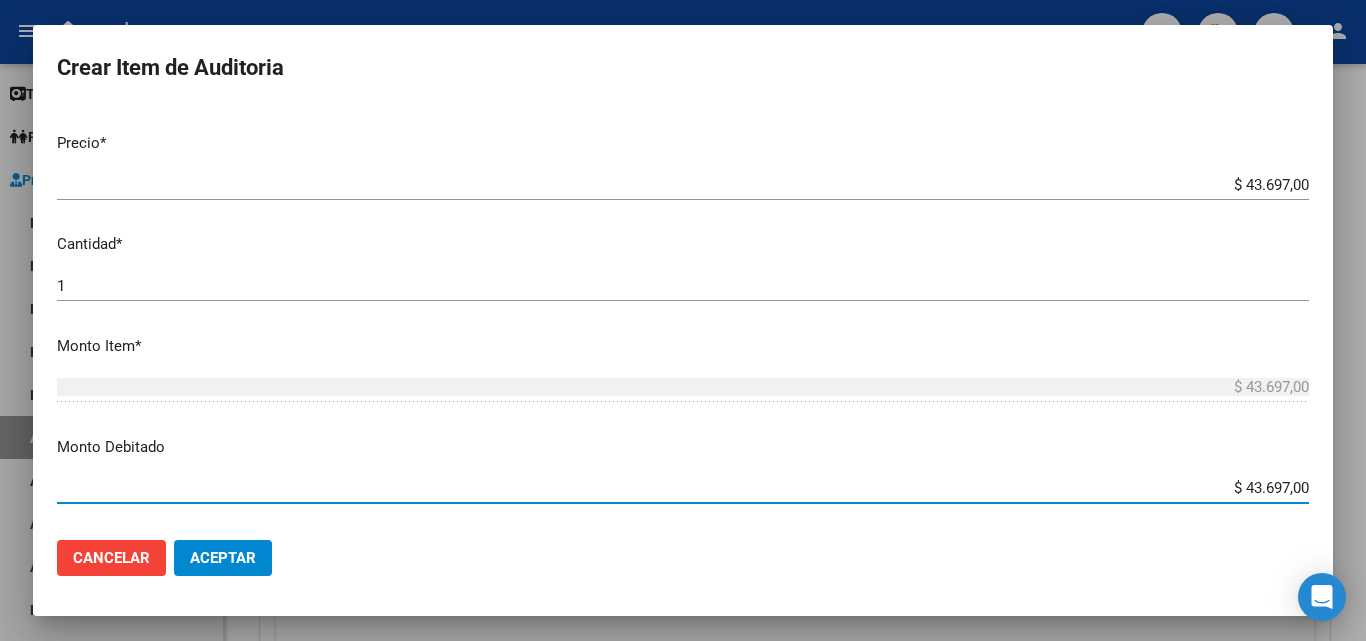 click on "Monto Debitado" at bounding box center [683, 447] 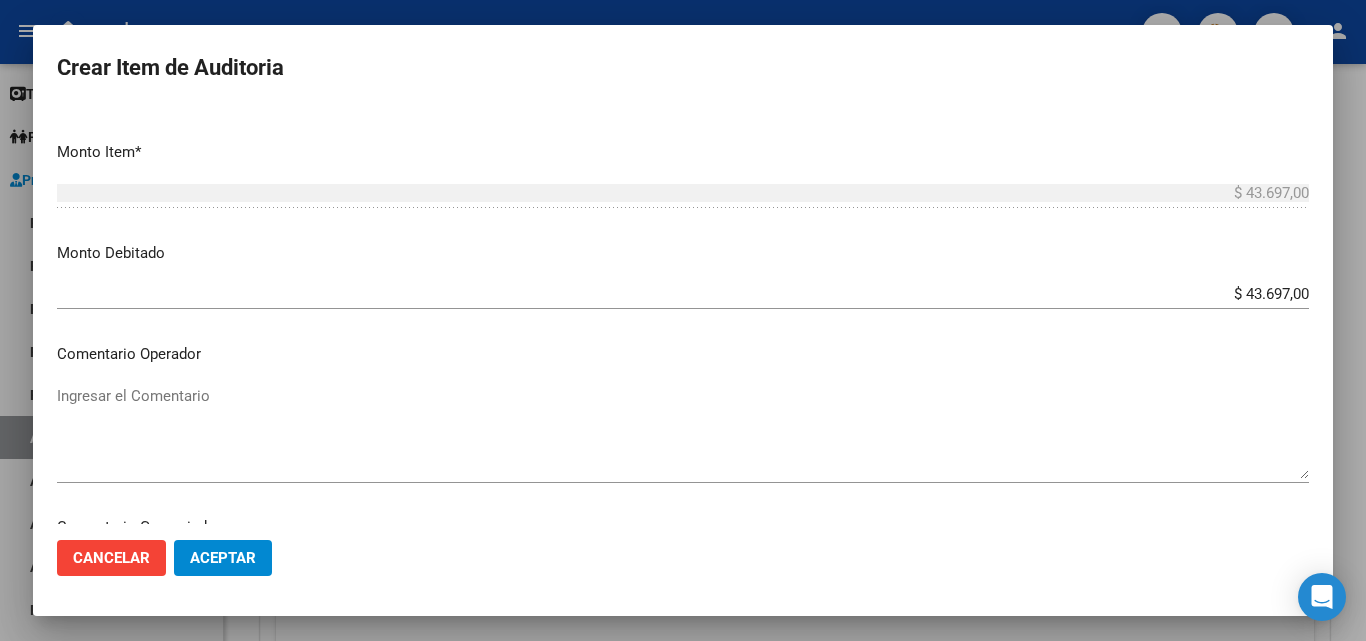 scroll, scrollTop: 600, scrollLeft: 0, axis: vertical 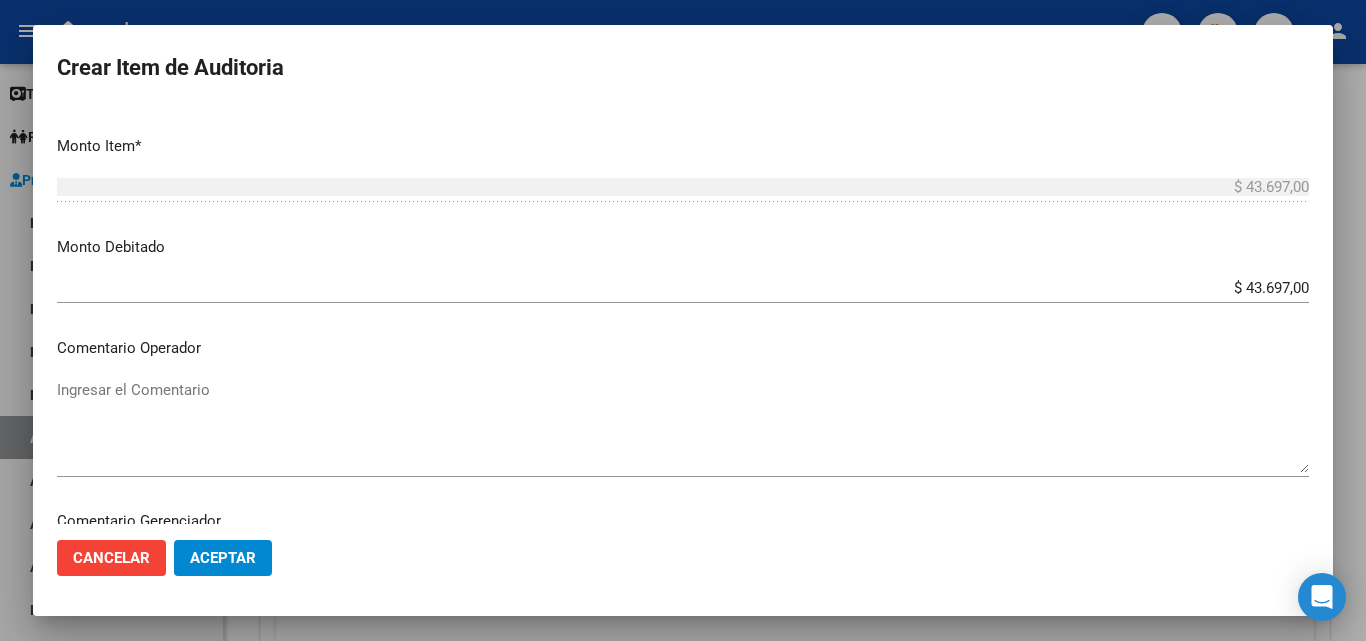 click on "Ingresar el Comentario" at bounding box center [683, 426] 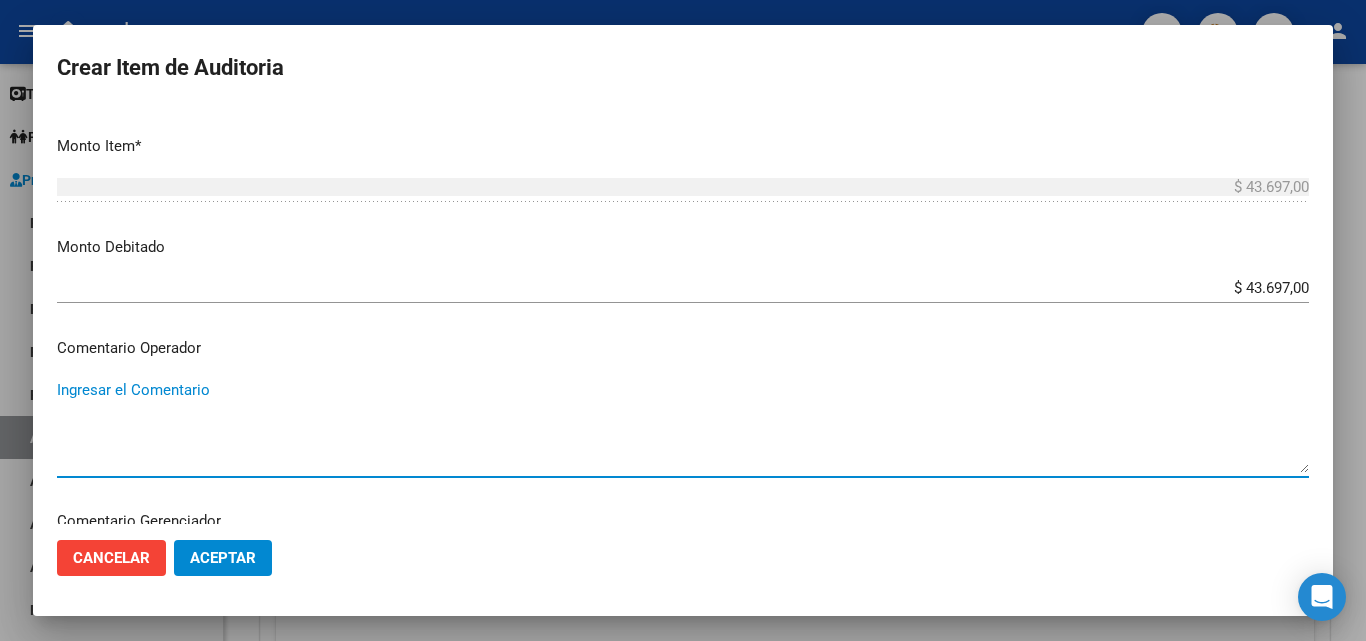 paste on "RECHAZADA POR ILEGITIMA; FALTA COPIA DE DNI QUE ACREDITE IDENTIDAD" 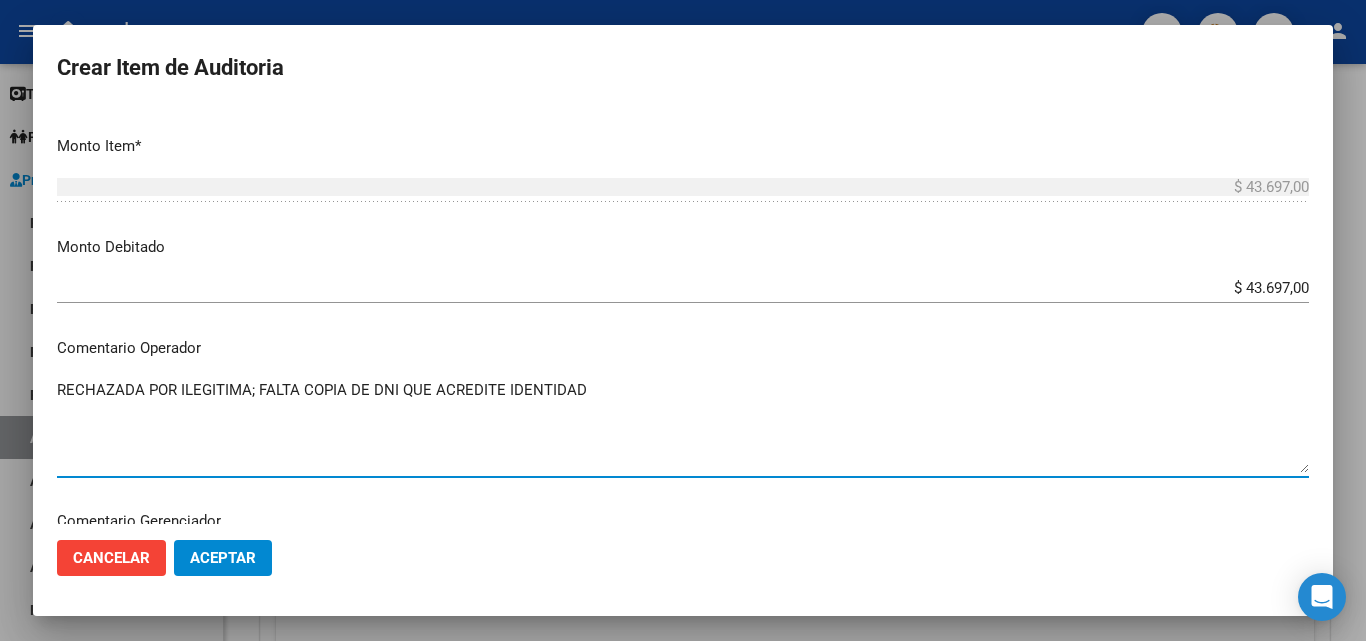 type on "RECHAZADA POR ILEGITIMA; FALTA COPIA DE DNI QUE ACREDITE IDENTIDAD" 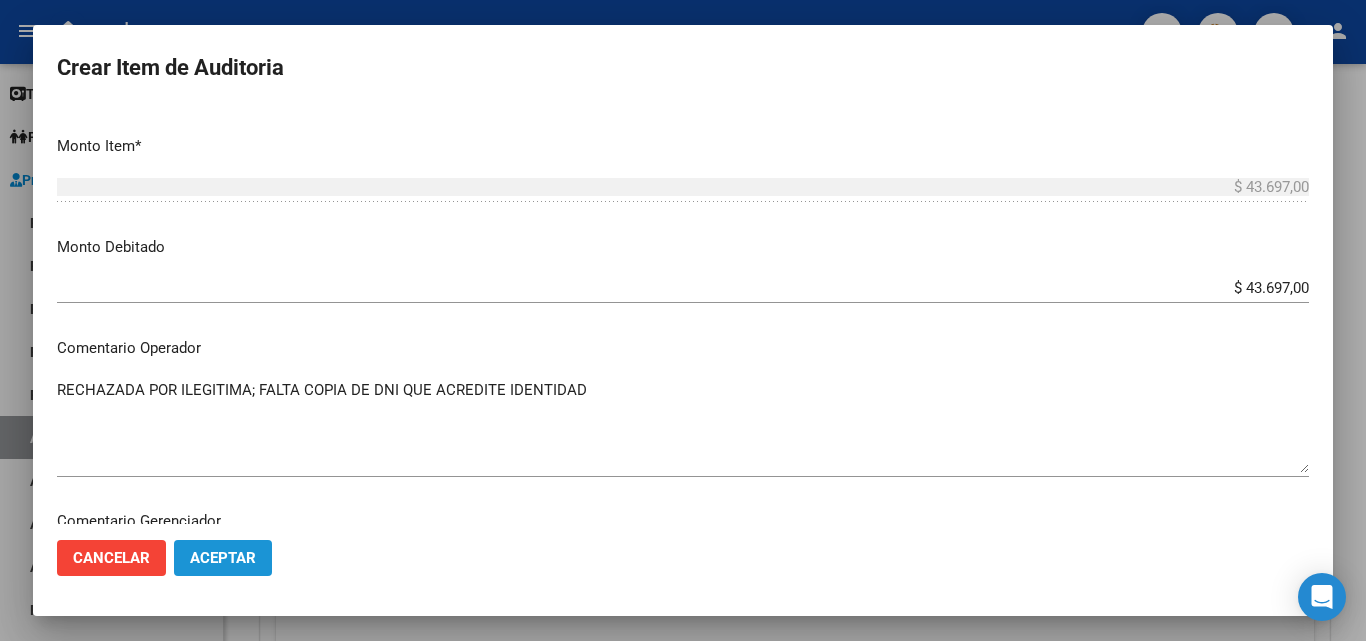 click on "Aceptar" 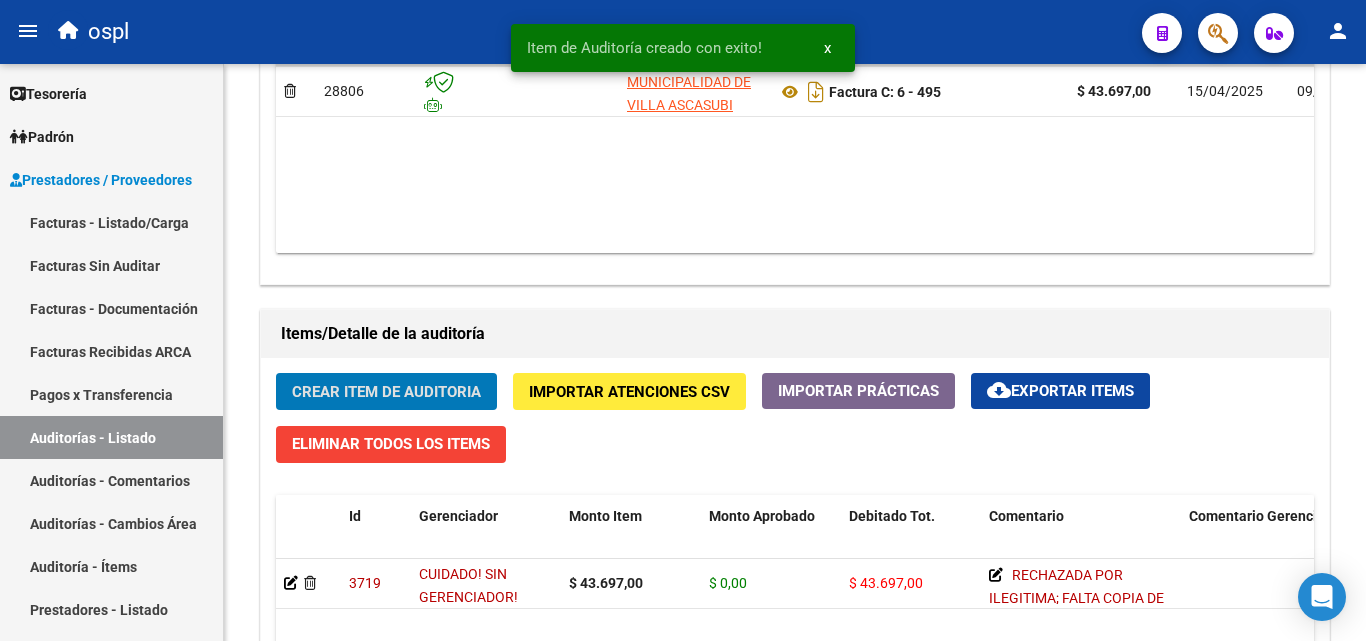 scroll, scrollTop: 1201, scrollLeft: 0, axis: vertical 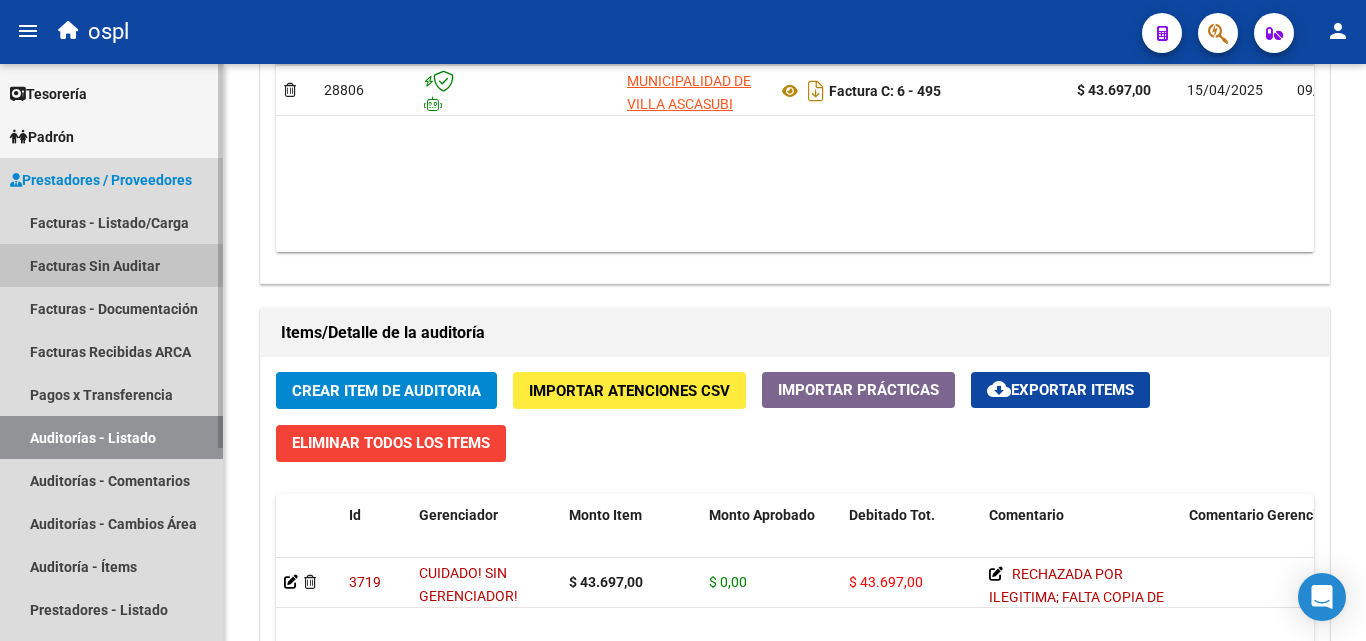 click on "Facturas Sin Auditar" at bounding box center [111, 265] 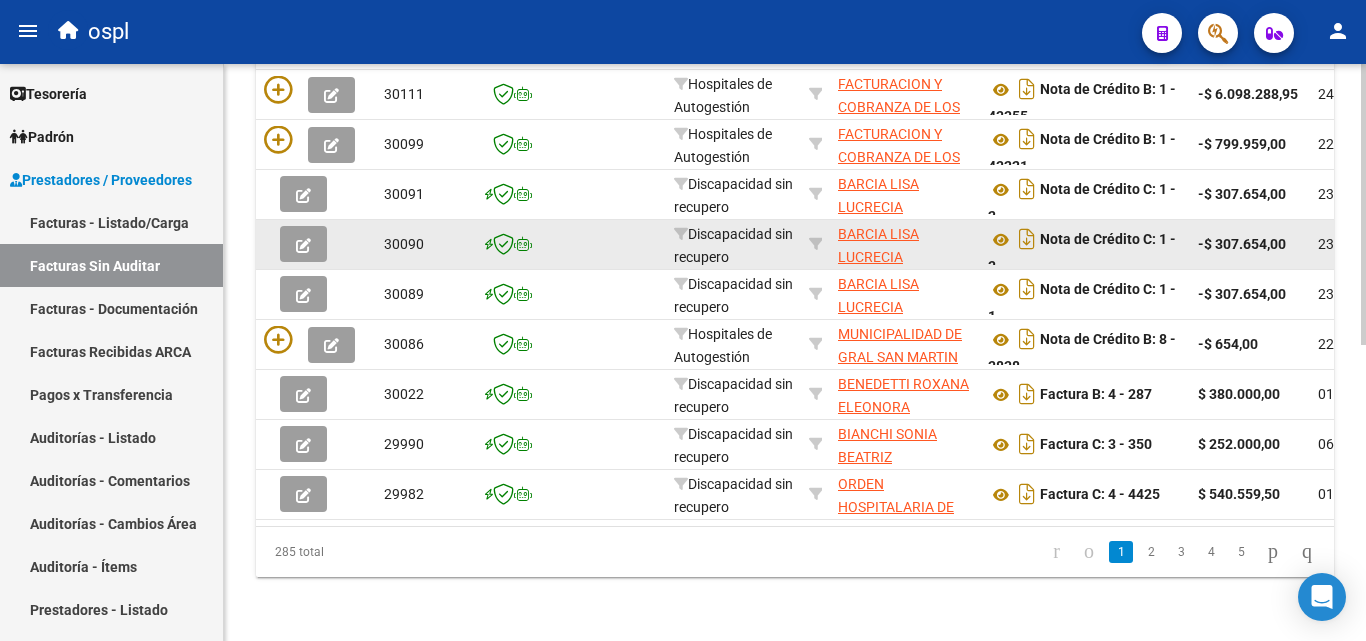 scroll, scrollTop: 206, scrollLeft: 0, axis: vertical 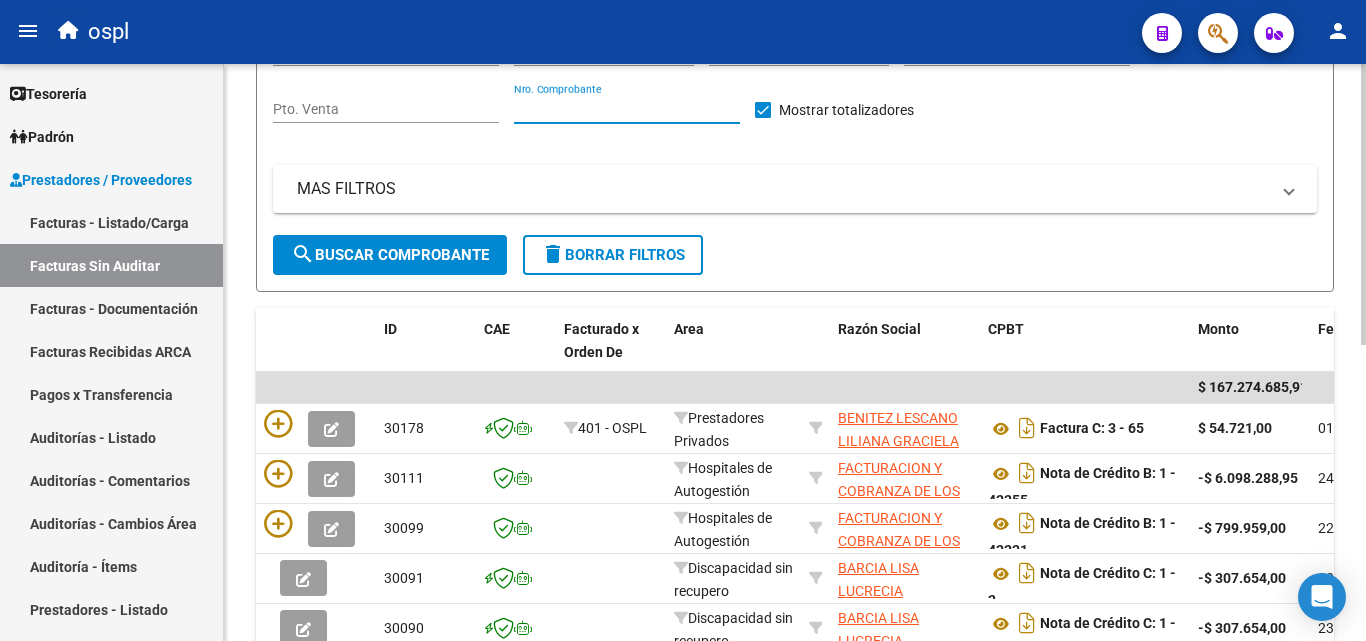 click on "Nro. Comprobante" at bounding box center (627, 109) 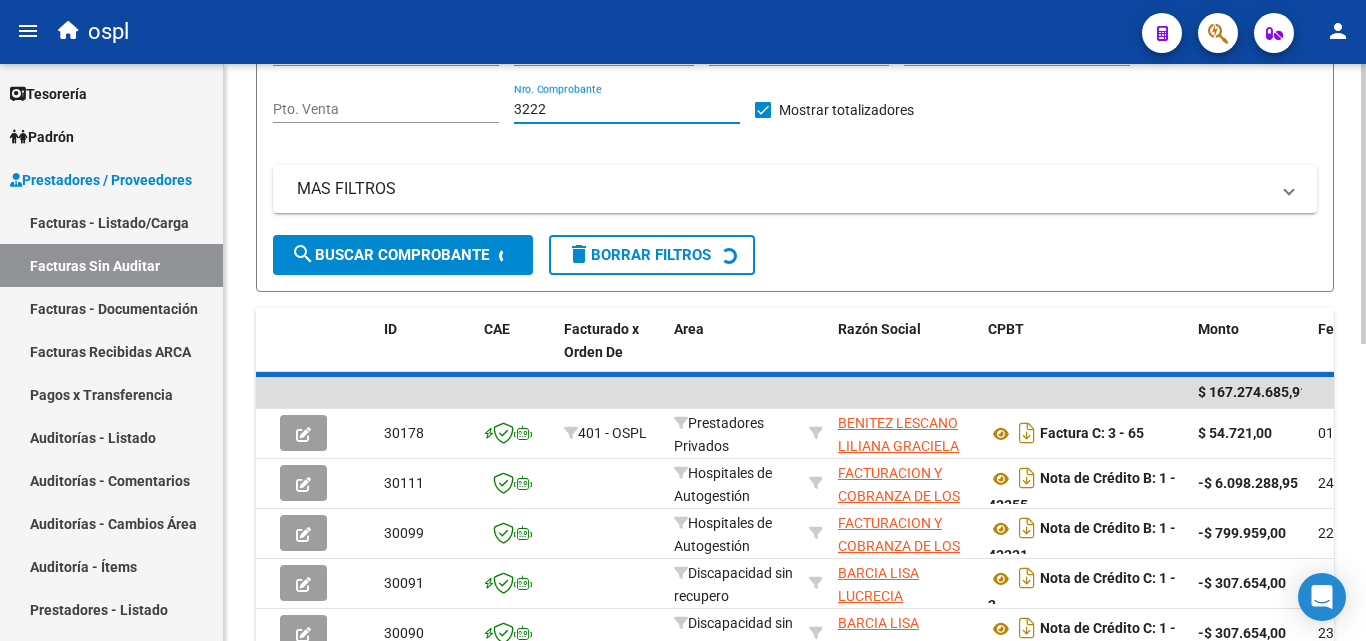 scroll, scrollTop: 156, scrollLeft: 0, axis: vertical 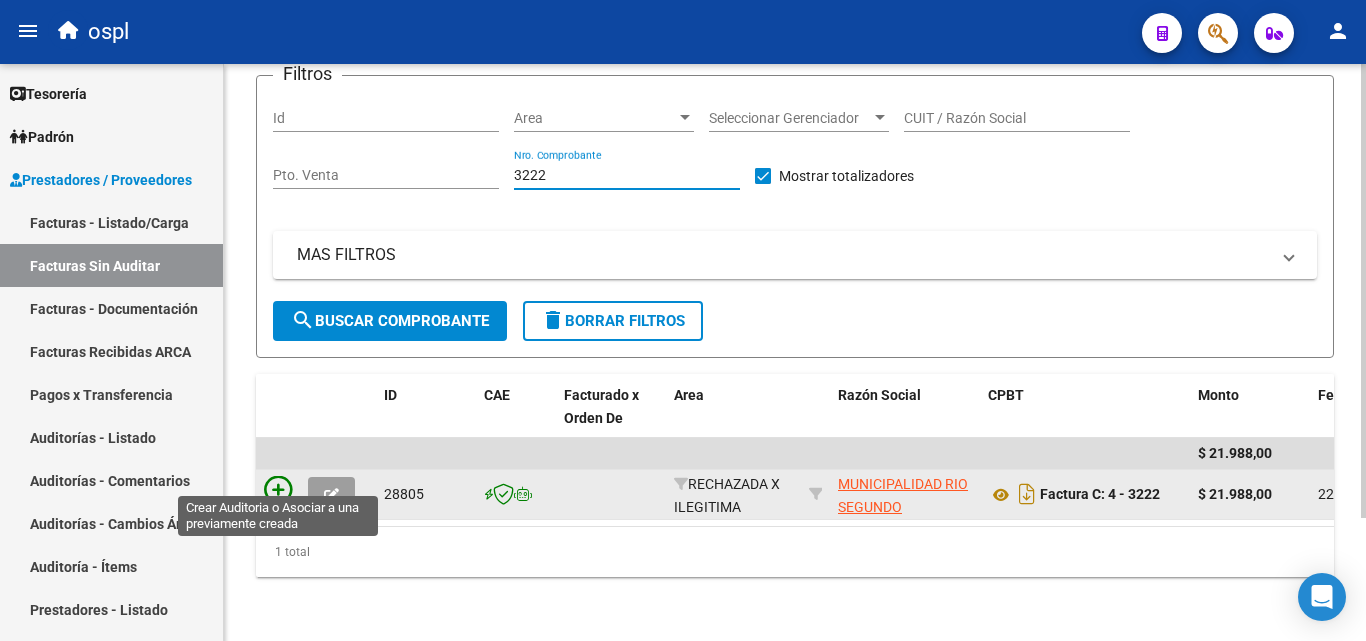 type on "3222" 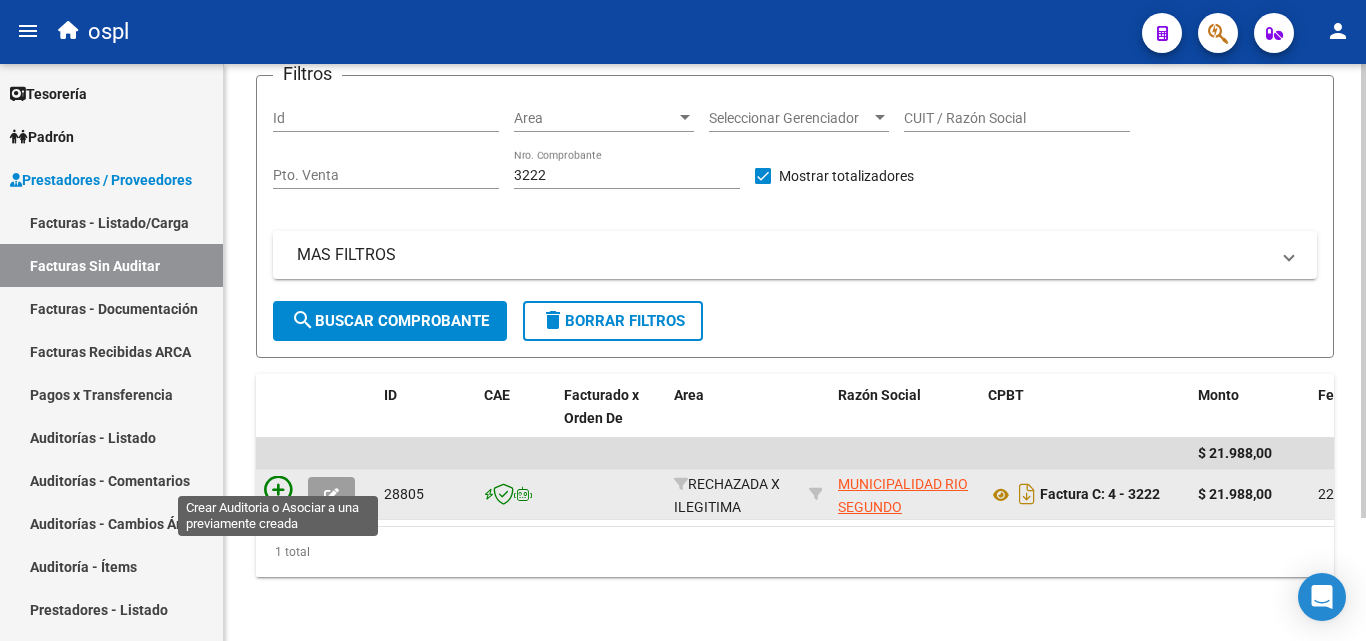 click 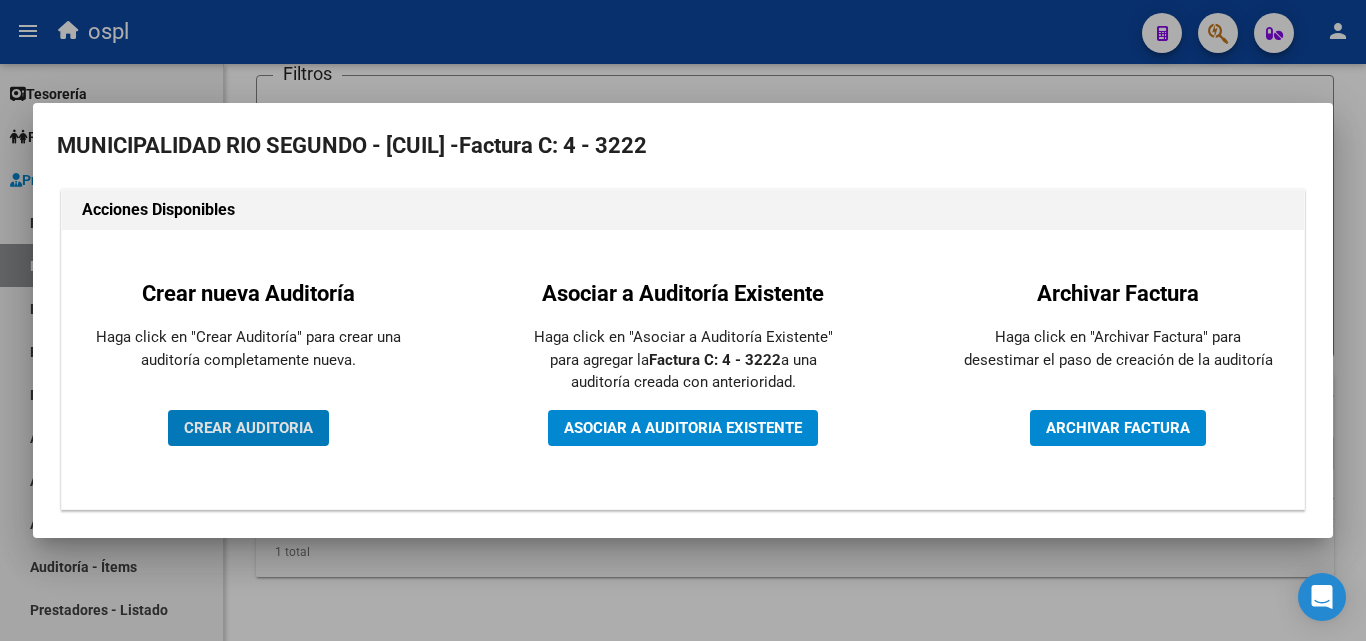 click on "CREAR AUDITORIA" at bounding box center (248, 428) 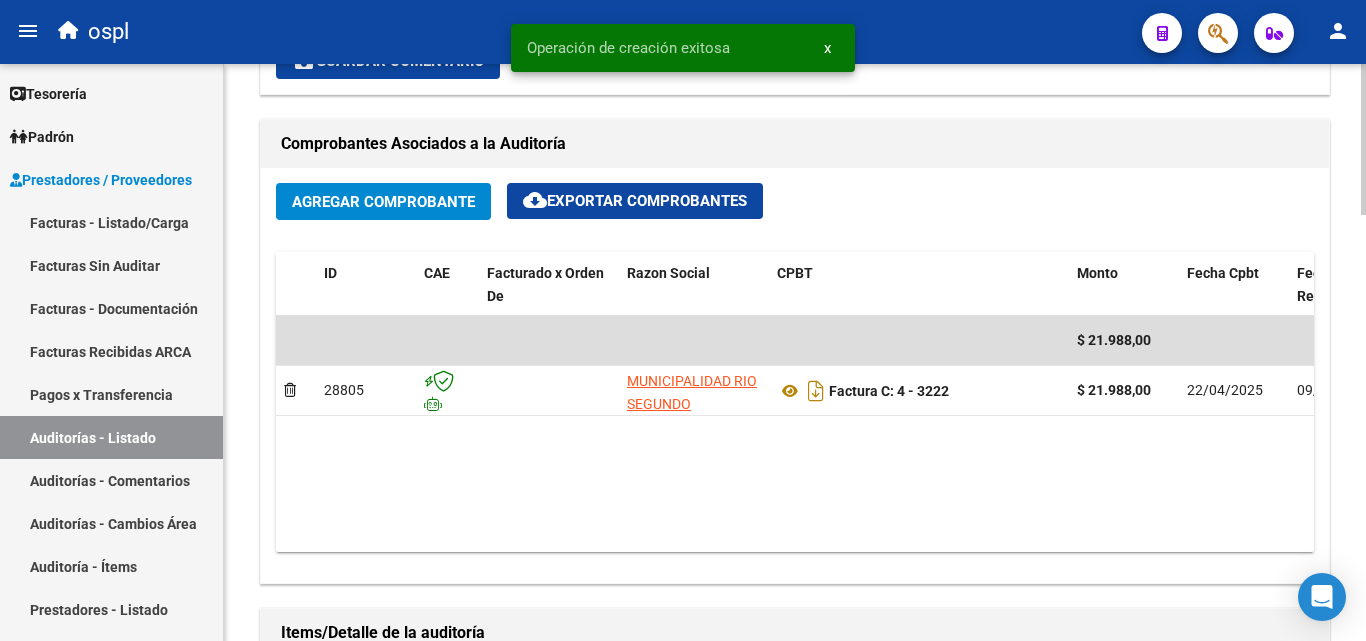 scroll, scrollTop: 1200, scrollLeft: 0, axis: vertical 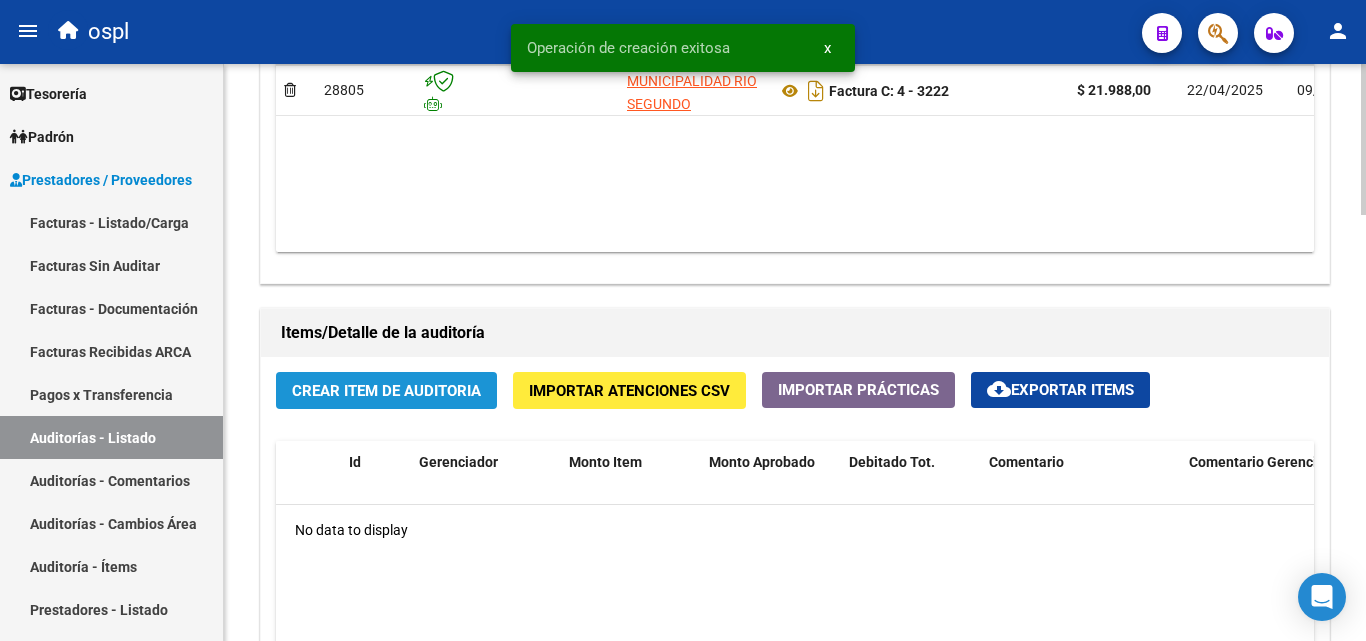 click on "Crear Item de Auditoria" 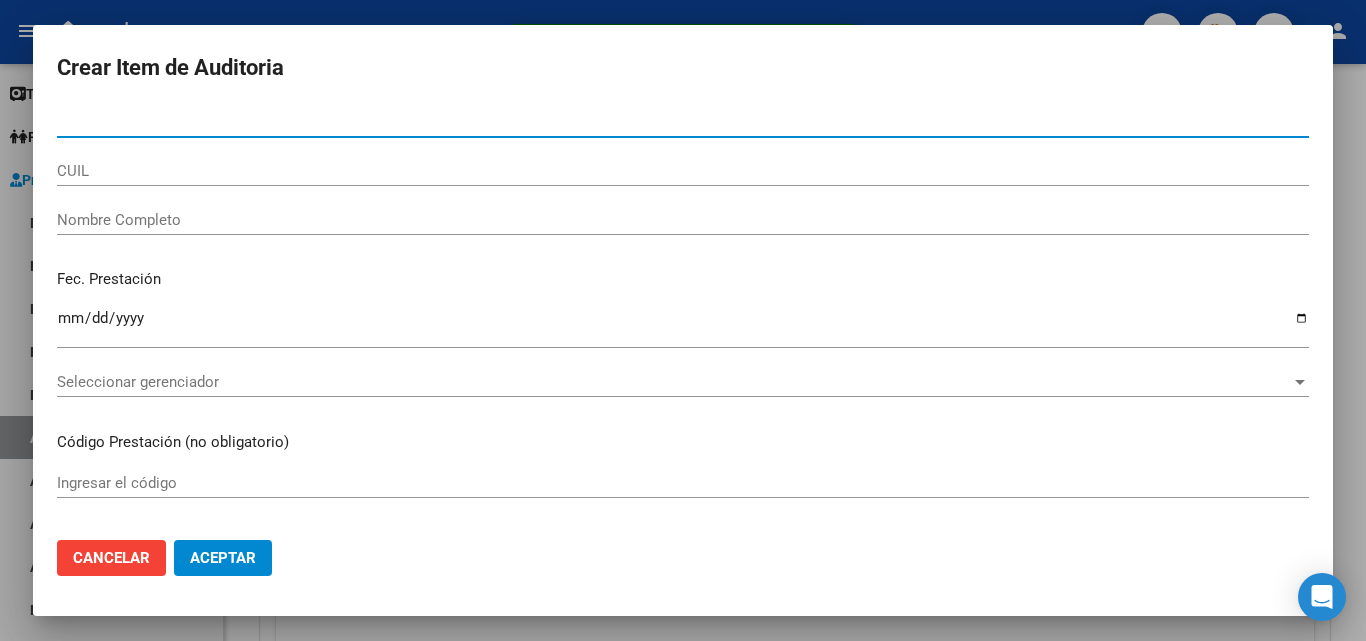click on "Nombre Completo" at bounding box center (683, 220) 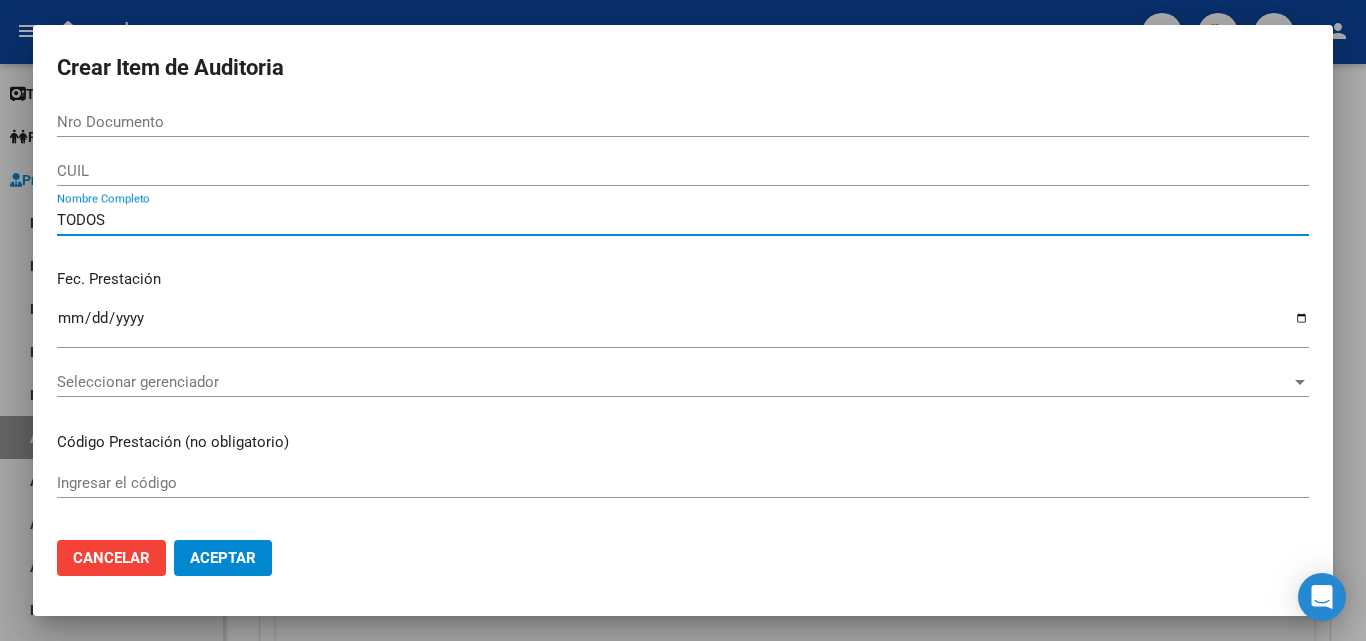 type on "TODOS" 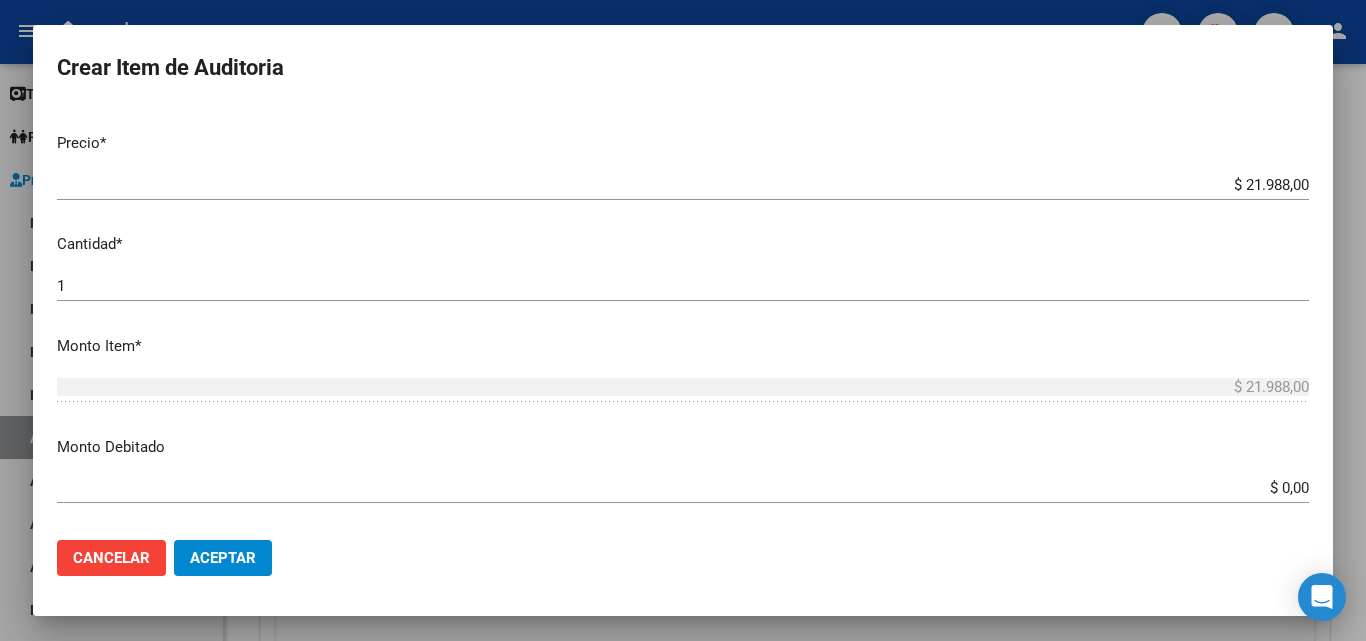 scroll, scrollTop: 500, scrollLeft: 0, axis: vertical 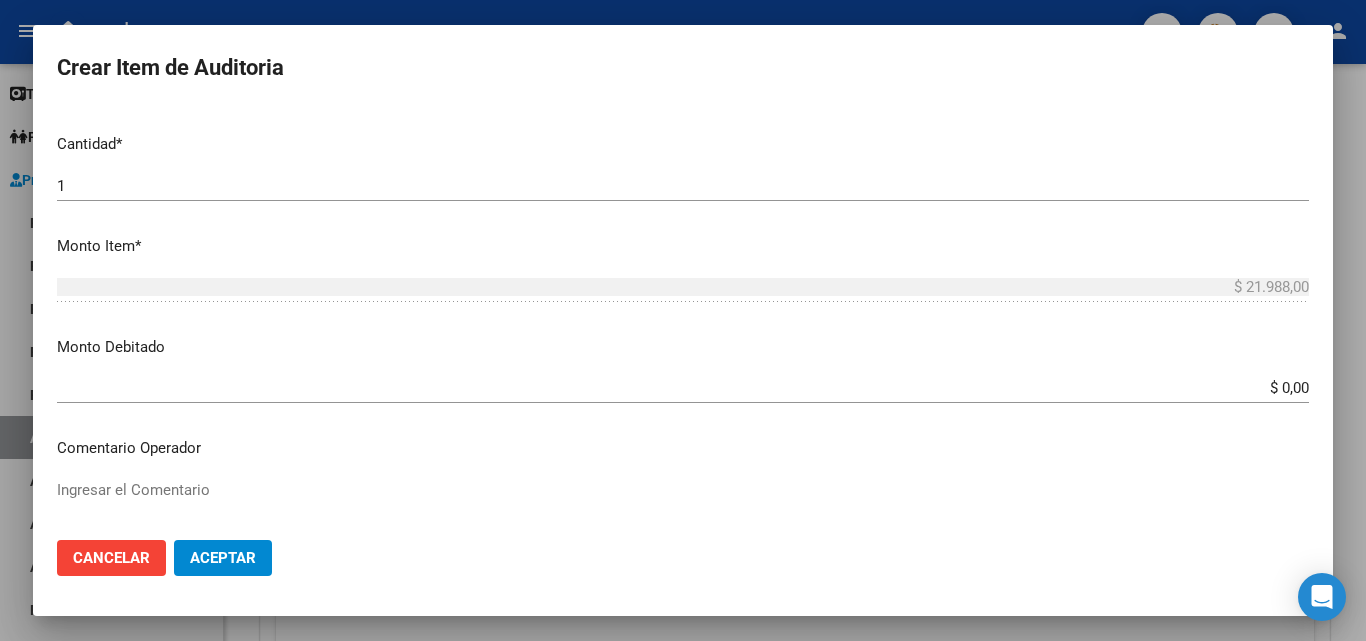 click on "Monto Debitado    $ 0,00 Ingresar el monto" at bounding box center [691, 367] 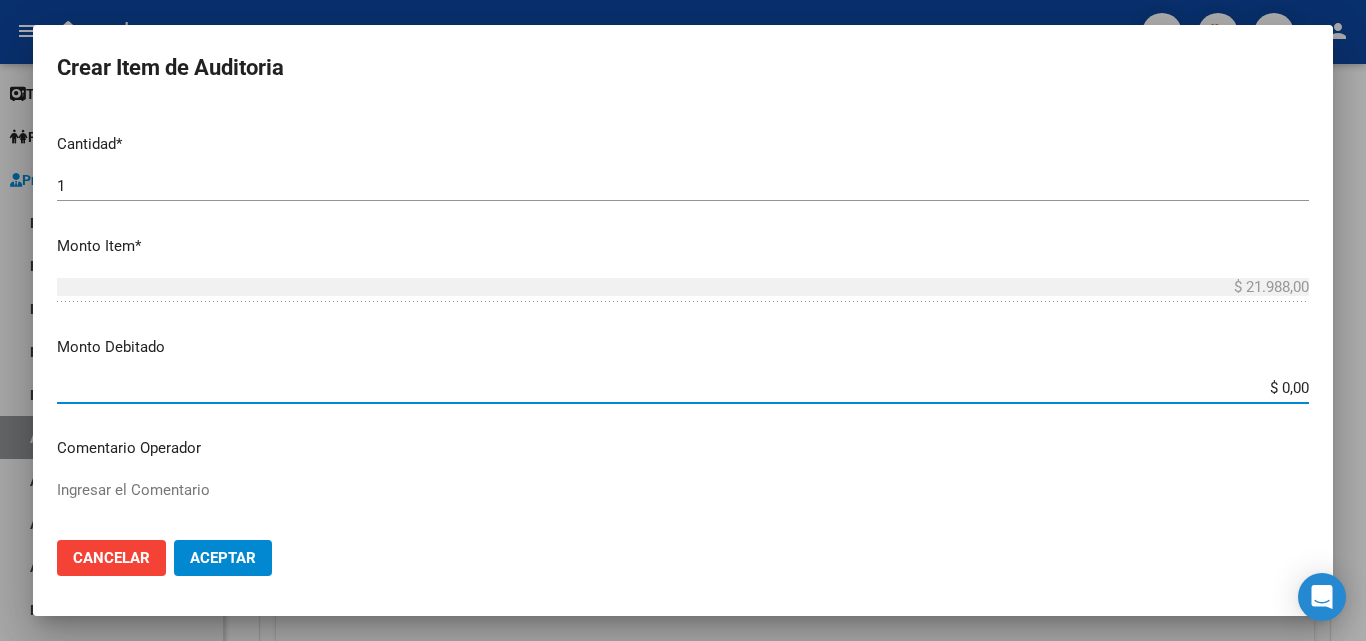 click on "$ 0,00" at bounding box center [683, 388] 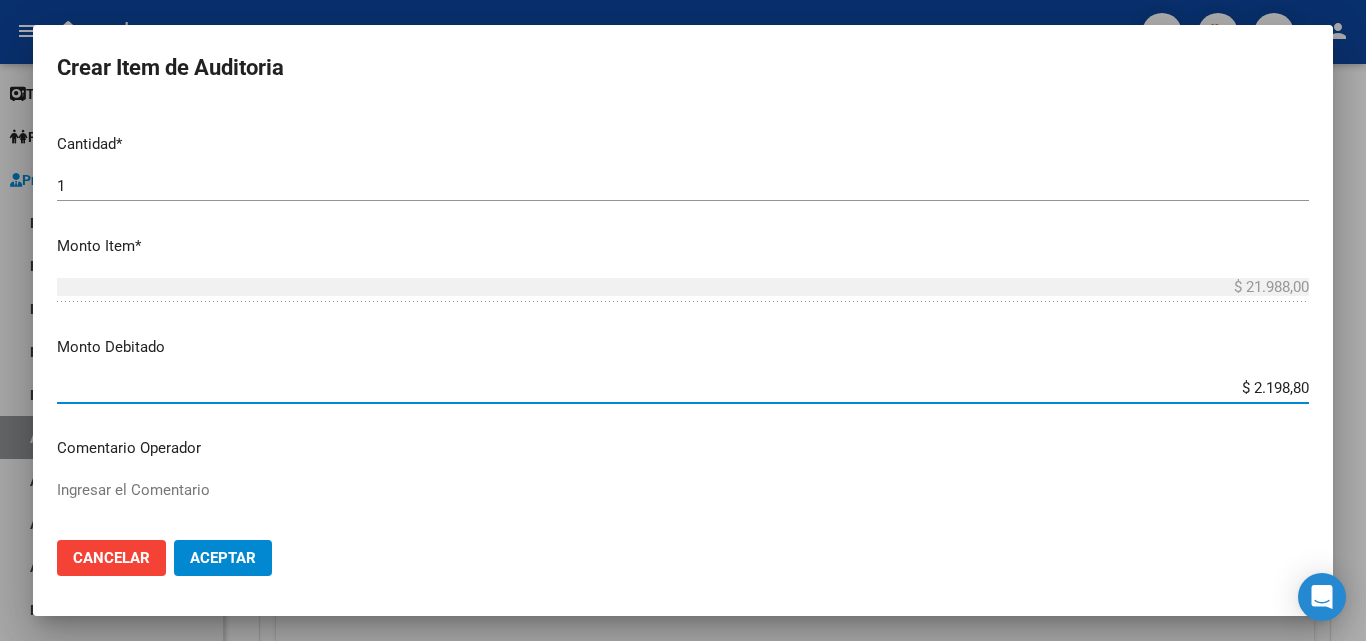 type on "$ 21.988,00" 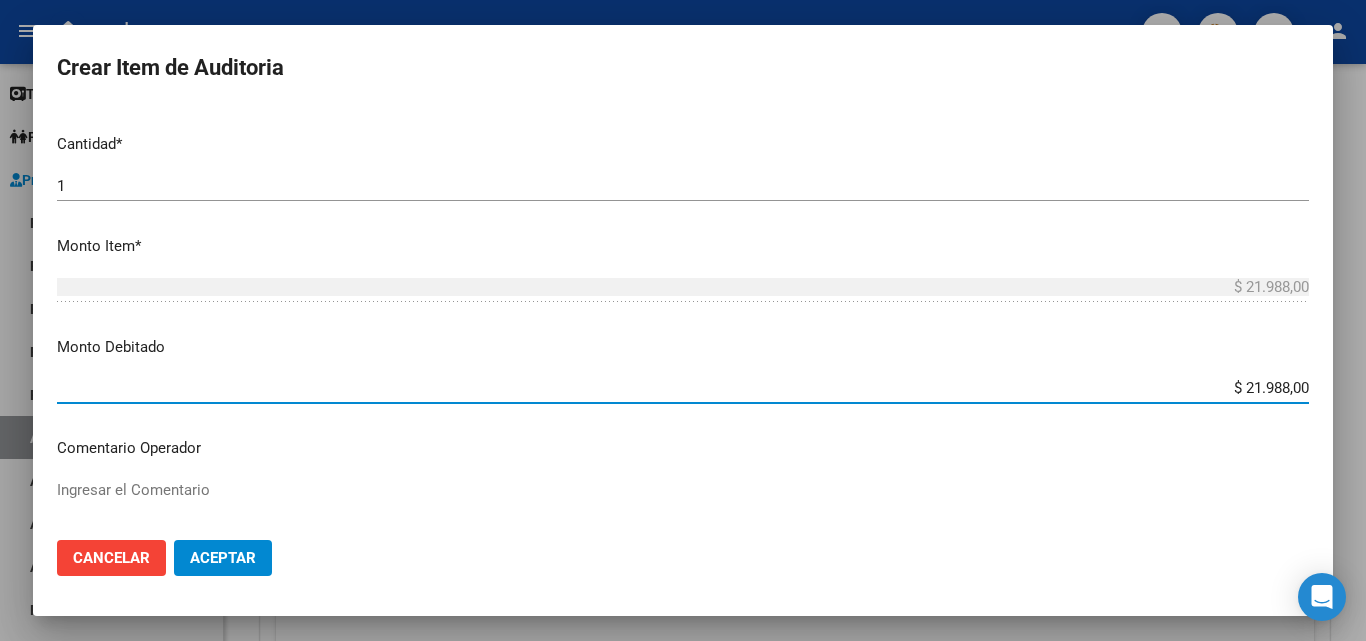 click on "Monto Debitado" at bounding box center [683, 347] 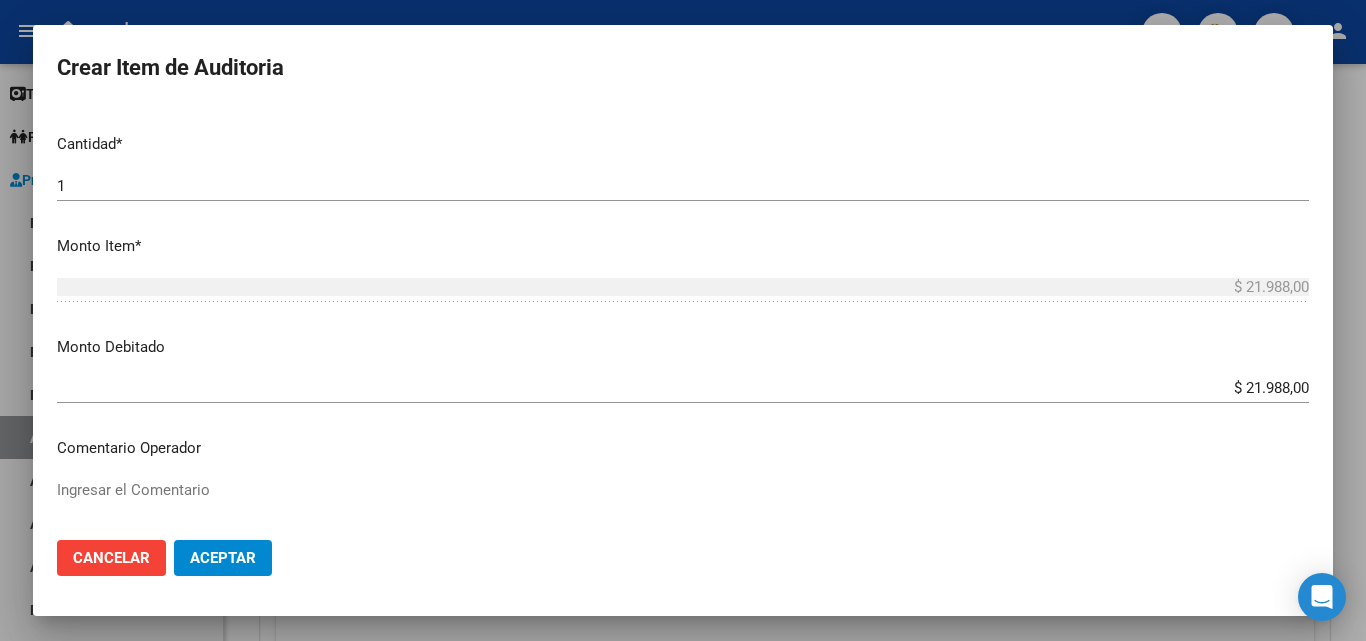 click on "Monto Debitado" at bounding box center (683, 347) 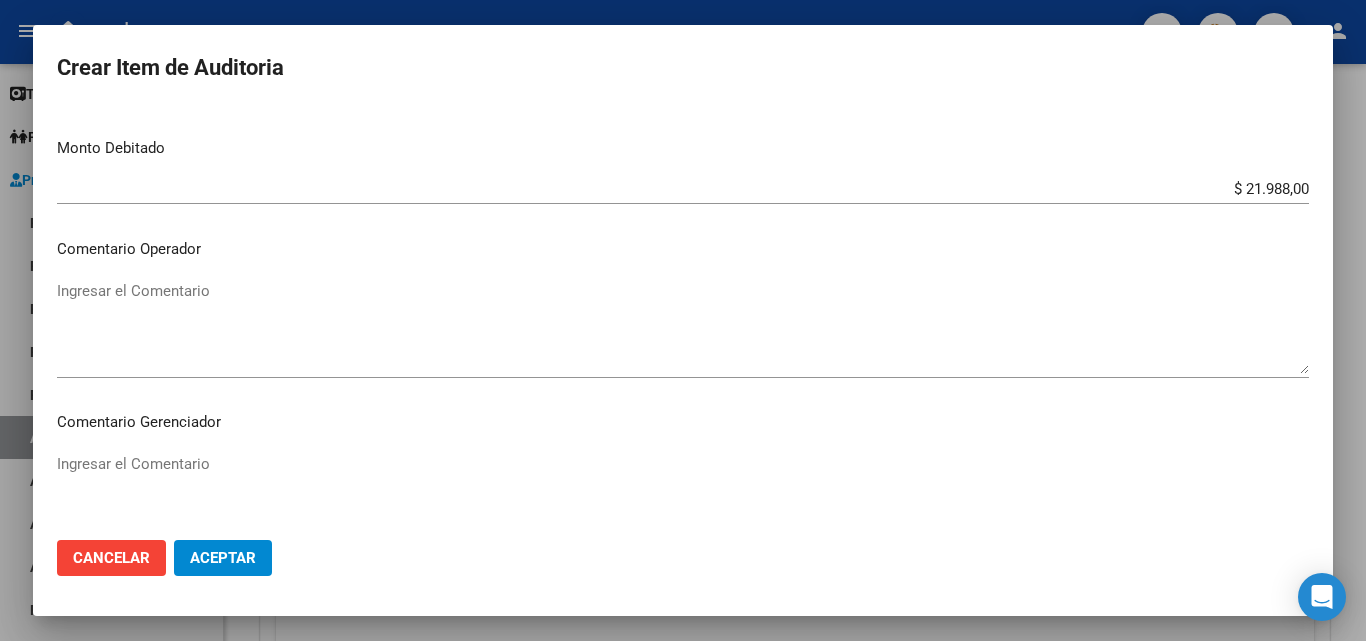 scroll, scrollTop: 700, scrollLeft: 0, axis: vertical 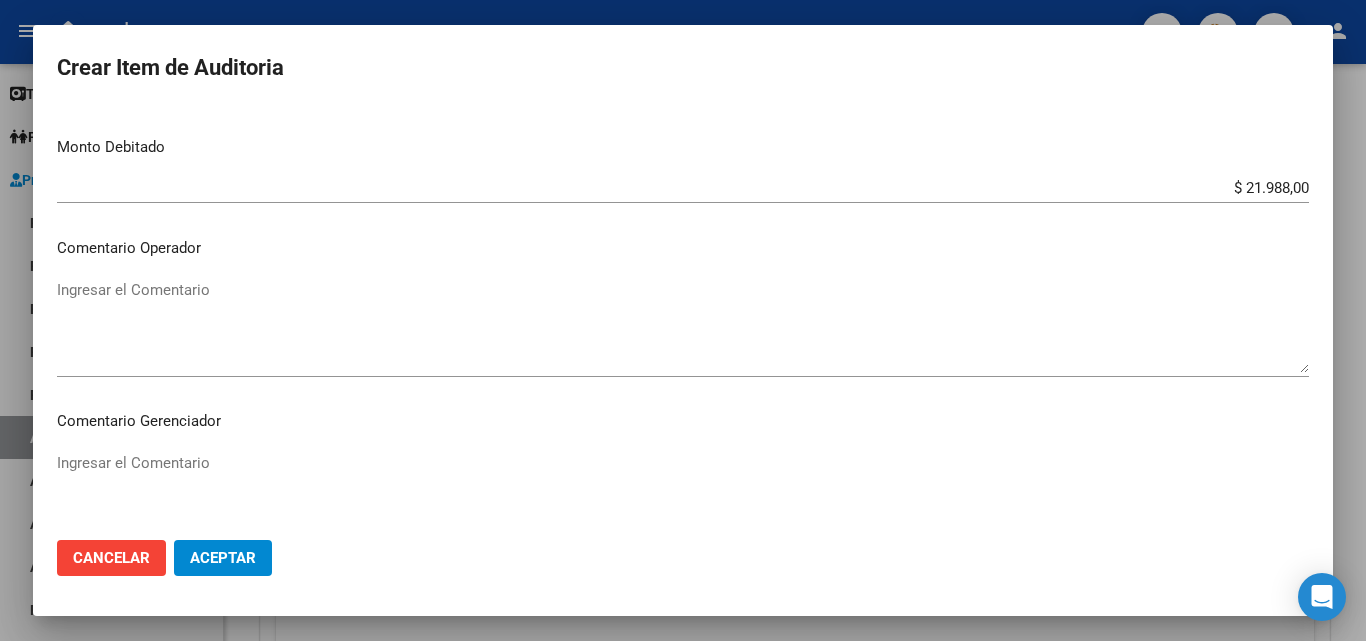 click on "Ingresar el Comentario" at bounding box center (683, 326) 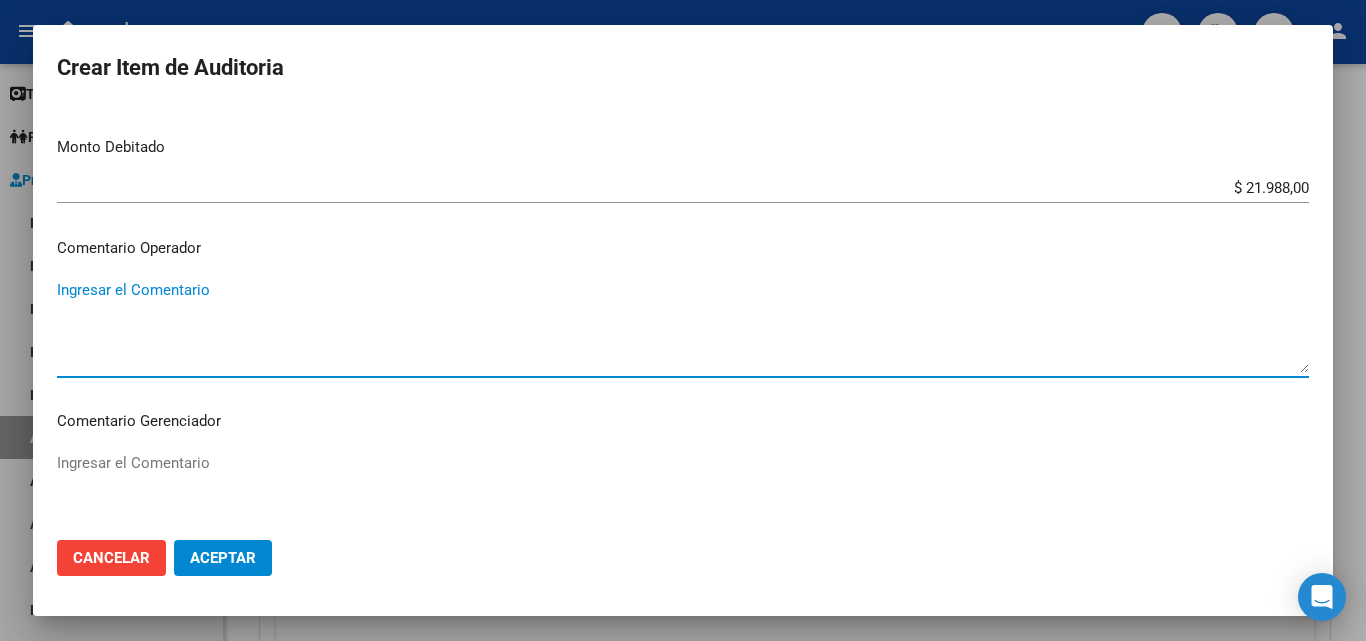 paste on "RECHAZADA POR ILEGITIMA; FALTA COPIA DE DNI QUE ACREDITE IDENTIDAD" 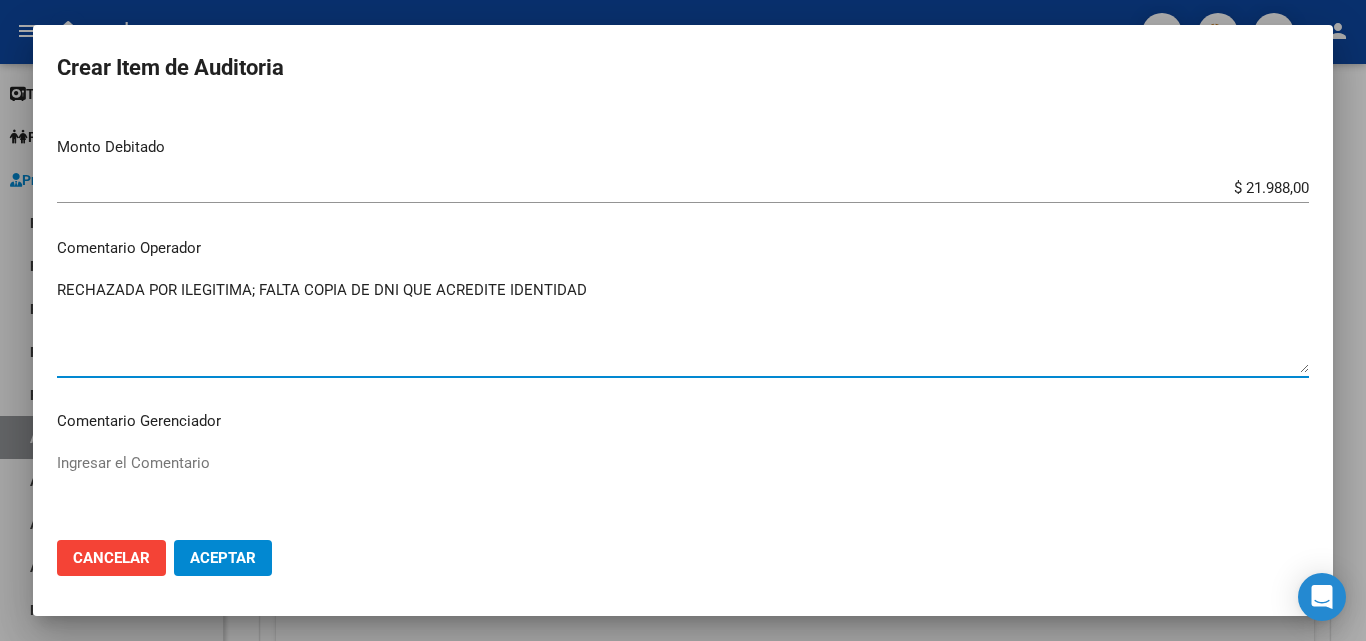 type on "RECHAZADA POR ILEGITIMA; FALTA COPIA DE DNI QUE ACREDITE IDENTIDAD" 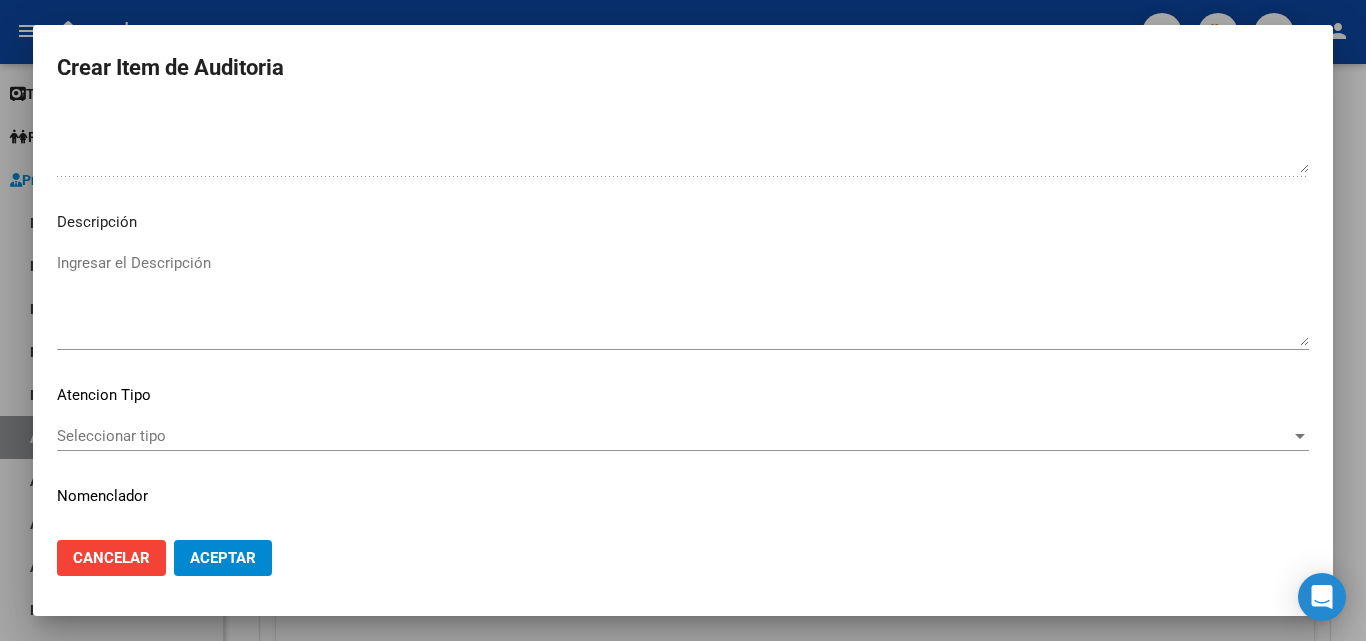 scroll, scrollTop: 1100, scrollLeft: 0, axis: vertical 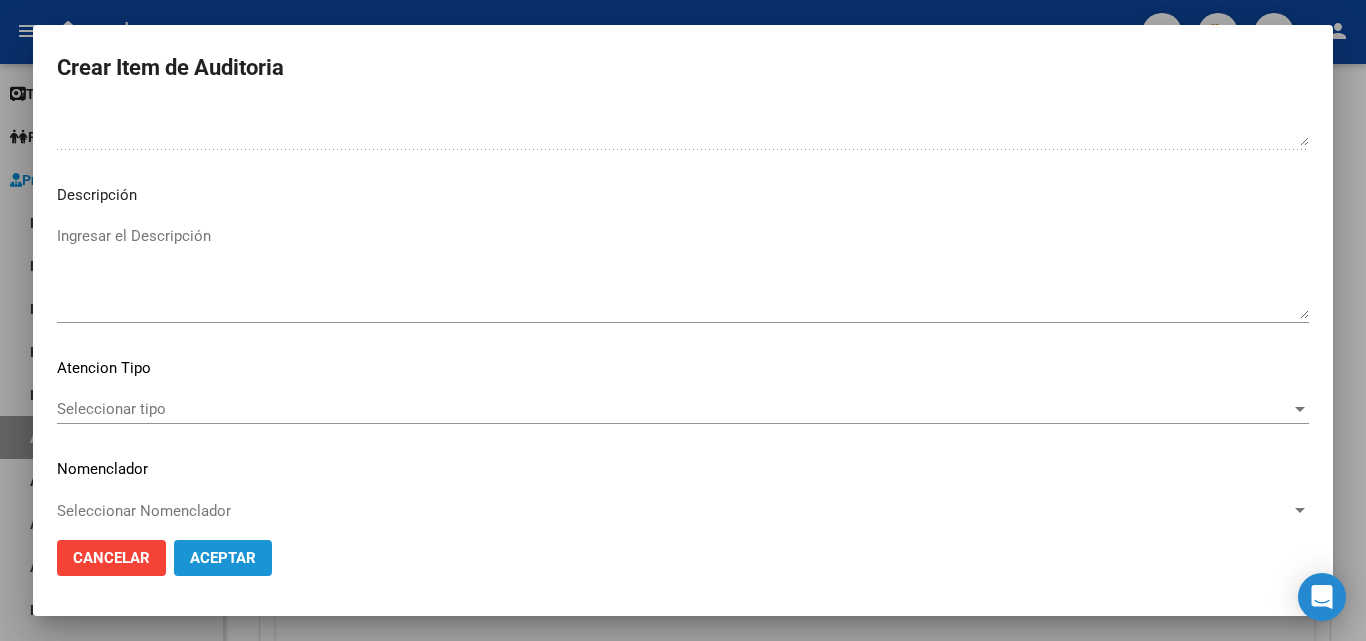 click on "Aceptar" 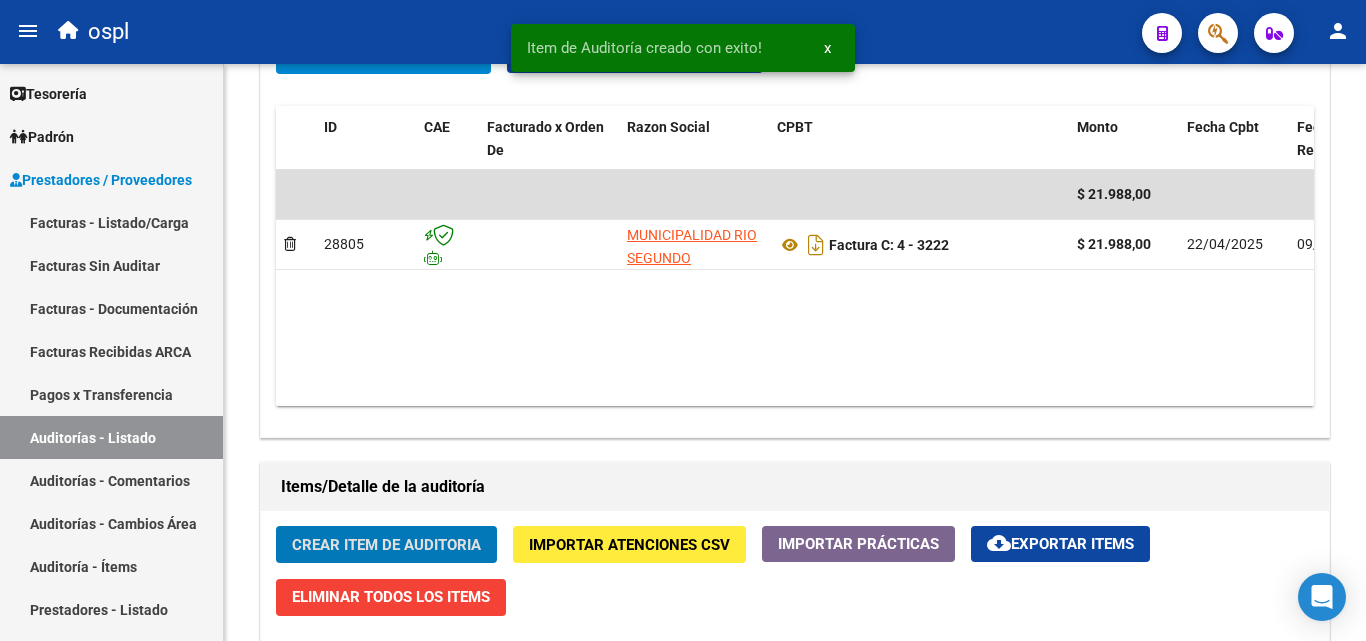 scroll, scrollTop: 1001, scrollLeft: 0, axis: vertical 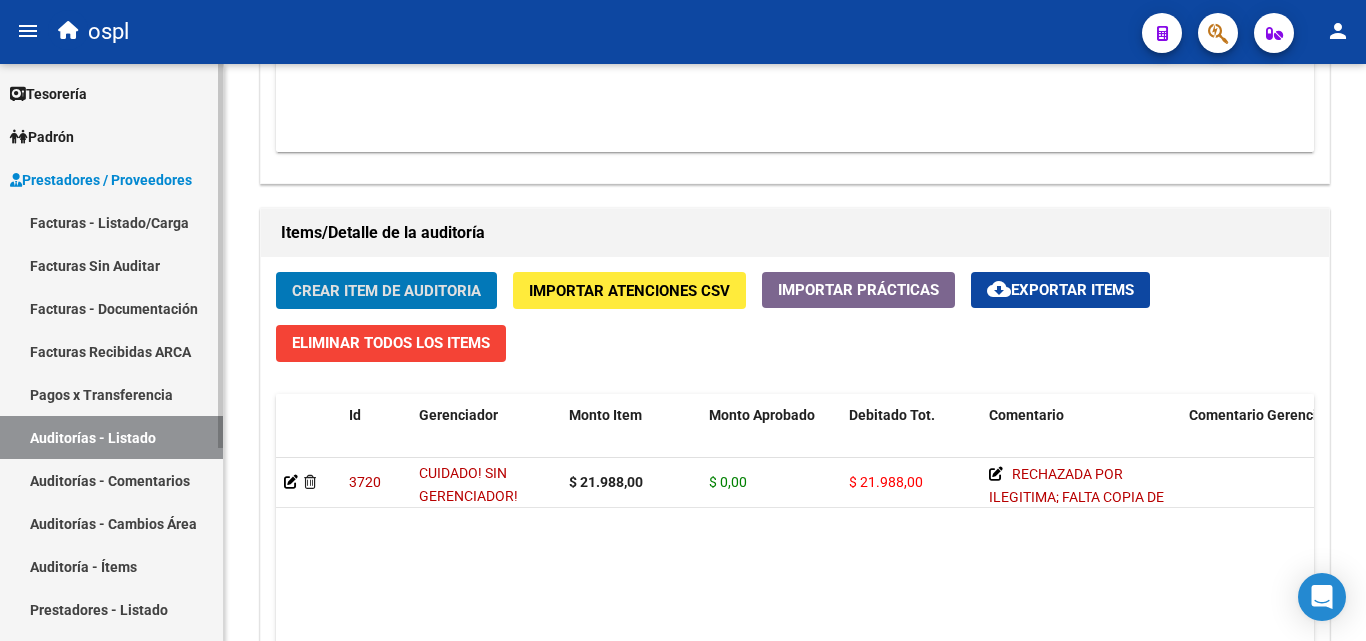 click on "Facturas Sin Auditar" at bounding box center (111, 265) 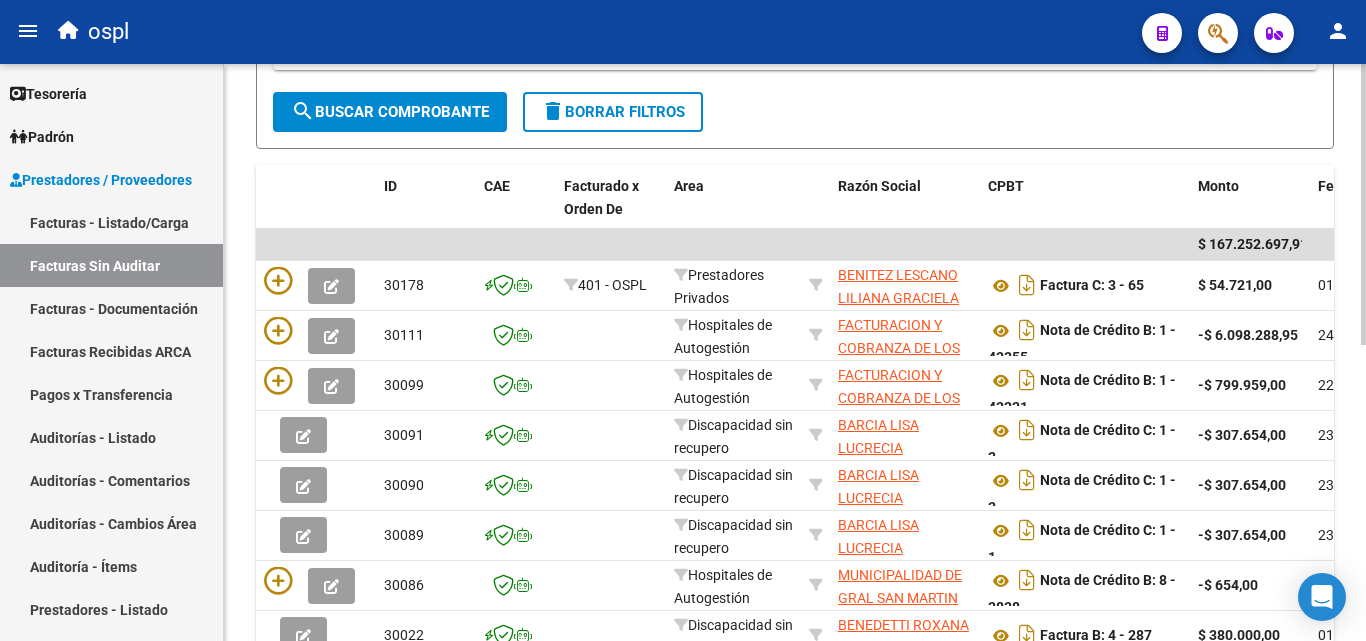 scroll, scrollTop: 206, scrollLeft: 0, axis: vertical 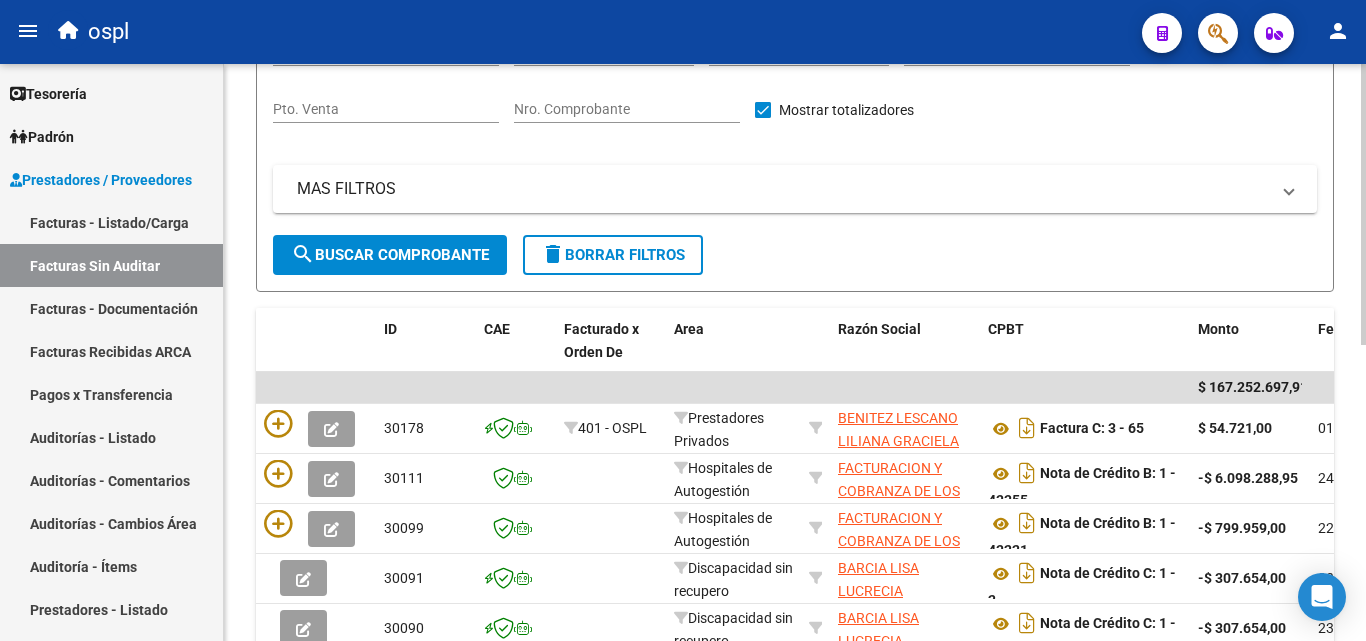 click on "Nro. Comprobante" 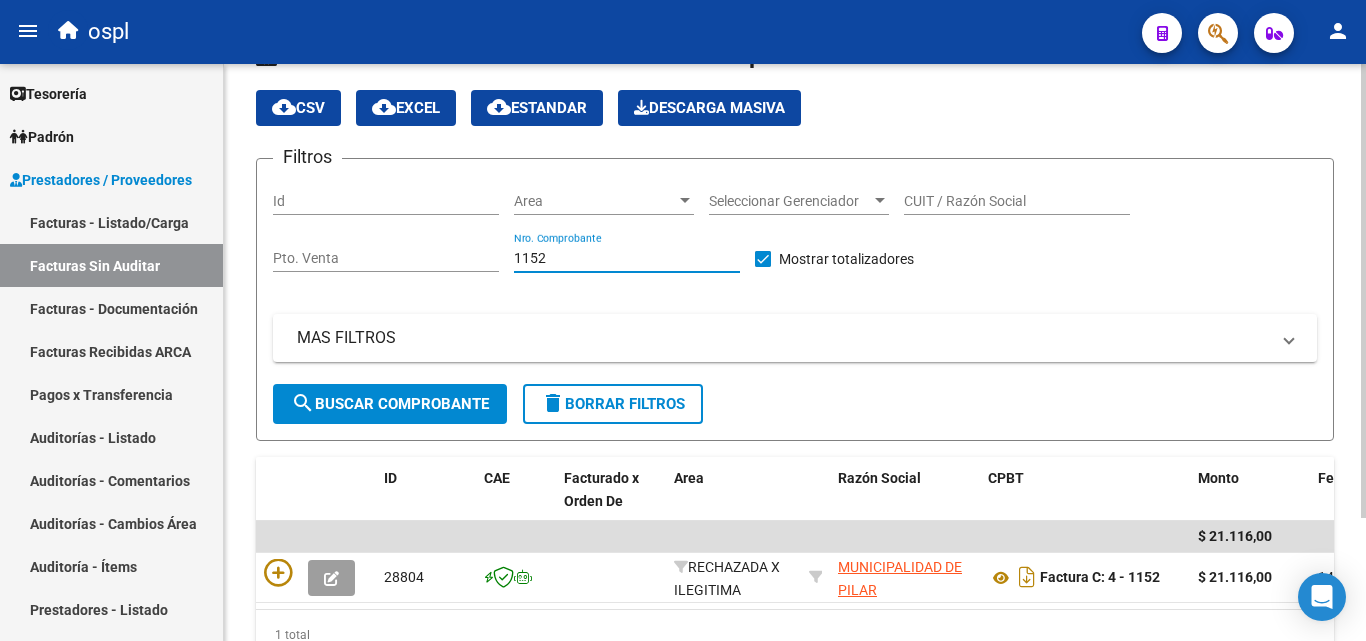 scroll, scrollTop: 156, scrollLeft: 0, axis: vertical 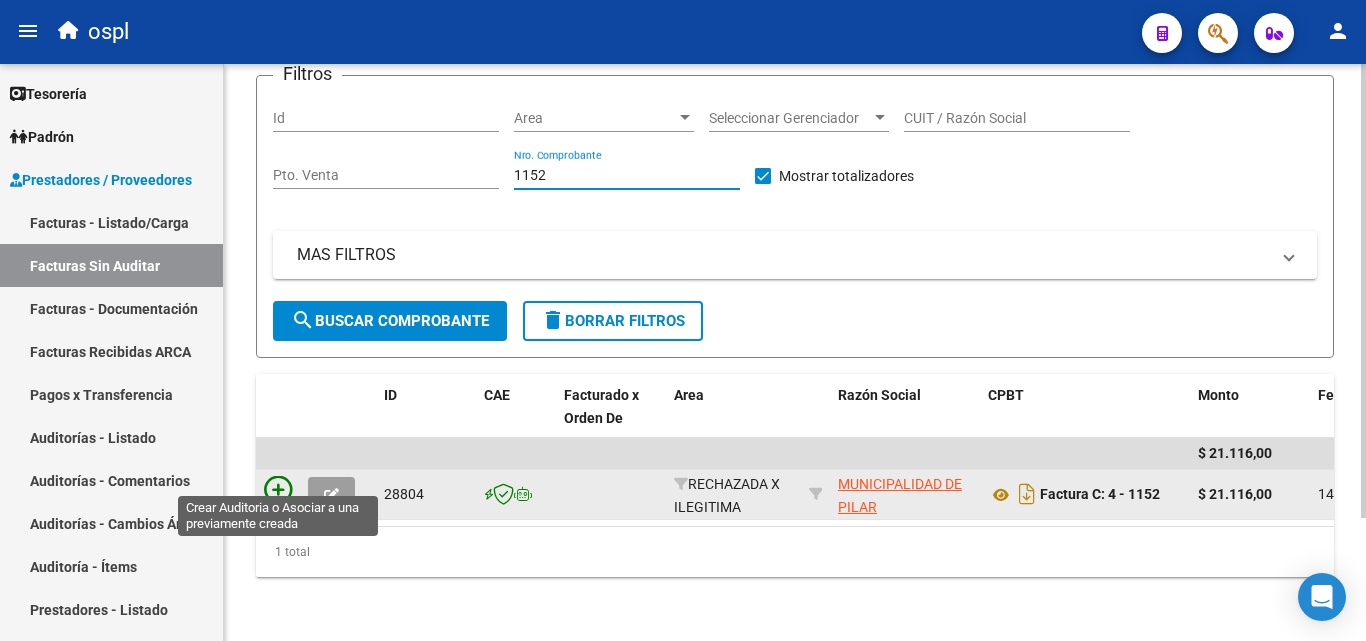 type on "1152" 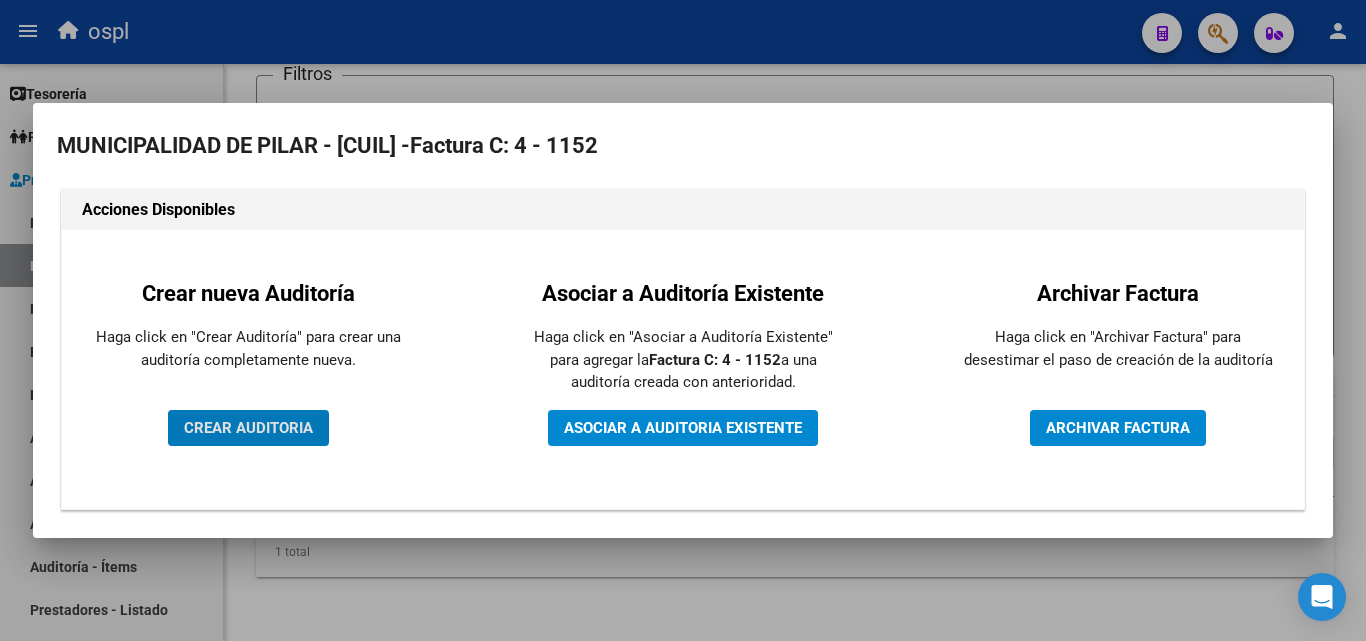 click on "CREAR AUDITORIA" at bounding box center [248, 428] 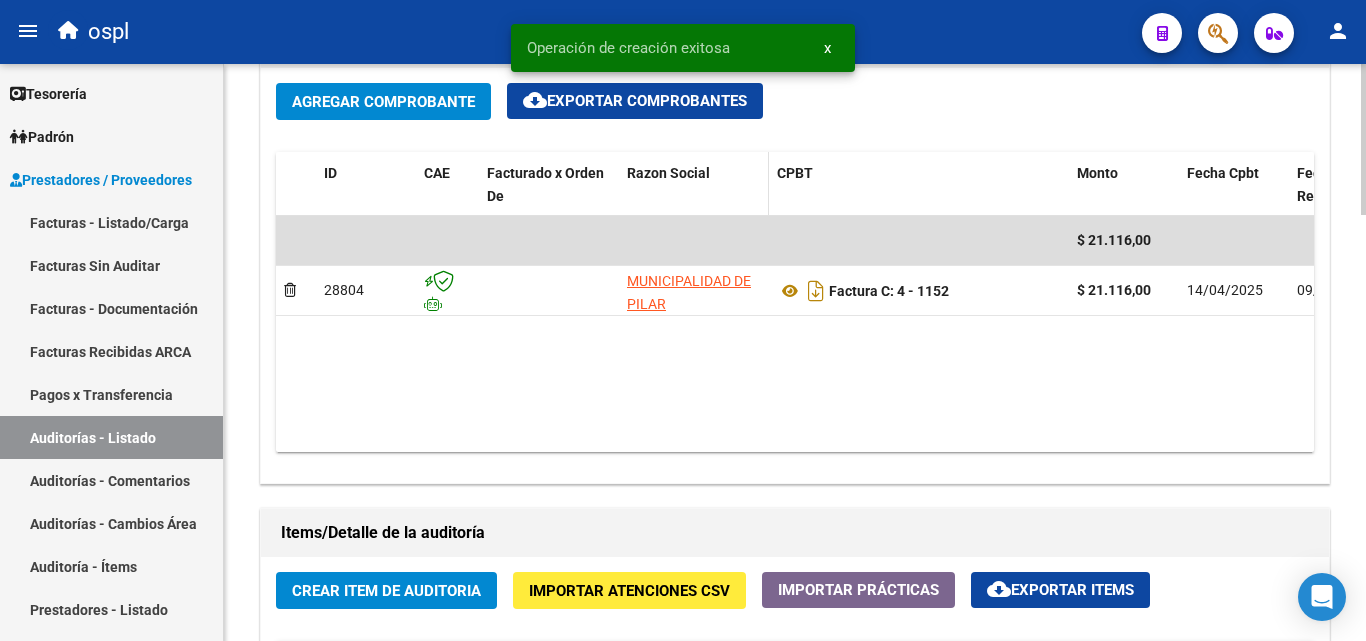 scroll, scrollTop: 1200, scrollLeft: 0, axis: vertical 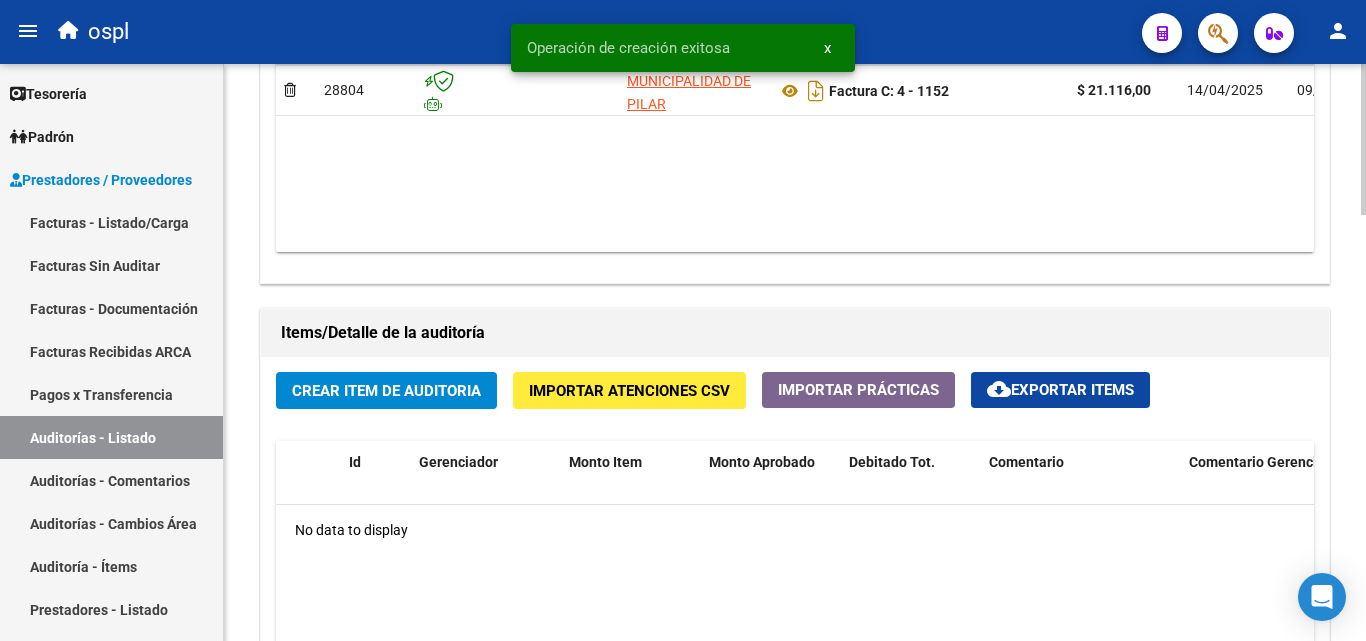click on "Crear Item de Auditoria" 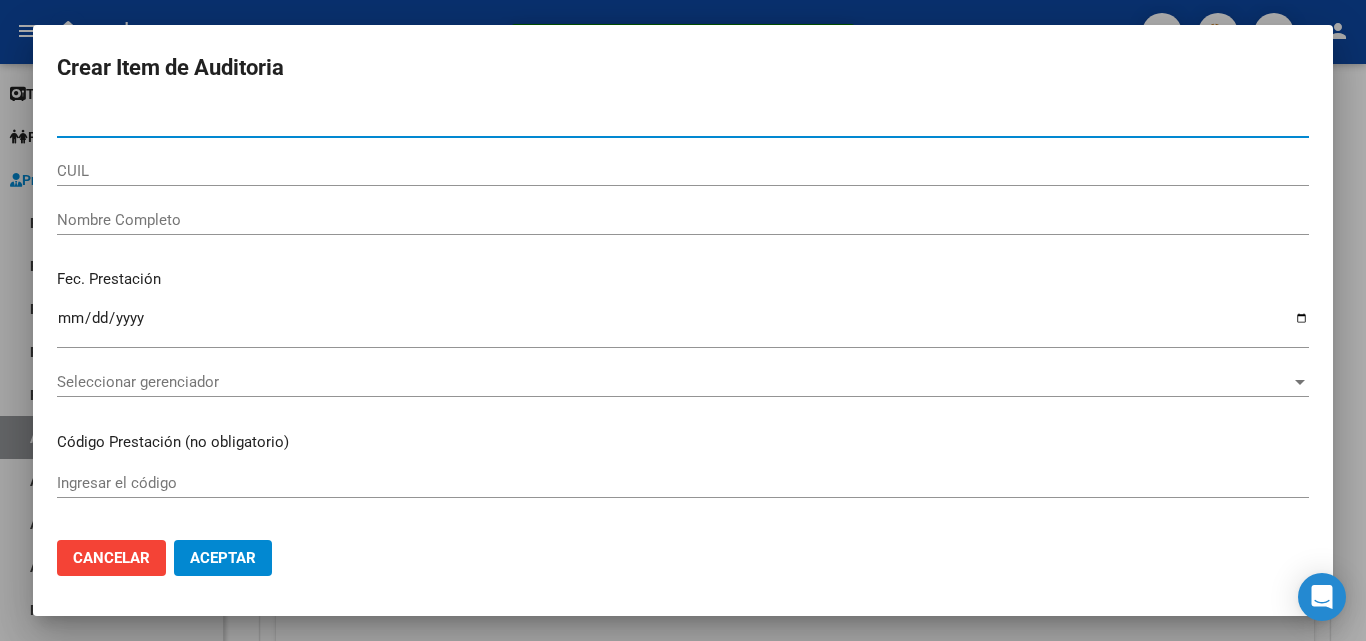 click on "Nombre Completo" at bounding box center (683, 220) 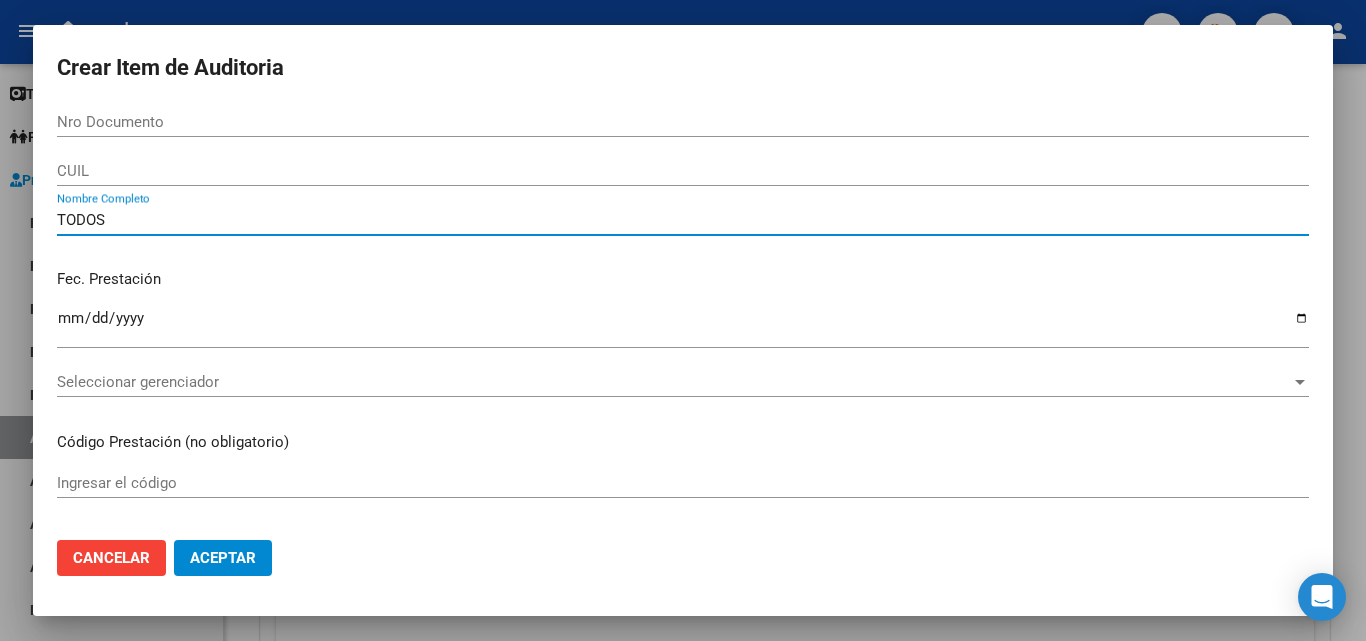 type on "TODOS" 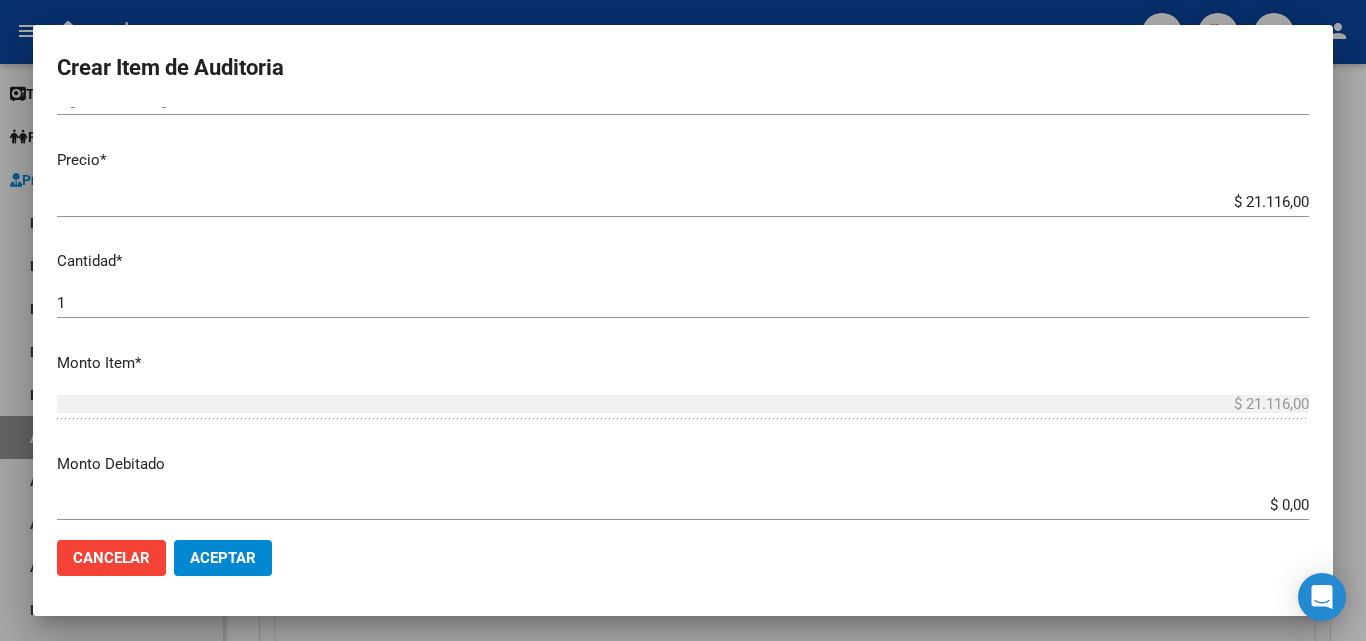 scroll, scrollTop: 400, scrollLeft: 0, axis: vertical 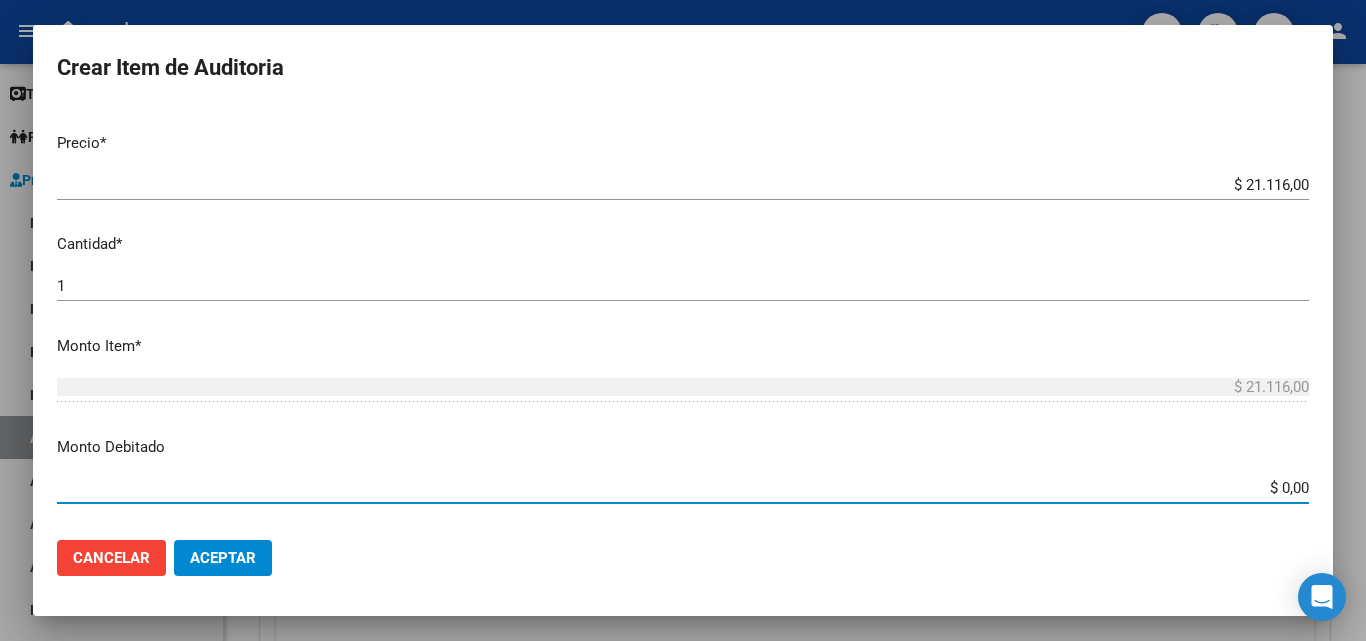 click on "$ 0,00" at bounding box center (683, 488) 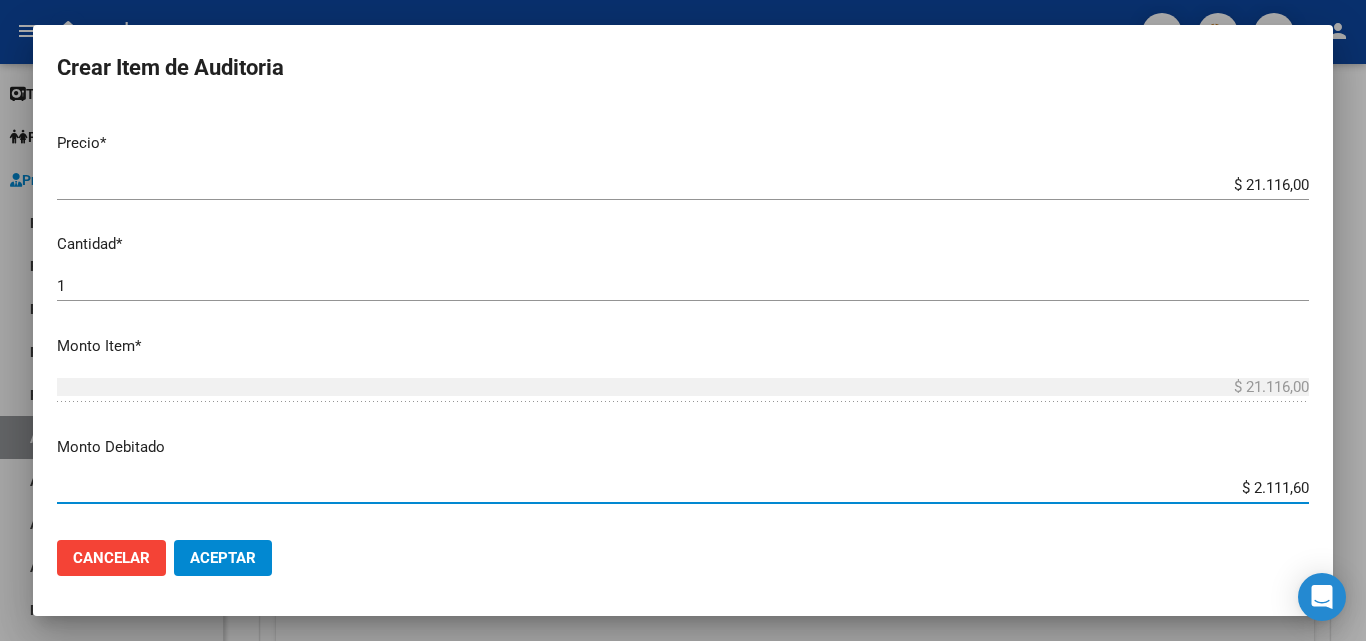type on "$ 21.116,00" 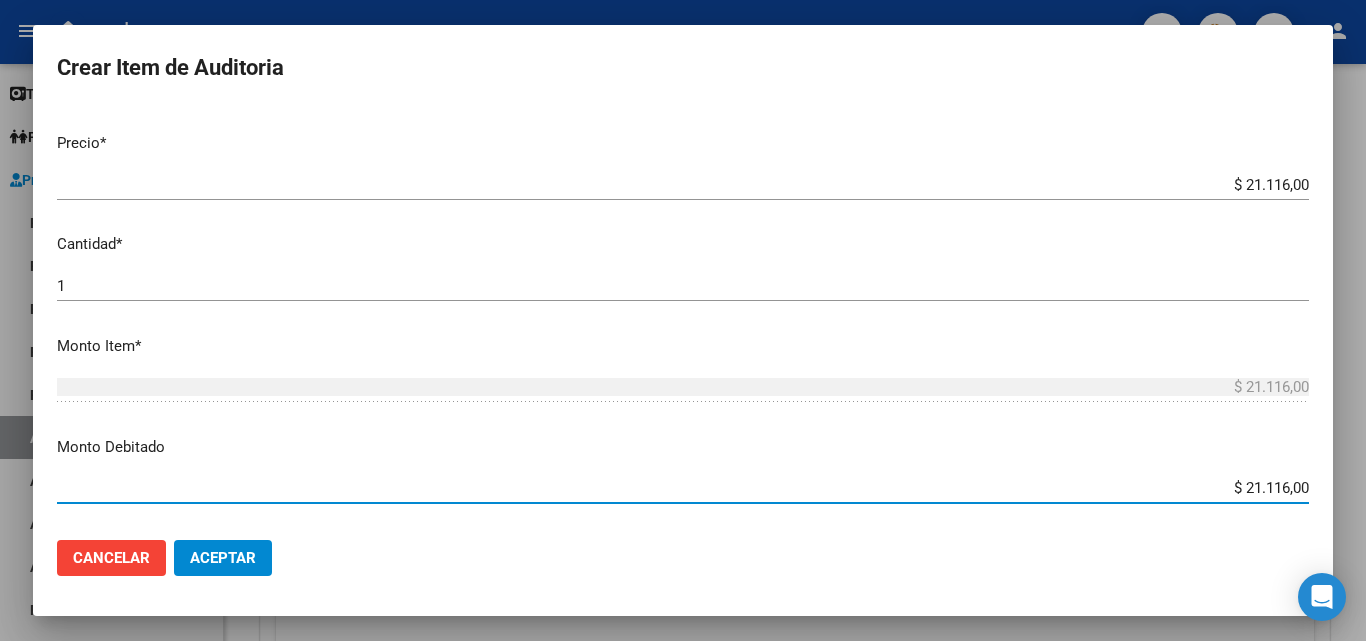 click on "Monto Debitado" at bounding box center (683, 447) 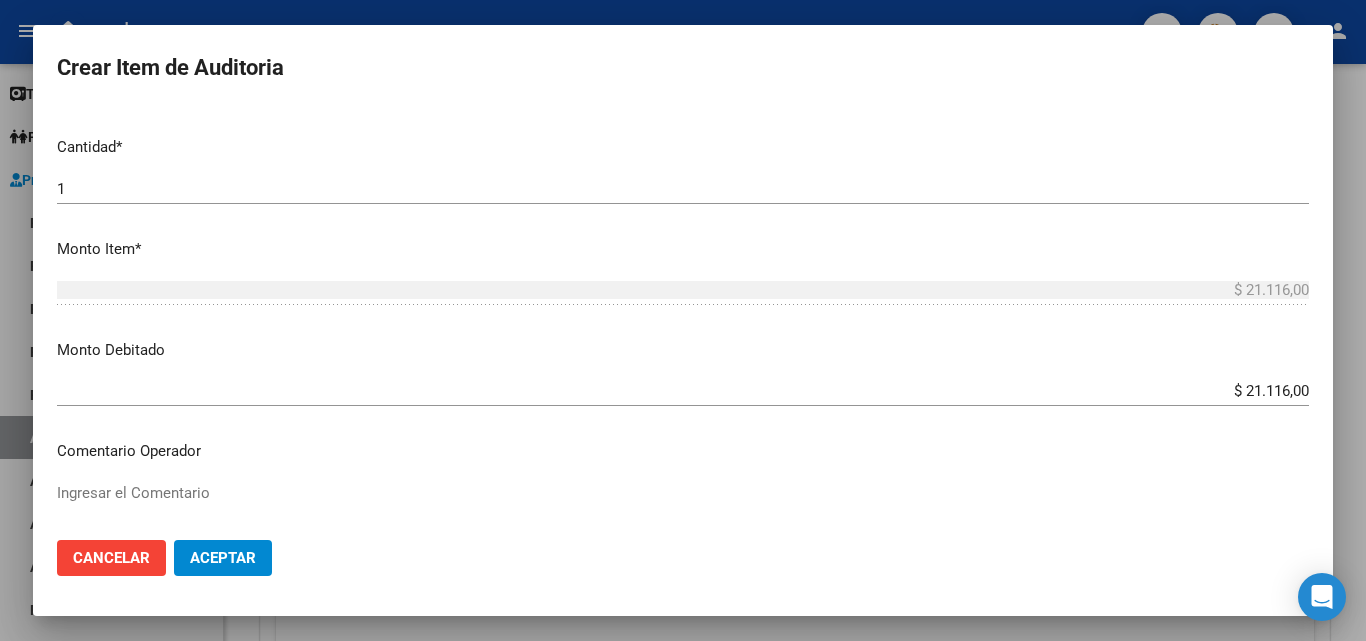 scroll, scrollTop: 600, scrollLeft: 0, axis: vertical 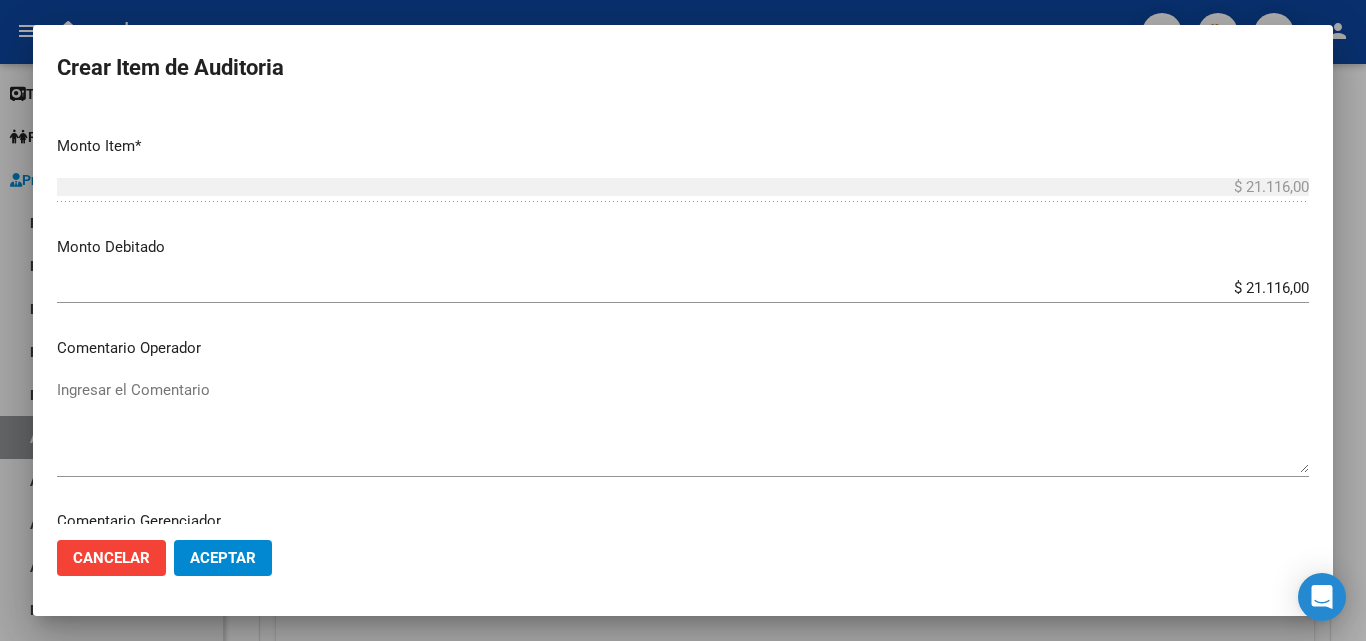 click on "Ingresar el Comentario" at bounding box center (683, 426) 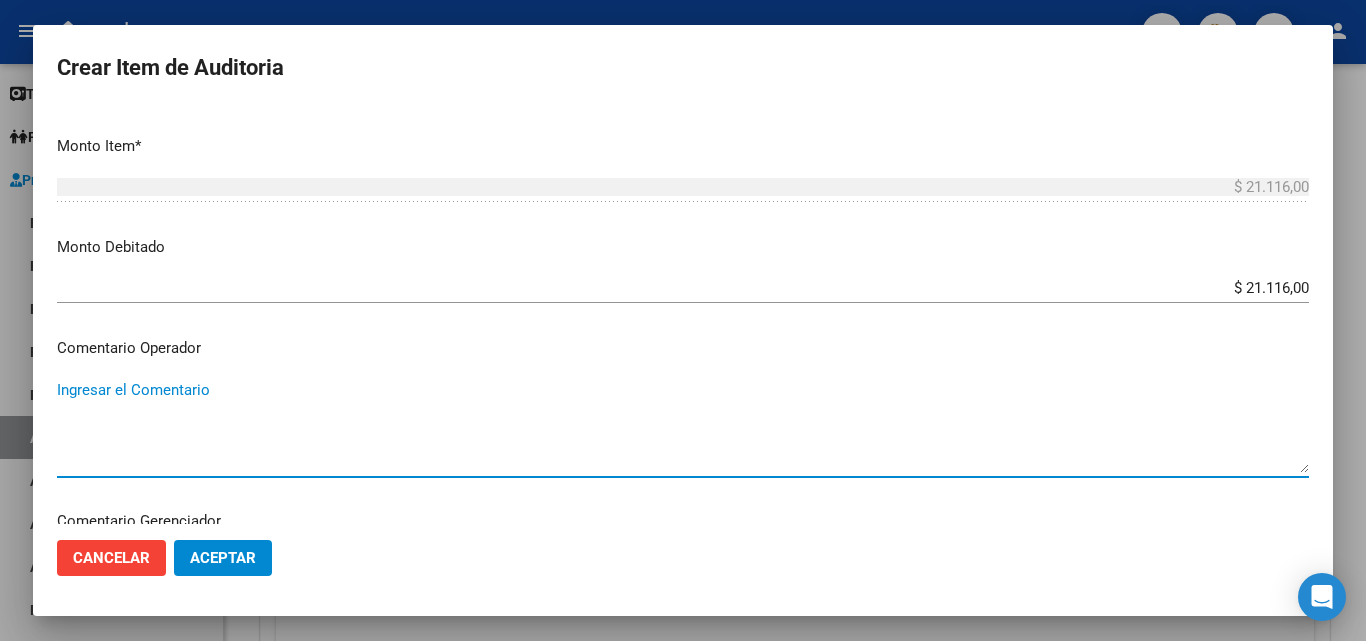 paste on "RECHAZADA POR ILEGITIMA; FALTA COPIA DE DNI QUE ACREDITE IDENTIDAD" 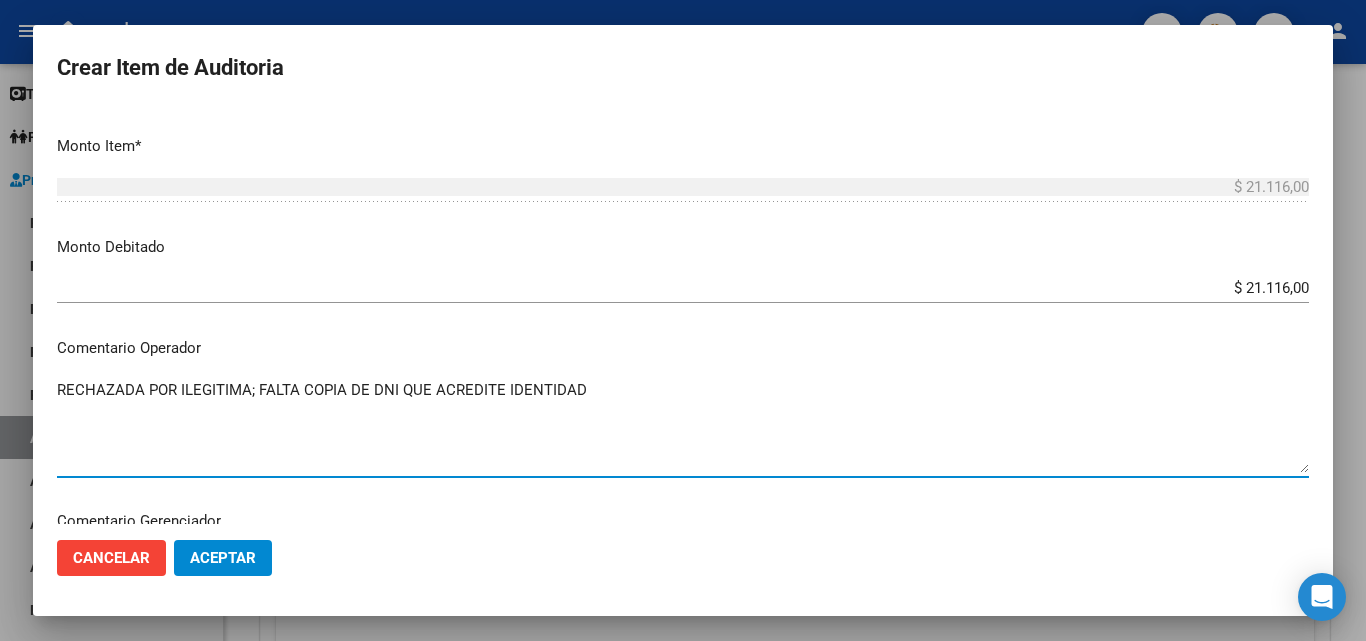 type on "RECHAZADA POR ILEGITIMA; FALTA COPIA DE DNI QUE ACREDITE IDENTIDAD" 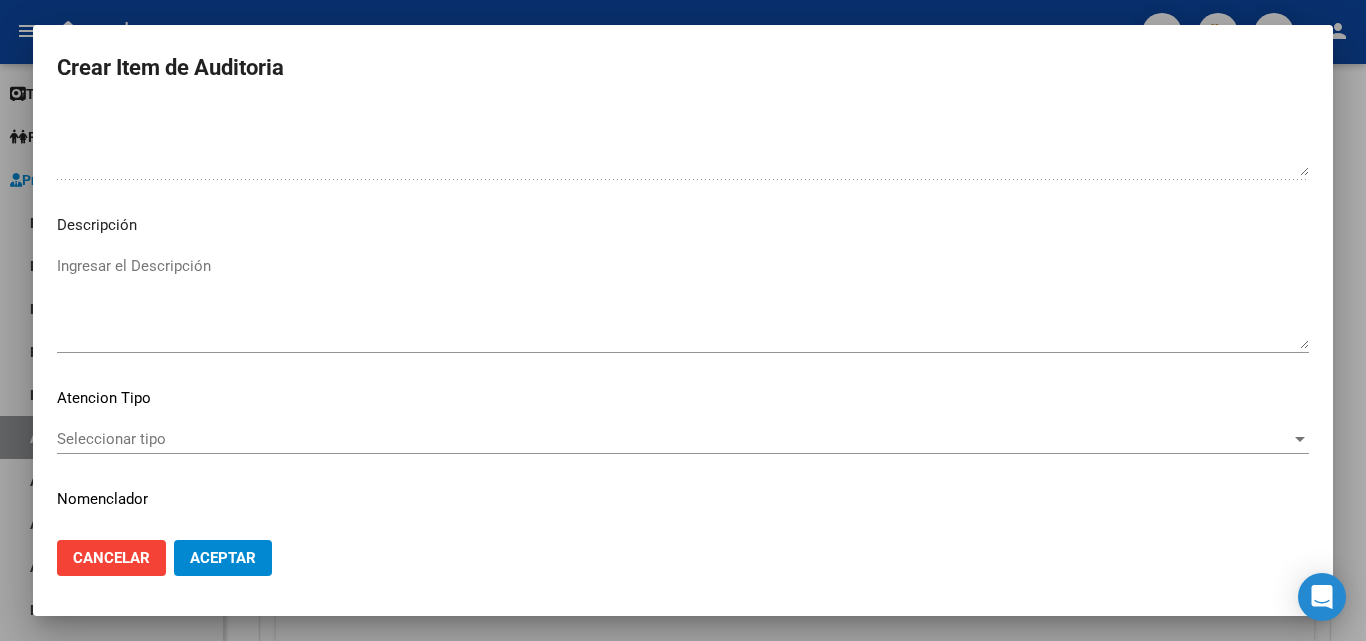 scroll, scrollTop: 1120, scrollLeft: 0, axis: vertical 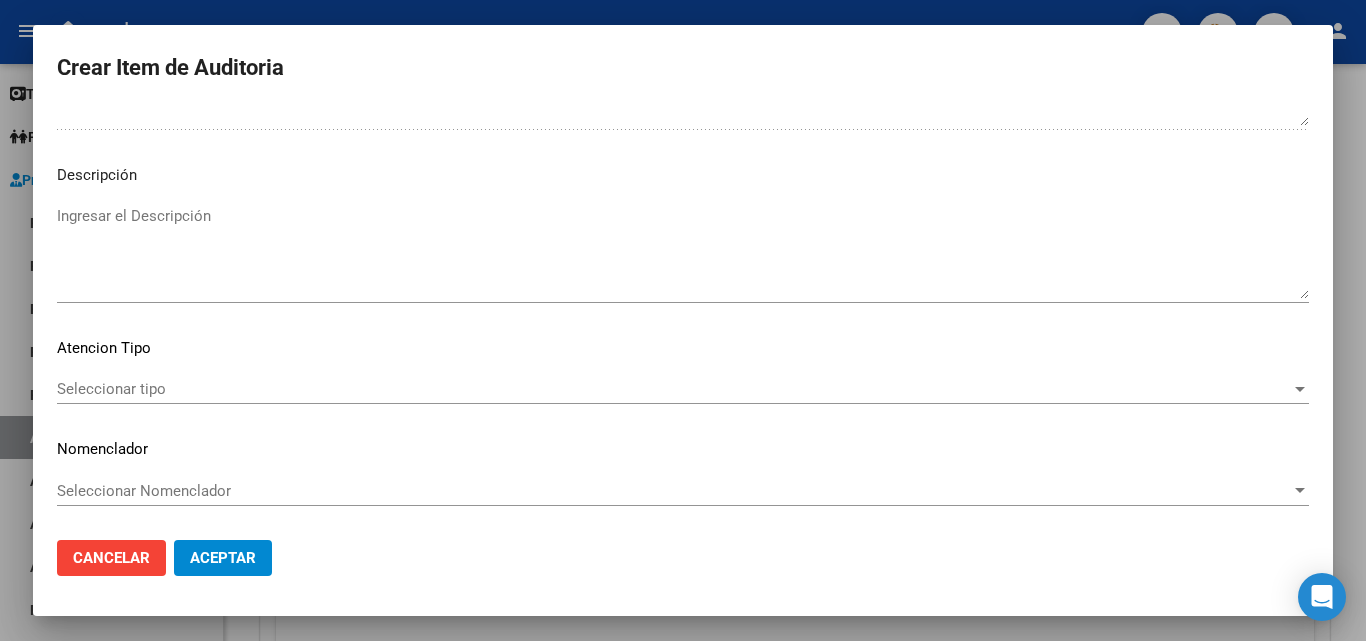 click on "Aceptar" 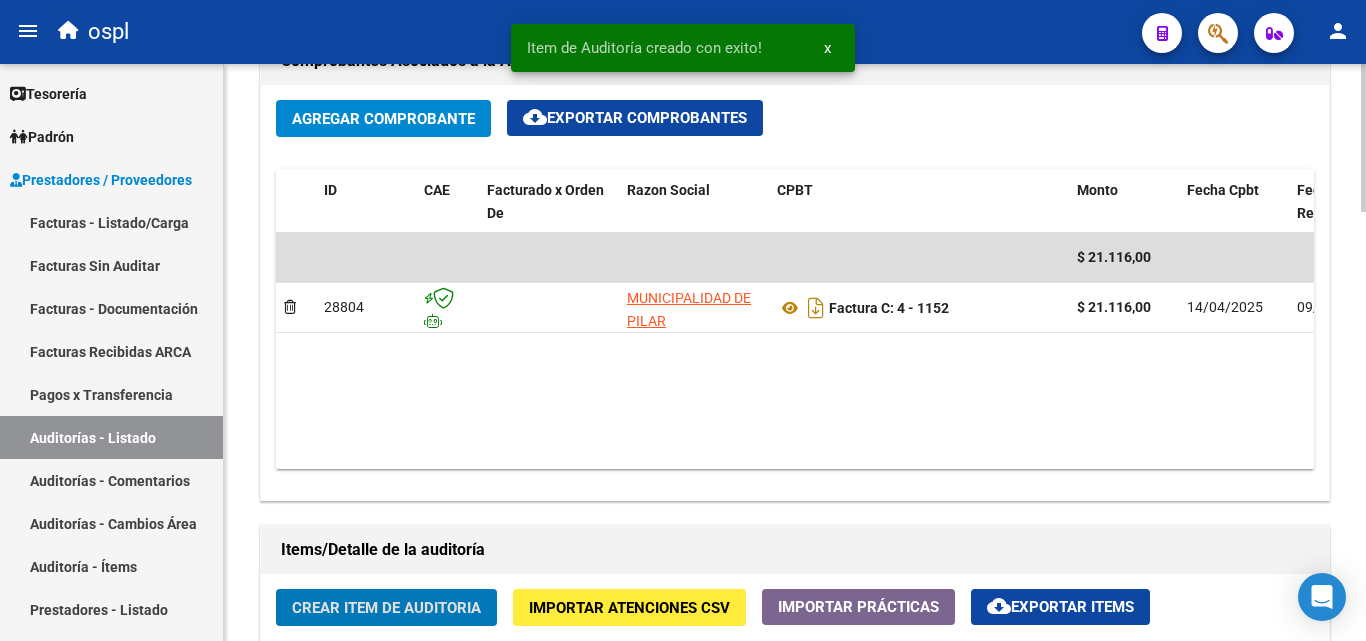 scroll, scrollTop: 1001, scrollLeft: 0, axis: vertical 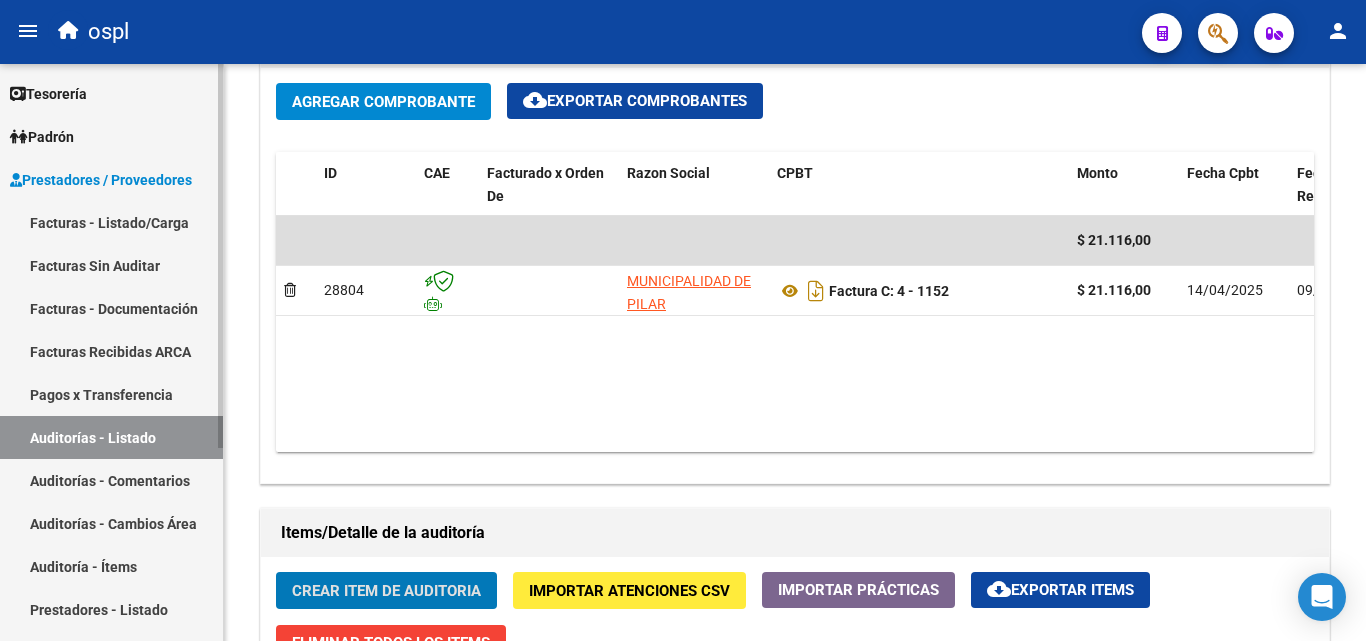 click on "Facturas Sin Auditar" at bounding box center [111, 265] 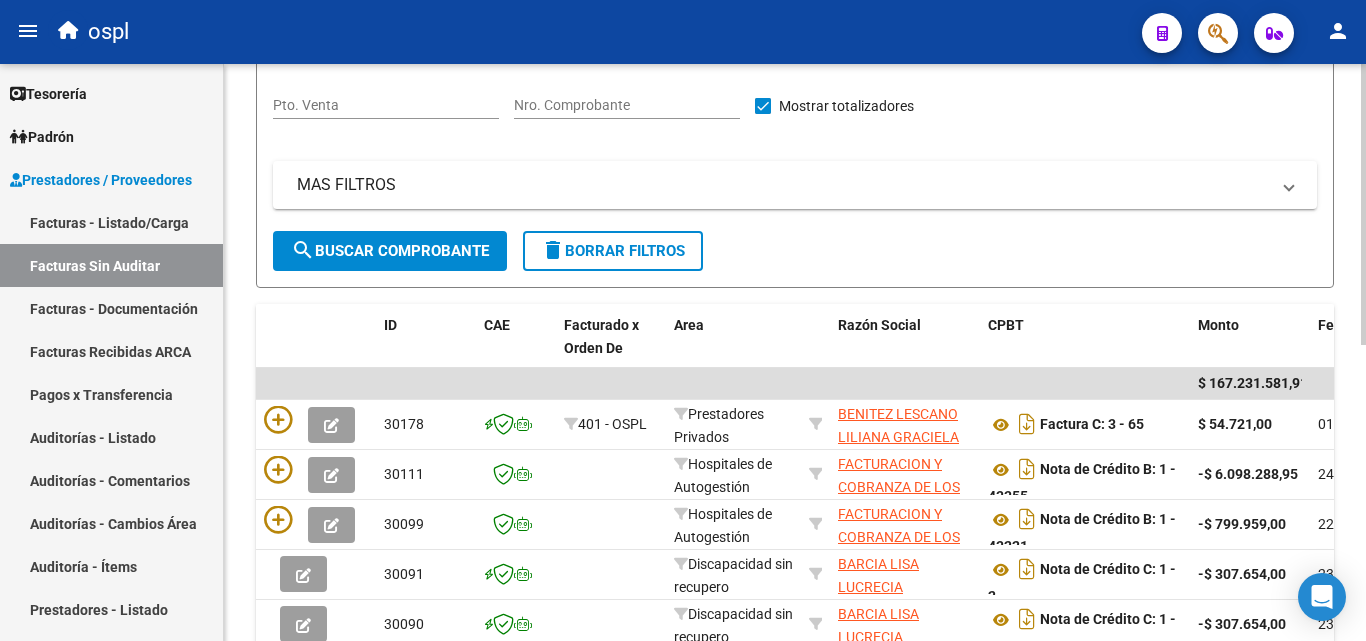 scroll, scrollTop: 206, scrollLeft: 0, axis: vertical 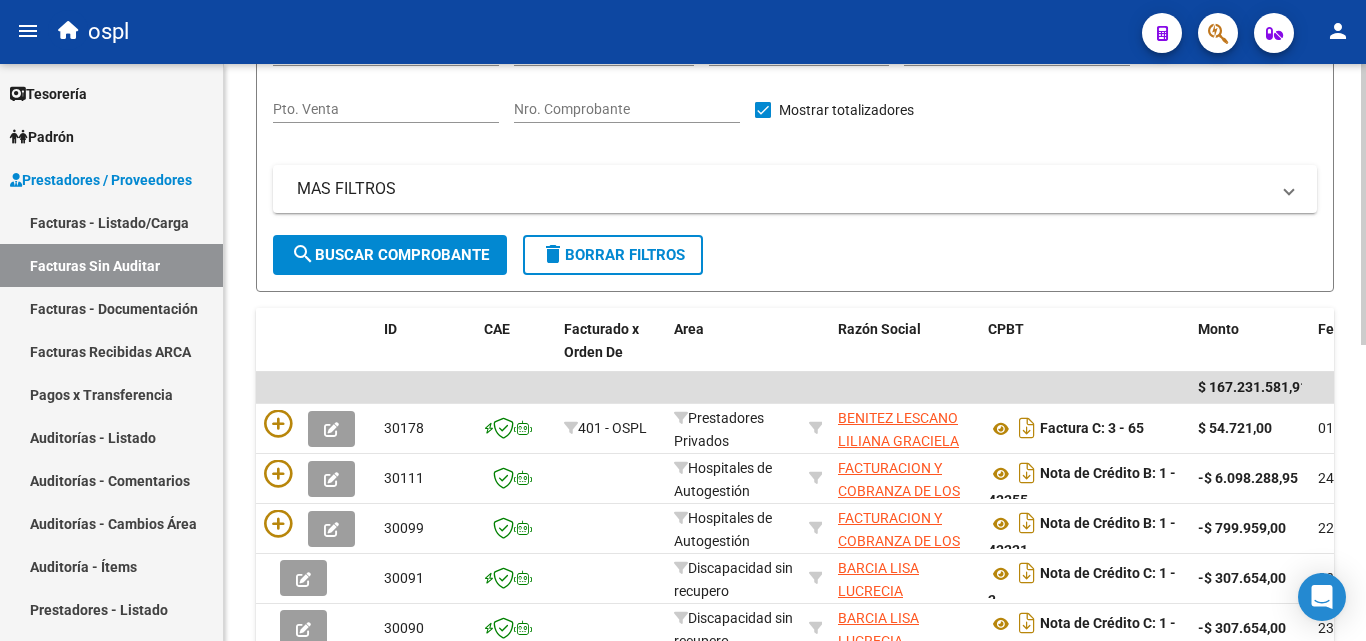 click on "Nro. Comprobante" at bounding box center [627, 109] 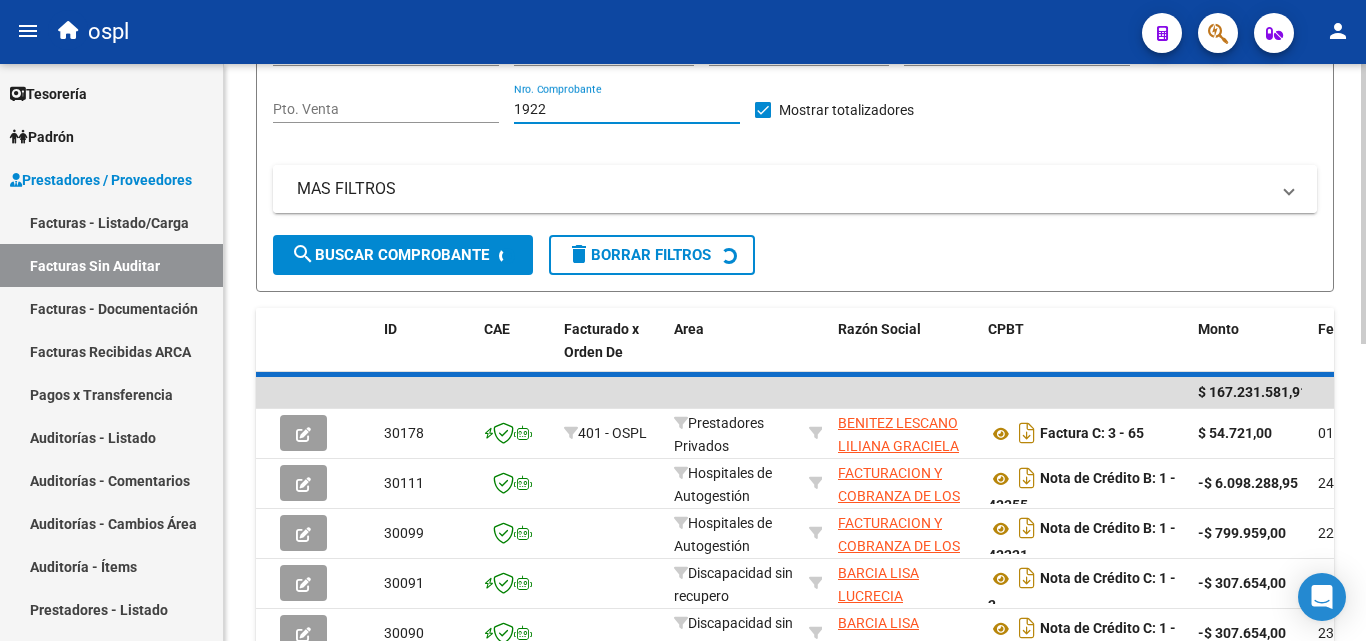 scroll, scrollTop: 156, scrollLeft: 0, axis: vertical 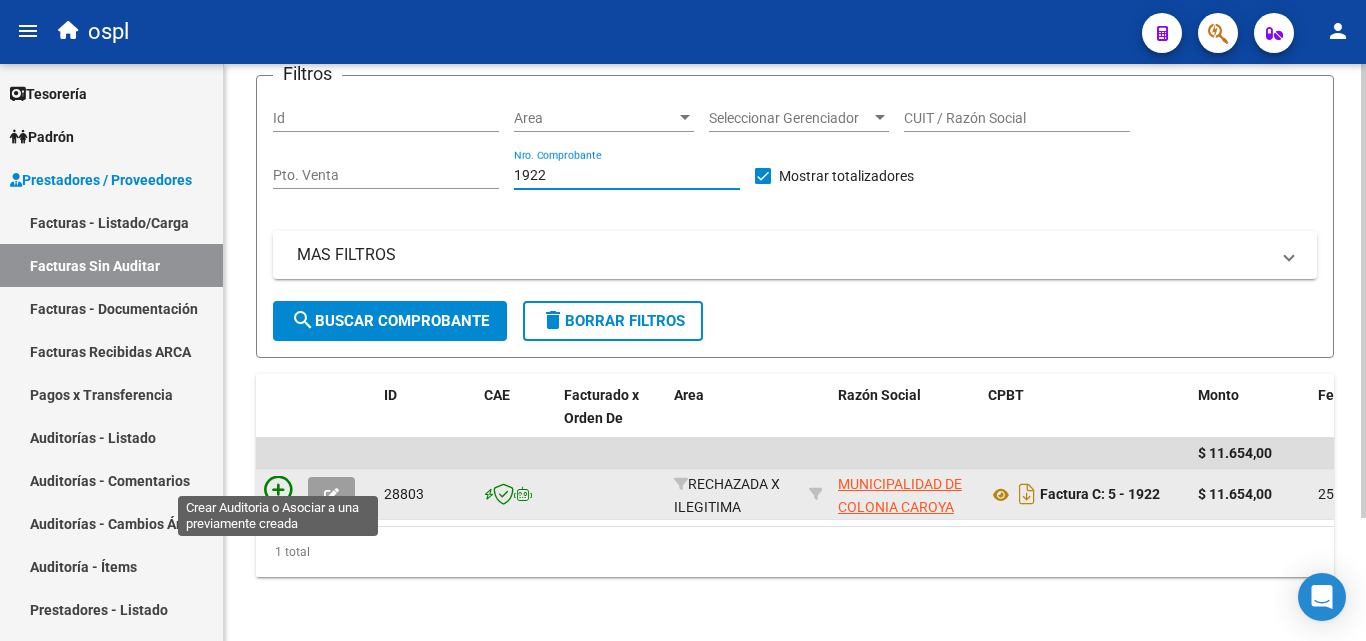 type on "1922" 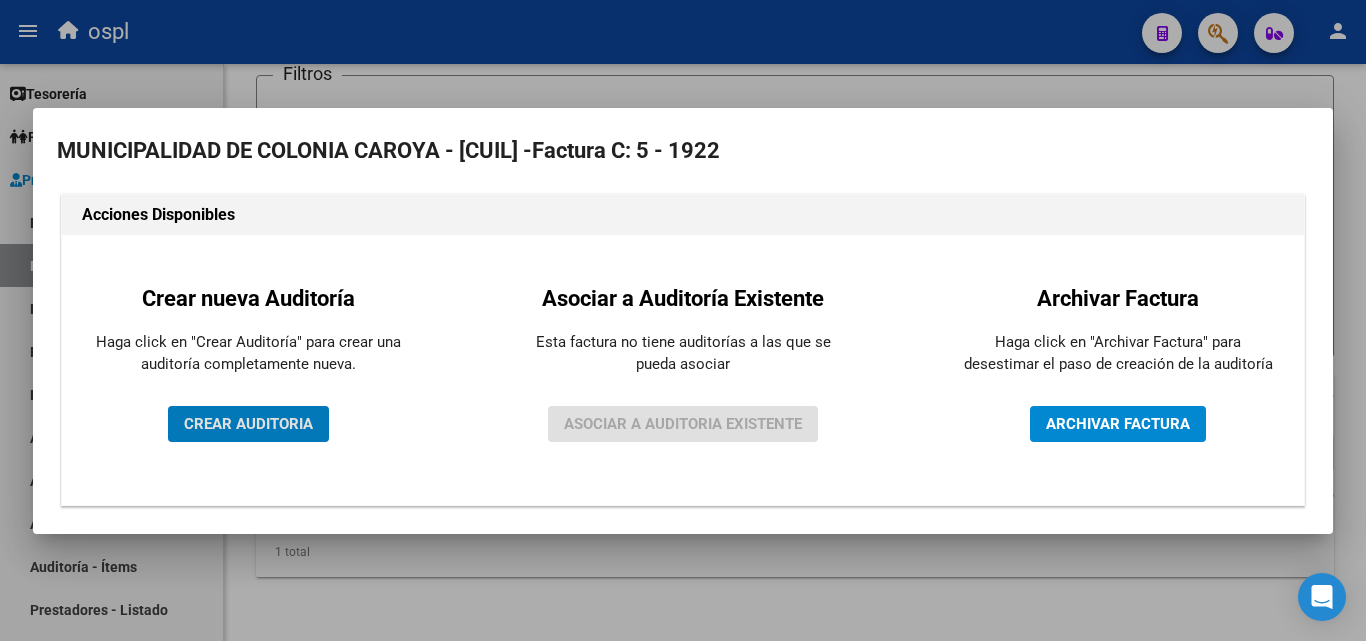 click on "CREAR AUDITORIA" at bounding box center [248, 424] 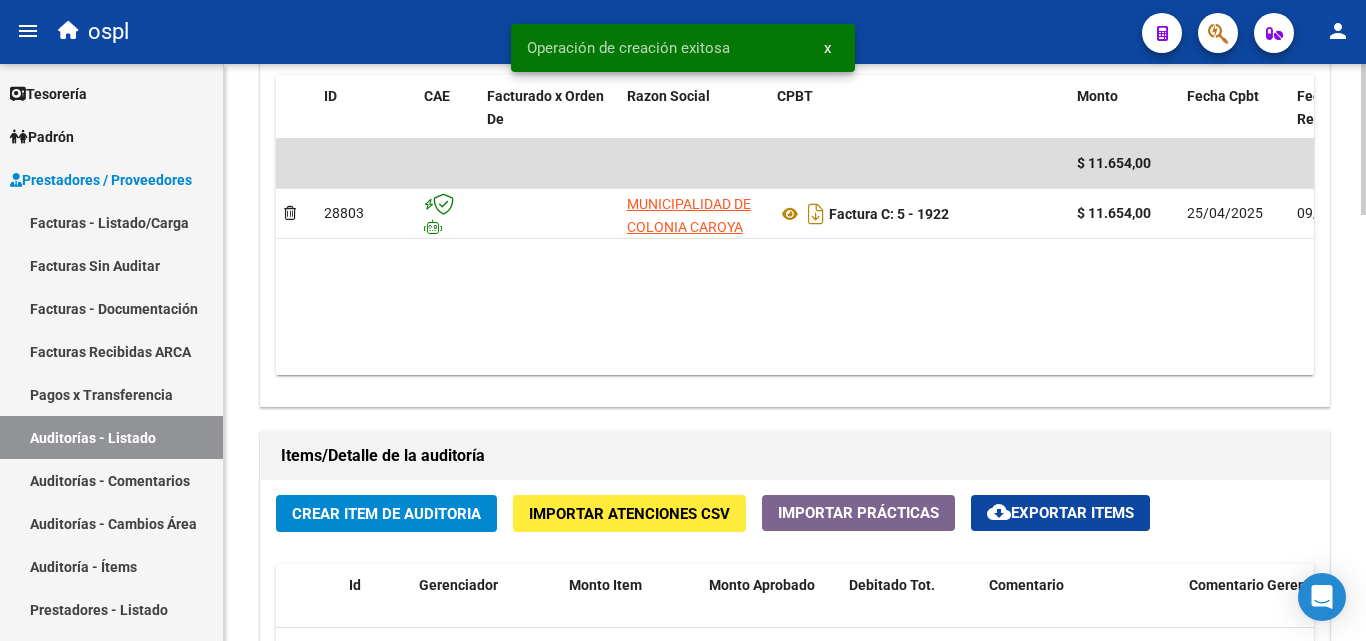scroll, scrollTop: 1200, scrollLeft: 0, axis: vertical 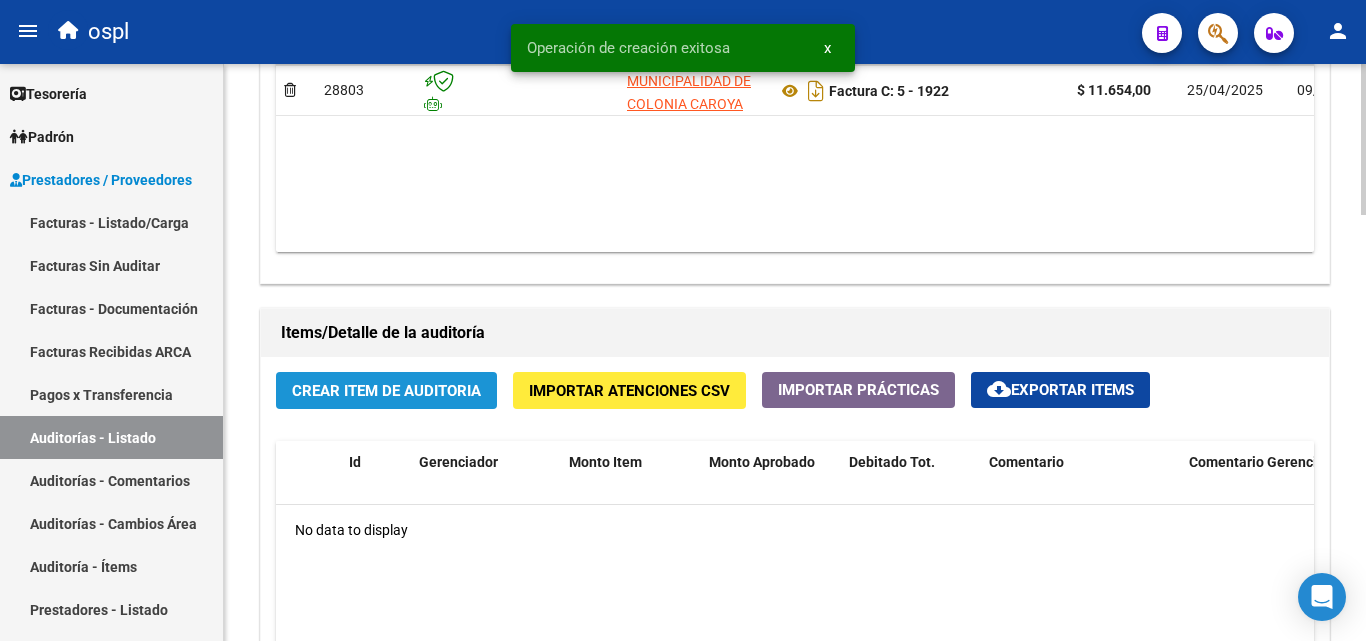 click on "Crear Item de Auditoria" 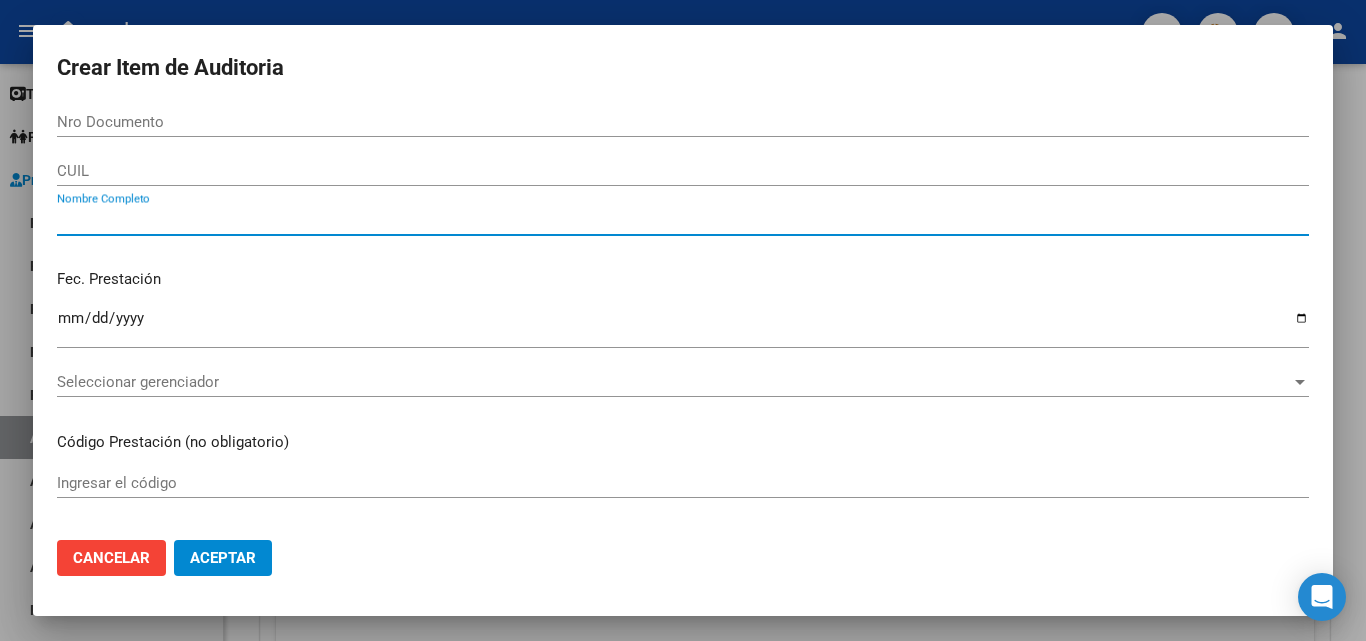 click on "Nombre Completo" at bounding box center [683, 220] 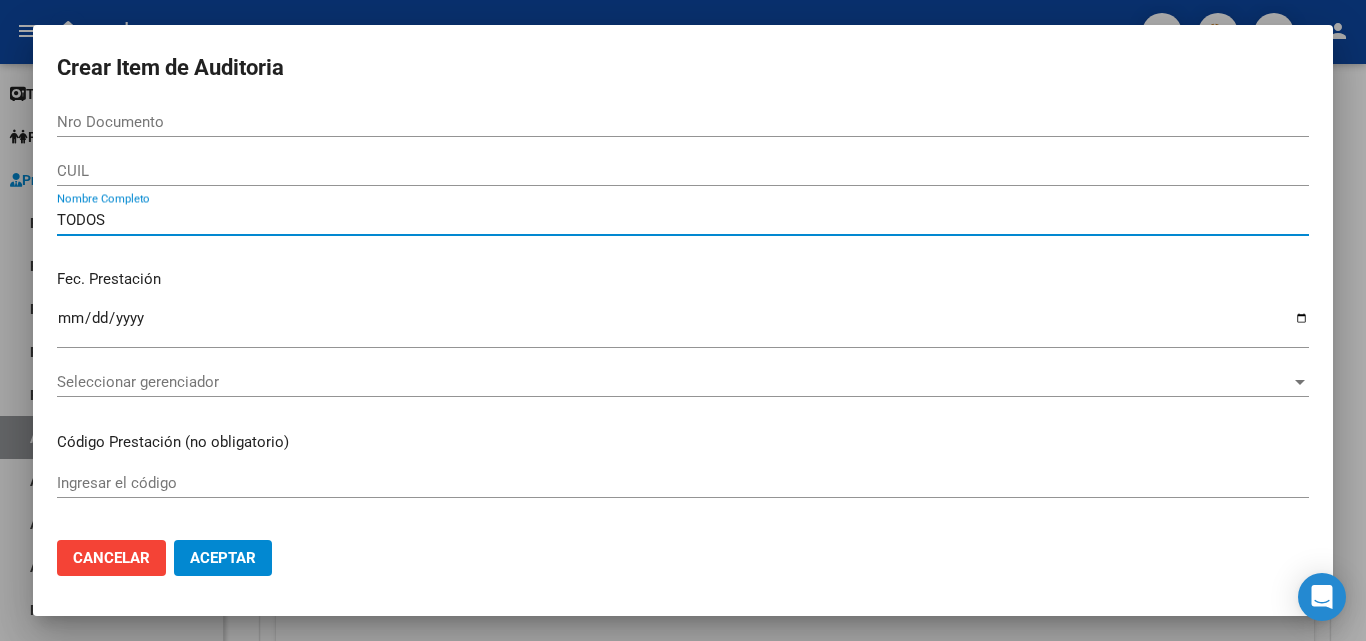 type on "TODOS" 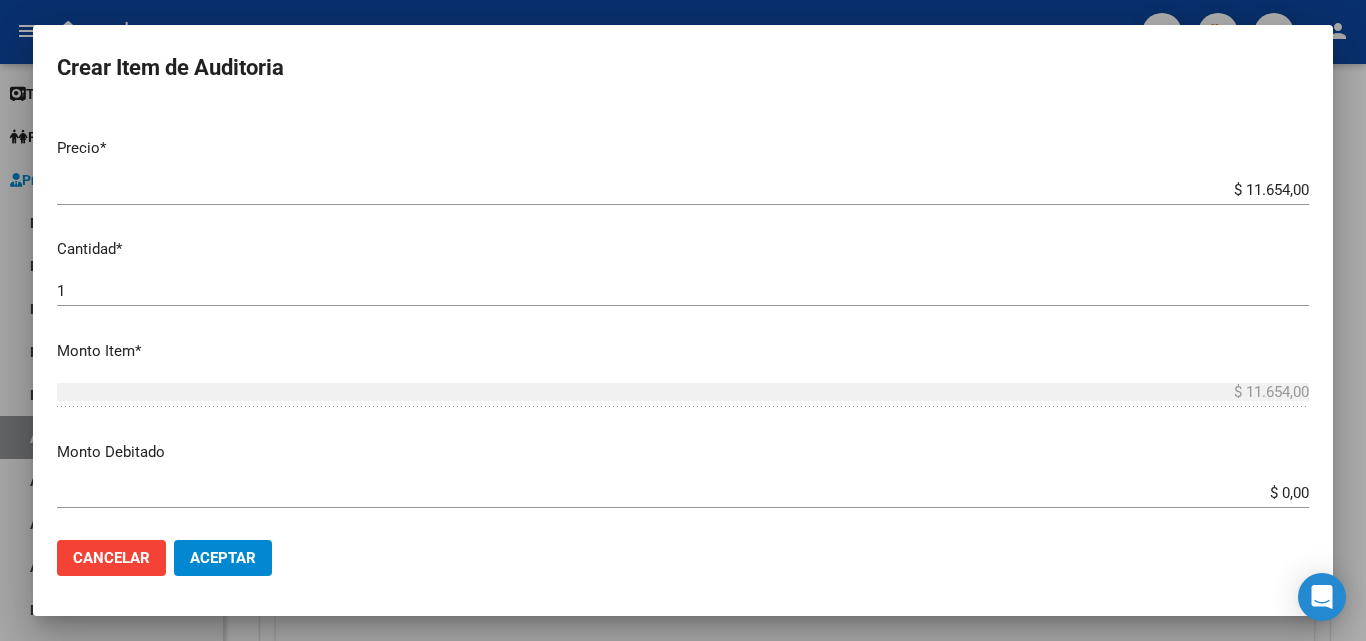 scroll, scrollTop: 400, scrollLeft: 0, axis: vertical 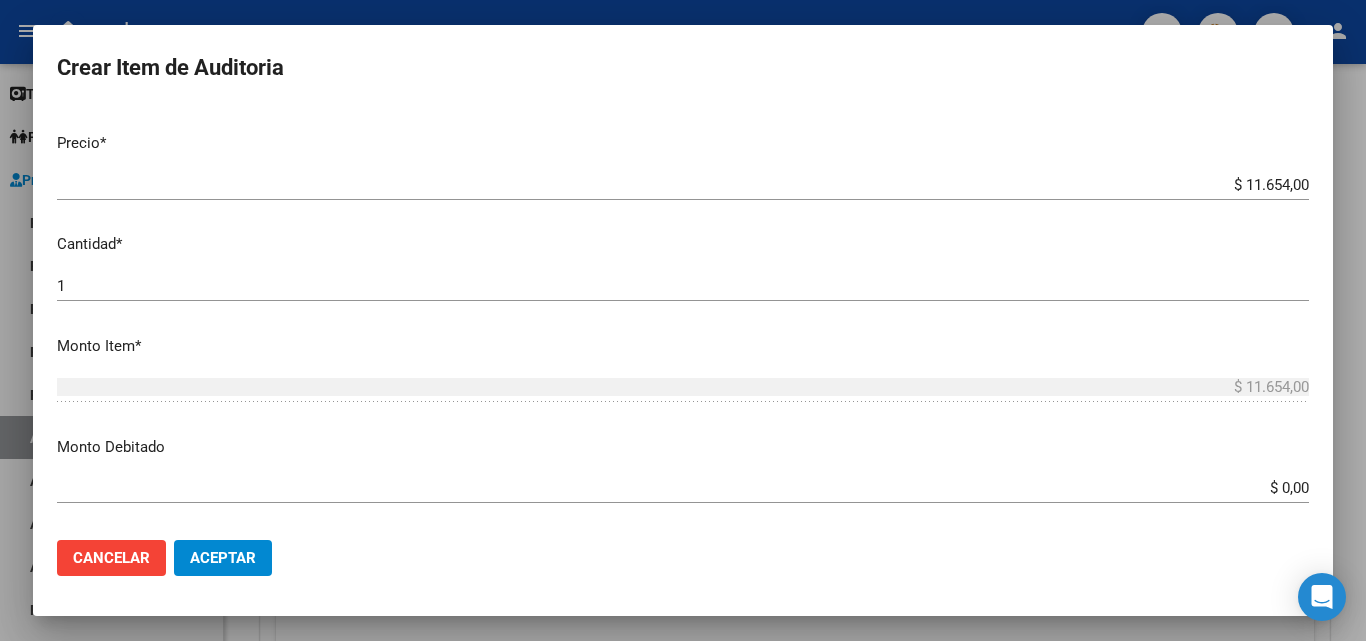 click on "Monto Debitado    $ 0,00 Ingresar el monto" at bounding box center [691, 467] 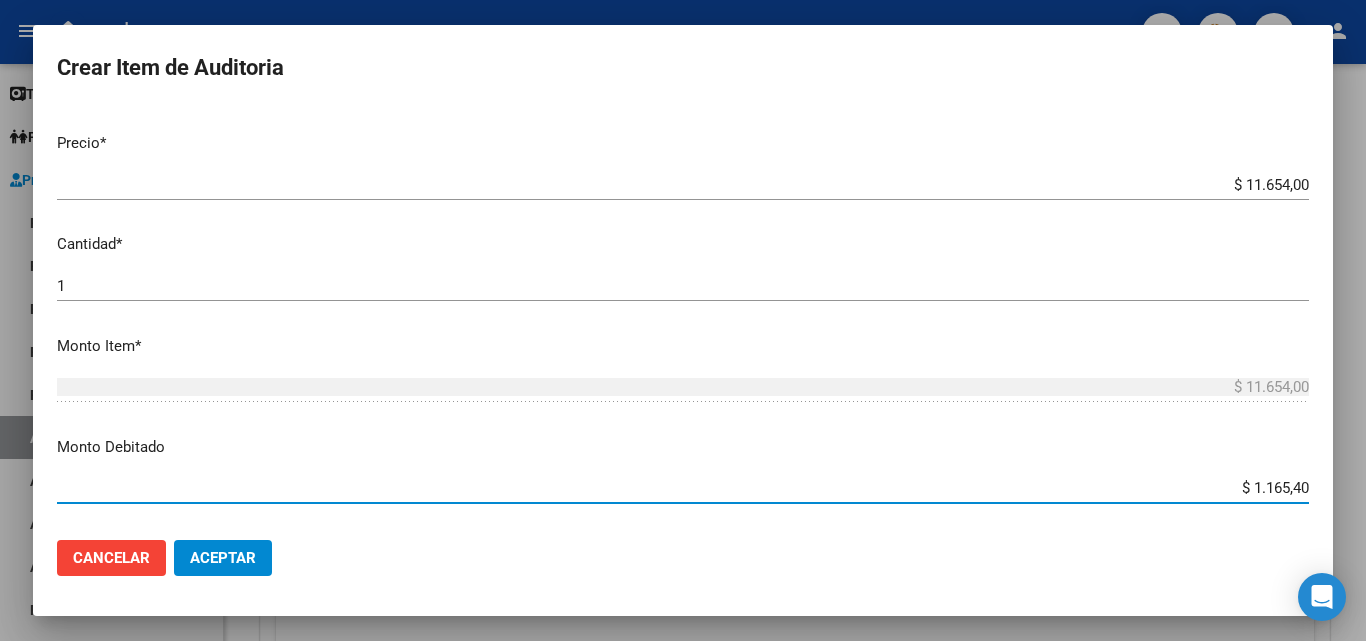 type on "$ 11.654,00" 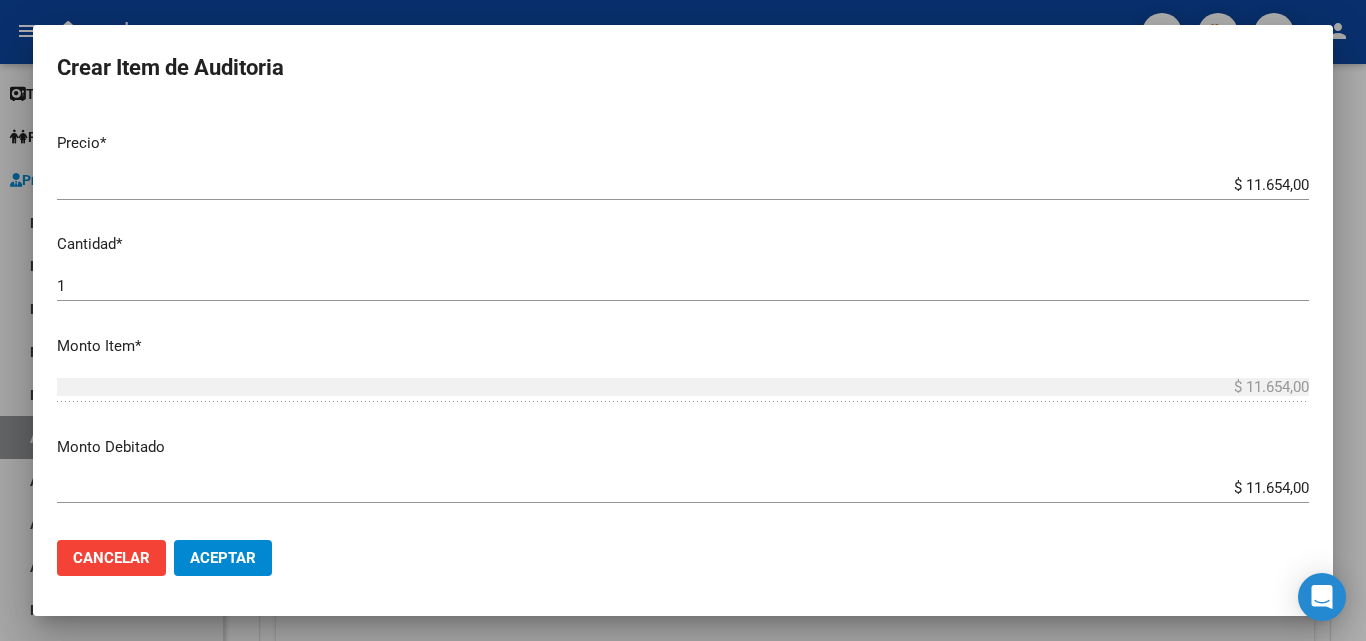 click on "Monto Debitado" at bounding box center (683, 447) 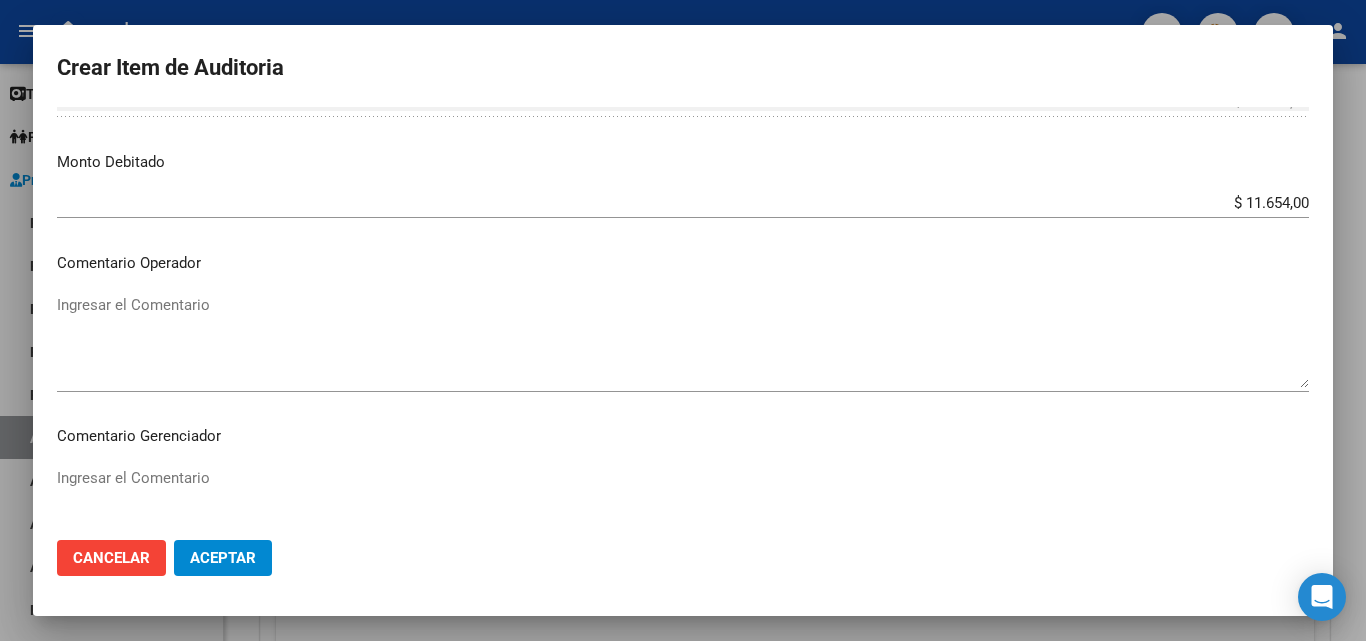 scroll, scrollTop: 800, scrollLeft: 0, axis: vertical 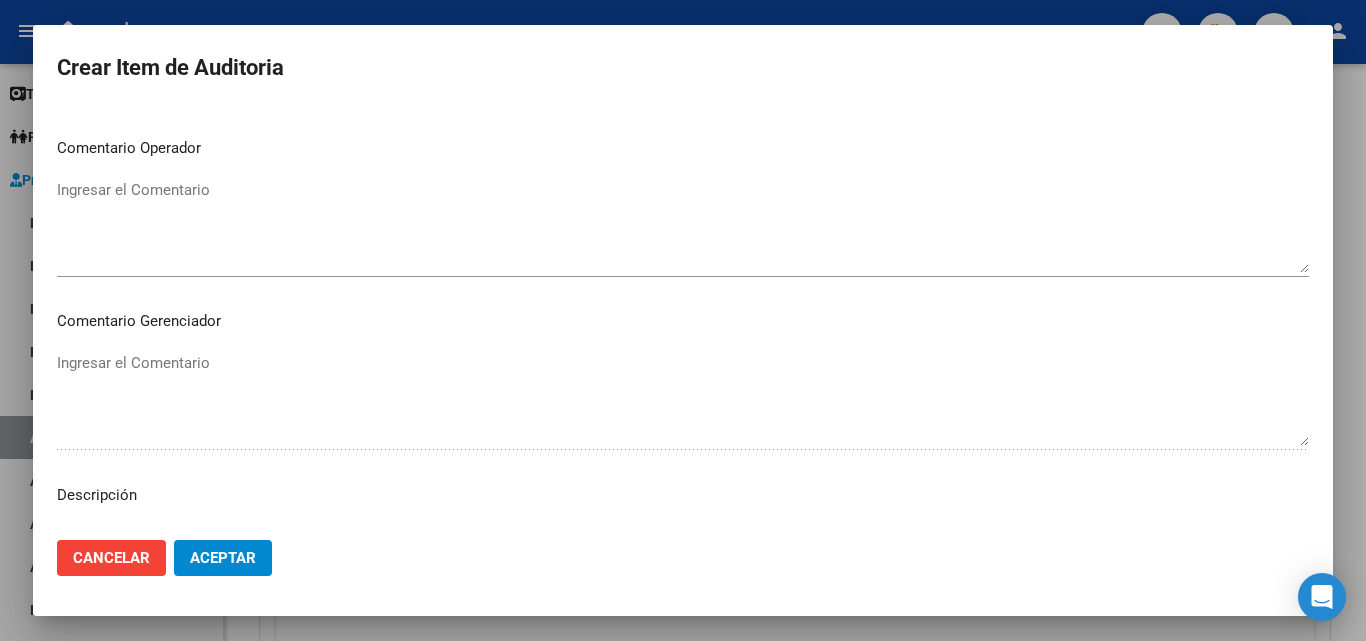 click on "Ingresar el Comentario" at bounding box center (683, 226) 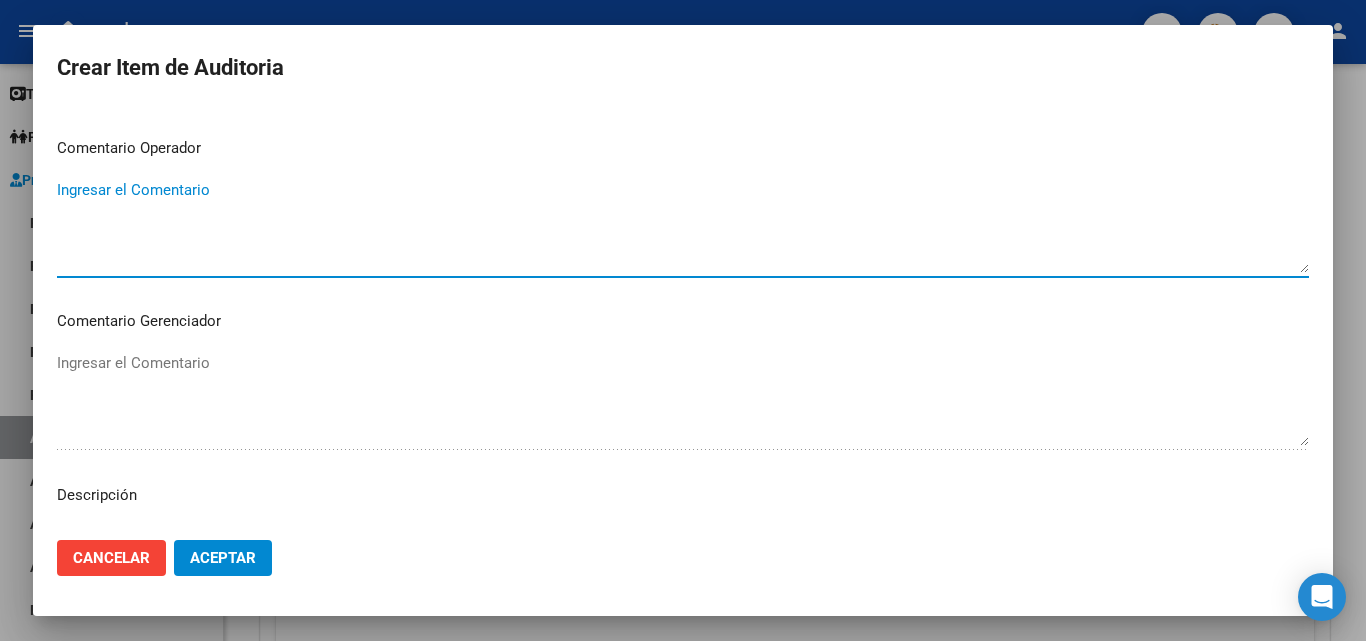 paste on "RECHAZADA POR ILEGITIMA; FALTA COPIA DE DNI QUE ACREDITE IDENTIDAD" 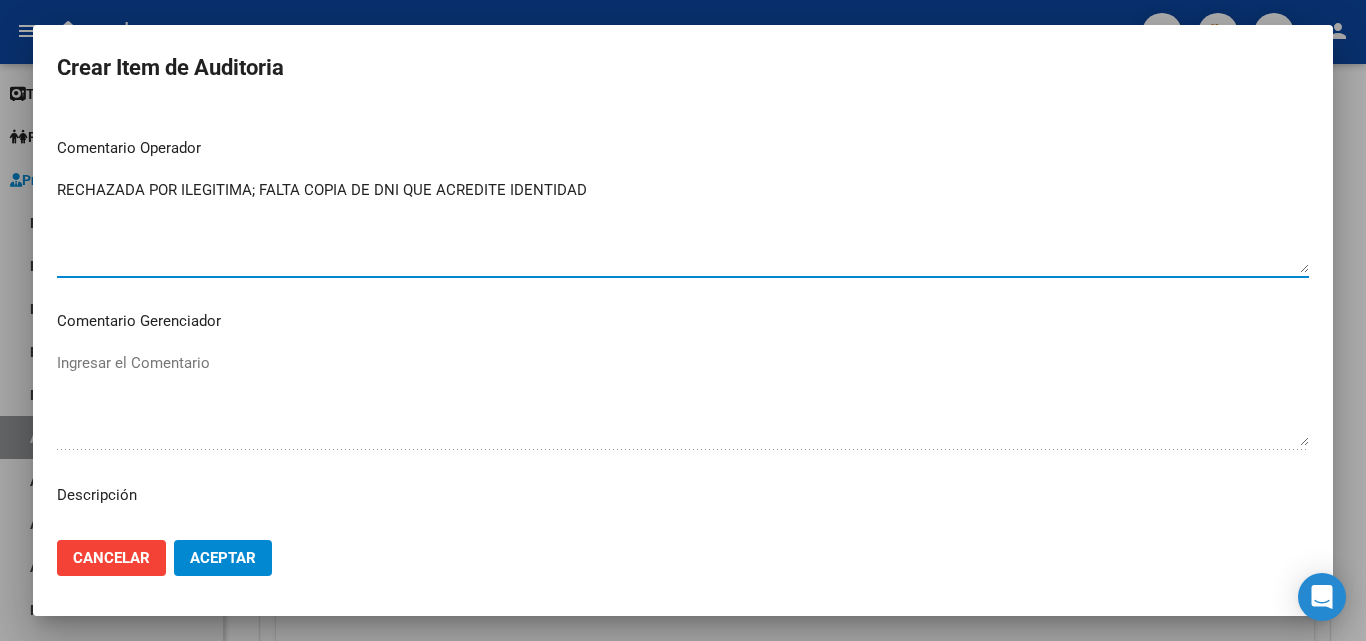 type on "RECHAZADA POR ILEGITIMA; FALTA COPIA DE DNI QUE ACREDITE IDENTIDAD" 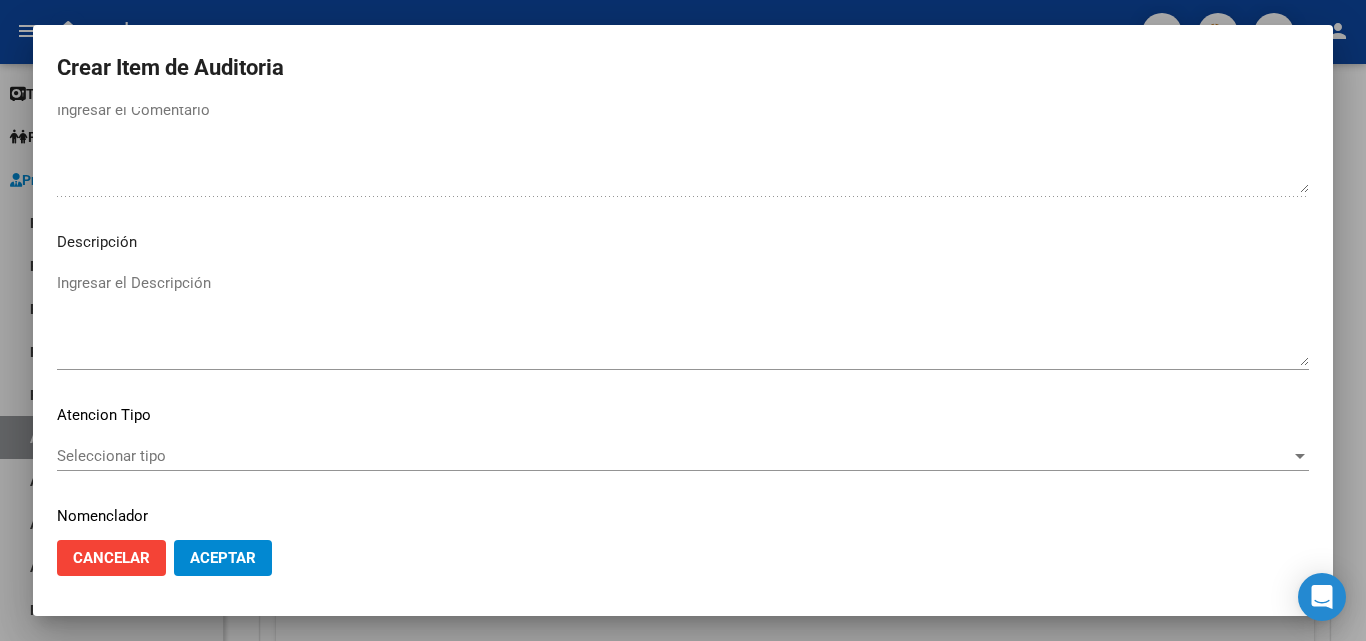 scroll, scrollTop: 1100, scrollLeft: 0, axis: vertical 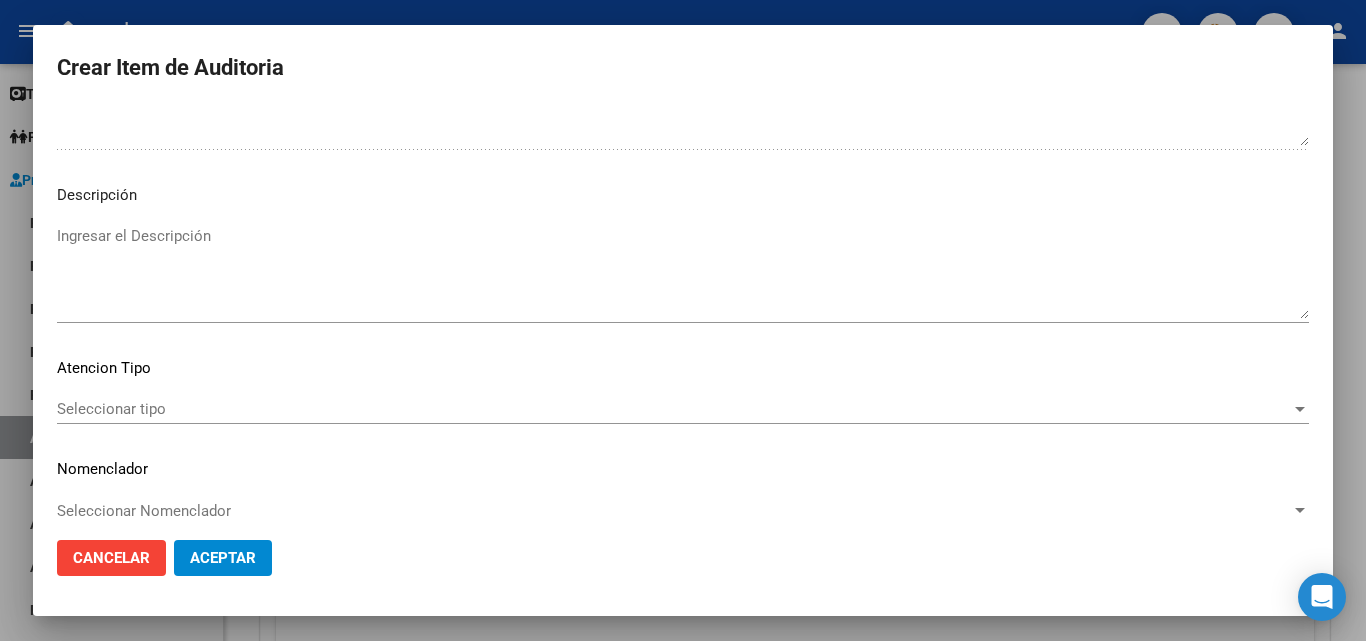 click on "Aceptar" 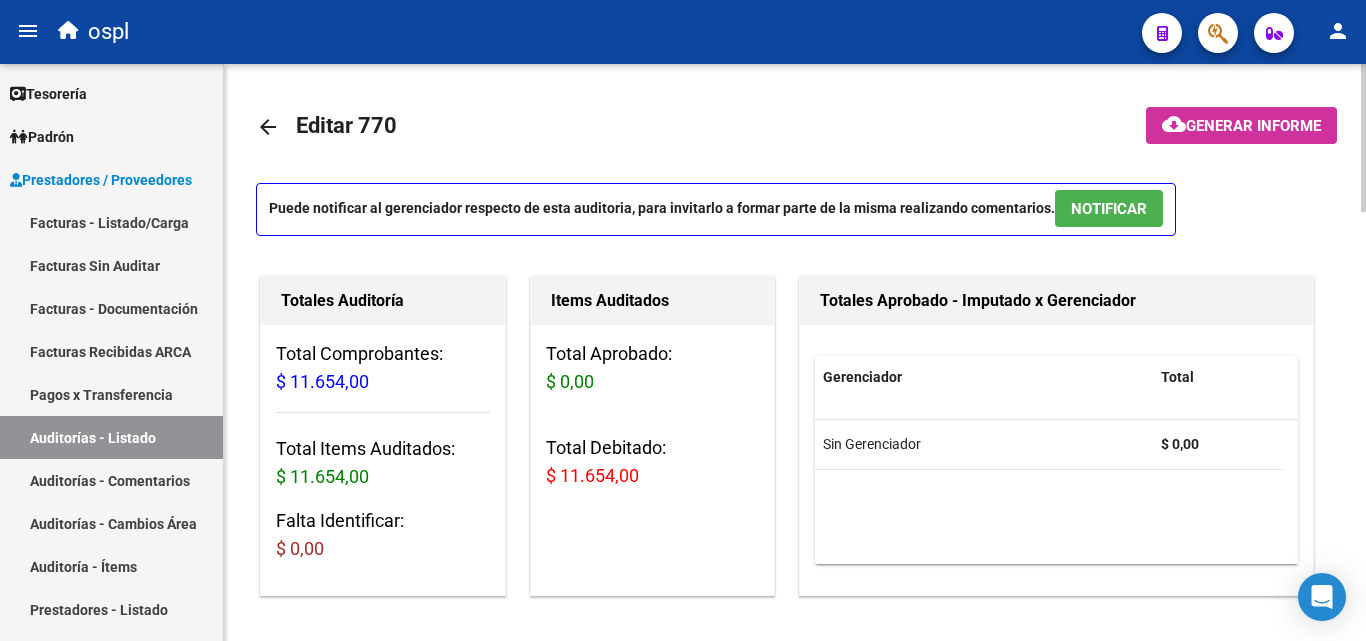 scroll, scrollTop: 0, scrollLeft: 0, axis: both 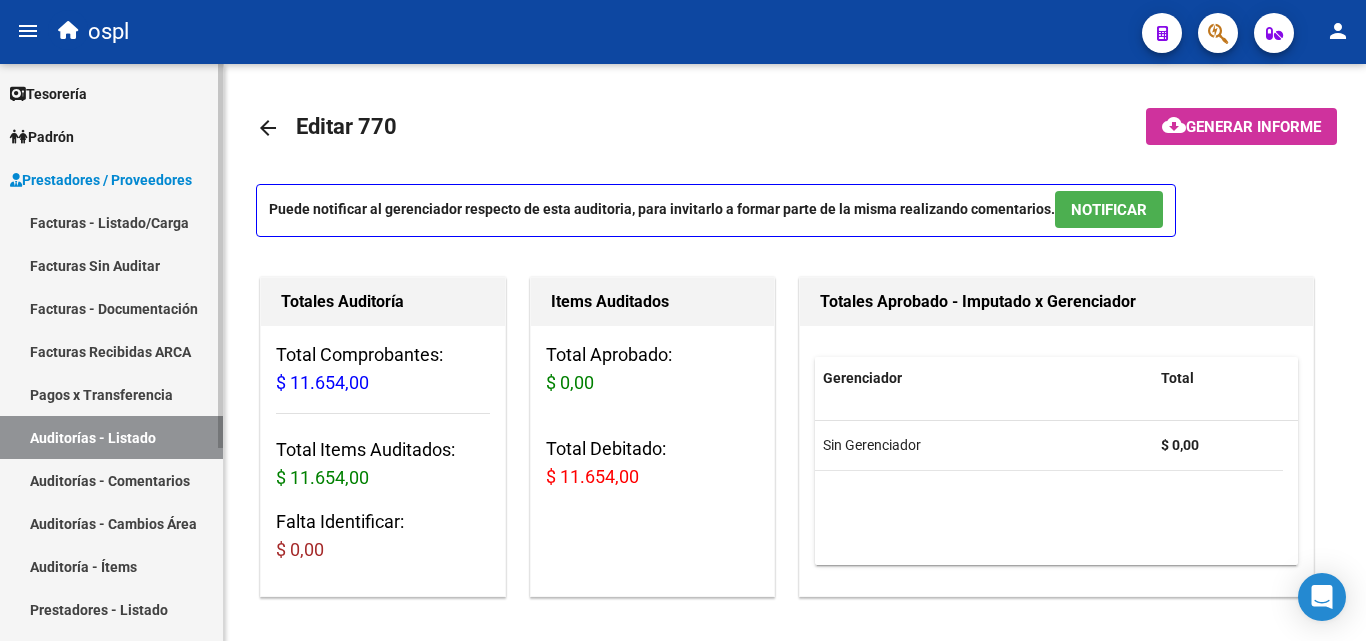 click on "Facturas Sin Auditar" at bounding box center (111, 265) 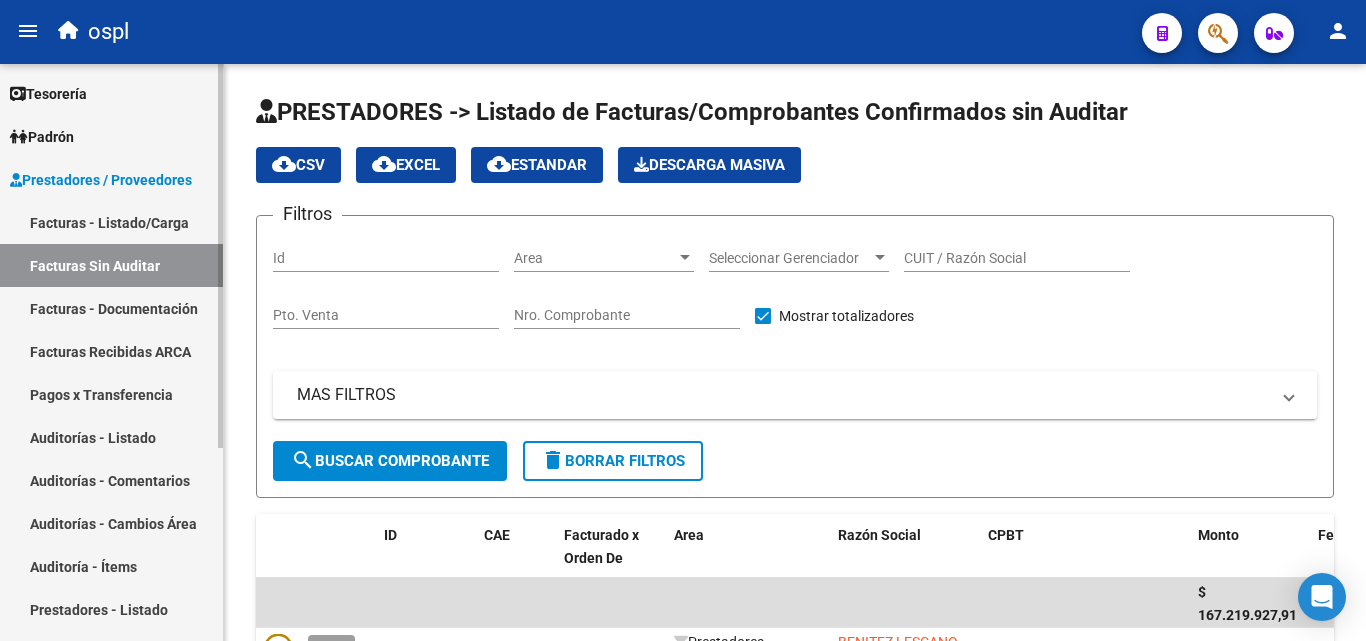 click on "Facturas - Listado/Carga" at bounding box center (111, 222) 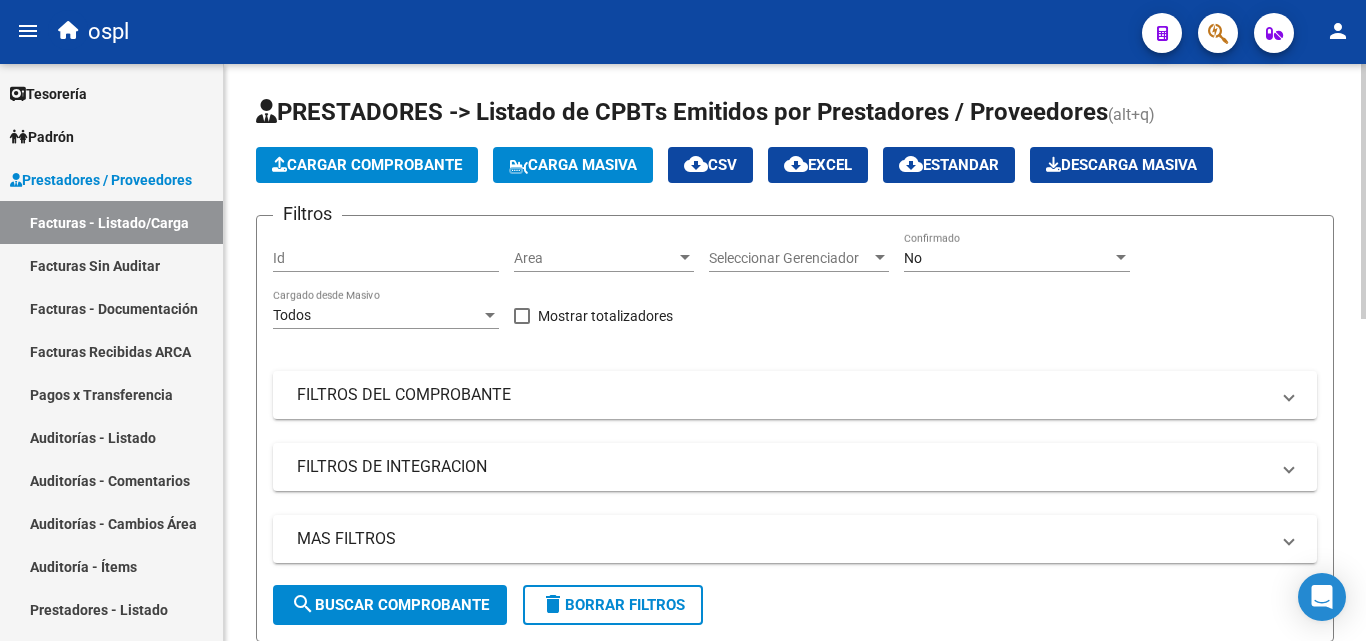 click on "Area" at bounding box center (595, 258) 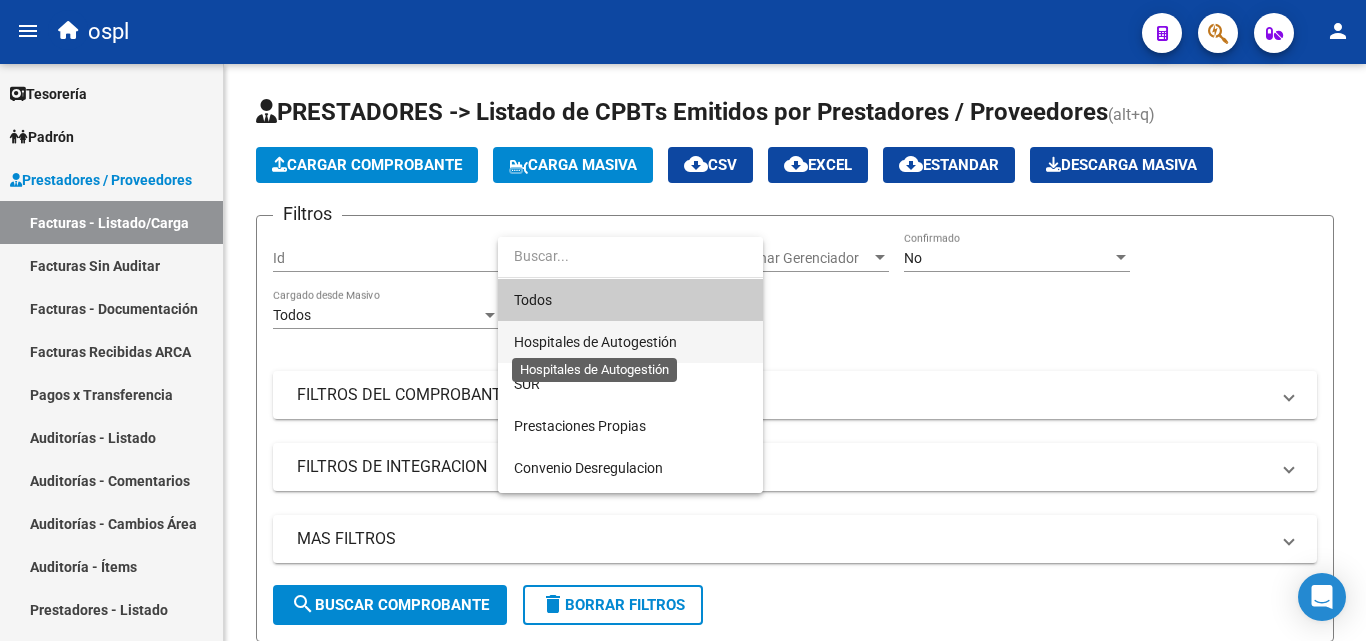 click on "Hospitales de Autogestión" at bounding box center (595, 342) 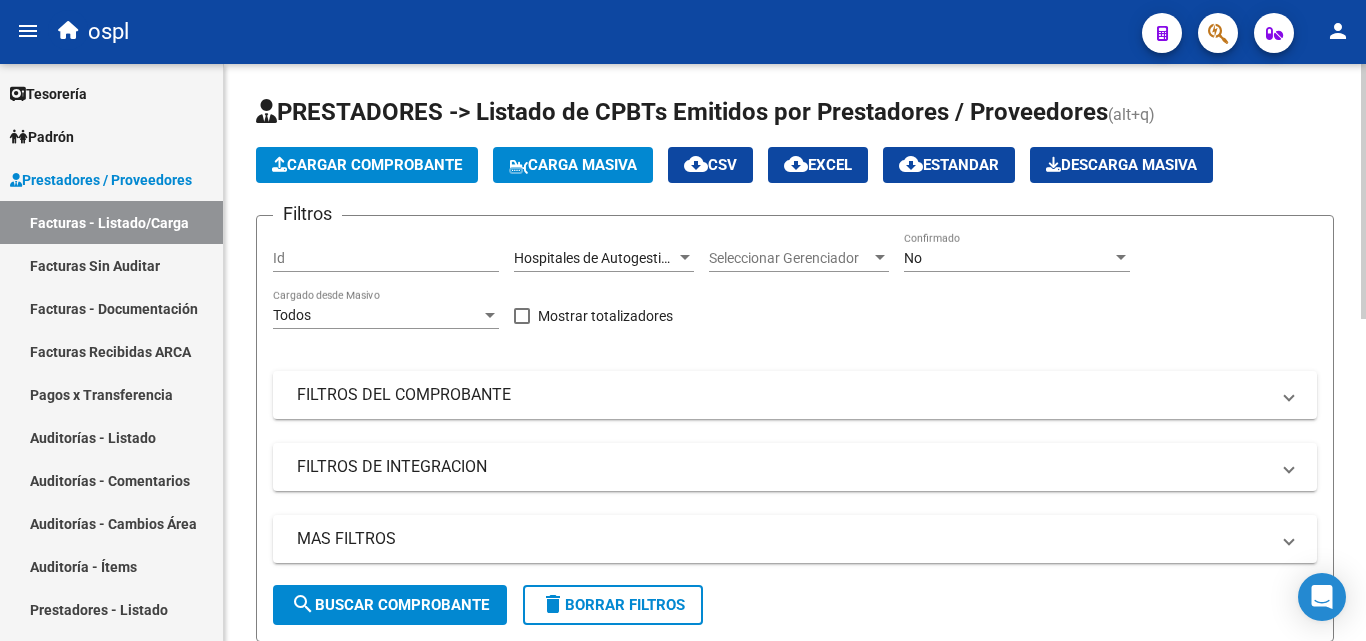 click on "Filtros Id Hospitales de Autogestión Area Seleccionar Gerenciador Seleccionar Gerenciador No Confirmado Todos Cargado desde Masivo   Mostrar totalizadores   FILTROS DEL COMPROBANTE  Comprobante Tipo Comprobante Tipo Start date – End date Fec. Comprobante Desde / Hasta Días Emisión Desde(cant. días) Días Emisión Hasta(cant. días) CUIT / Razón Social Pto. Venta Nro. Comprobante Código SSS CAE Válido CAE Válido Todos Cargado Módulo Hosp. Todos Tiene facturacion Apócrifa Hospital Refes  FILTROS DE INTEGRACION  Período De Prestación Campos del Archivo de Rendición Devuelto x SSS (dr_envio) Todos Rendido x SSS (dr_envio) Tipo de Registro Tipo de Registro Período Presentación Período Presentación Campos del Legajo Asociado (preaprobación) Afiliado Legajo (cuil/nombre) Todos Solo facturas preaprobadas  MAS FILTROS  Todos Con Doc. Respaldatoria Todos Con Trazabilidad Todos Asociado a Expediente Sur Auditoría Auditoría Auditoría Id Start date – End date Auditoría Confirmada Desde / Hasta" 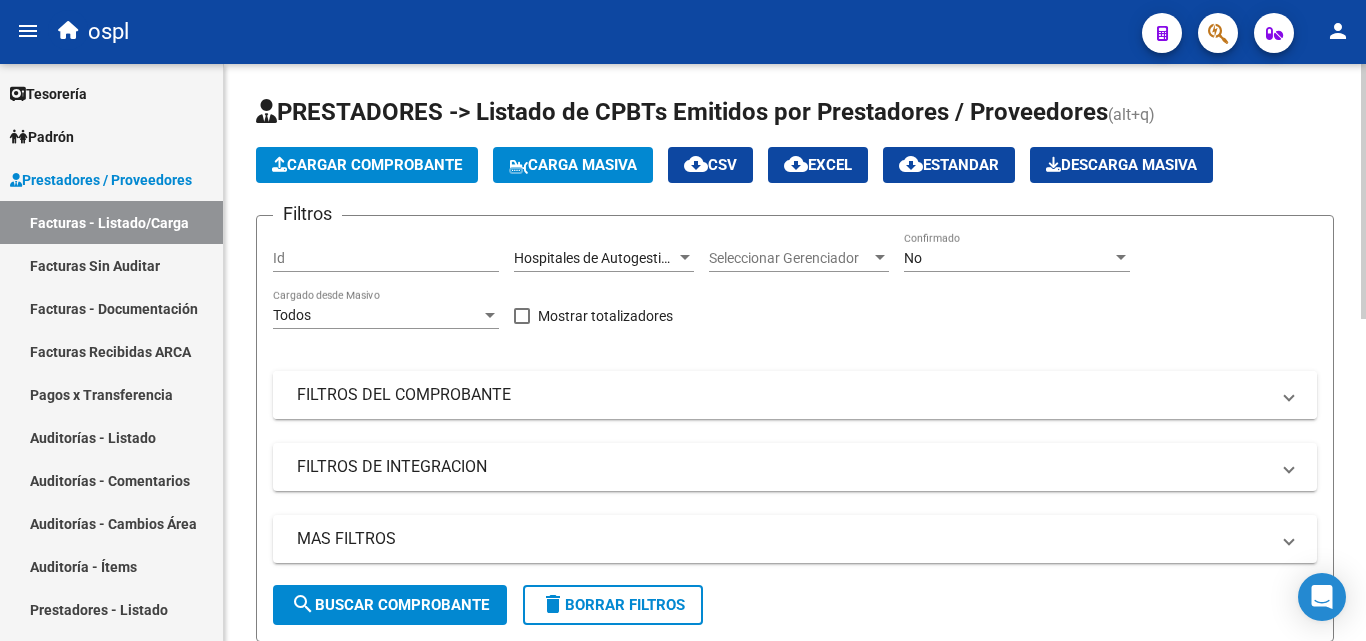 click on "FILTROS DEL COMPROBANTE" at bounding box center (783, 395) 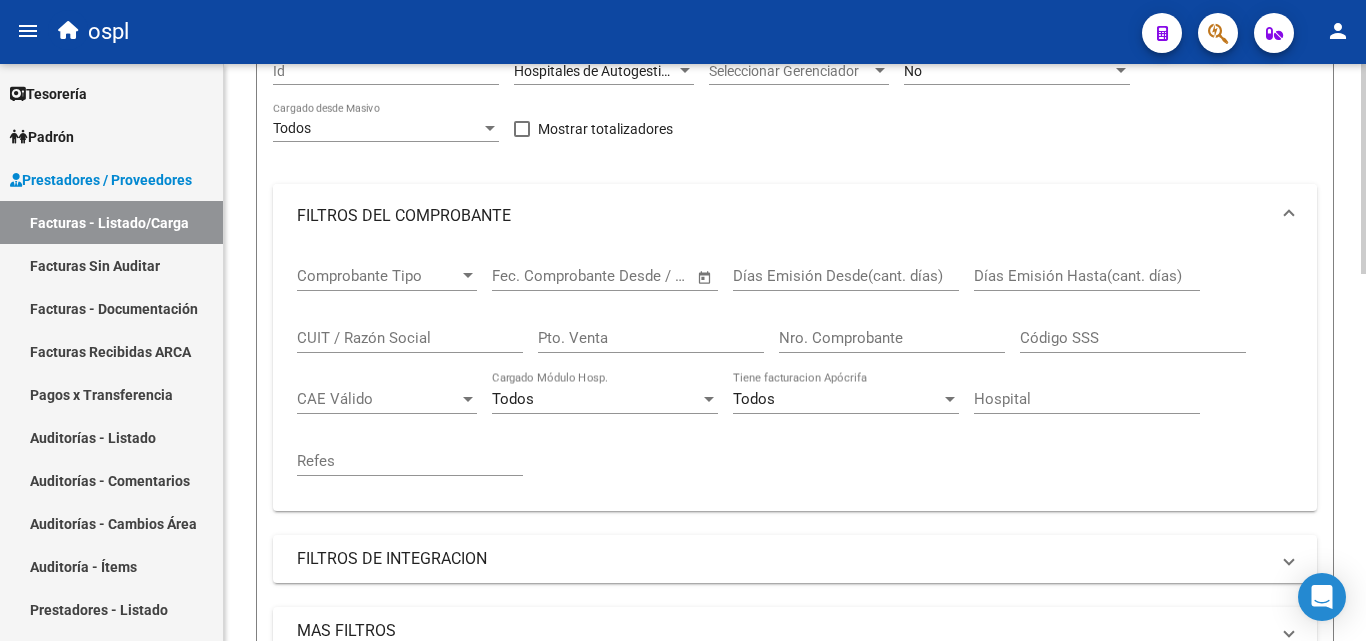 scroll, scrollTop: 200, scrollLeft: 0, axis: vertical 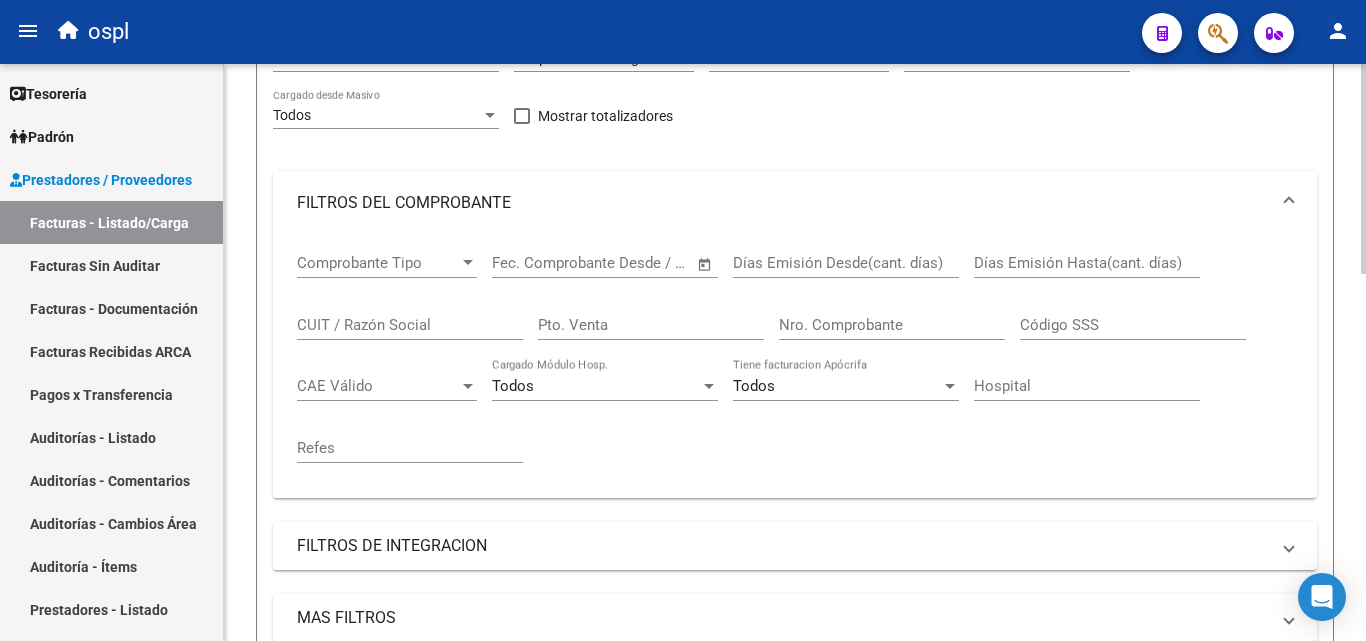 click 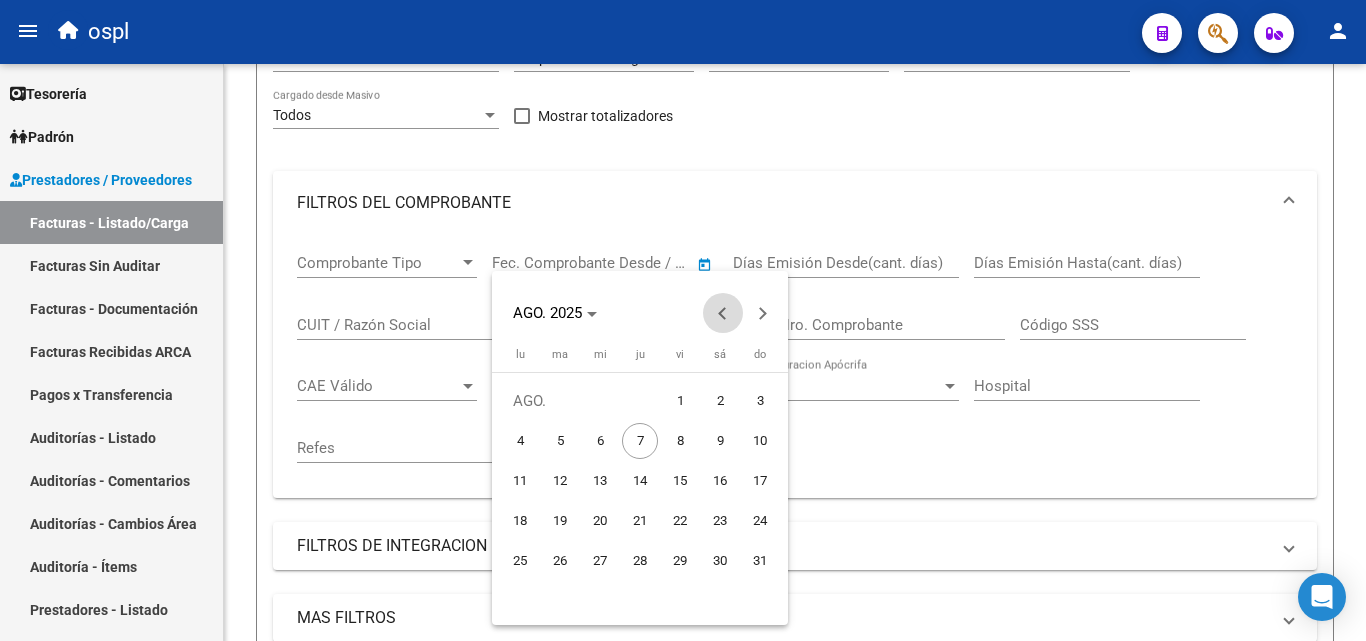 click at bounding box center [723, 313] 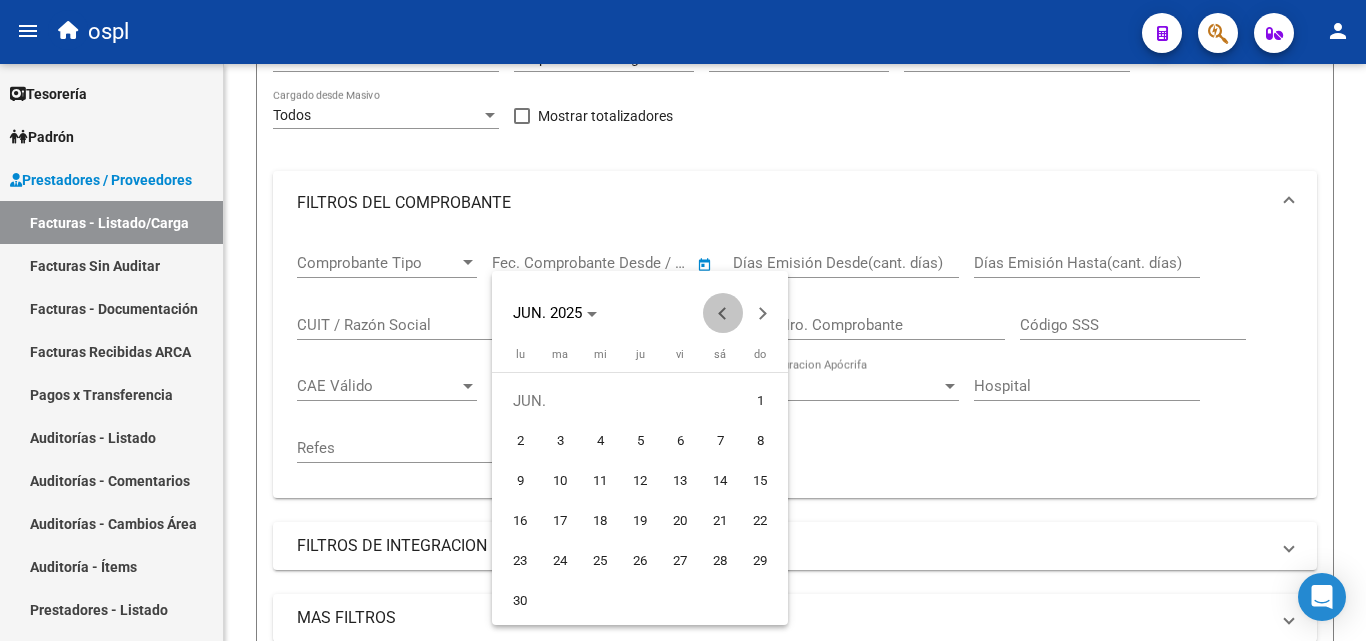 click at bounding box center (723, 313) 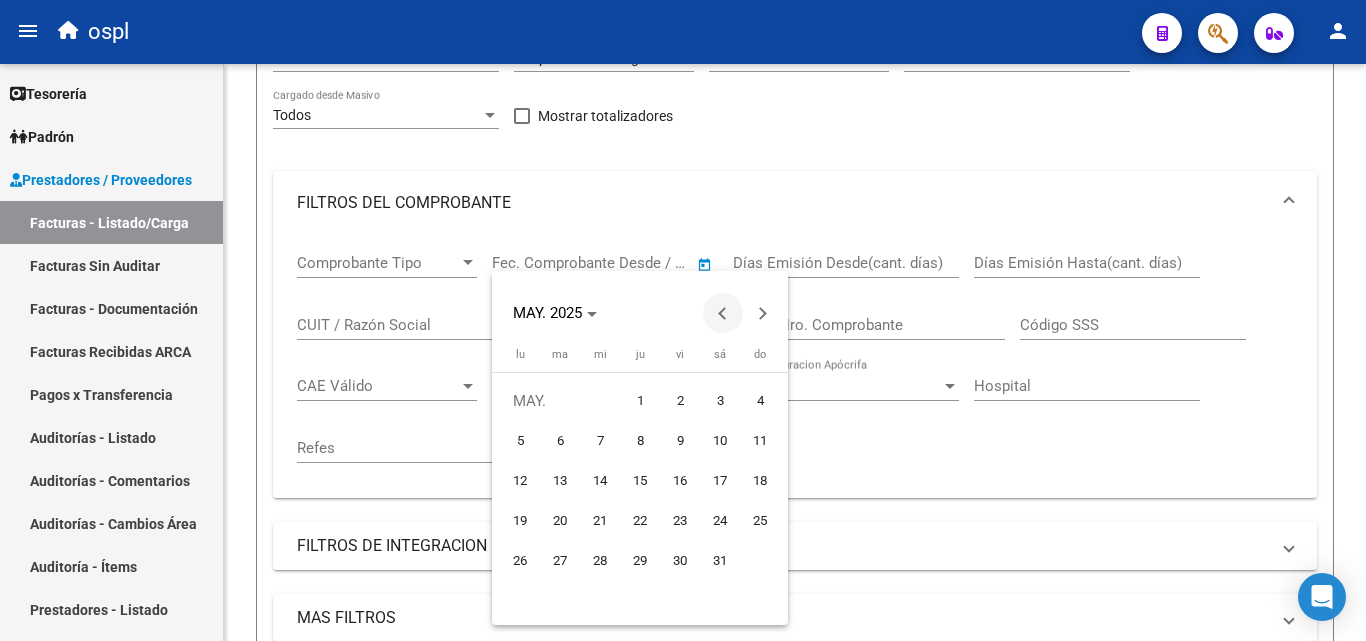 click at bounding box center (723, 313) 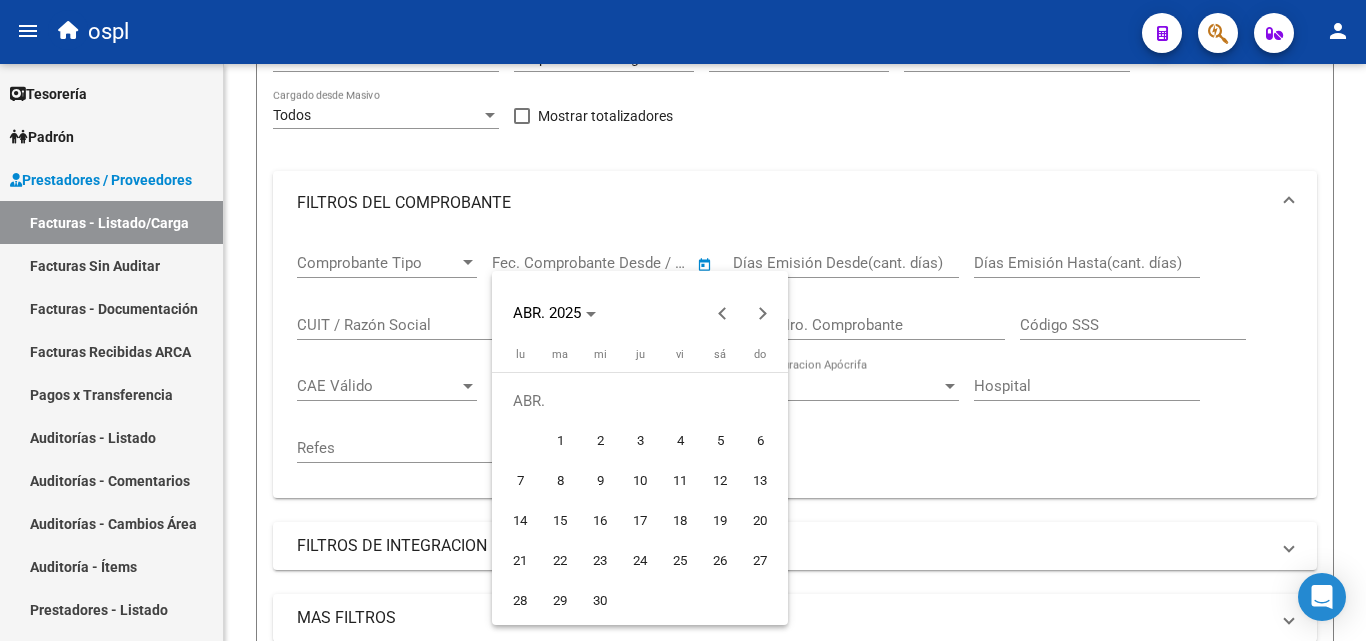 click on "1" at bounding box center [560, 441] 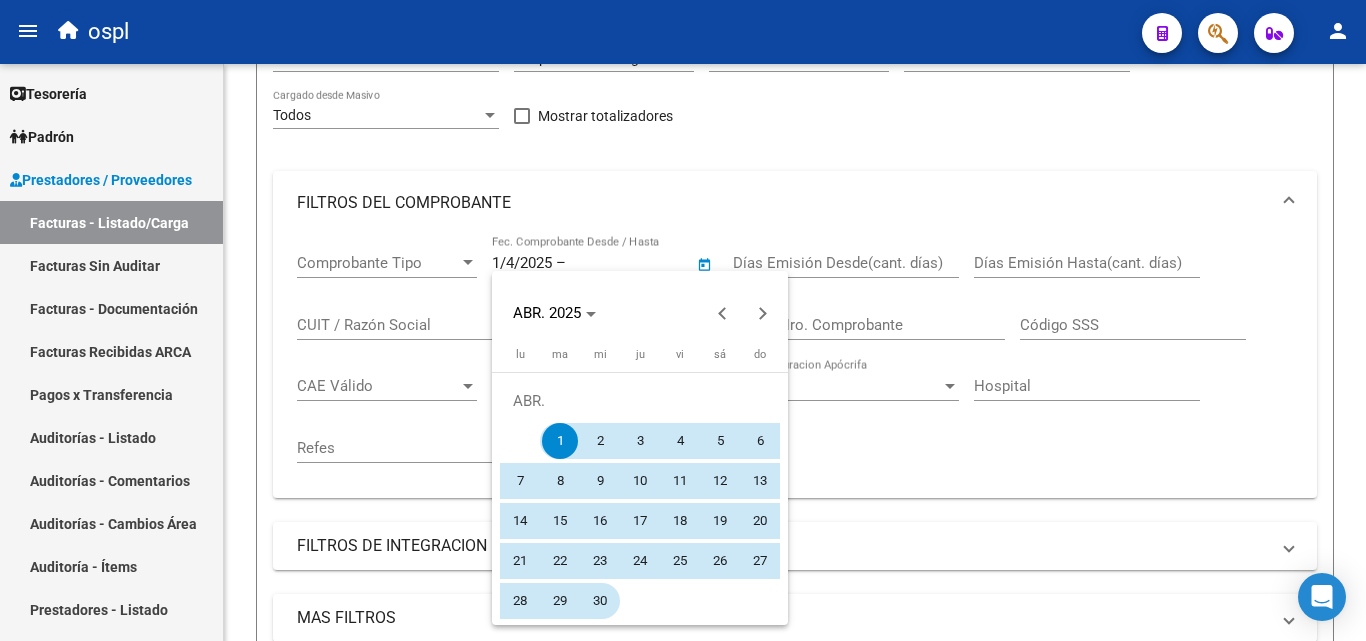 click on "30" at bounding box center [600, 601] 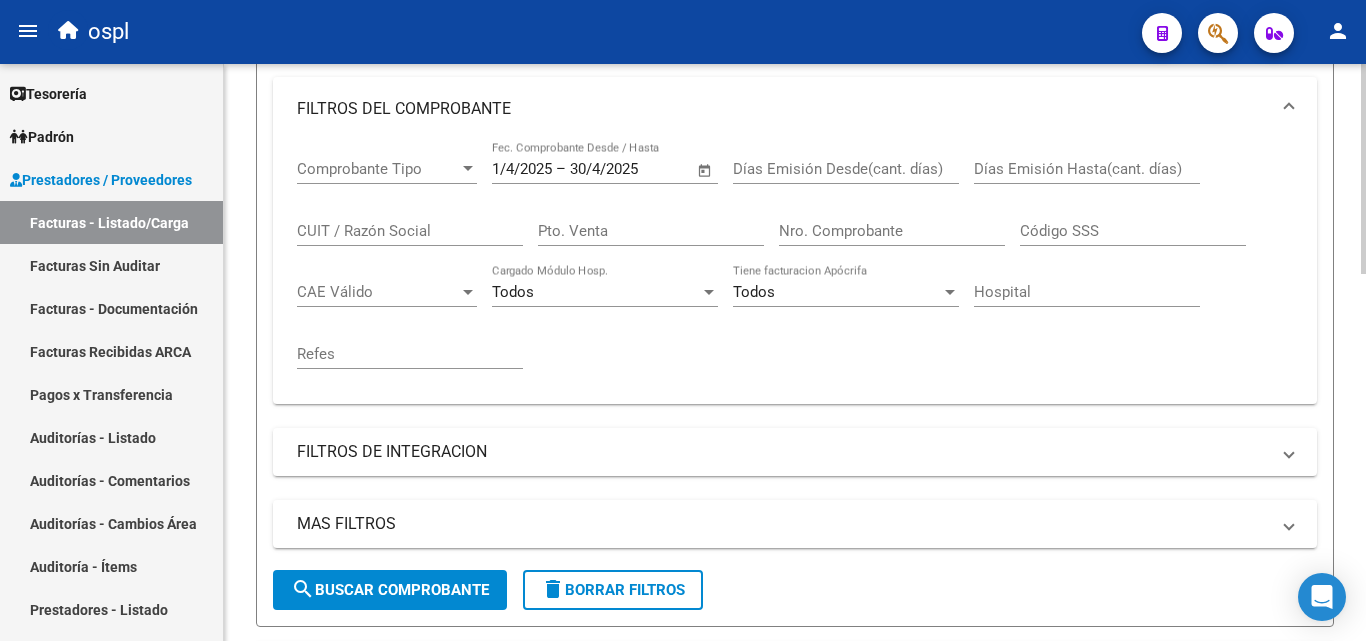 scroll, scrollTop: 400, scrollLeft: 0, axis: vertical 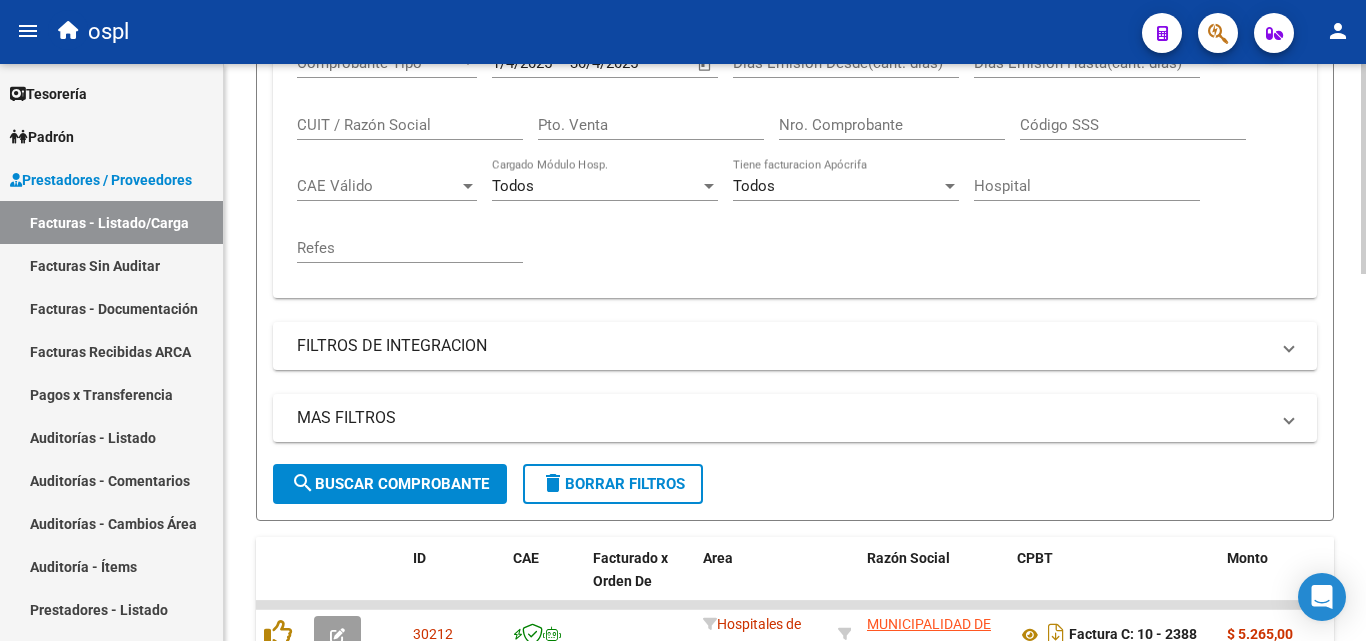 click on "search  Buscar Comprobante" 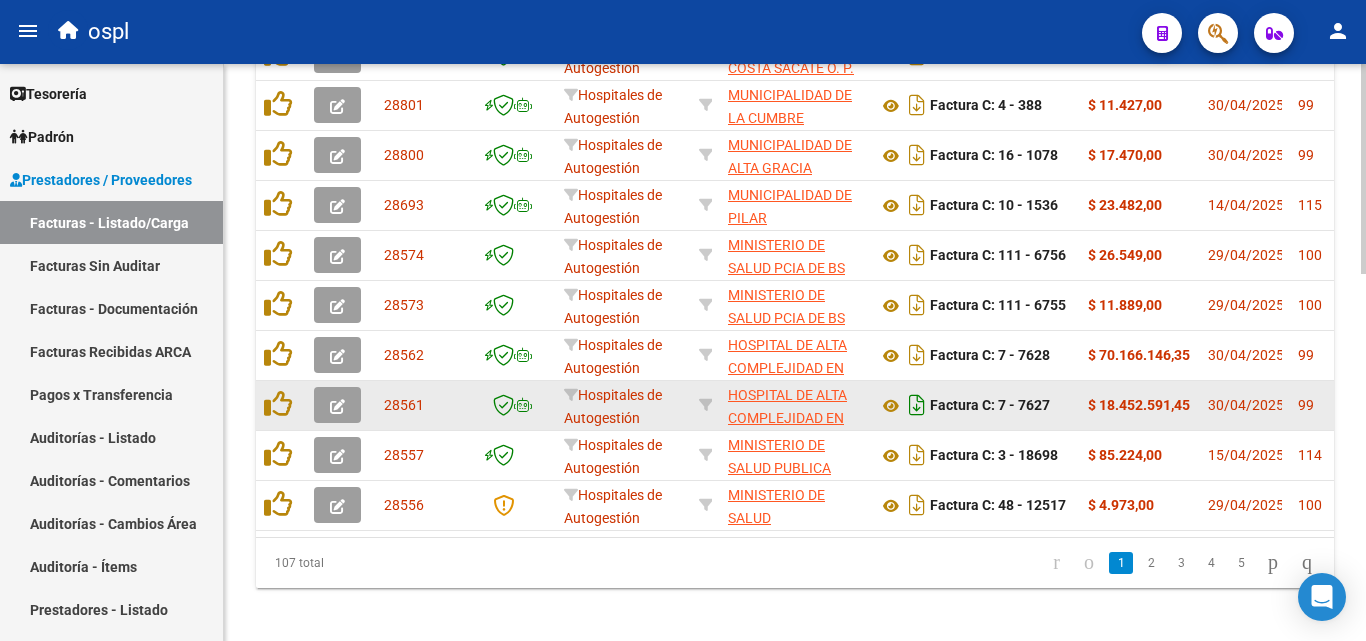 scroll, scrollTop: 1006, scrollLeft: 0, axis: vertical 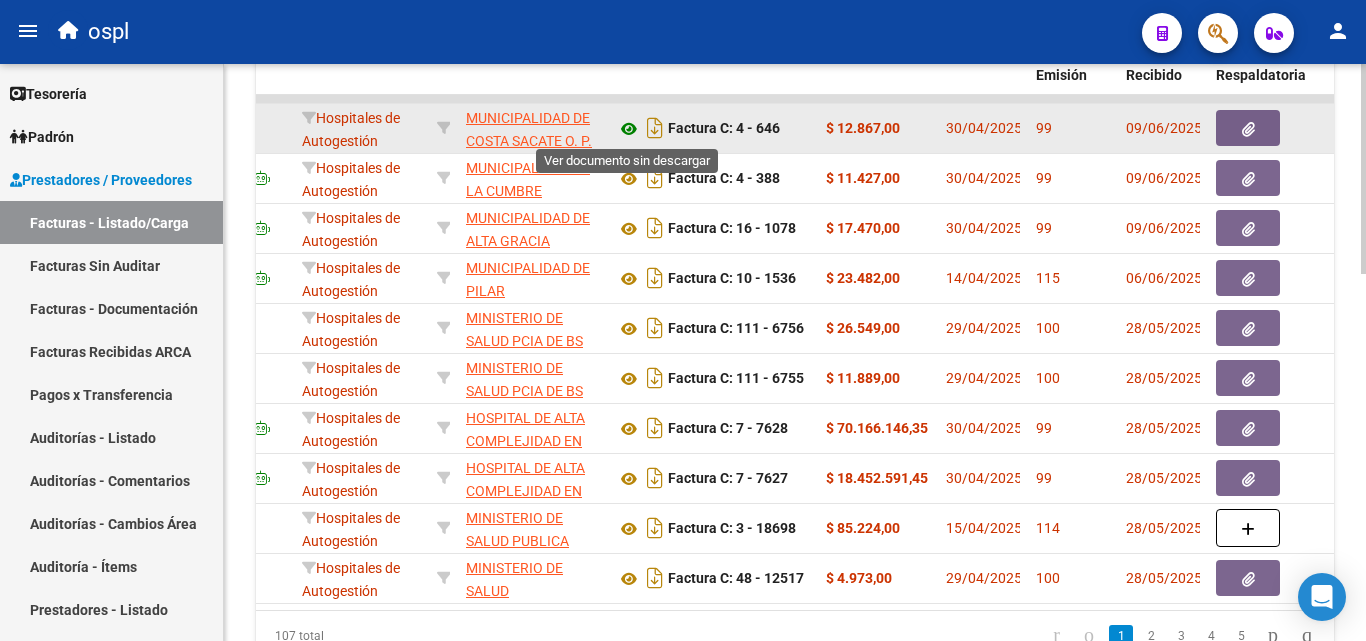 click 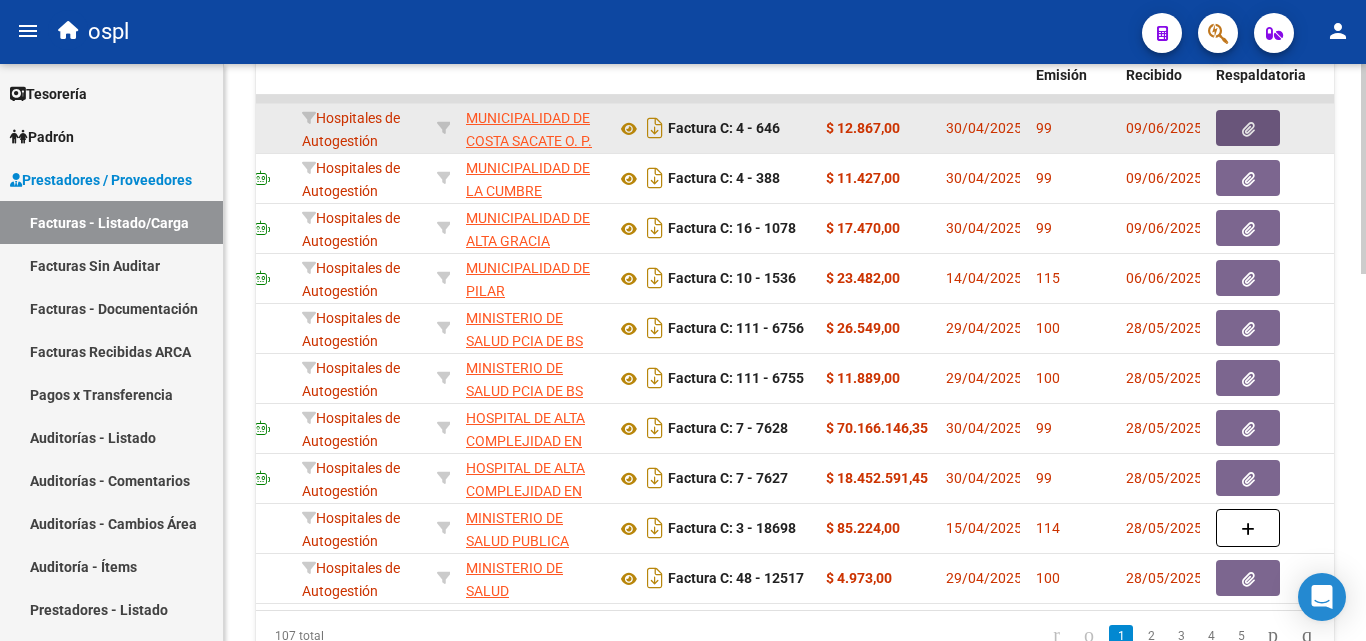 click 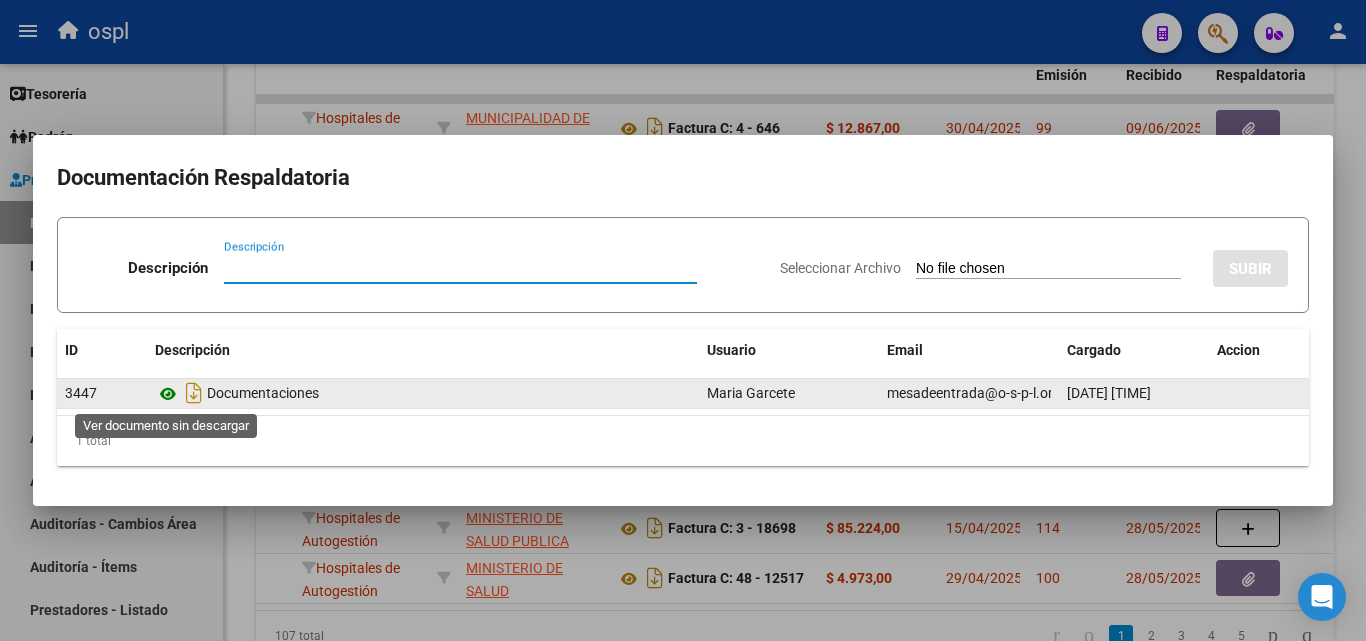 click 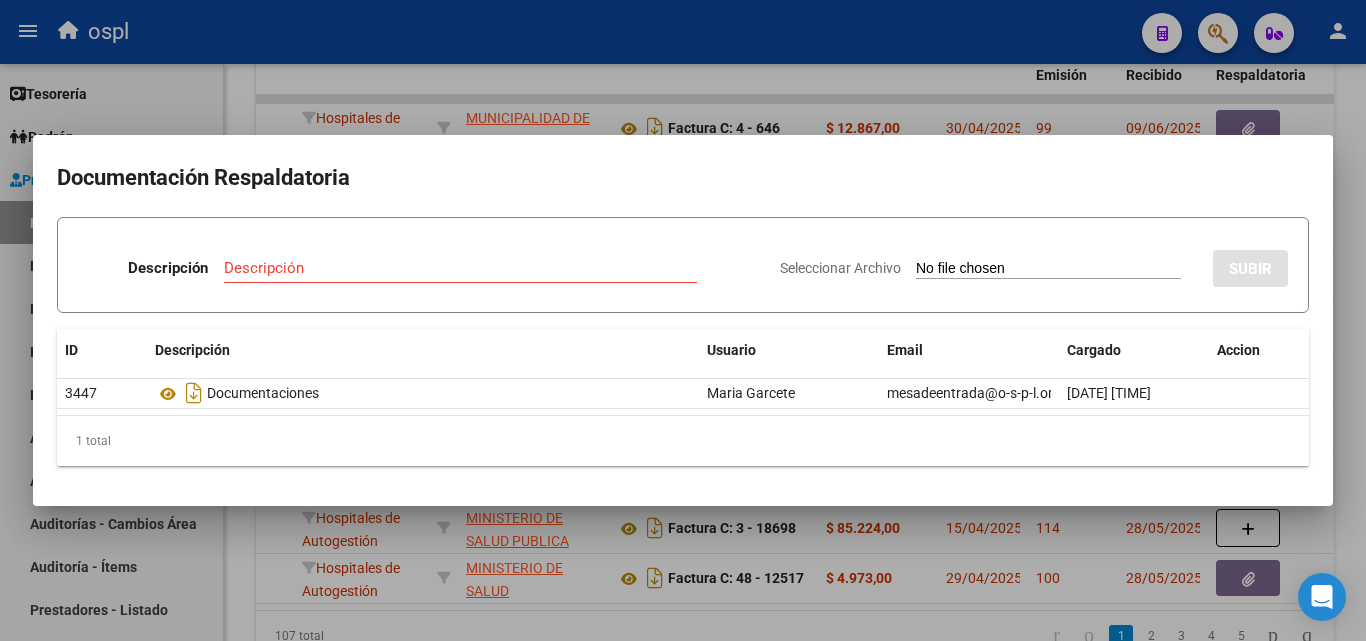 click at bounding box center [683, 320] 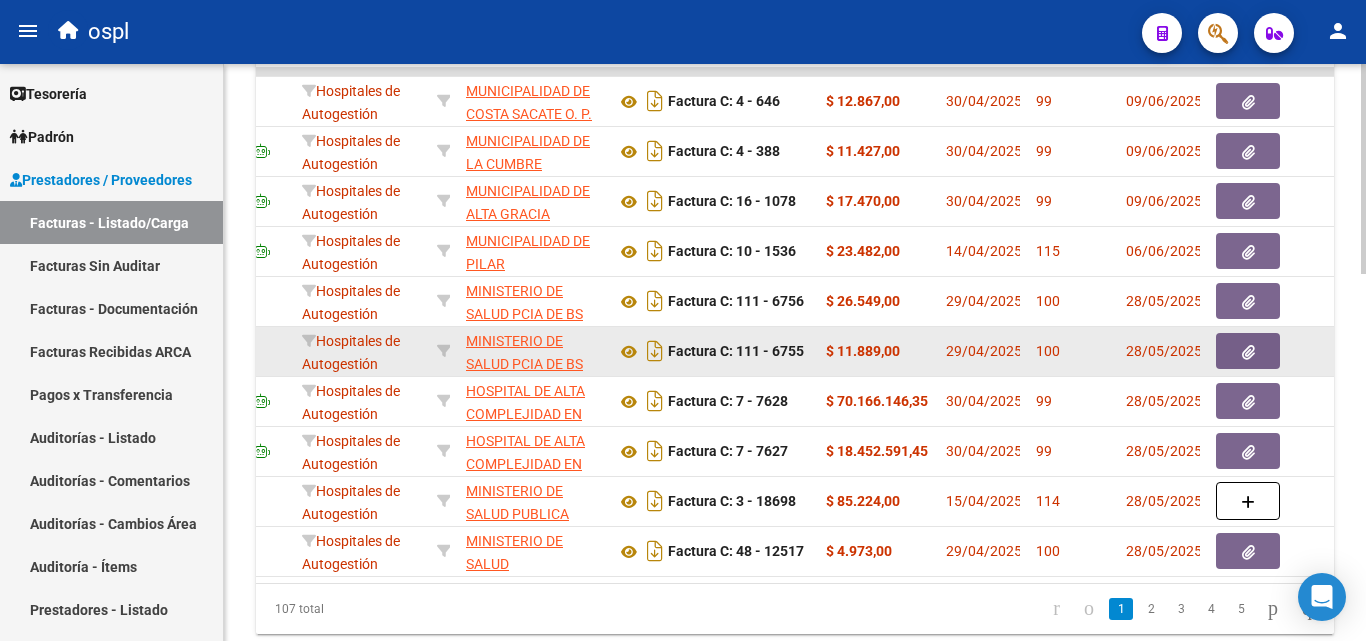 scroll, scrollTop: 906, scrollLeft: 0, axis: vertical 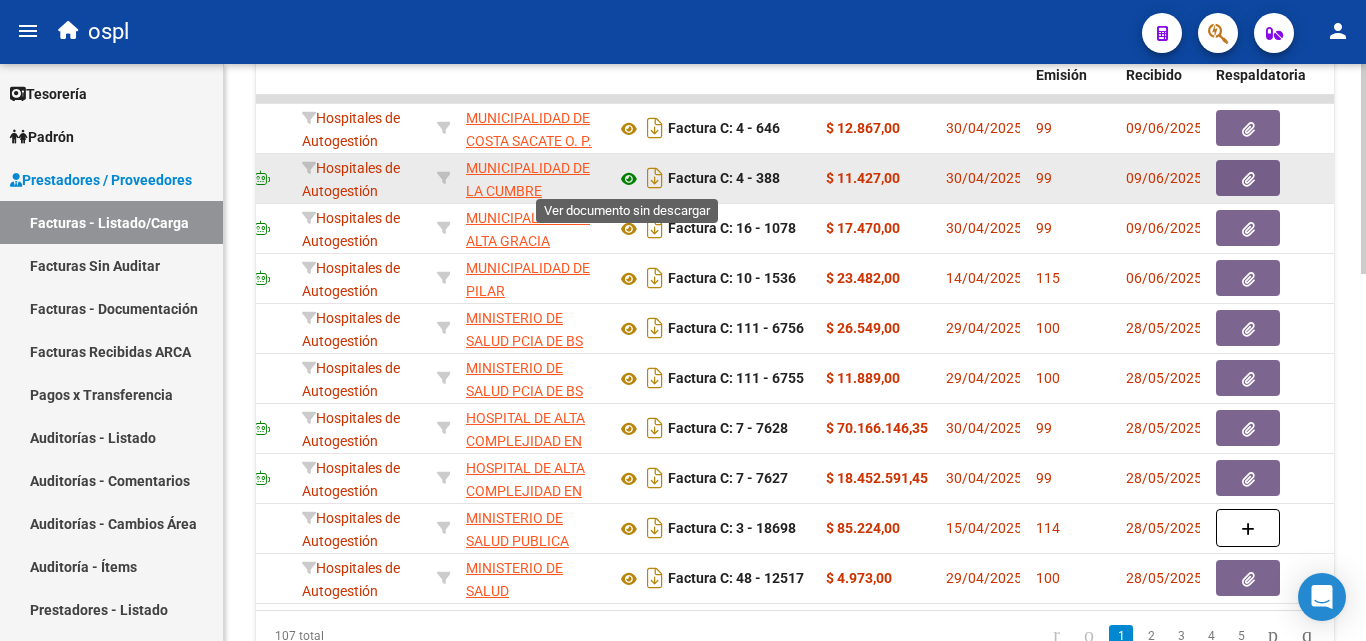 click 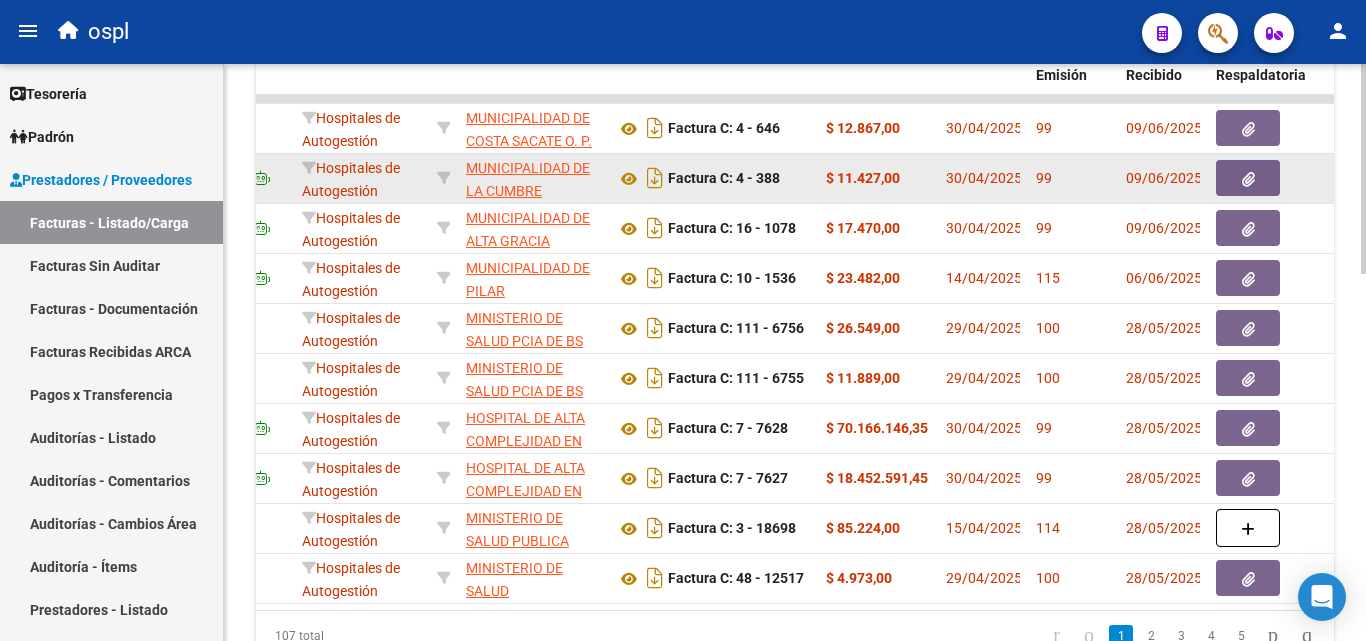 click 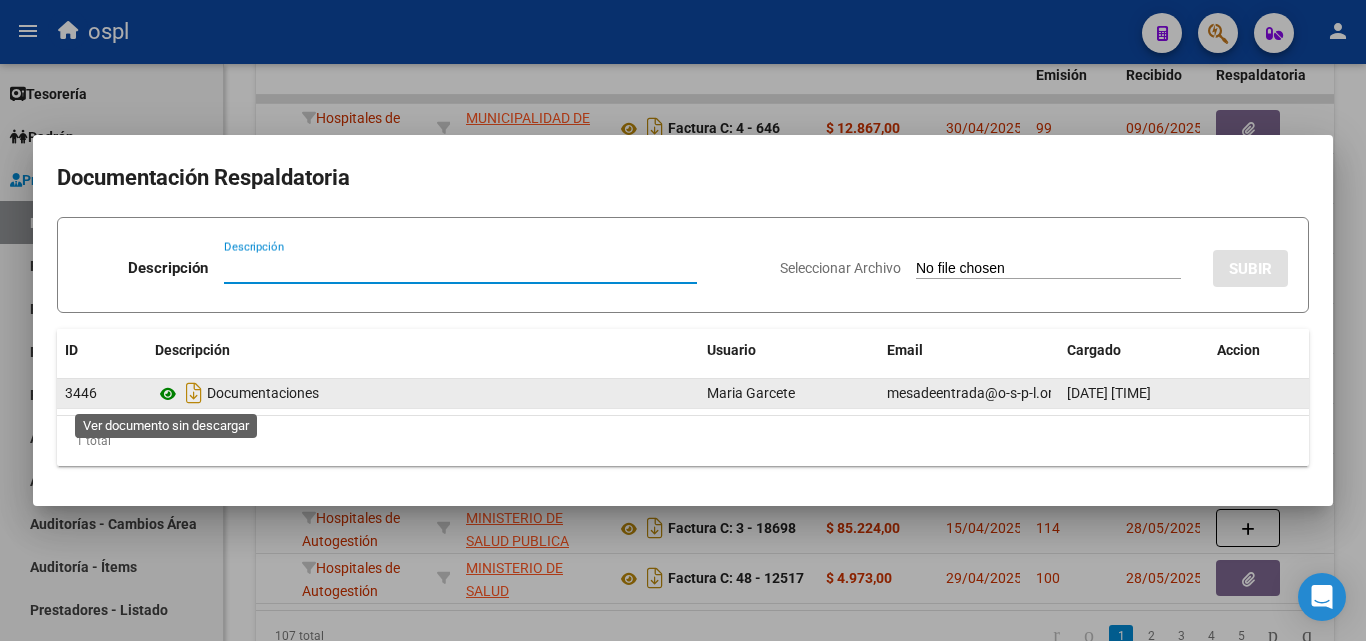click 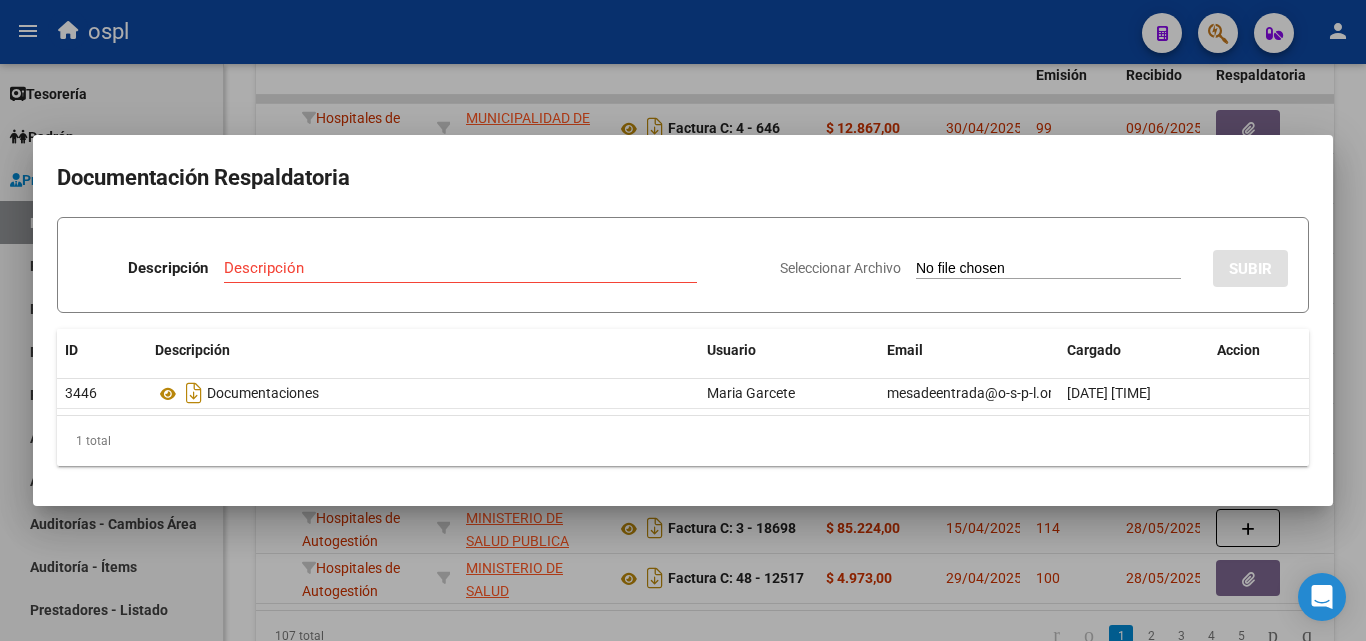 click at bounding box center (683, 320) 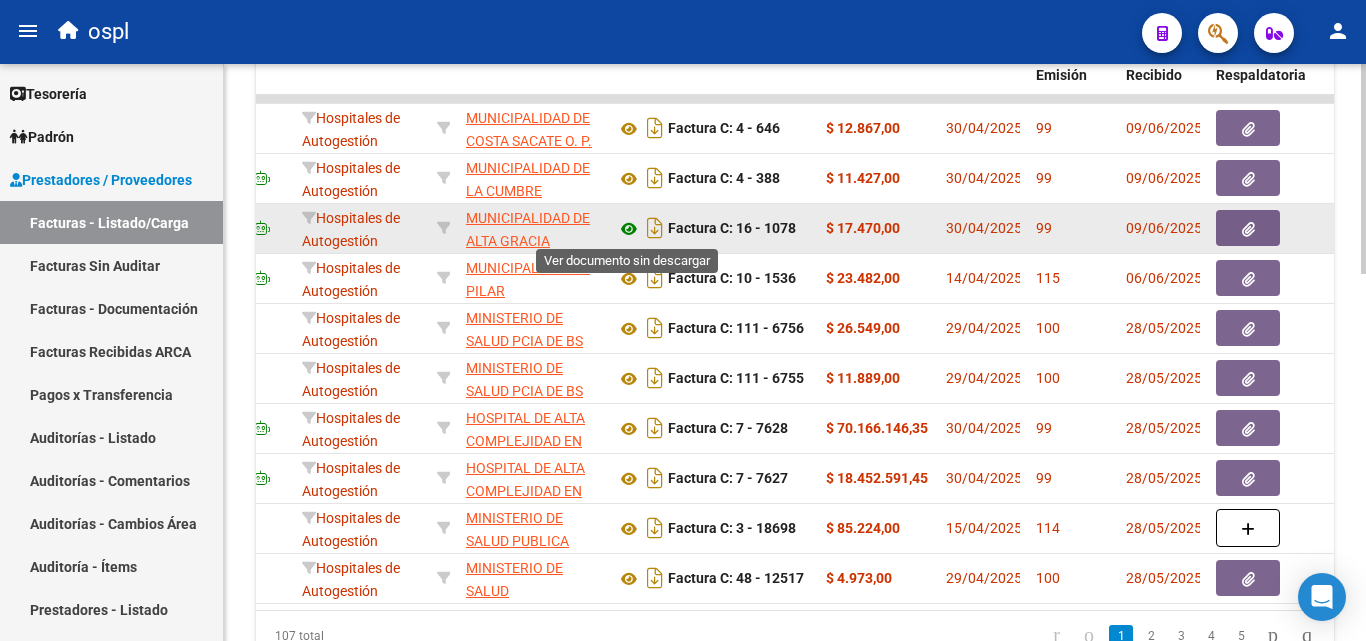 click 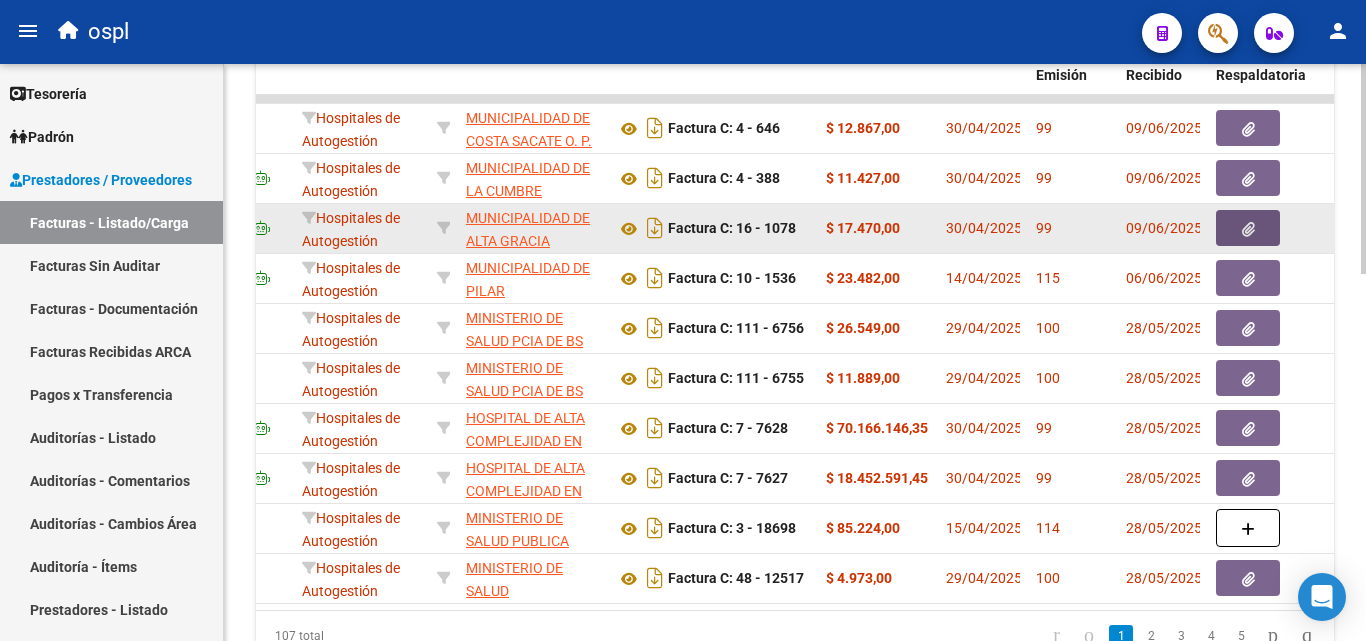 click 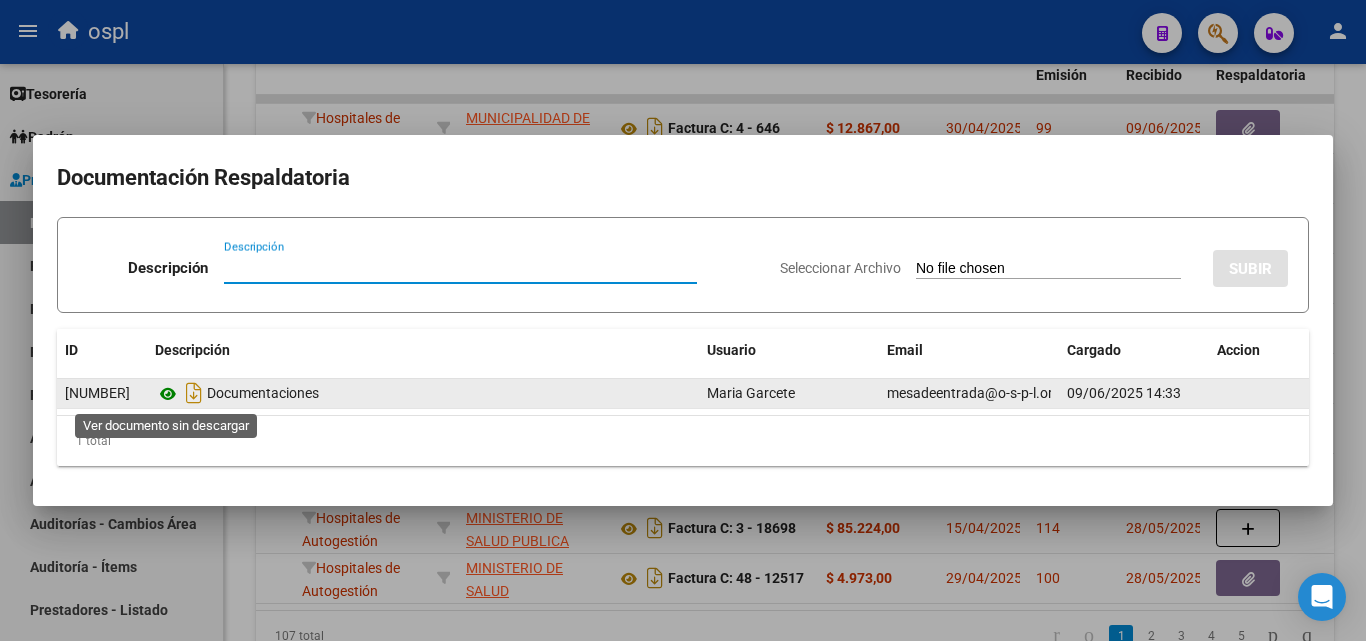 click 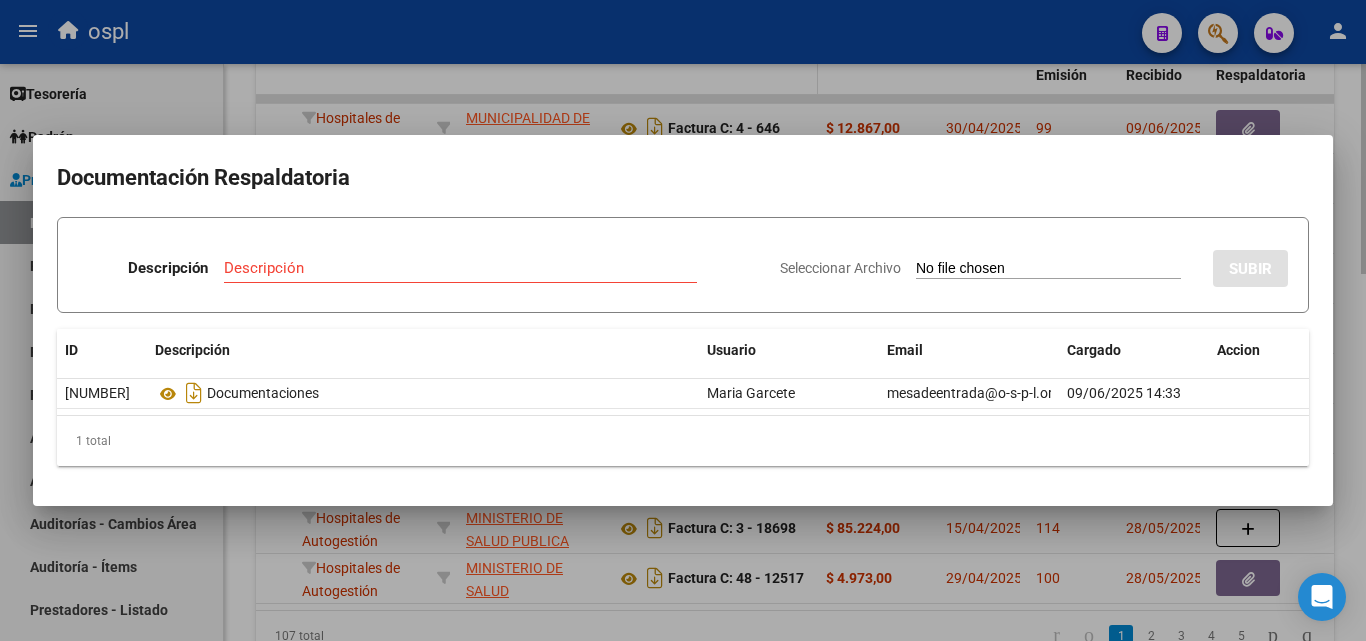 click at bounding box center (683, 320) 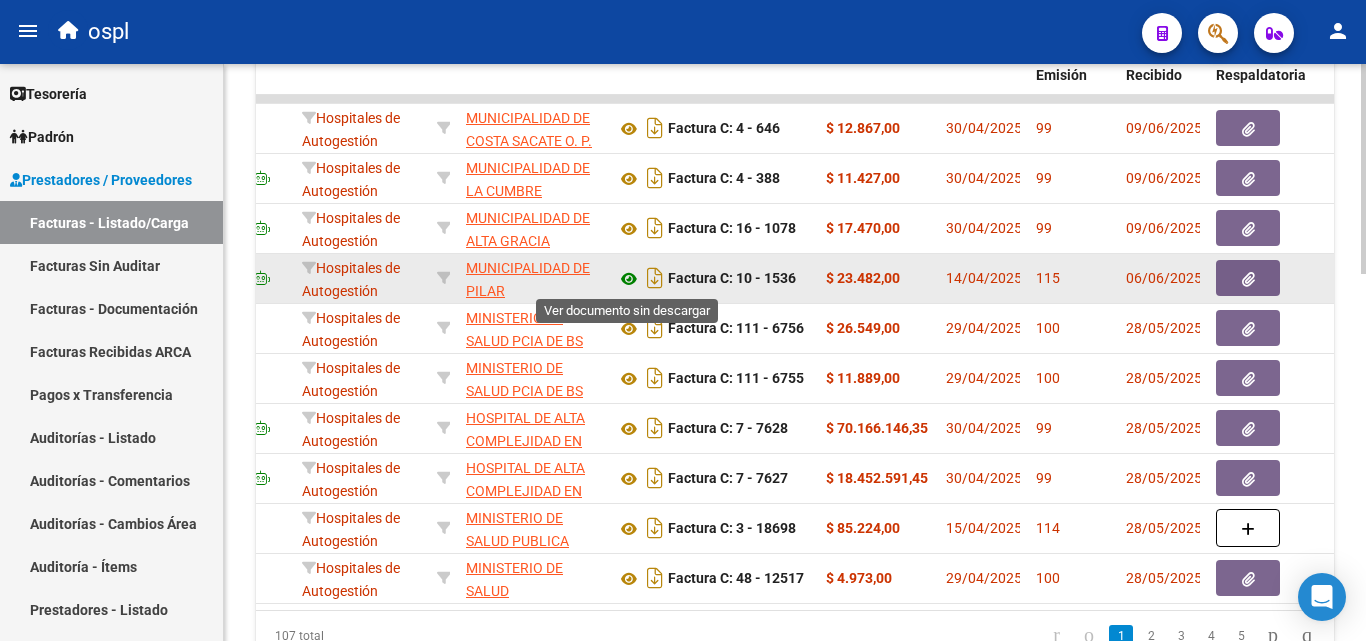 click 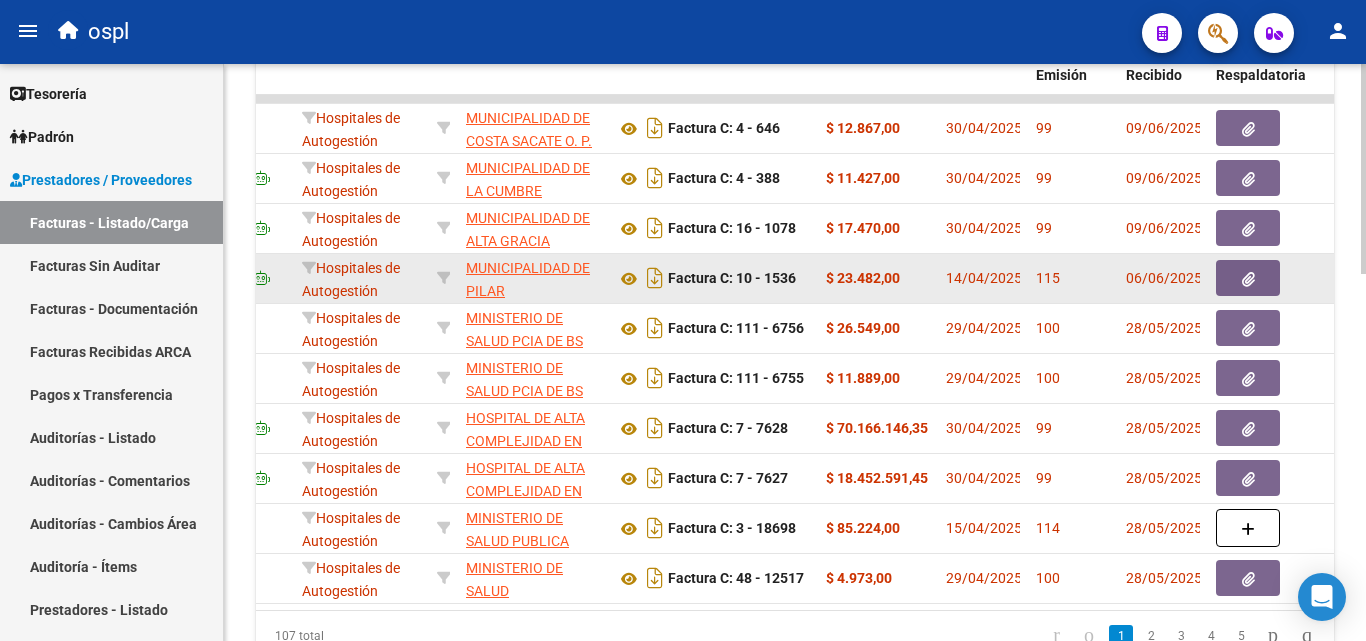 click 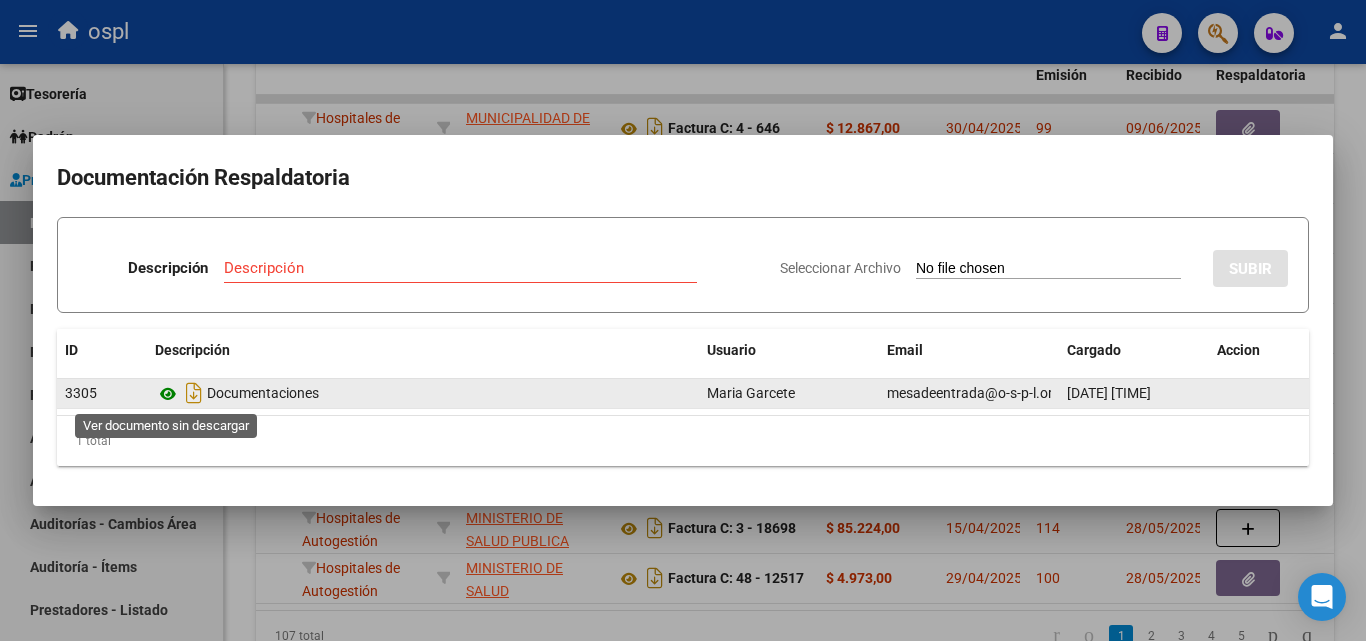 click 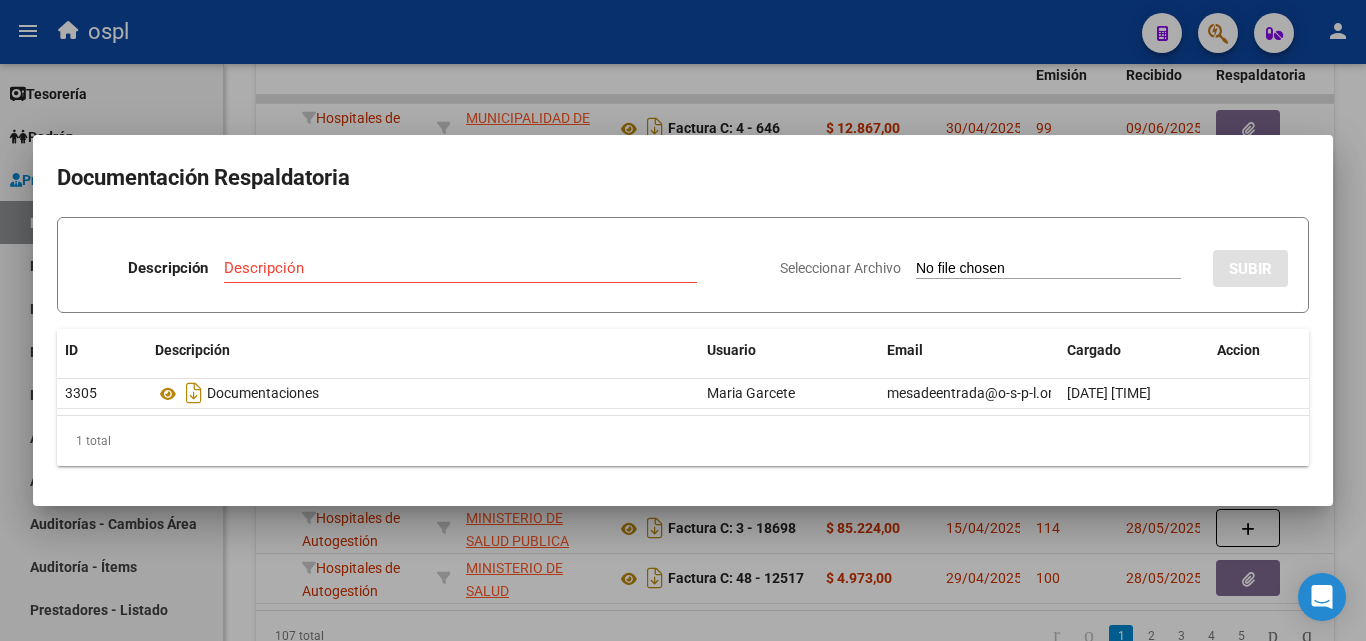 click at bounding box center (683, 320) 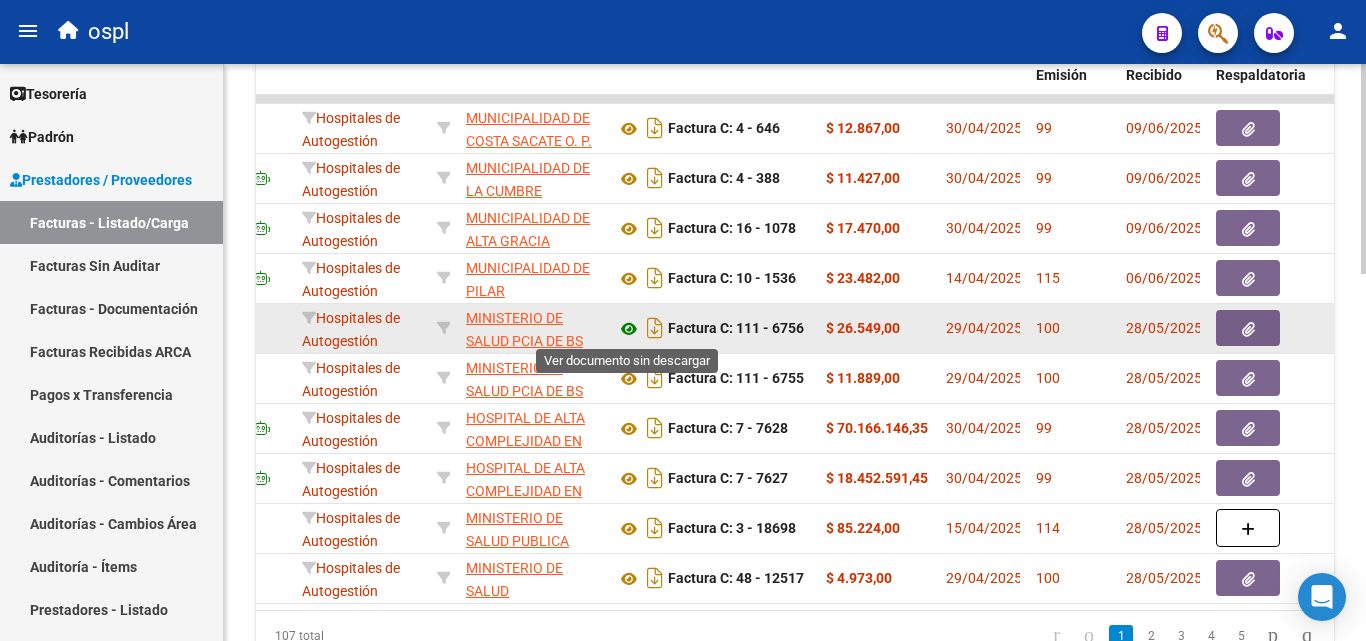 click 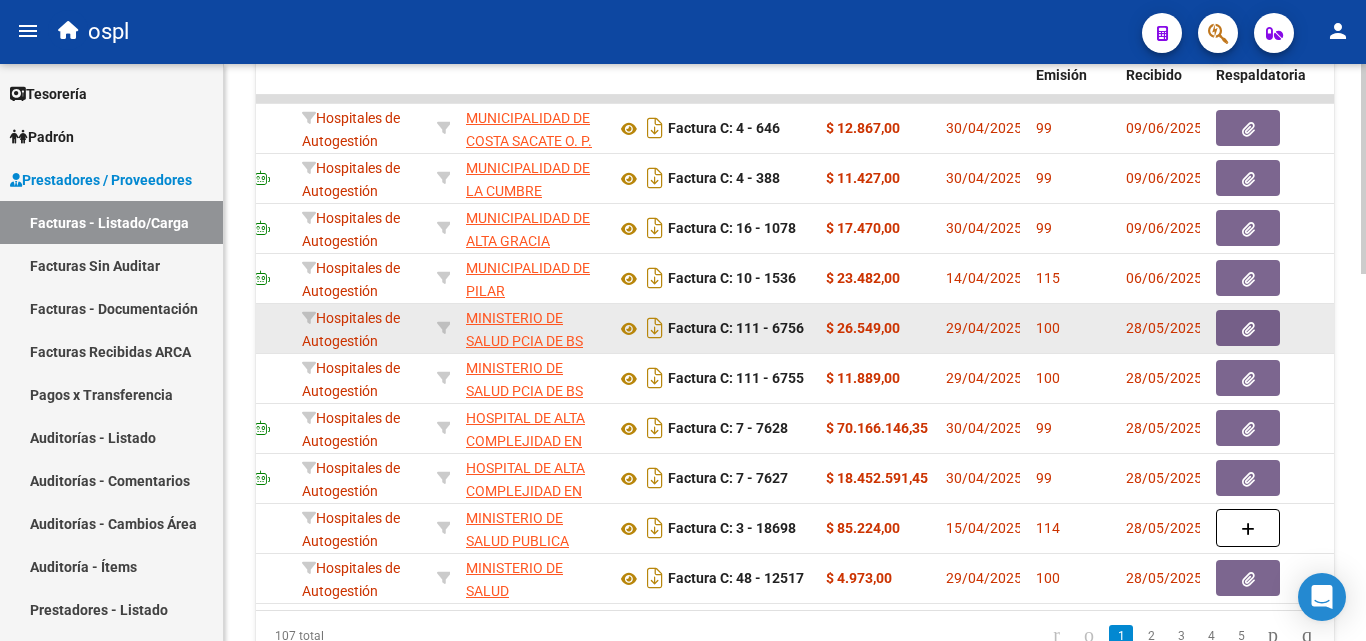 click 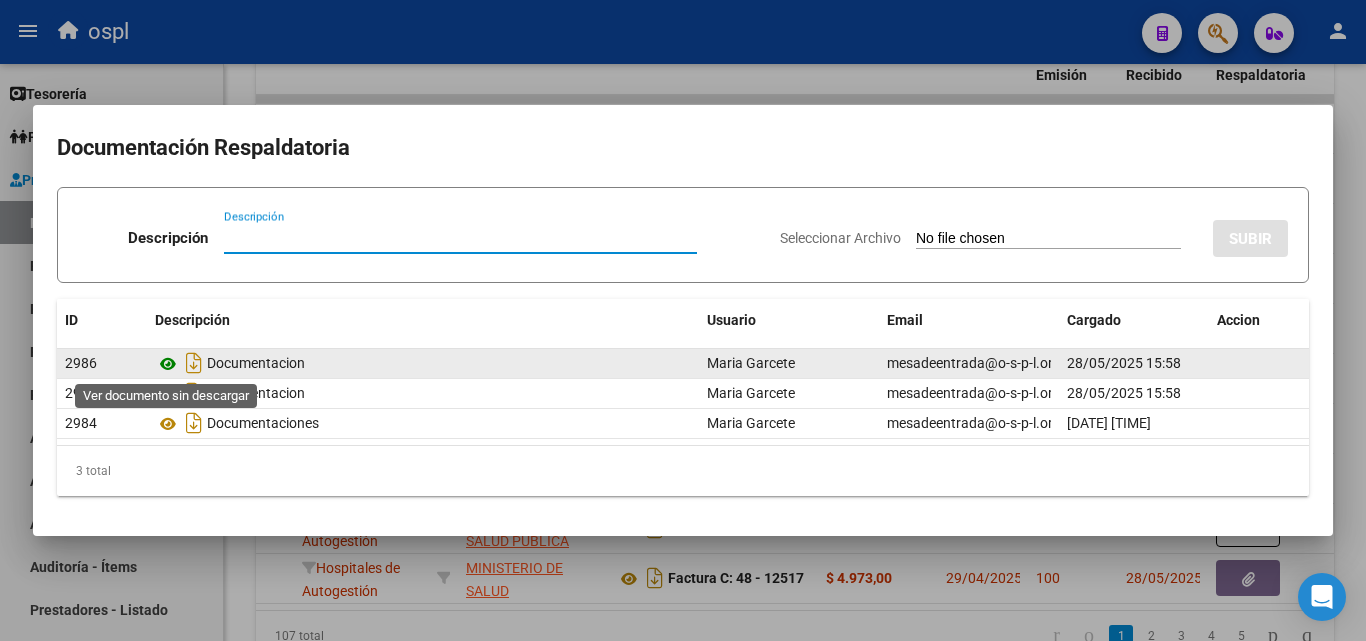 click 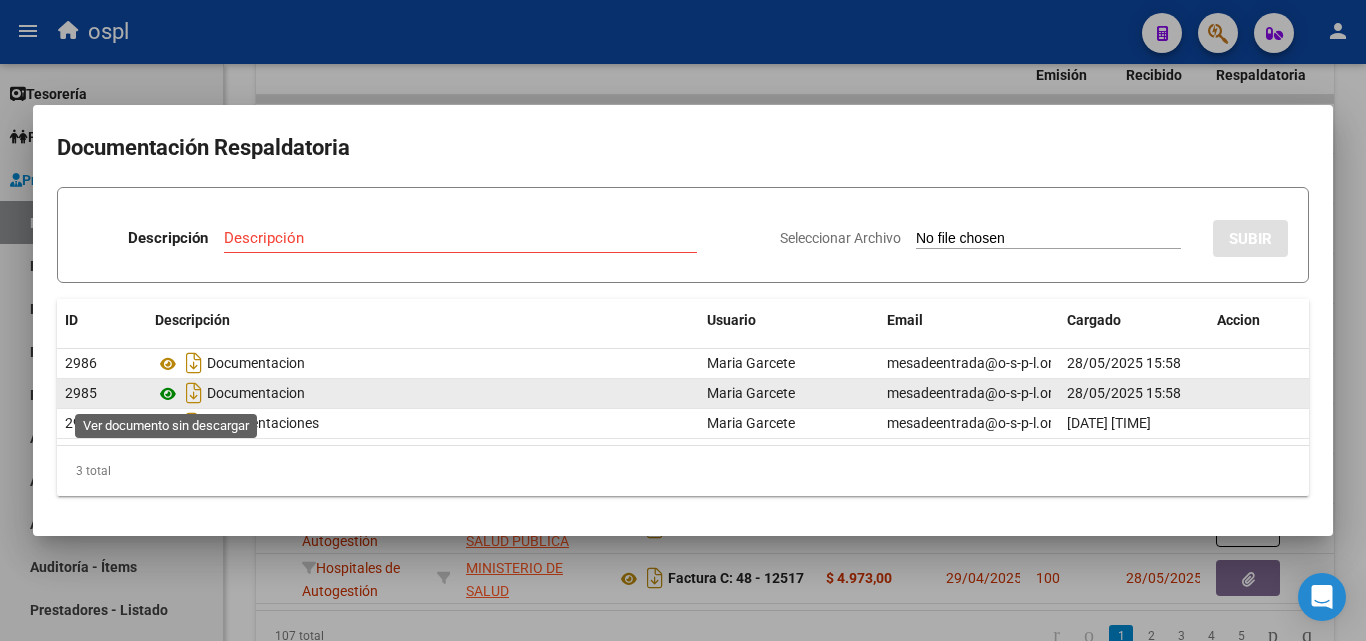 click 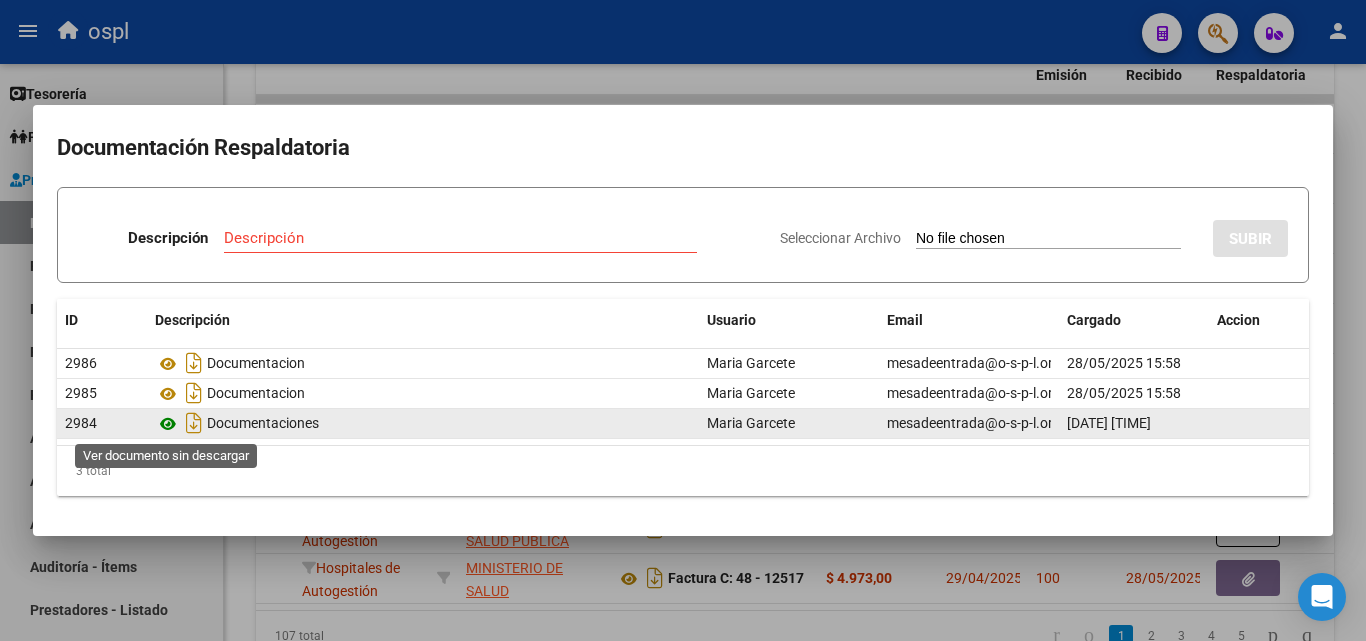 click 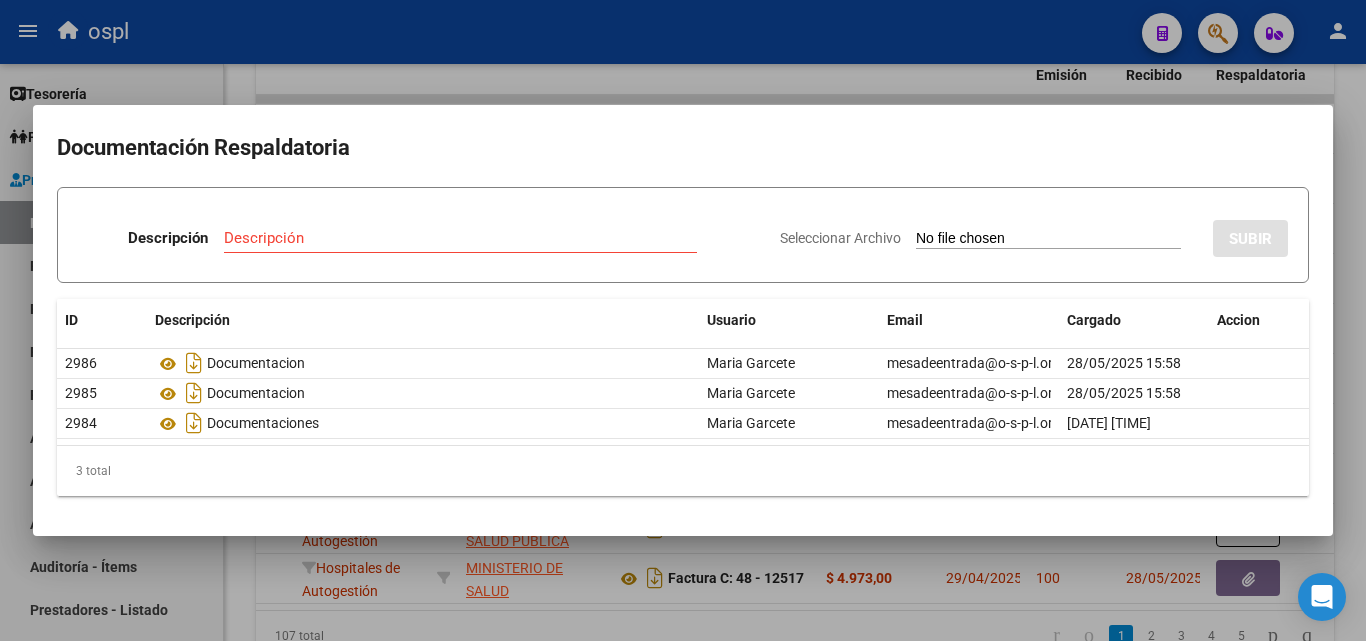 click at bounding box center [683, 320] 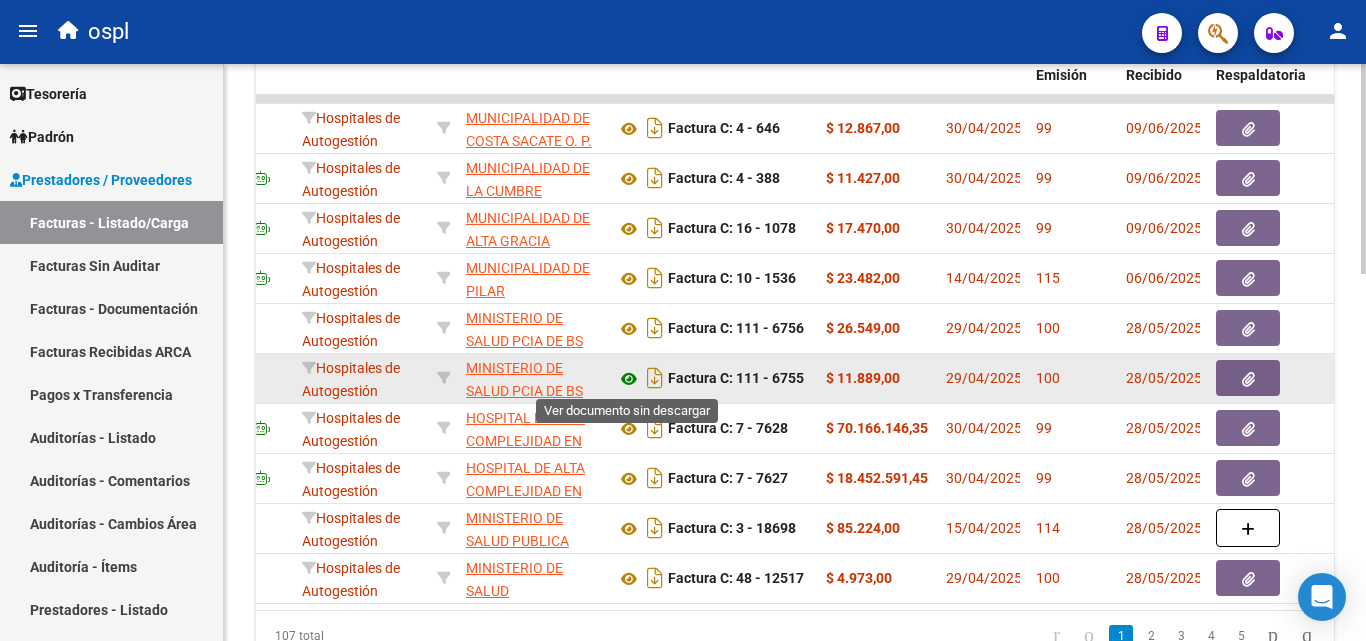 click 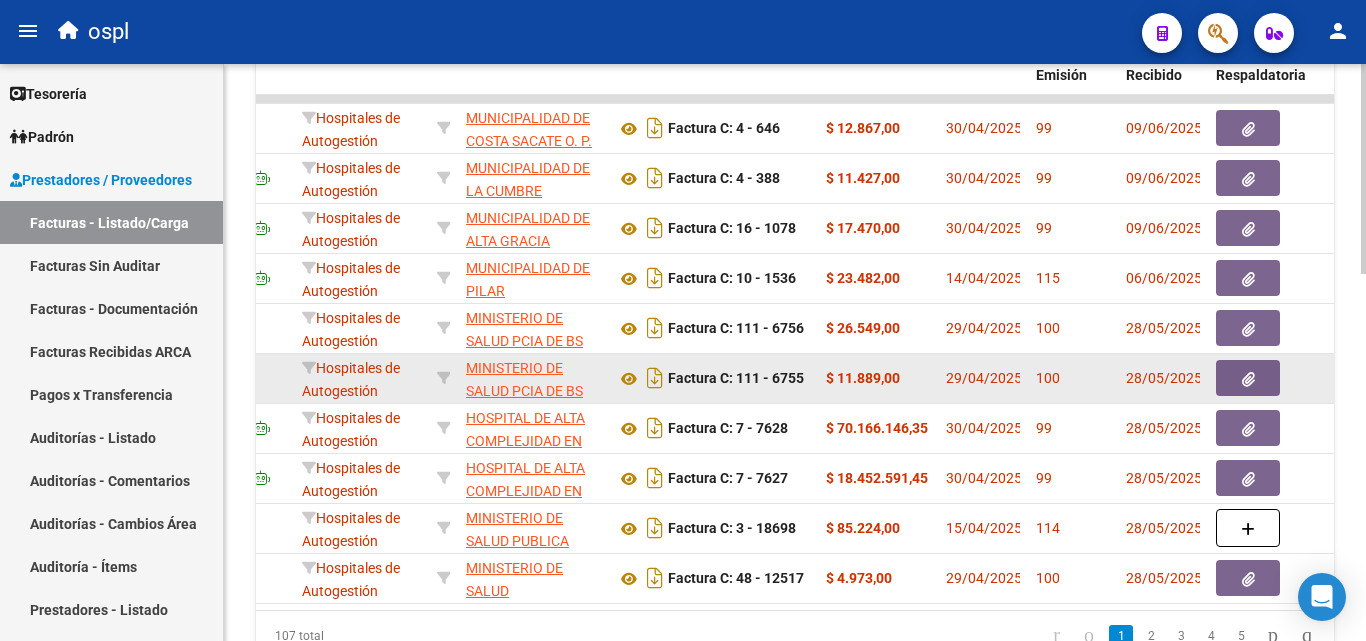 click 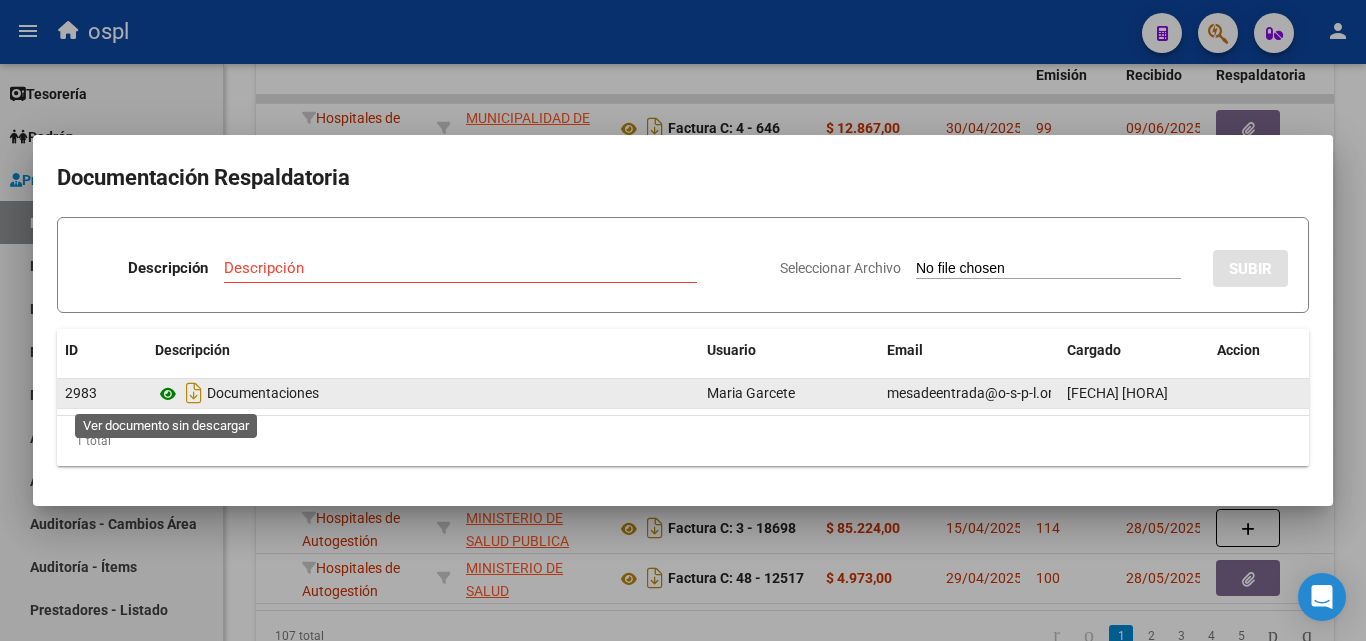 click 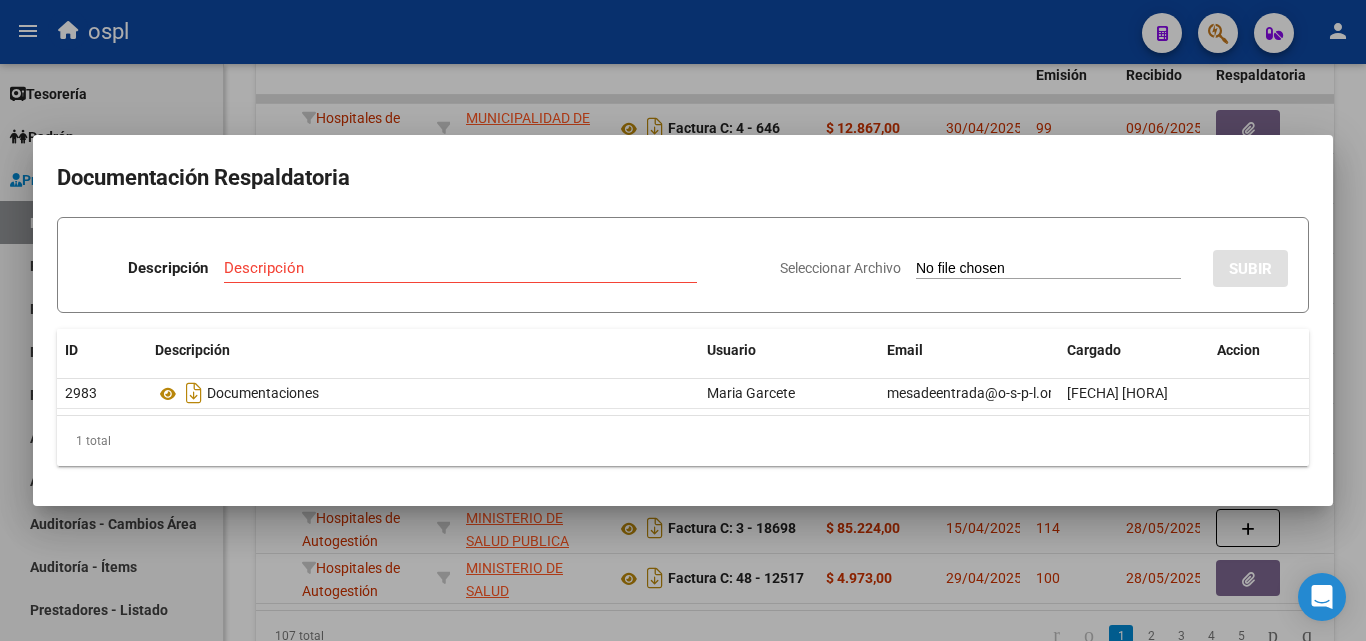 click at bounding box center (683, 320) 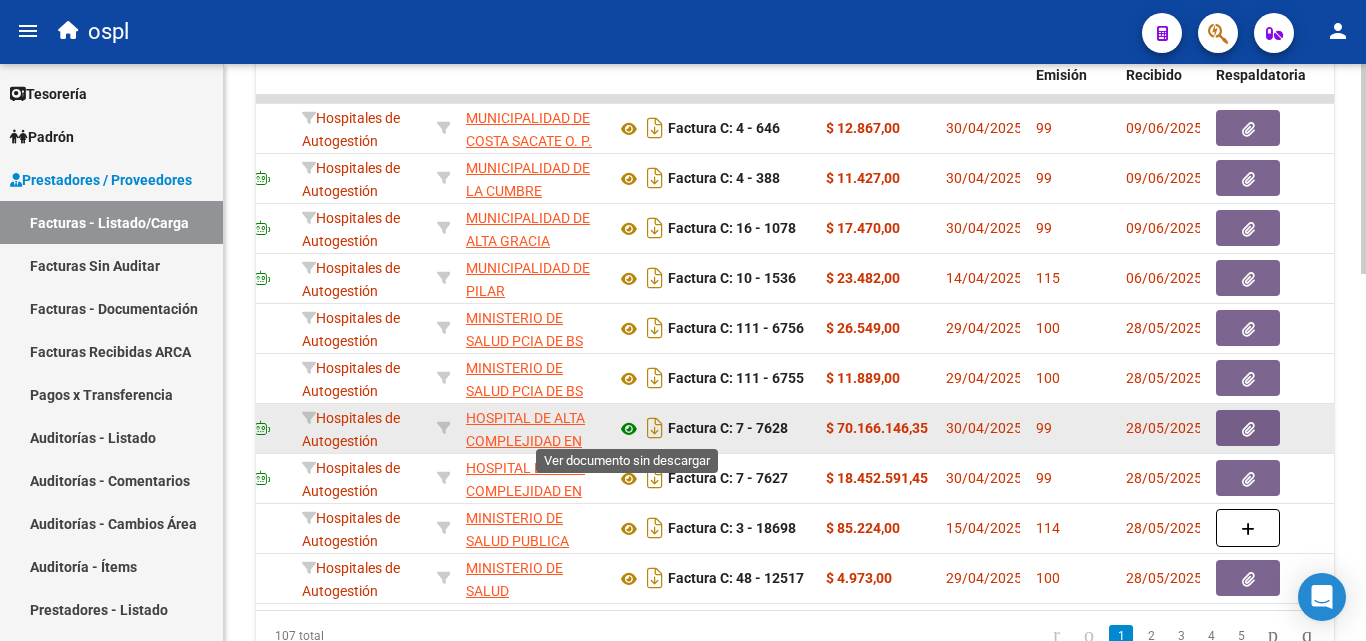 click 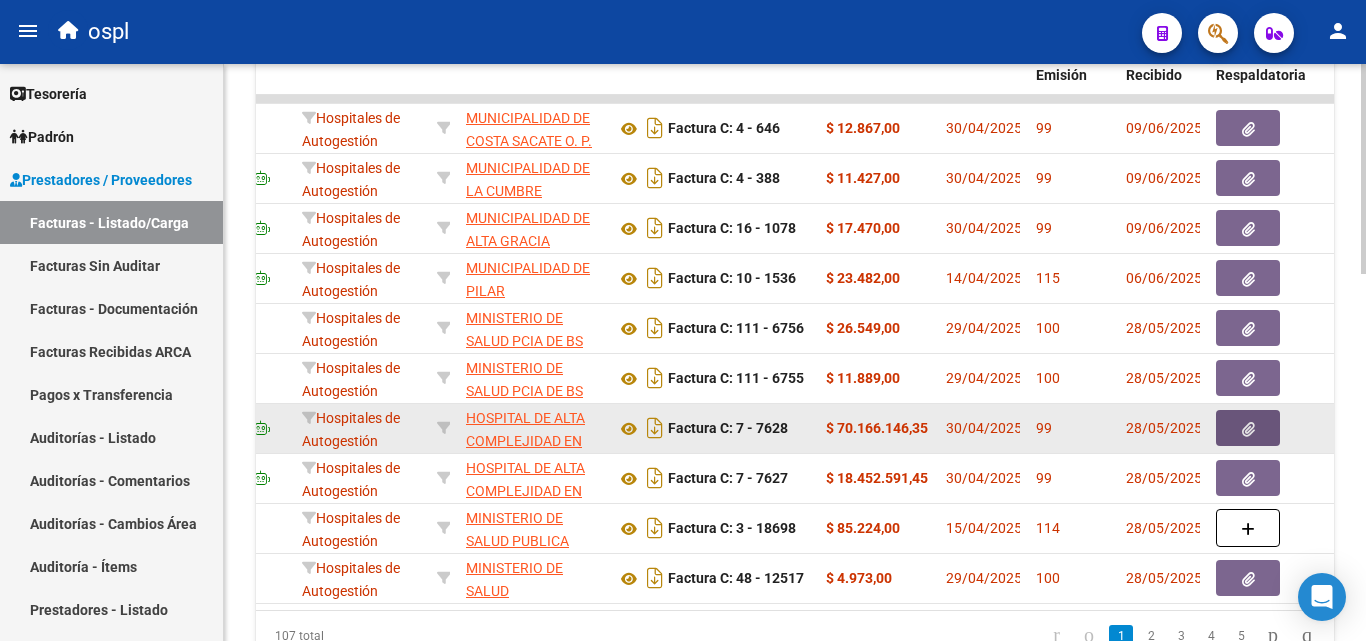 click 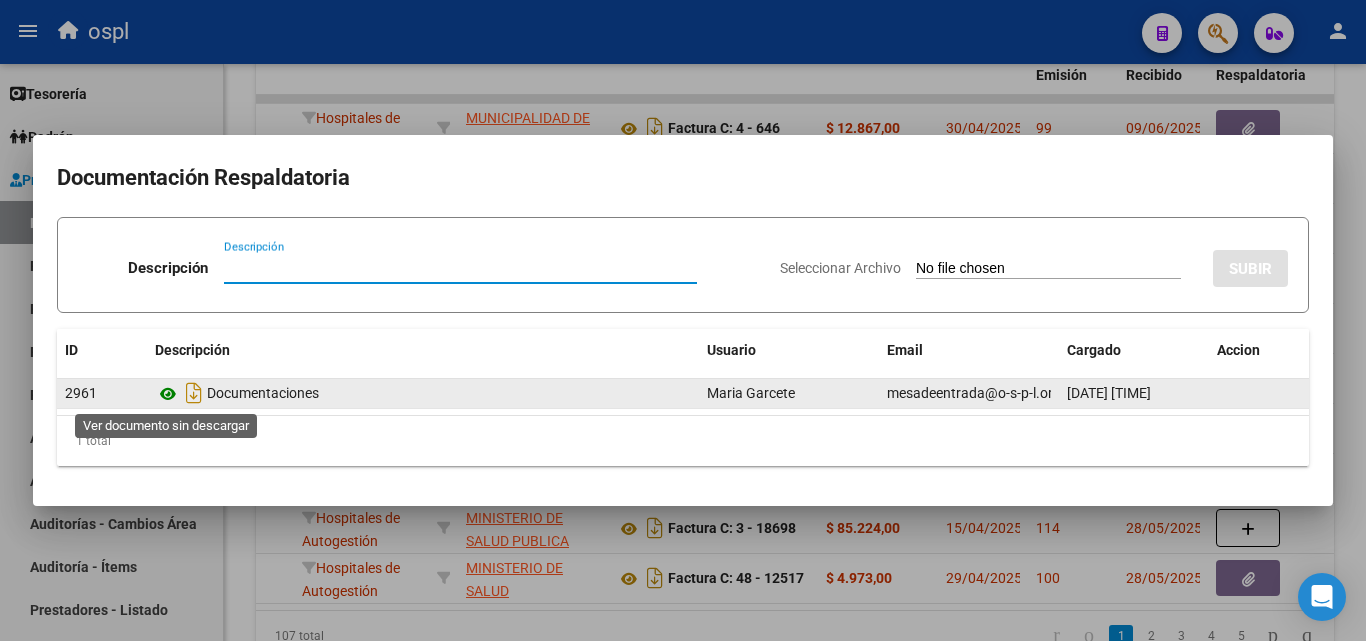 click 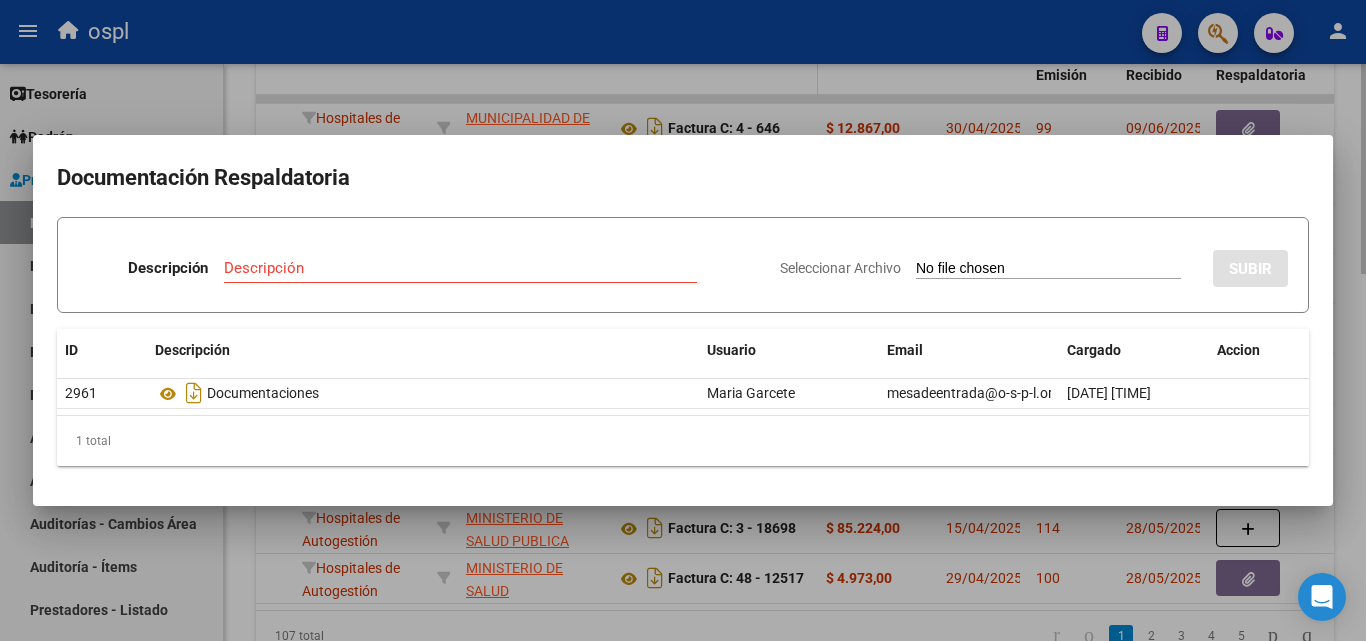 click at bounding box center [683, 320] 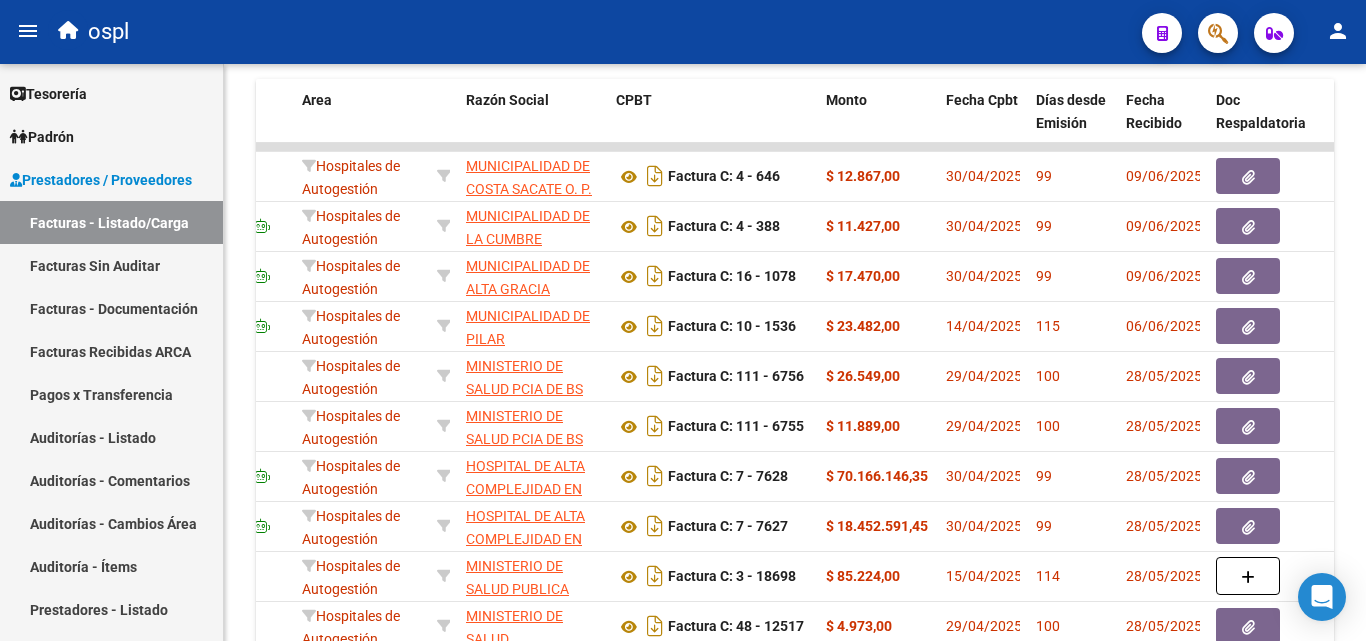 scroll, scrollTop: 906, scrollLeft: 0, axis: vertical 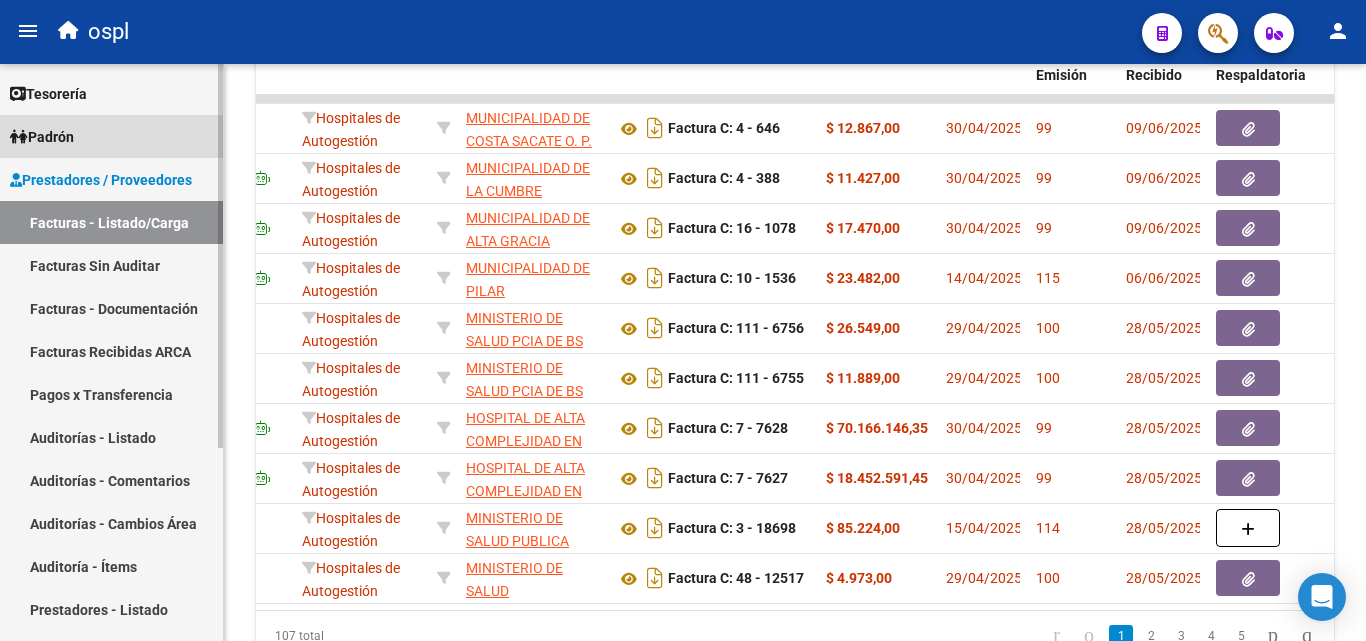 click on "Padrón" at bounding box center [111, 136] 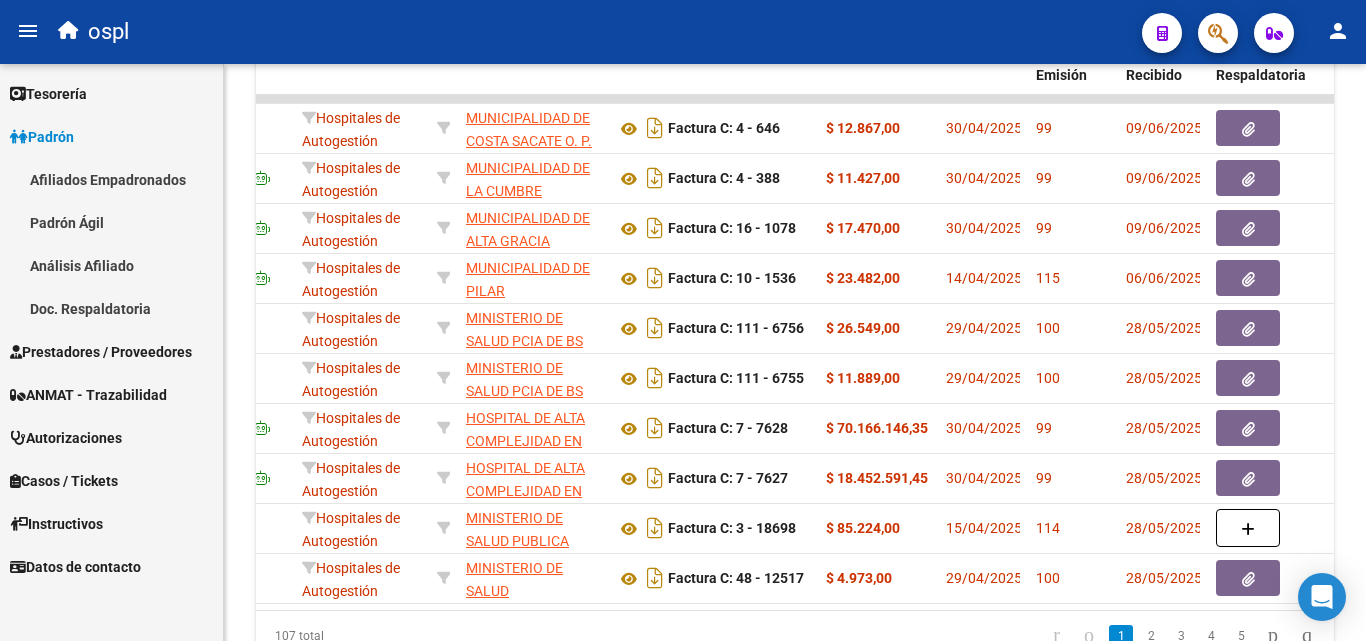 click on "Análisis Afiliado" at bounding box center [111, 265] 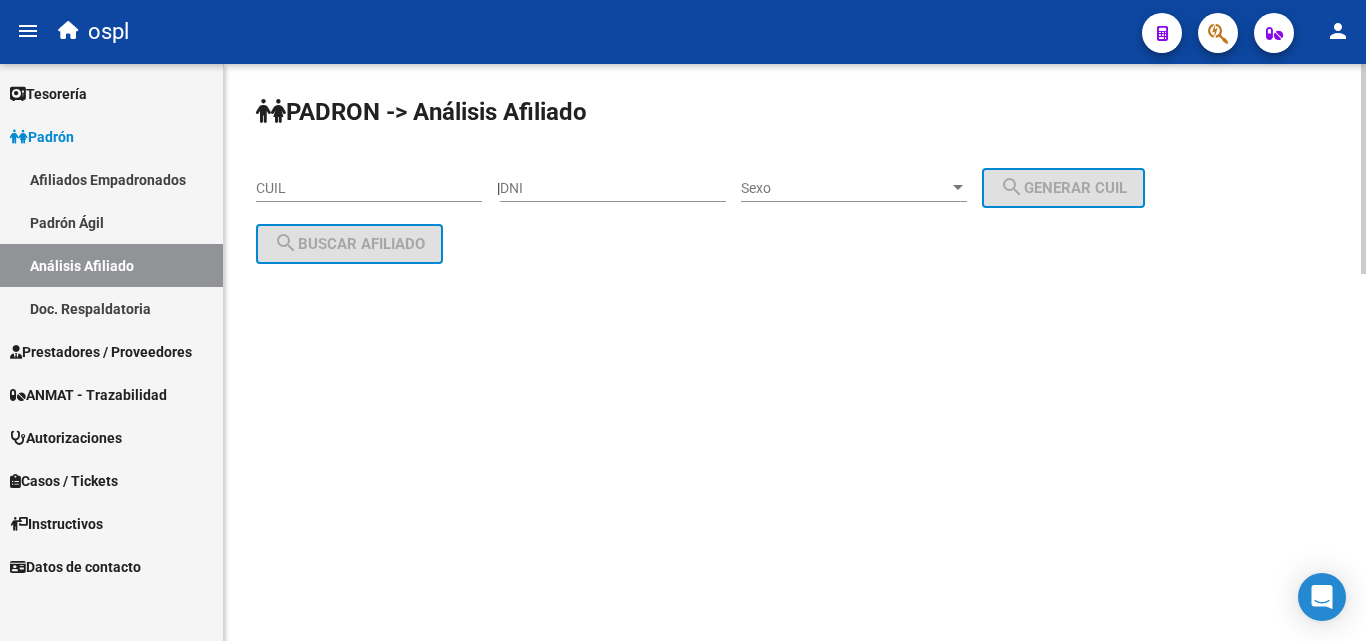 scroll, scrollTop: 0, scrollLeft: 0, axis: both 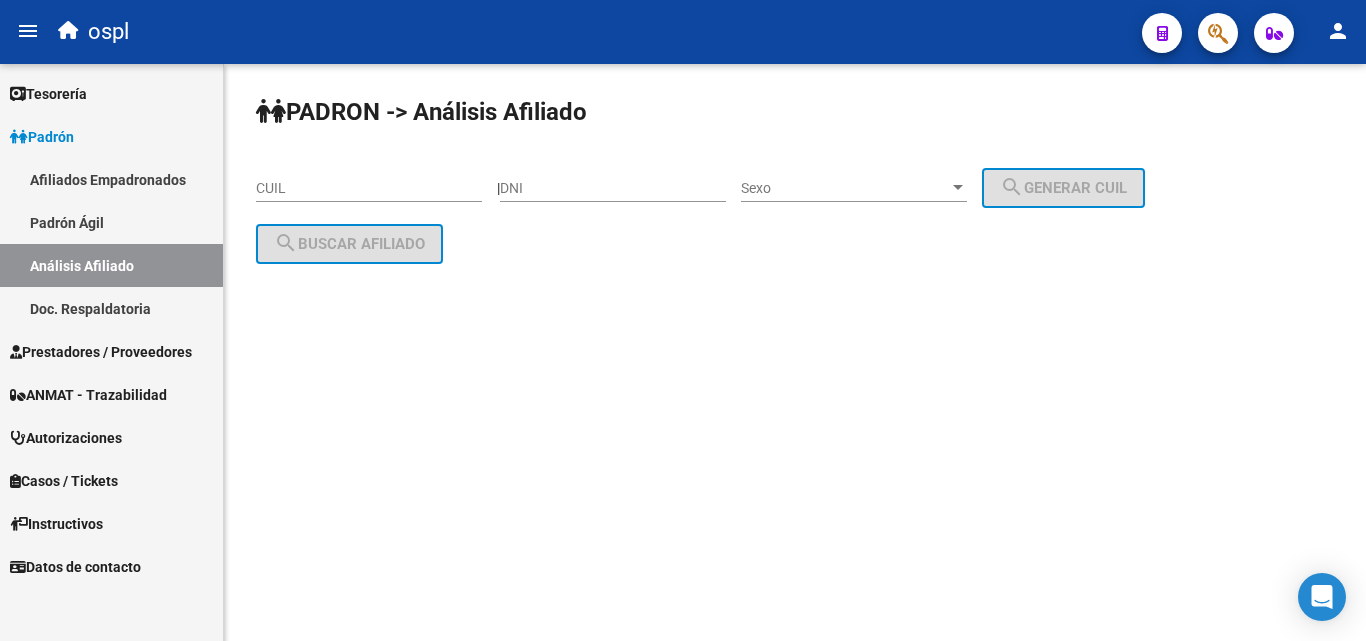 click on "DNI" 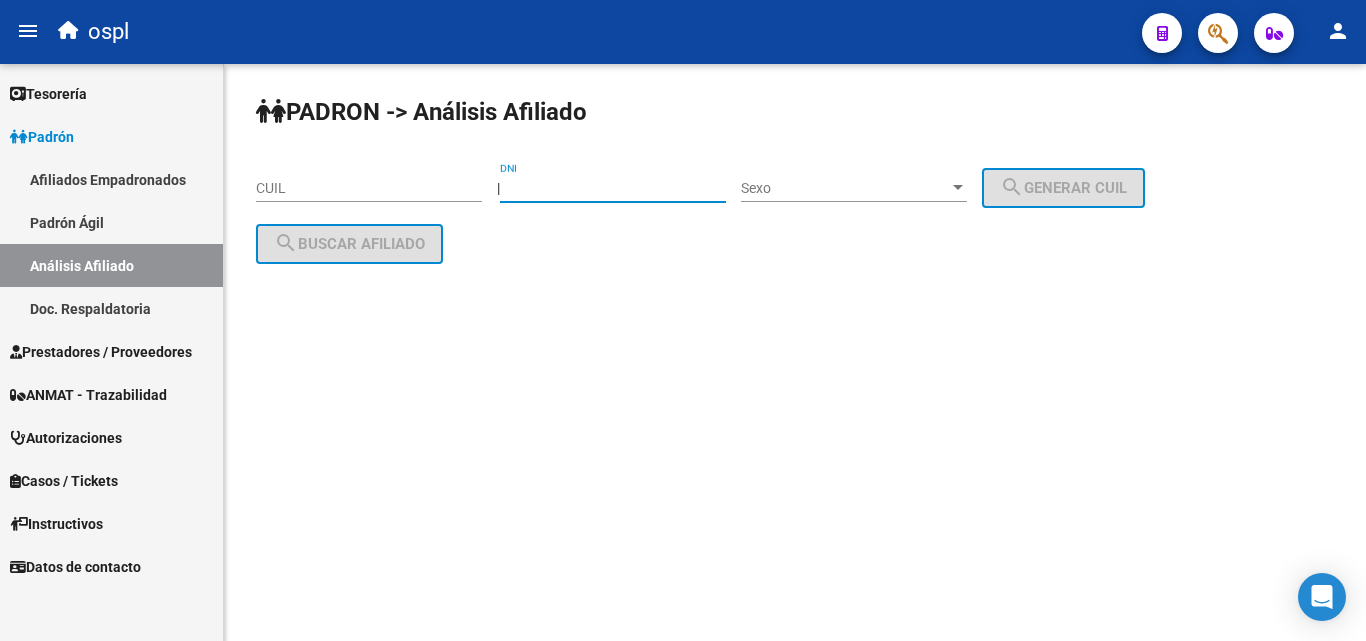 click on "DNI" at bounding box center (613, 188) 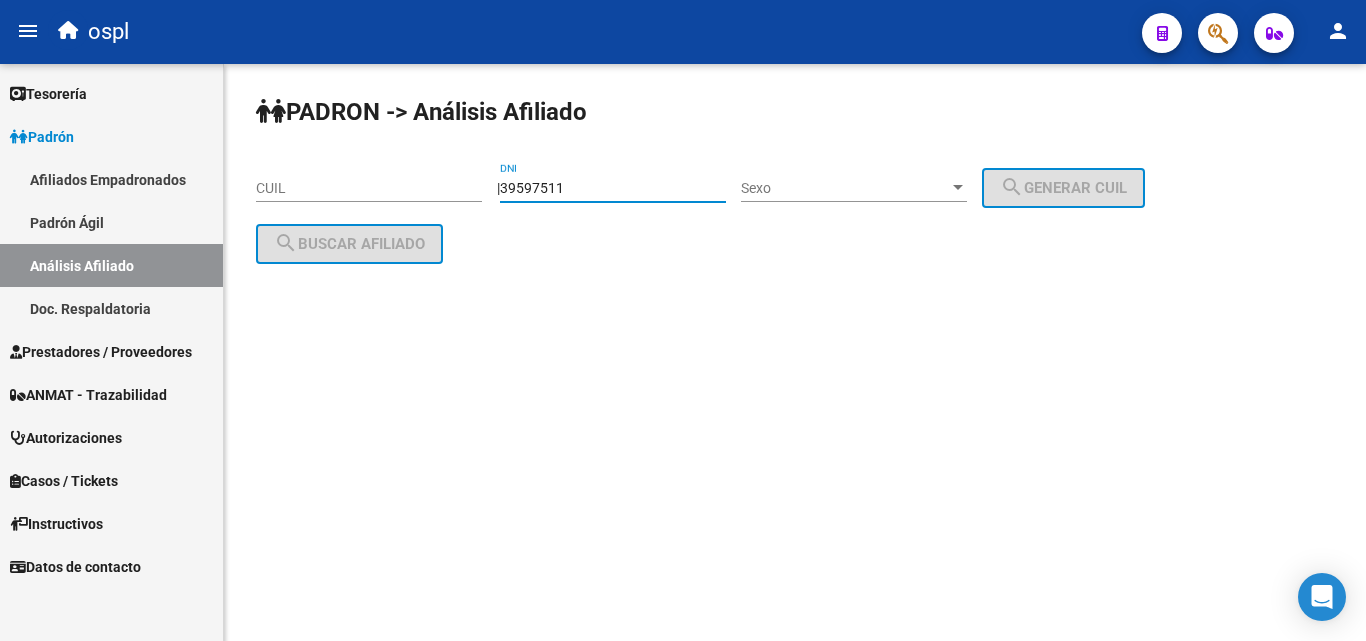 type on "39597511" 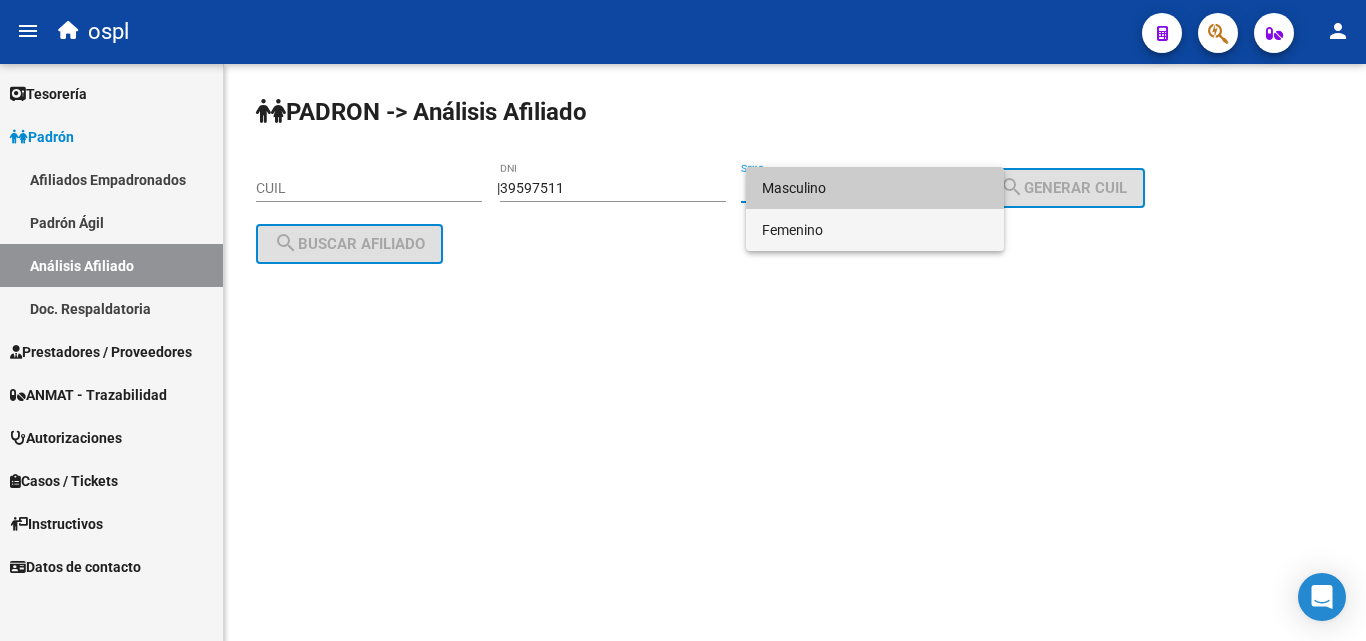 drag, startPoint x: 831, startPoint y: 231, endPoint x: 886, endPoint y: 220, distance: 56.089214 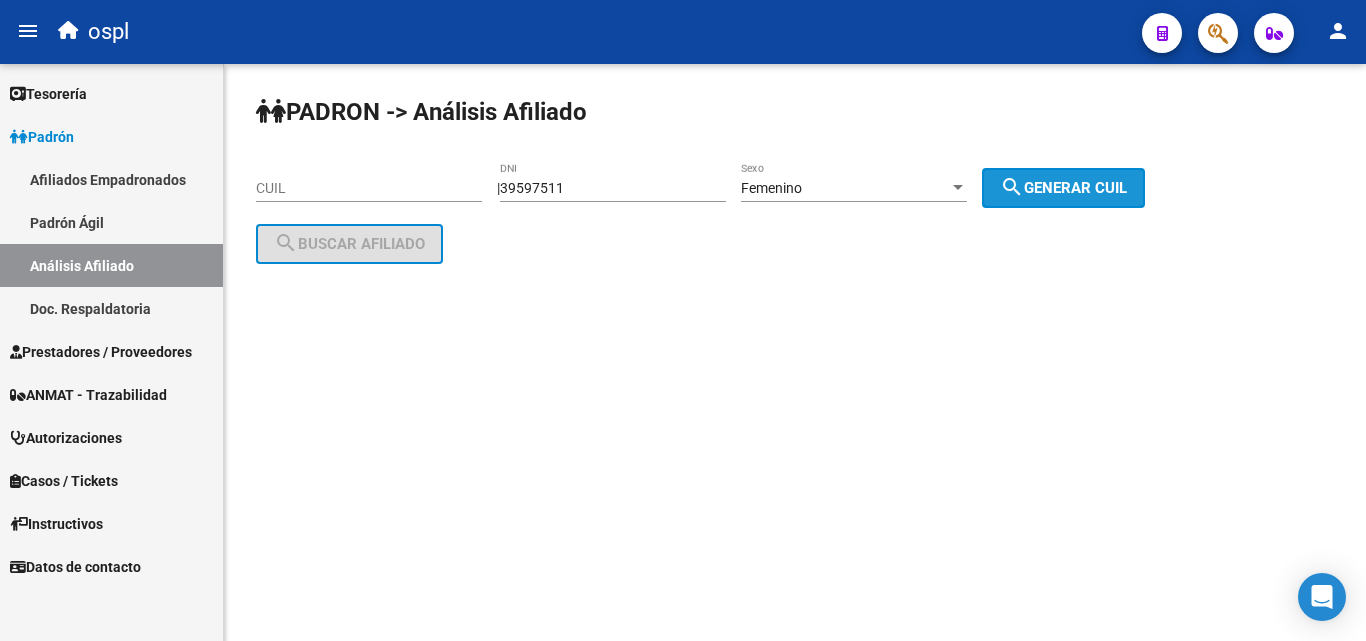 click on "search  Generar CUIL" 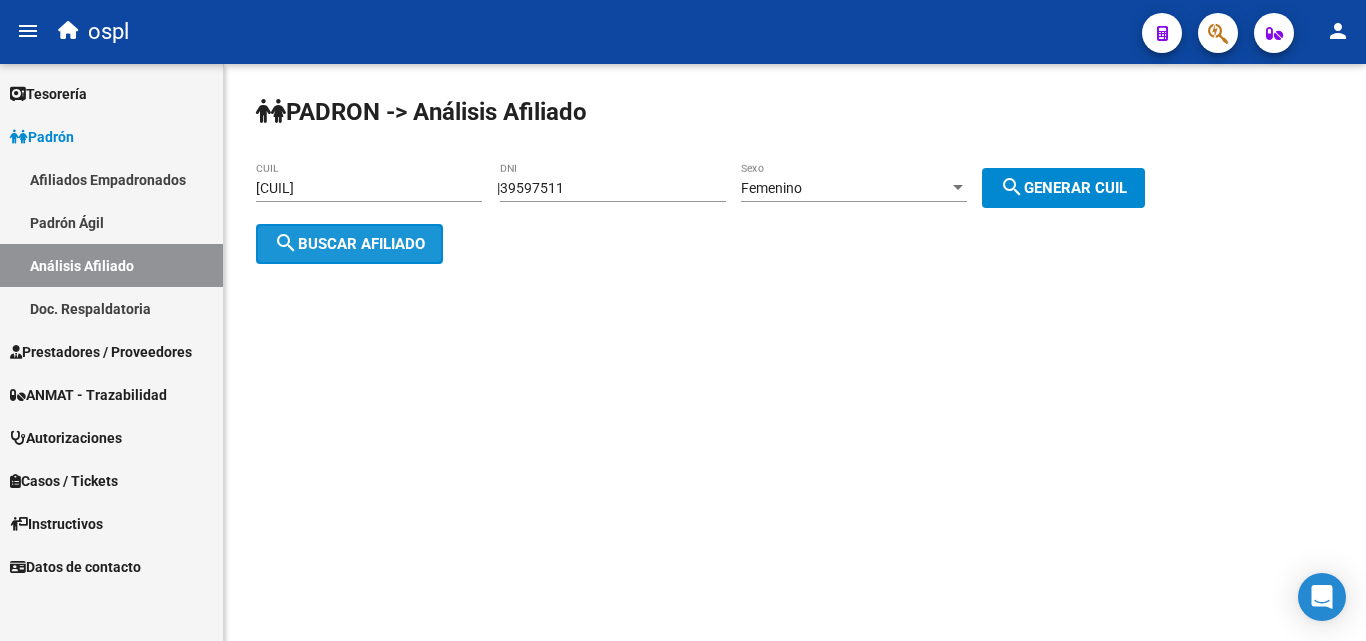 click on "search  Buscar afiliado" 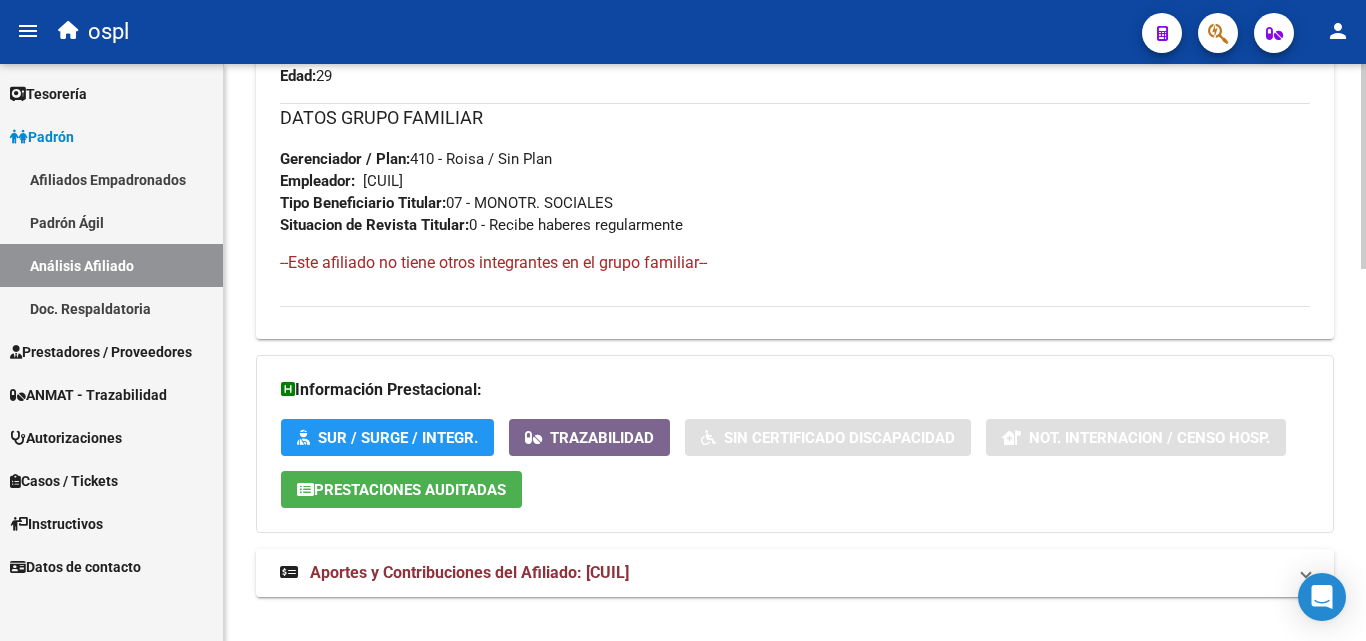 scroll, scrollTop: 1047, scrollLeft: 0, axis: vertical 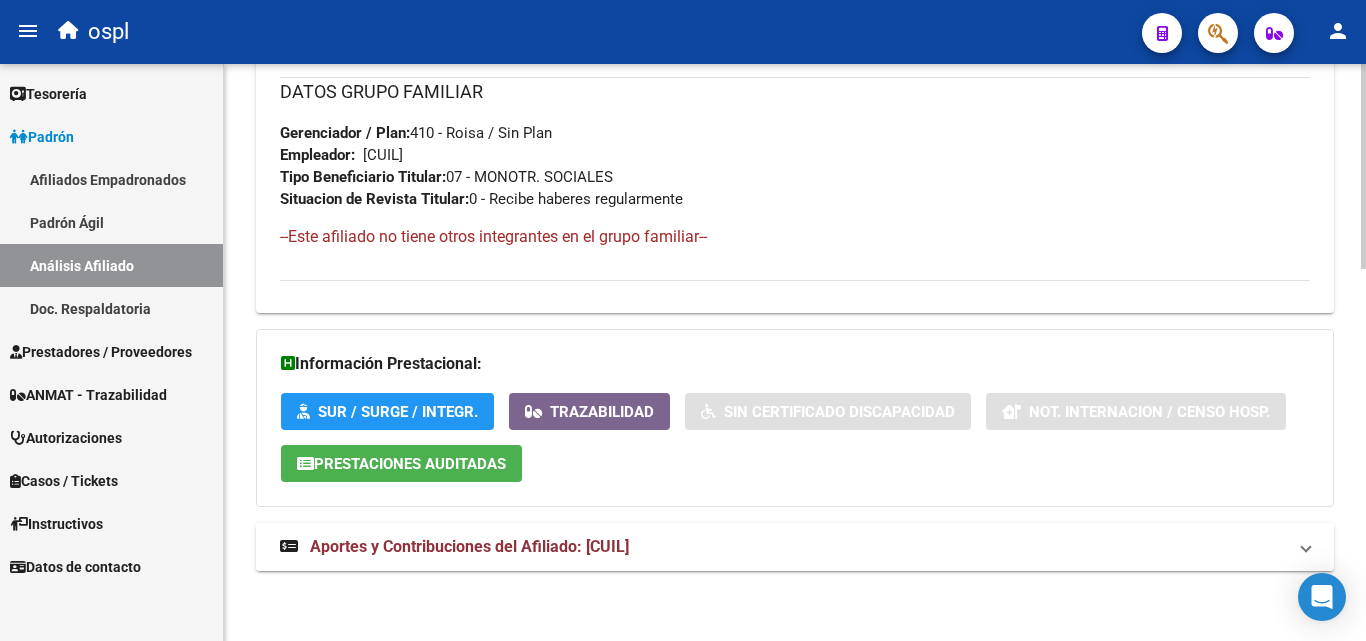 click on "Aportes y Contribuciones del Afiliado: [CUIL]" at bounding box center [469, 546] 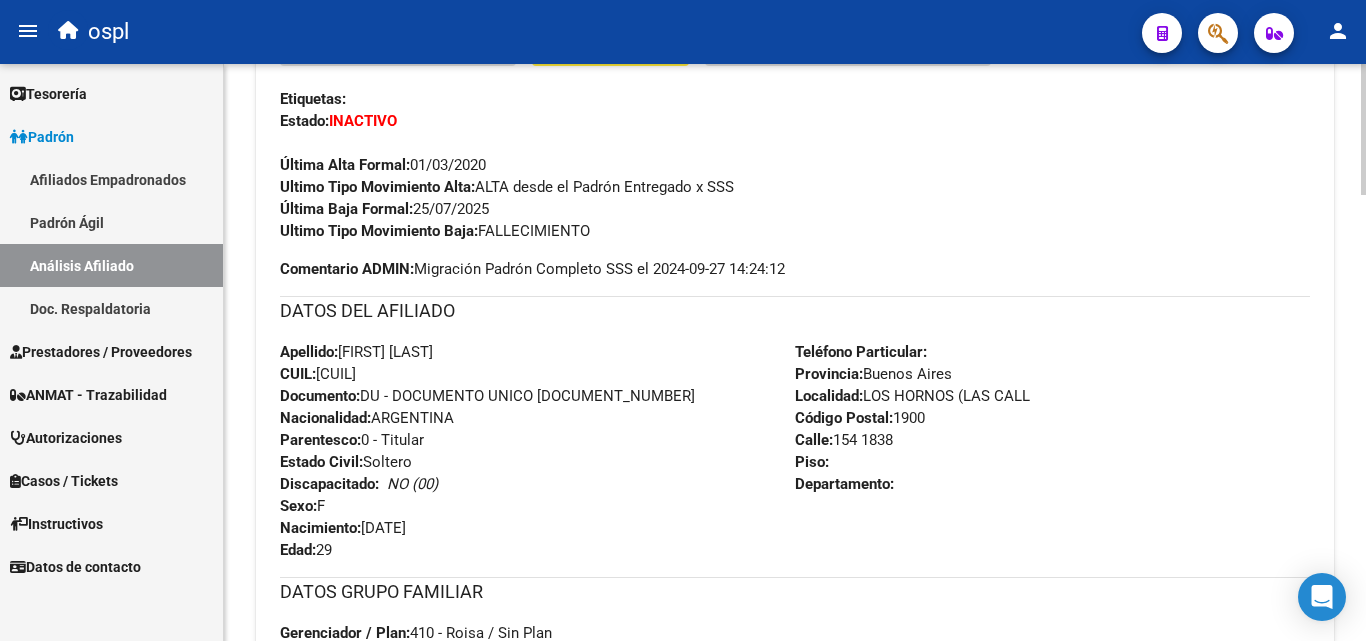 scroll, scrollTop: 47, scrollLeft: 0, axis: vertical 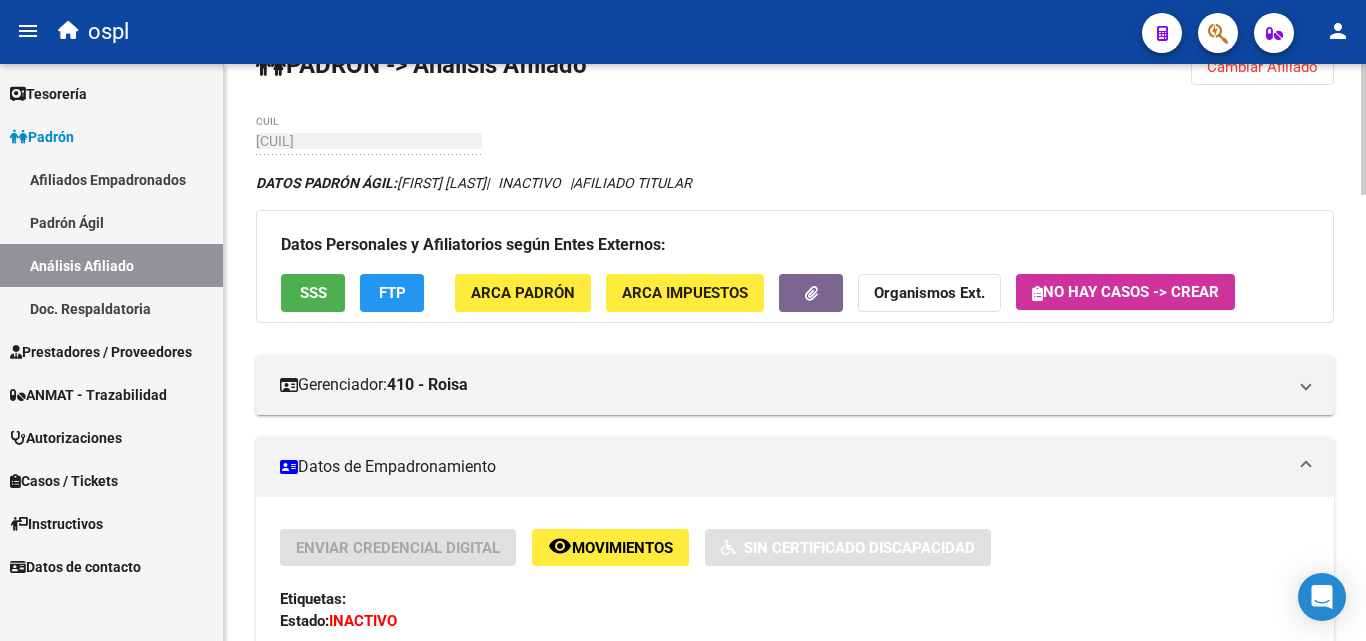 click on "SSS" 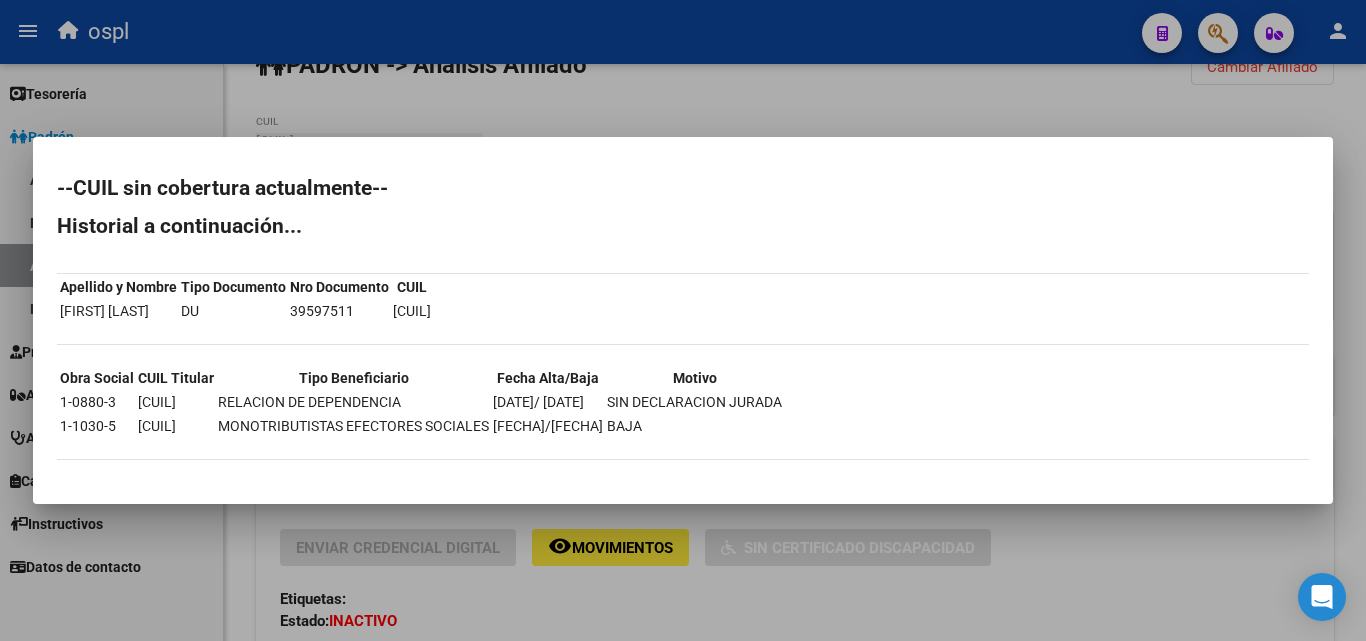 drag, startPoint x: 600, startPoint y: 424, endPoint x: 708, endPoint y: 419, distance: 108.11568 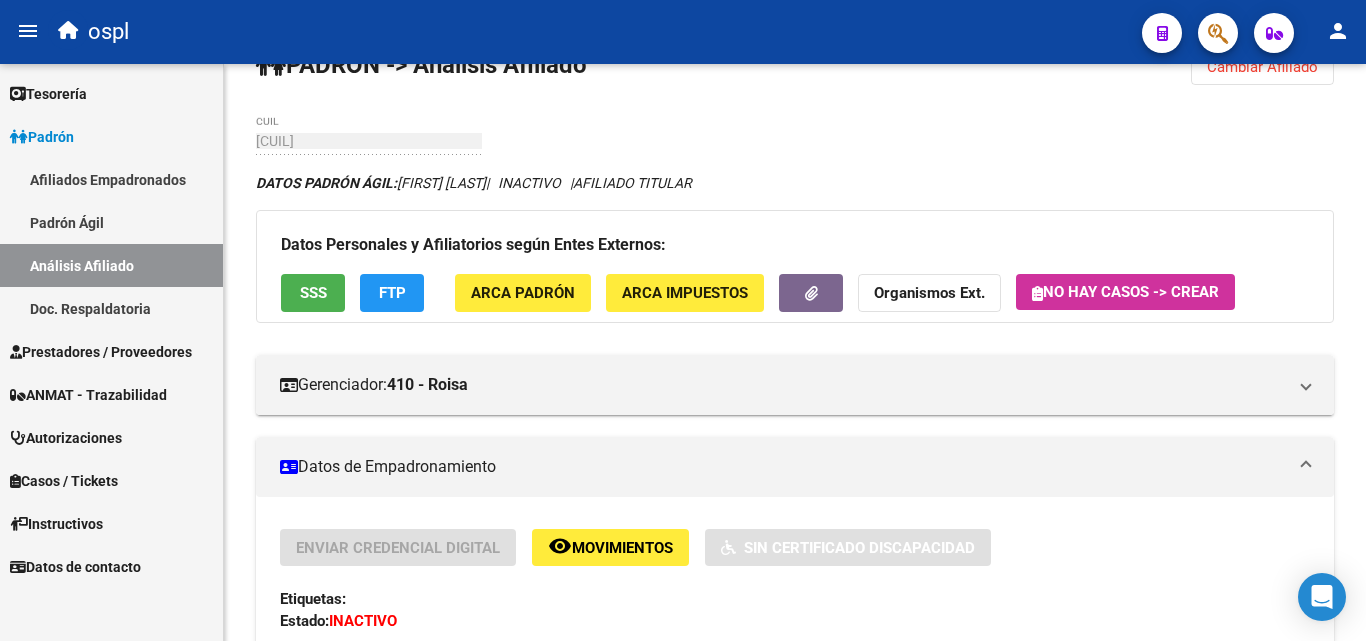 click on "Padrón" at bounding box center (42, 137) 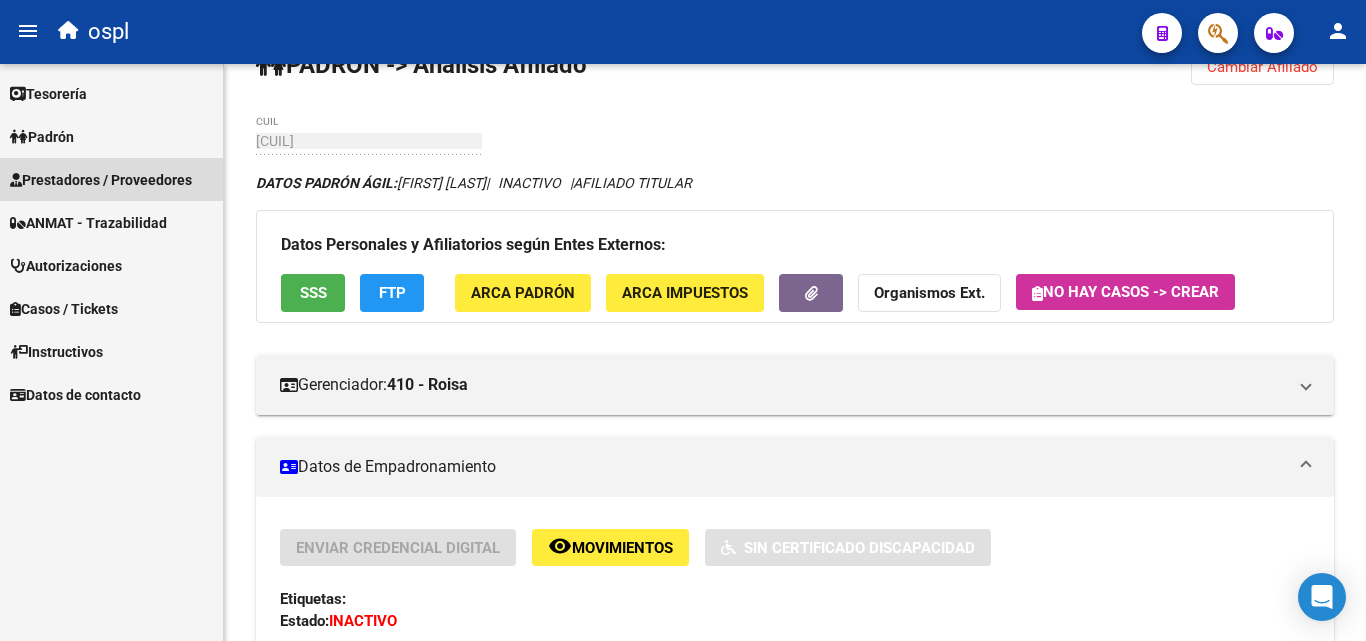 click on "Prestadores / Proveedores" at bounding box center (101, 180) 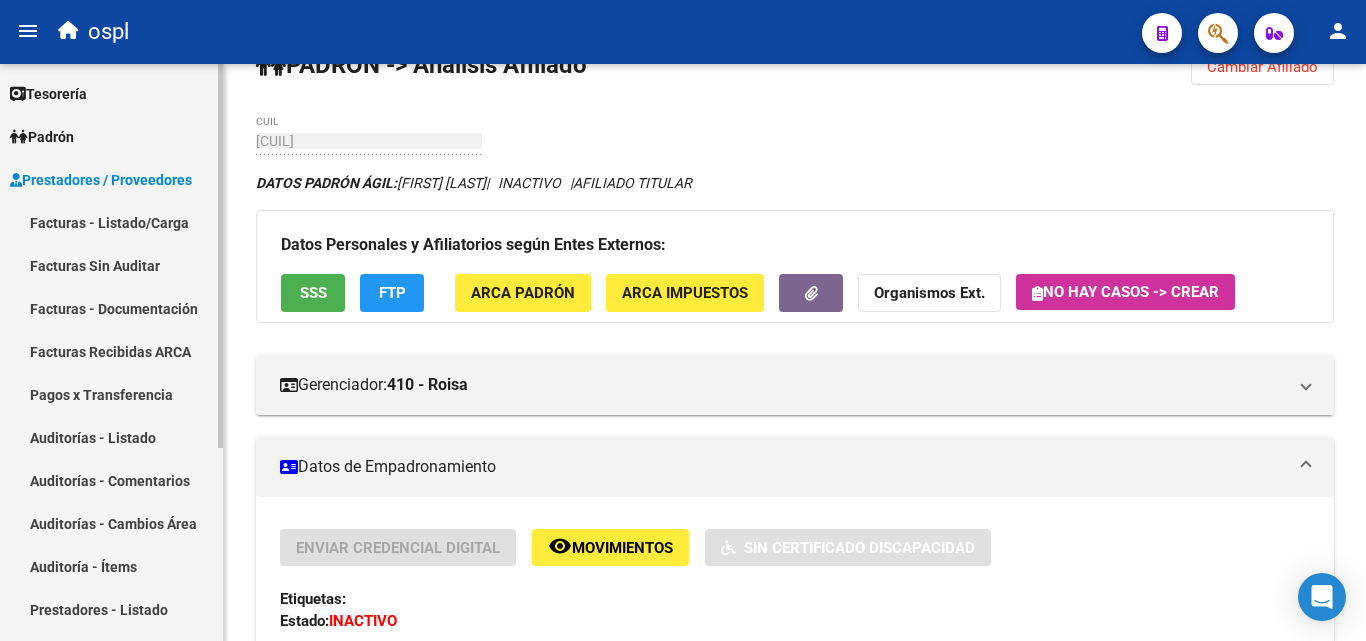 click on "Facturas - Listado/Carga" at bounding box center (111, 222) 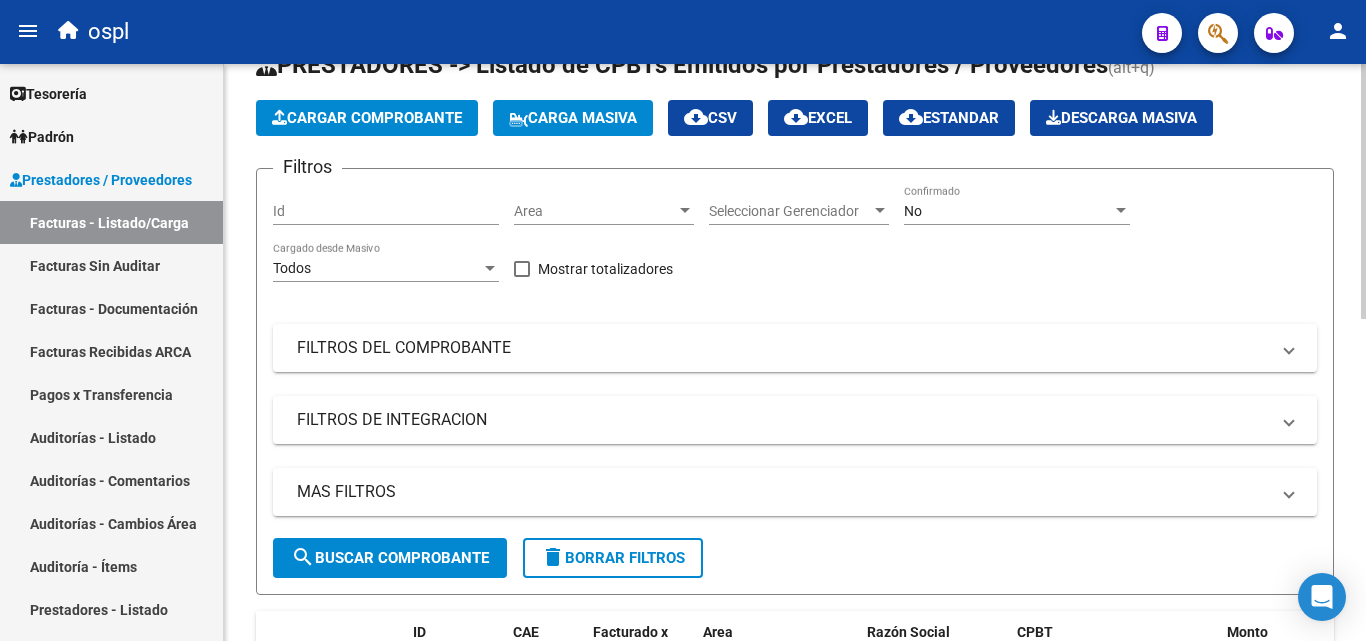 click on "PRESTADORES -> Listado de CPBTs Emitidos por Prestadores / Proveedores (alt+q)   Cargar Comprobante
Carga Masiva  cloud_download  CSV  cloud_download  EXCEL  cloud_download  Estandar   Descarga Masiva
Filtros Id Area Area Seleccionar Gerenciador Seleccionar Gerenciador No Confirmado Todos Cargado desde Masivo   Mostrar totalizadores   FILTROS DEL COMPROBANTE  Comprobante Tipo Comprobante Tipo Start date – End date Fec. Comprobante Desde / Hasta Días Emisión Desde(cant. días) Días Emisión Hasta(cant. días) CUIT / Razón Social Pto. Venta Nro. Comprobante Código SSS CAE Válido CAE Válido Todos Cargado Módulo Hosp. Todos Tiene facturacion Apócrifa Hospital Refes  FILTROS DE INTEGRACION  Período De Prestación Campos del Archivo de Rendición Devuelto x SSS (dr_envio) Todos Rendido x SSS (dr_envio) Tipo de Registro Tipo de Registro Período Presentación Período Presentación Campos del Legajo Asociado (preaprobación) Afiliado Legajo (cuil/nombre) Todos Solo facturas preaprobadas Todos –" 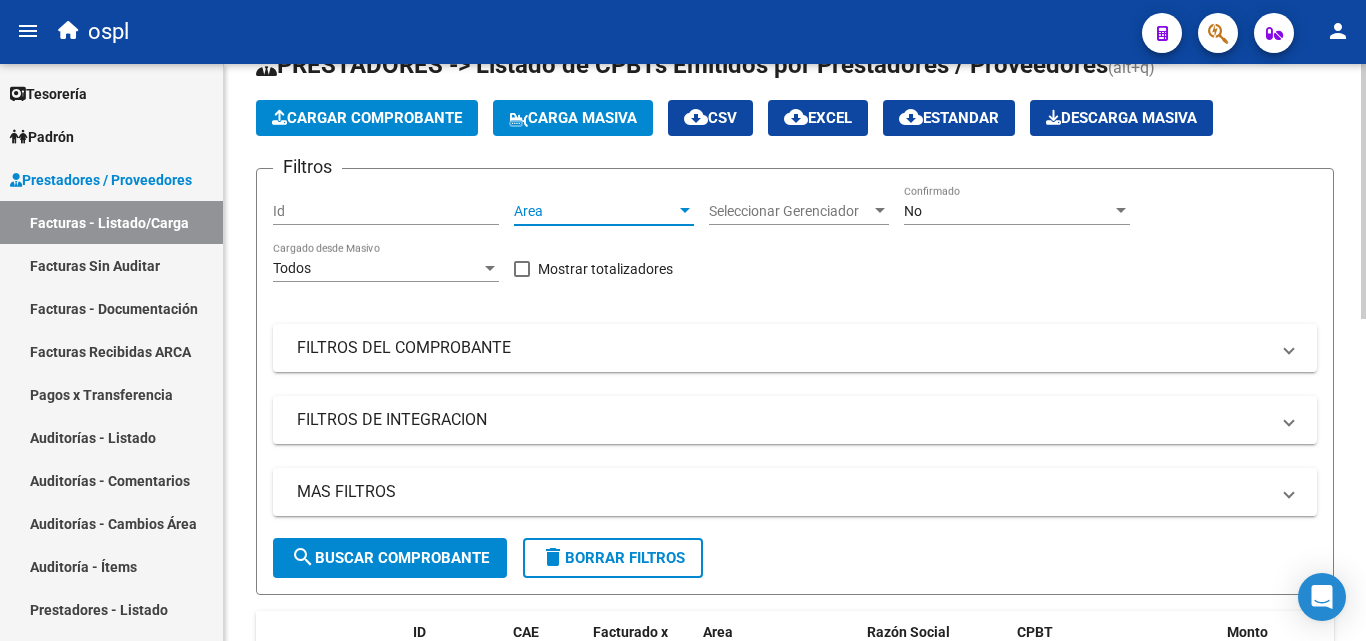 click on "Area" at bounding box center (595, 211) 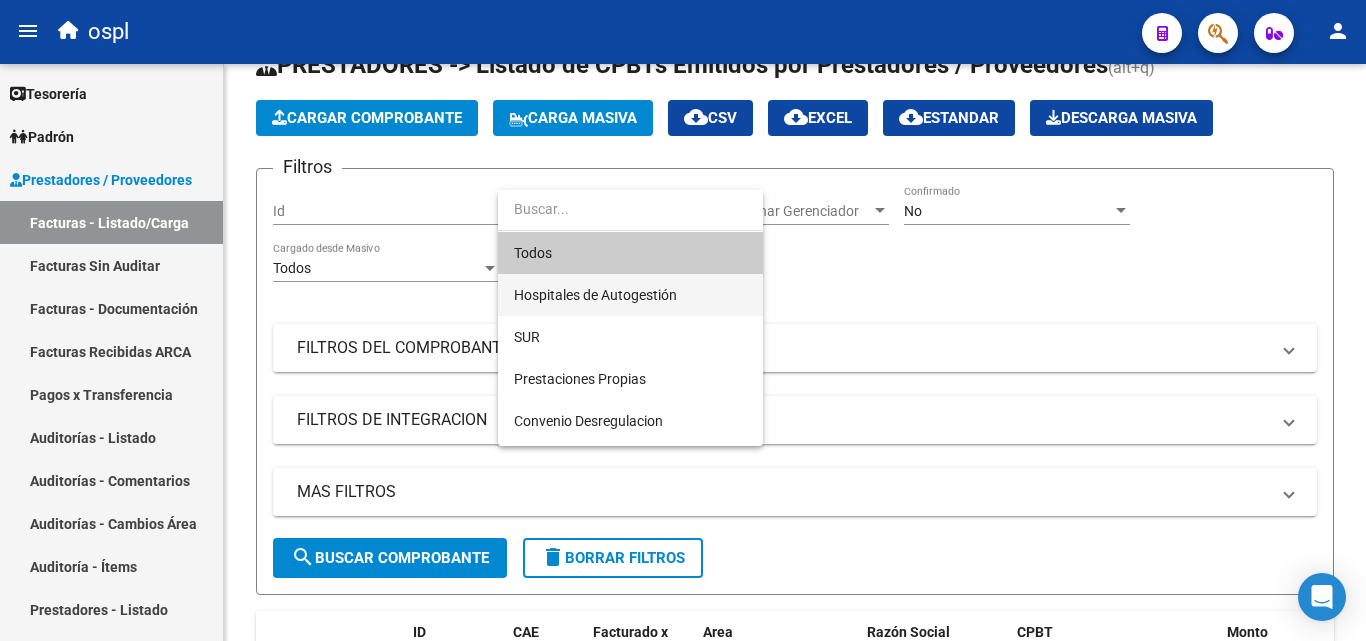 click on "Hospitales de Autogestión" at bounding box center [630, 295] 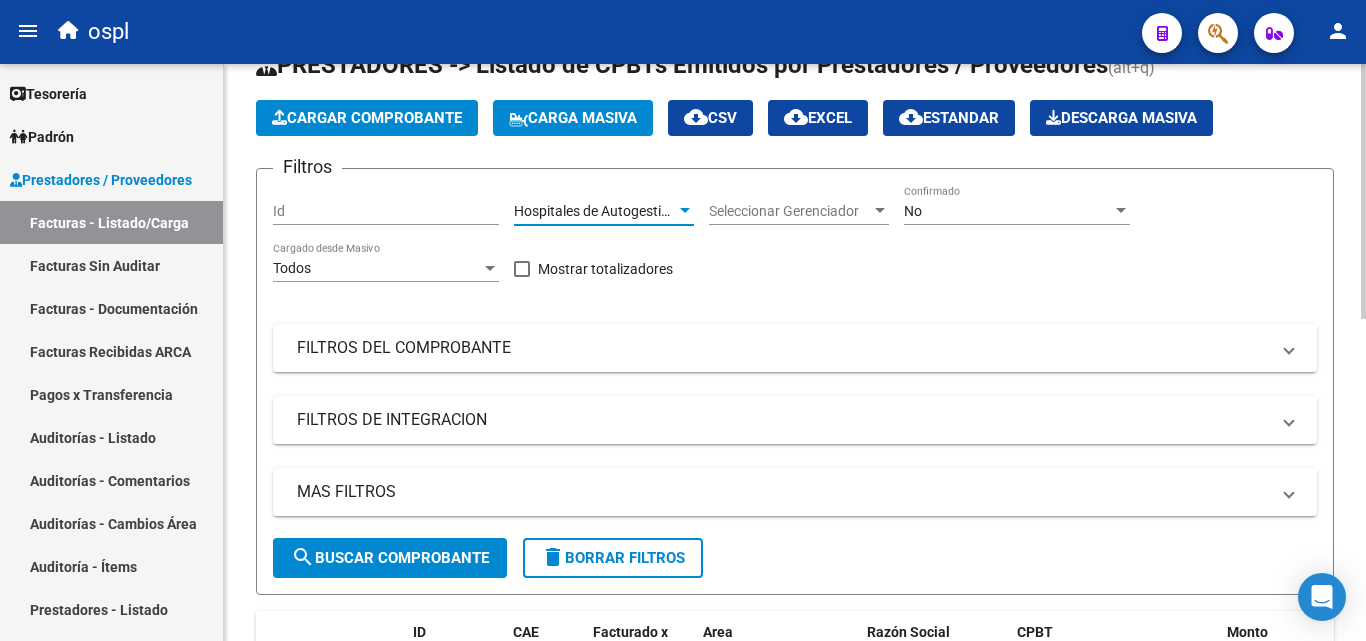 click on "Filtros Id Hospitales de Autogestión Area Seleccionar Gerenciador Seleccionar Gerenciador No Confirmado Todos Cargado desde Masivo   Mostrar totalizadores   FILTROS DEL COMPROBANTE  Comprobante Tipo Comprobante Tipo Start date – End date Fec. Comprobante Desde / Hasta Días Emisión Desde(cant. días) Días Emisión Hasta(cant. días) CUIT / Razón Social Pto. Venta Nro. Comprobante Código SSS CAE Válido CAE Válido Todos Cargado Módulo Hosp. Todos Tiene facturacion Apócrifa Hospital Refes  FILTROS DE INTEGRACION  Período De Prestación Campos del Archivo de Rendición Devuelto x SSS (dr_envio) Todos Rendido x SSS (dr_envio) Tipo de Registro Tipo de Registro Período Presentación Período Presentación Campos del Legajo Asociado (preaprobación) Afiliado Legajo (cuil/nombre) Todos Solo facturas preaprobadas  MAS FILTROS  Todos Con Doc. Respaldatoria Todos Con Trazabilidad Todos Asociado a Expediente Sur Auditoría Auditoría Auditoría Id Start date – End date Auditoría Confirmada Desde / Hasta" 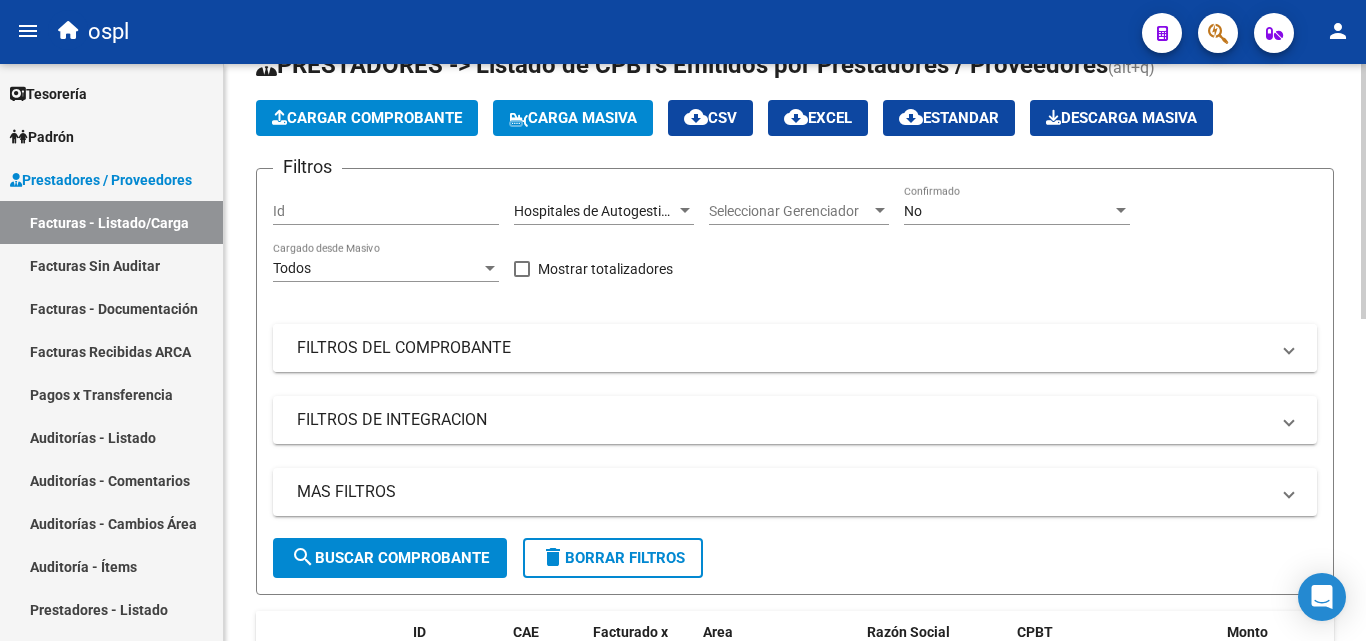 click on "FILTROS DEL COMPROBANTE" at bounding box center (783, 348) 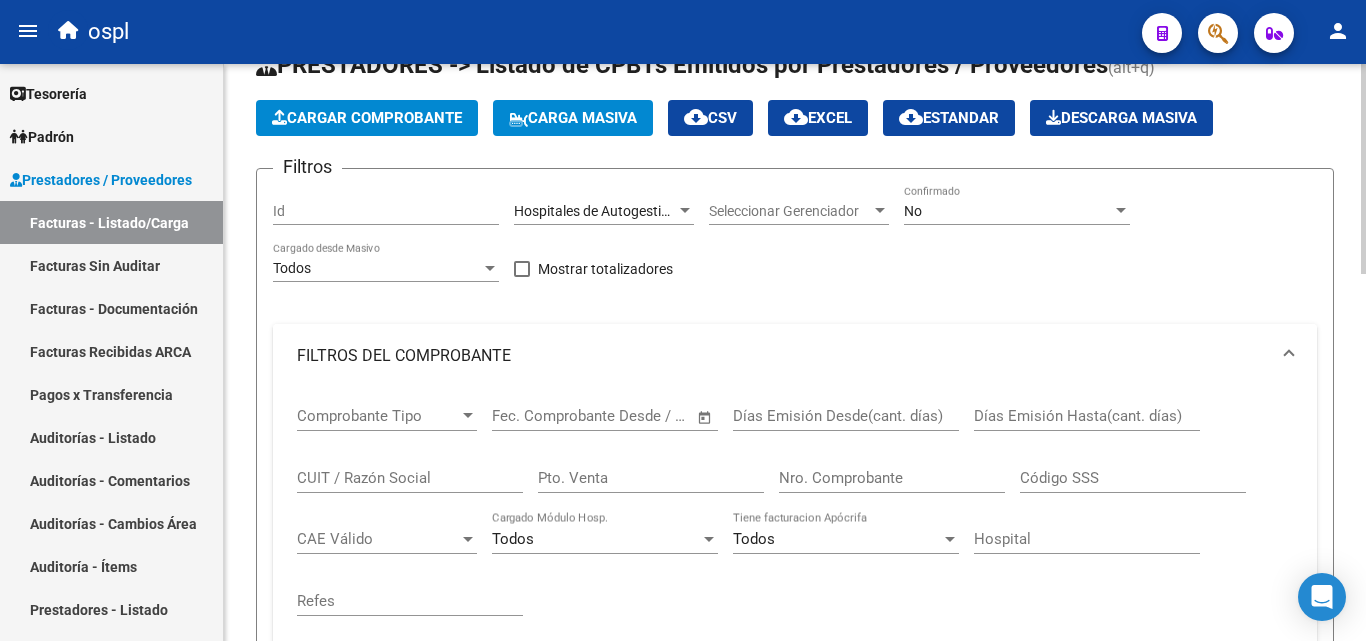scroll, scrollTop: 147, scrollLeft: 0, axis: vertical 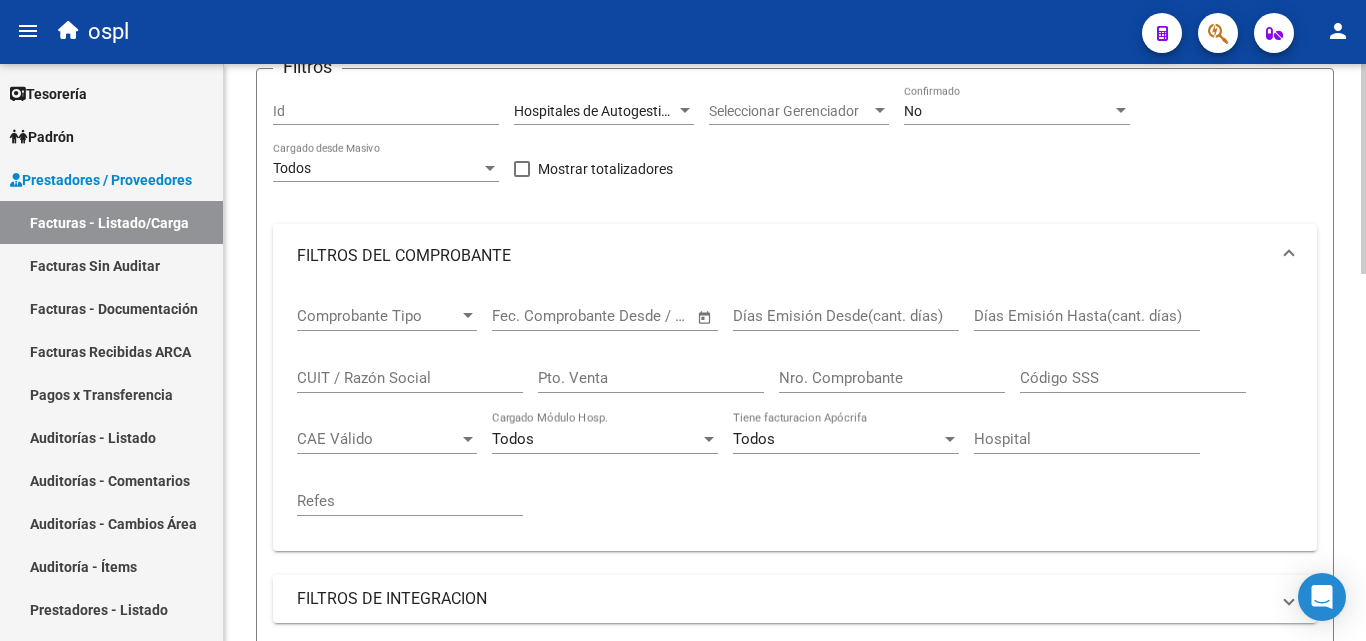 click 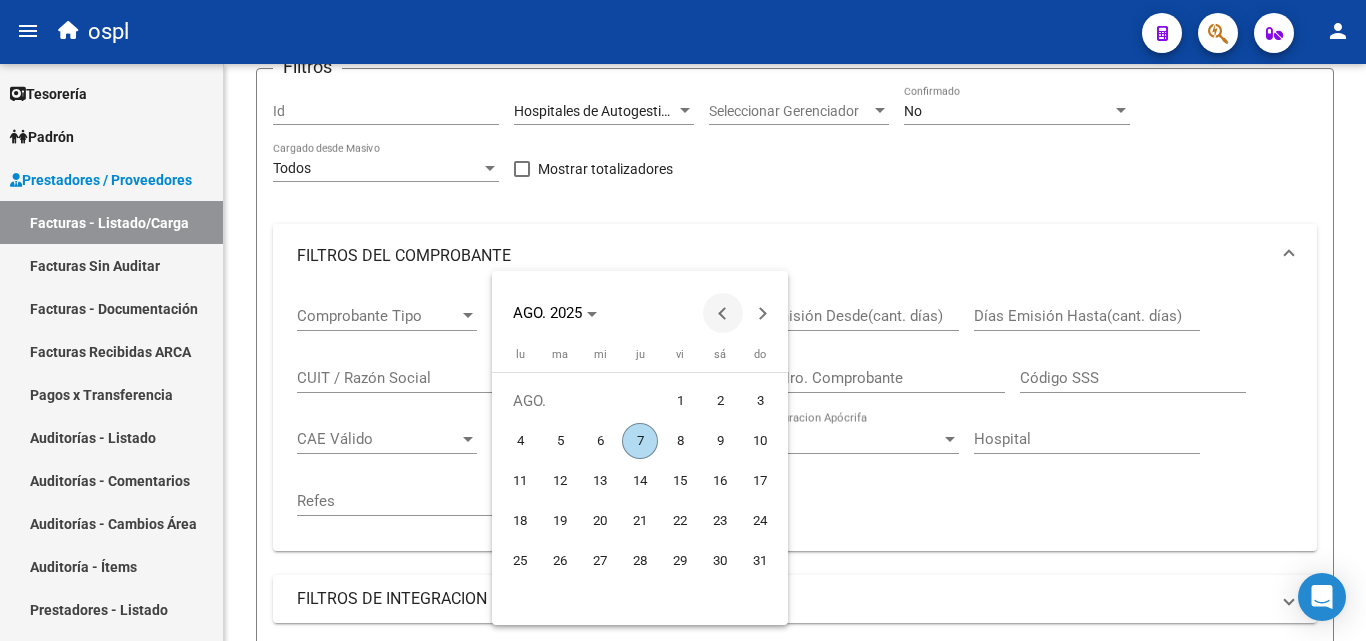 click at bounding box center [723, 313] 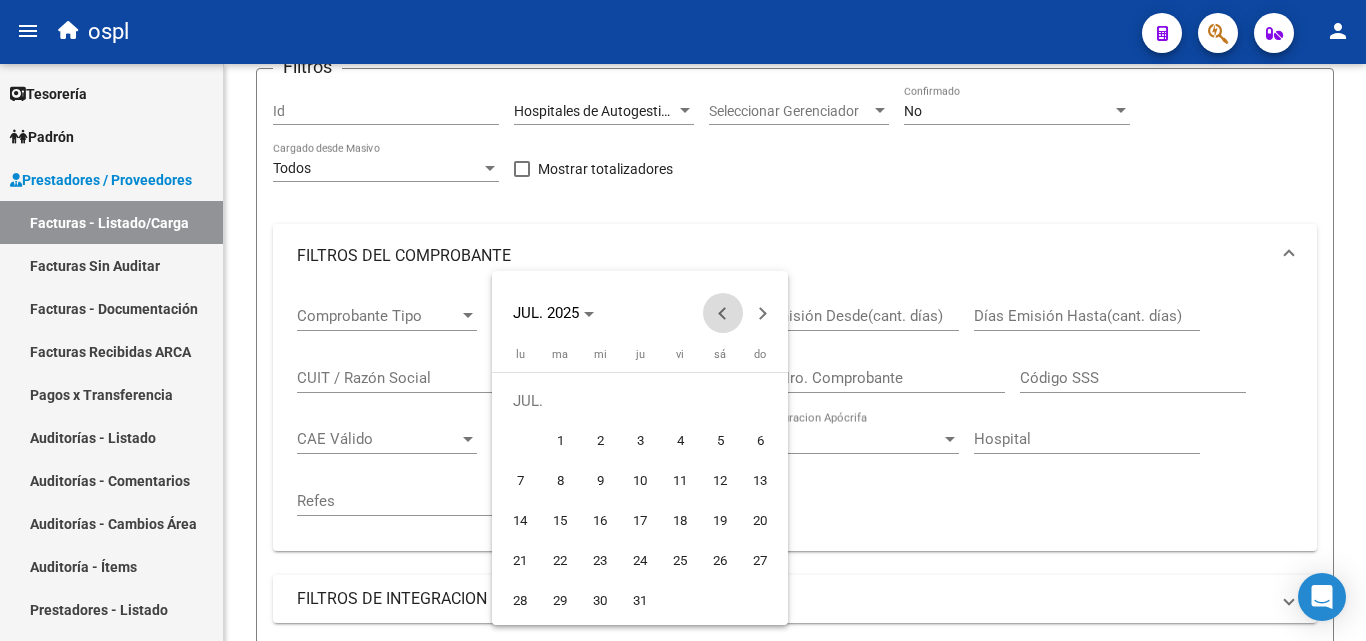 click at bounding box center [723, 313] 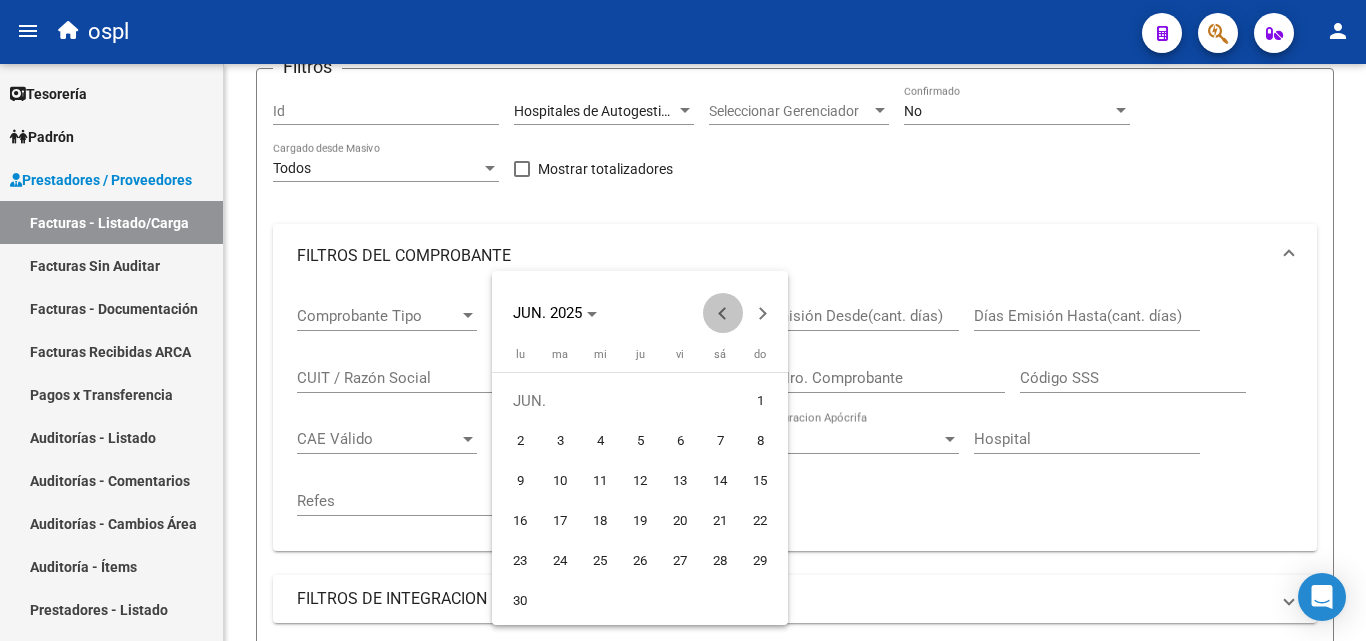 click at bounding box center (723, 313) 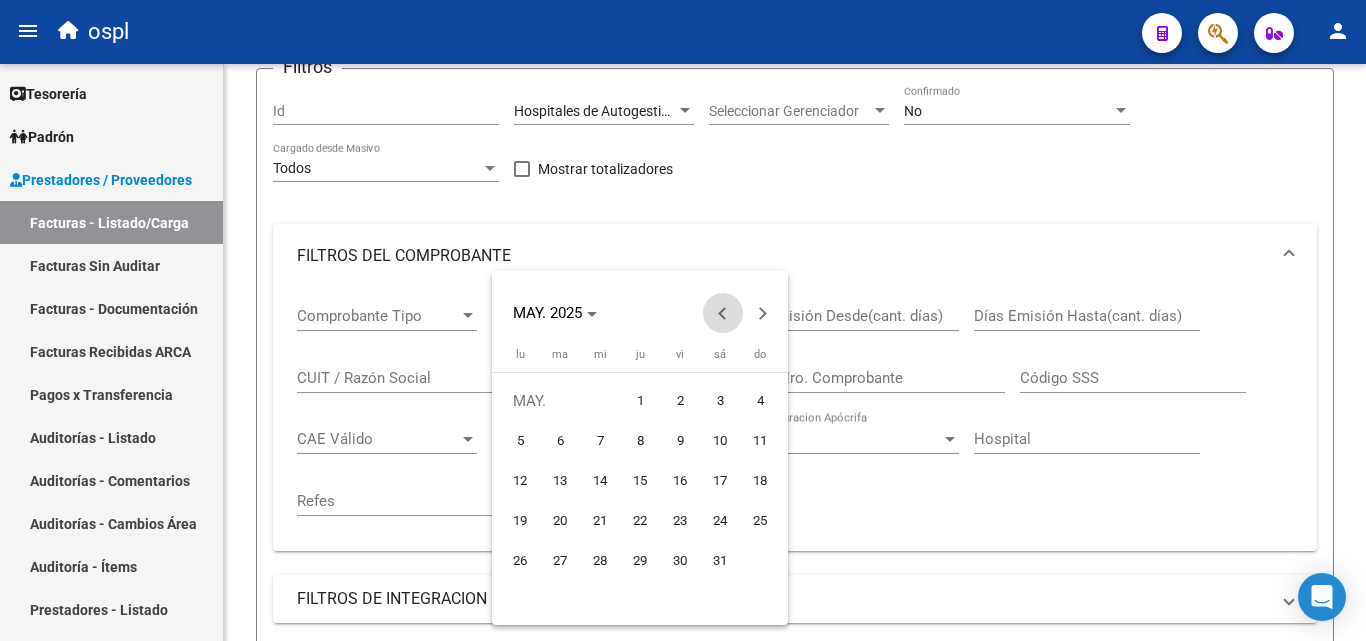 click at bounding box center (723, 313) 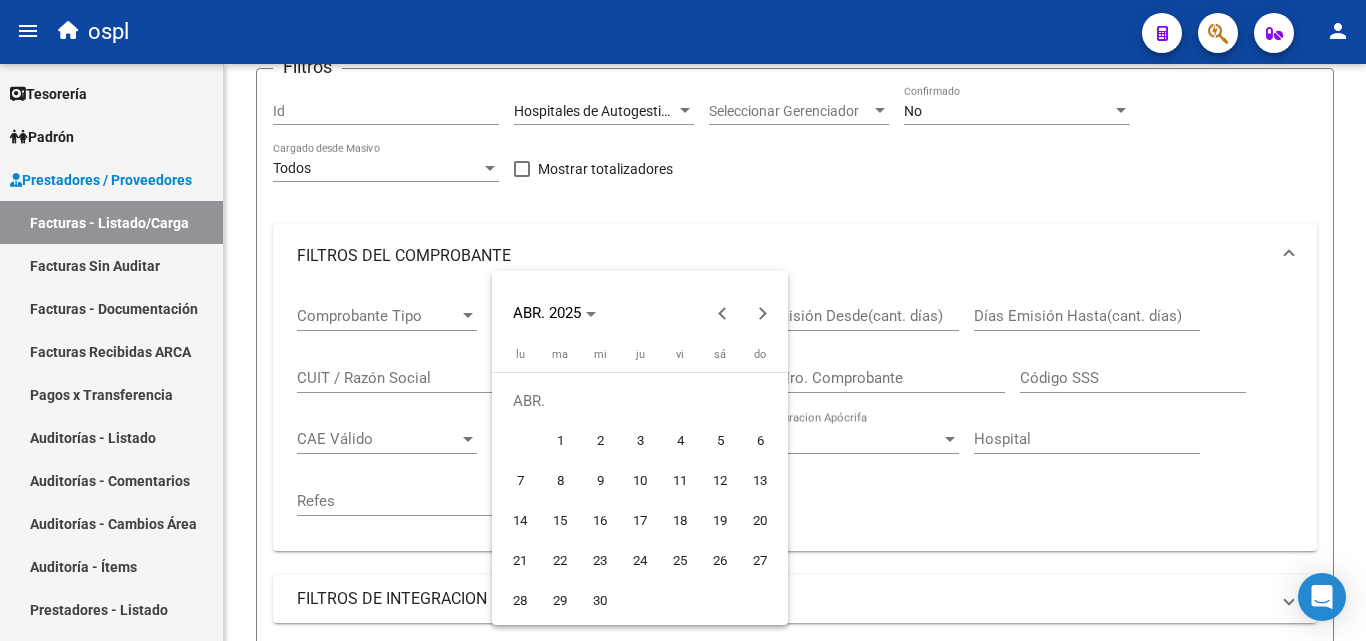 click on "1" at bounding box center (560, 441) 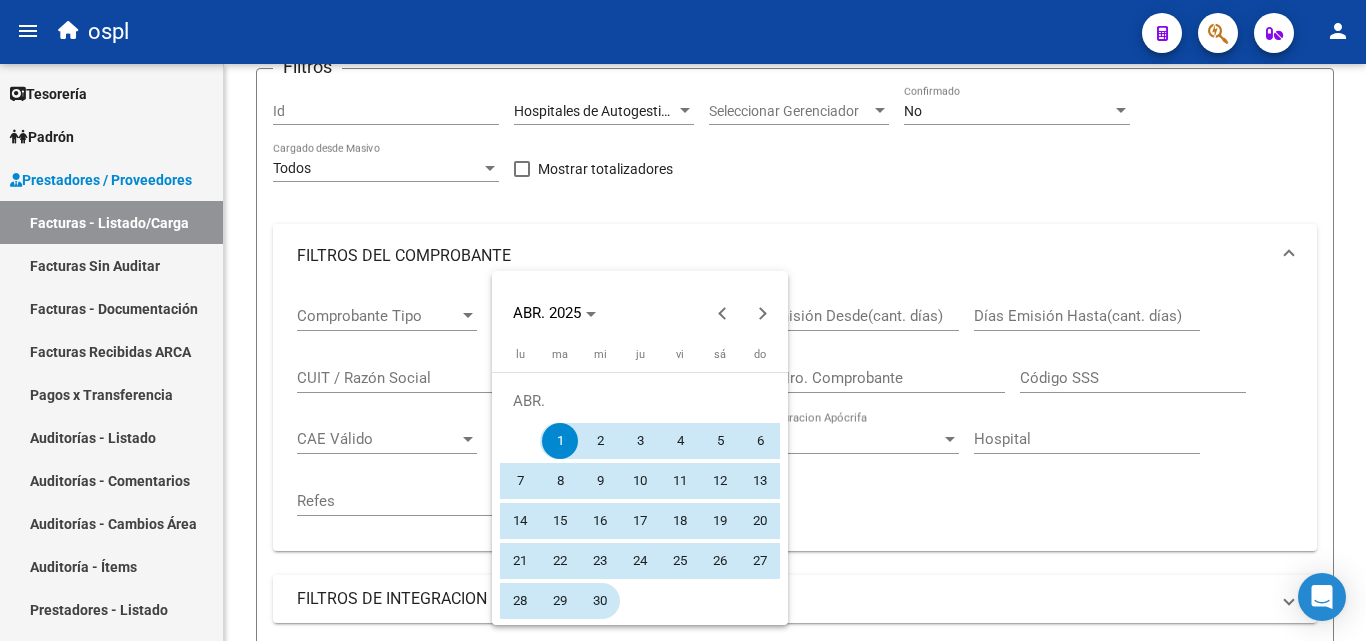 click on "30" at bounding box center (600, 601) 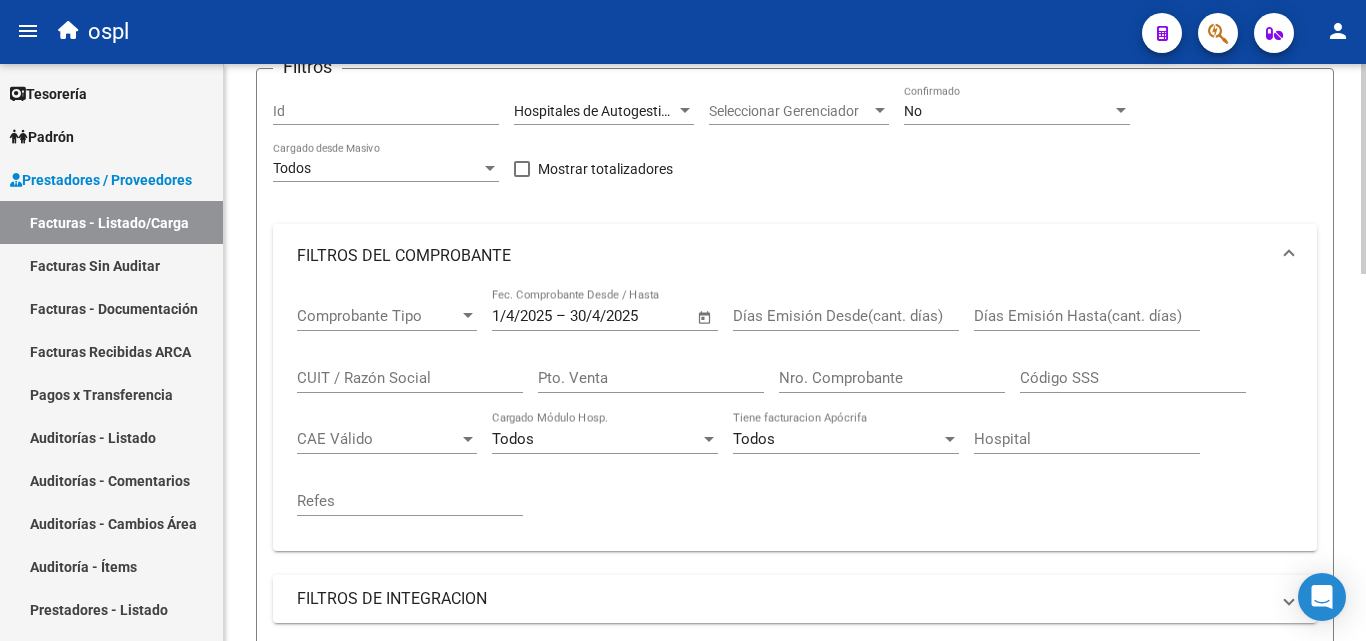 click on "FILTROS DEL COMPROBANTE" at bounding box center [795, 256] 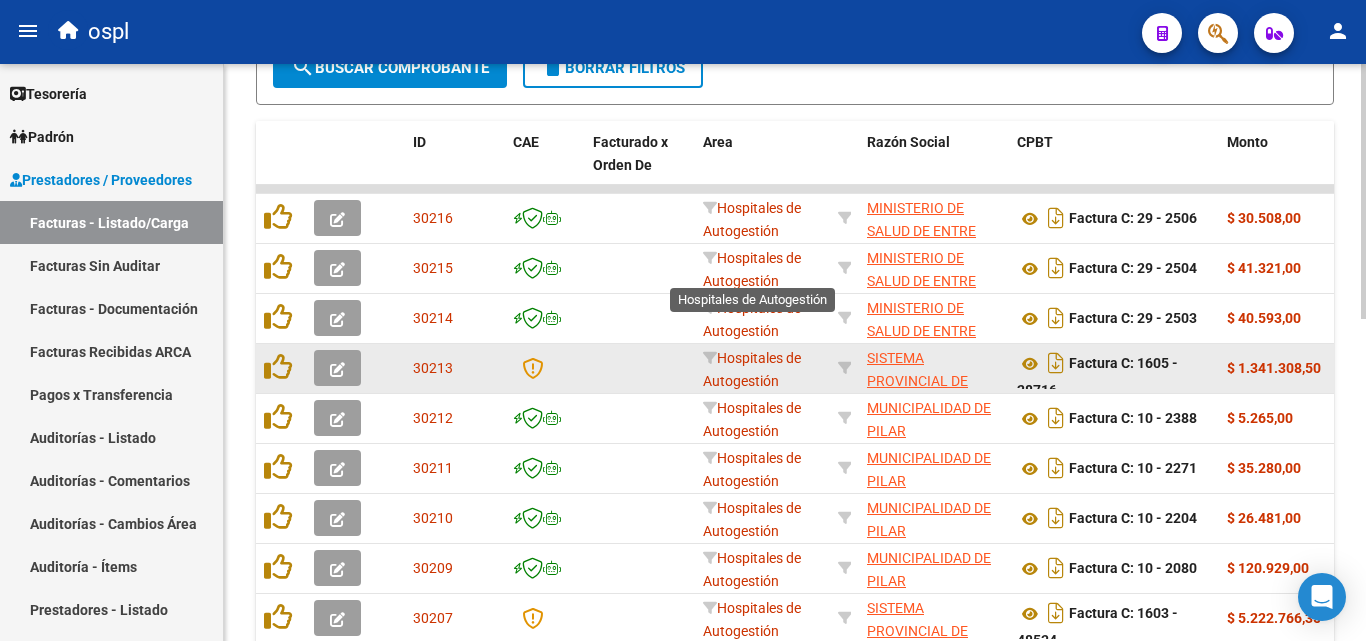 scroll, scrollTop: 547, scrollLeft: 0, axis: vertical 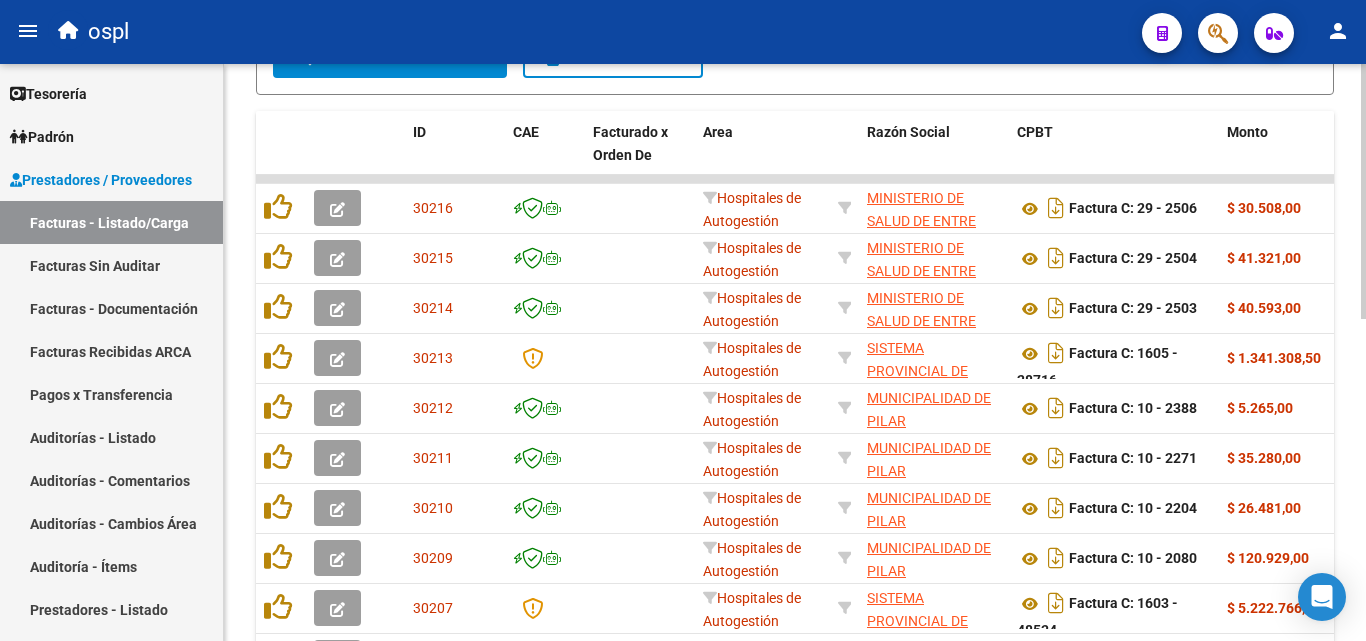 click on "Filtros Id Hospitales de Autogestión Area Seleccionar Gerenciador Seleccionar Gerenciador No Confirmado Todos Cargado desde Masivo   Mostrar totalizadores   FILTROS DEL COMPROBANTE  Comprobante Tipo Comprobante Tipo [FECHA] [FECHA] – [FECHA] End date Fec. Comprobante Desde / Hasta Días Emisión Desde(cant. días) Días Emisión Hasta(cant. días) CUIT / Razón Social Pto. Venta Nro. Comprobante Código SSS CAE Válido CAE Válido Todos Cargado Módulo Hosp. Todos Tiene facturacion Apócrifa Hospital Refes  FILTROS DE INTEGRACION  Período De Prestación Campos del Archivo de Rendición Devuelto x SSS (dr_envio) Todos Rendido x SSS (dr_envio) Tipo de Registro Tipo de Registro Período Presentación Período Presentación Campos del Legajo Asociado (preaprobación) Afiliado Legajo (cuil/nombre) Todos Solo facturas preaprobadas  MAS FILTROS  Todos Con Doc. Respaldatoria Todos Con Trazabilidad Todos Asociado a Expediente Sur Auditoría Auditoría Auditoría Id Start date – End date Start date – –" 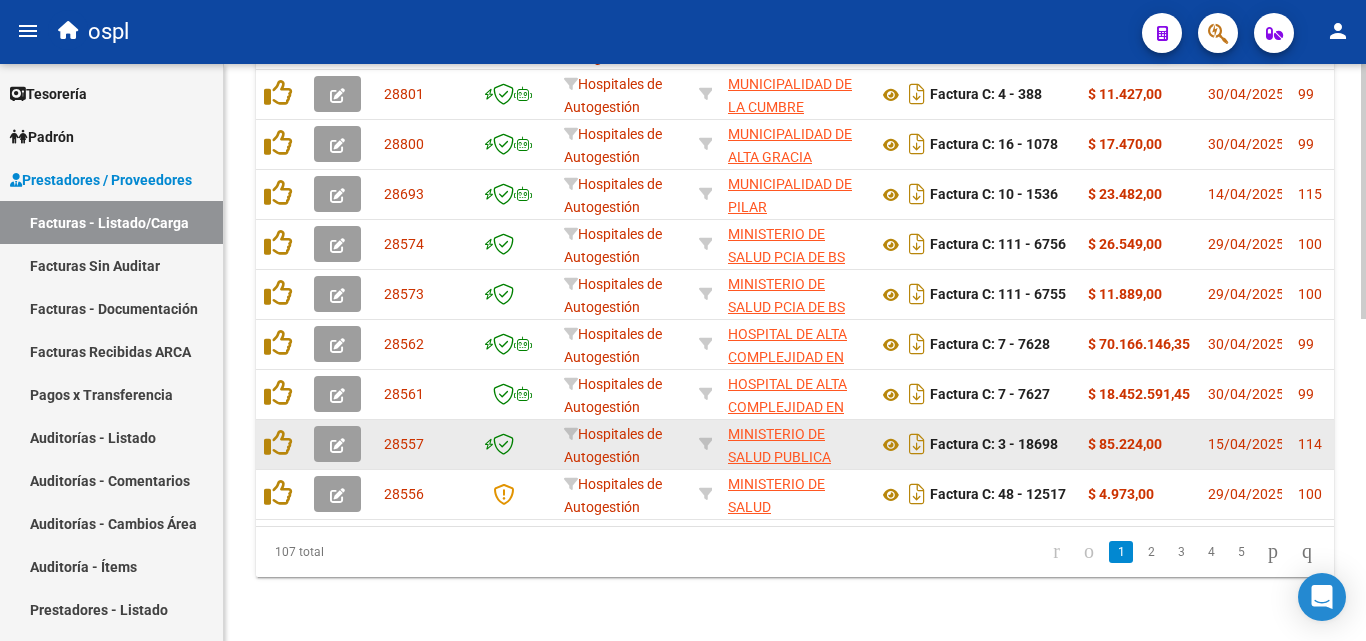 scroll, scrollTop: 727, scrollLeft: 0, axis: vertical 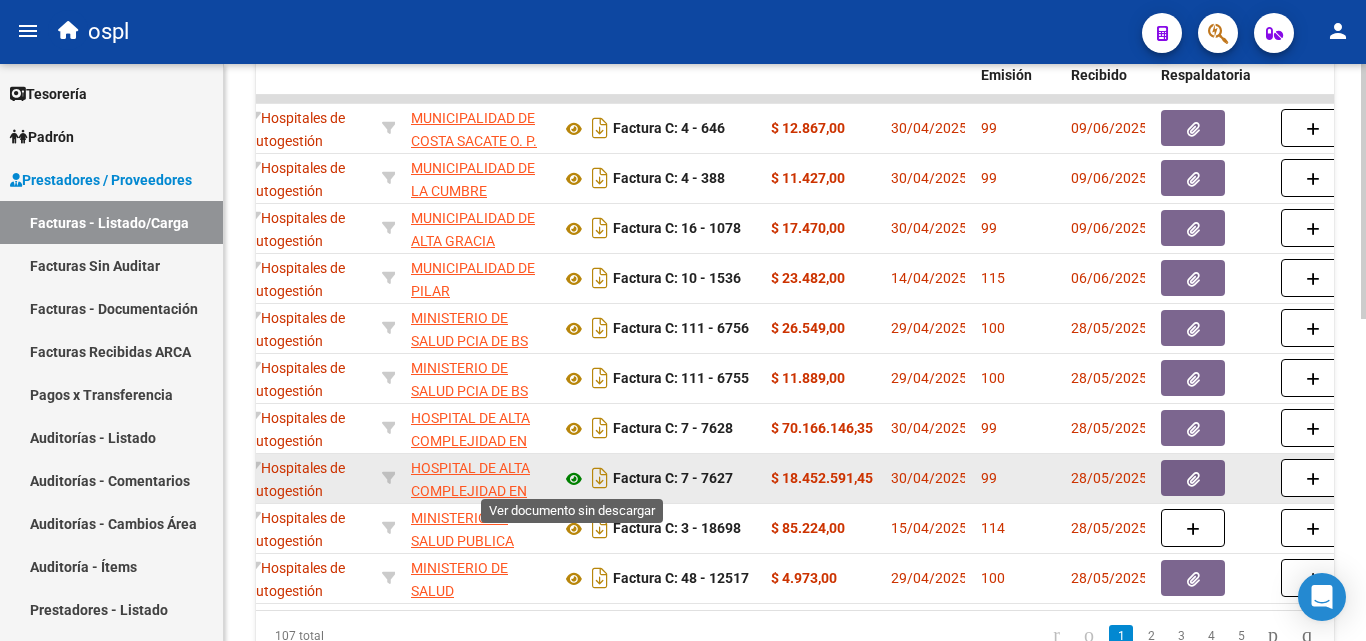click 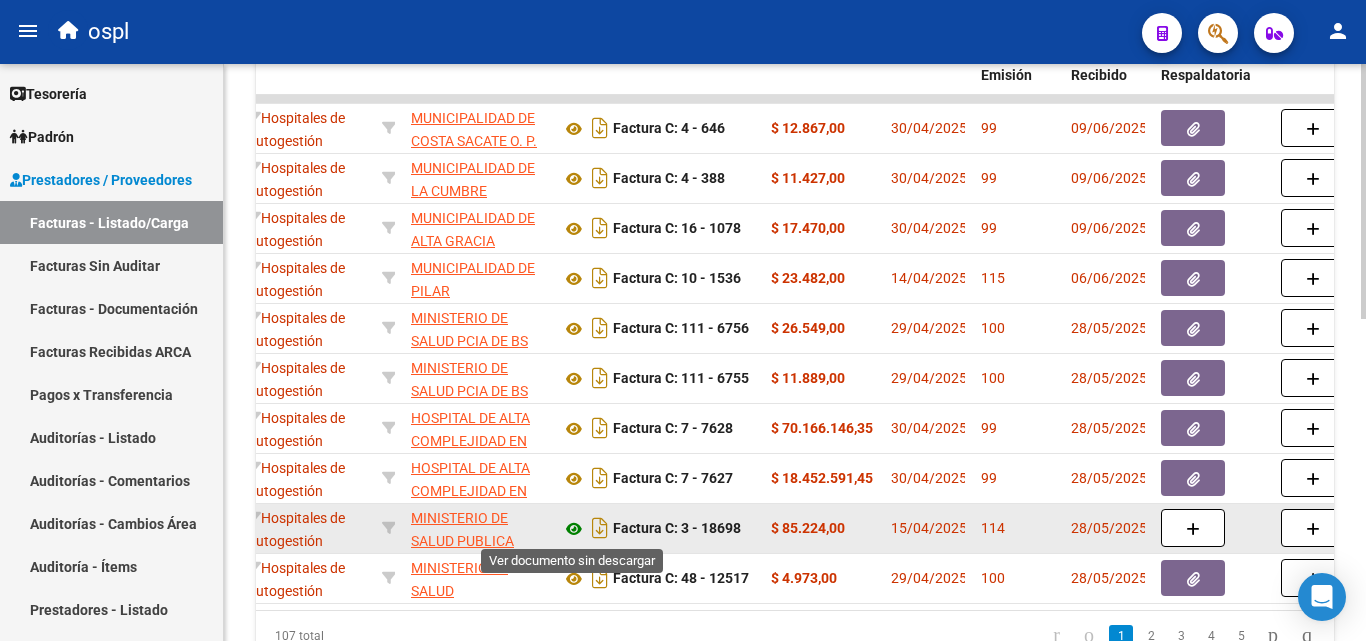 click 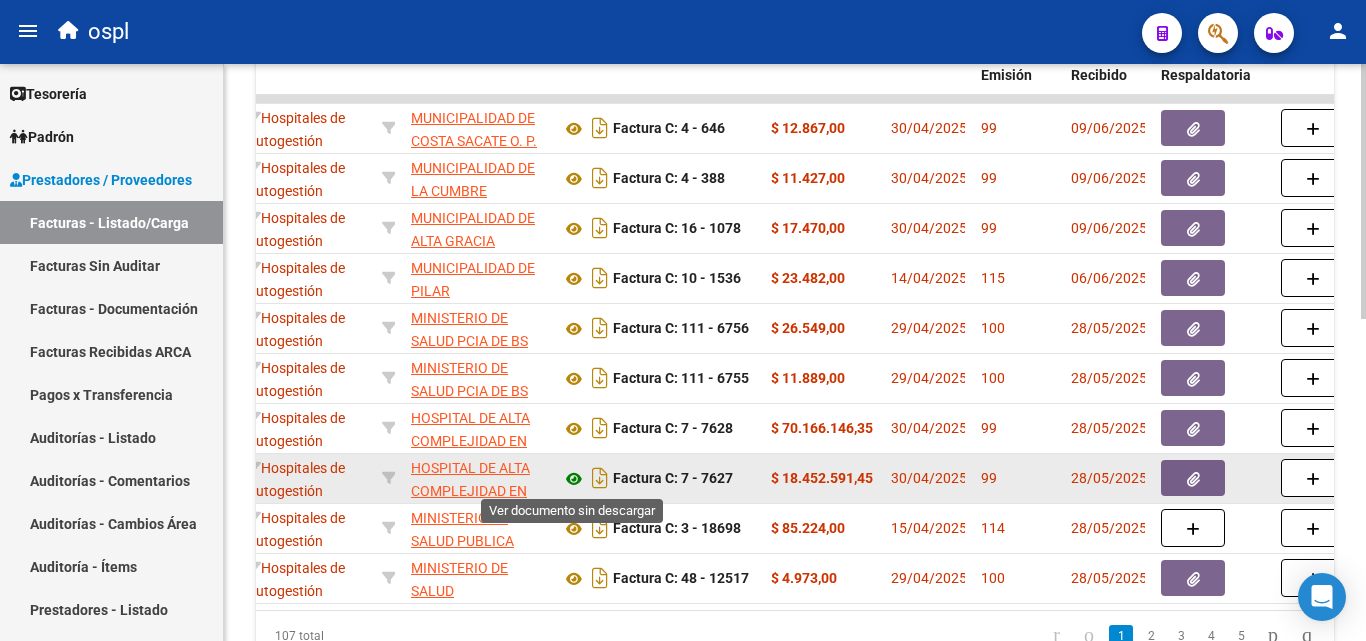click 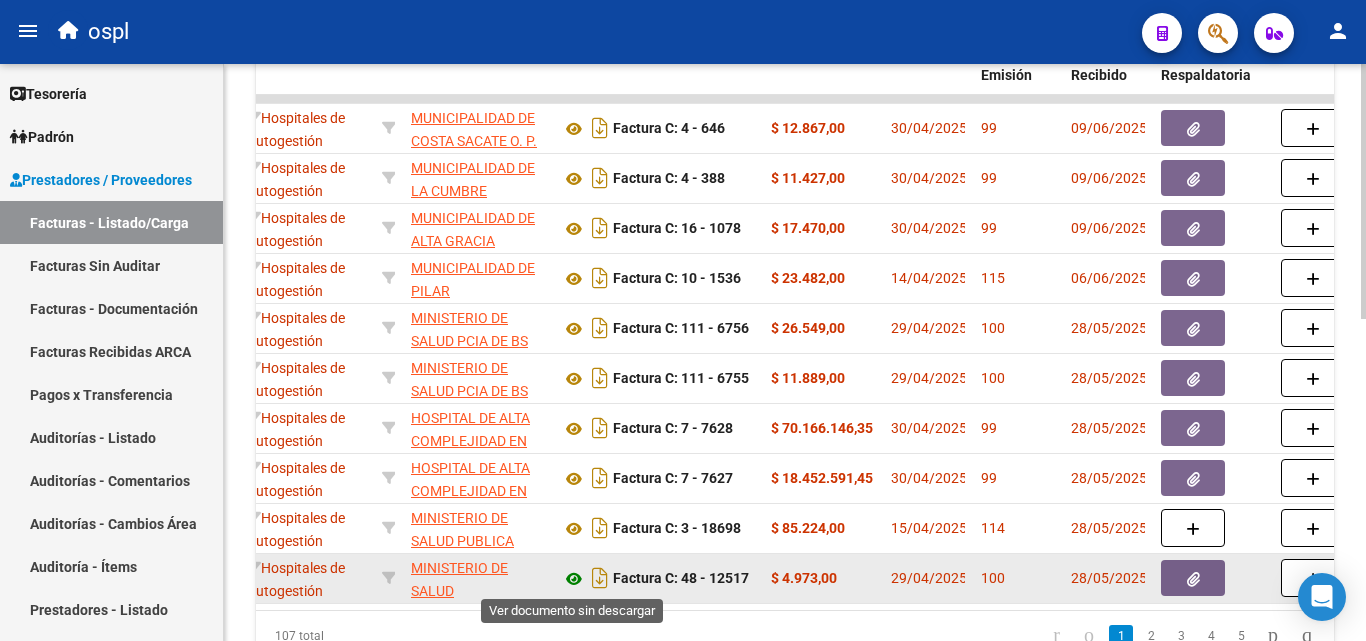 click 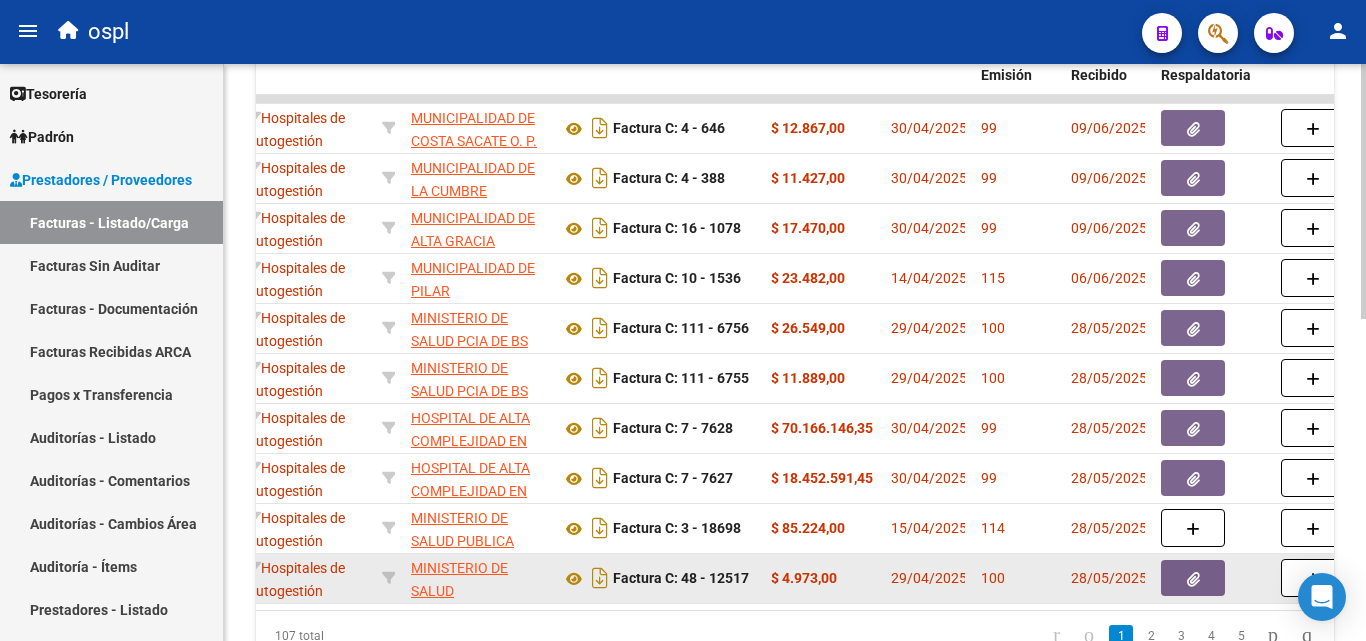 click 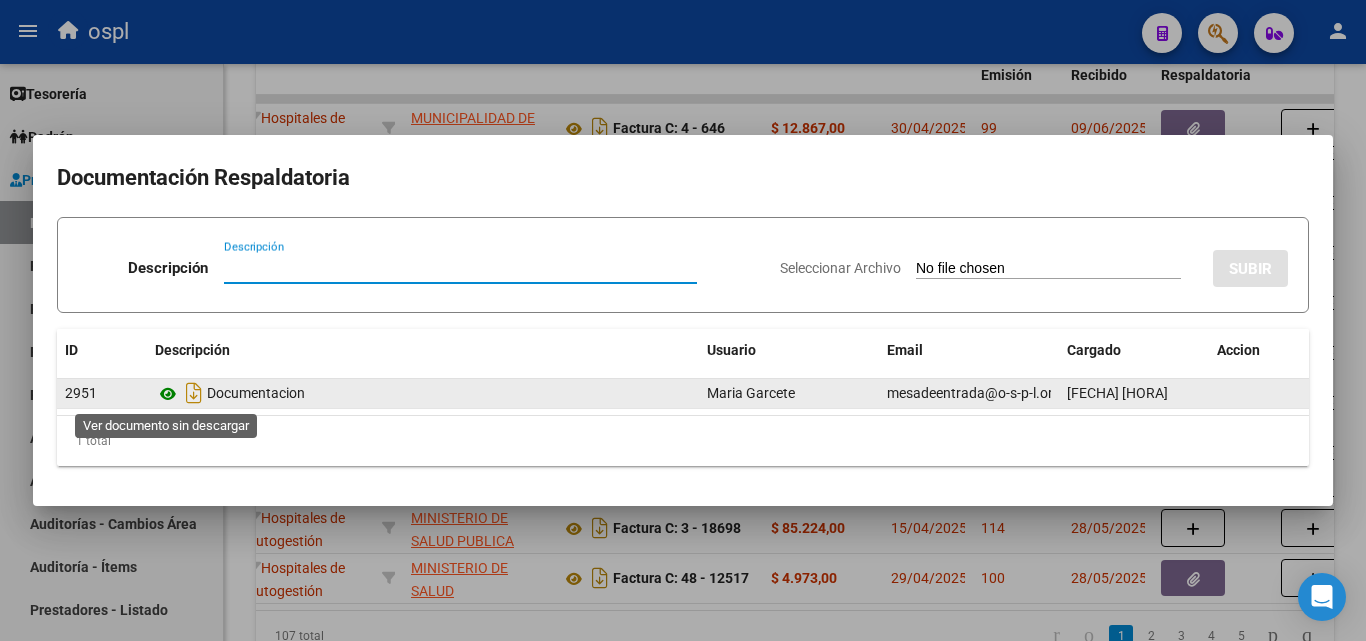click 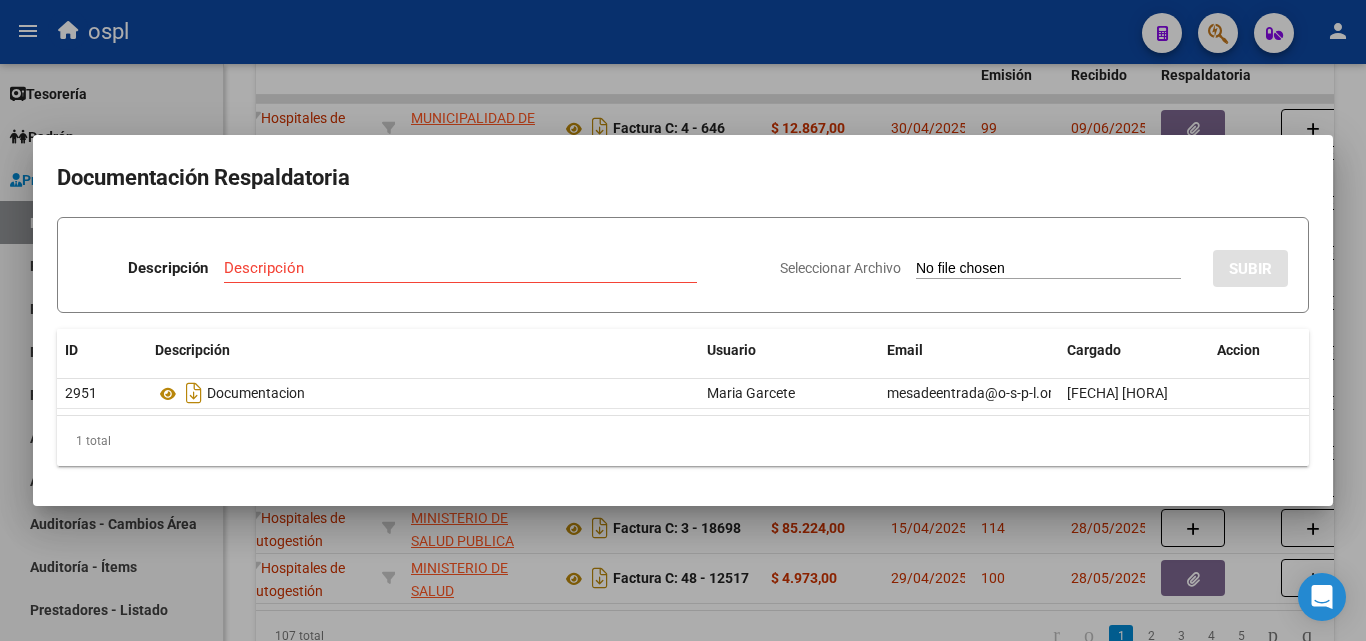 click at bounding box center [683, 320] 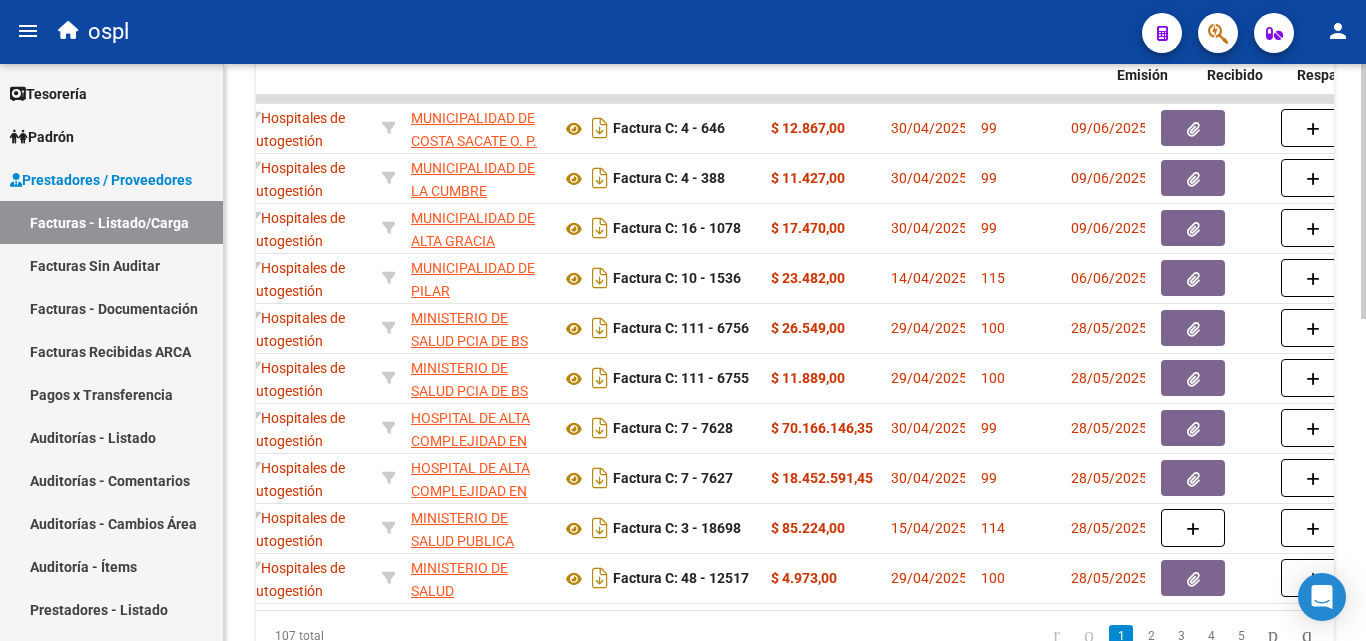 scroll, scrollTop: 0, scrollLeft: 0, axis: both 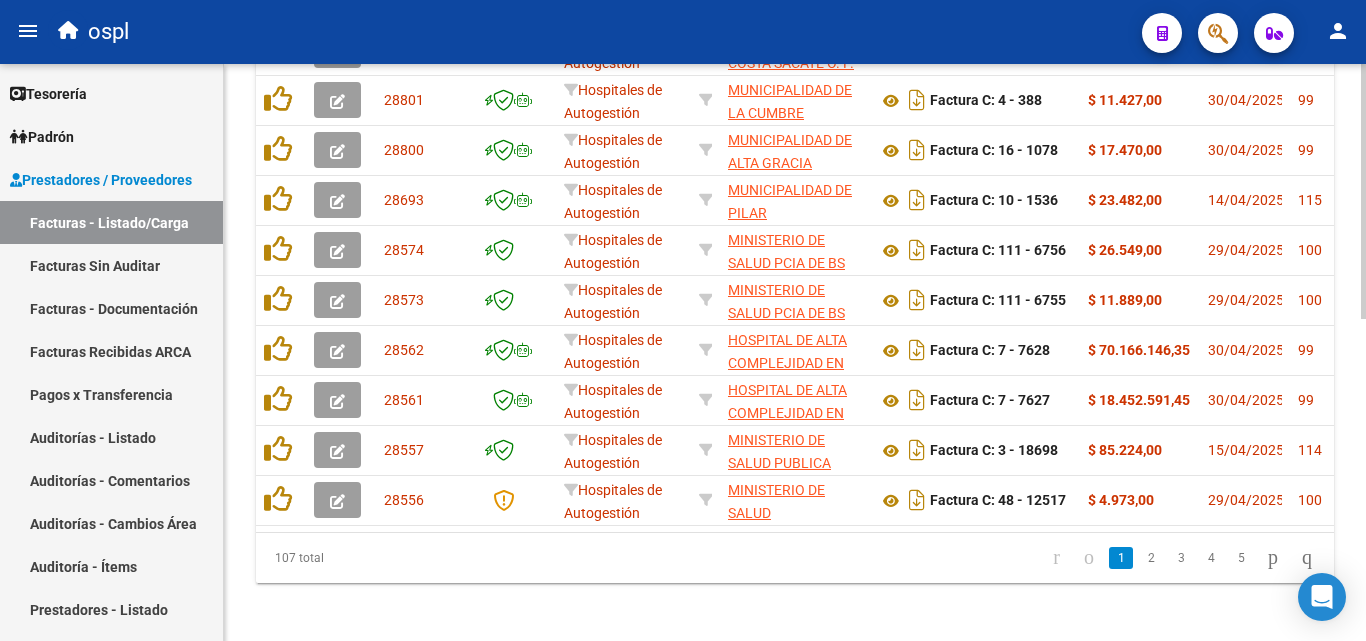 drag, startPoint x: 428, startPoint y: 626, endPoint x: 403, endPoint y: 626, distance: 25 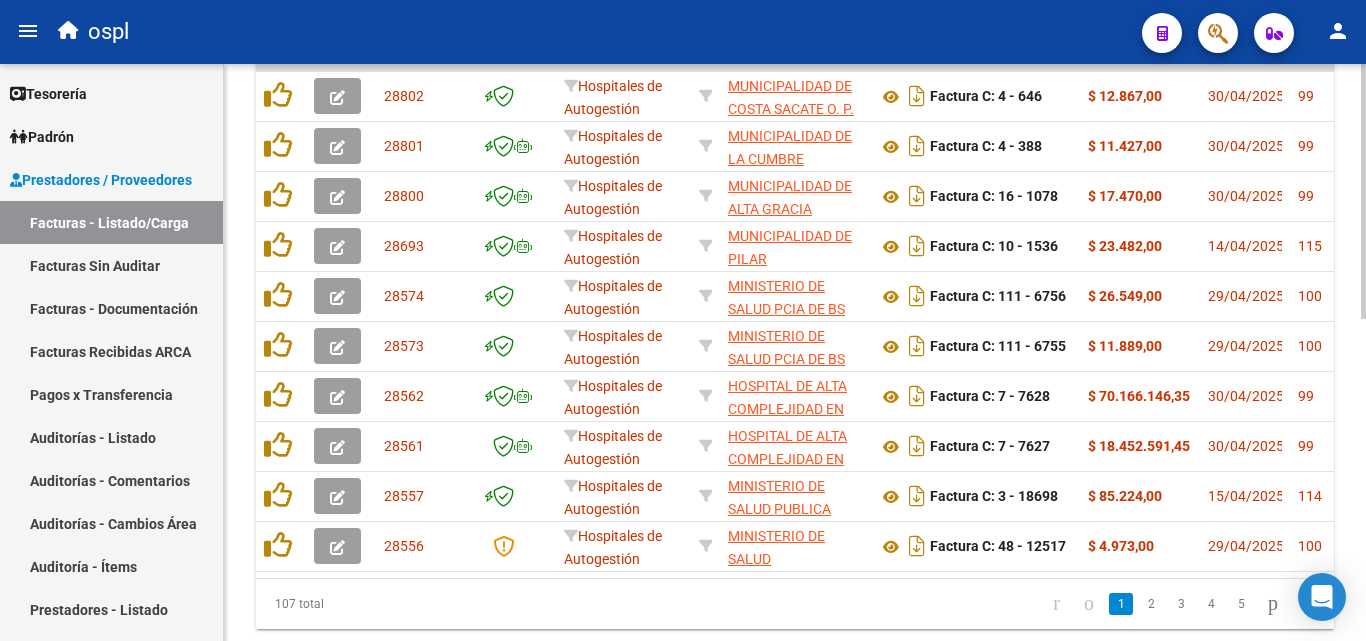 scroll, scrollTop: 617, scrollLeft: 0, axis: vertical 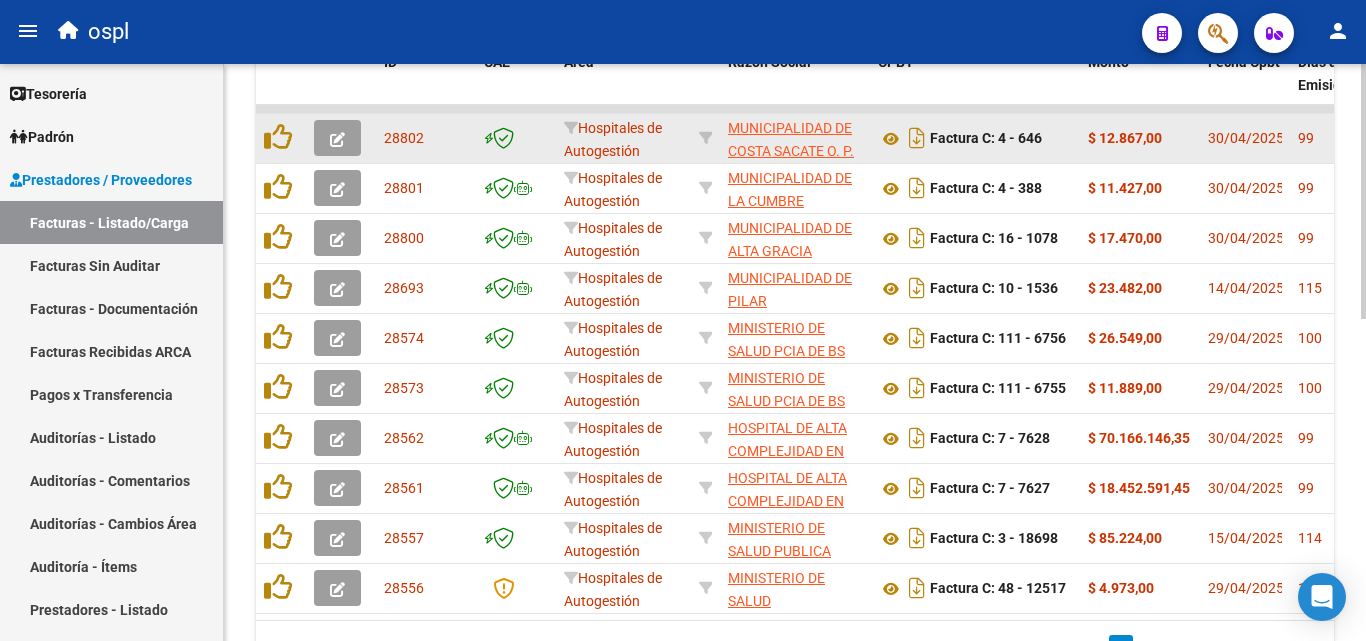 click 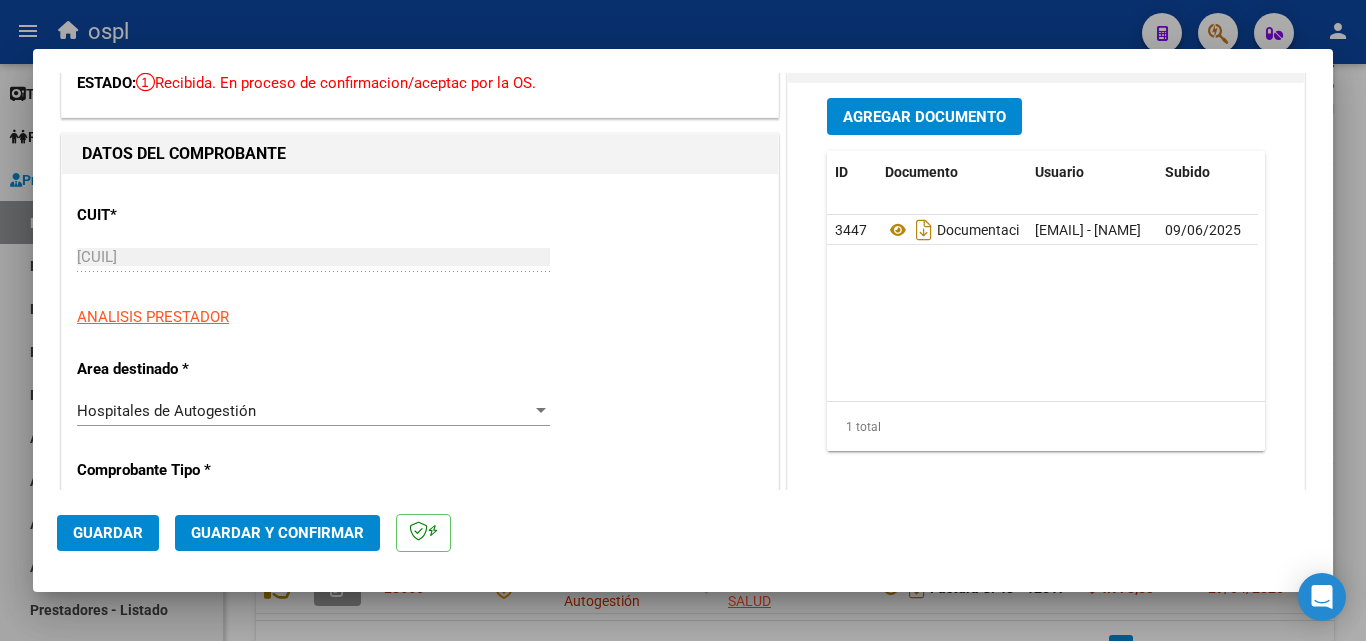 scroll, scrollTop: 300, scrollLeft: 0, axis: vertical 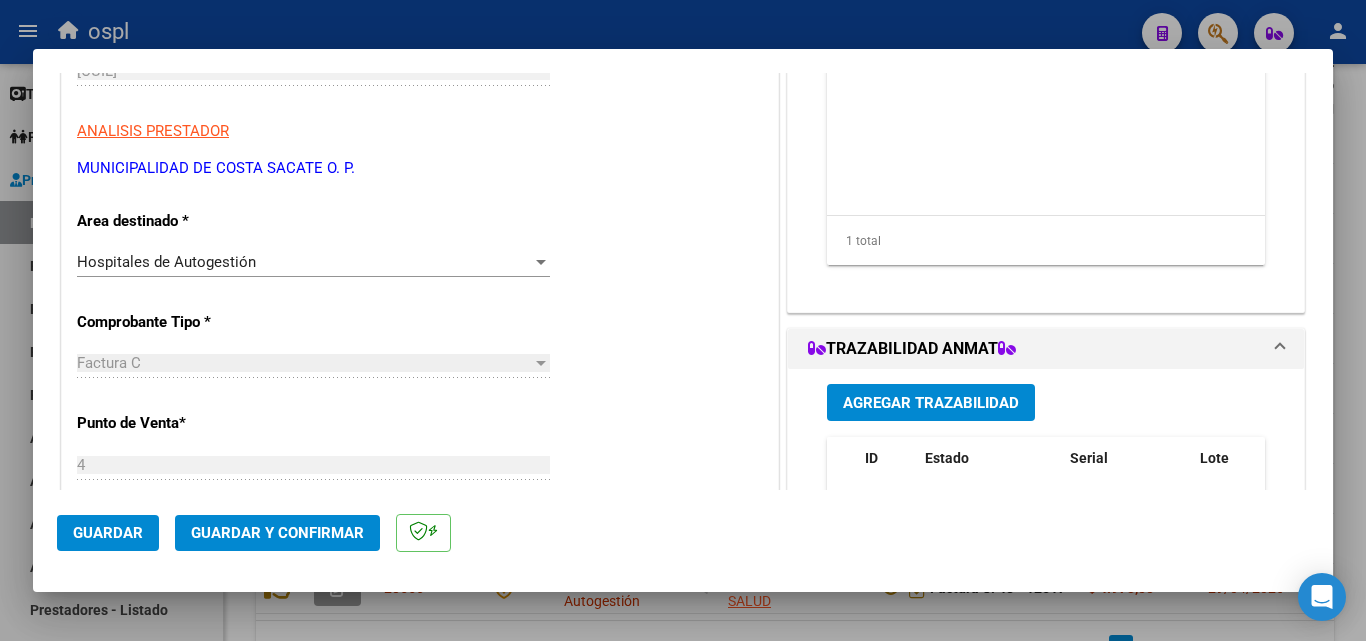 click on "Hospitales de Autogestión" at bounding box center (304, 262) 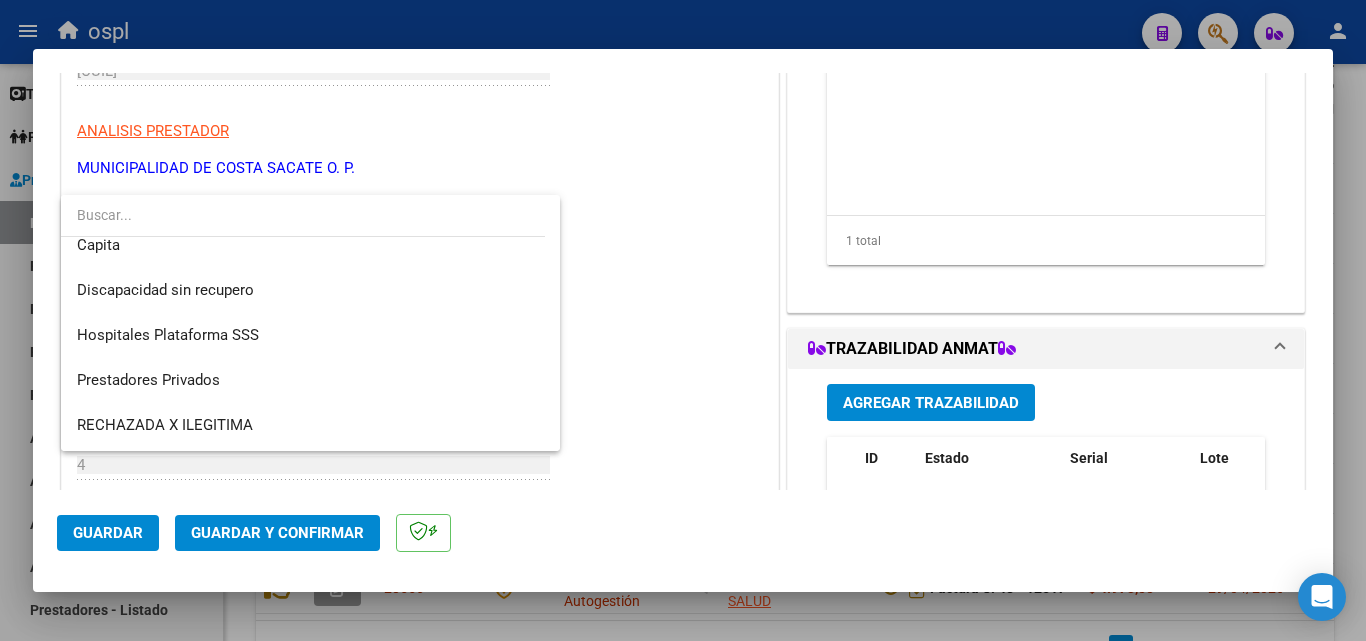 scroll, scrollTop: 239, scrollLeft: 0, axis: vertical 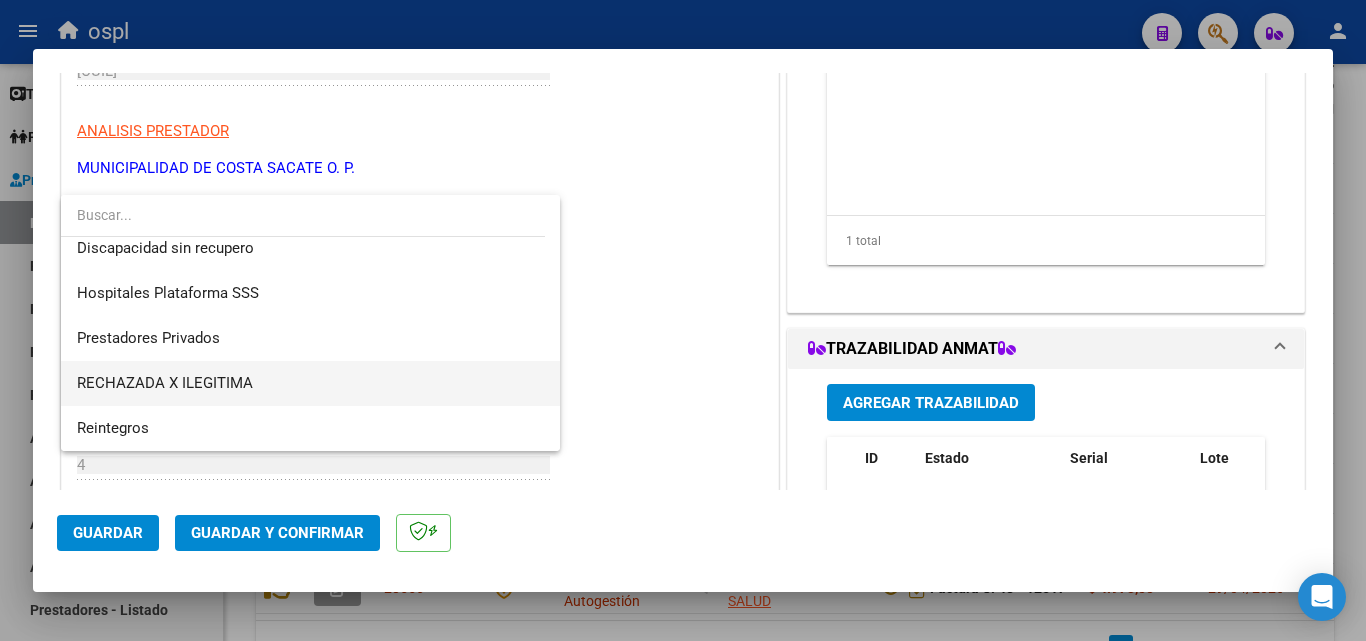 click on "RECHAZADA X ILEGITIMA" at bounding box center (310, 383) 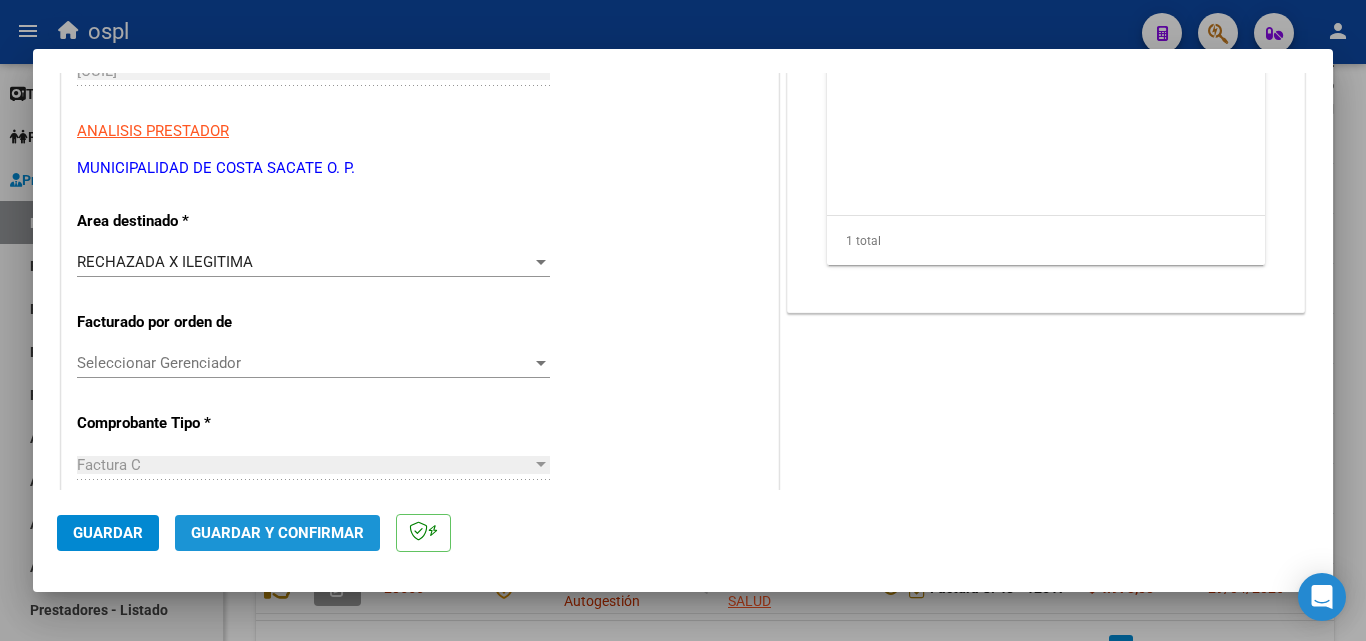 click on "Guardar y Confirmar" 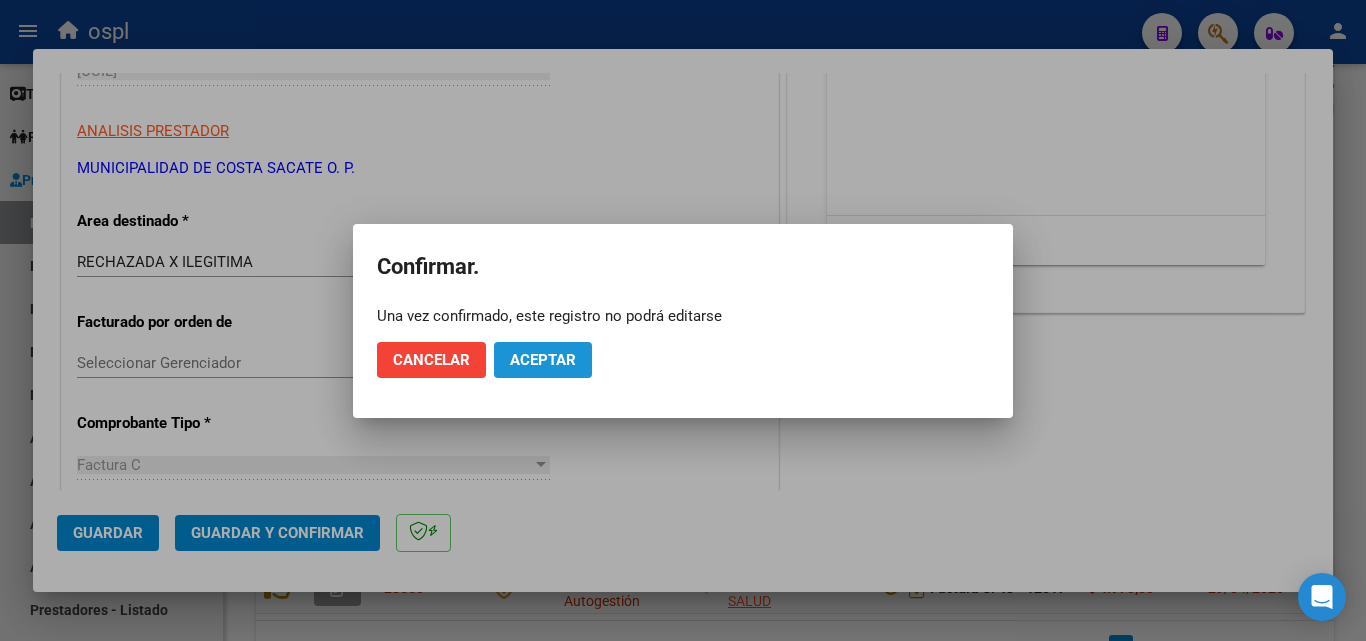 click on "Aceptar" 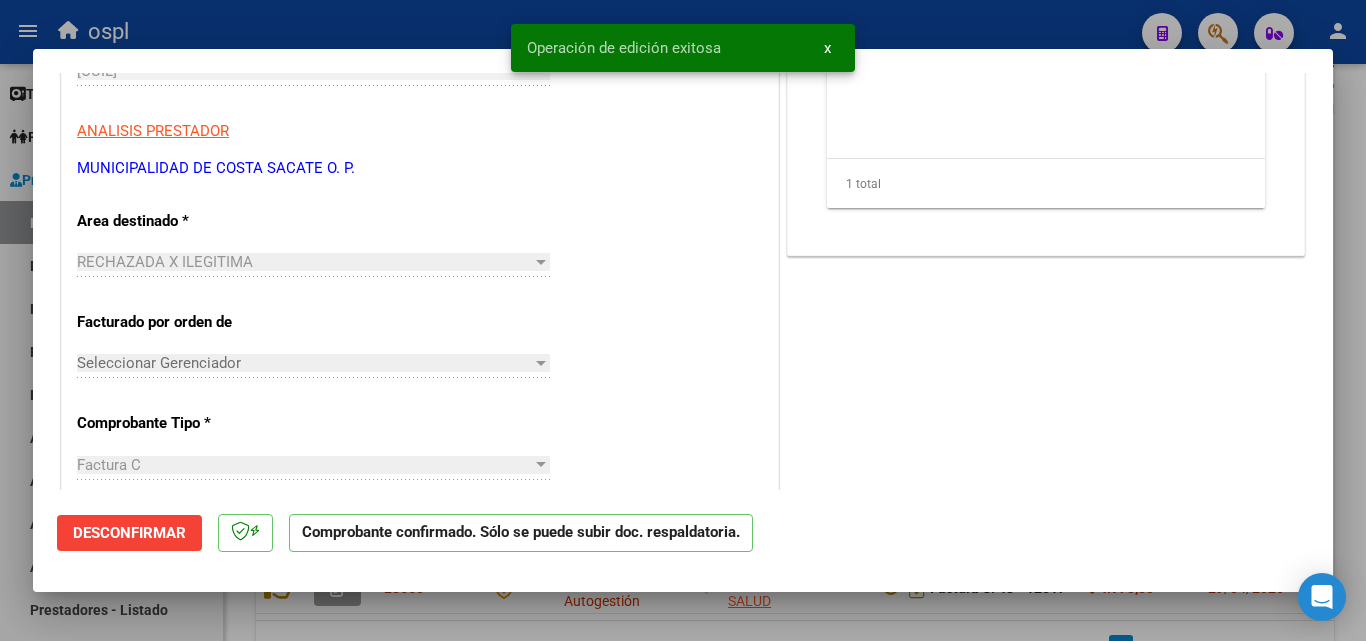 click at bounding box center (683, 320) 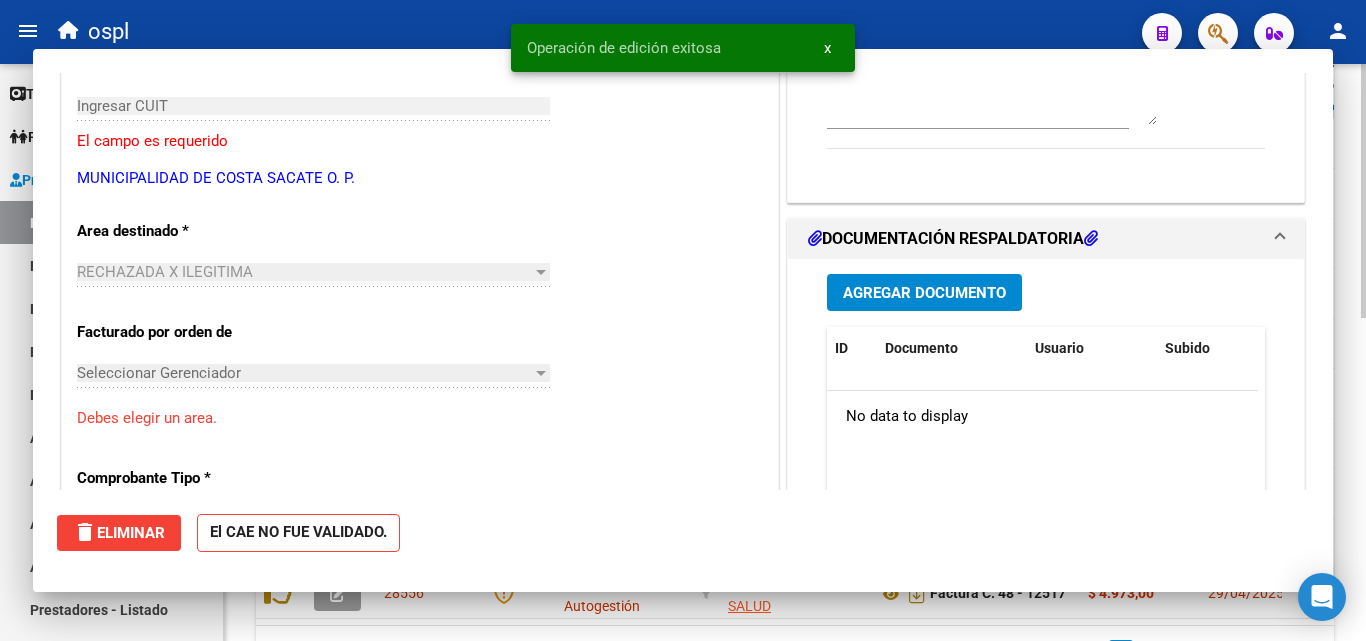 scroll, scrollTop: 0, scrollLeft: 0, axis: both 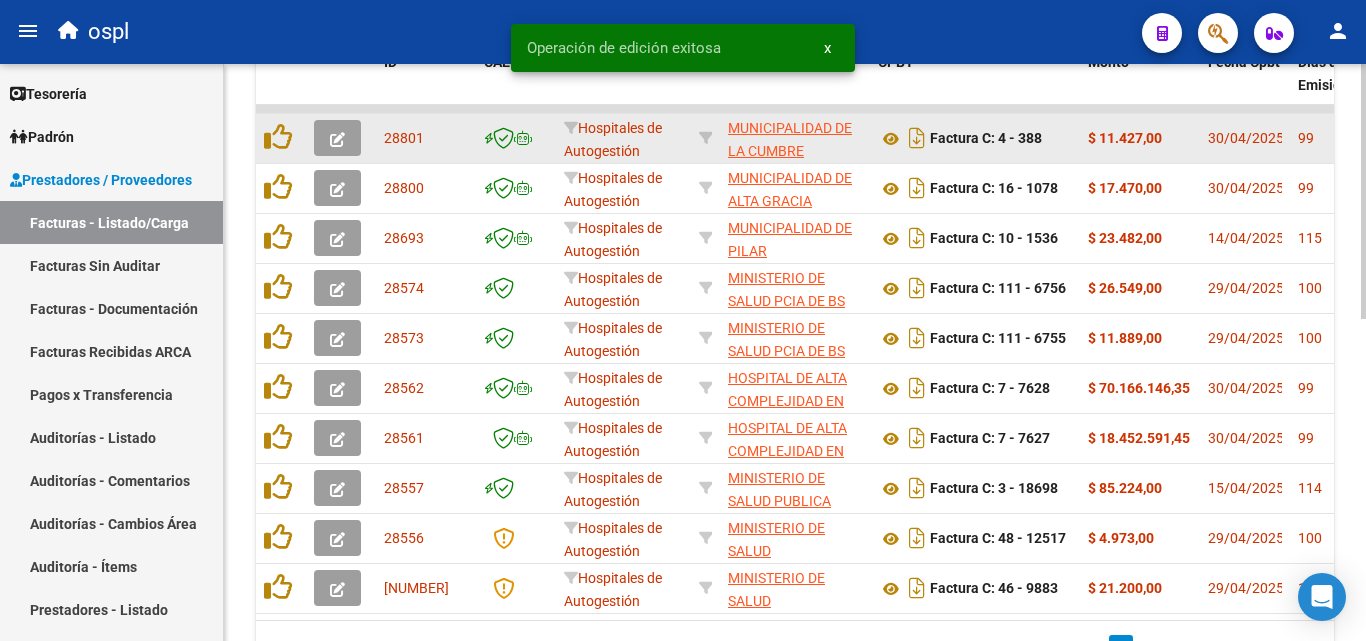 click 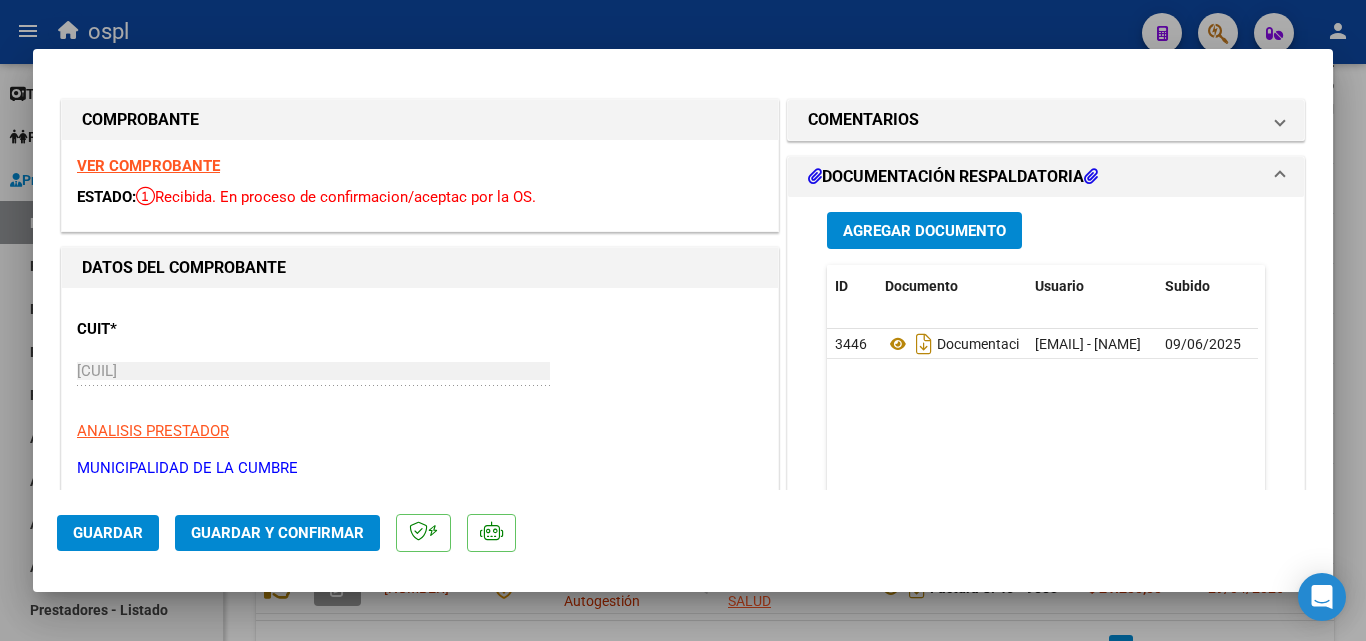 scroll, scrollTop: 400, scrollLeft: 0, axis: vertical 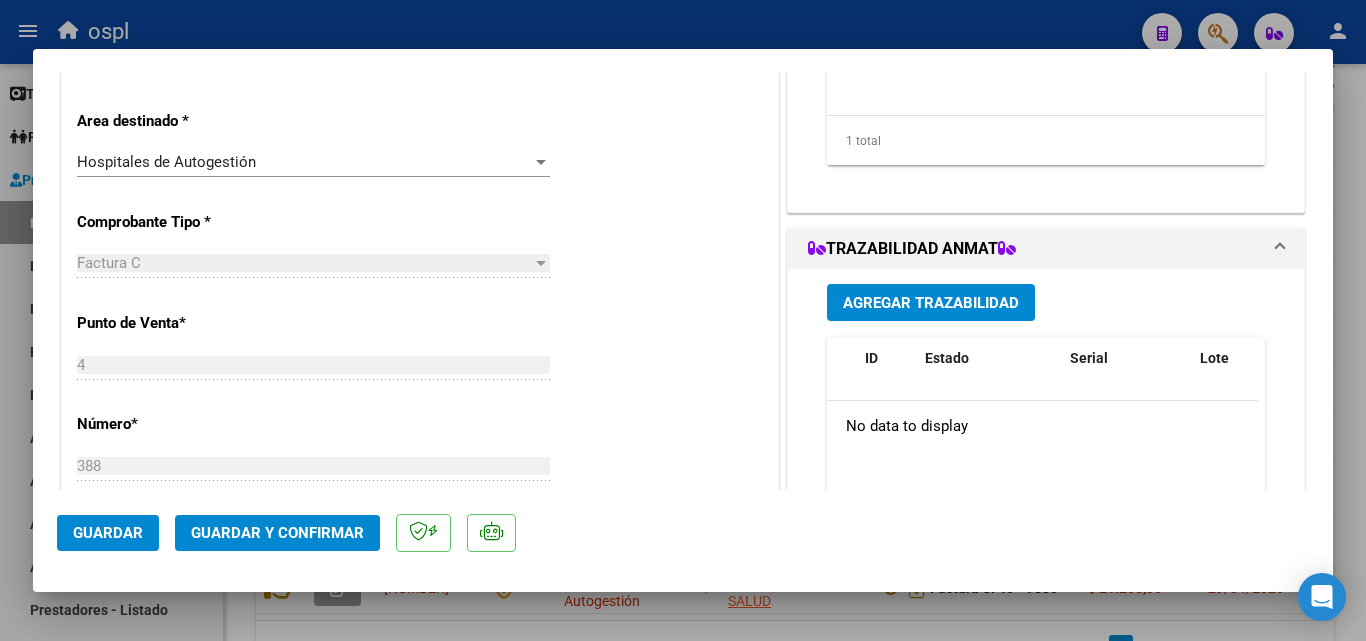 click on "Hospitales de Autogestión" at bounding box center (304, 162) 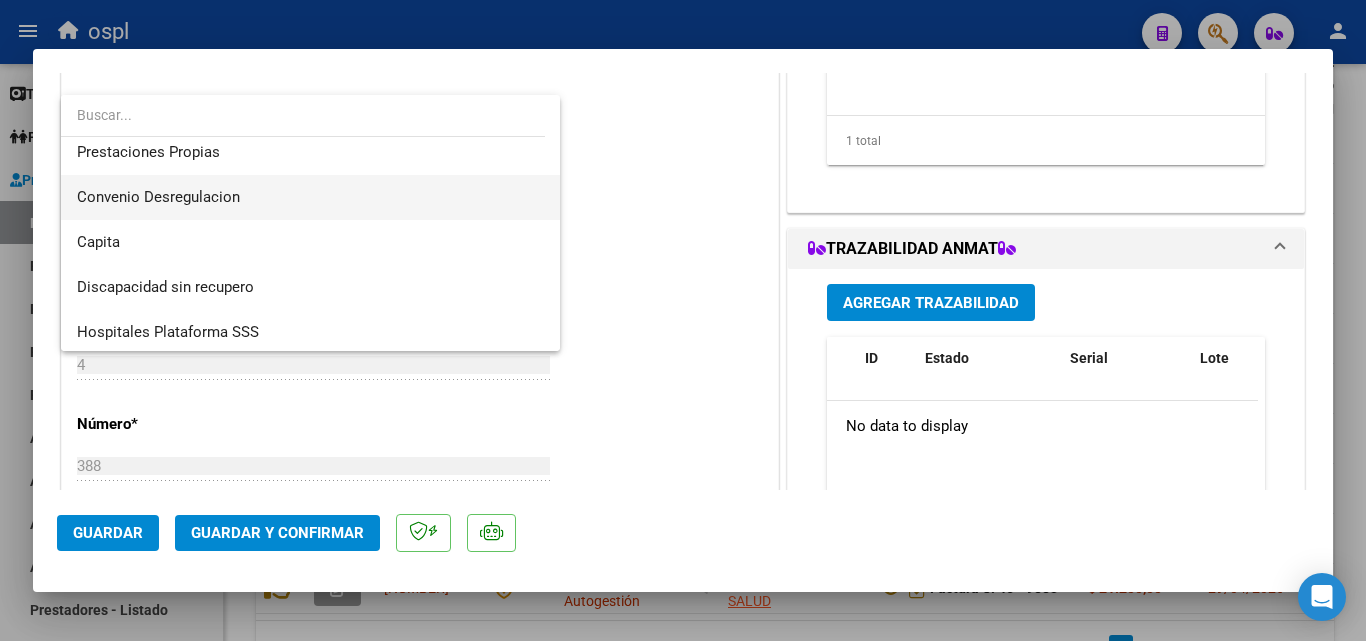 scroll, scrollTop: 239, scrollLeft: 0, axis: vertical 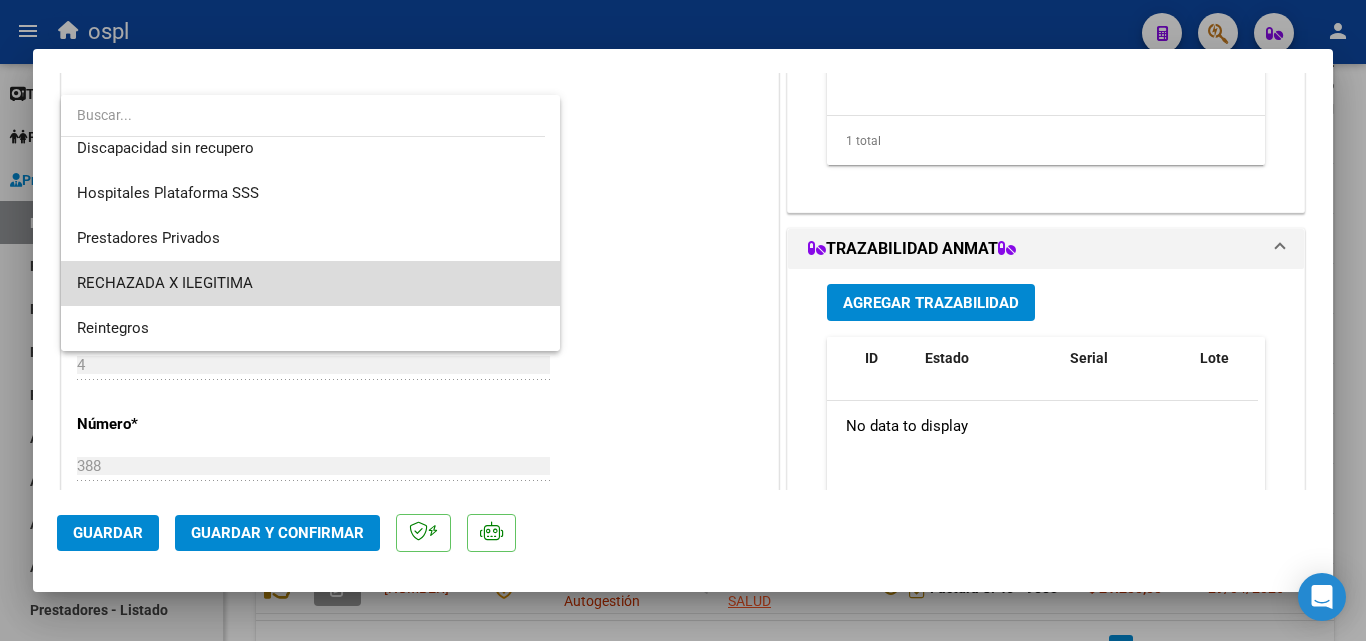 click on "RECHAZADA X ILEGITIMA" at bounding box center [310, 283] 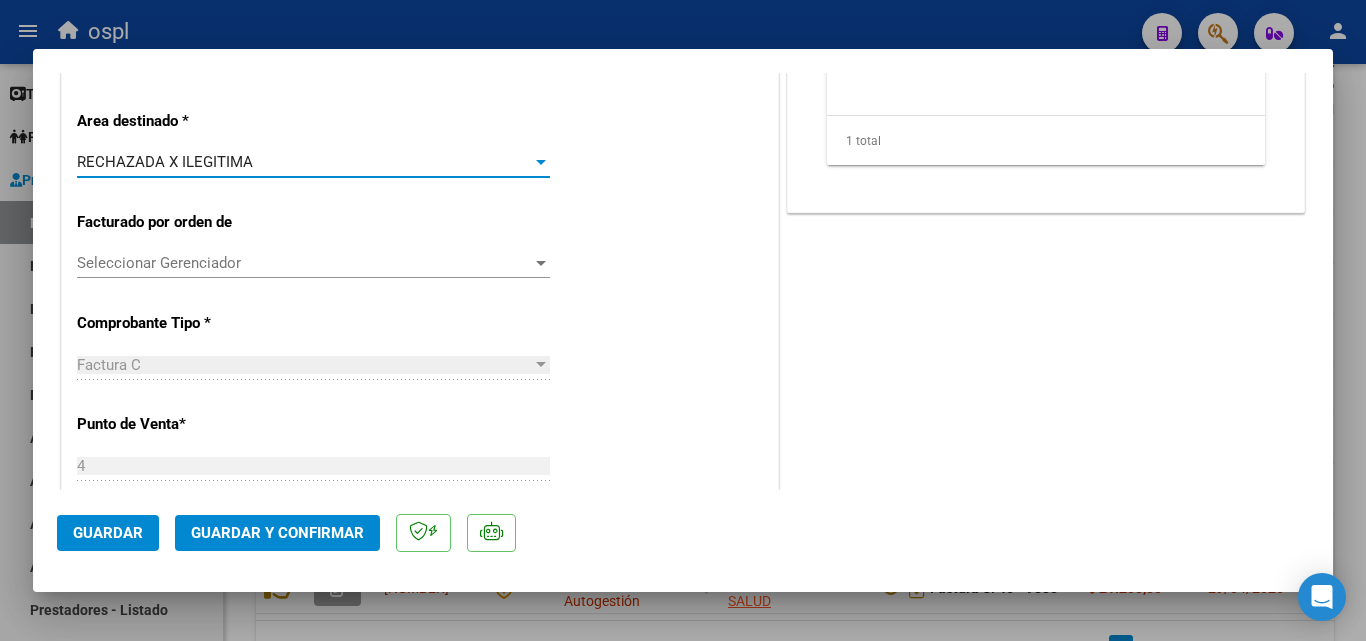 click on "Guardar y Confirmar" 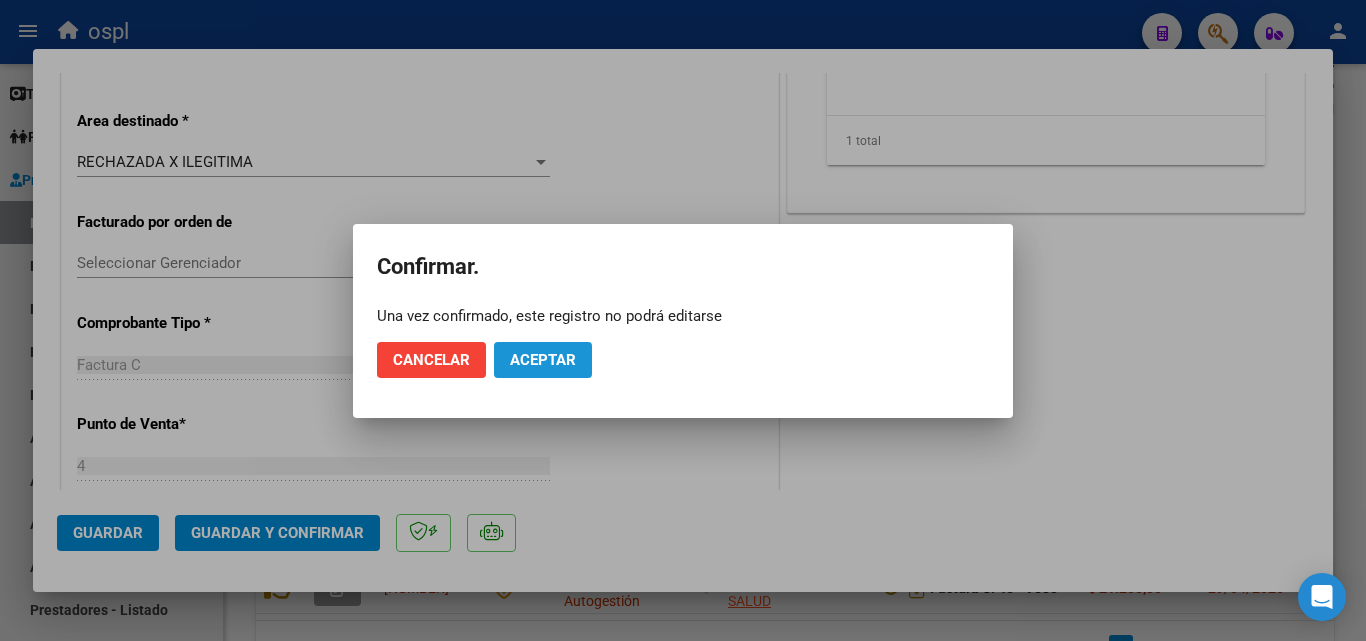 click on "Aceptar" 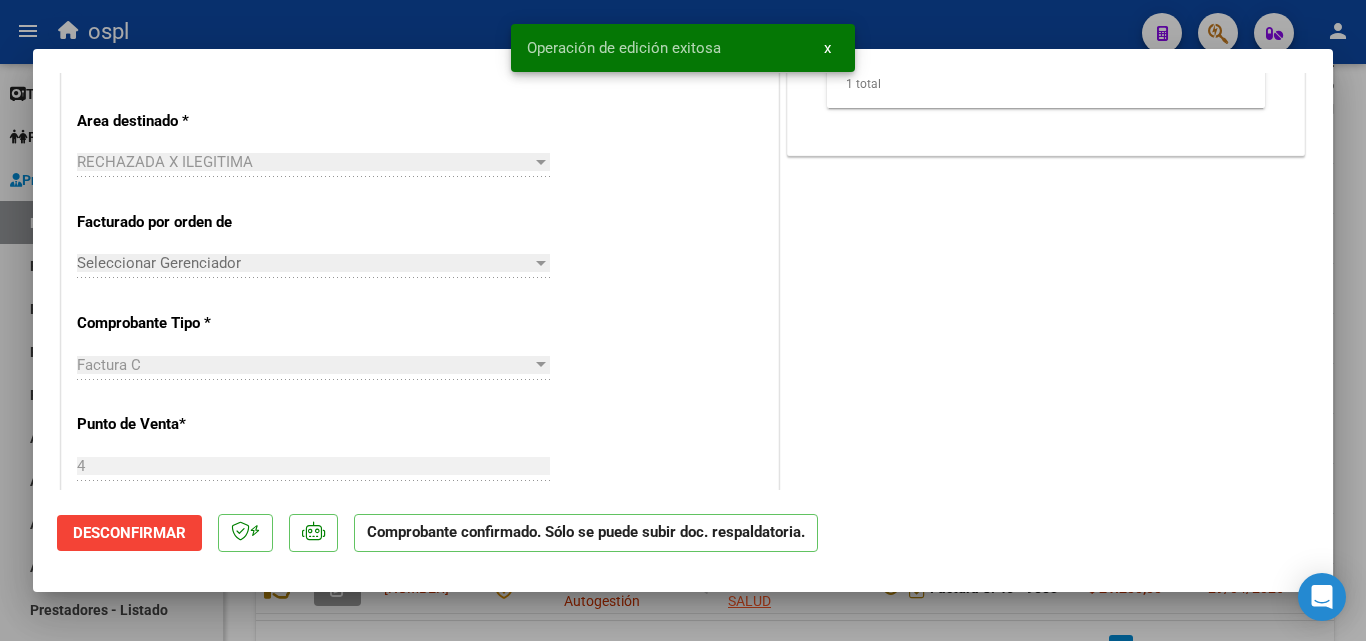 click at bounding box center [683, 320] 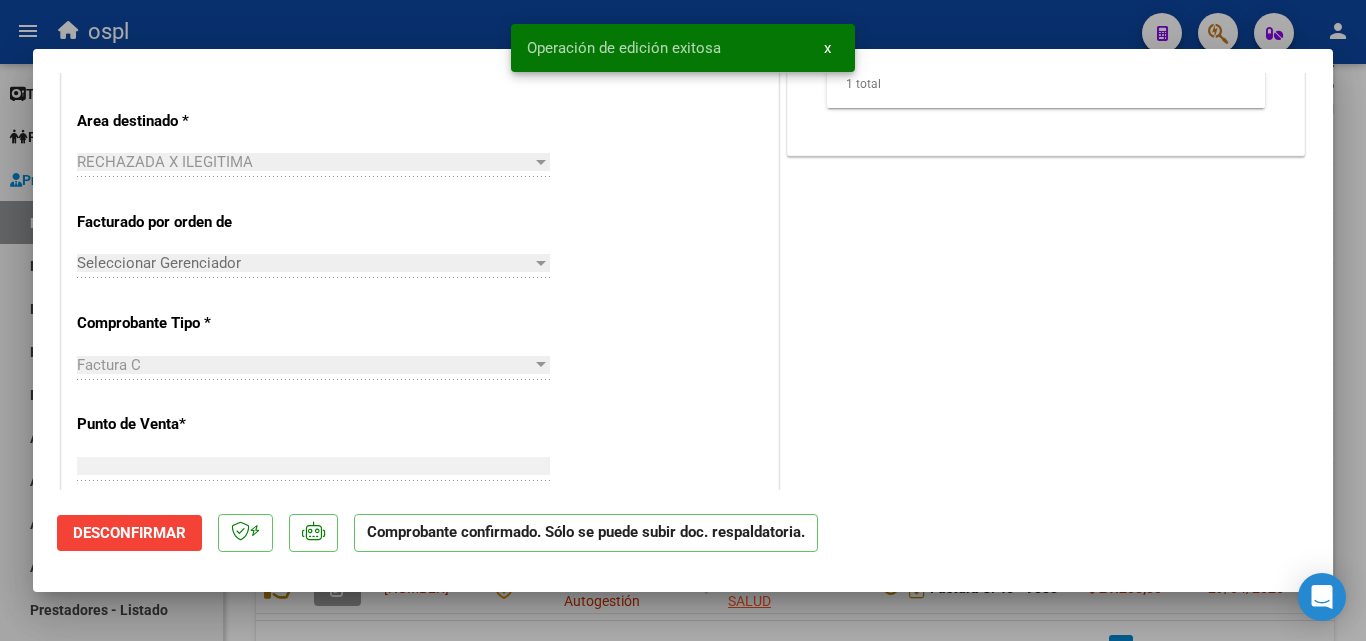 scroll, scrollTop: 0, scrollLeft: 0, axis: both 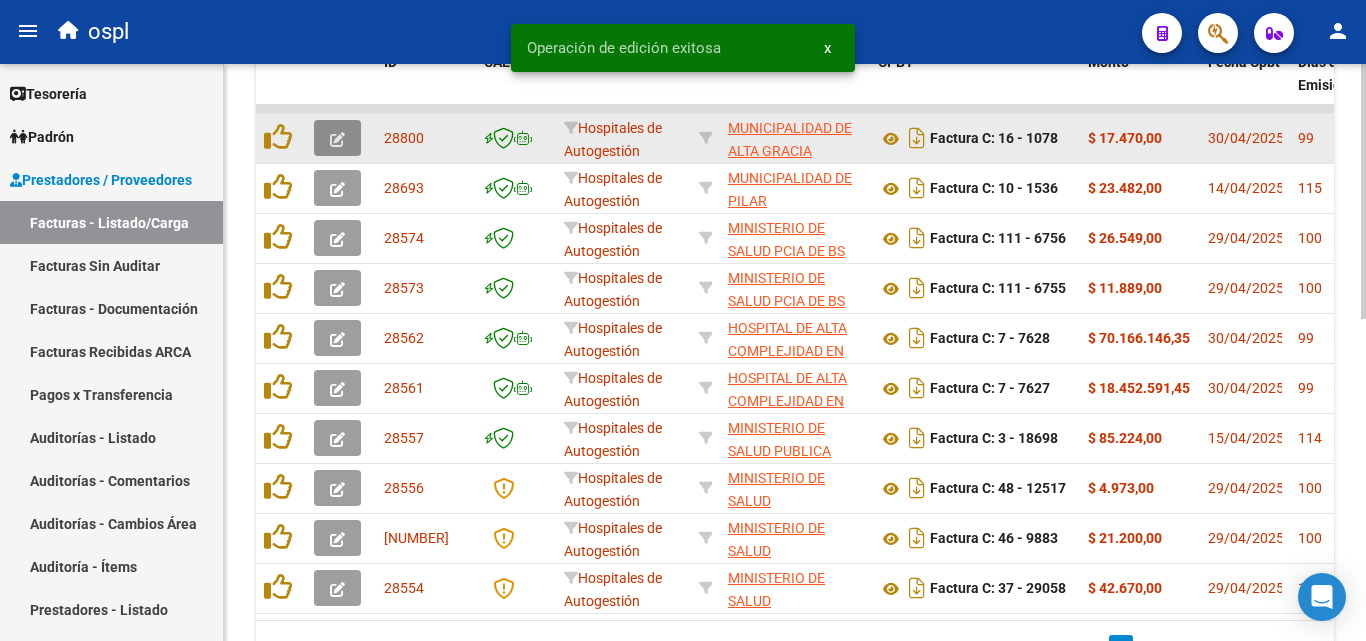 click 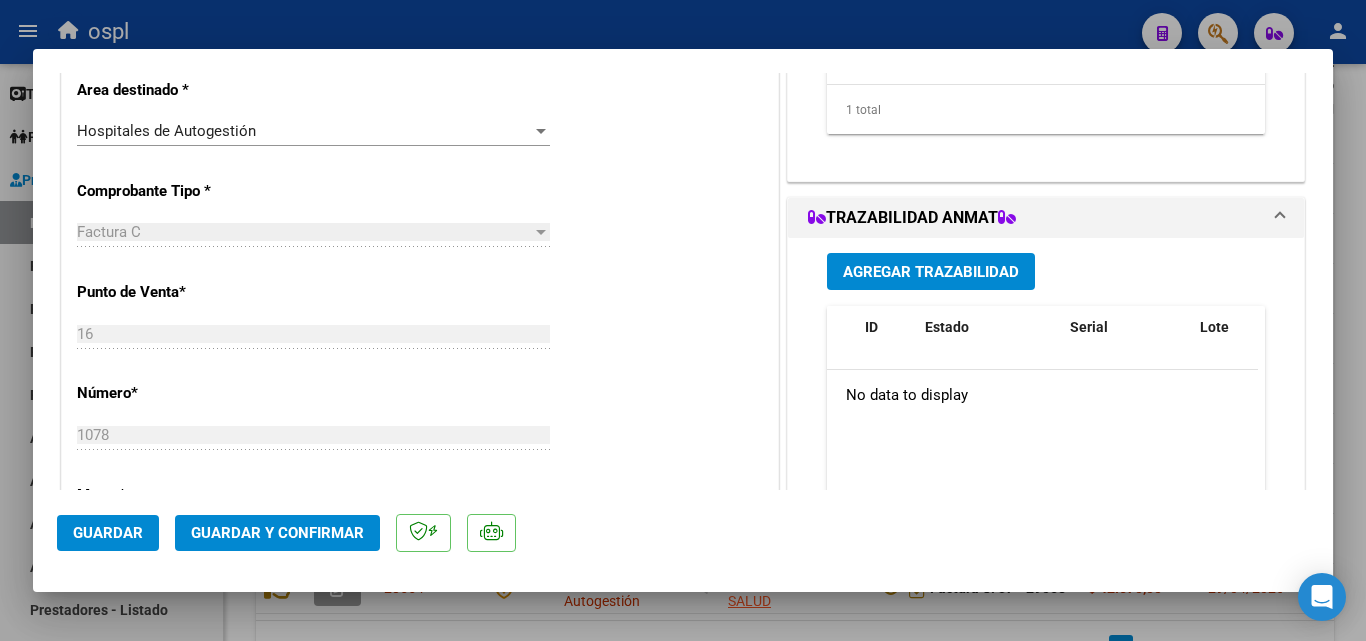 scroll, scrollTop: 400, scrollLeft: 0, axis: vertical 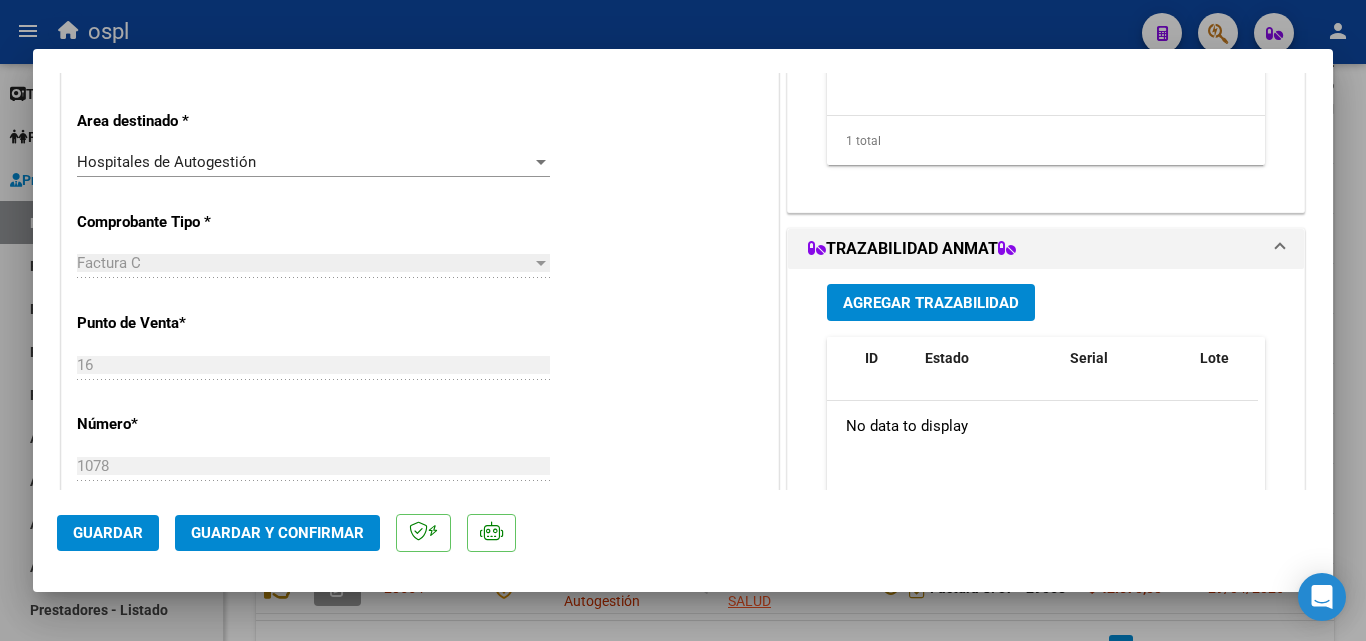 click on "Hospitales de Autogestión" at bounding box center (304, 162) 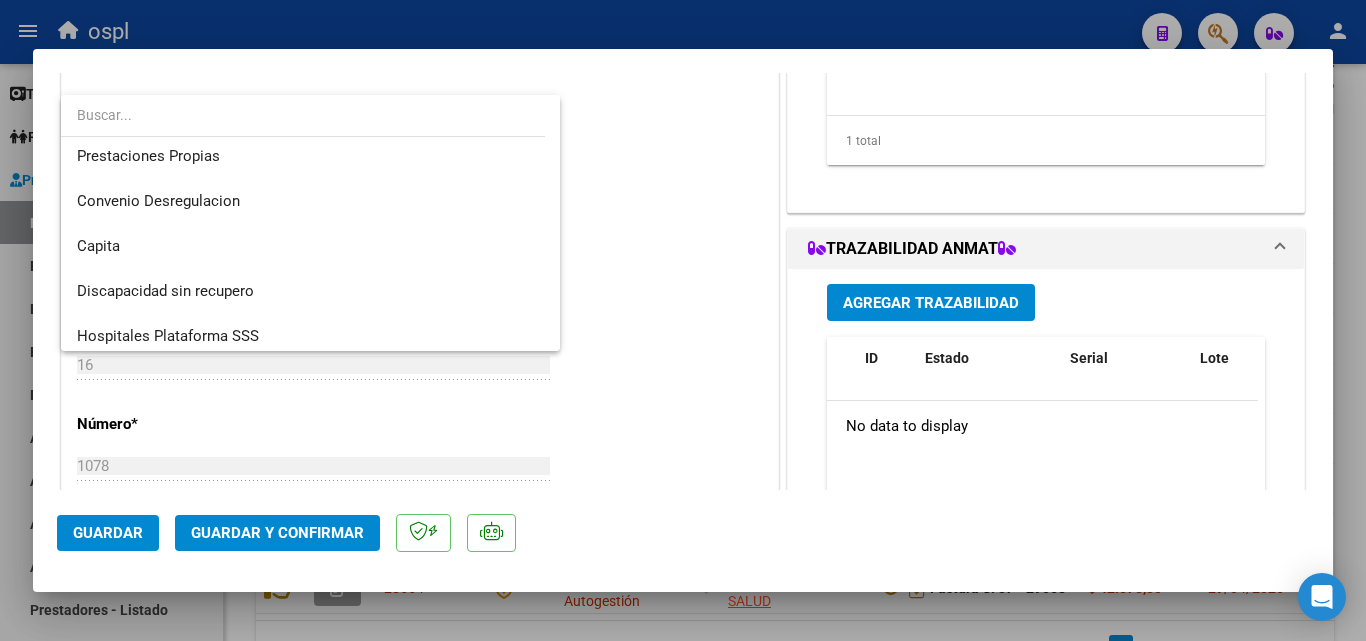 scroll, scrollTop: 239, scrollLeft: 0, axis: vertical 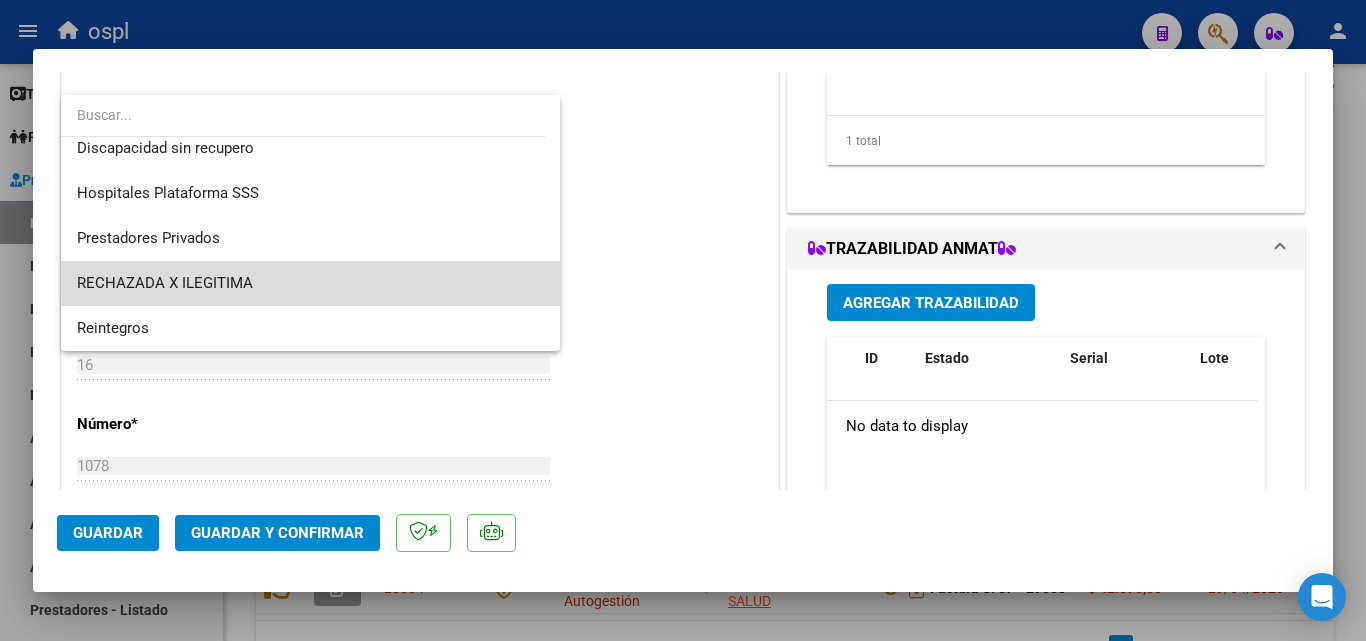 click on "RECHAZADA X ILEGITIMA" at bounding box center (310, 283) 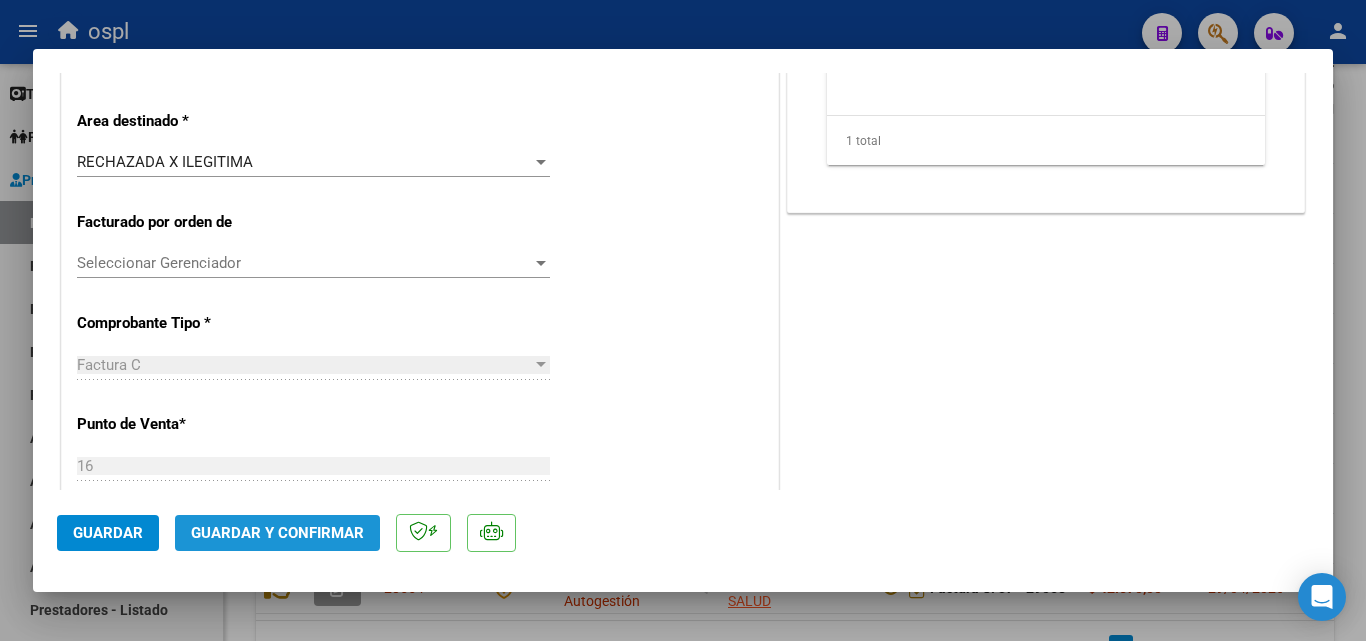 click on "Guardar y Confirmar" 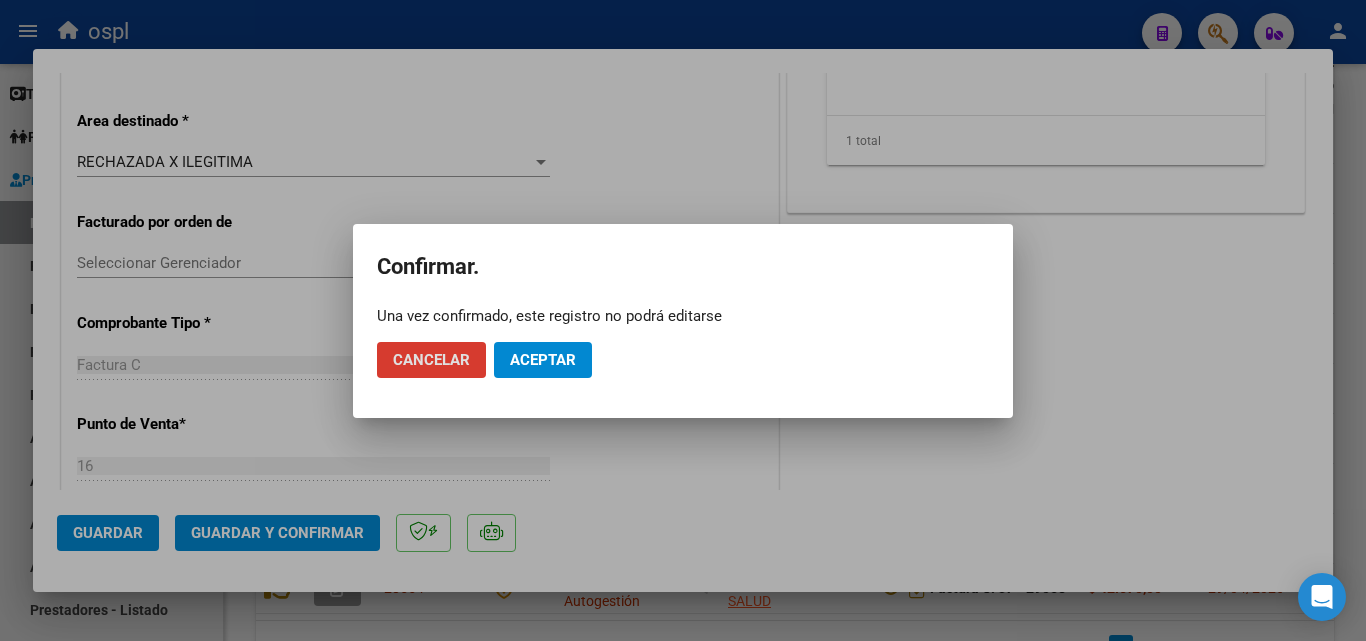 click on "Cancelar Aceptar" 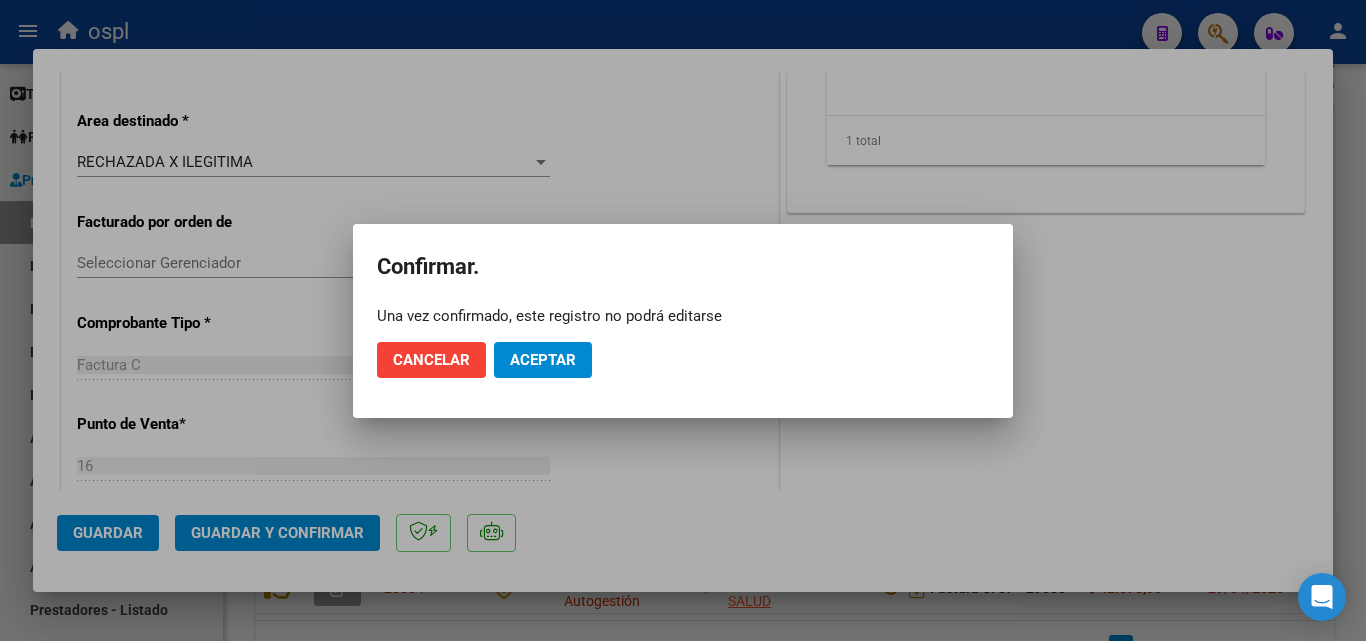 click on "Aceptar" 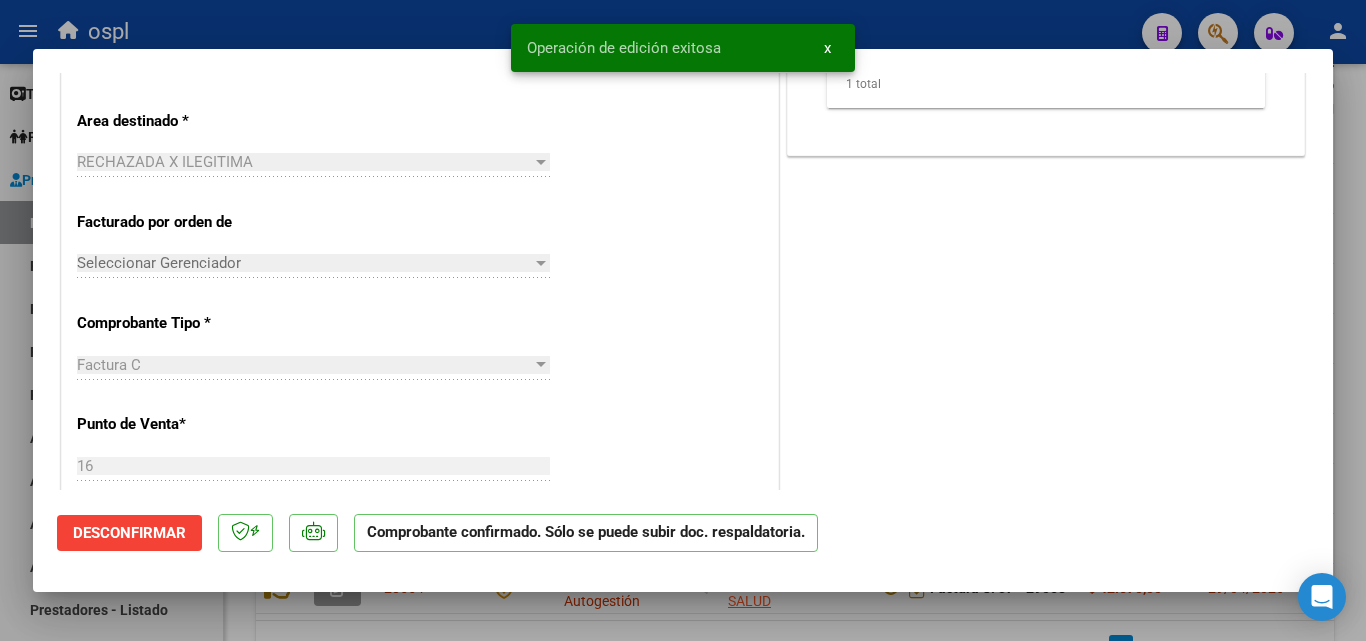 click at bounding box center [683, 320] 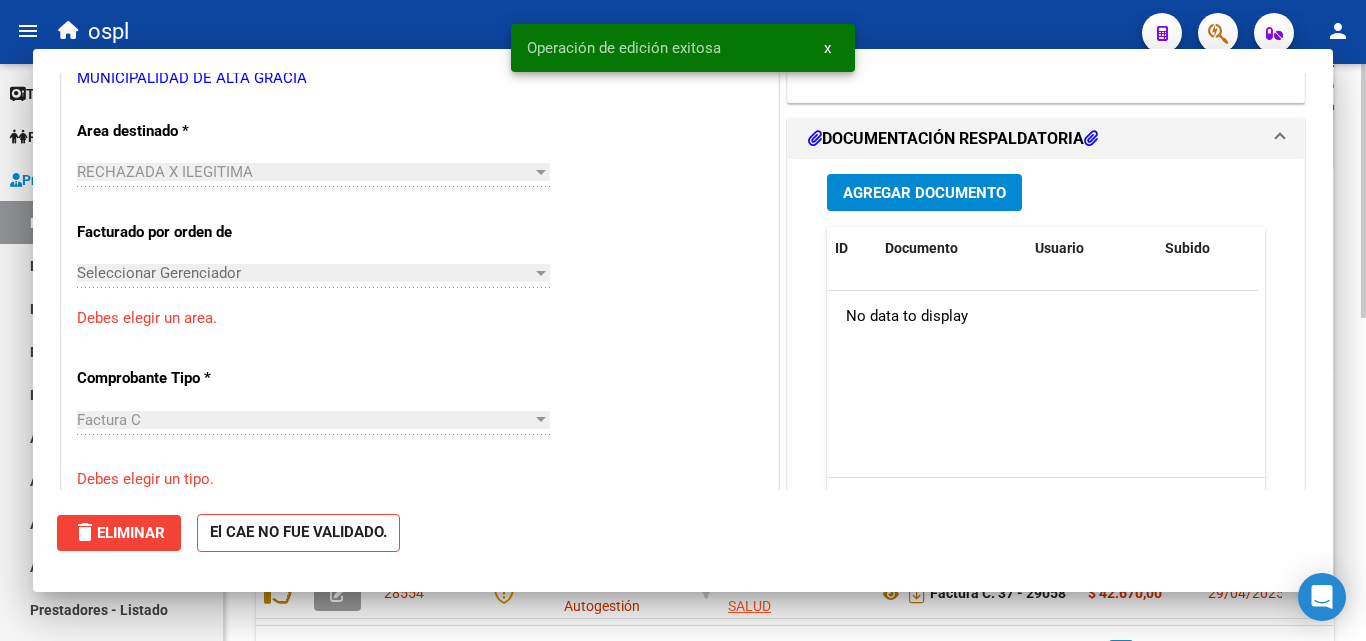 scroll, scrollTop: 0, scrollLeft: 0, axis: both 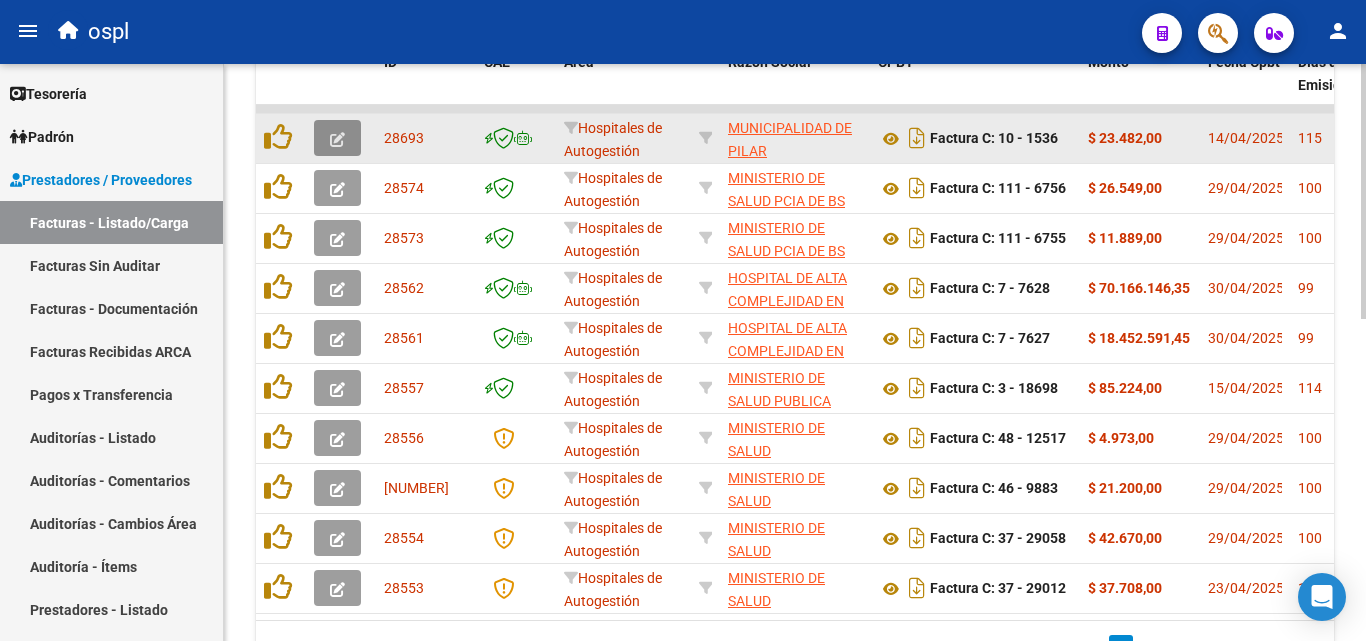 click 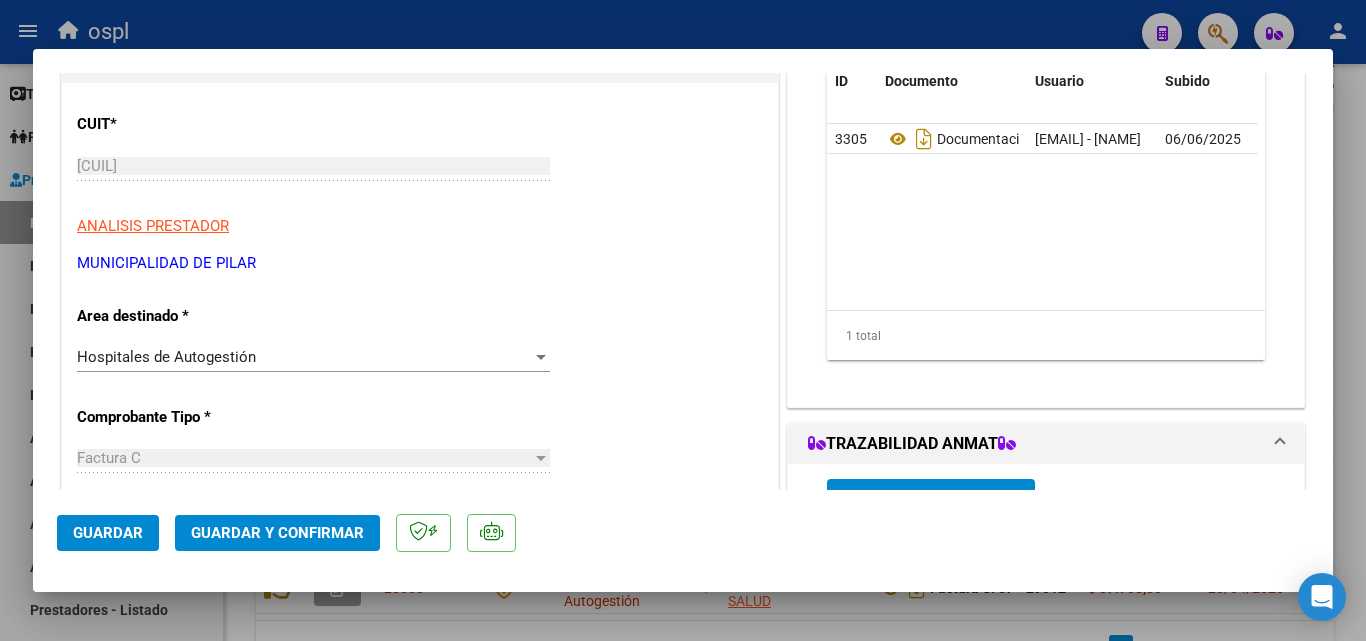 scroll, scrollTop: 300, scrollLeft: 0, axis: vertical 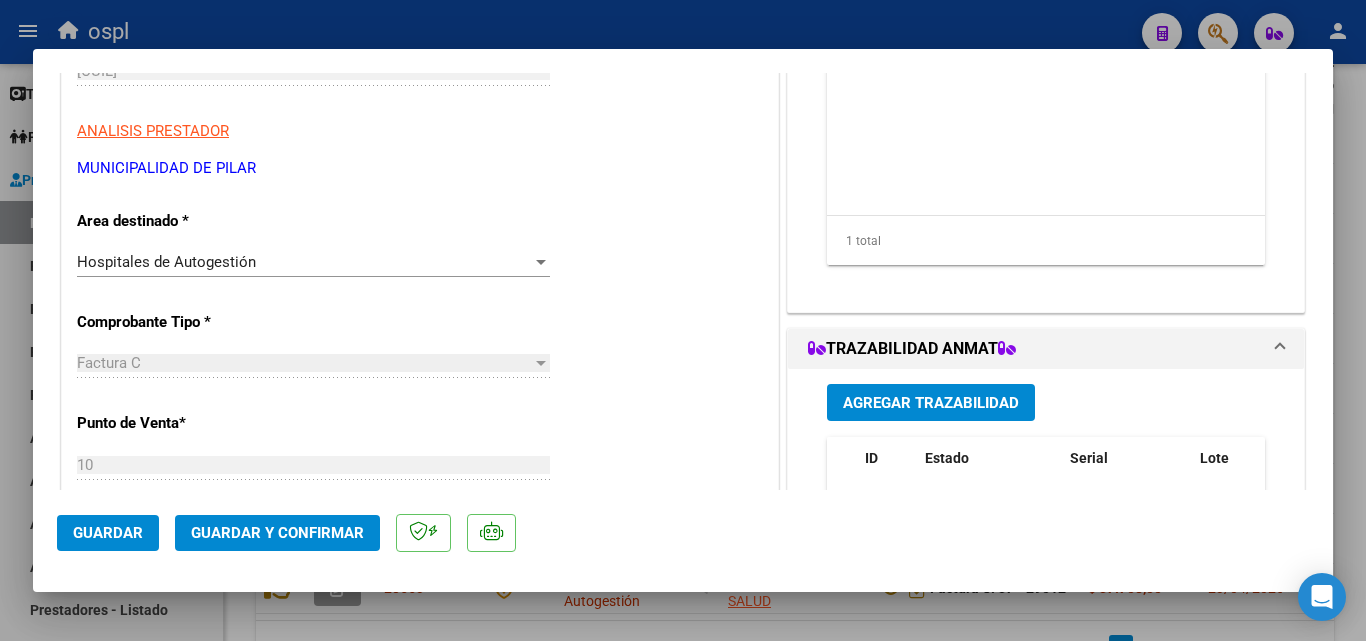 click on "CUIT  *   [CUIT] Ingresar CUIT  ANALISIS PRESTADOR  MUNICIPALIDAD DE PILAR  ARCA Padrón  Area destinado * Hospitales de Autogestión Seleccionar Area  Comprobante Tipo * Factura C Seleccionar Tipo Punto de Venta  *   10 Ingresar el Nro.  Número  *   1536 Ingresar el Nro.  Monto  *   $ 23.482,00 Ingresar el monto  Fecha del Cpbt.  *   2025-04-14 Ingresar la fecha  CAE / CAEA (no ingrese CAI)    [CAE] Ingresar el CAE o CAEA (no ingrese CAI)  Fecha Recibido  *   2025-06-06 Ingresar la fecha  Fecha de Vencimiento    Ingresar la fecha  Ref. Externa    Ingresar la ref.  N° Liquidación    Ingresar el N° Liquidación" at bounding box center (420, 697) 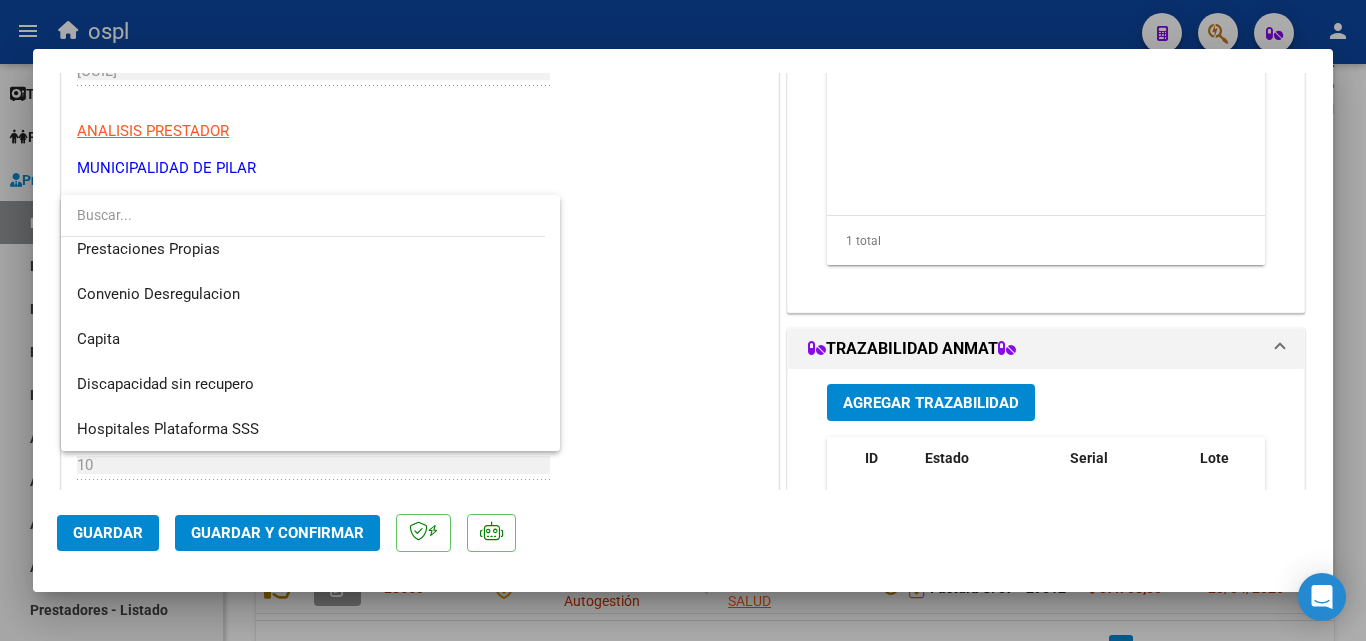 scroll, scrollTop: 200, scrollLeft: 0, axis: vertical 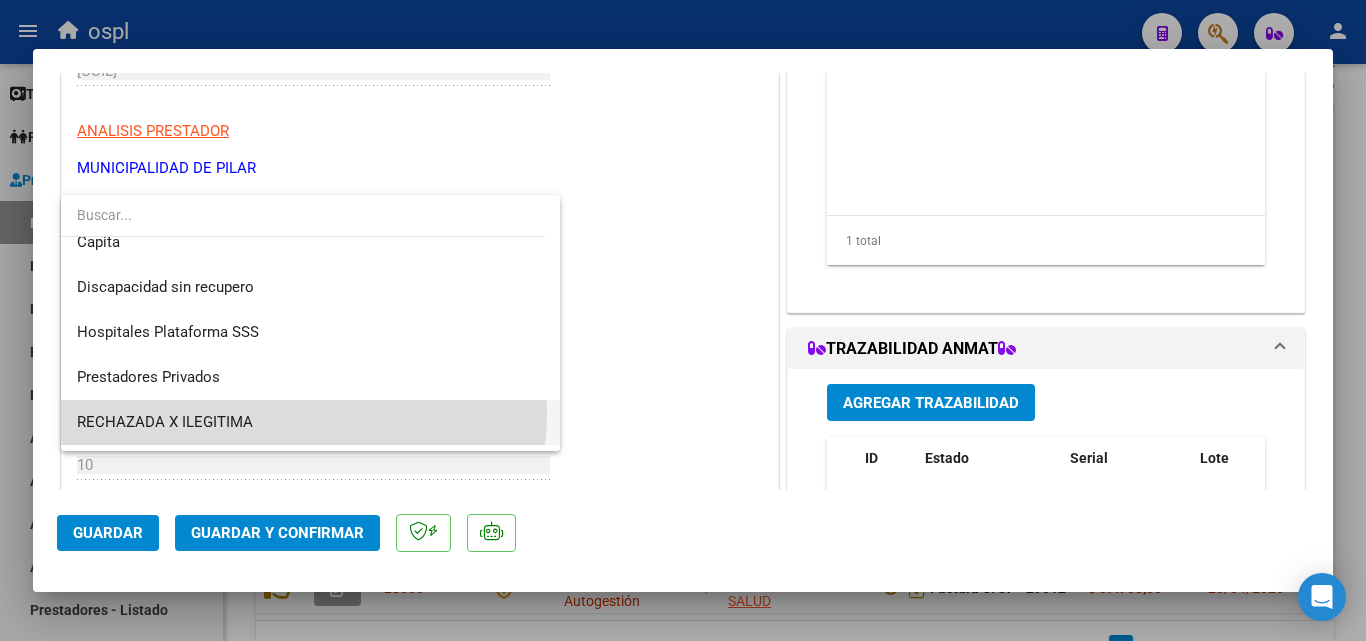click on "RECHAZADA X ILEGITIMA" at bounding box center [310, 422] 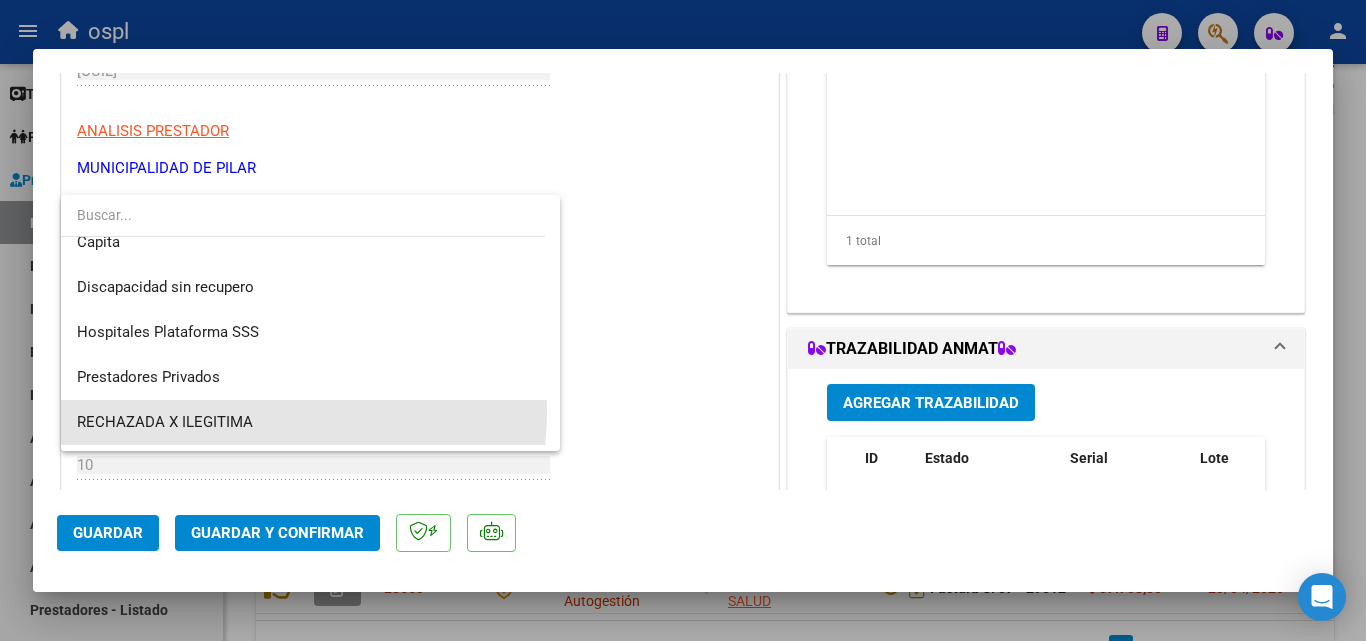 scroll, scrollTop: 191, scrollLeft: 0, axis: vertical 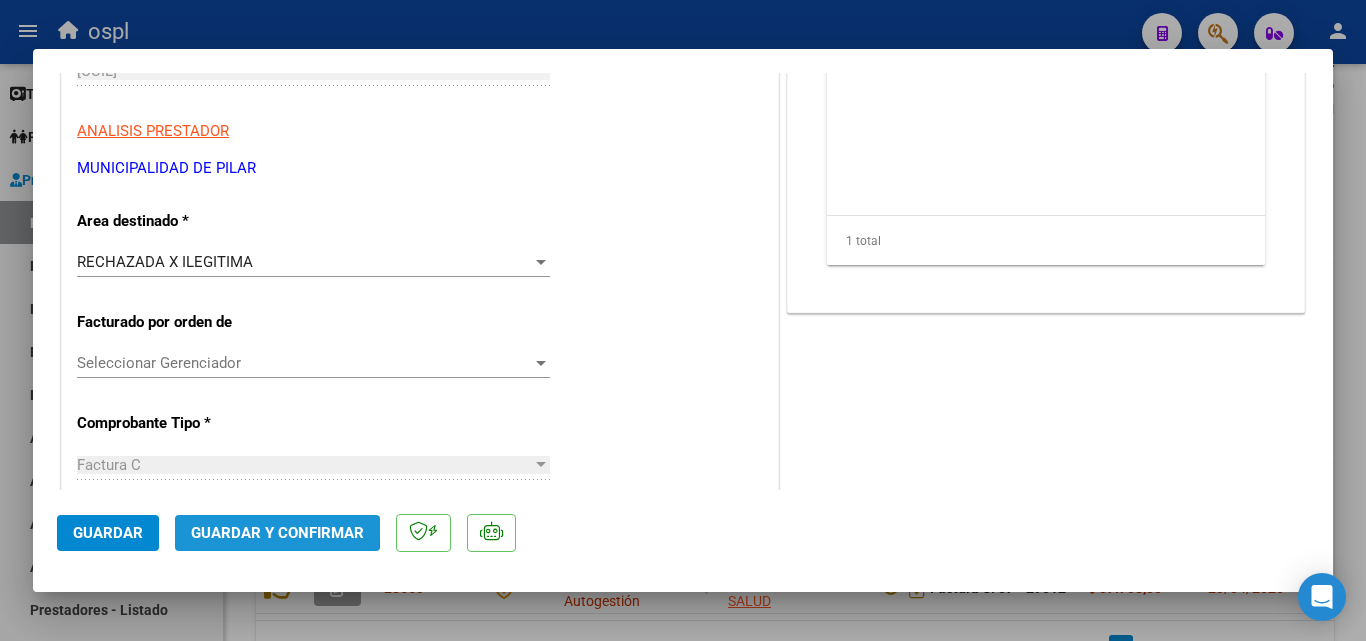 click on "Guardar y Confirmar" 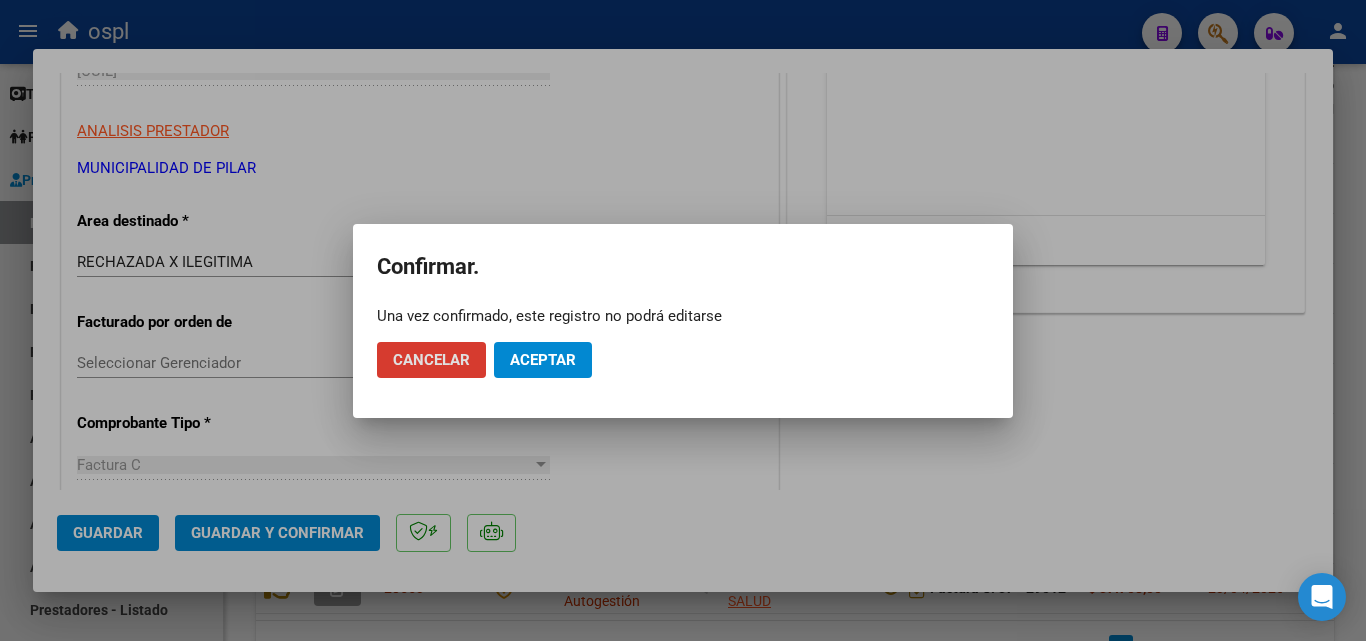click on "Aceptar" 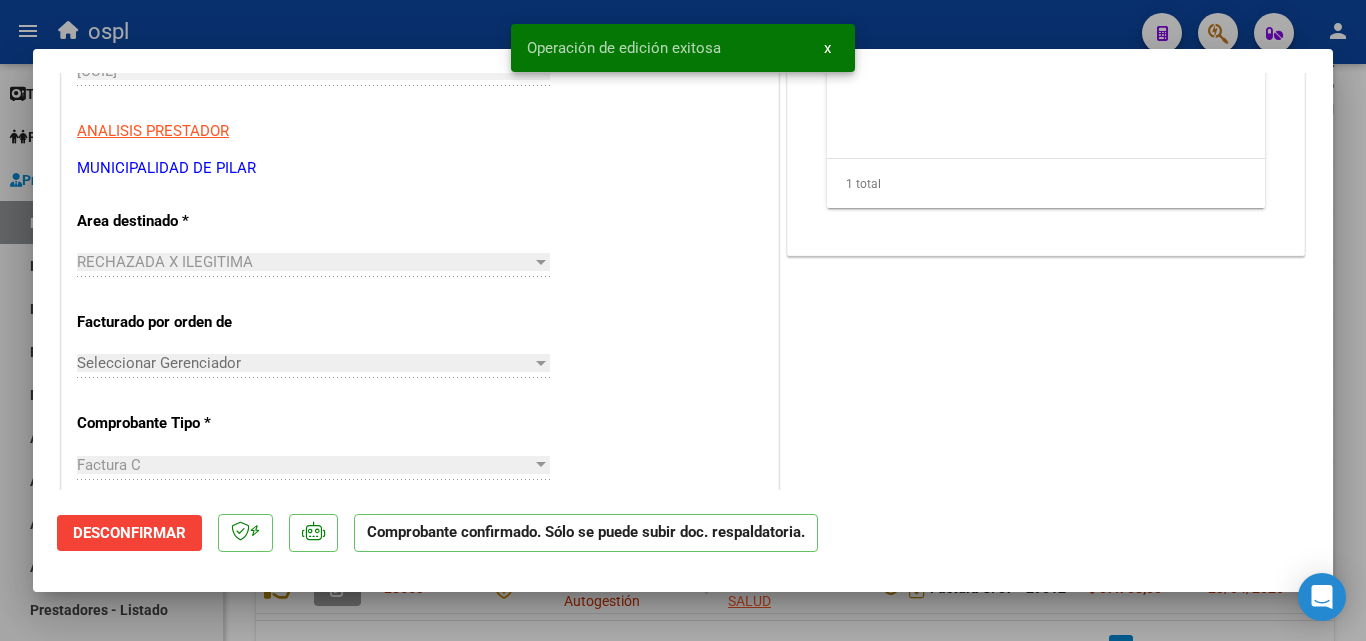 click at bounding box center [683, 320] 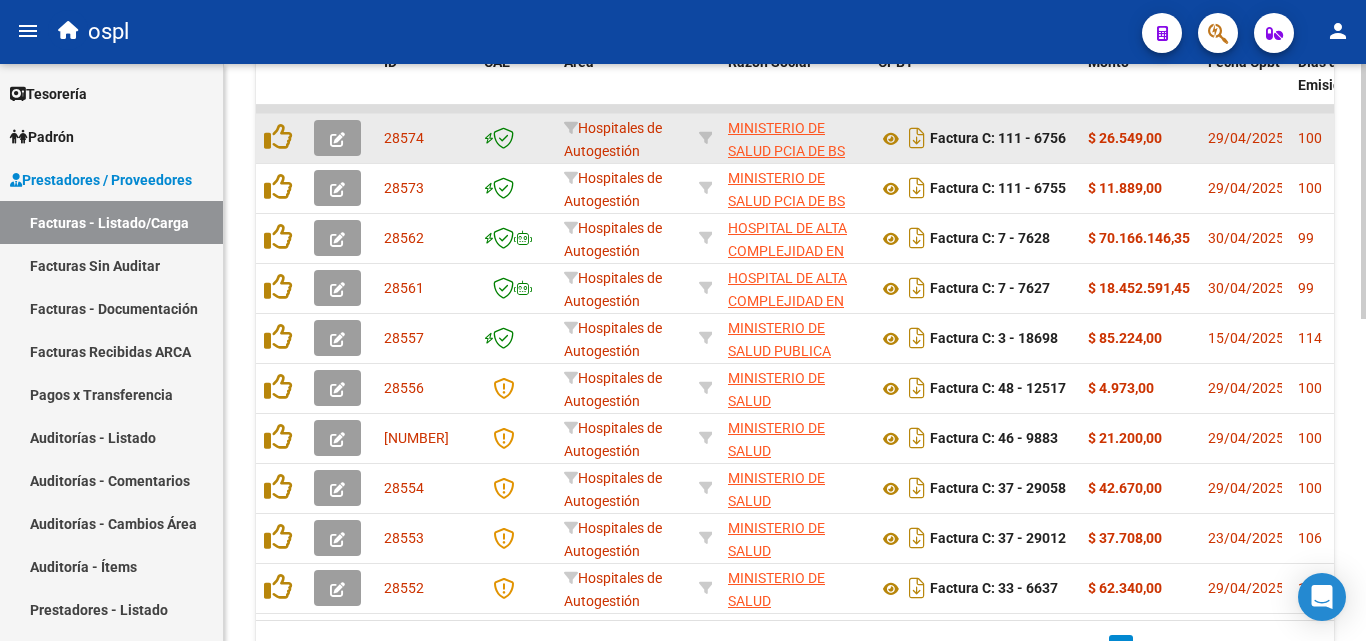 click 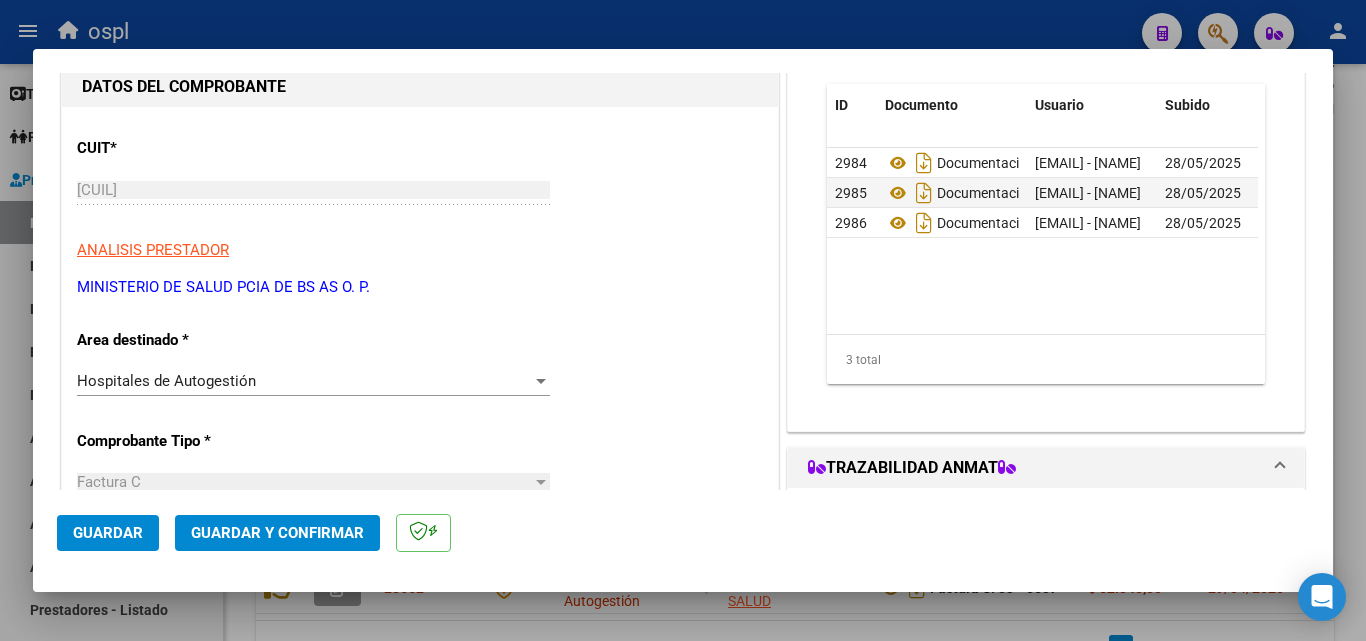 scroll, scrollTop: 300, scrollLeft: 0, axis: vertical 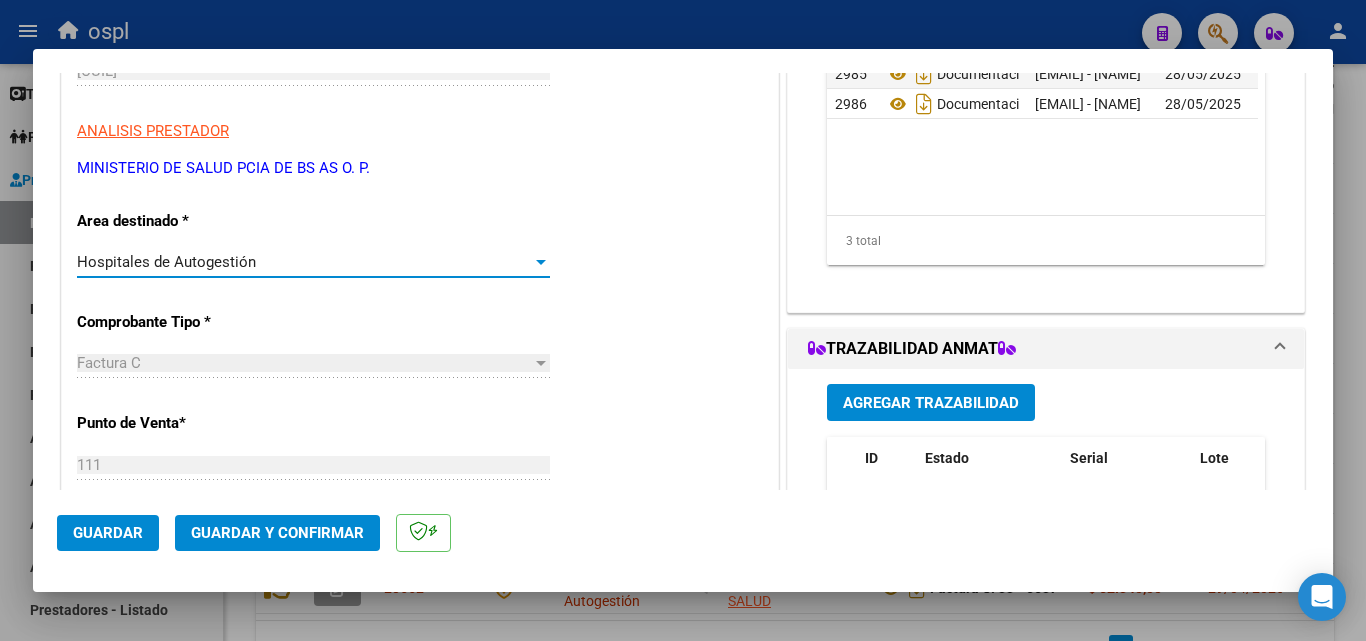 click on "Hospitales de Autogestión" at bounding box center (304, 262) 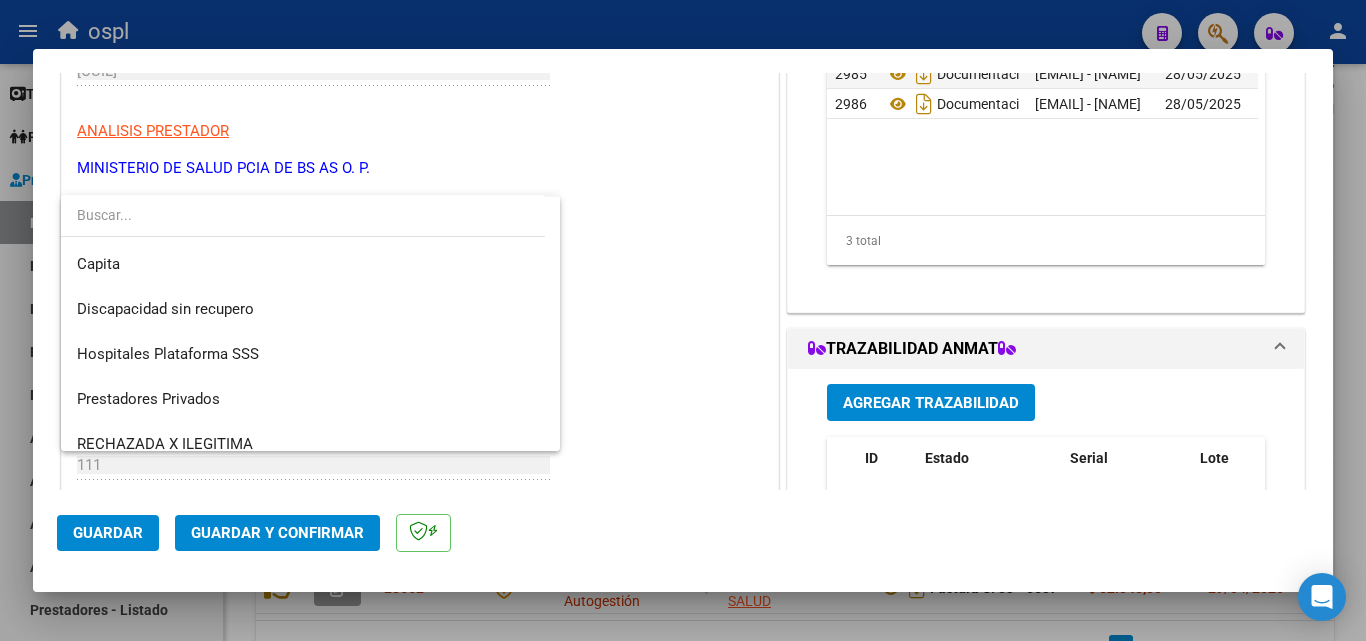 scroll, scrollTop: 239, scrollLeft: 0, axis: vertical 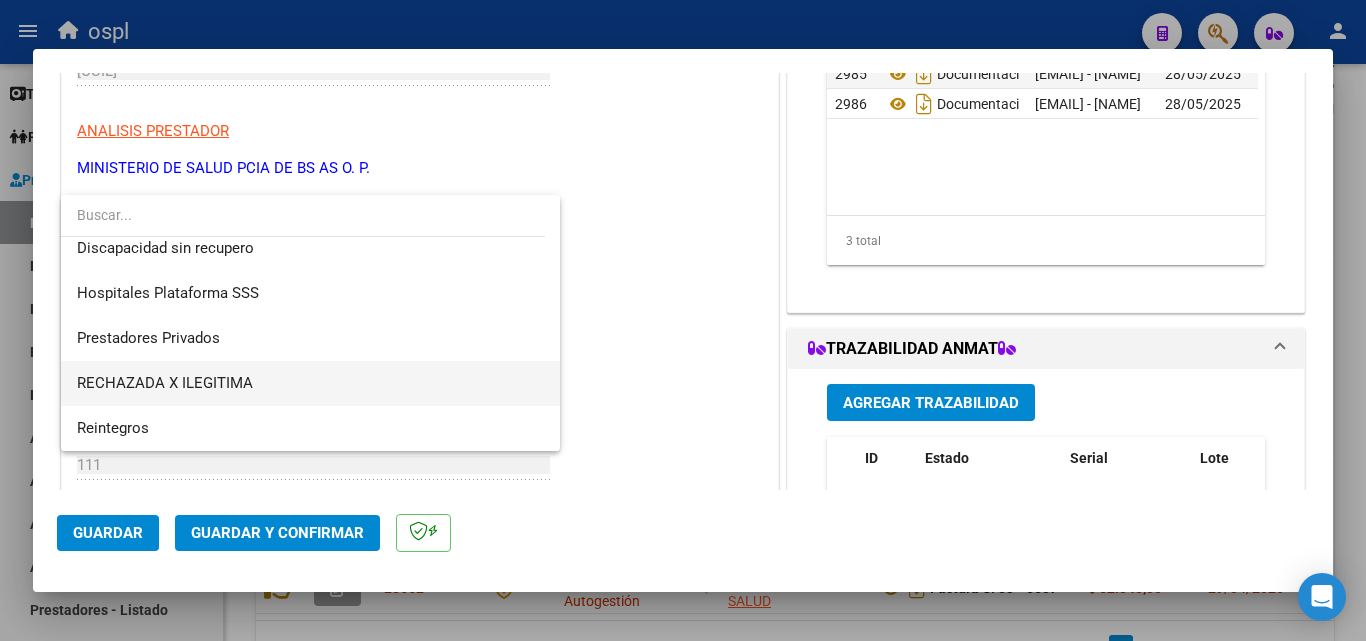 click on "RECHAZADA X ILEGITIMA" at bounding box center (310, 383) 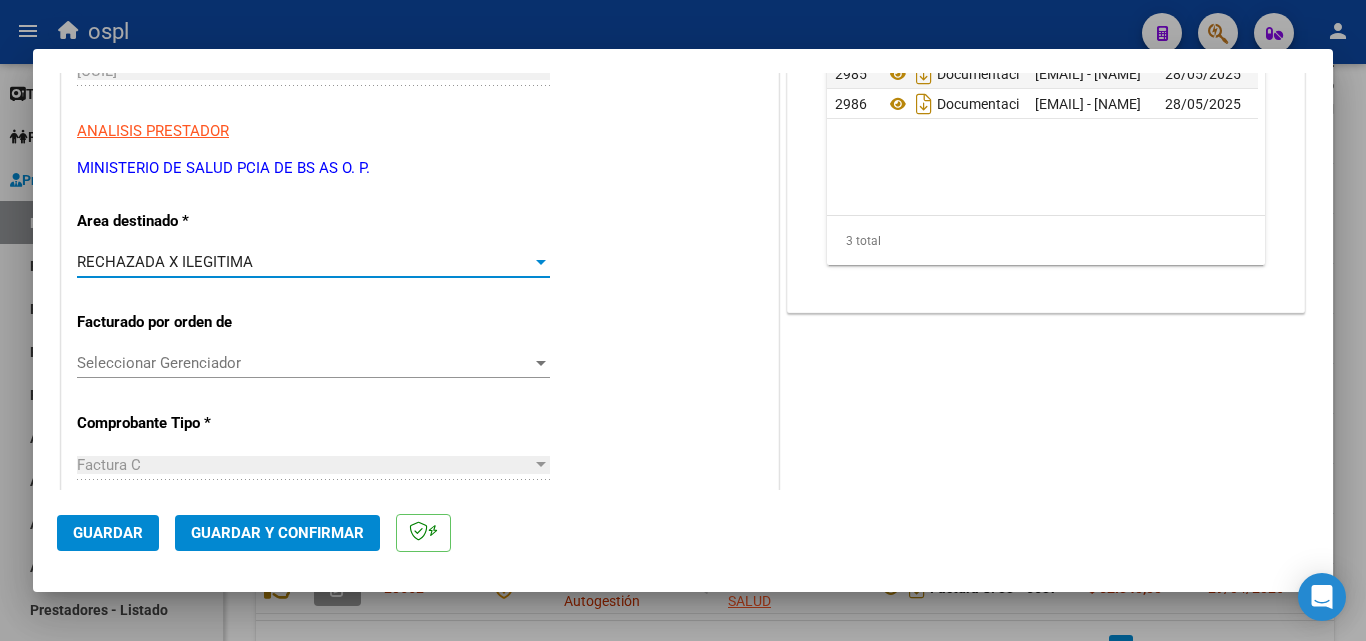 click on "Guardar y Confirmar" 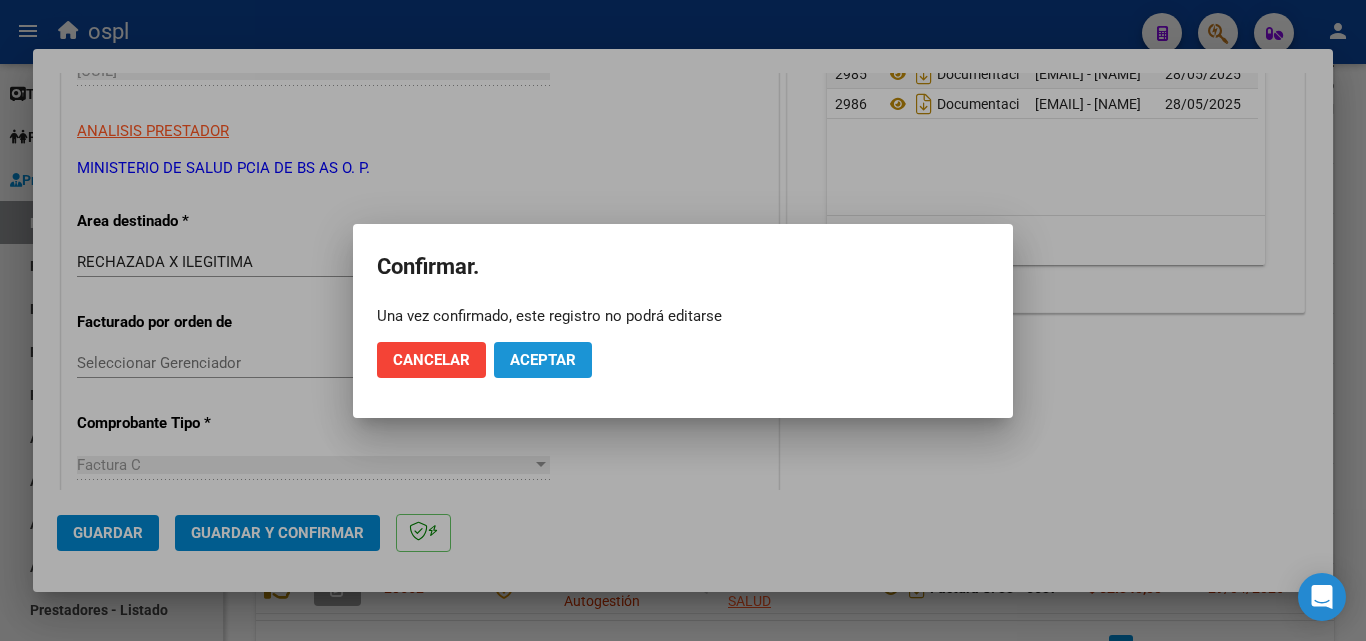 click on "Aceptar" 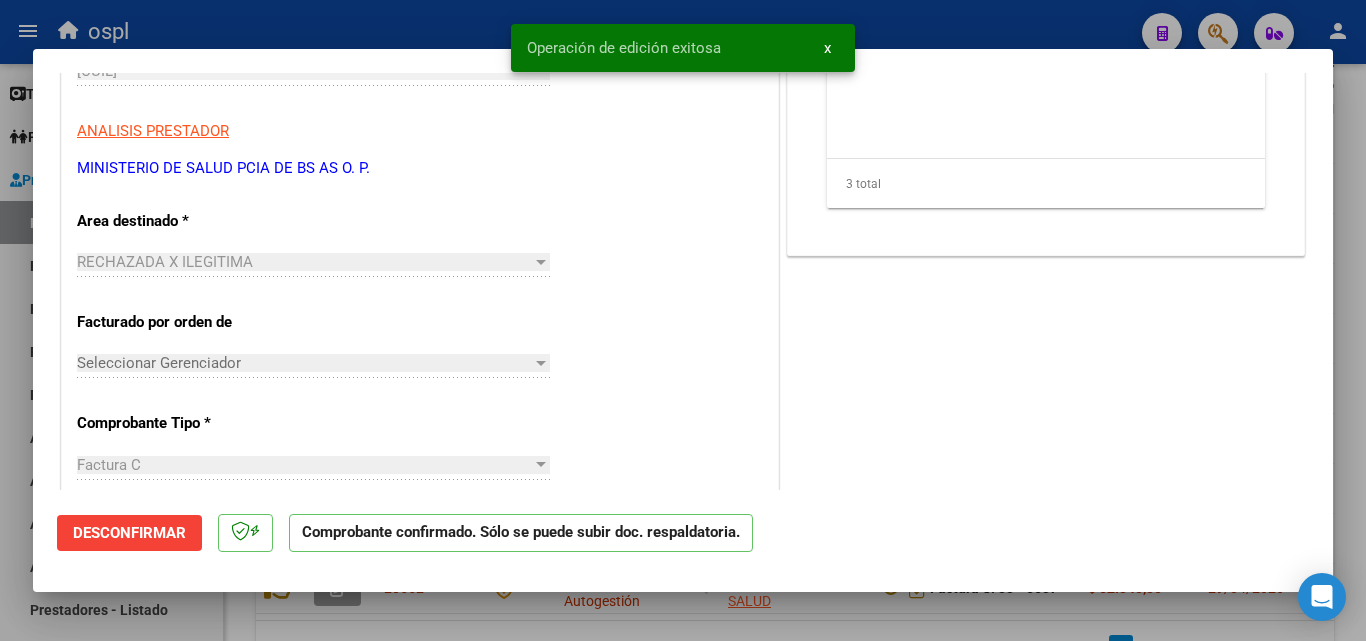 click at bounding box center [683, 320] 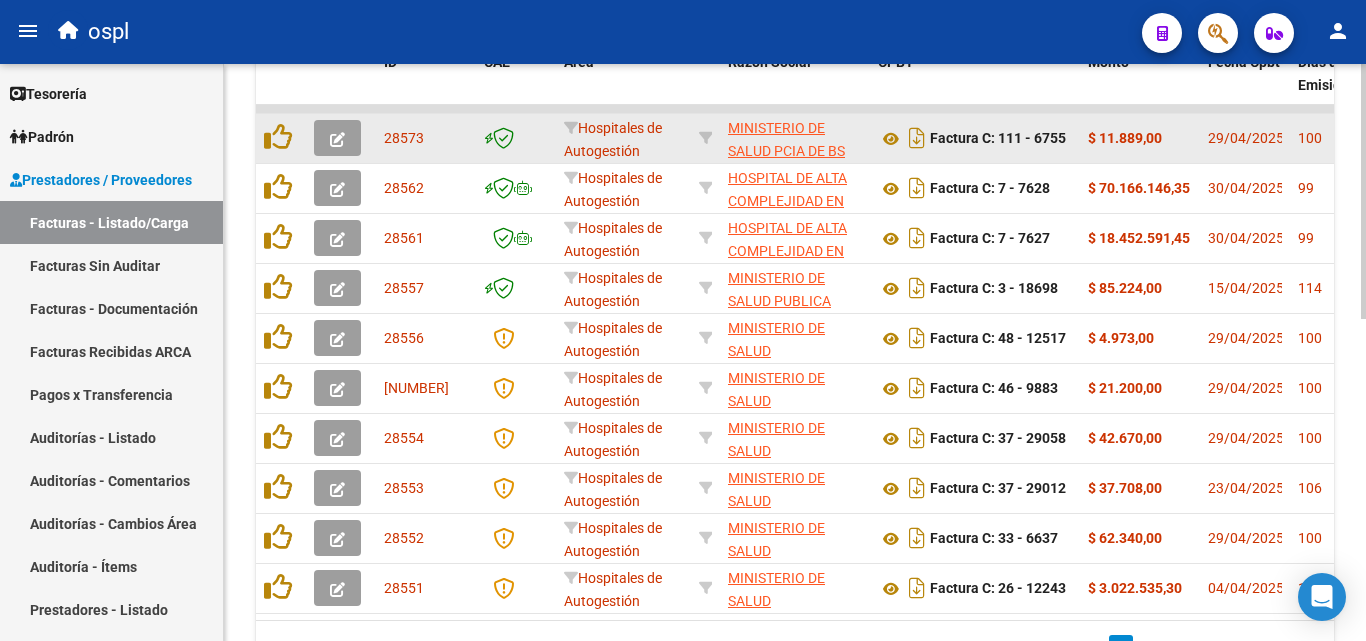 click 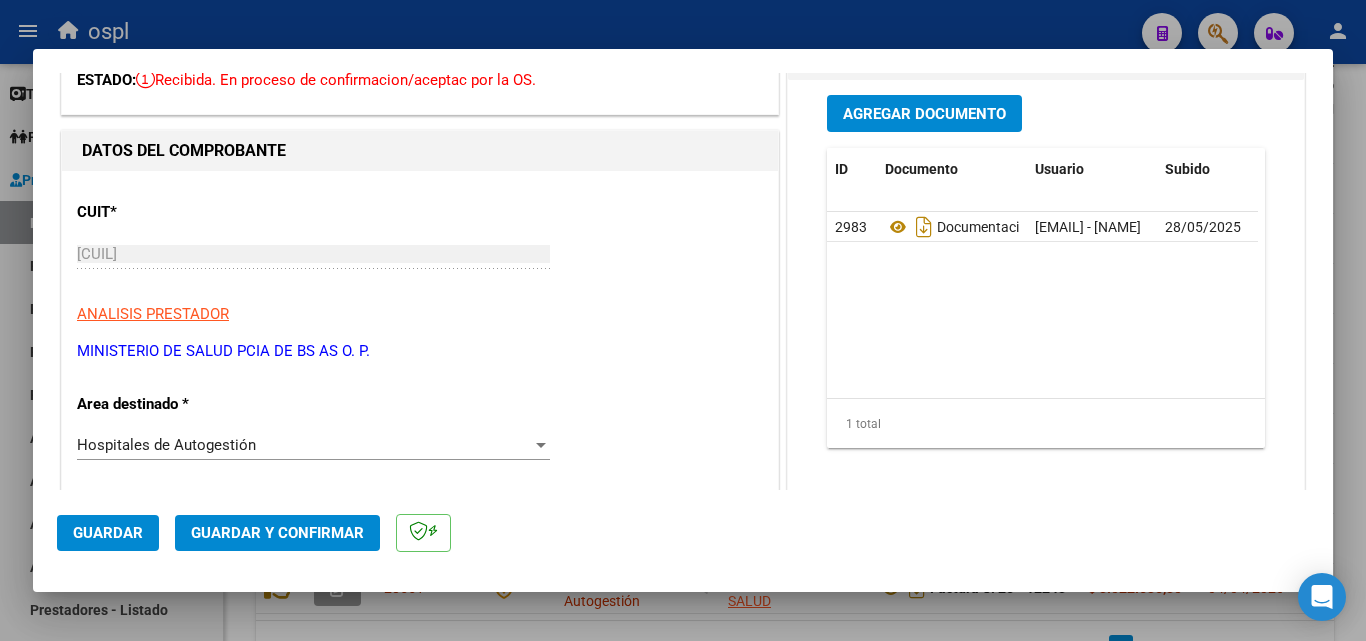 scroll, scrollTop: 200, scrollLeft: 0, axis: vertical 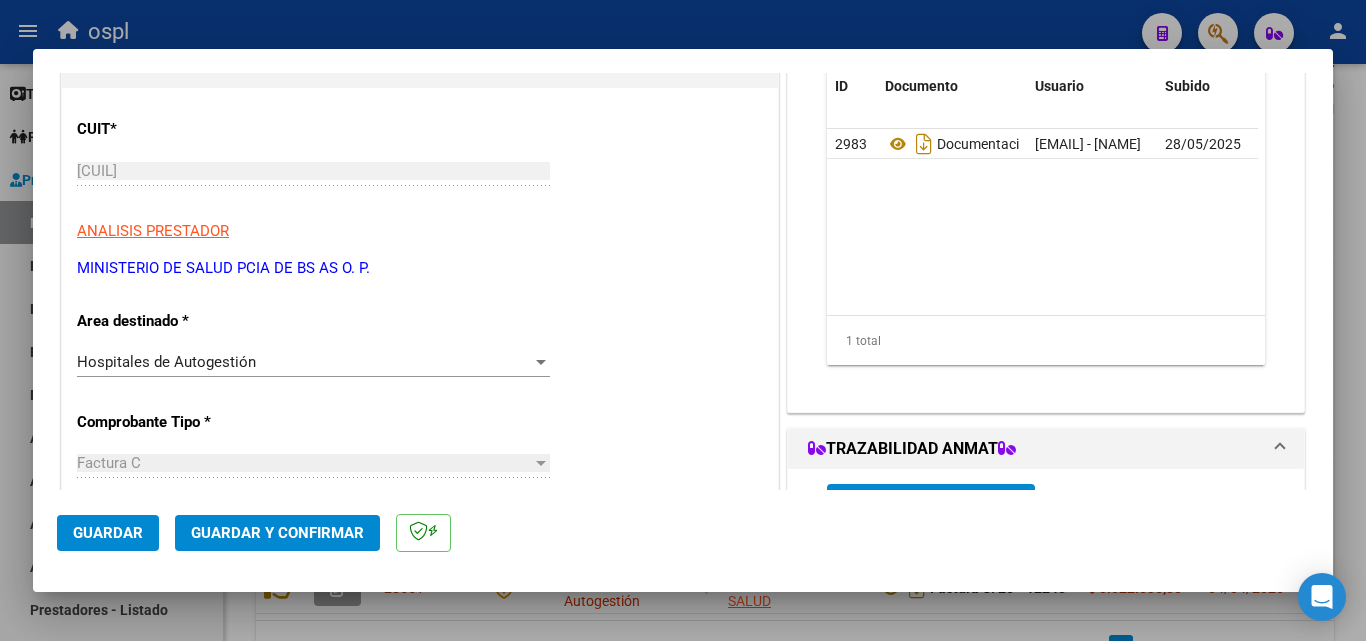 click on "Hospitales de Autogestión" at bounding box center [304, 362] 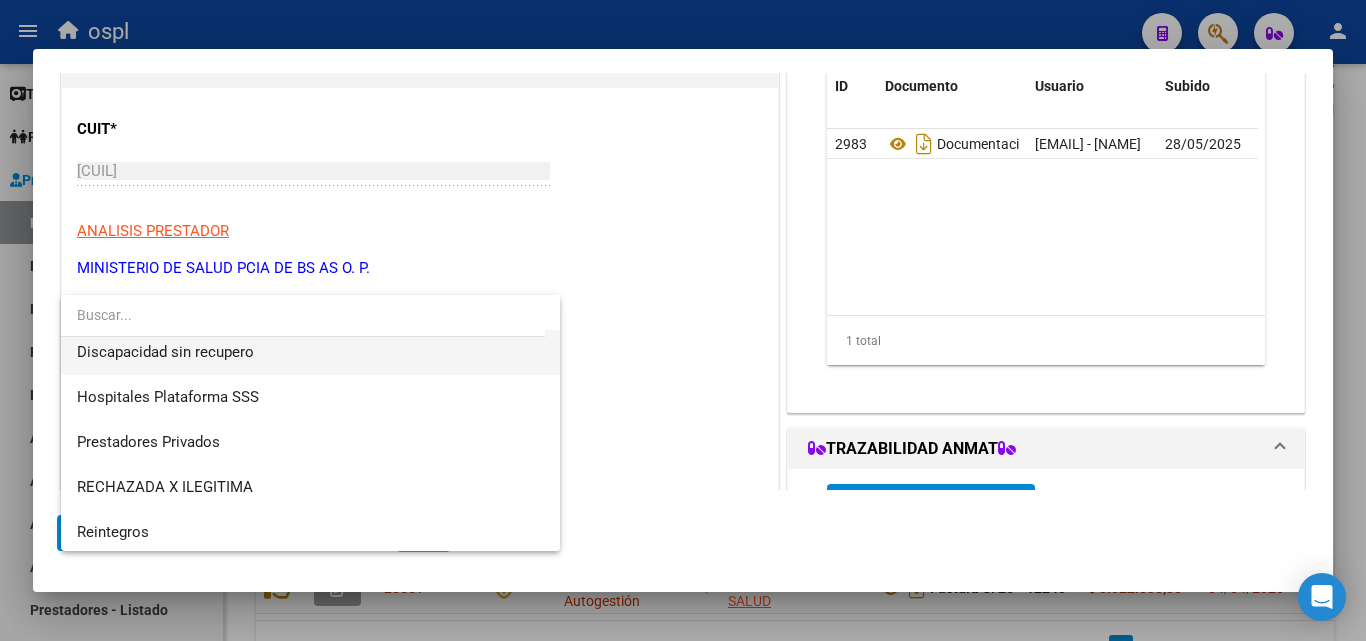 scroll, scrollTop: 239, scrollLeft: 0, axis: vertical 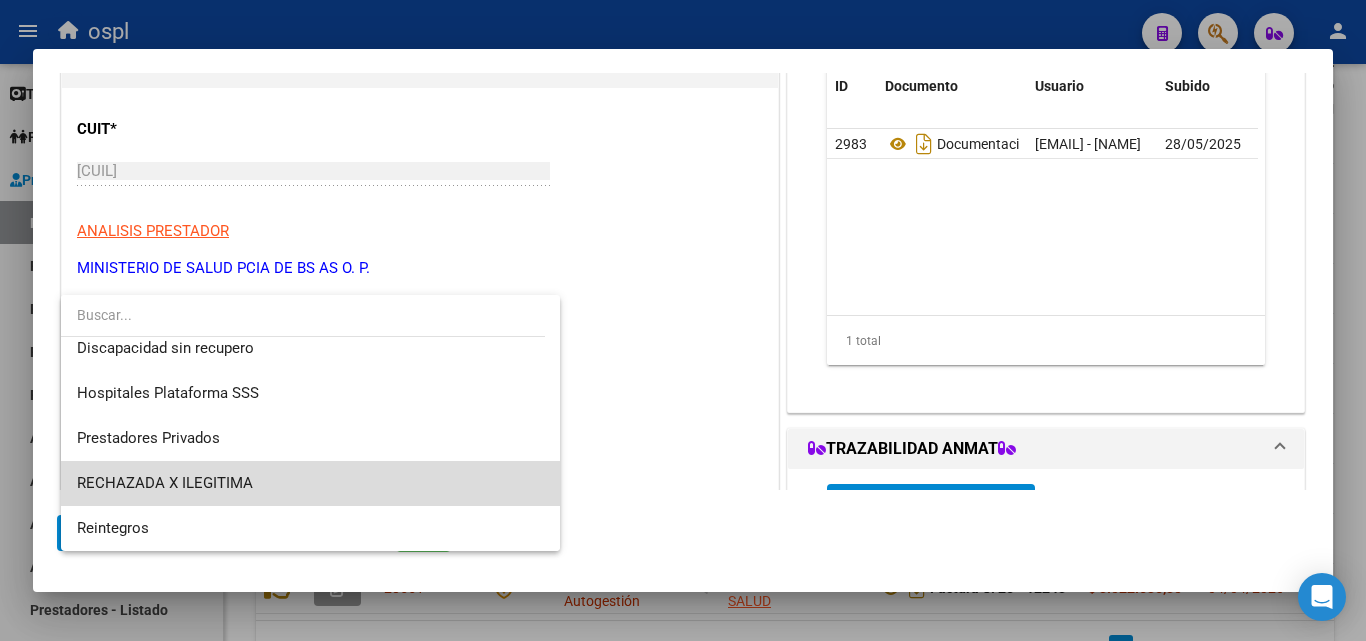 click on "RECHAZADA X ILEGITIMA" at bounding box center (310, 483) 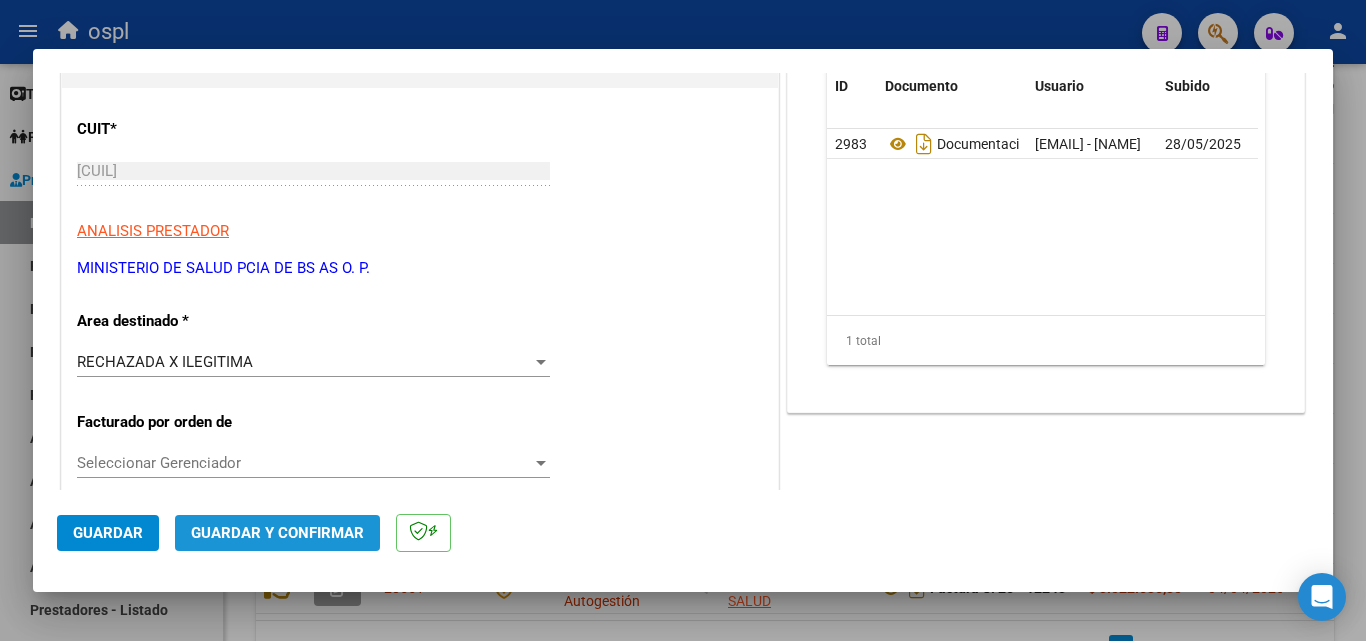 click on "Guardar y Confirmar" 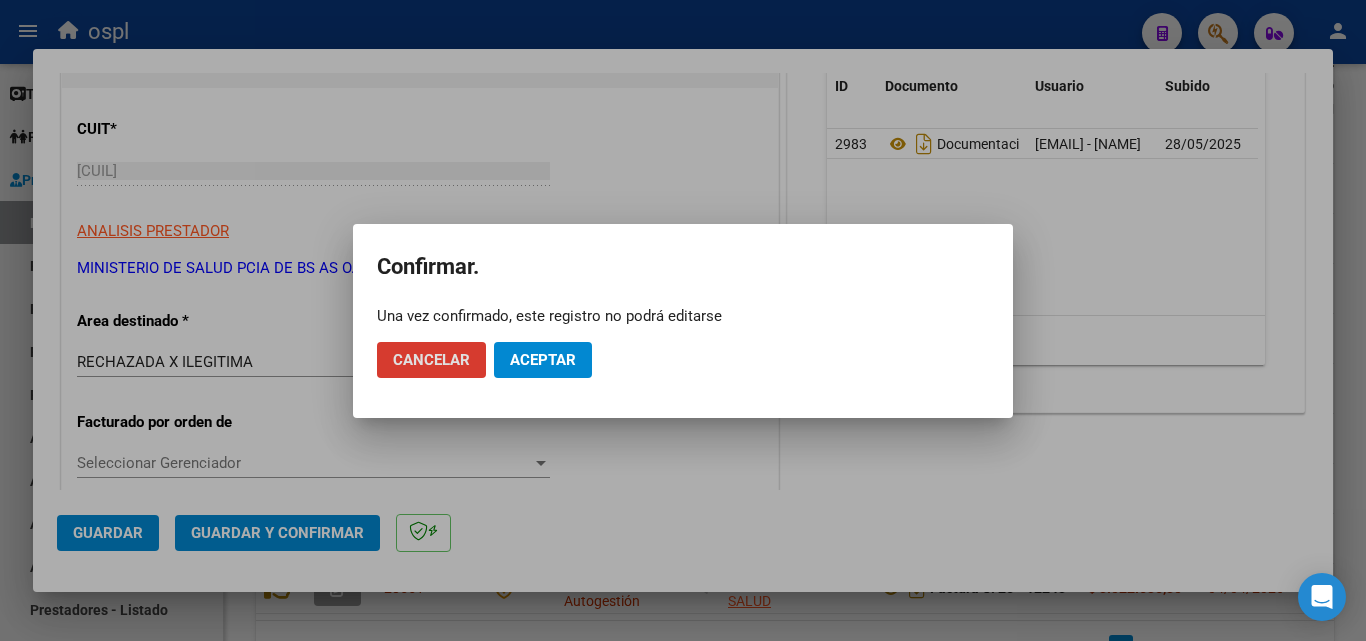 click on "Aceptar" 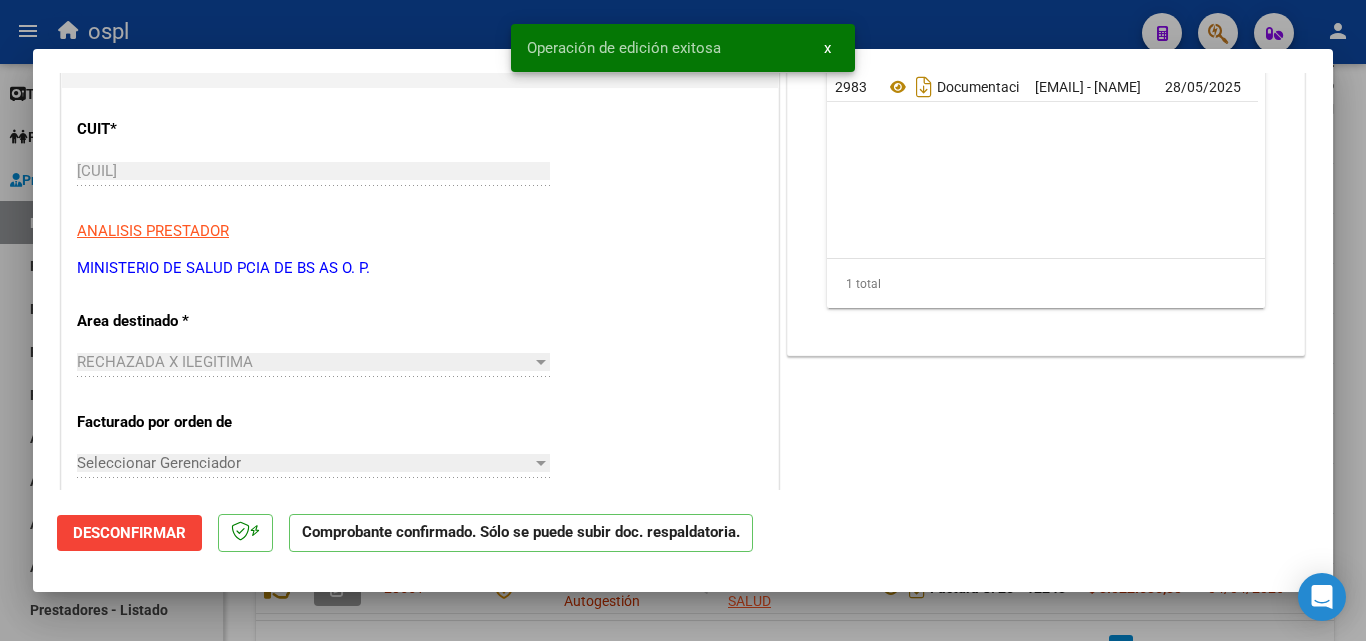 click at bounding box center (683, 320) 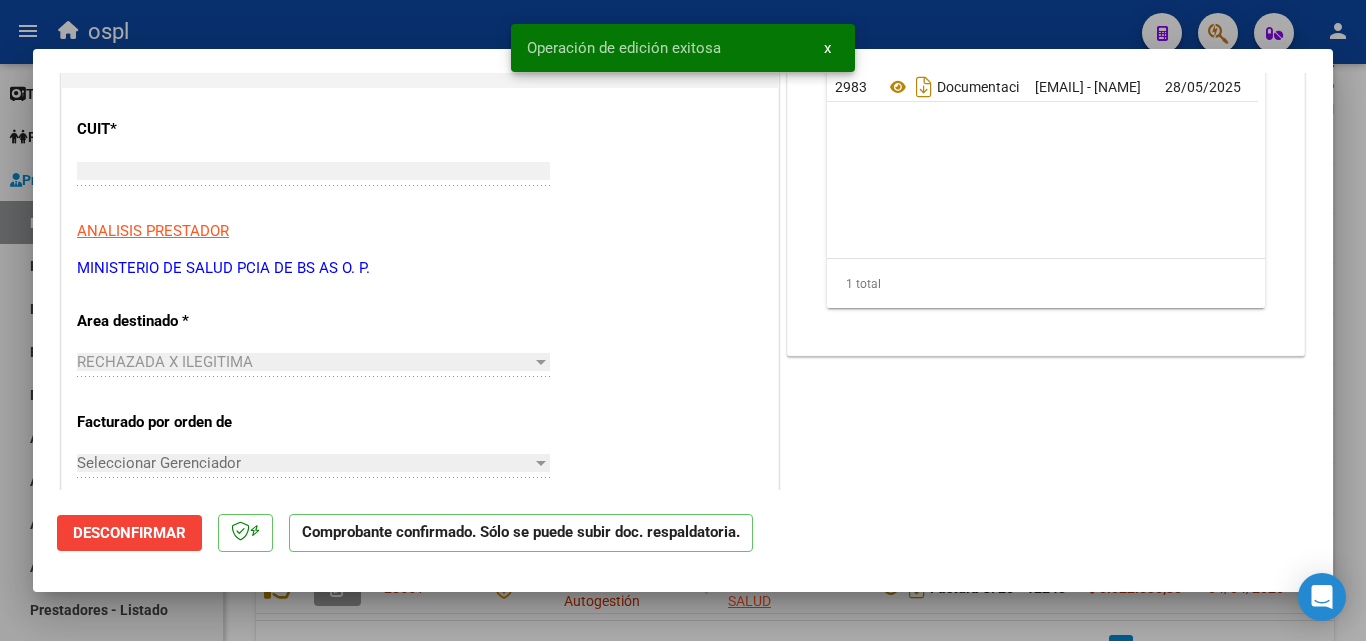 scroll, scrollTop: 0, scrollLeft: 0, axis: both 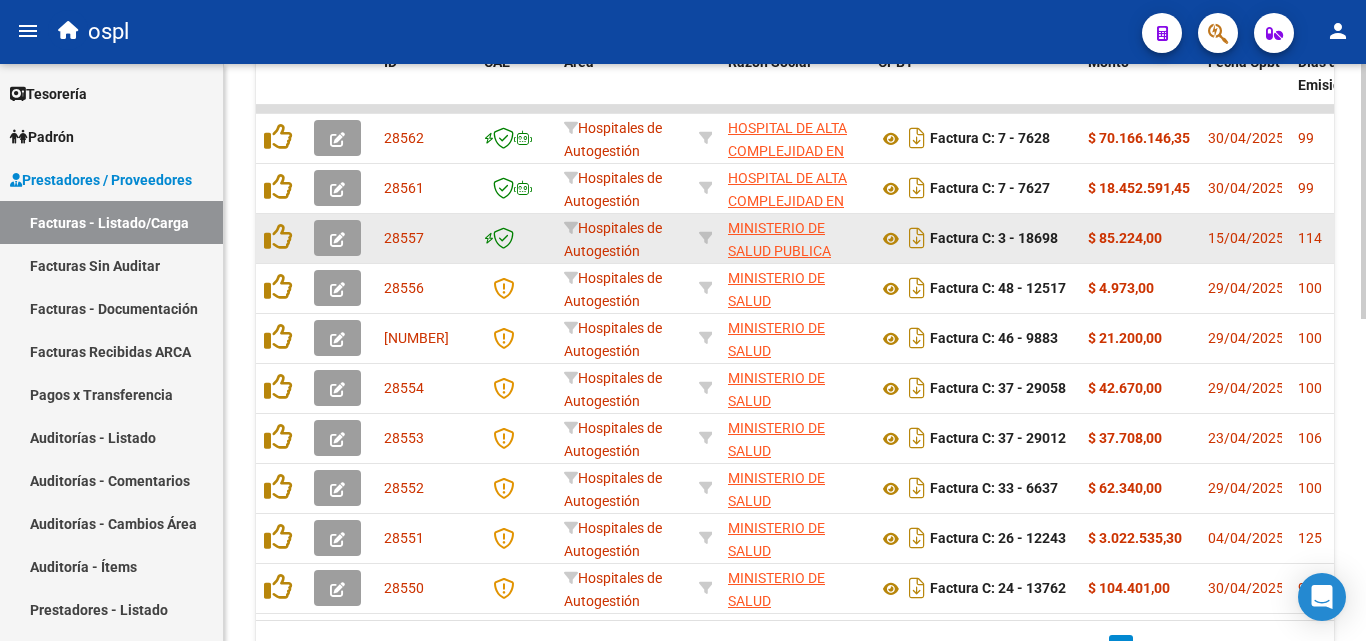 click 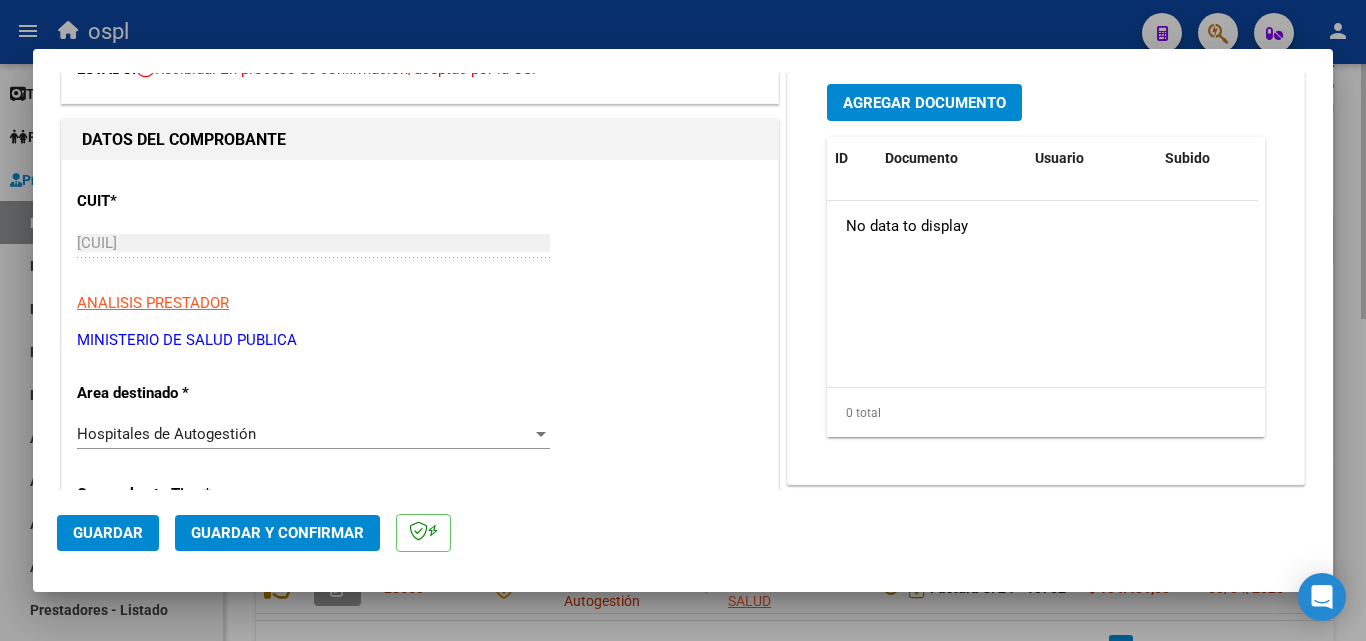 scroll, scrollTop: 300, scrollLeft: 0, axis: vertical 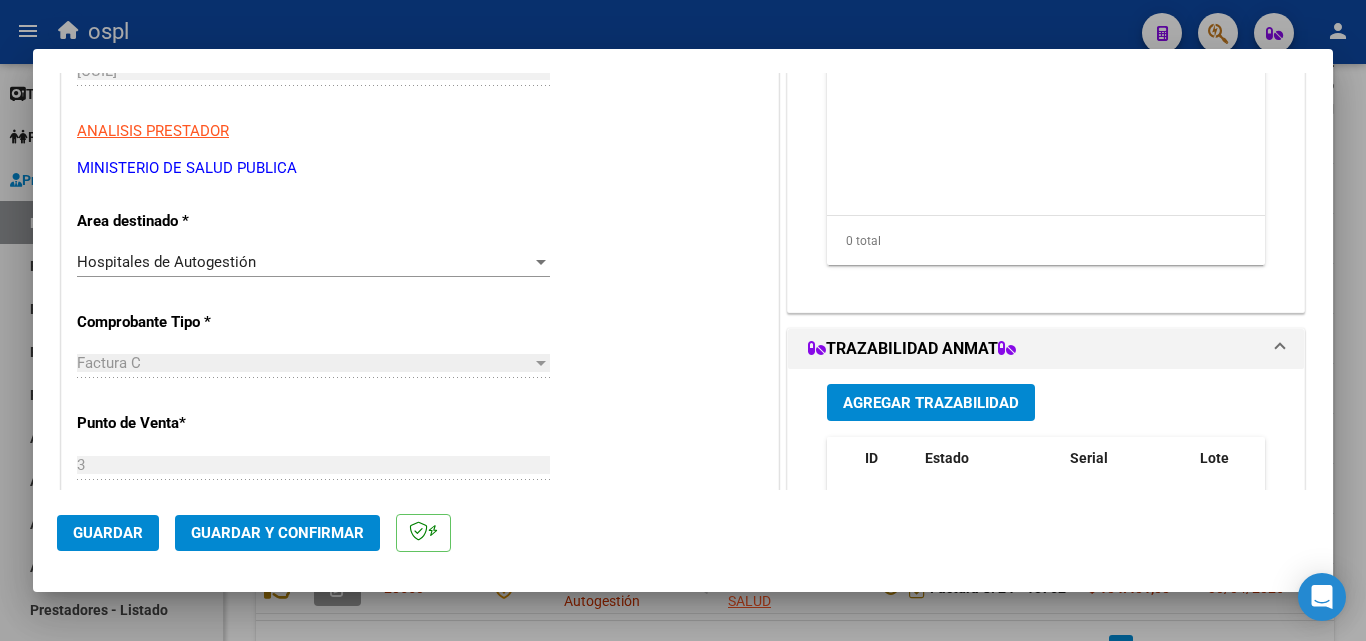 click on "Hospitales de Autogestión" at bounding box center (304, 262) 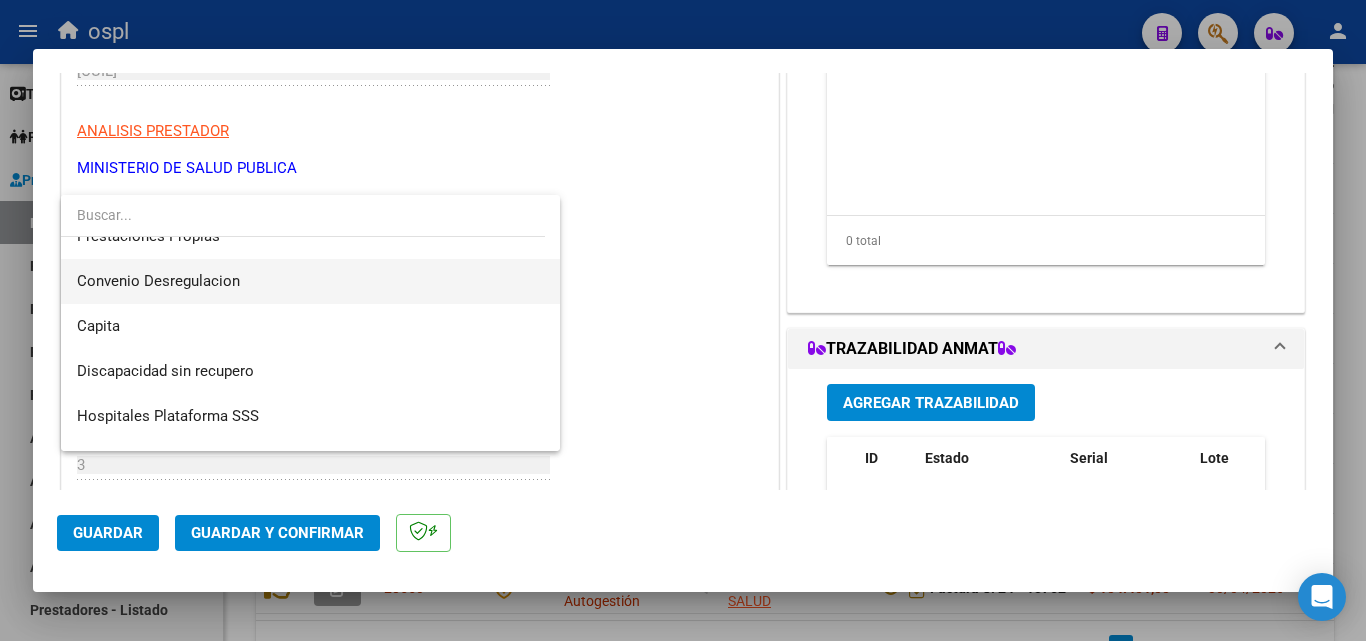 scroll, scrollTop: 239, scrollLeft: 0, axis: vertical 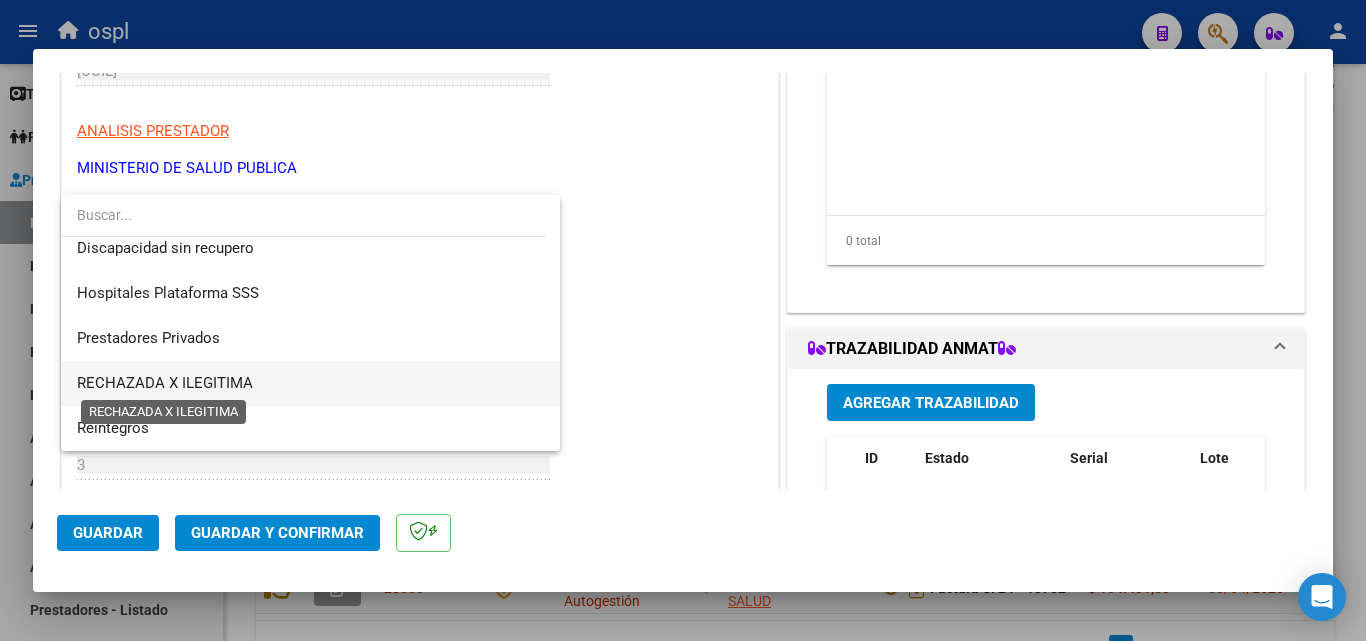 click on "RECHAZADA X ILEGITIMA" at bounding box center (165, 383) 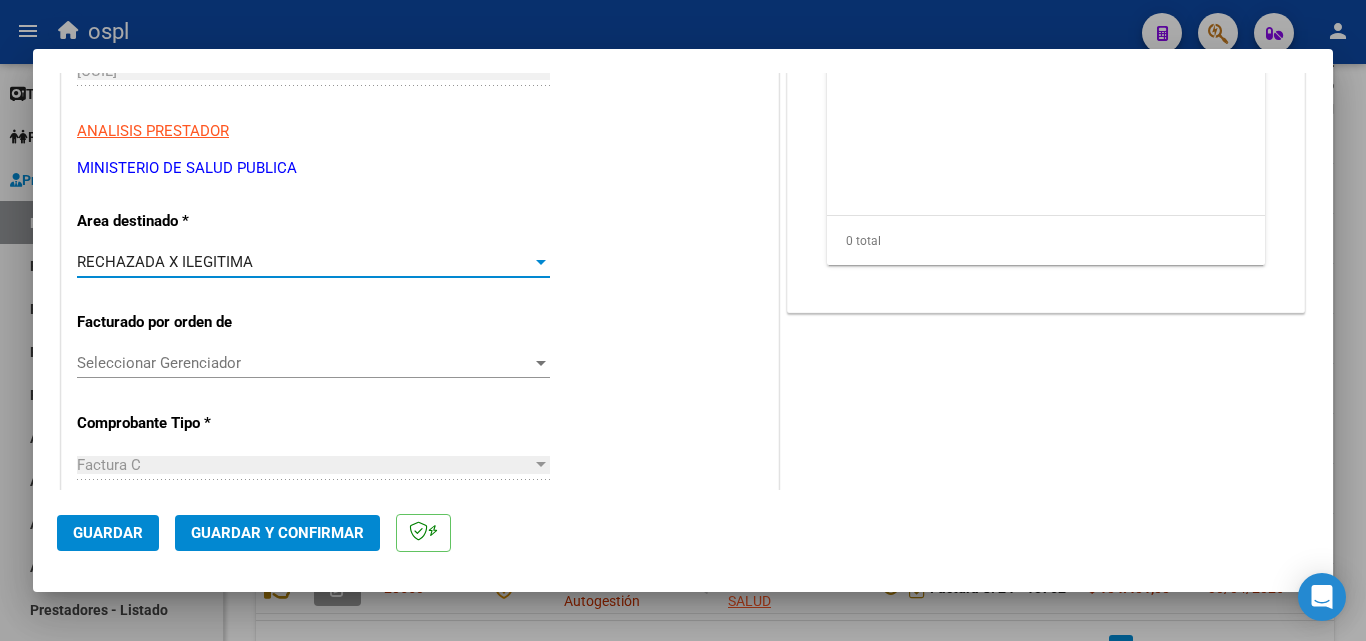 click on "Guardar y Confirmar" 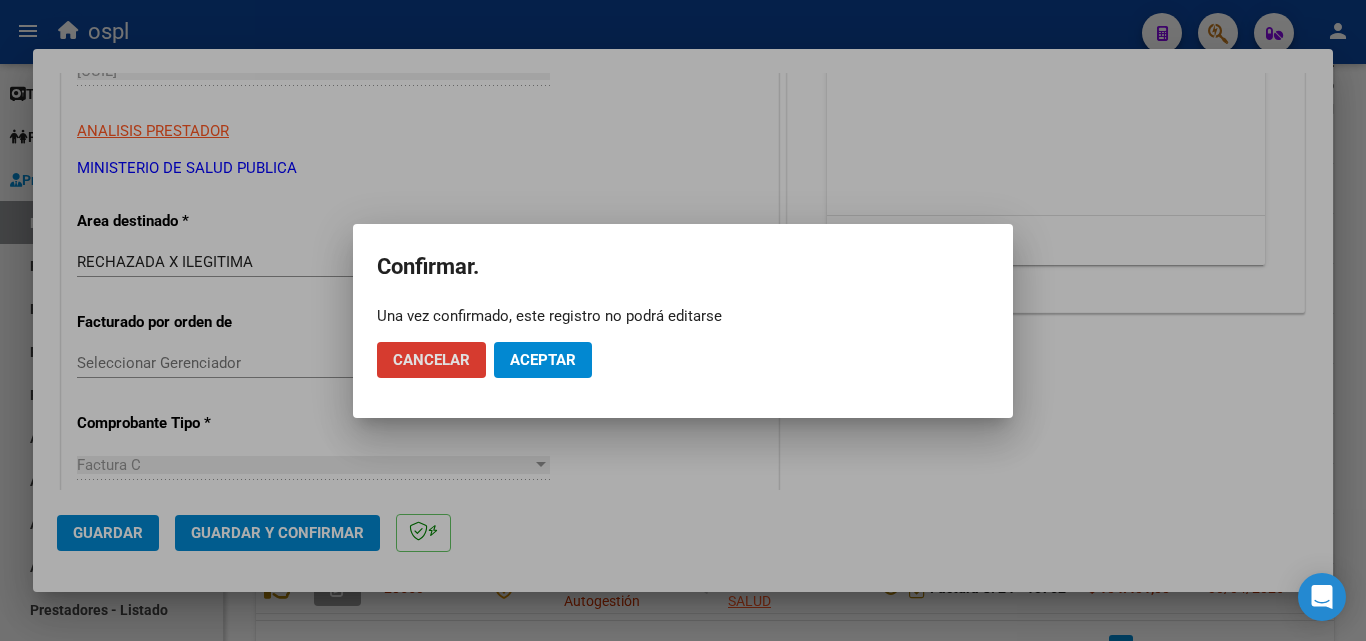 click on "Aceptar" 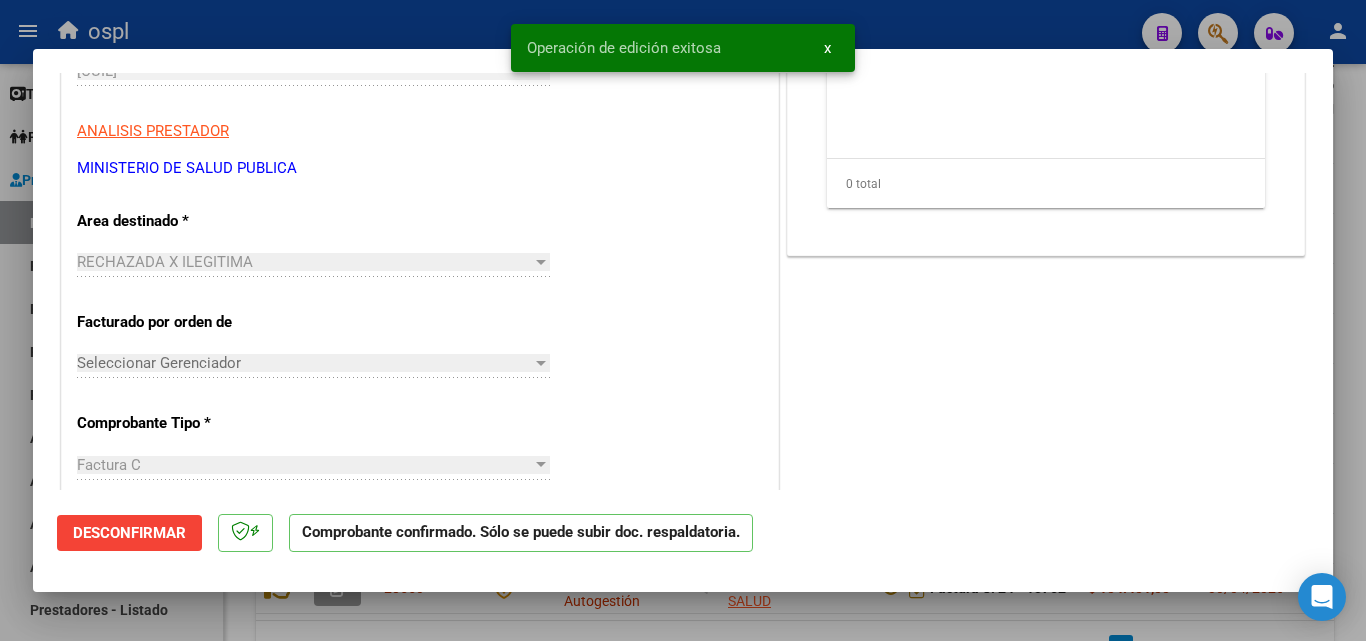 click at bounding box center (683, 320) 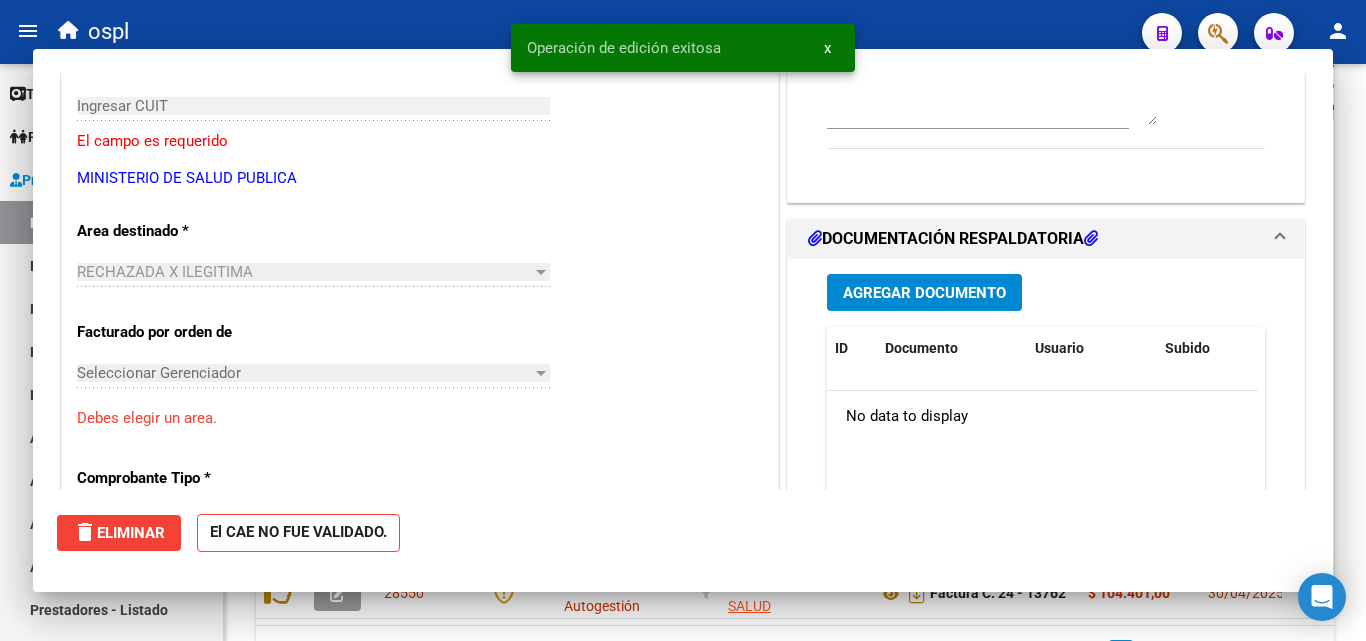 scroll, scrollTop: 0, scrollLeft: 0, axis: both 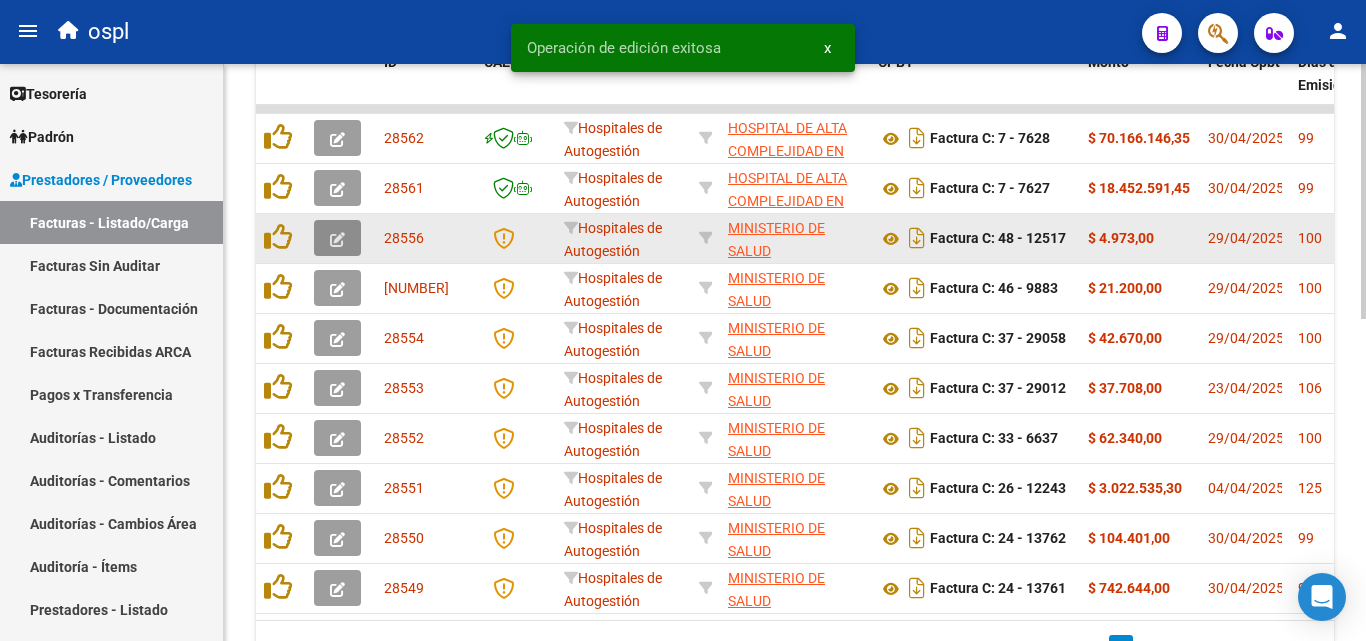click 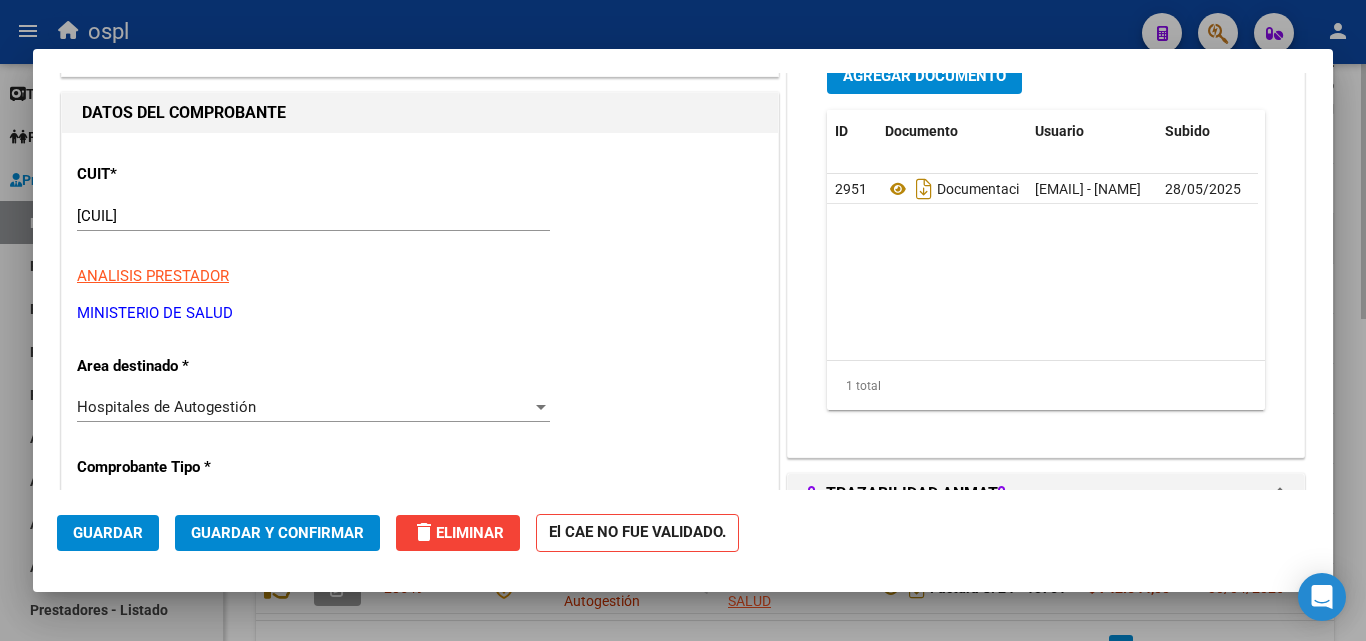 scroll, scrollTop: 300, scrollLeft: 0, axis: vertical 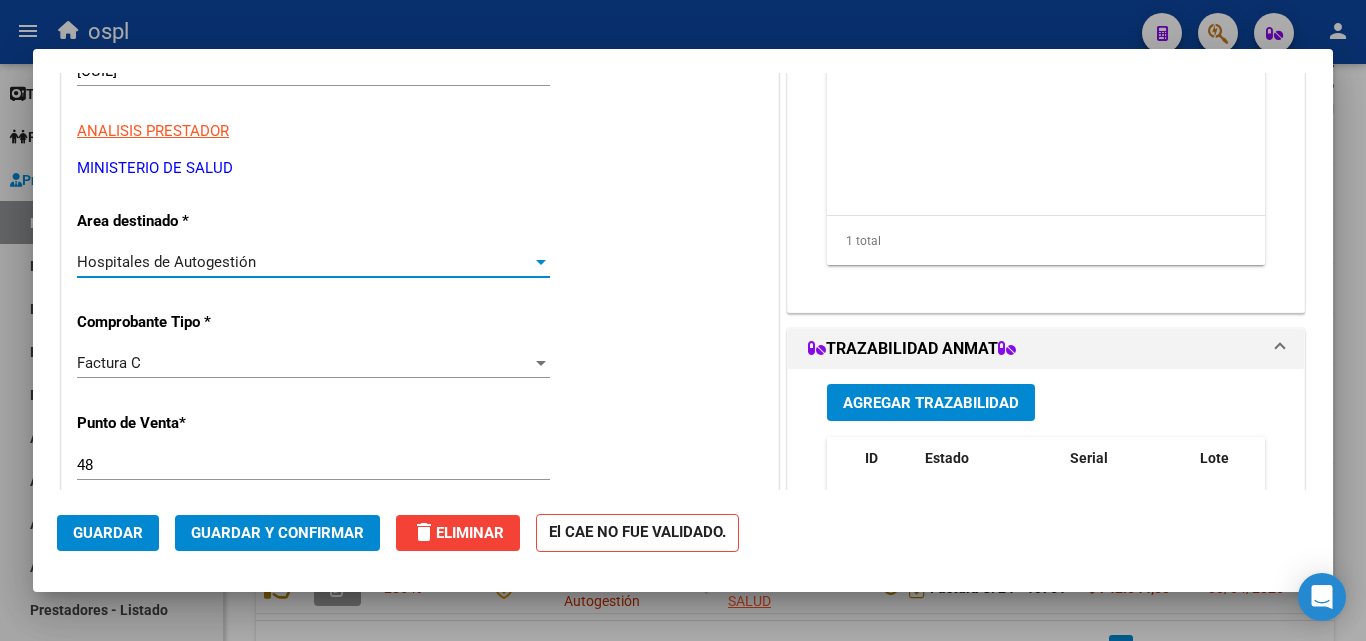 click on "Hospitales de Autogestión" at bounding box center (304, 262) 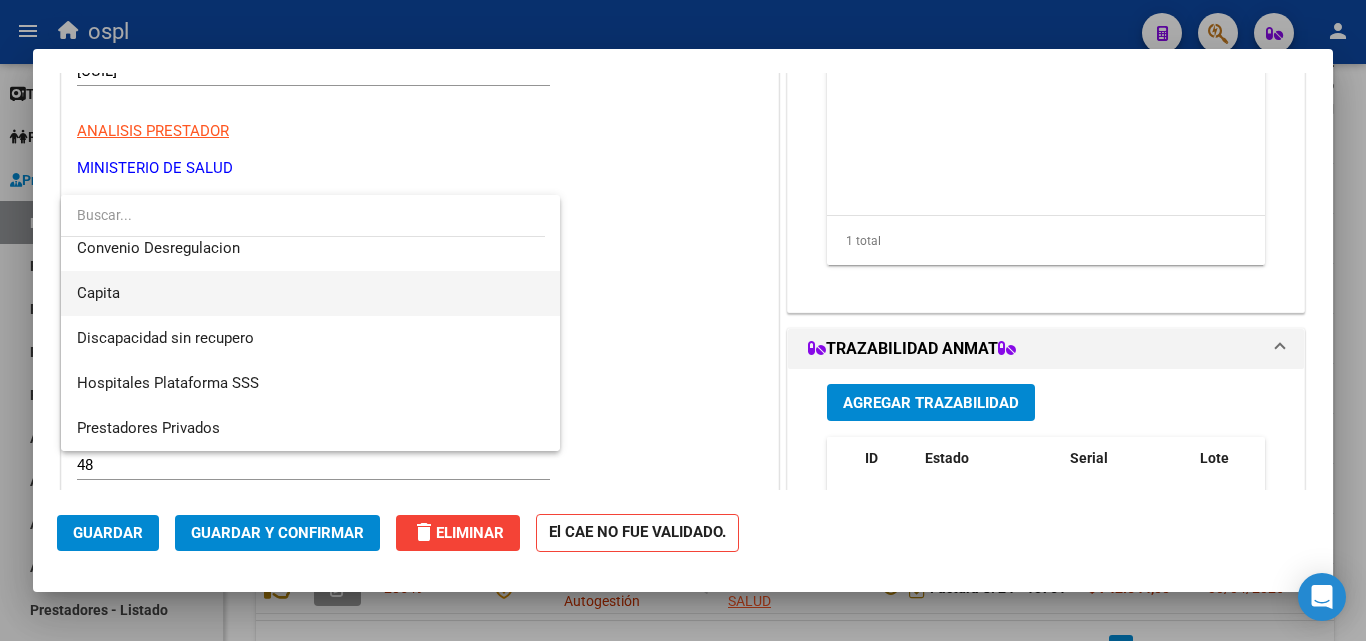 scroll, scrollTop: 239, scrollLeft: 0, axis: vertical 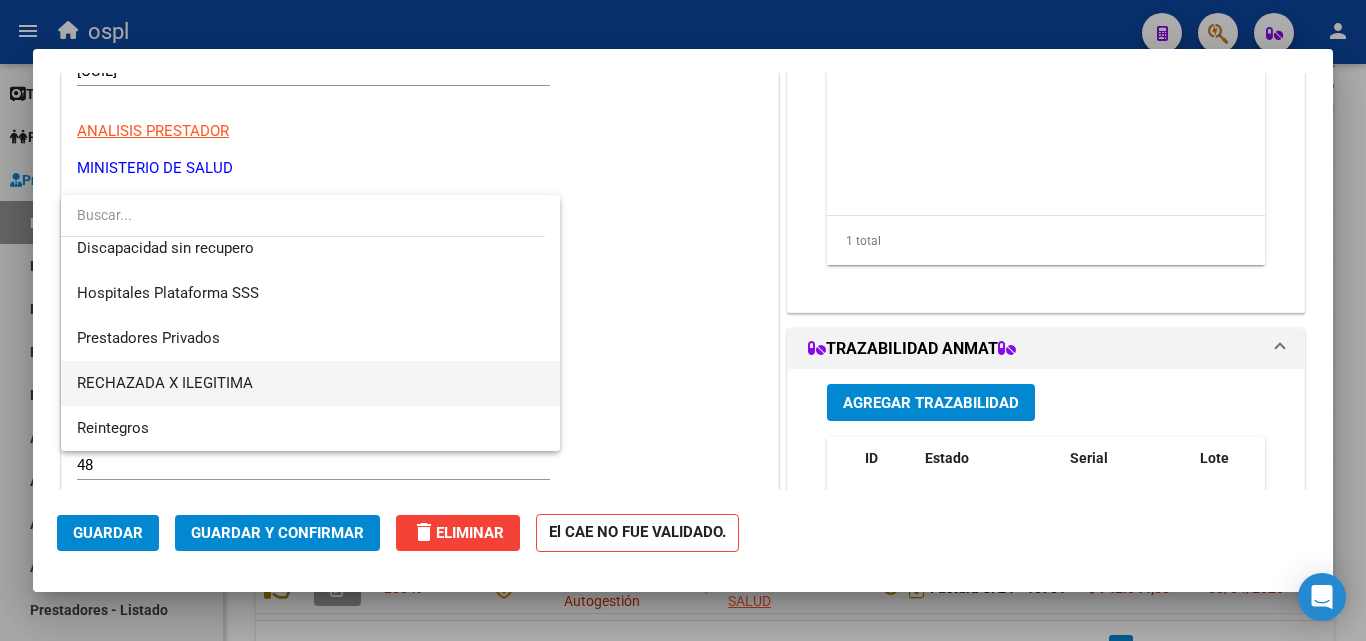 click on "RECHAZADA X ILEGITIMA" at bounding box center (310, 383) 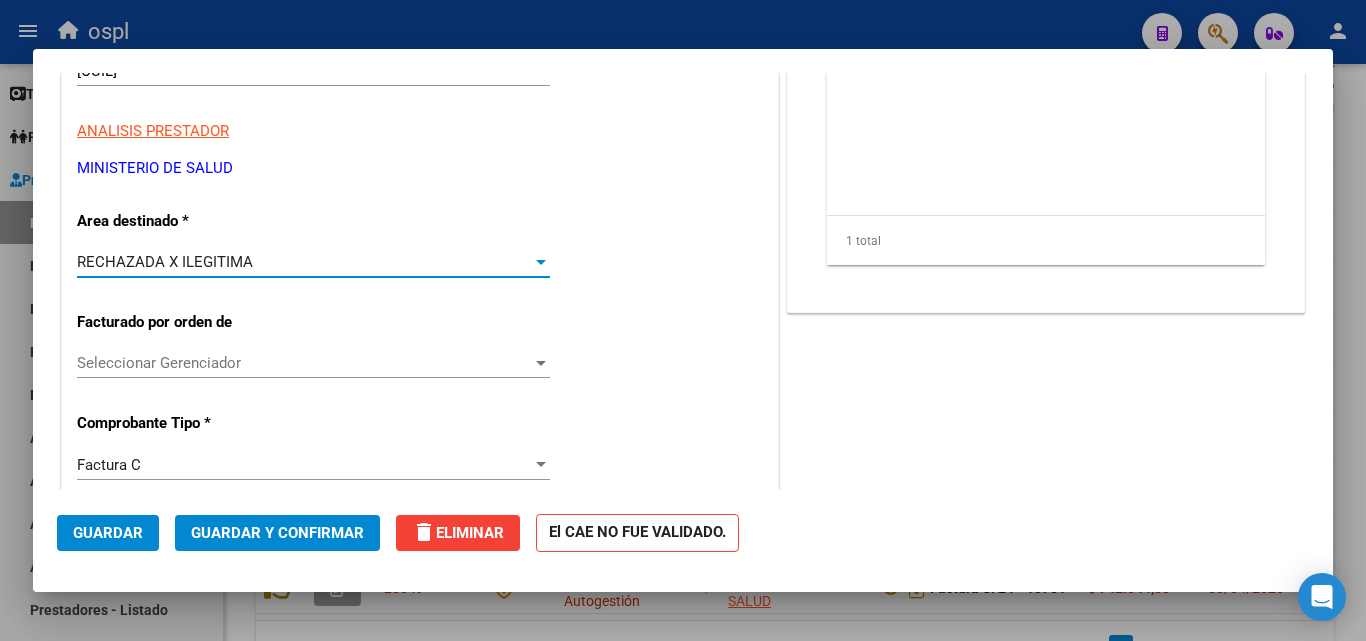 click on "Guardar y Confirmar" 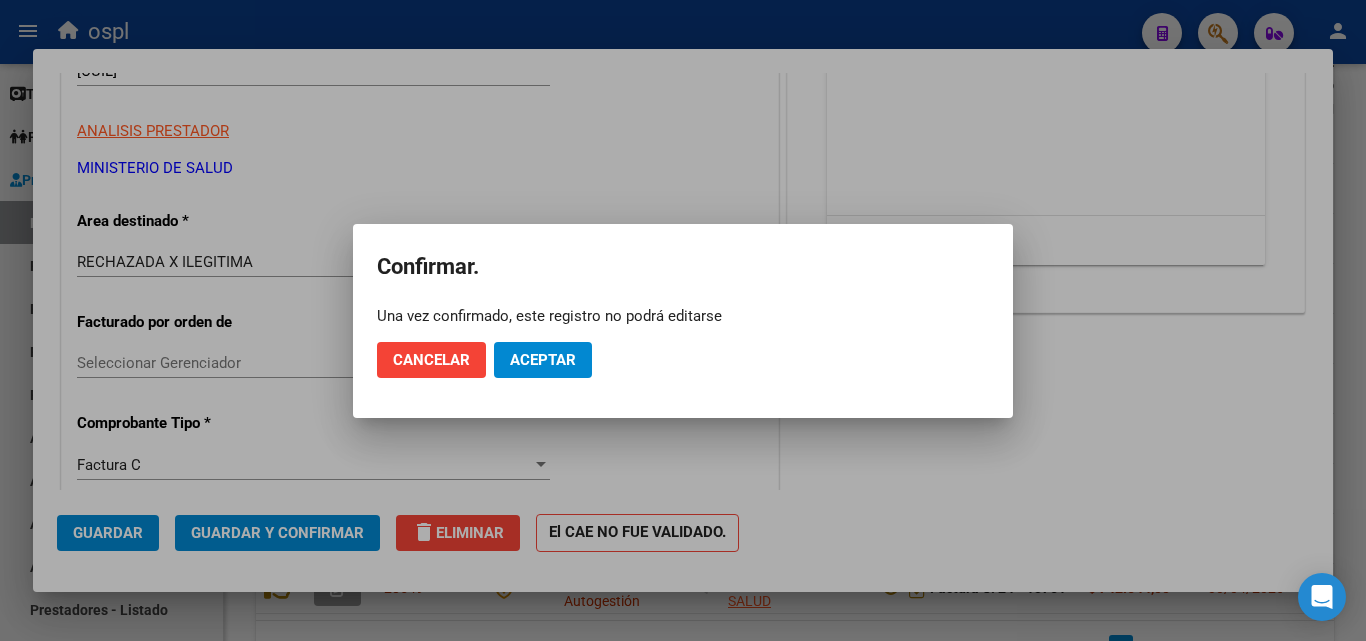 click on "Cancelar Aceptar" 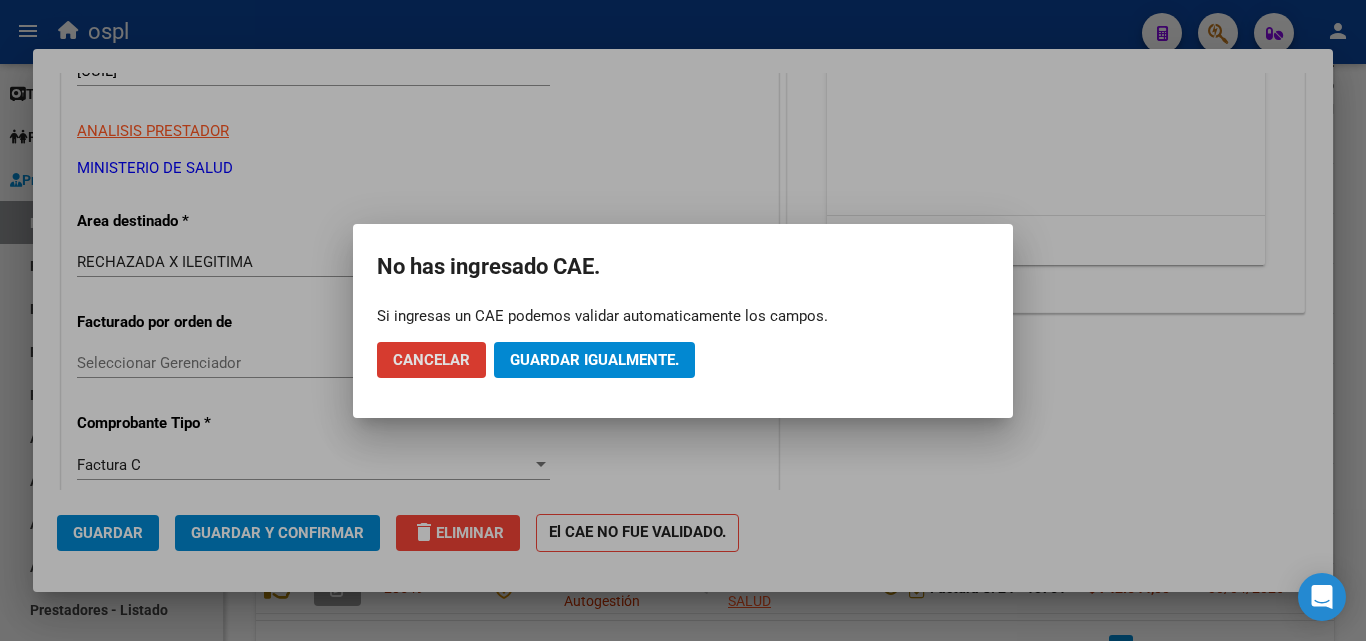 click on "Guardar igualmente." 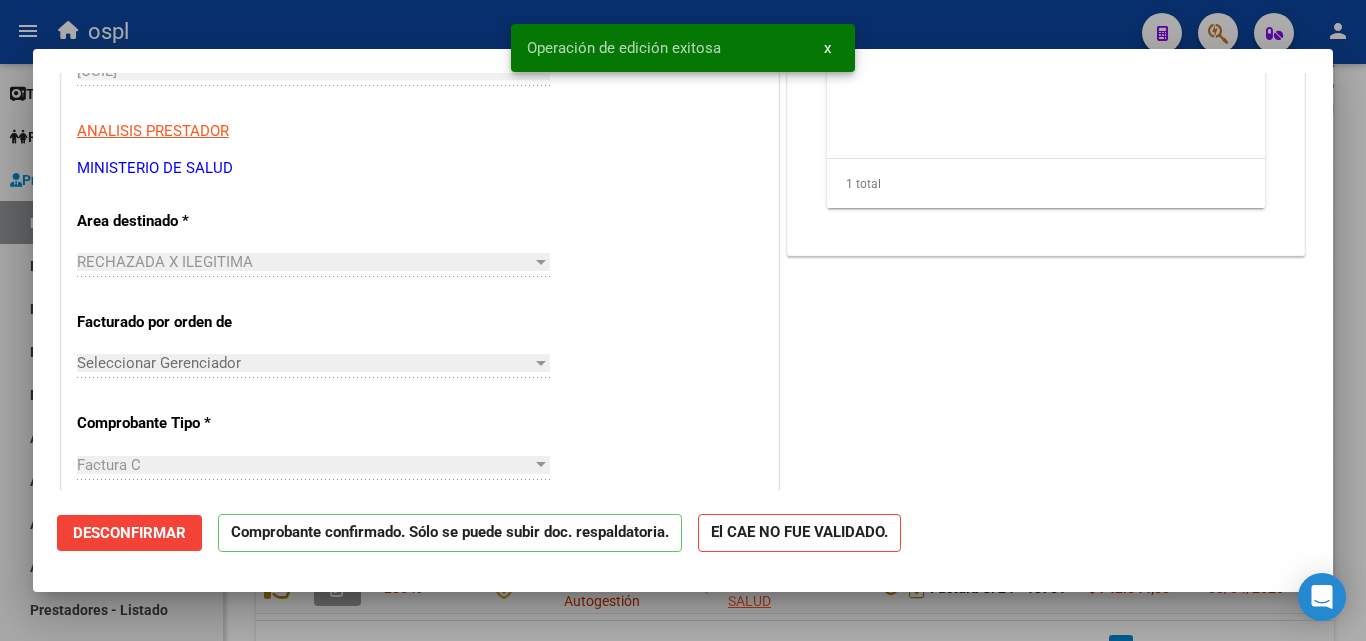 click at bounding box center (683, 320) 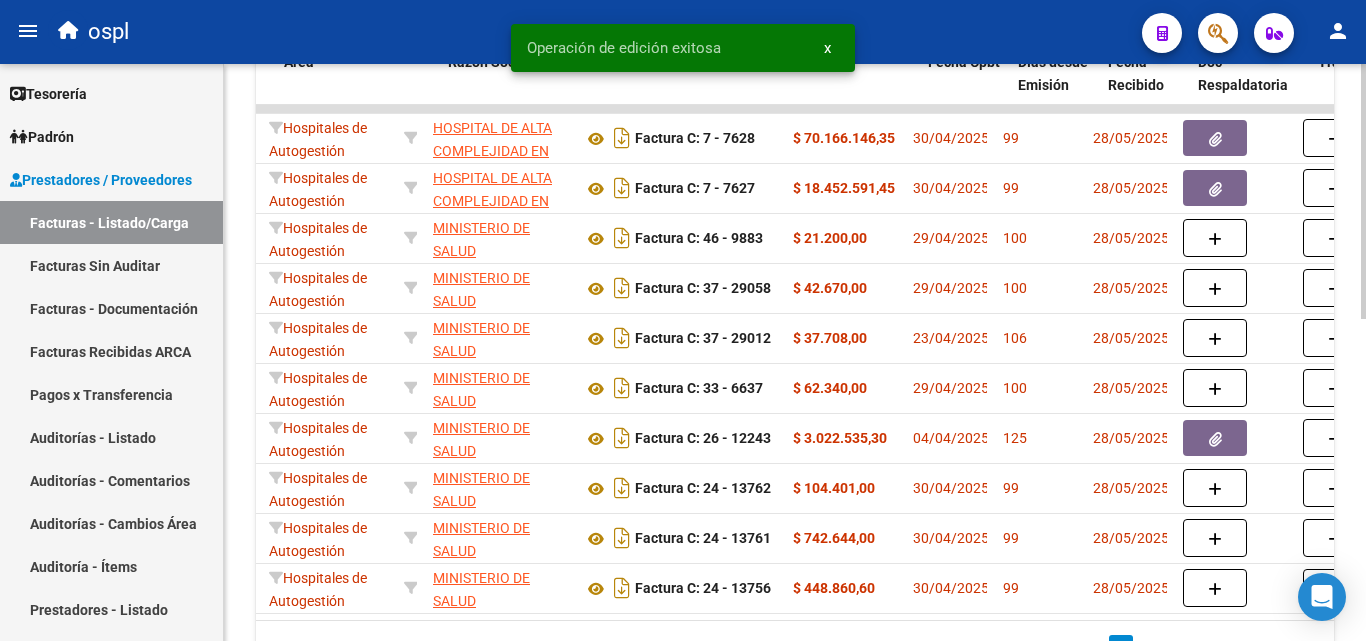 scroll, scrollTop: 0, scrollLeft: 324, axis: horizontal 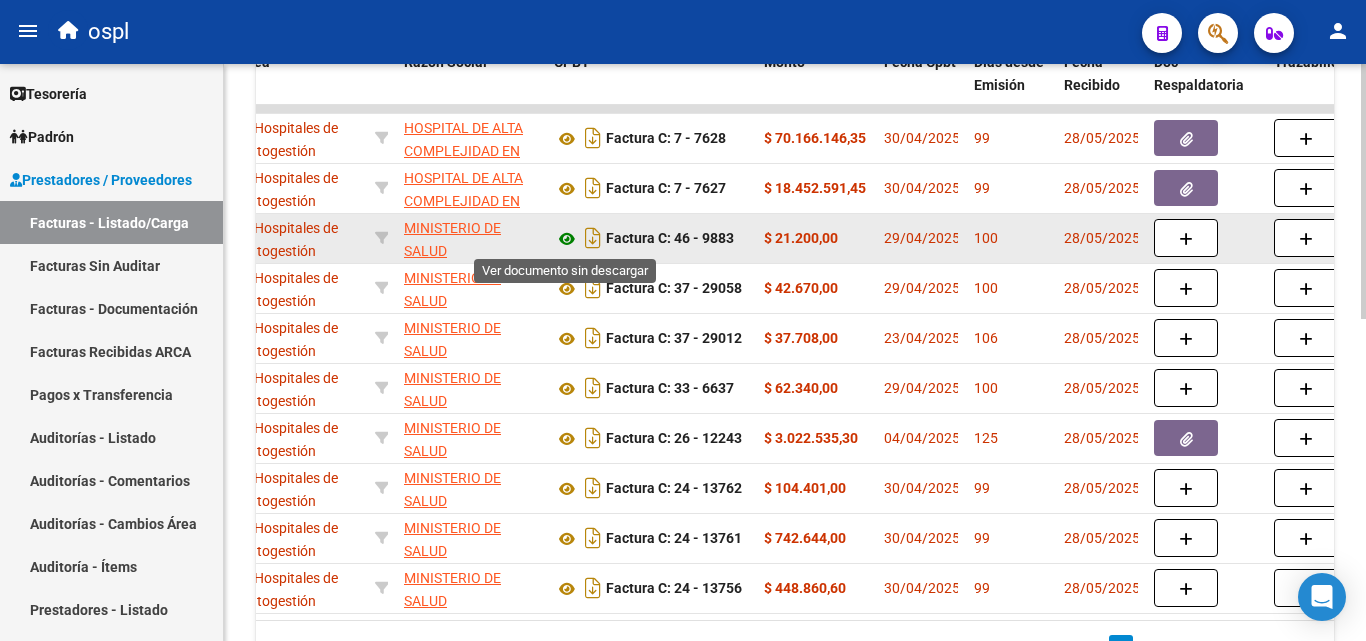 click 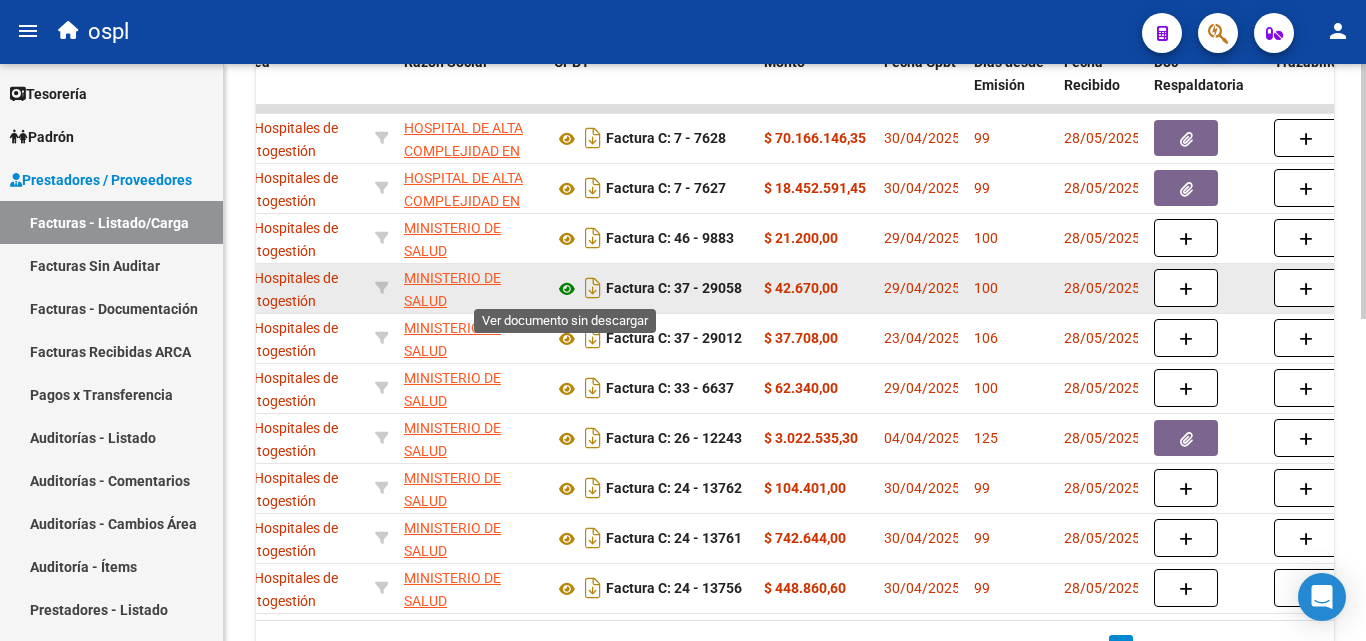 click 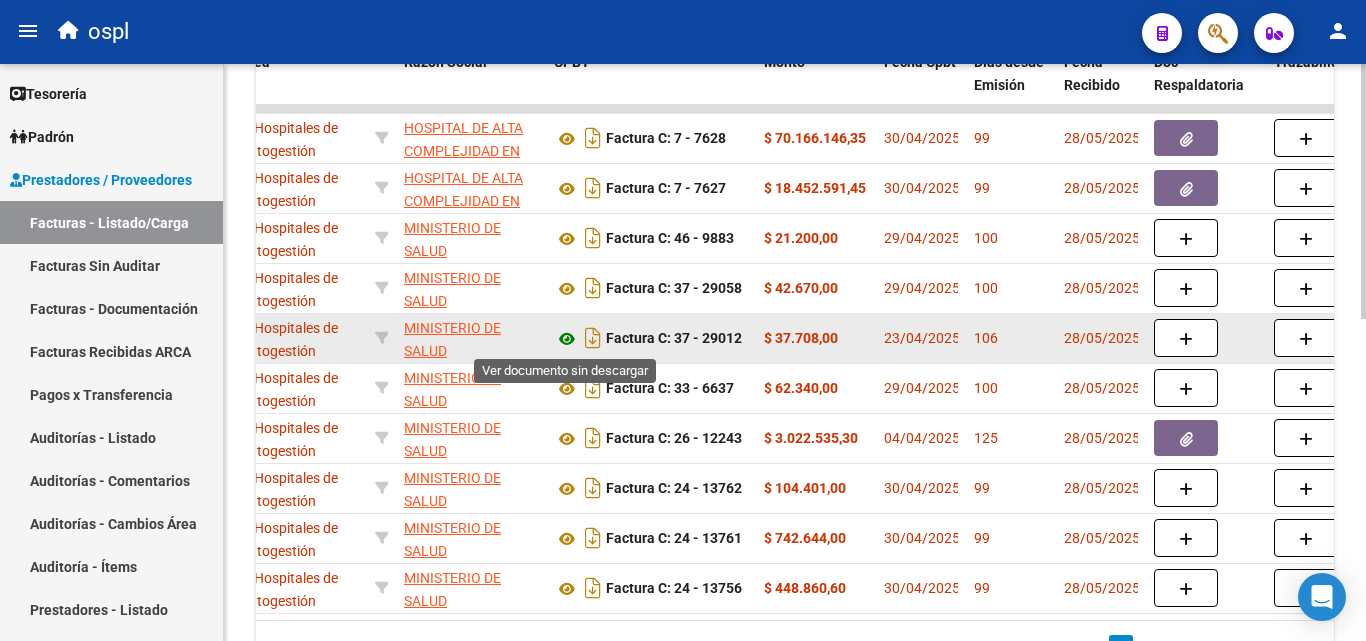 click 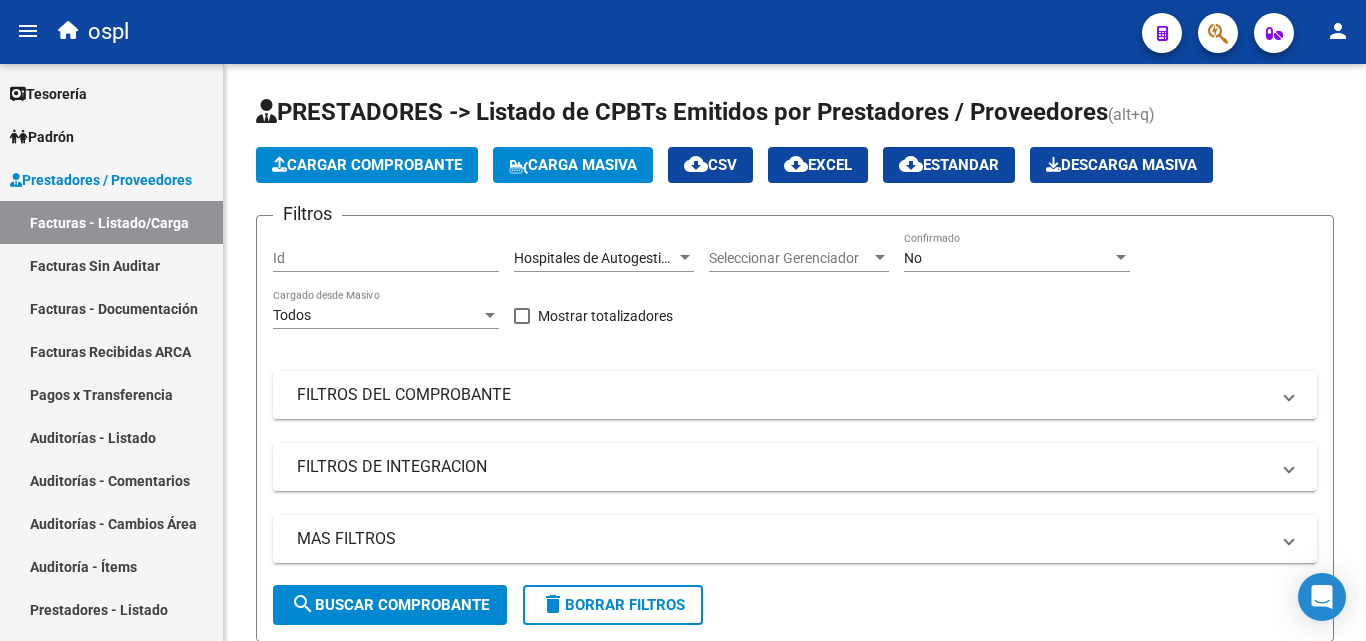 scroll, scrollTop: 0, scrollLeft: 0, axis: both 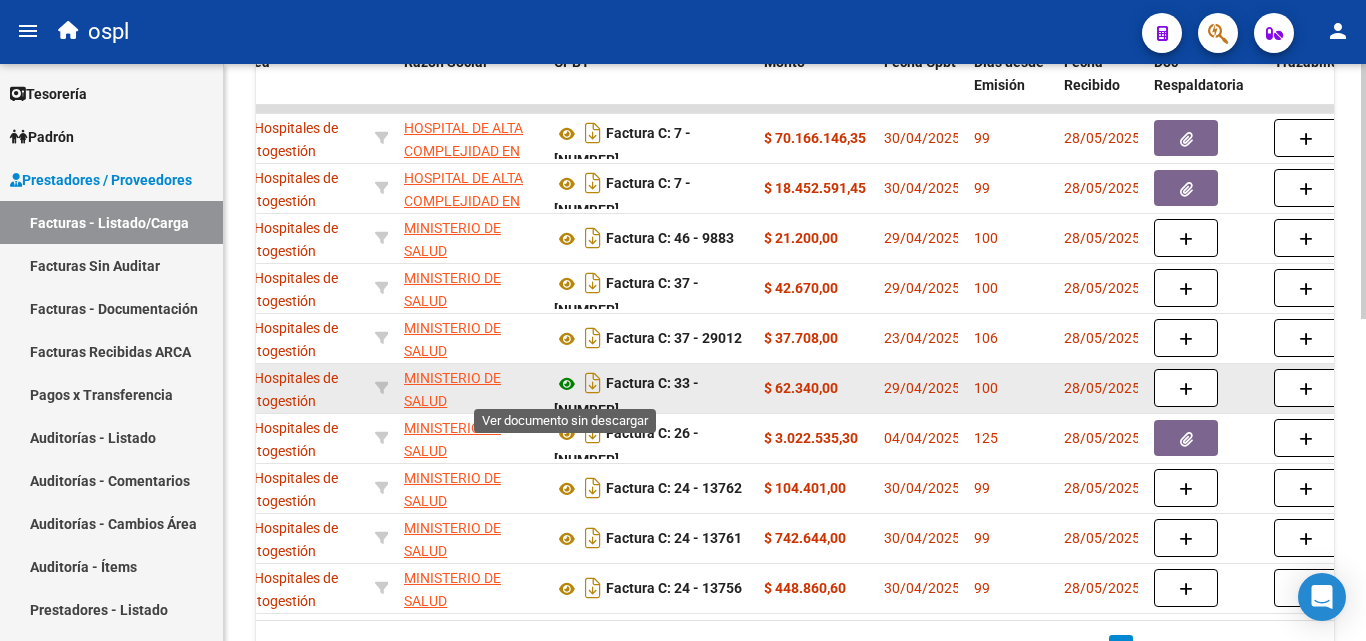 click 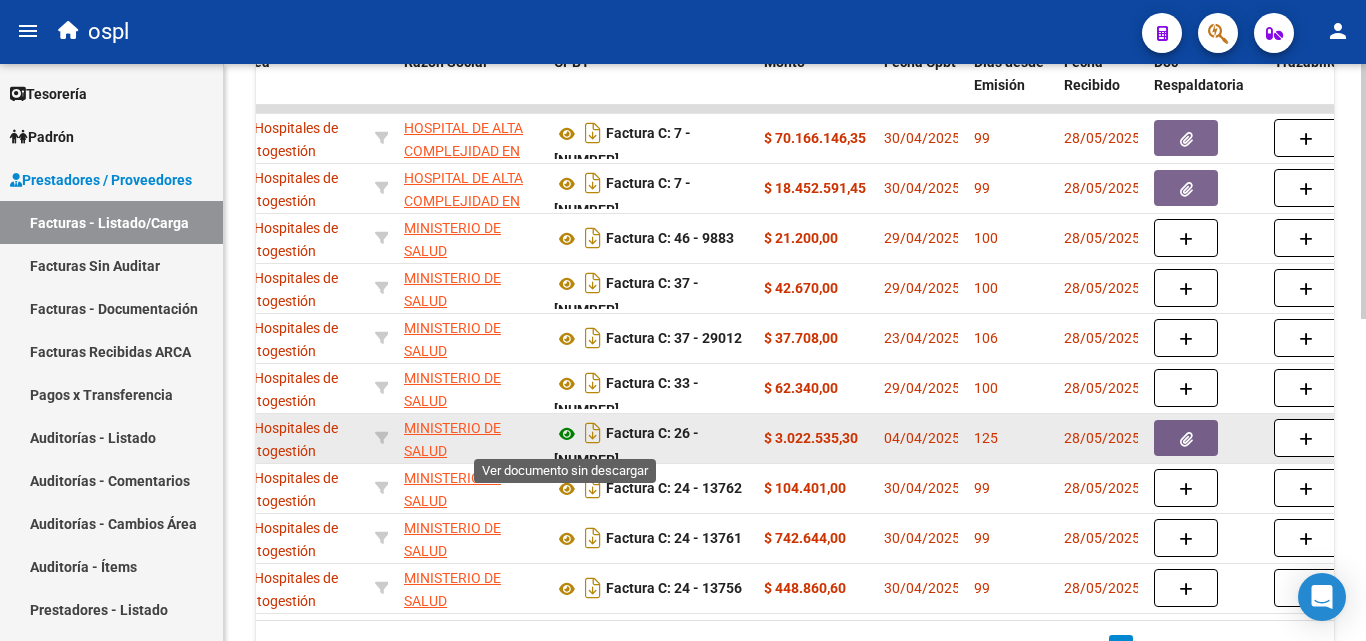 click 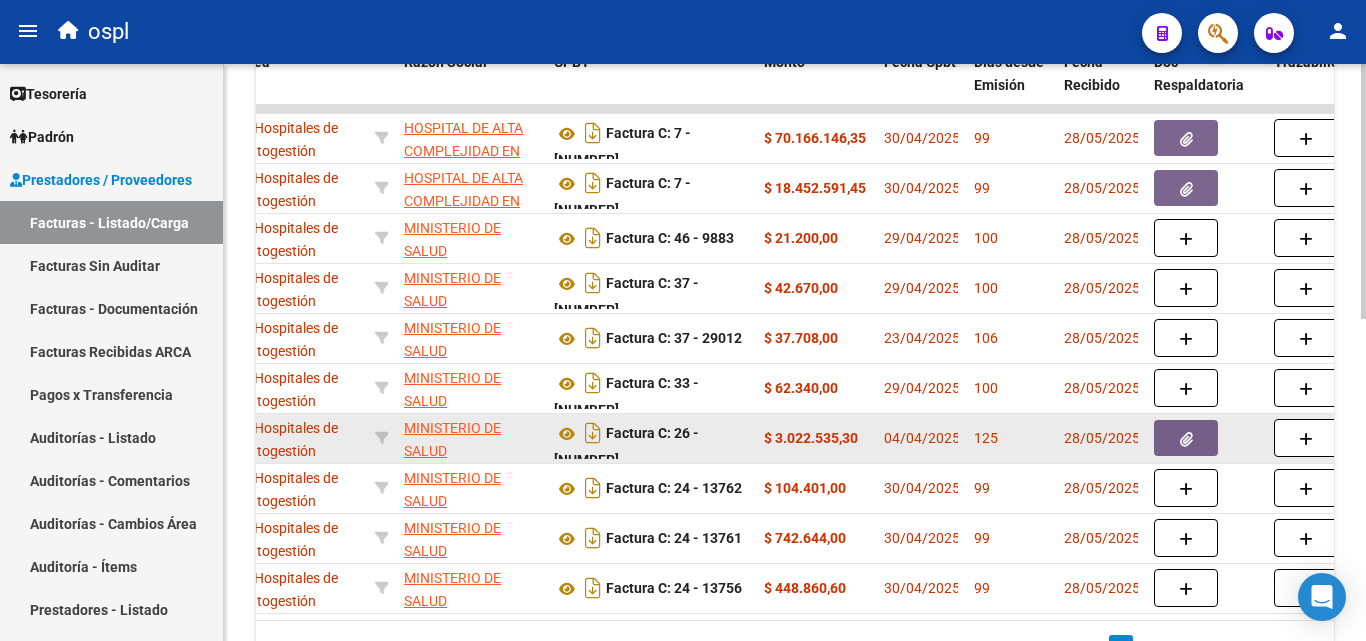 click 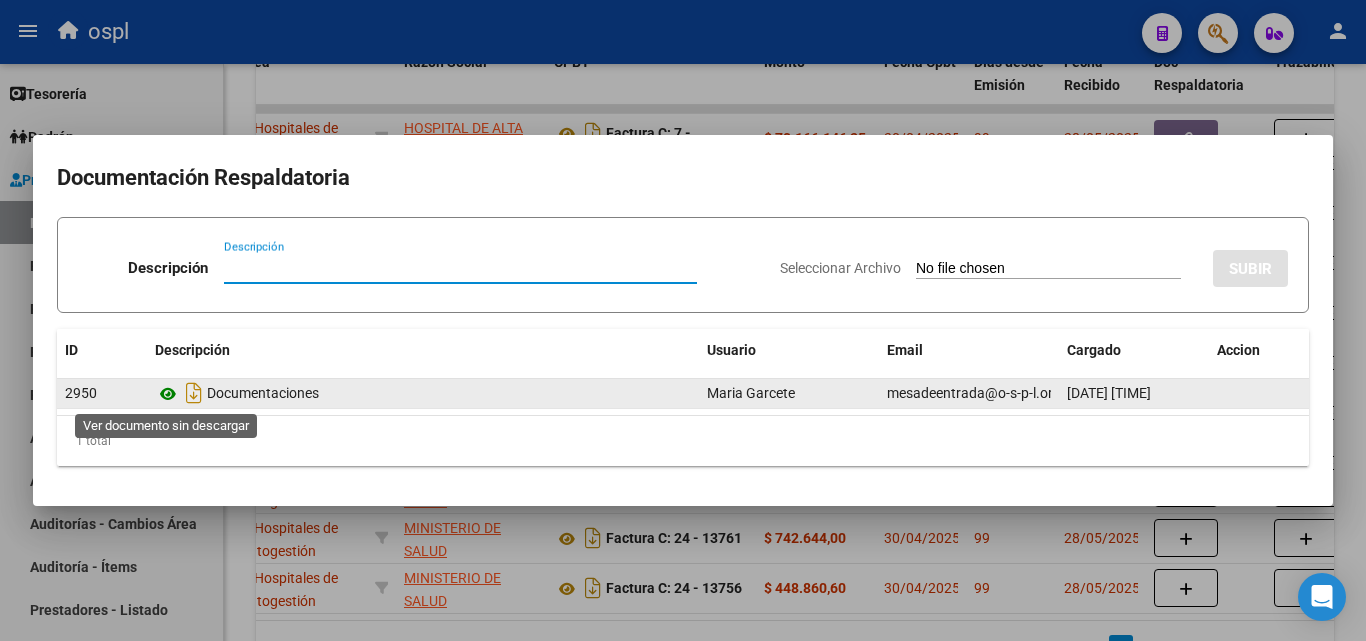 click 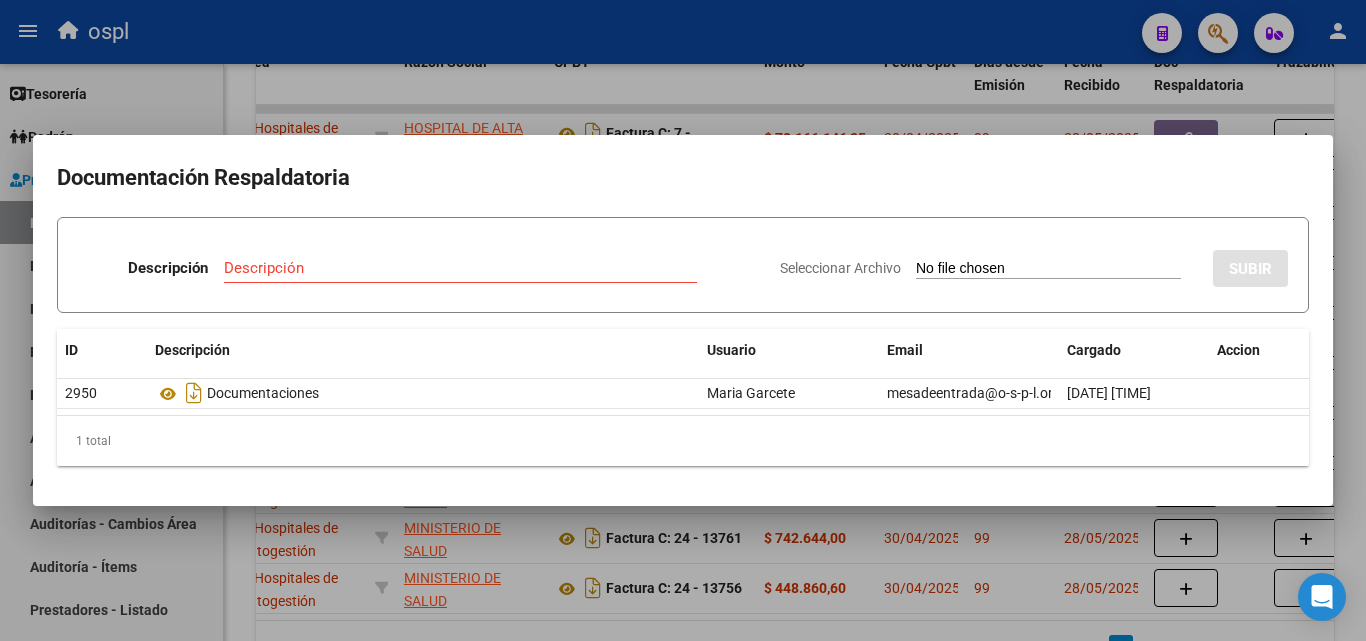 click at bounding box center (683, 320) 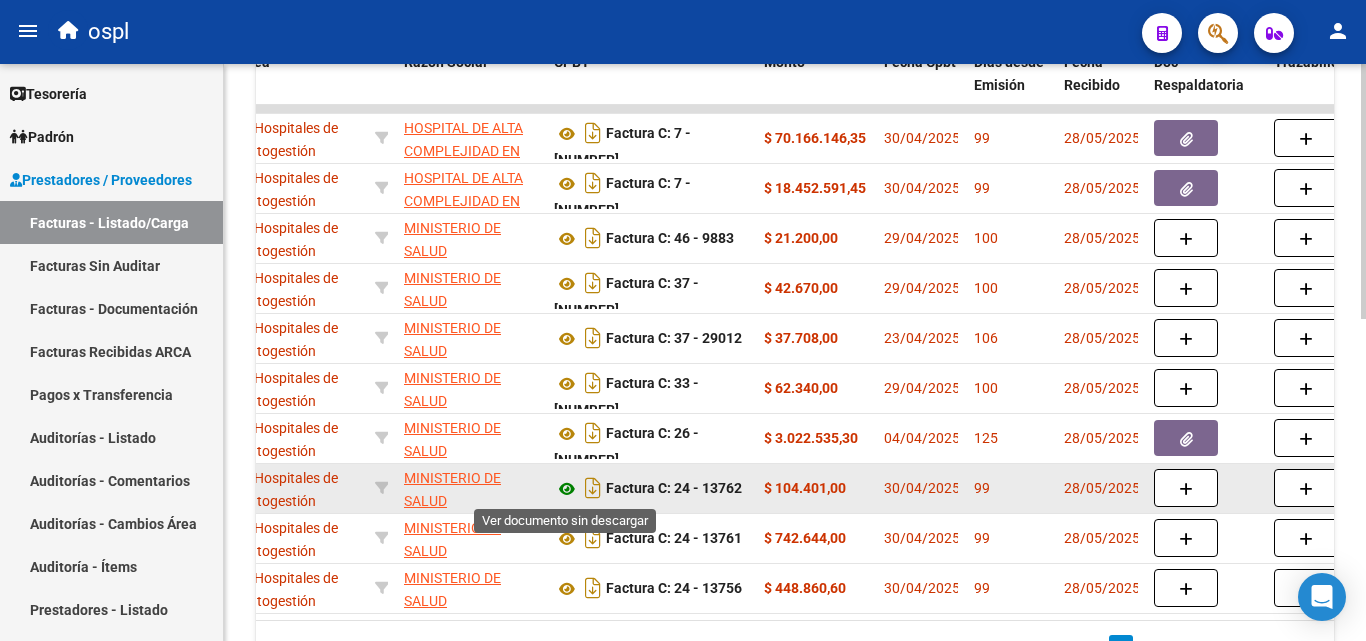 click 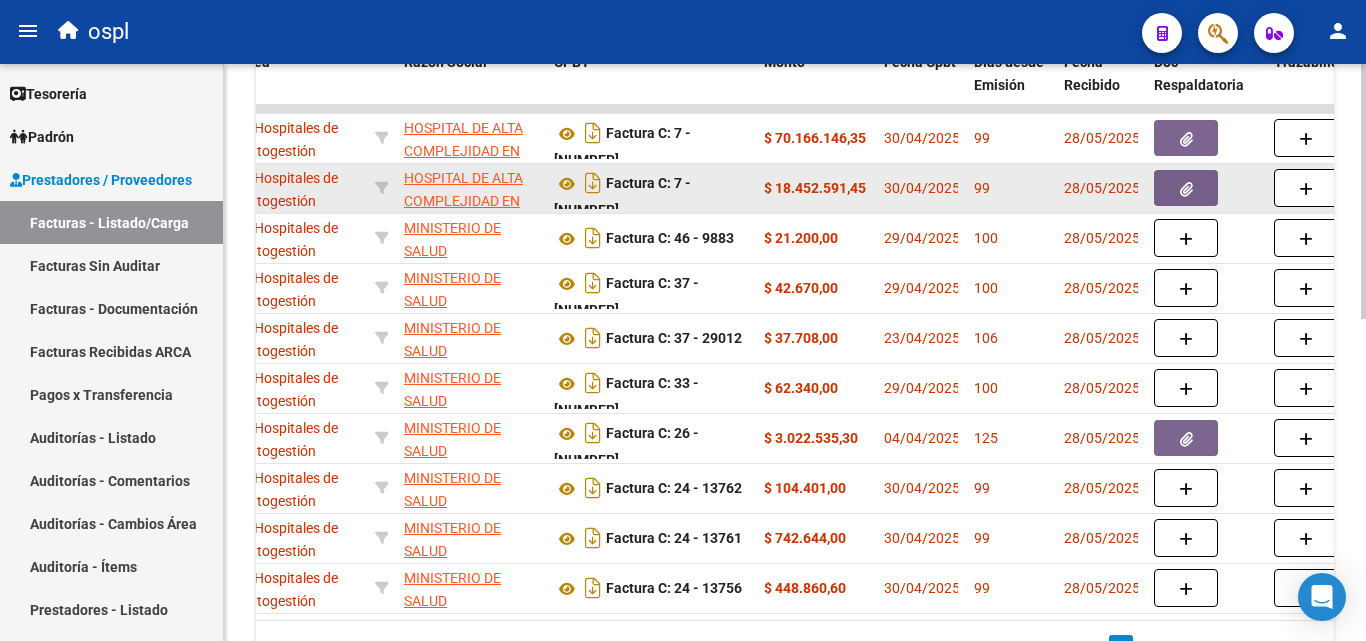scroll, scrollTop: 717, scrollLeft: 0, axis: vertical 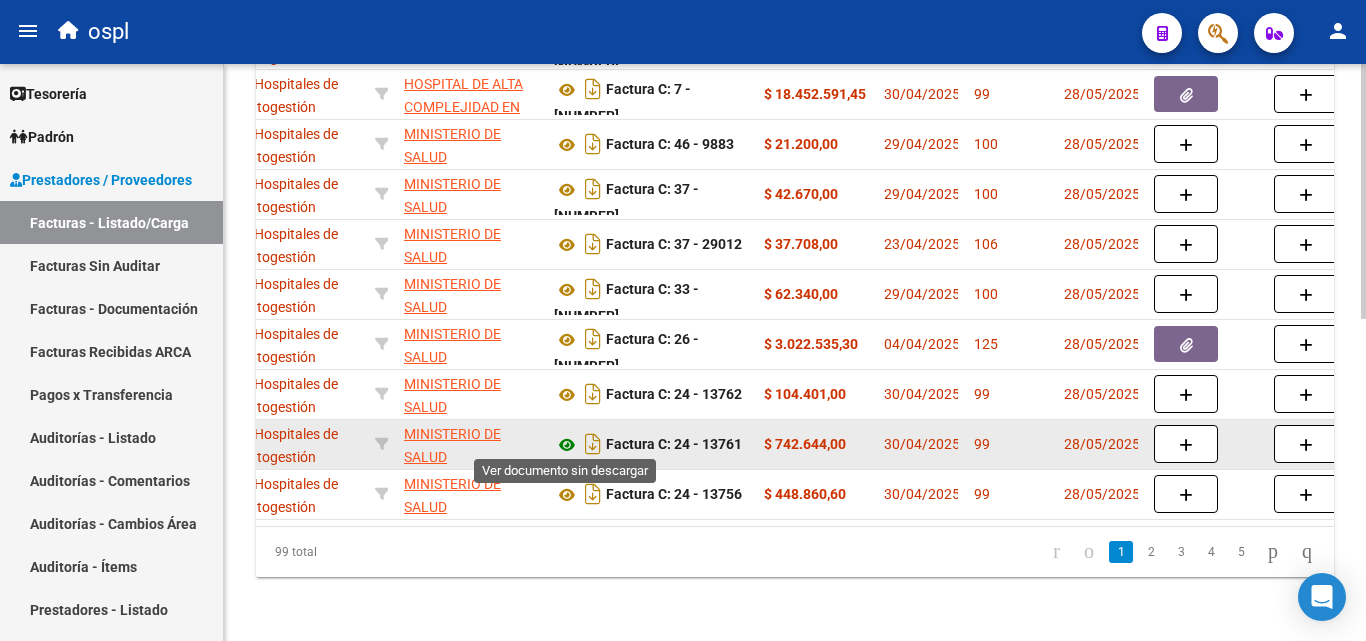 click 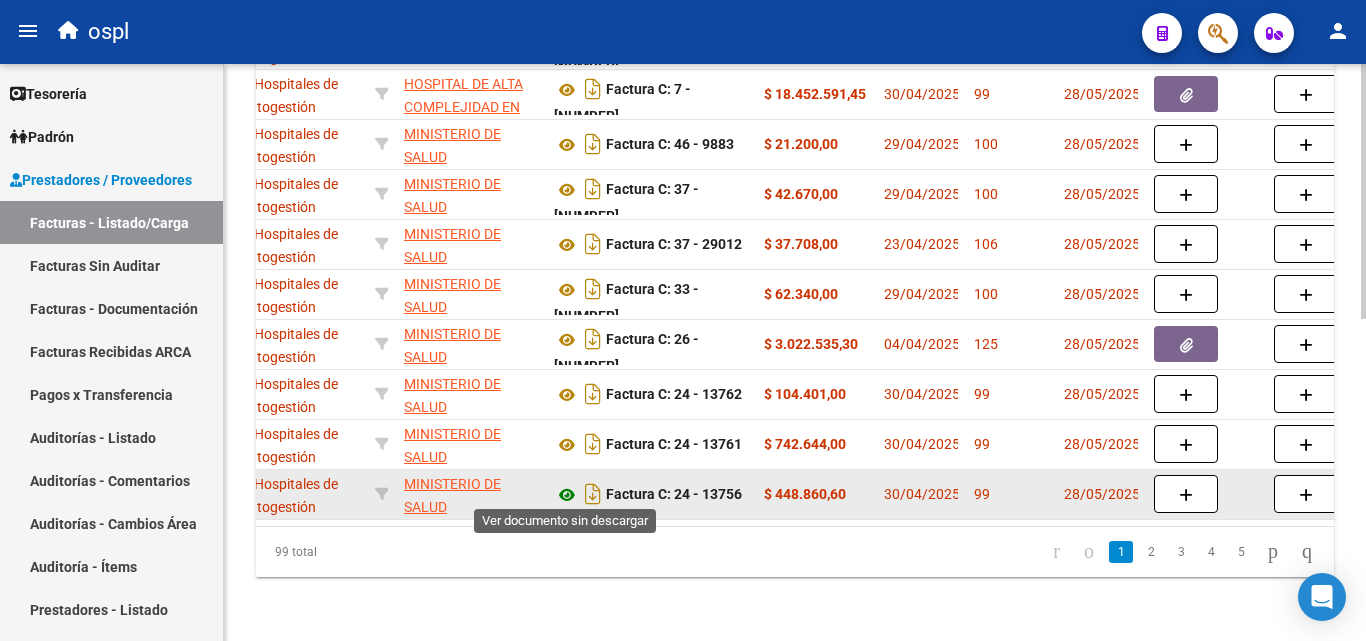 click 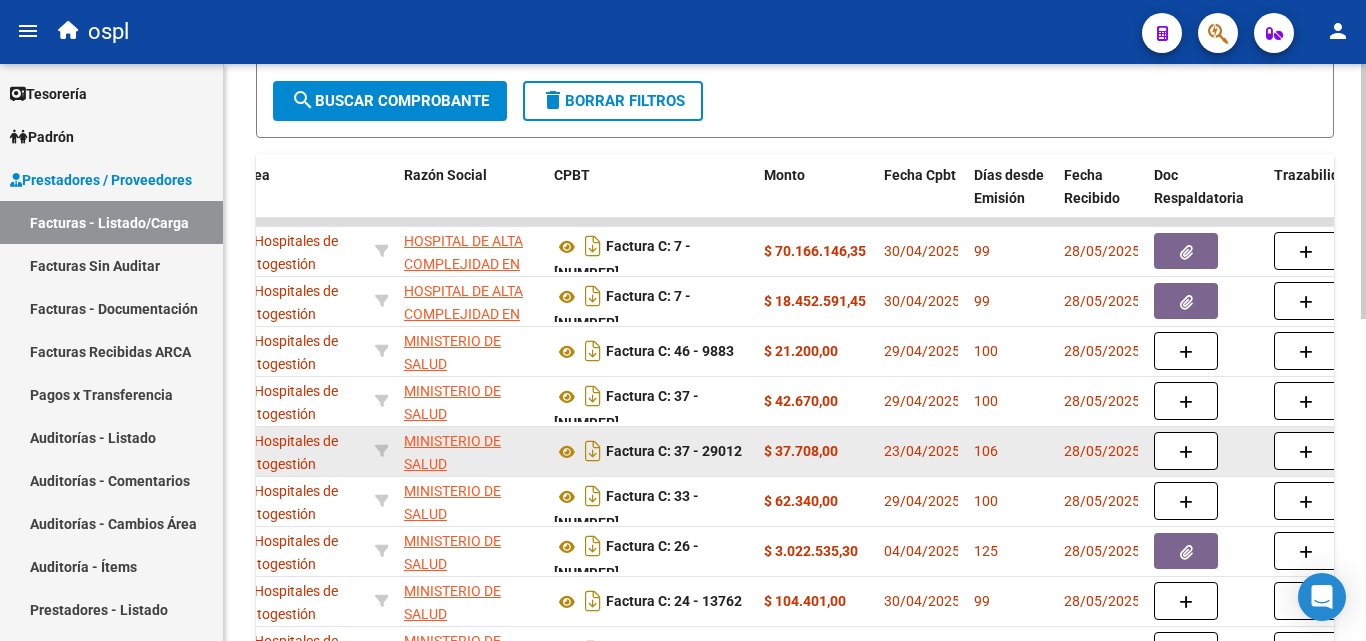 scroll, scrollTop: 517, scrollLeft: 0, axis: vertical 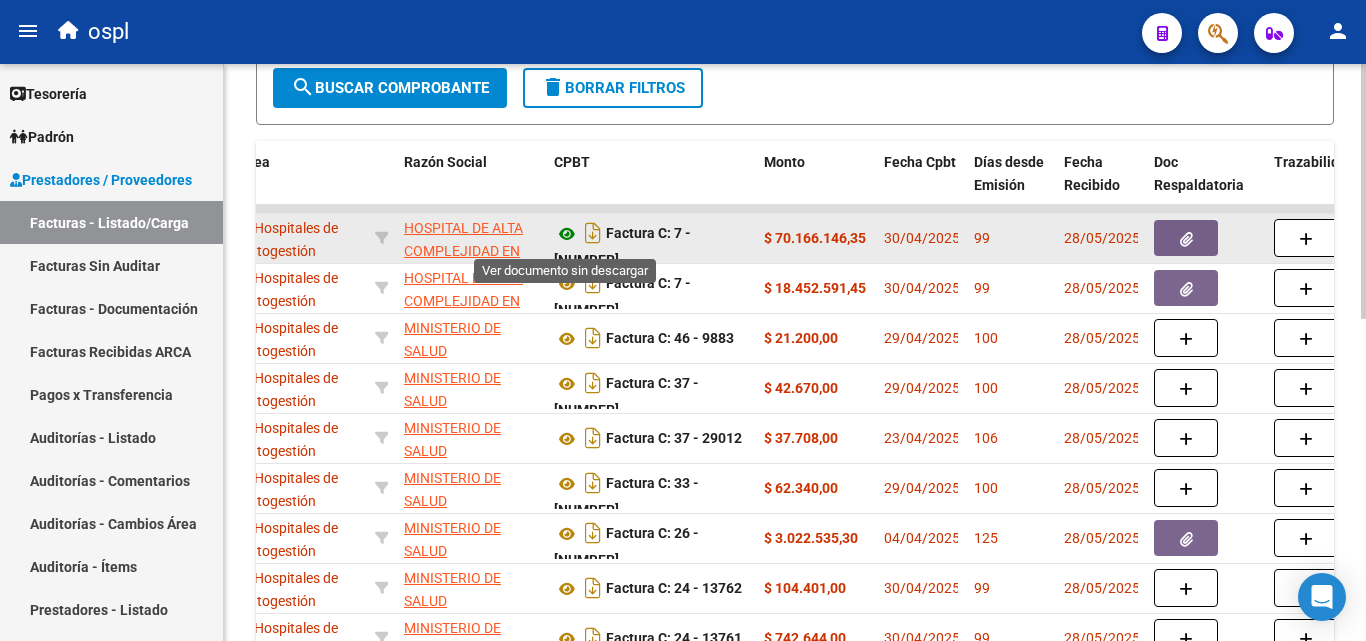 click 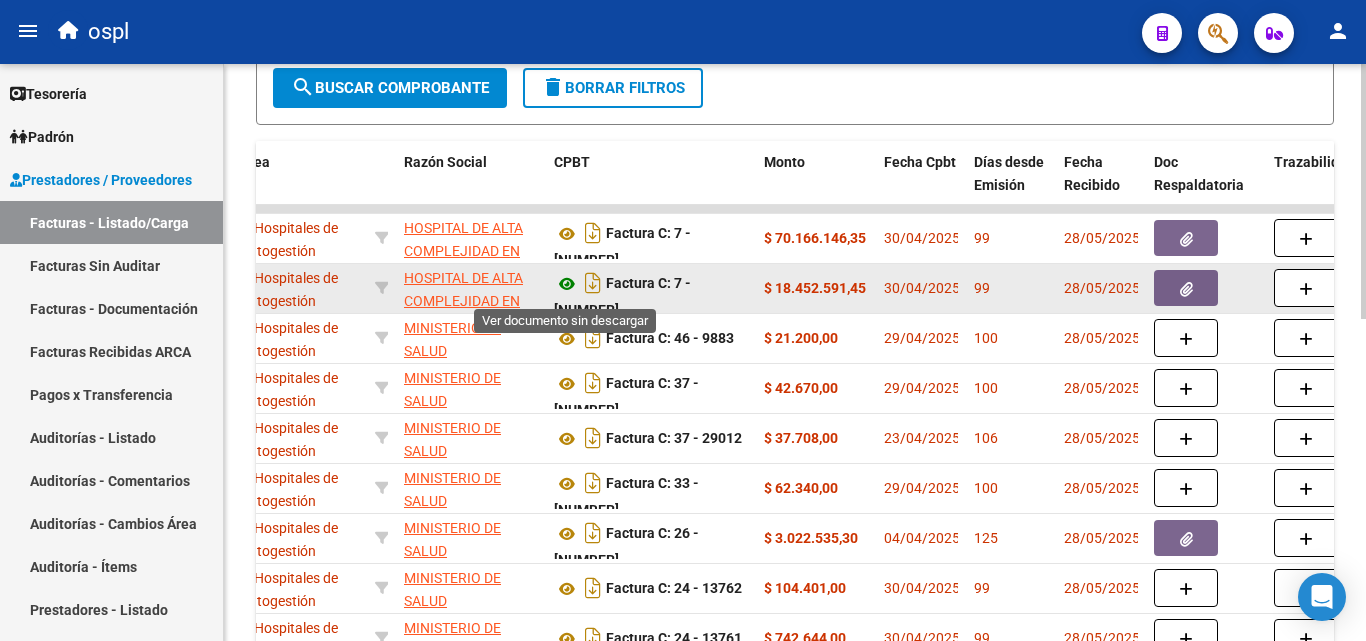click 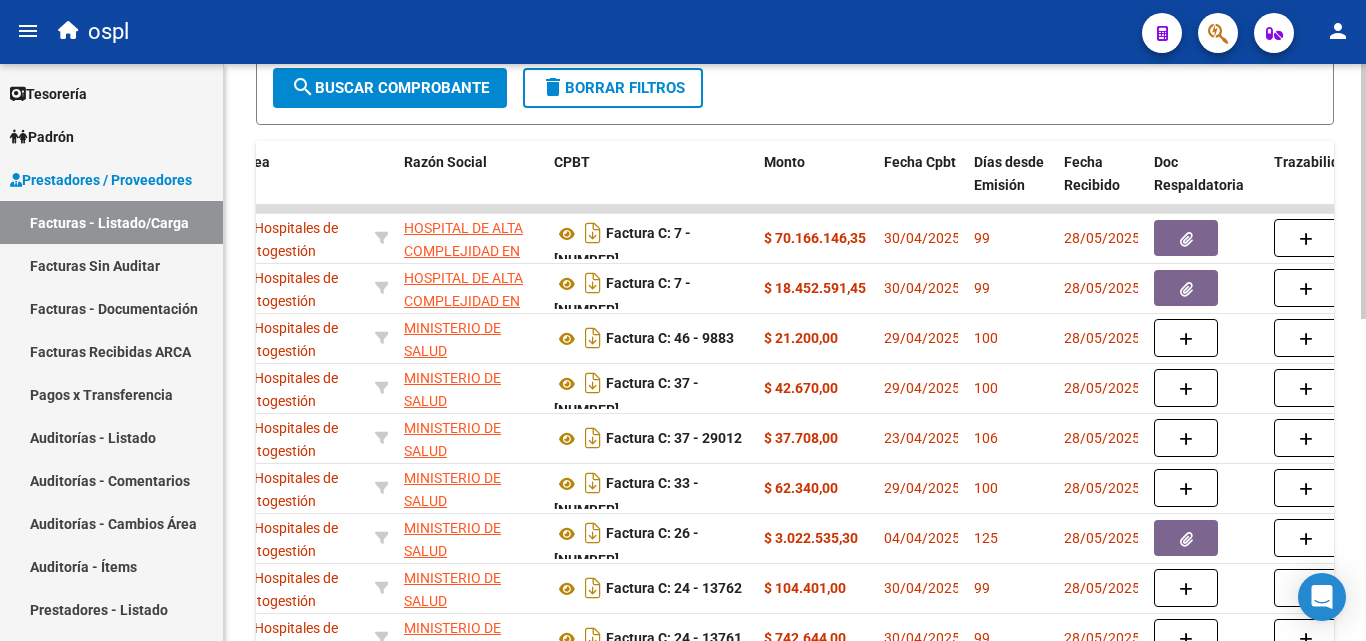 click on "Video tutorial   PRESTADORES -> Listado de CPBTs Emitidos por Prestadores / Proveedores (alt+q)   Cargar Comprobante
Carga Masiva  cloud_download  CSV  cloud_download  EXCEL  cloud_download  Estandar   Descarga Masiva
Filtros Id Hospitales de Autogestión Area Seleccionar Gerenciador Seleccionar Gerenciador No Confirmado Todos Cargado desde Masivo   Mostrar totalizadores   FILTROS DEL COMPROBANTE  Comprobante Tipo Comprobante Tipo 1/4/2025 1/4/2025 – 30/4/2025 End date Fec. Comprobante Desde / Hasta Días Emisión Desde(cant. días) Días Emisión Hasta(cant. días) CUIT / Razón Social Pto. Venta Nro. Comprobante Código SSS CAE Válido CAE Válido Todos Cargado Módulo Hosp. Todos Tiene facturacion Apócrifa Hospital Refes  FILTROS DE INTEGRACION  Período De Prestación Campos del Archivo de Rendición Devuelto x SSS (dr_envio) Todos Rendido x SSS (dr_envio) Tipo de Registro Tipo de Registro Período Presentación Período Presentación Campos del Legajo Asociado (preaprobación) Todos Todos –" 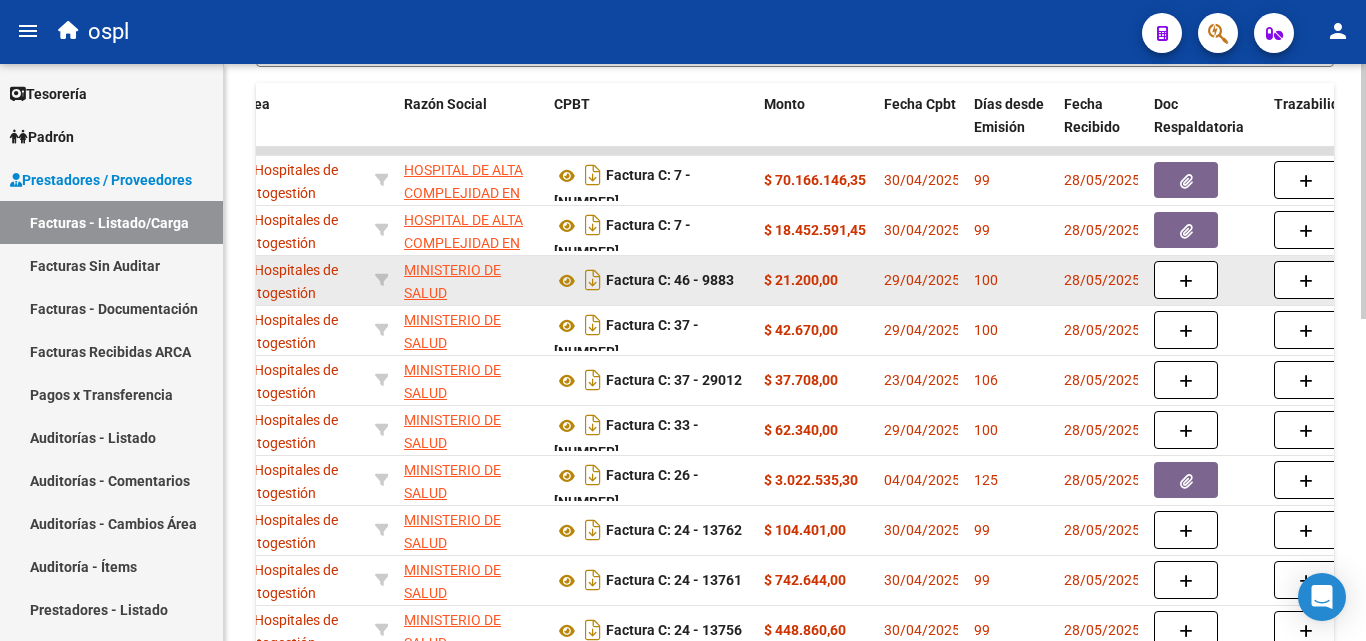 scroll, scrollTop: 617, scrollLeft: 0, axis: vertical 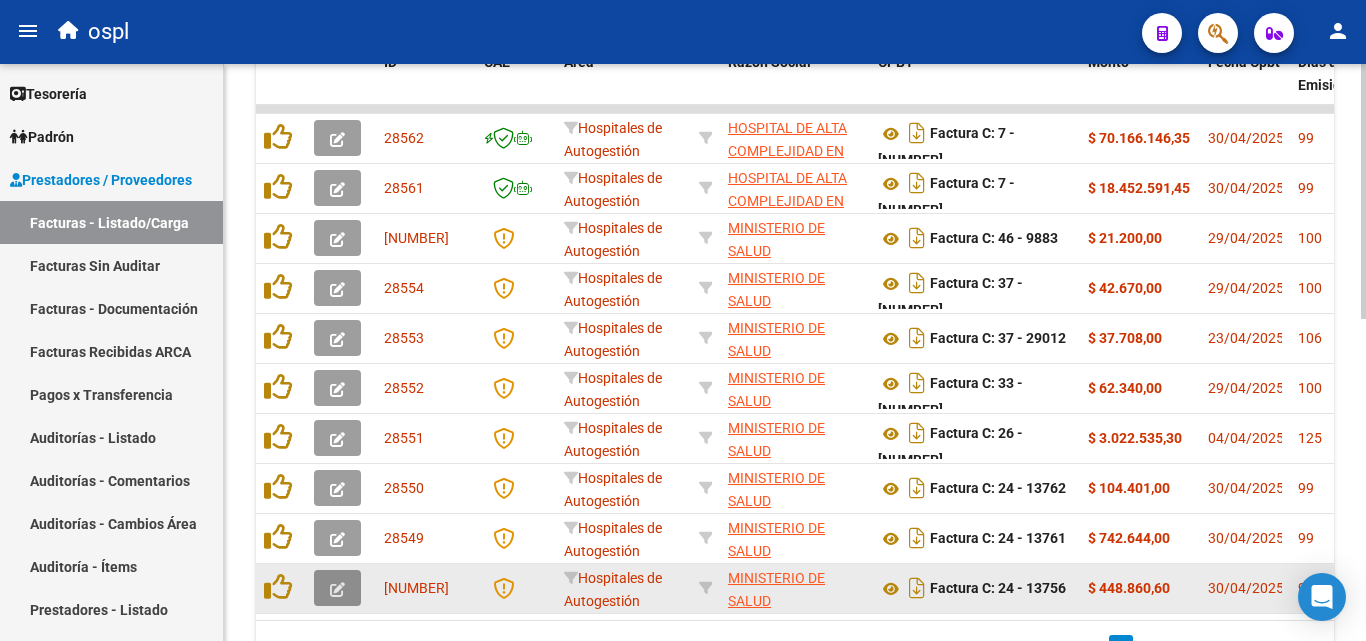 click 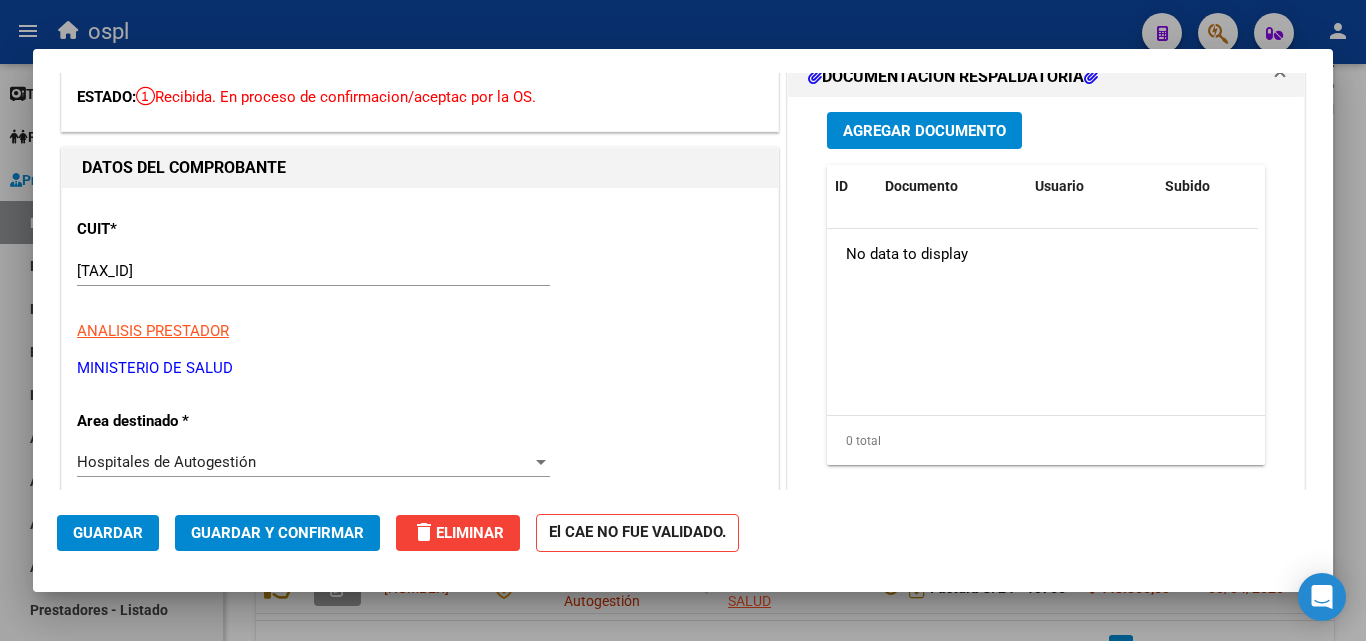 scroll, scrollTop: 200, scrollLeft: 0, axis: vertical 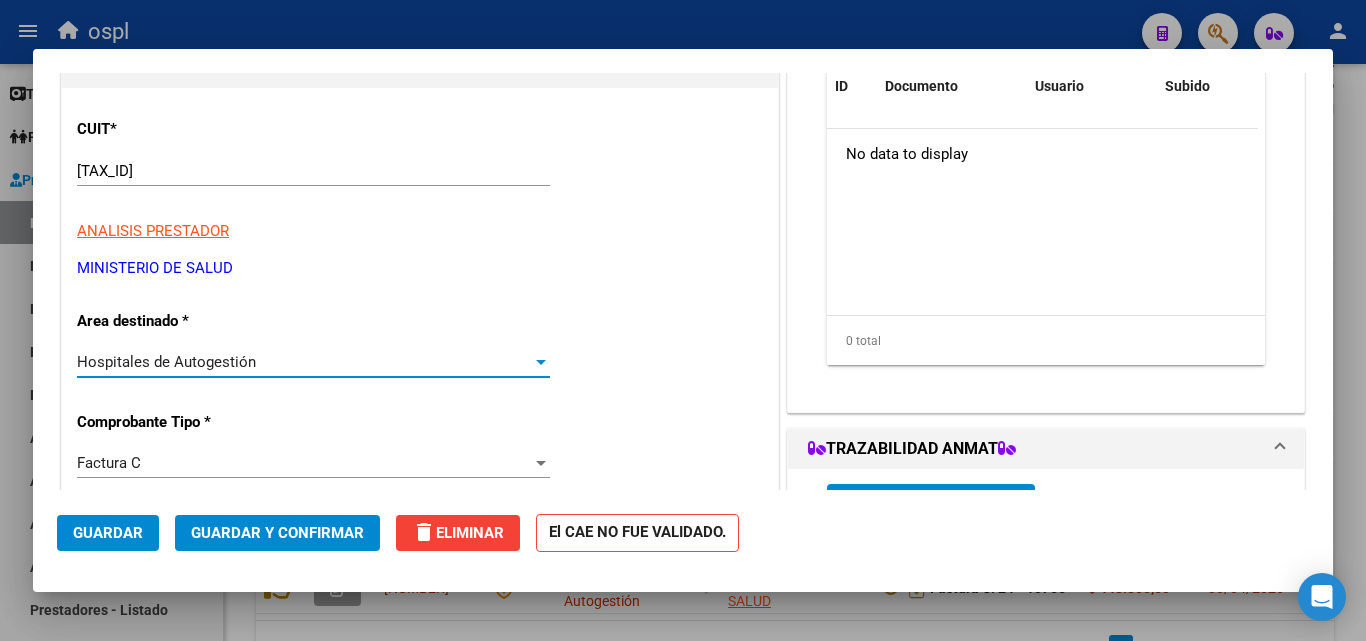click on "Hospitales de Autogestión" at bounding box center [304, 362] 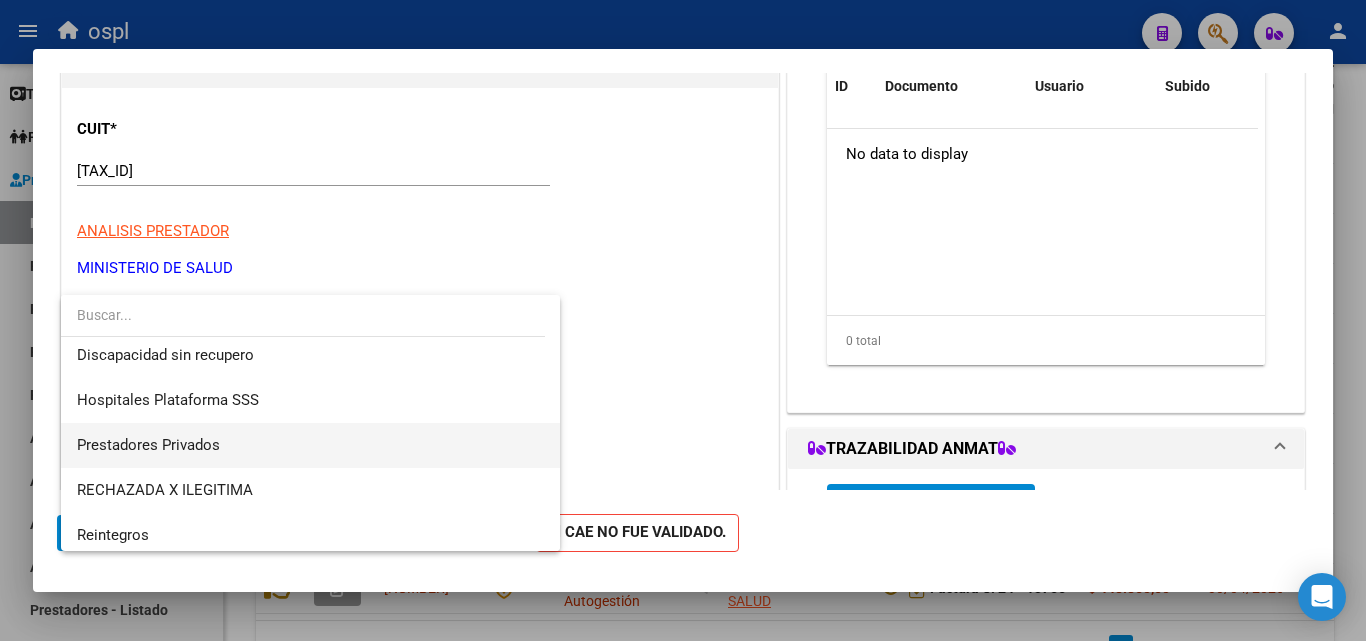 scroll, scrollTop: 239, scrollLeft: 0, axis: vertical 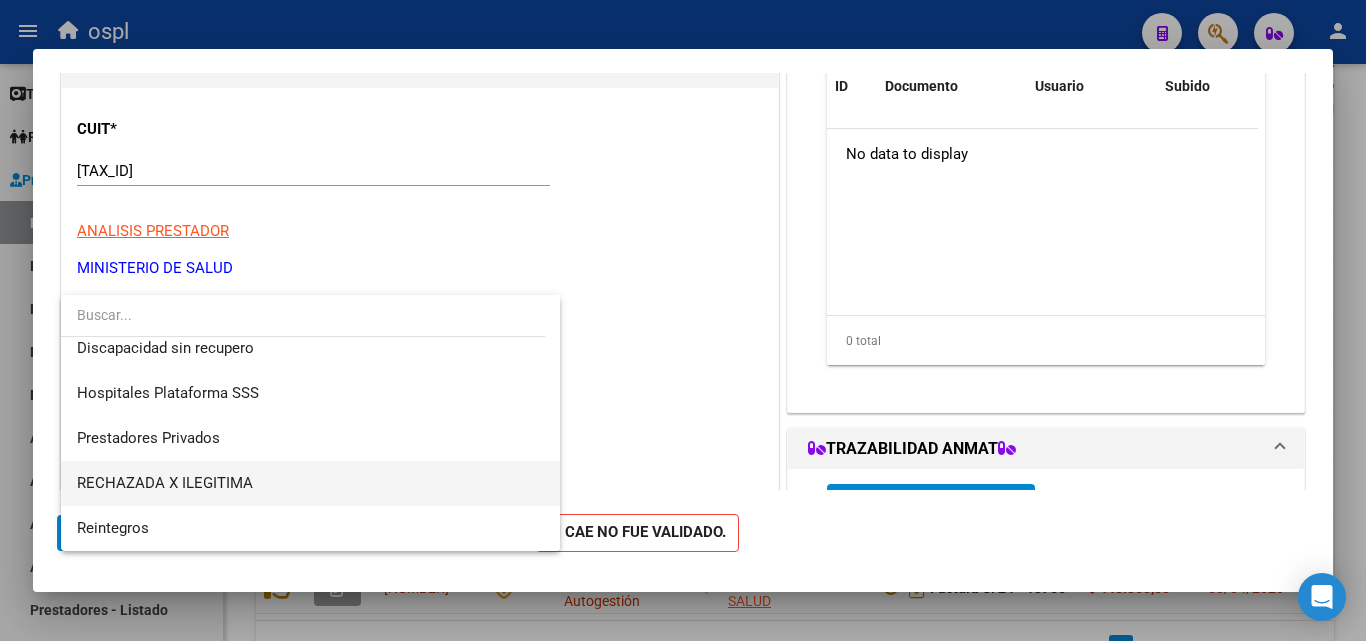 click on "RECHAZADA X ILEGITIMA" at bounding box center (310, 483) 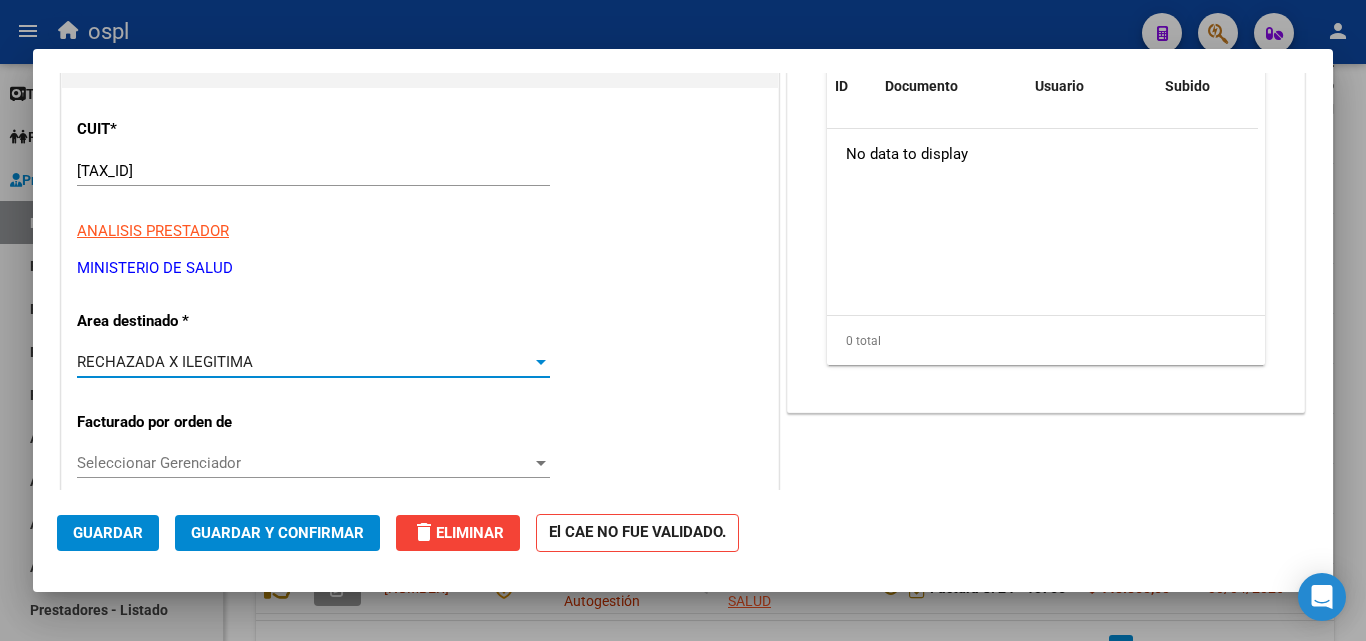 click on "Guardar y Confirmar" 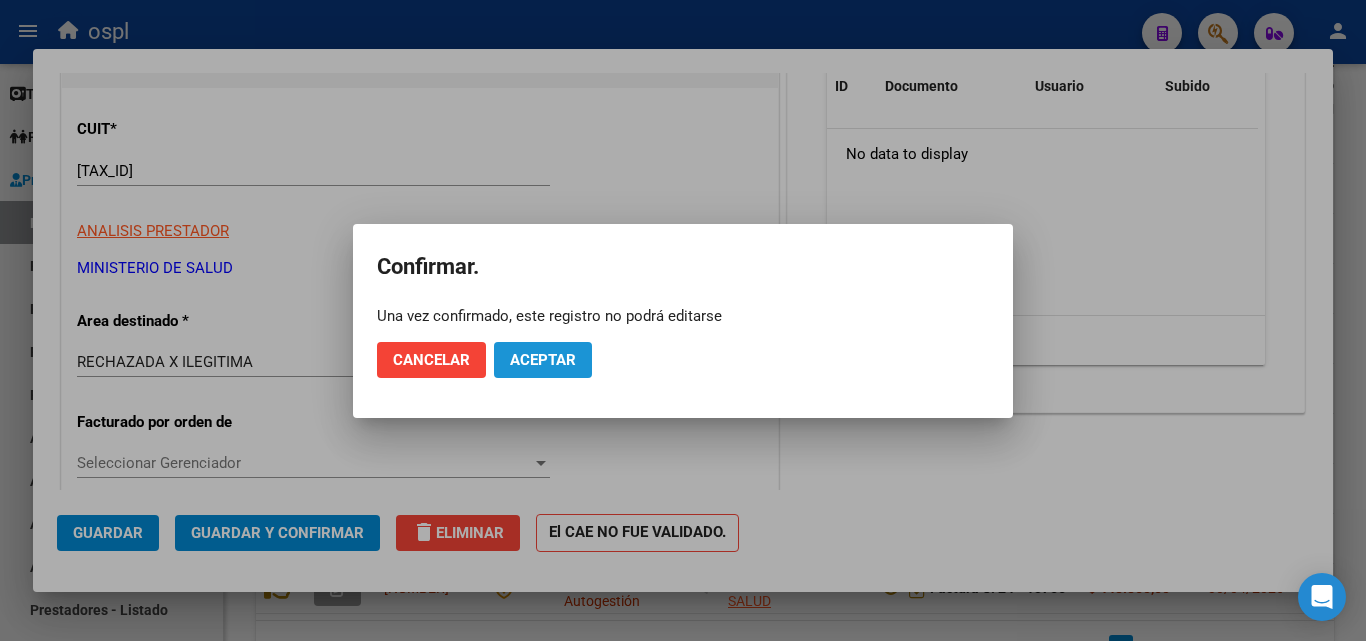 click on "Aceptar" 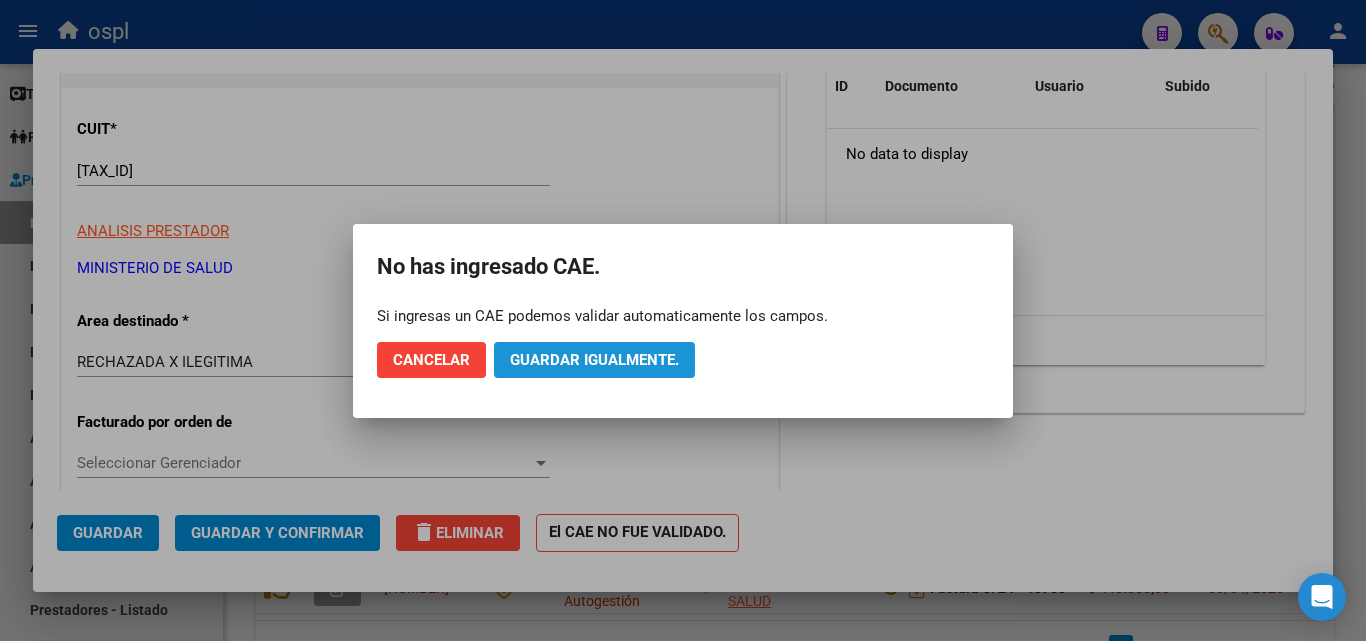 click on "Guardar igualmente." 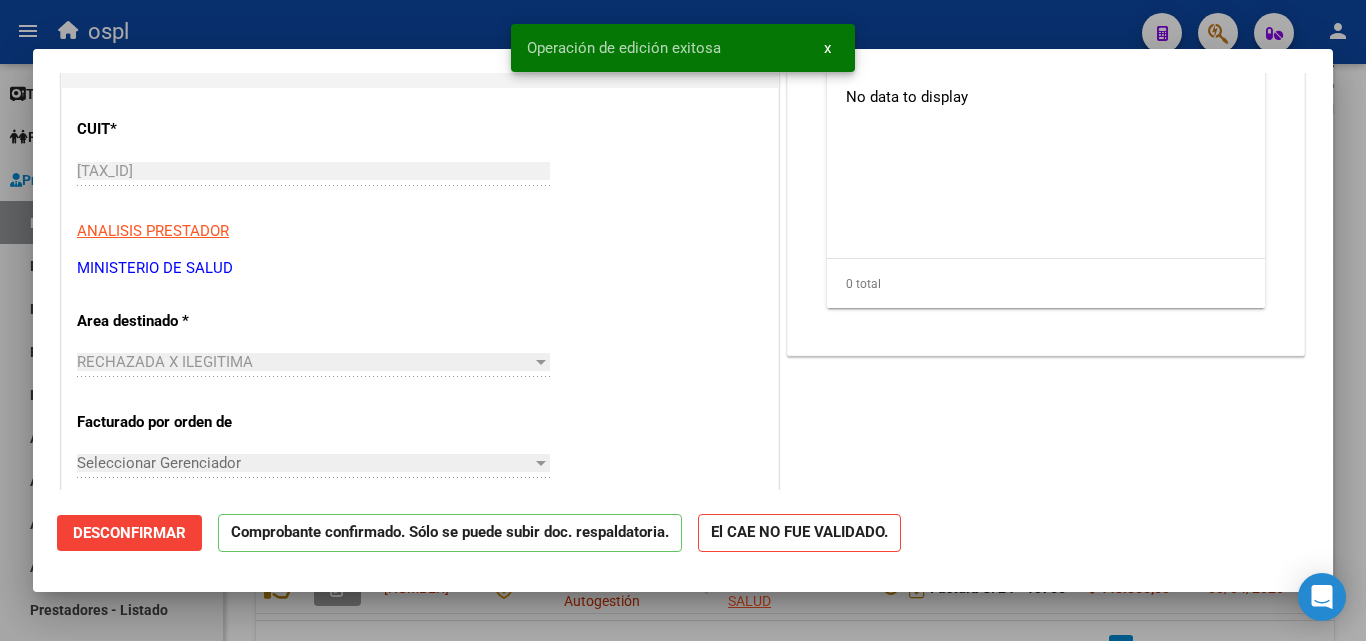 click on "Operación de edición exitosa x" at bounding box center (683, 48) 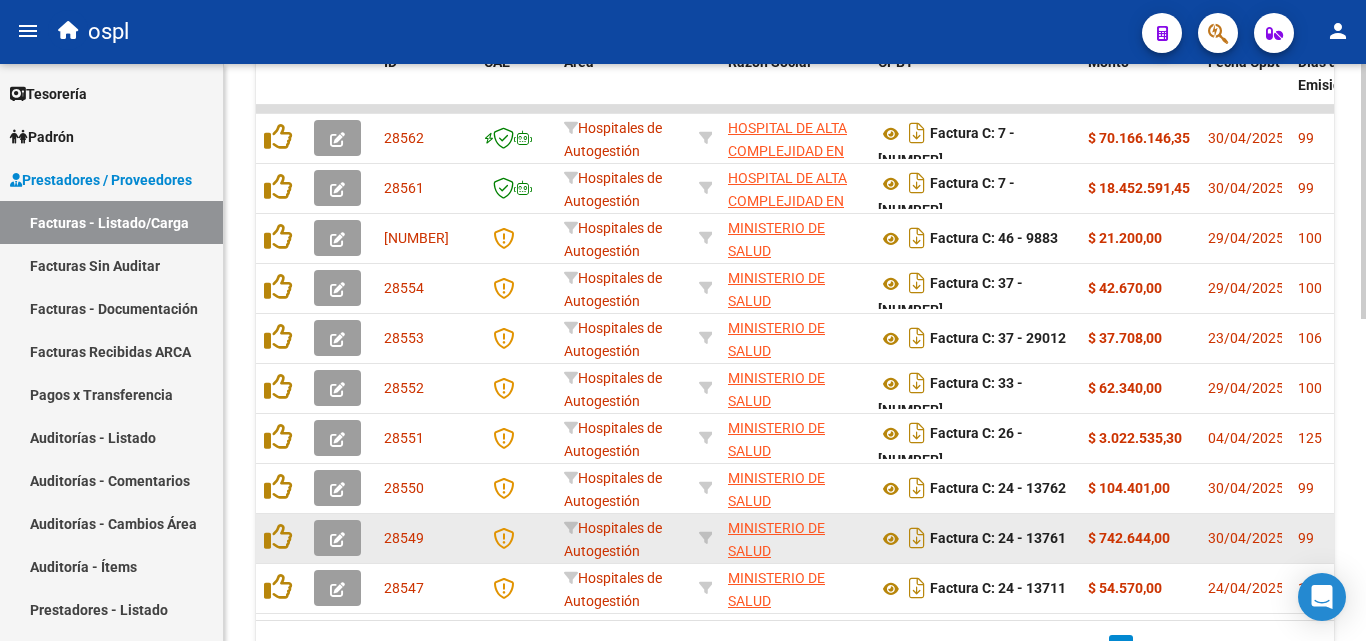 click 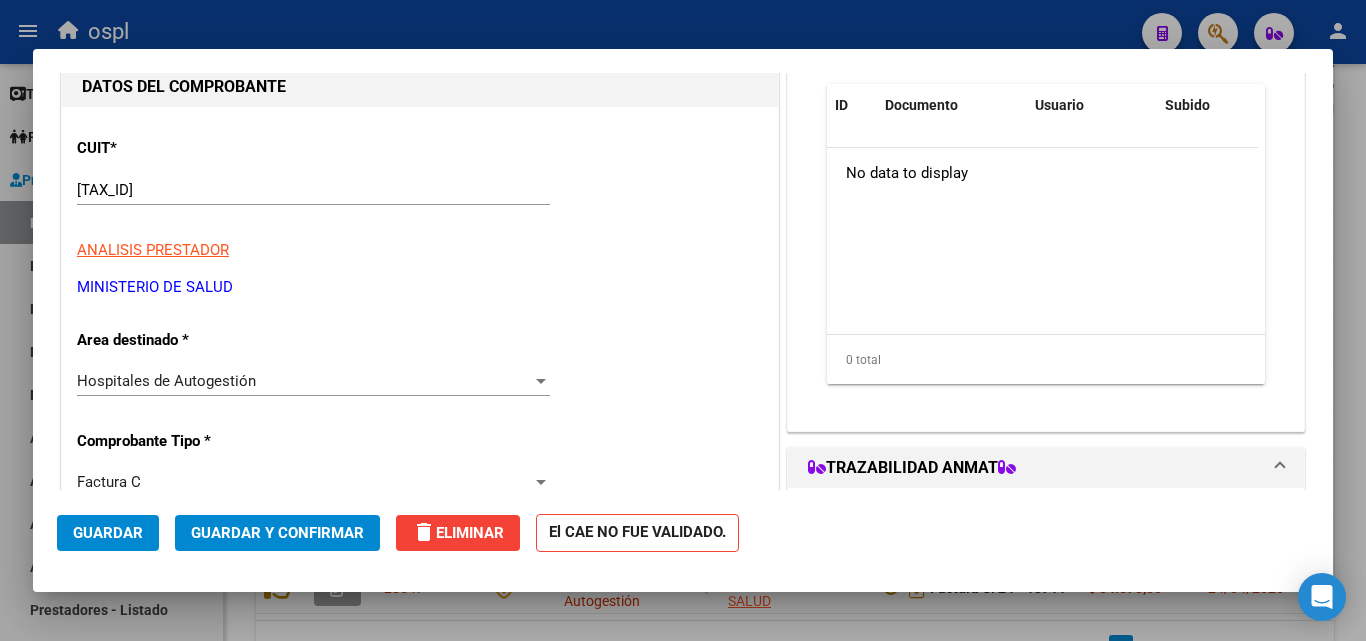 scroll, scrollTop: 200, scrollLeft: 0, axis: vertical 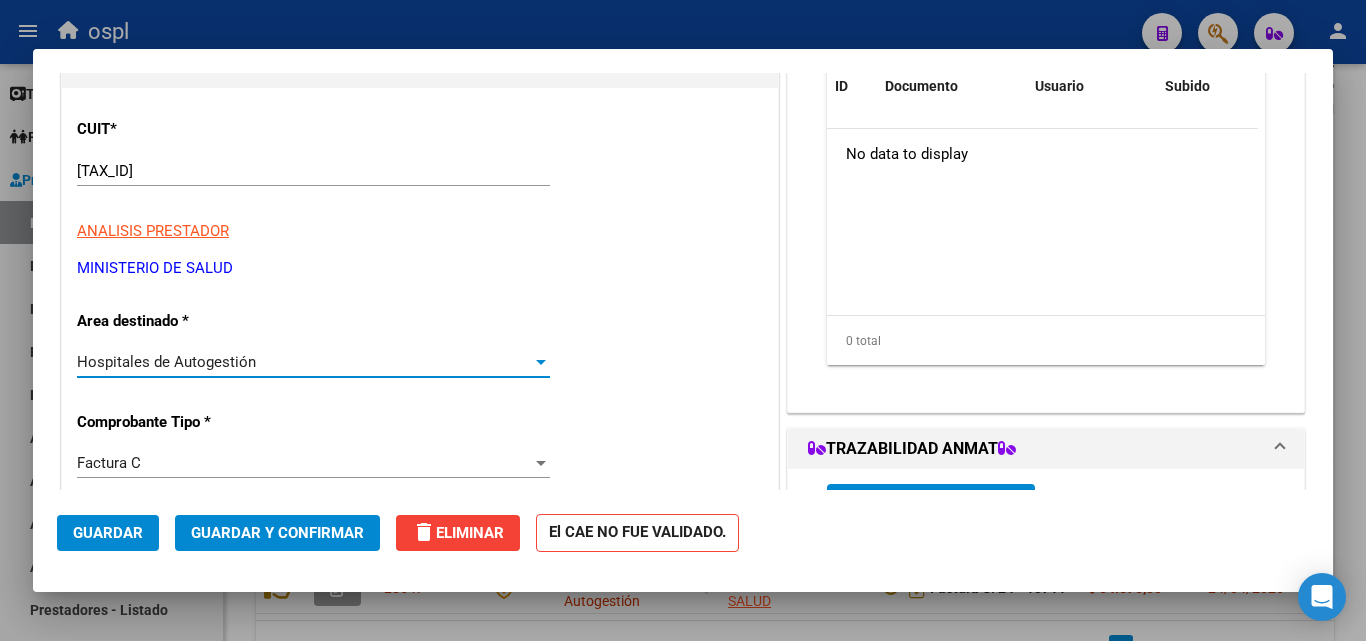 click on "Hospitales de Autogestión" at bounding box center (304, 362) 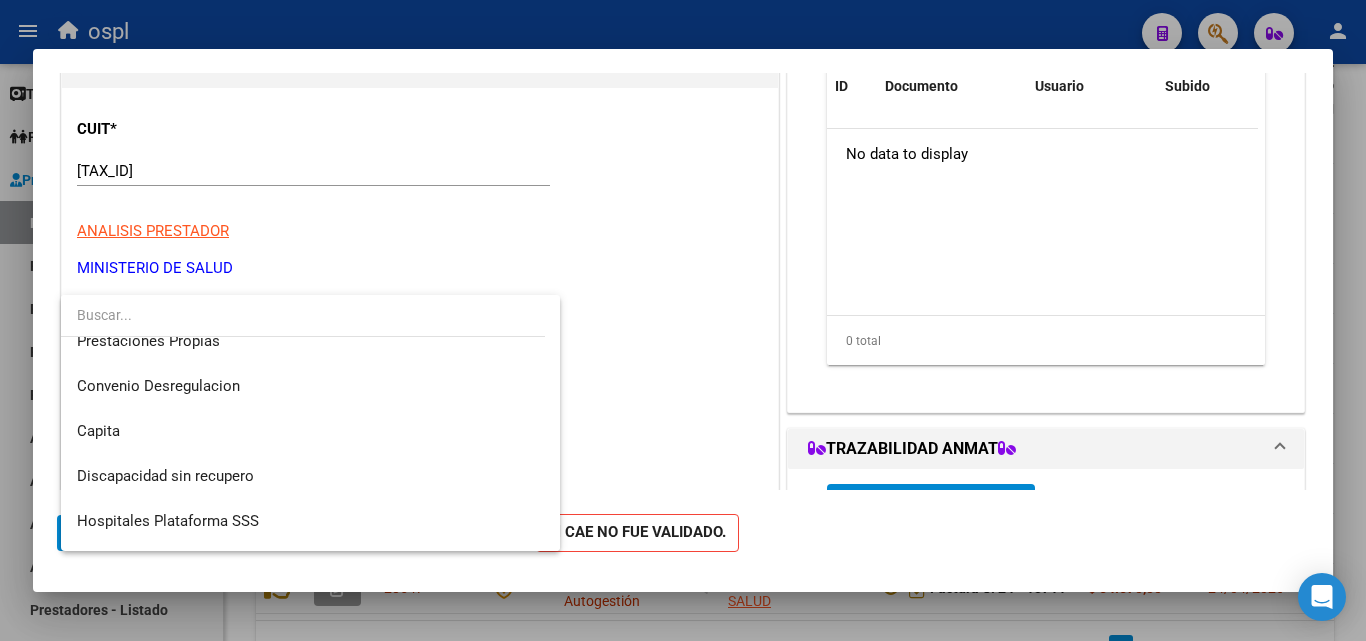 scroll, scrollTop: 239, scrollLeft: 0, axis: vertical 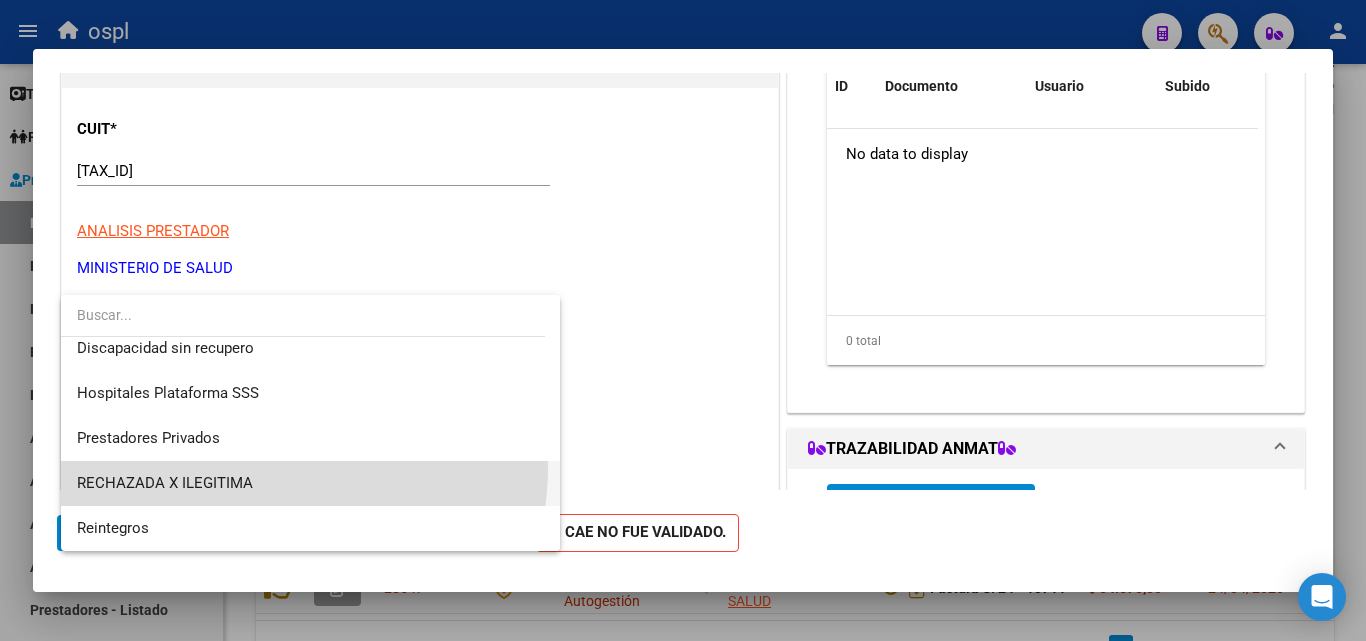 click on "RECHAZADA X ILEGITIMA" at bounding box center (310, 483) 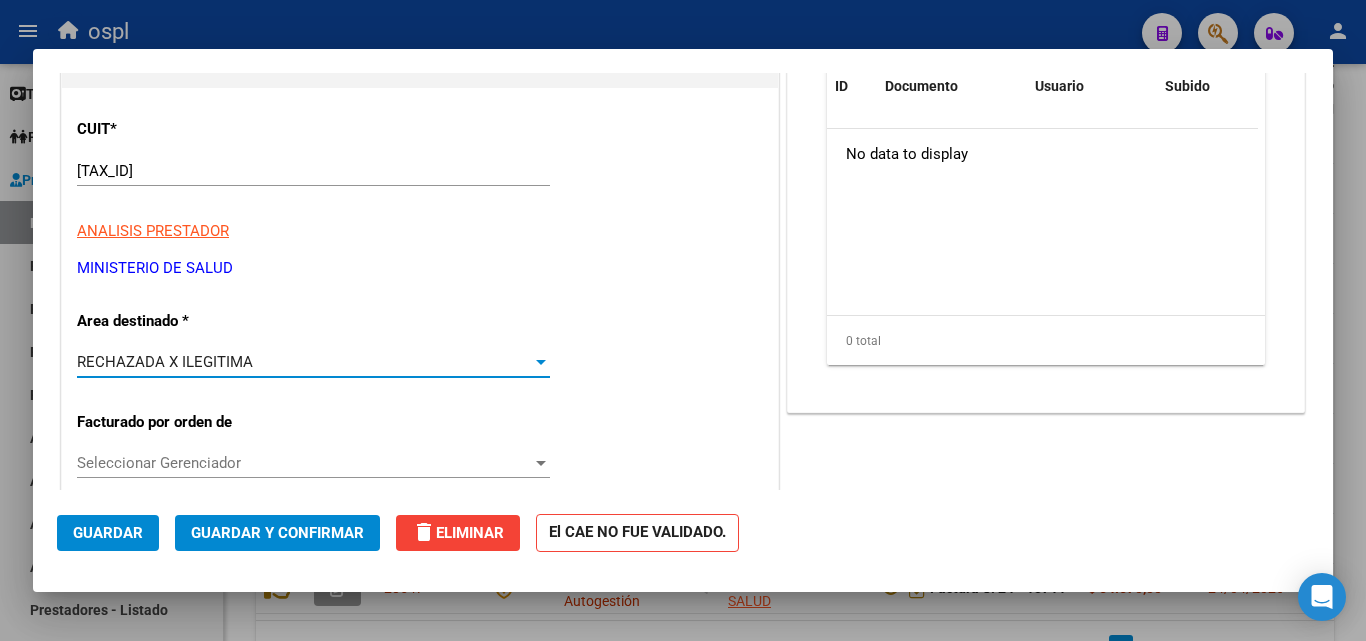 click on "Guardar y Confirmar" 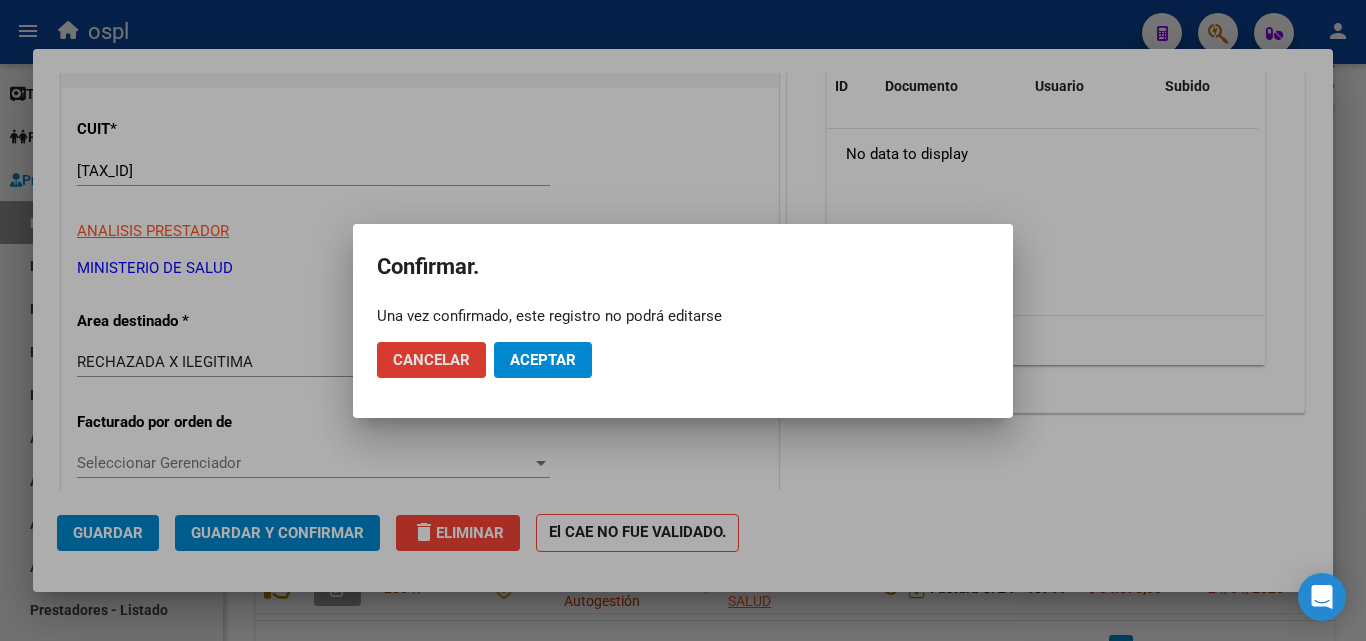 click on "Aceptar" 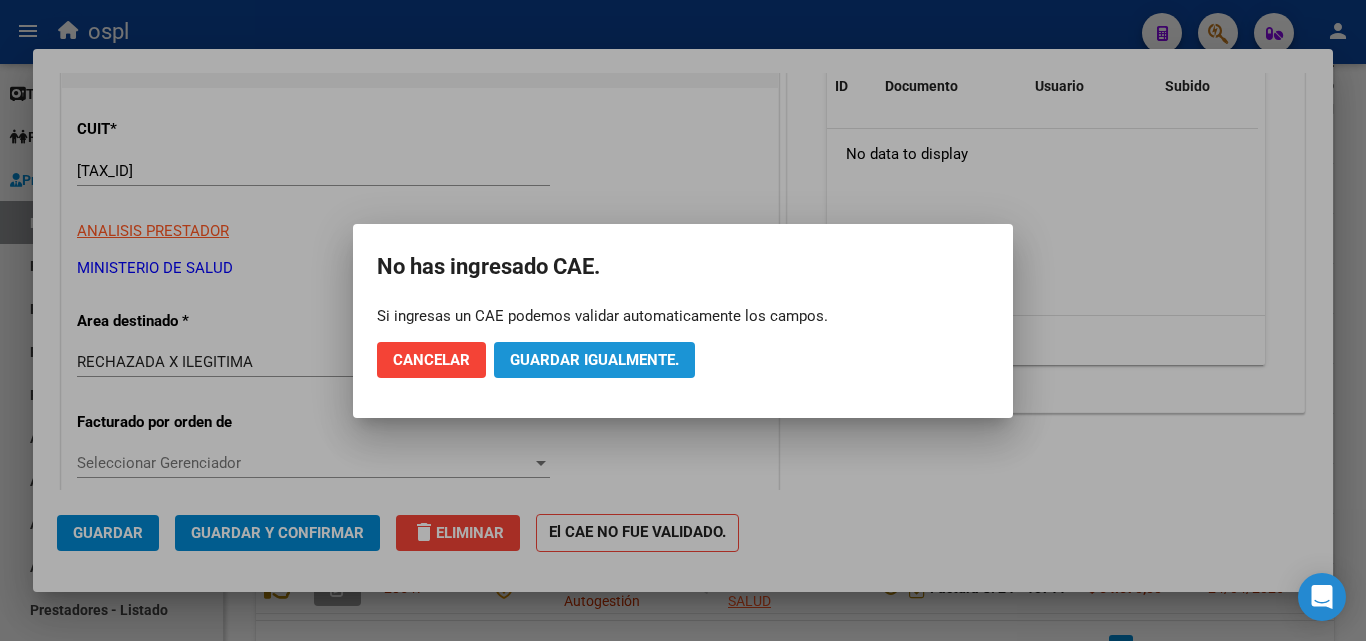 click on "Guardar igualmente." 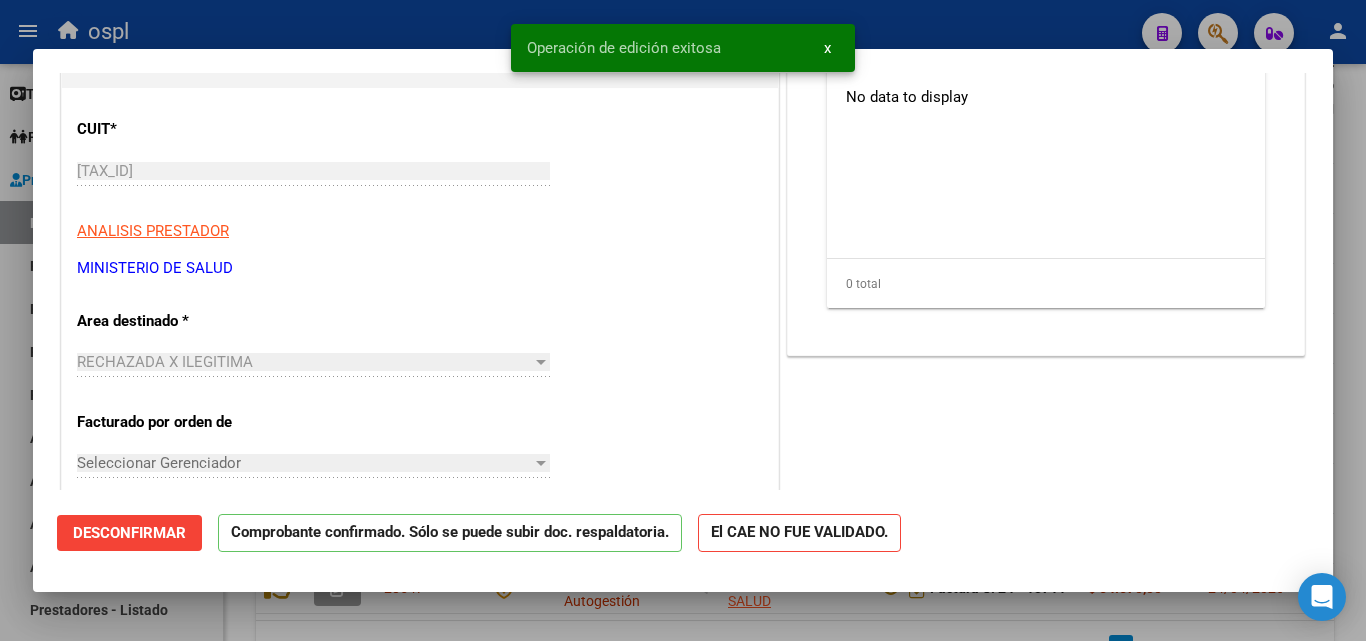 click at bounding box center [683, 320] 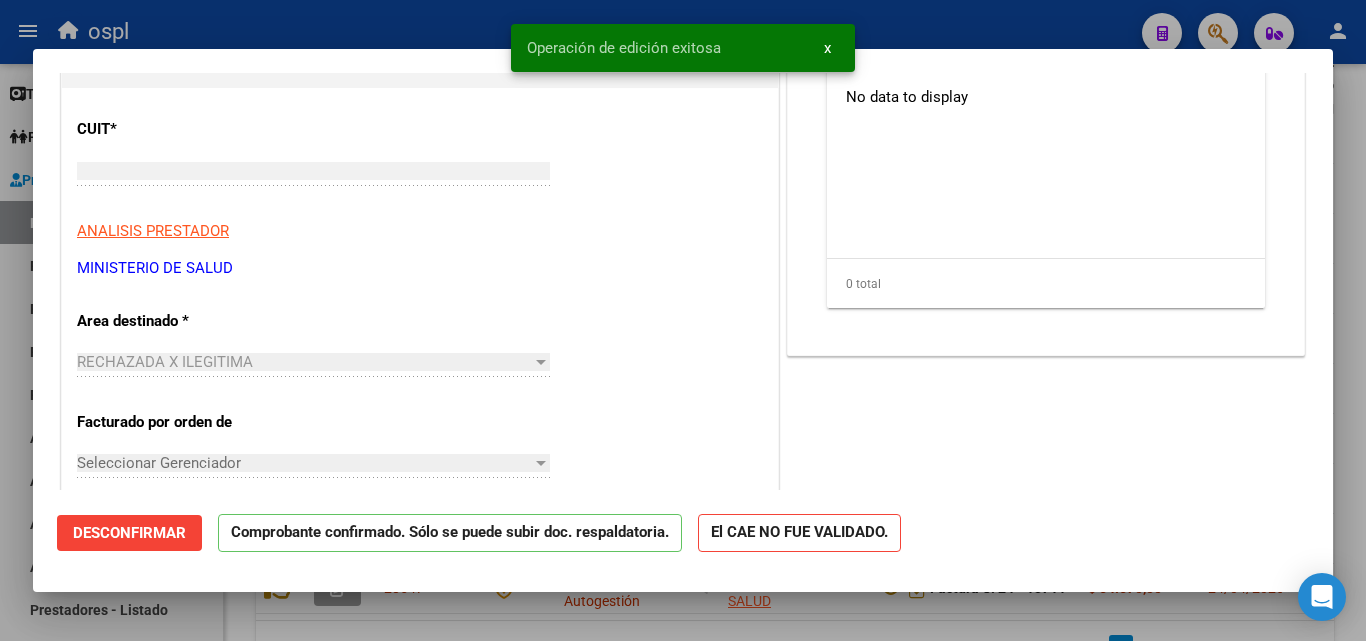 type 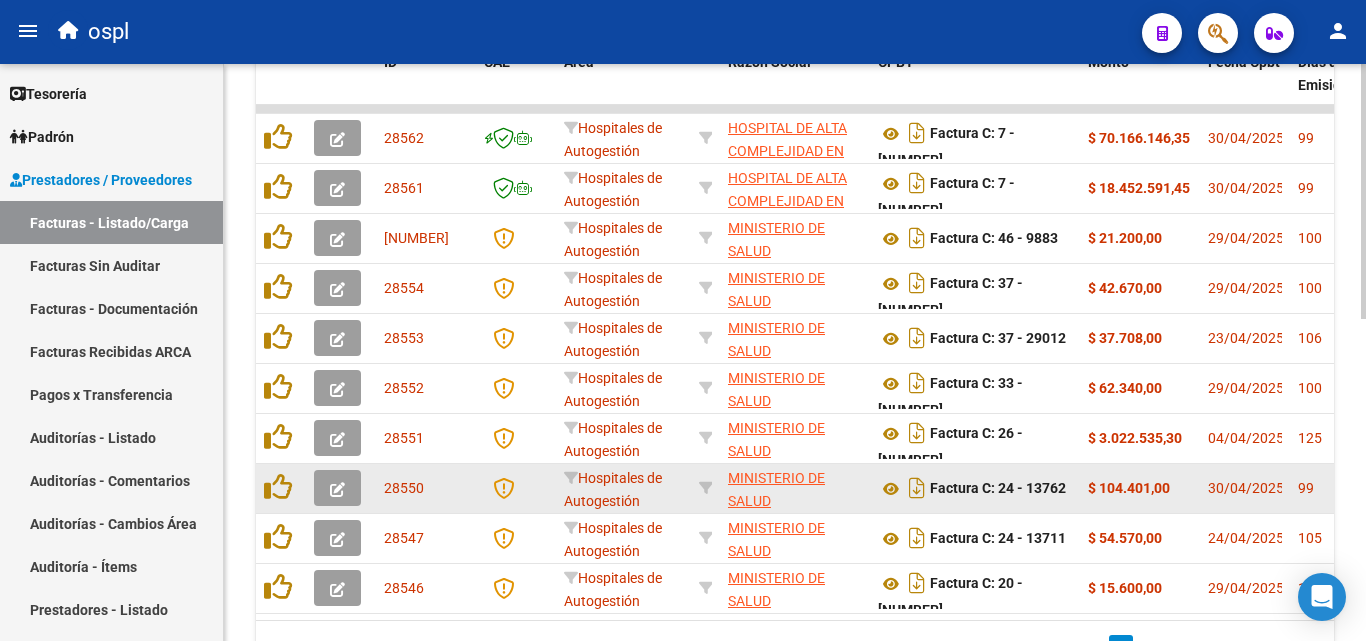 click 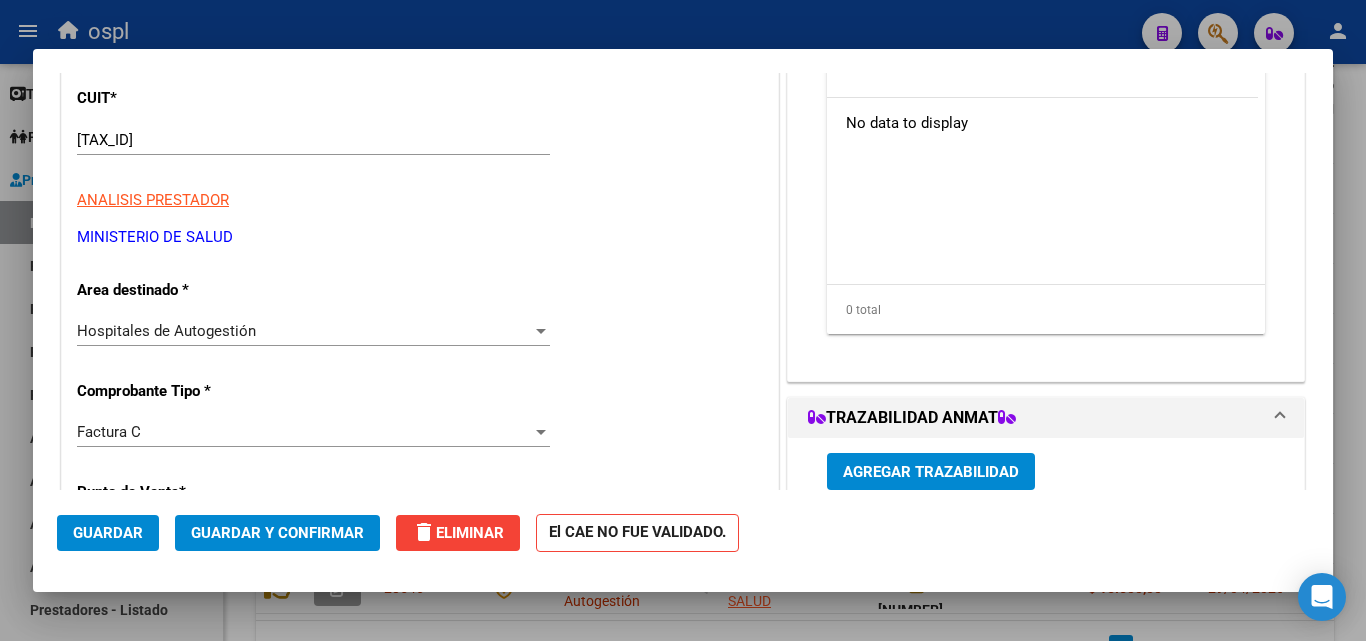 scroll, scrollTop: 300, scrollLeft: 0, axis: vertical 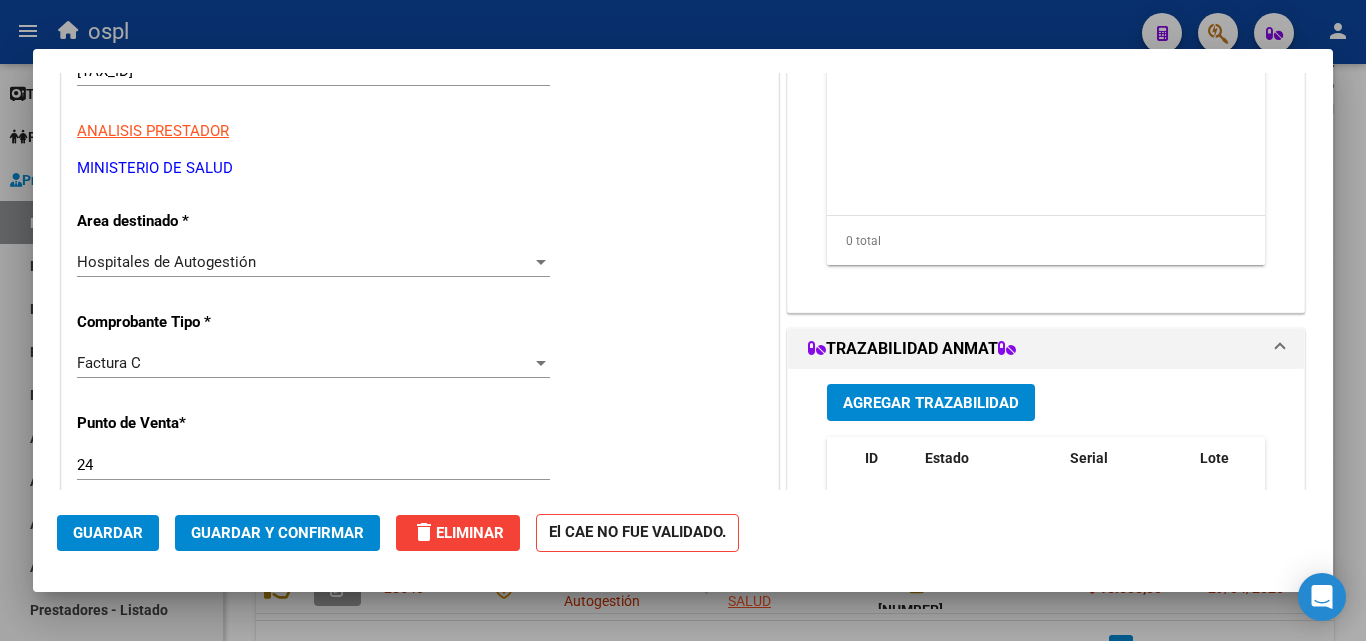 click on "Hospitales de Autogestión Seleccionar Area" at bounding box center (313, 262) 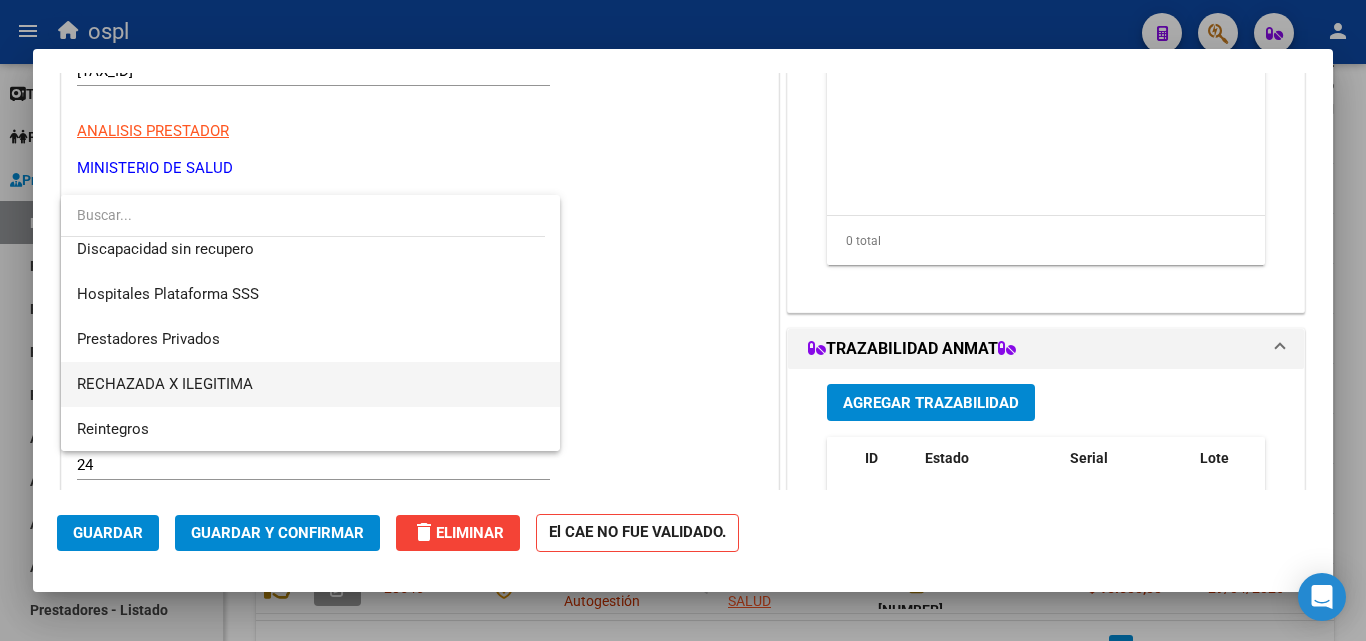 scroll, scrollTop: 239, scrollLeft: 0, axis: vertical 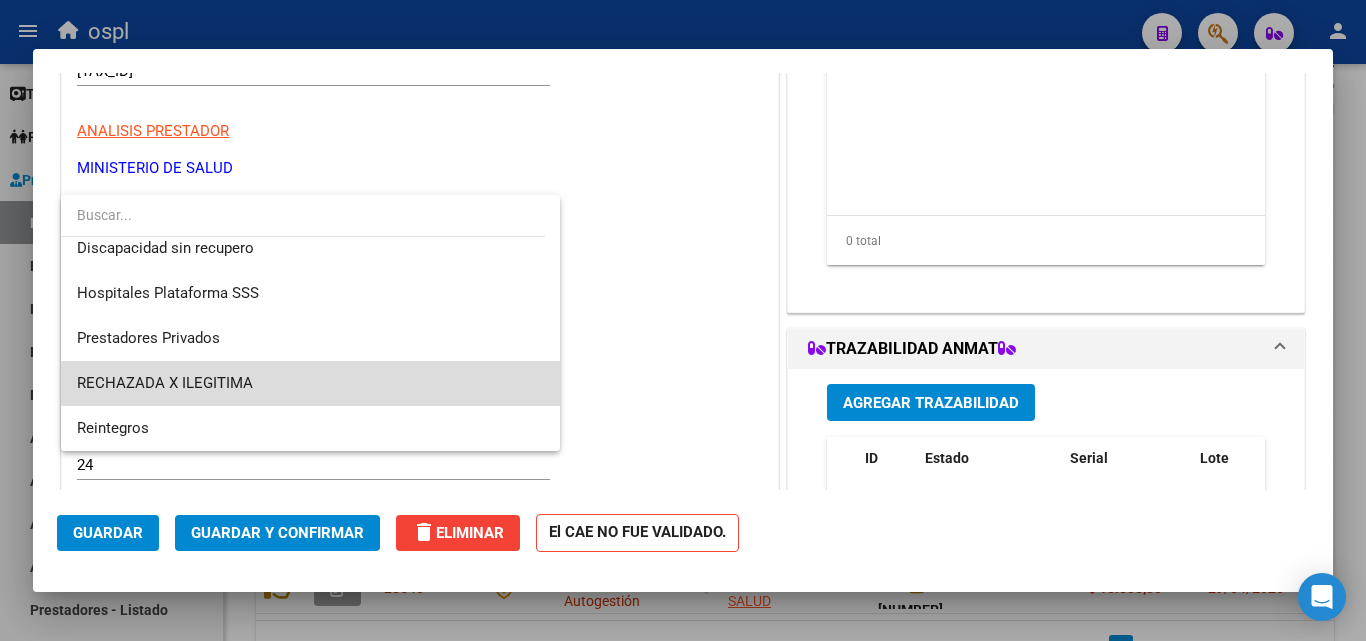 click on "RECHAZADA X ILEGITIMA" at bounding box center [310, 383] 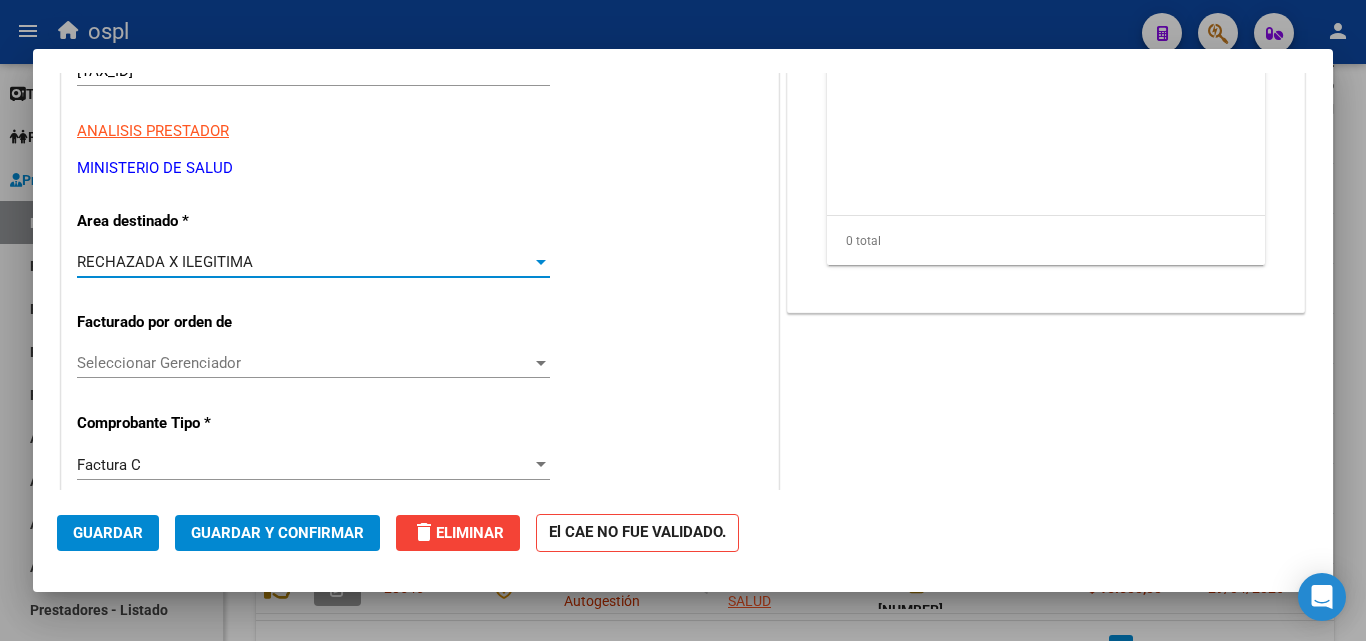 click on "Guardar y Confirmar" 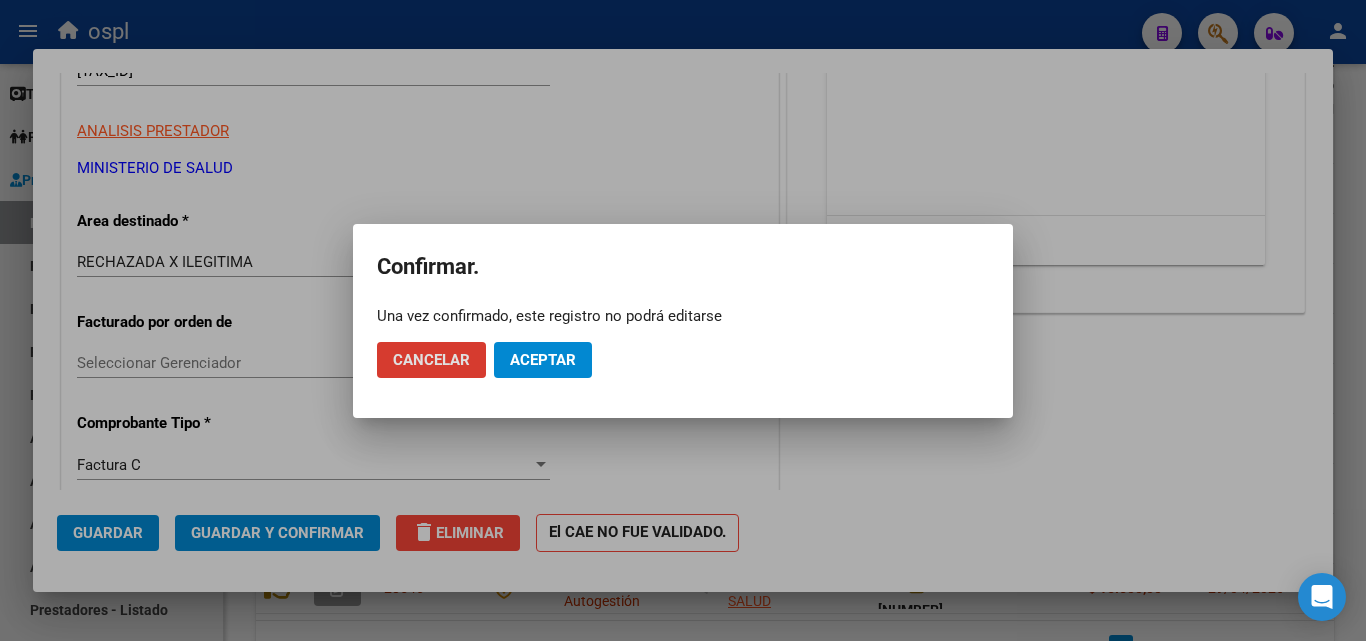 click on "Aceptar" 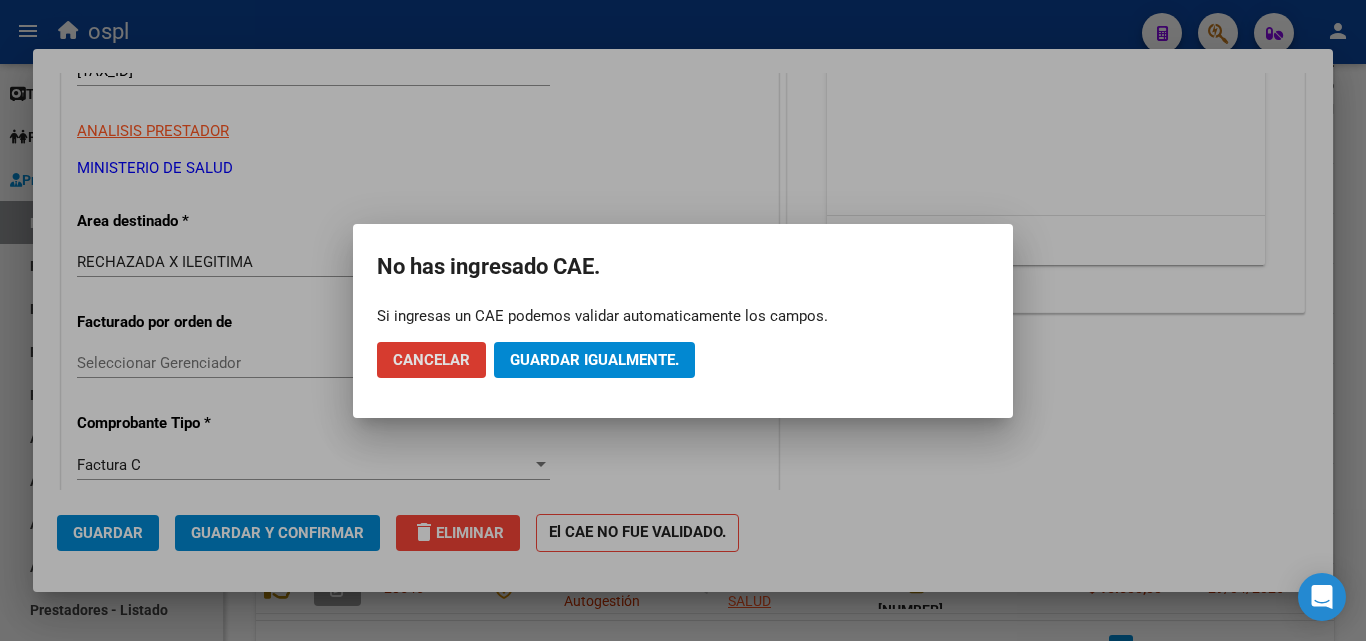 click on "Guardar igualmente." 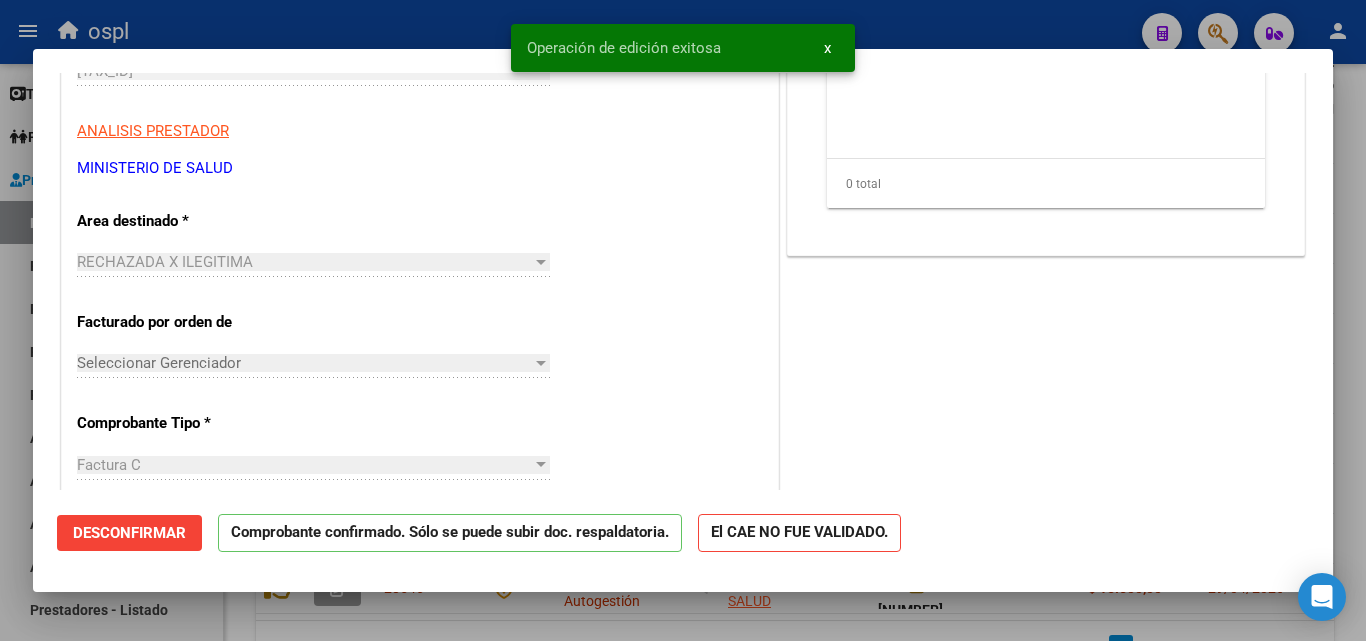 click on "Operación de edición exitosa x" at bounding box center [683, 48] 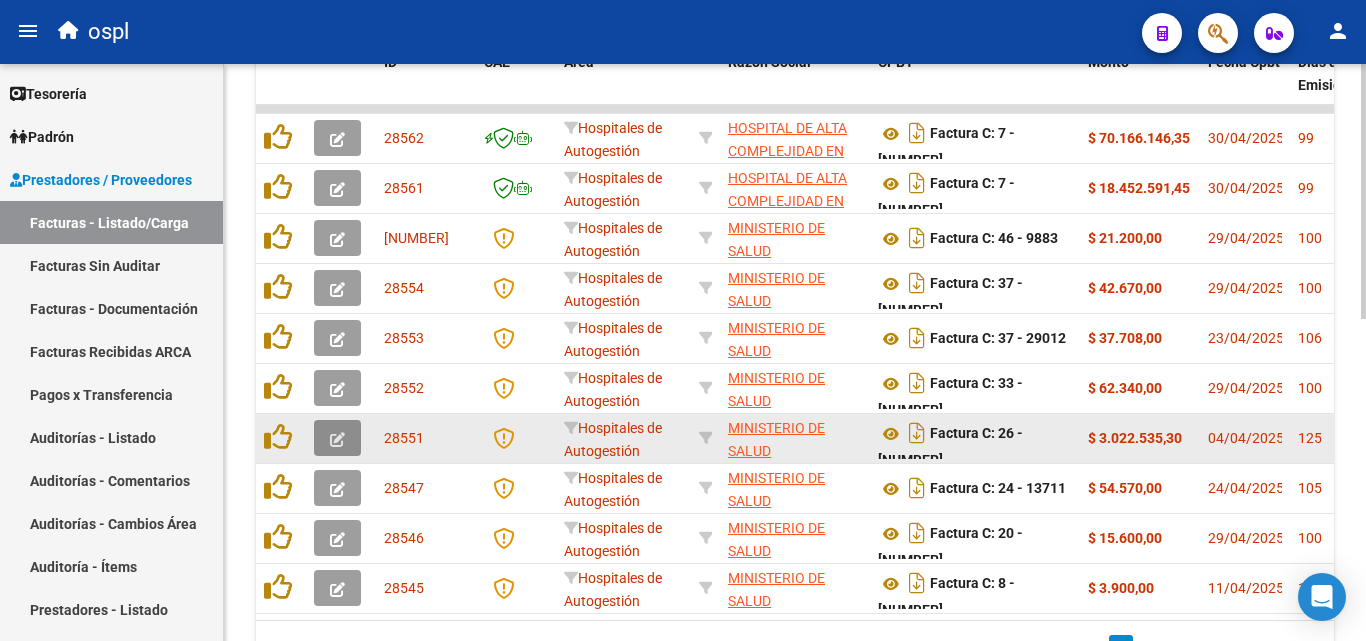 click 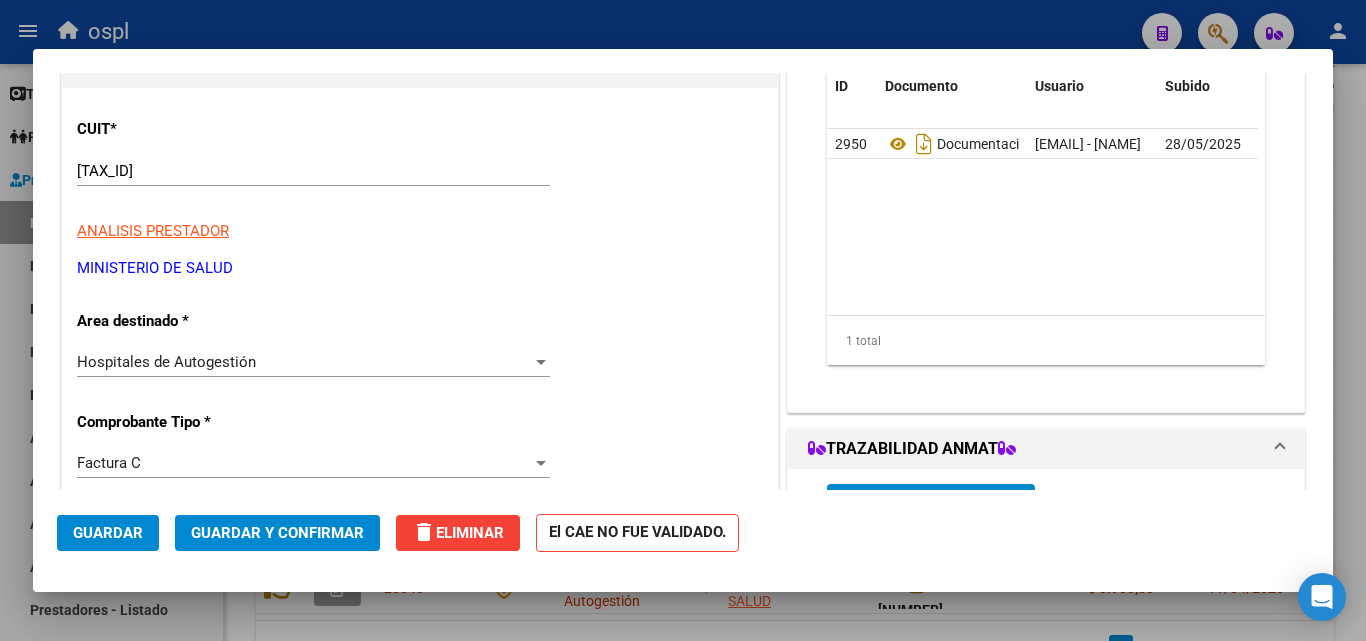 scroll, scrollTop: 300, scrollLeft: 0, axis: vertical 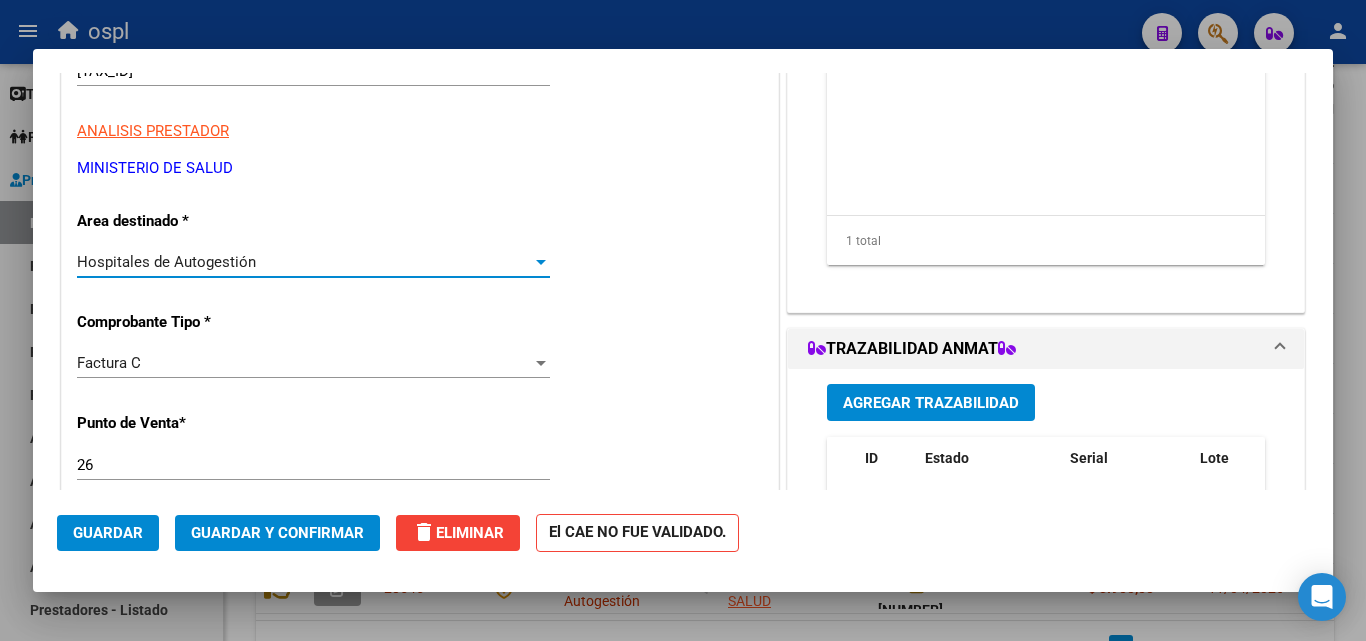 click on "Hospitales de Autogestión" at bounding box center [304, 262] 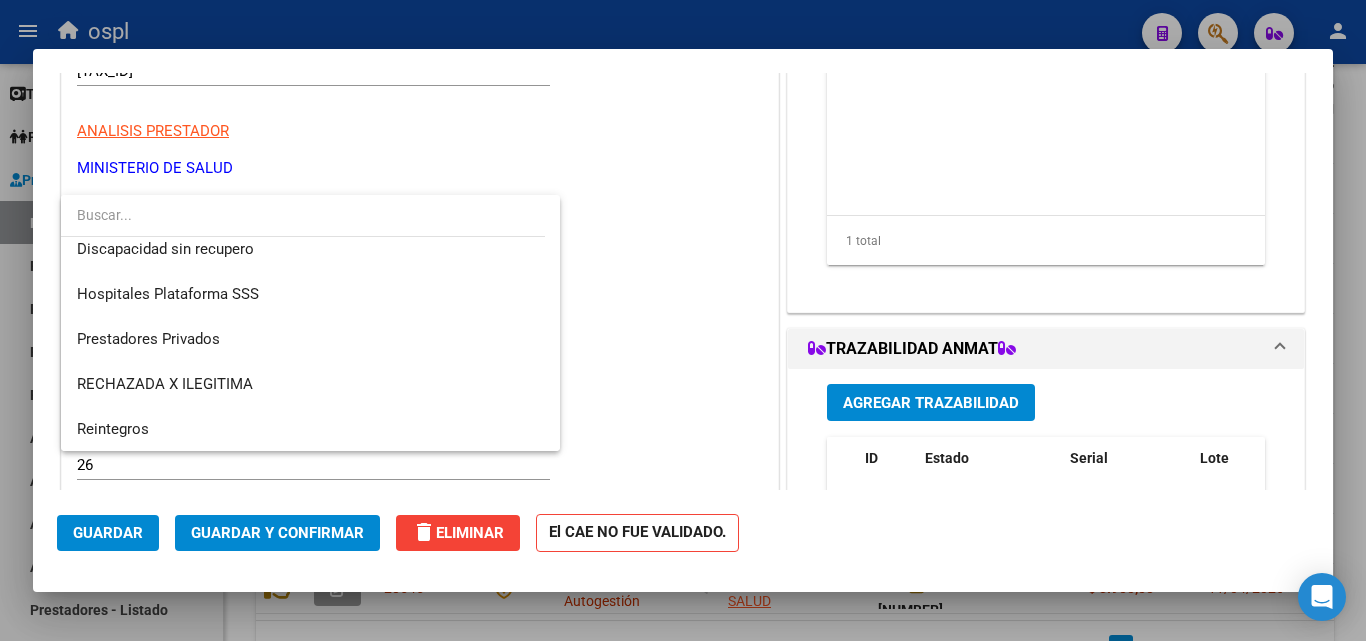scroll, scrollTop: 239, scrollLeft: 0, axis: vertical 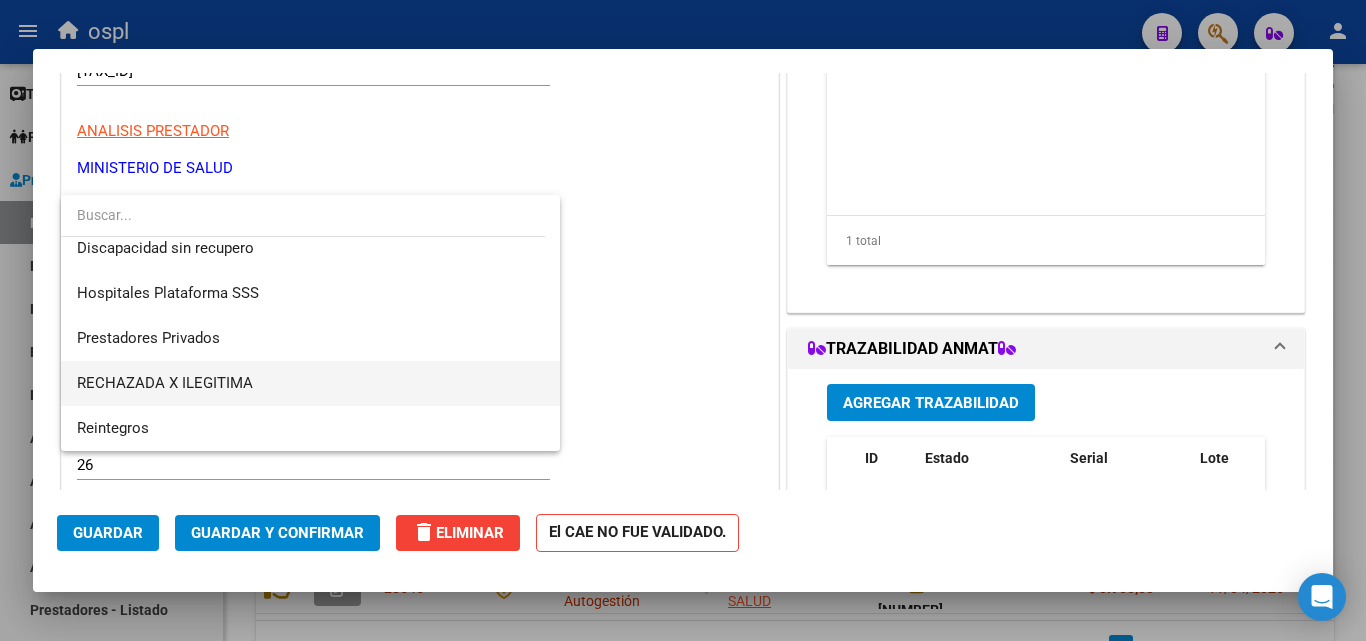 click on "RECHAZADA X ILEGITIMA" at bounding box center (310, 383) 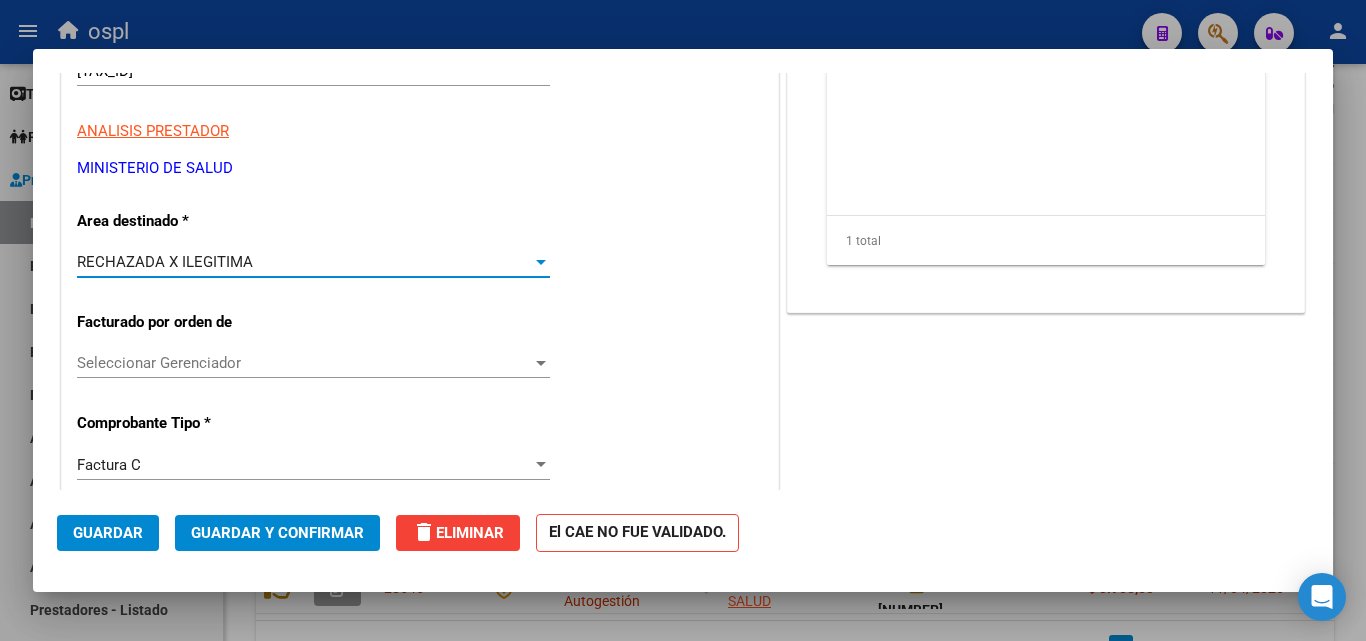 click on "Guardar y Confirmar" 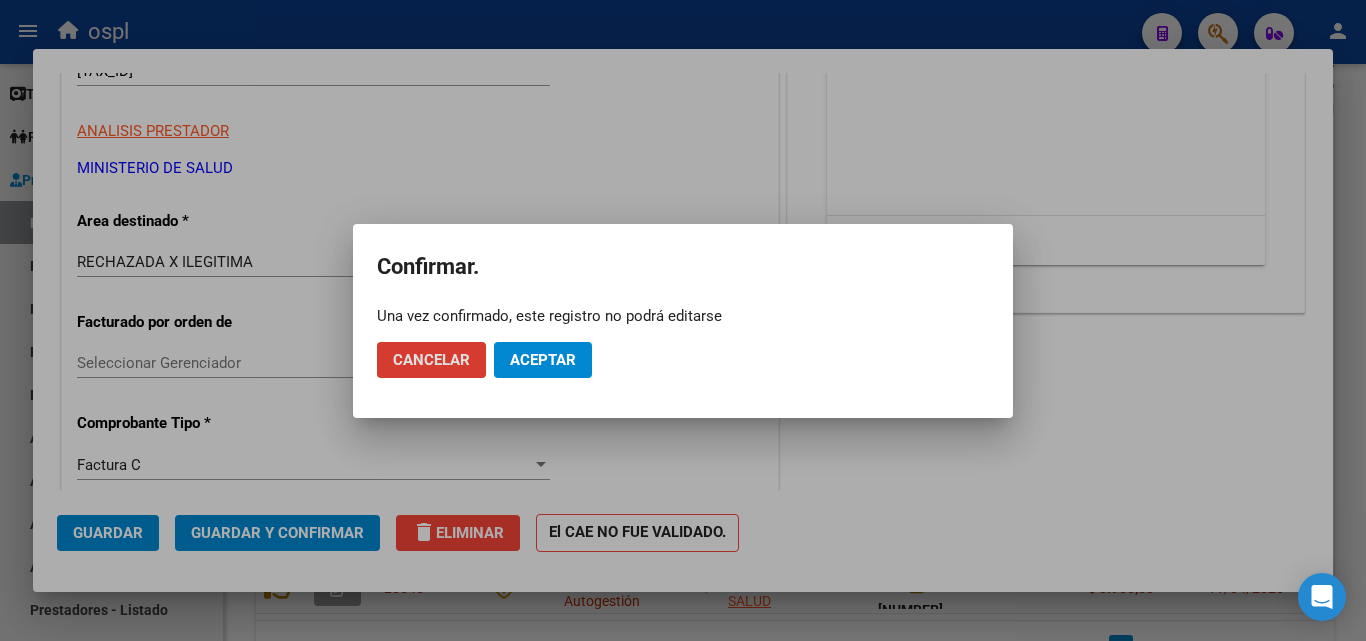 click on "Aceptar" 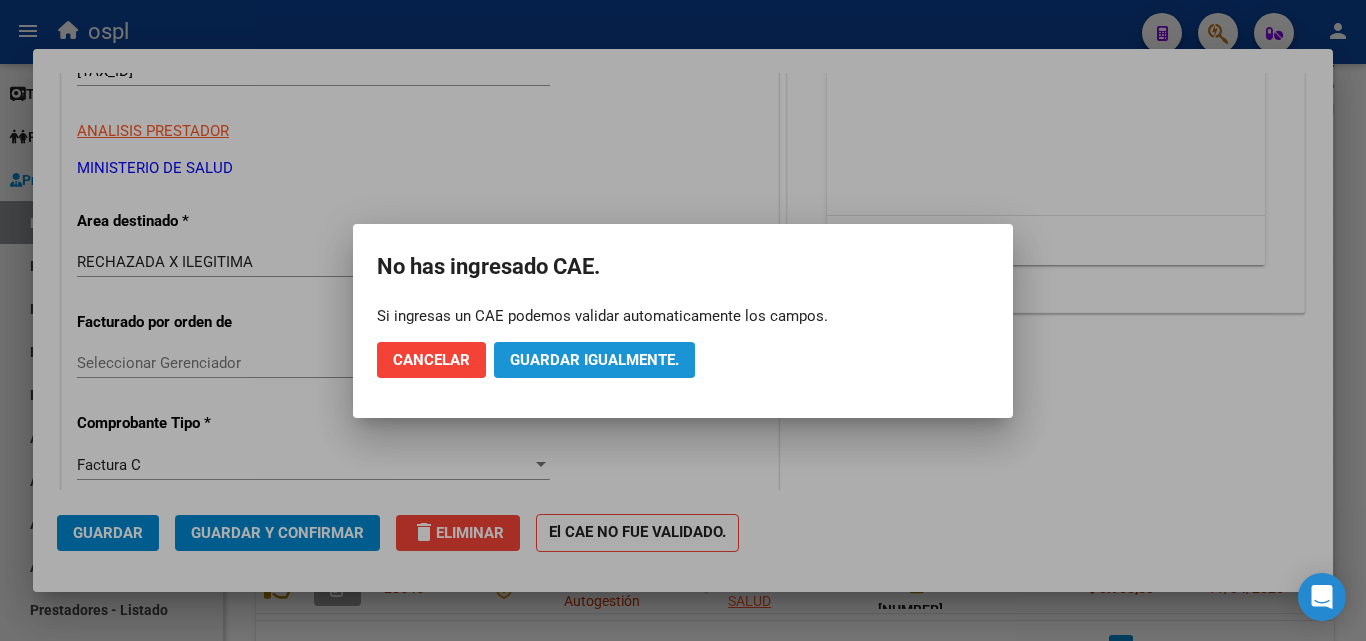 click on "Guardar igualmente." 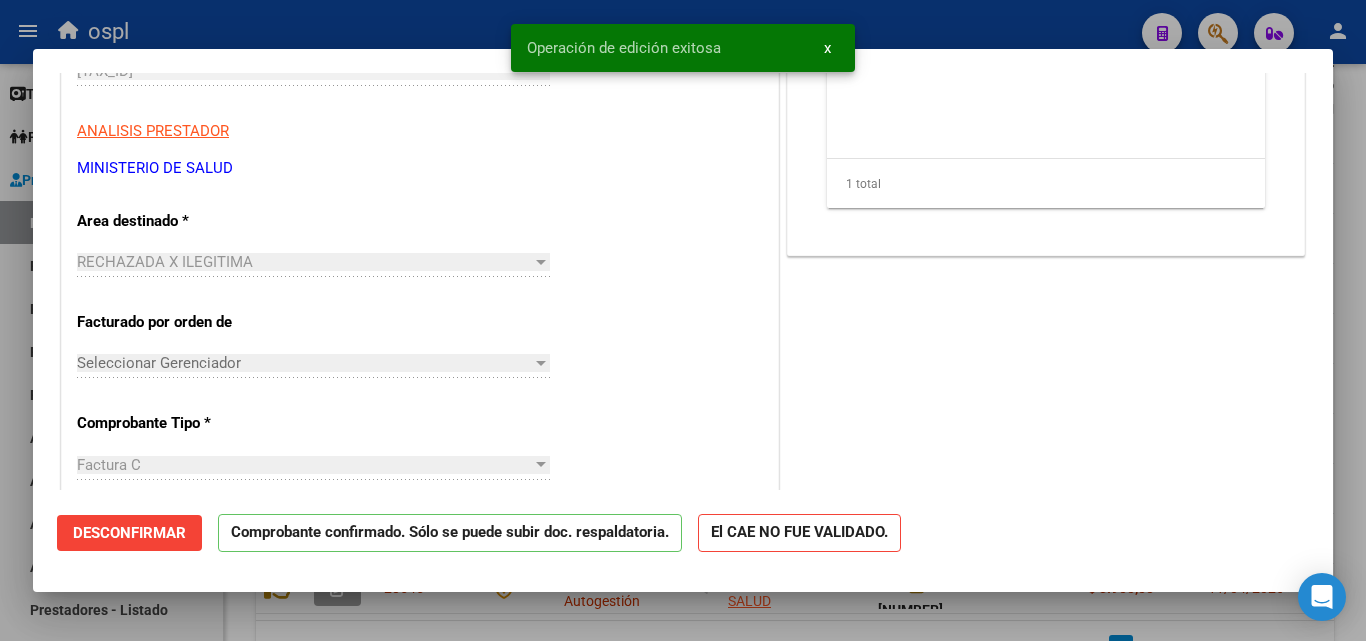 click at bounding box center (683, 320) 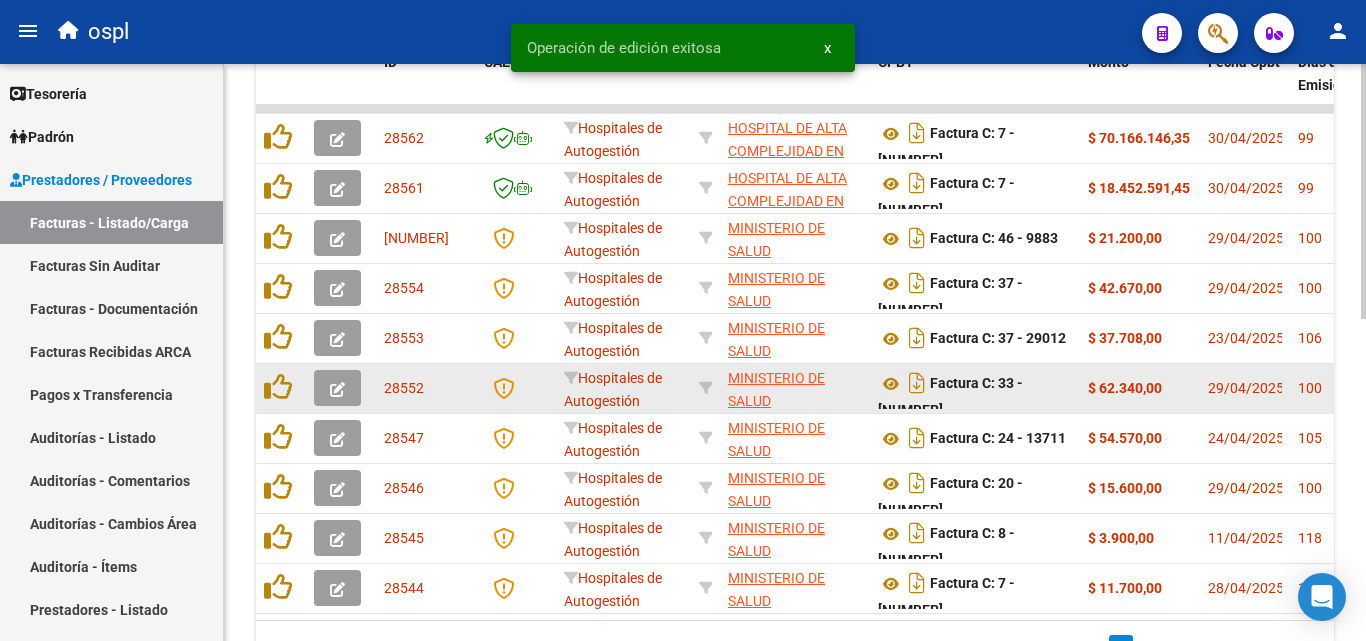 click 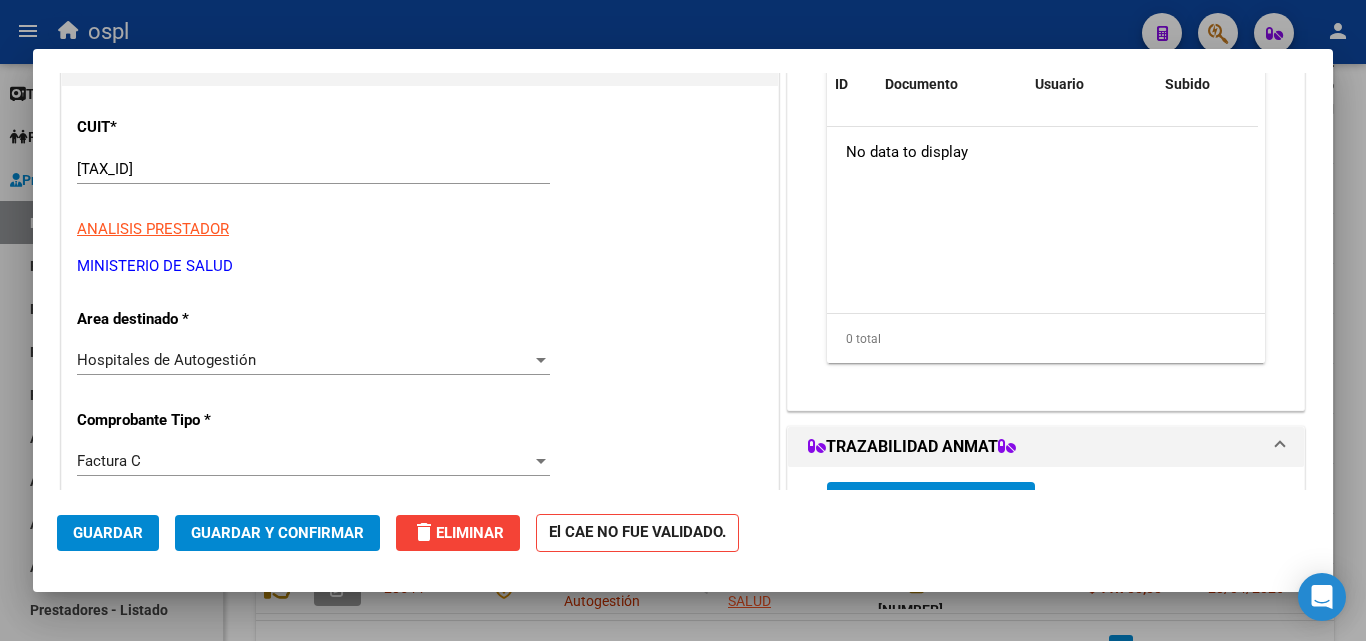 scroll, scrollTop: 300, scrollLeft: 0, axis: vertical 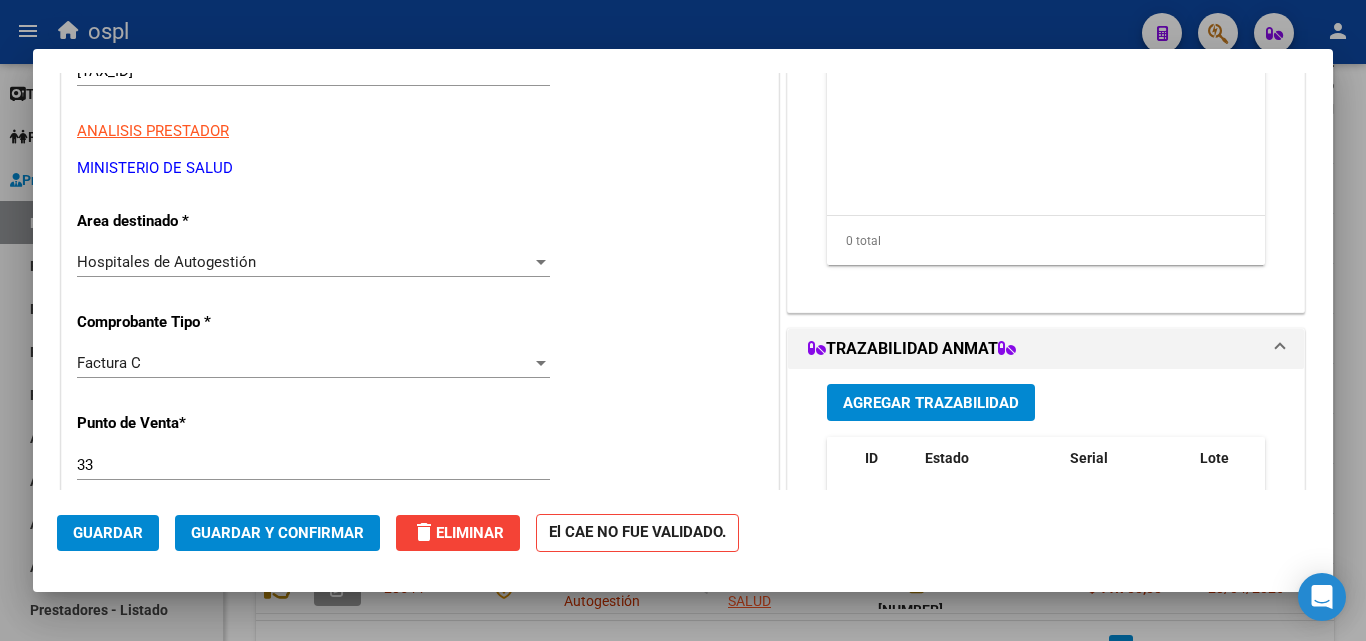 click on "Hospitales de Autogestión" at bounding box center (304, 262) 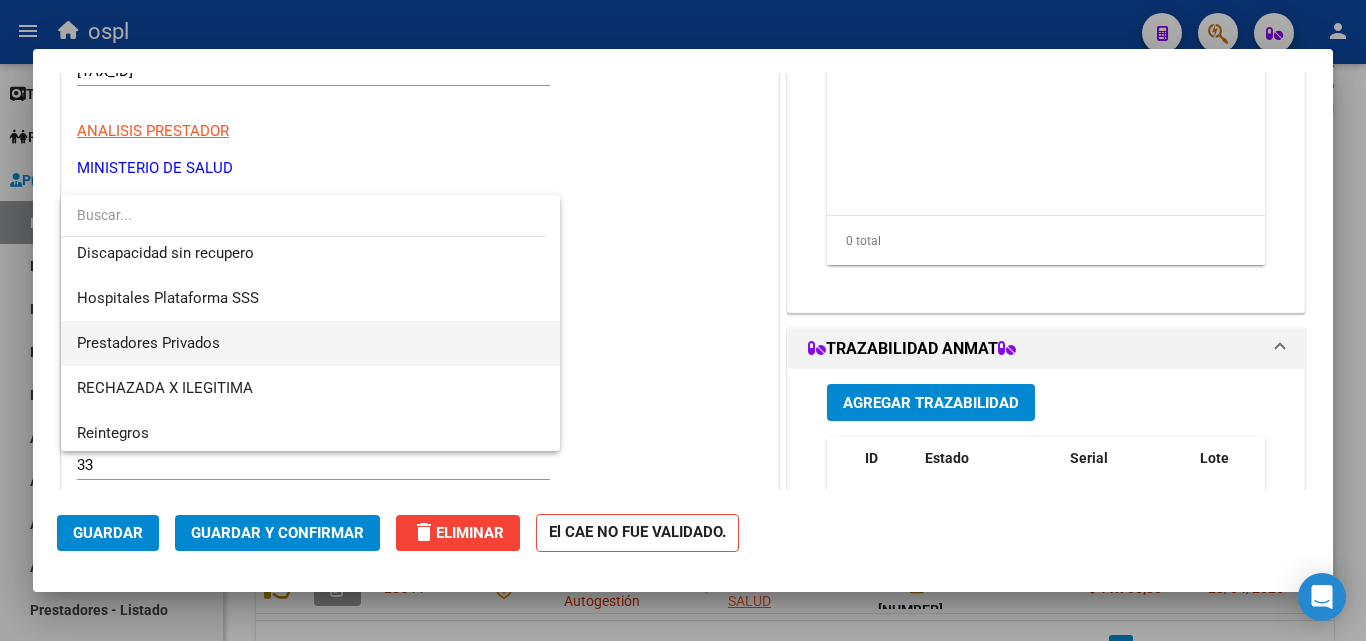 scroll, scrollTop: 239, scrollLeft: 0, axis: vertical 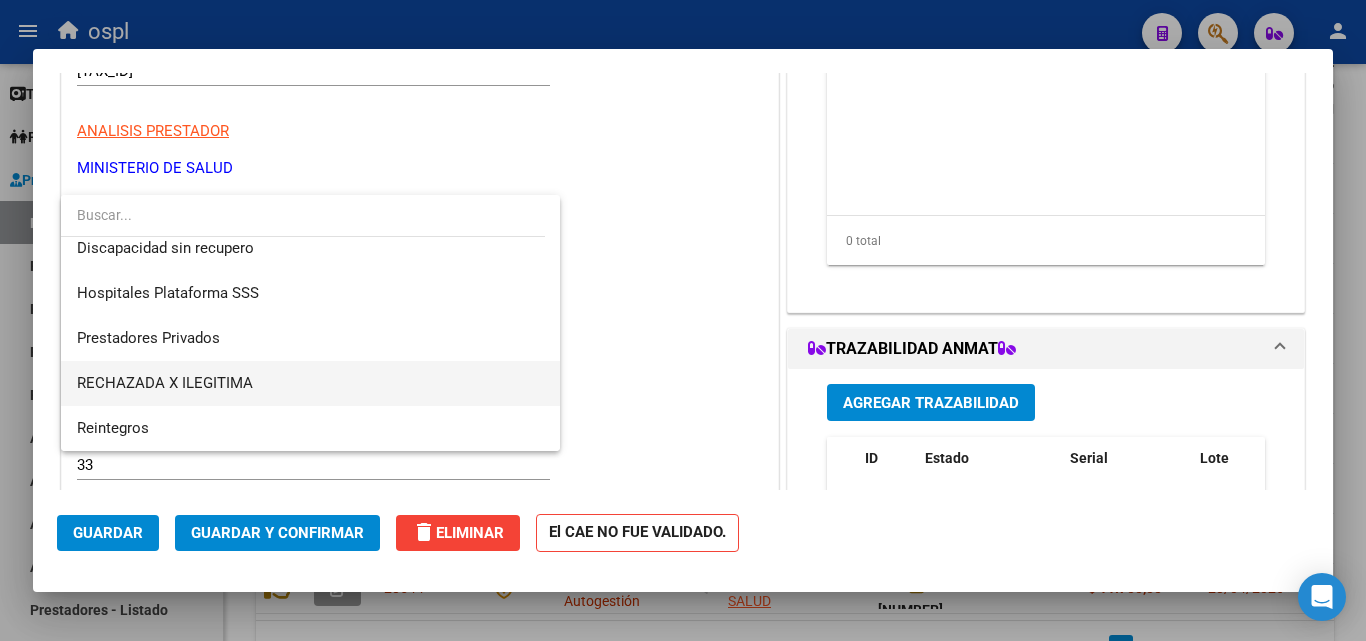 click on "RECHAZADA X ILEGITIMA" at bounding box center [310, 383] 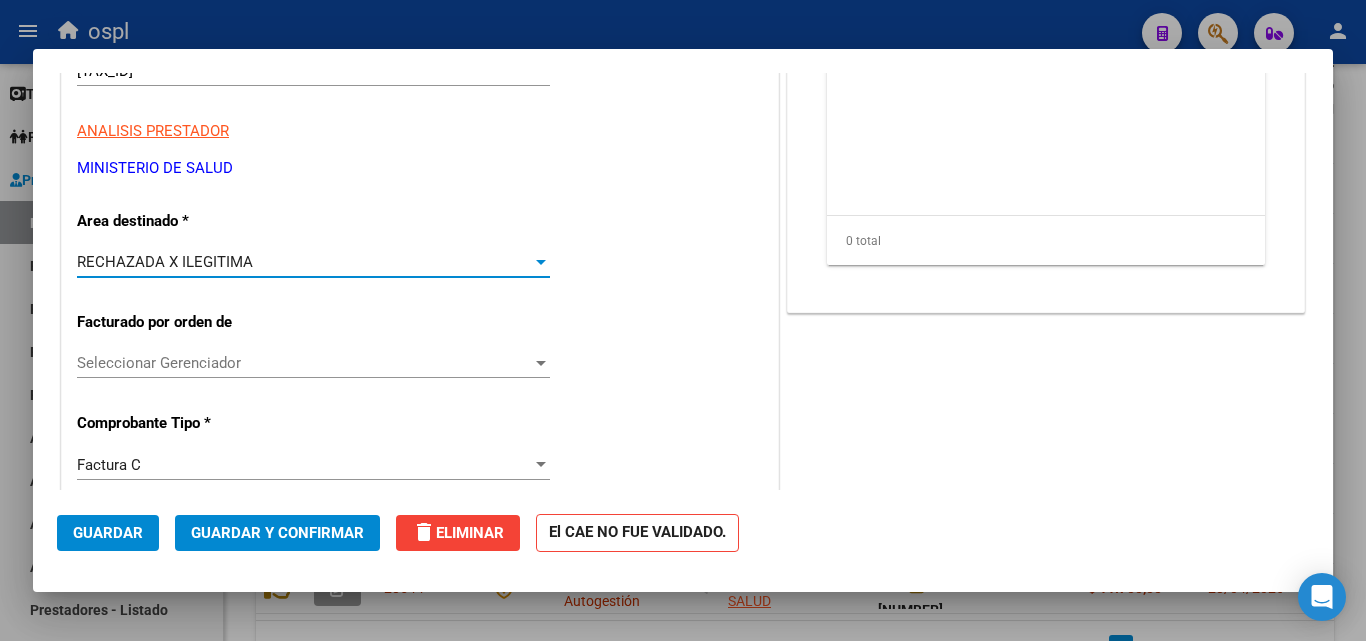 click on "Guardar y Confirmar" 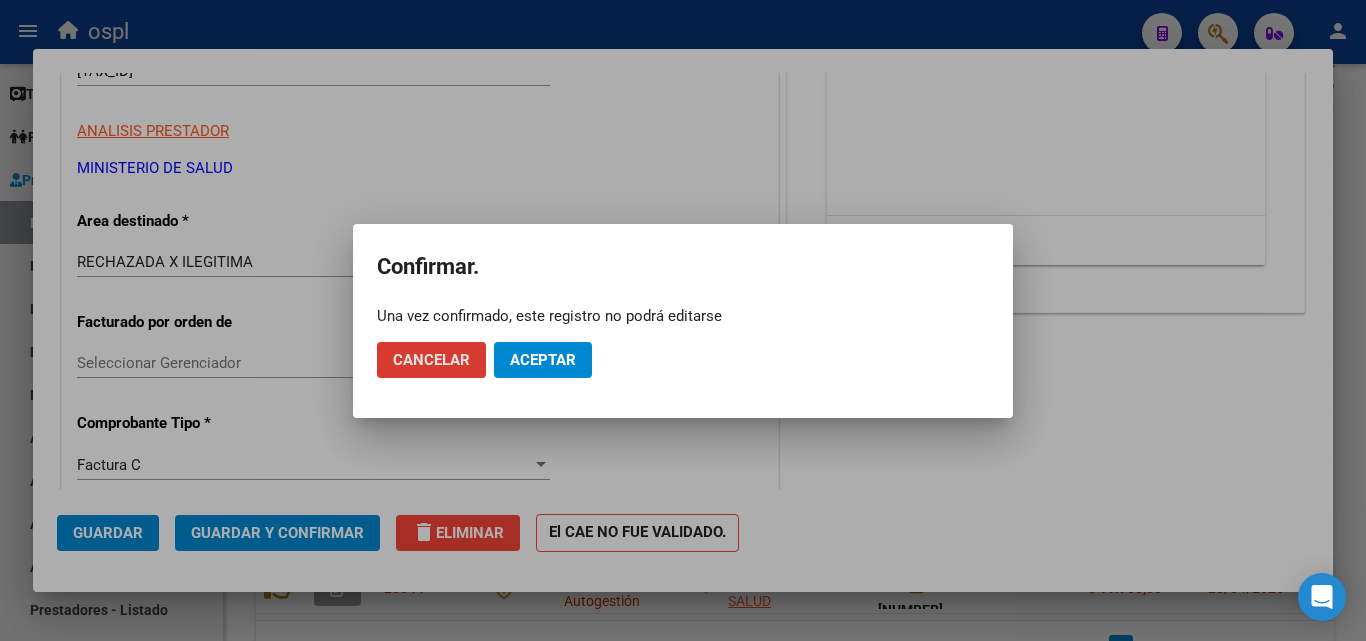 click on "Aceptar" 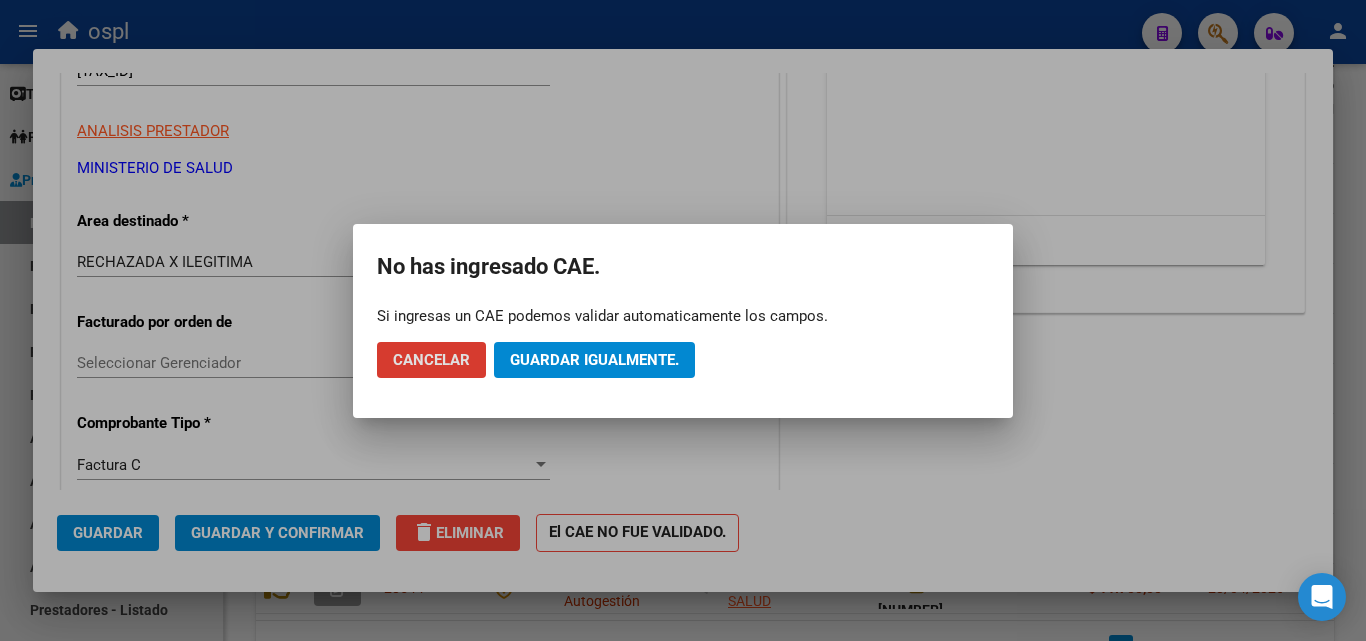 click on "Guardar igualmente." 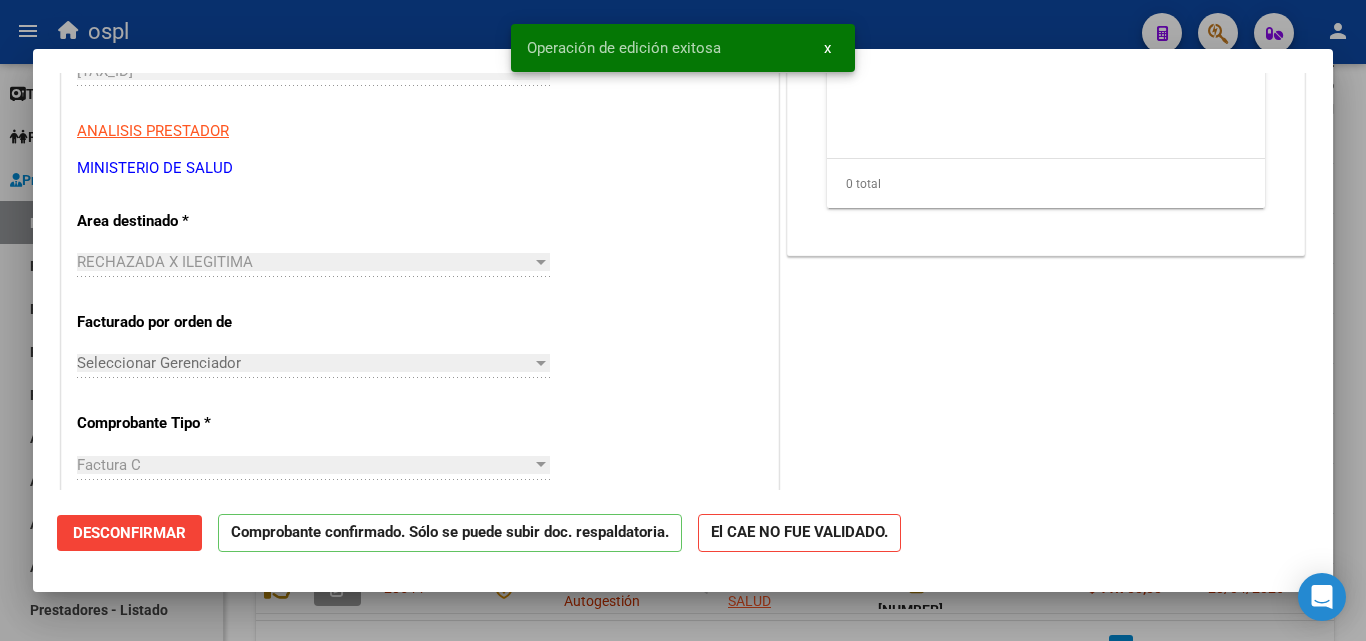 click at bounding box center (683, 320) 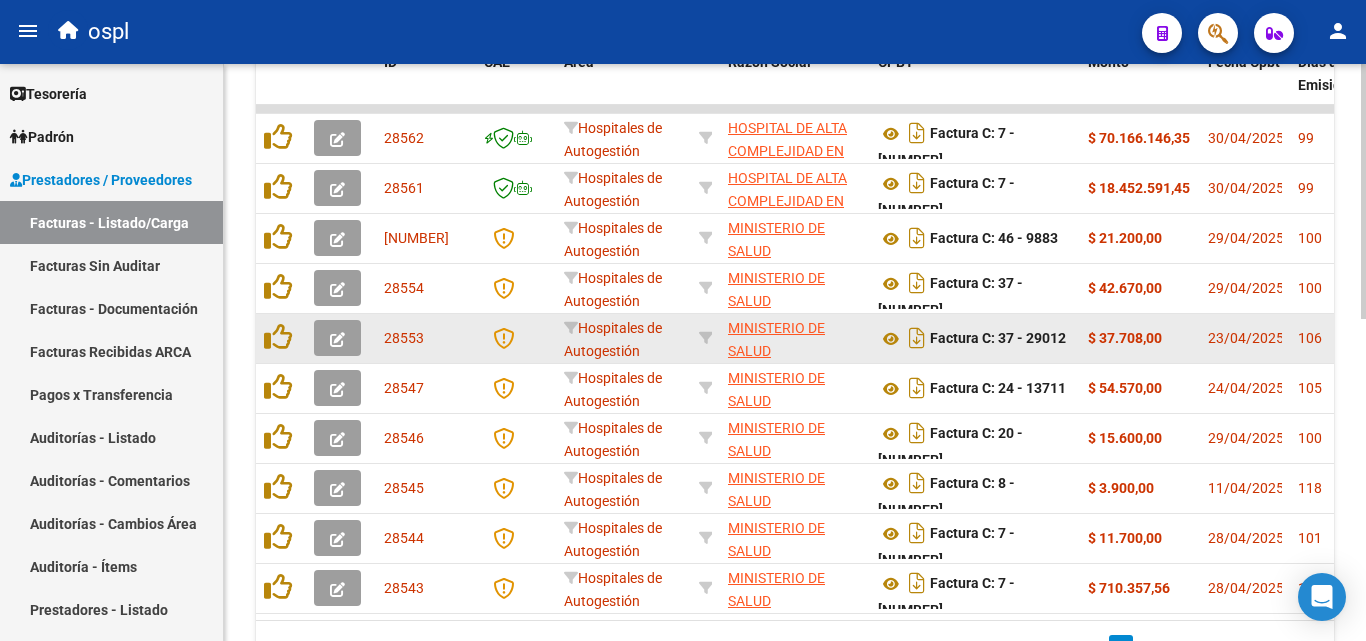 click 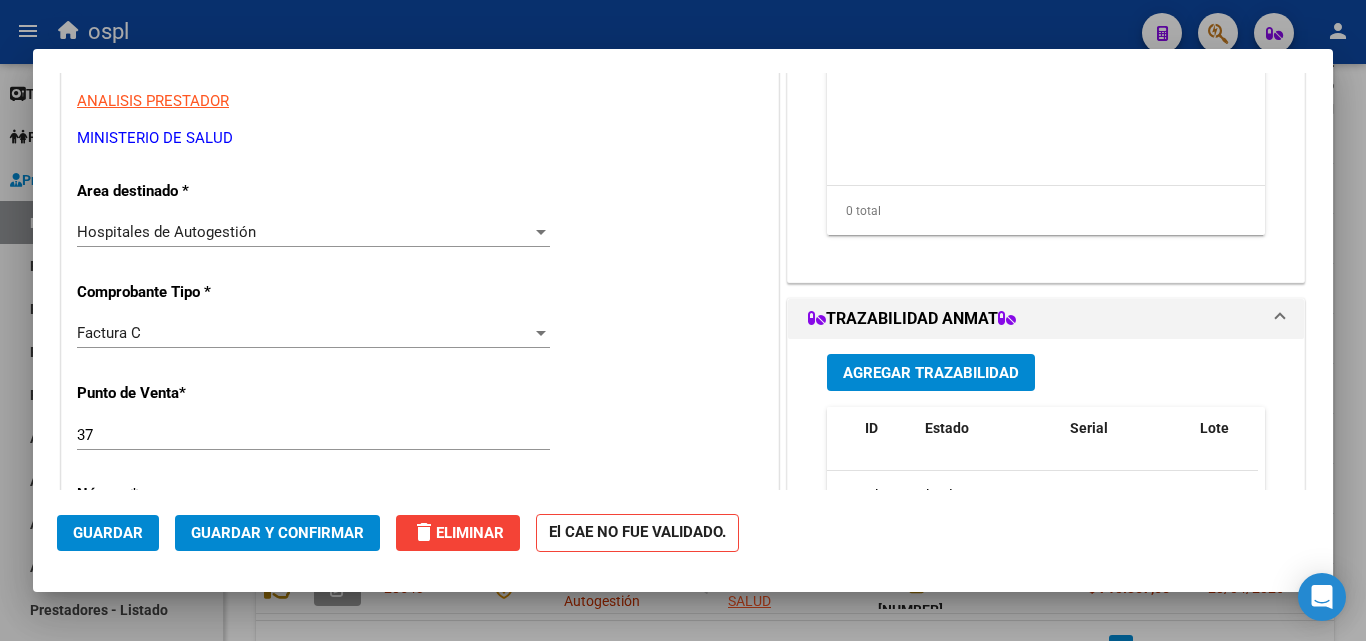 scroll, scrollTop: 400, scrollLeft: 0, axis: vertical 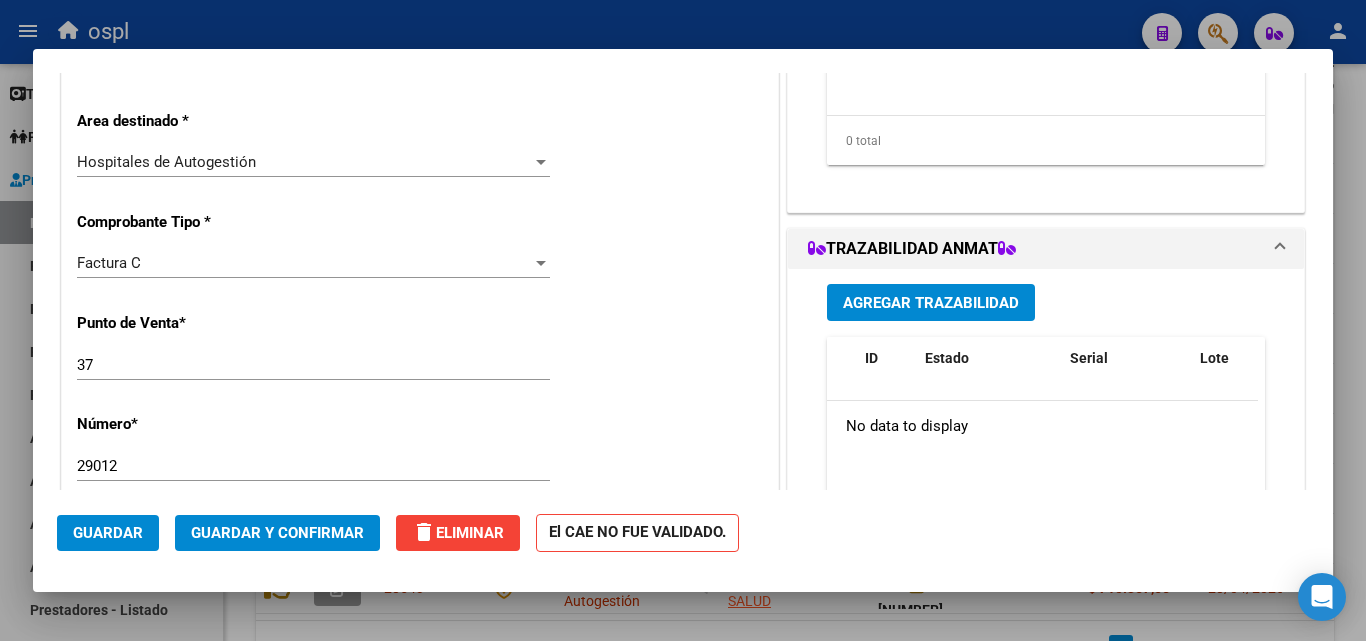 click on "Hospitales de Autogestión" at bounding box center [304, 162] 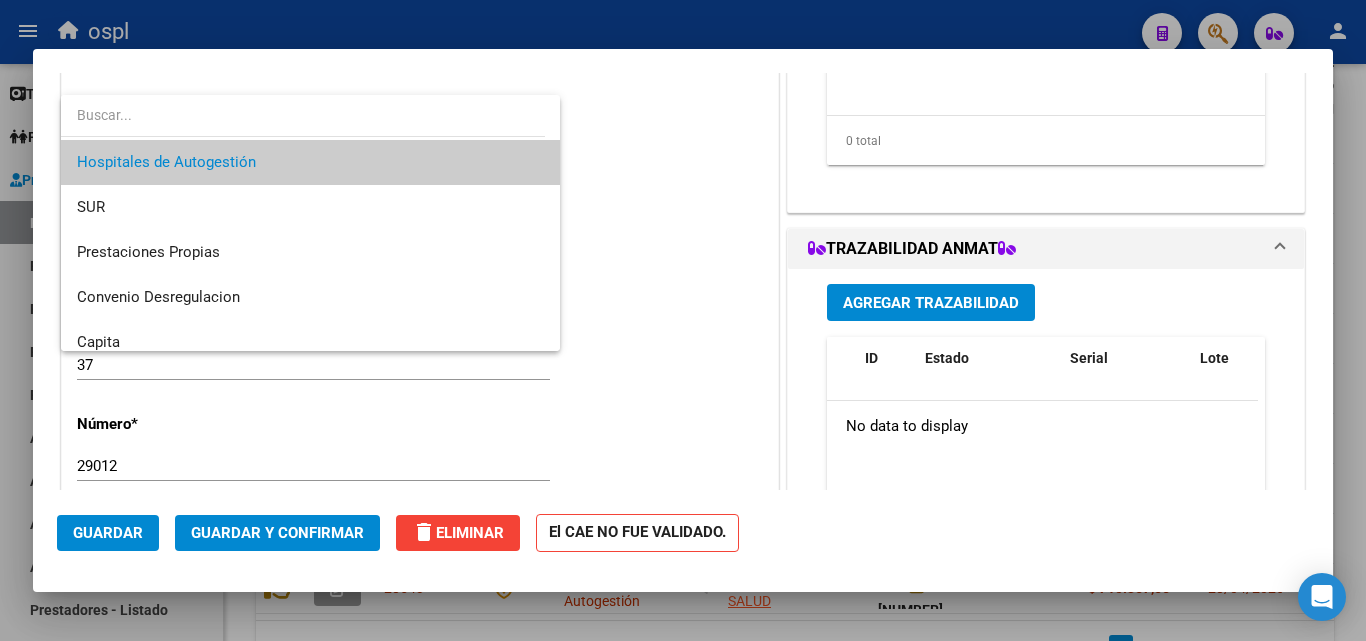 scroll, scrollTop: 239, scrollLeft: 0, axis: vertical 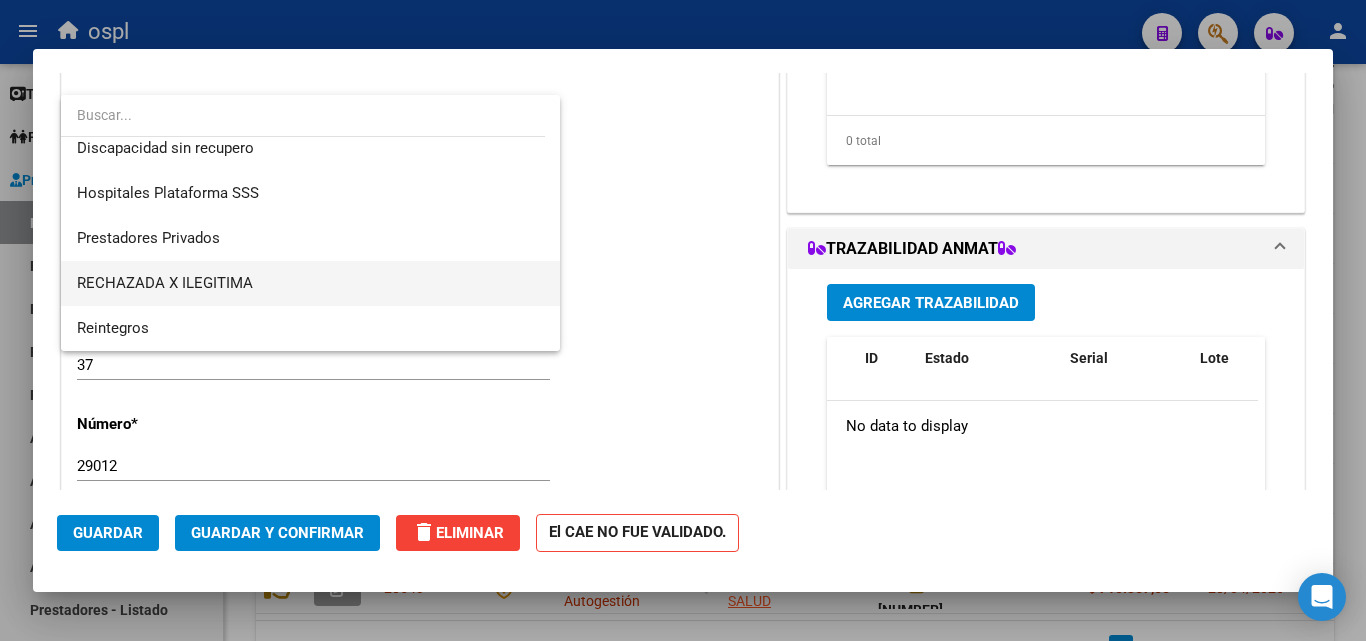 click on "RECHAZADA X ILEGITIMA" at bounding box center [310, 283] 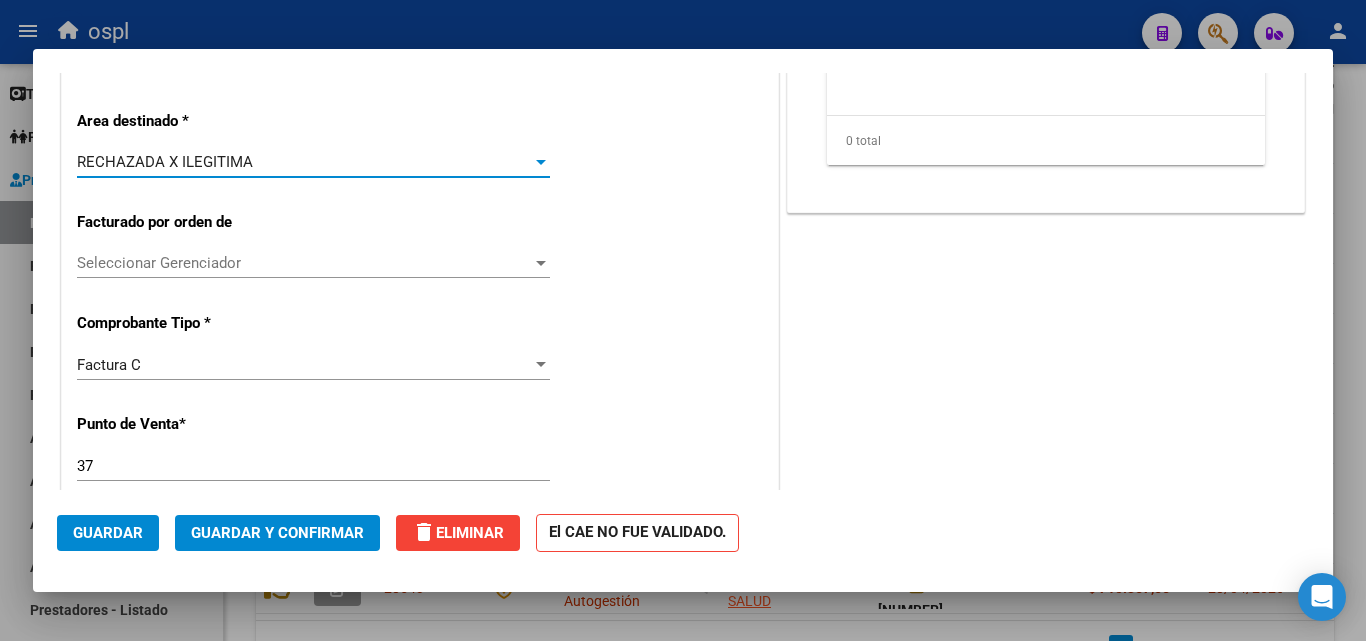 click on "Guardar y Confirmar" 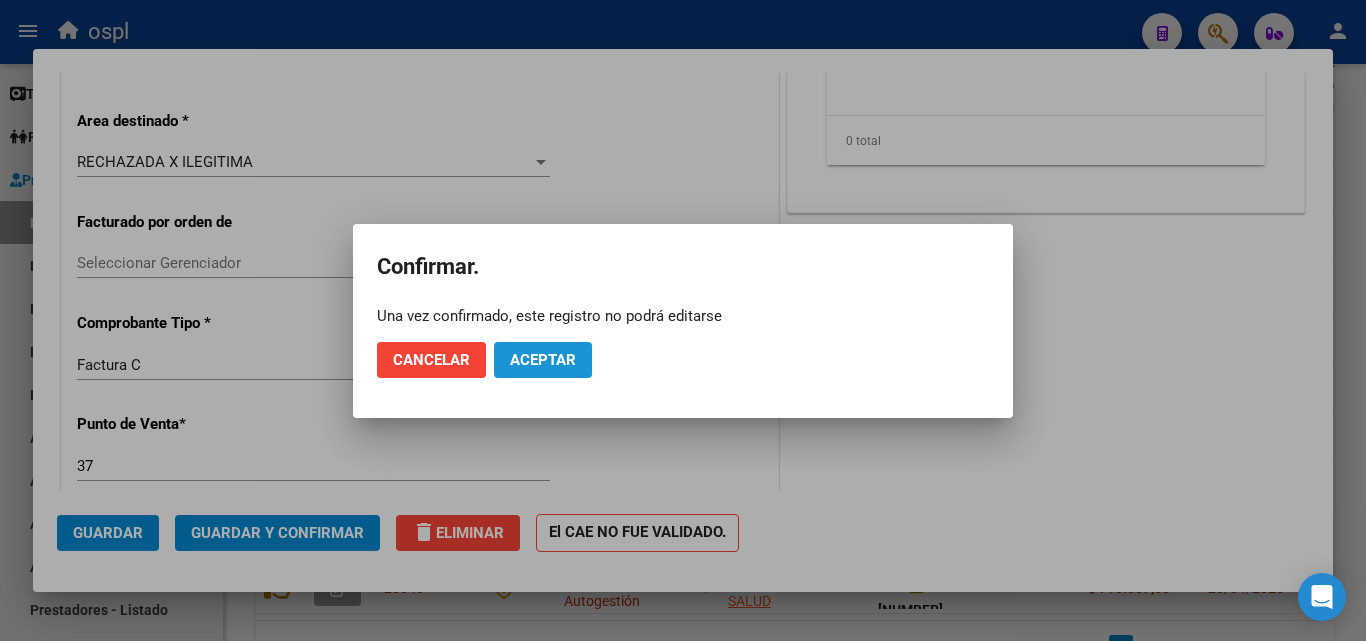 click on "Aceptar" 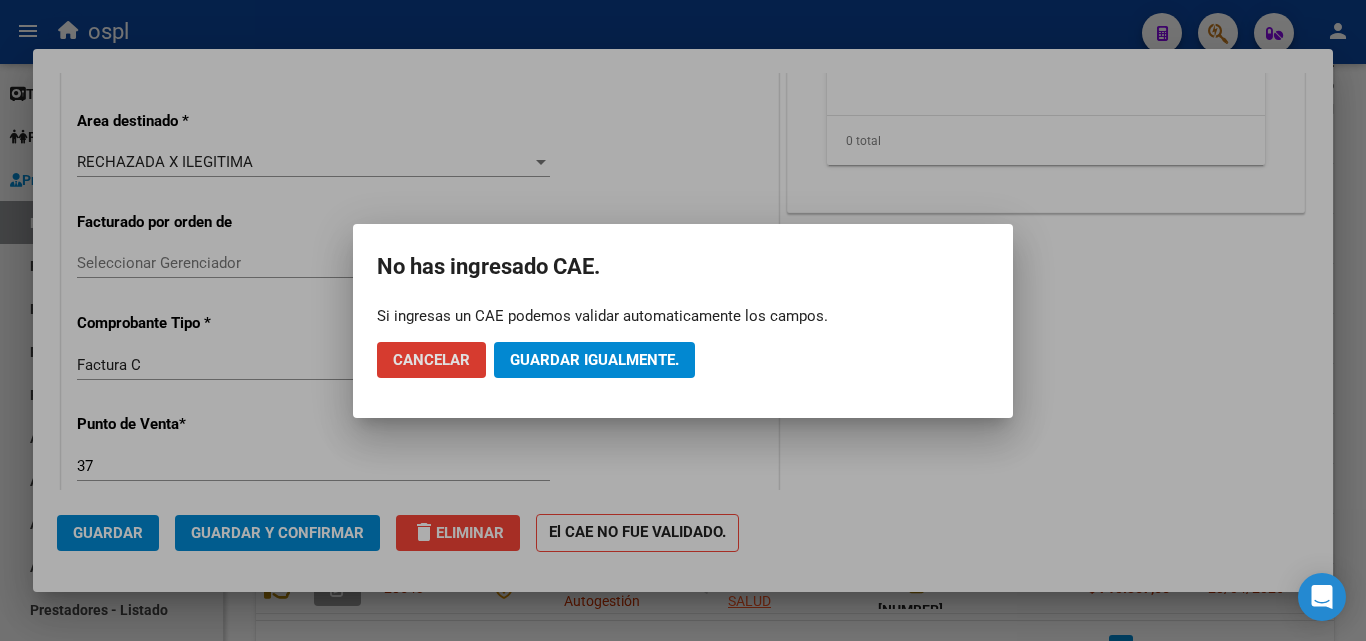 click on "Guardar igualmente." 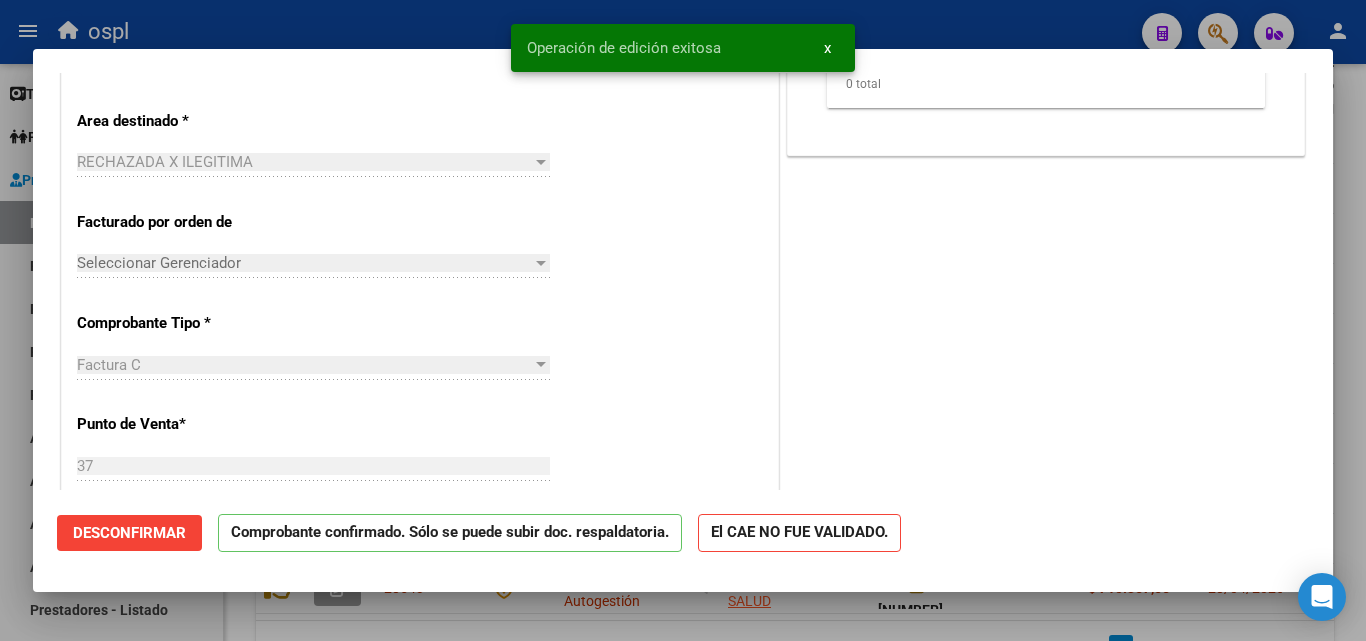 drag, startPoint x: 437, startPoint y: 17, endPoint x: 444, endPoint y: 27, distance: 12.206555 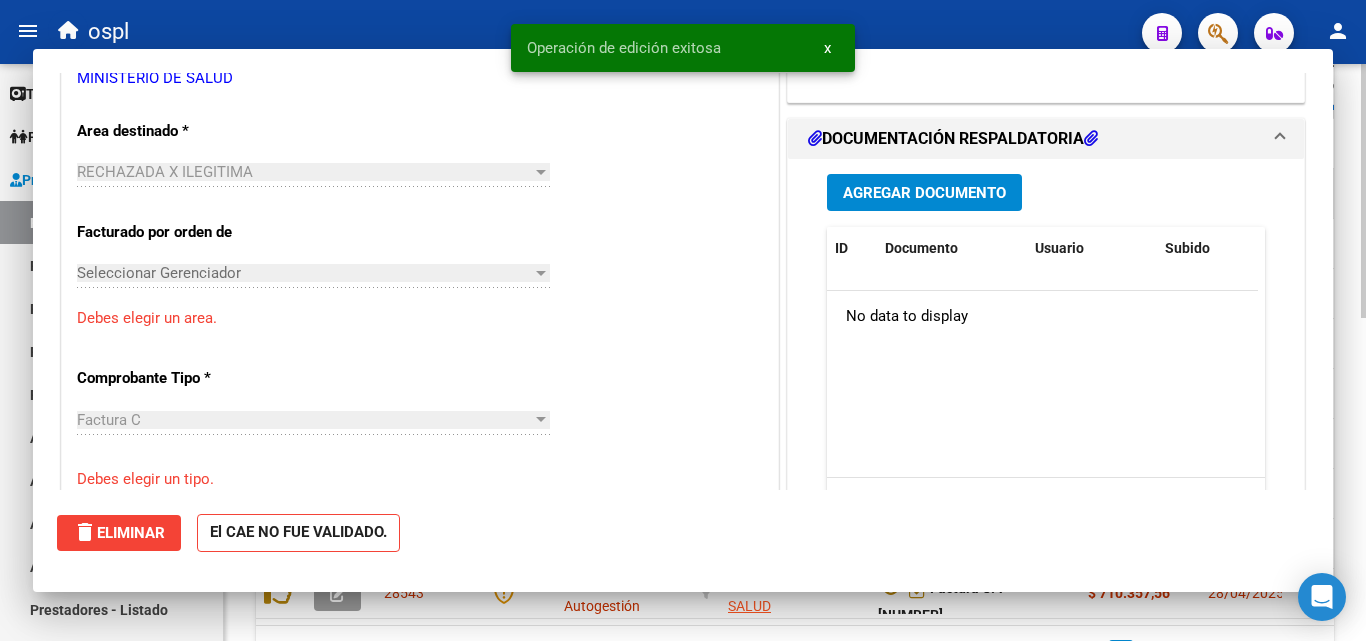 scroll, scrollTop: 0, scrollLeft: 0, axis: both 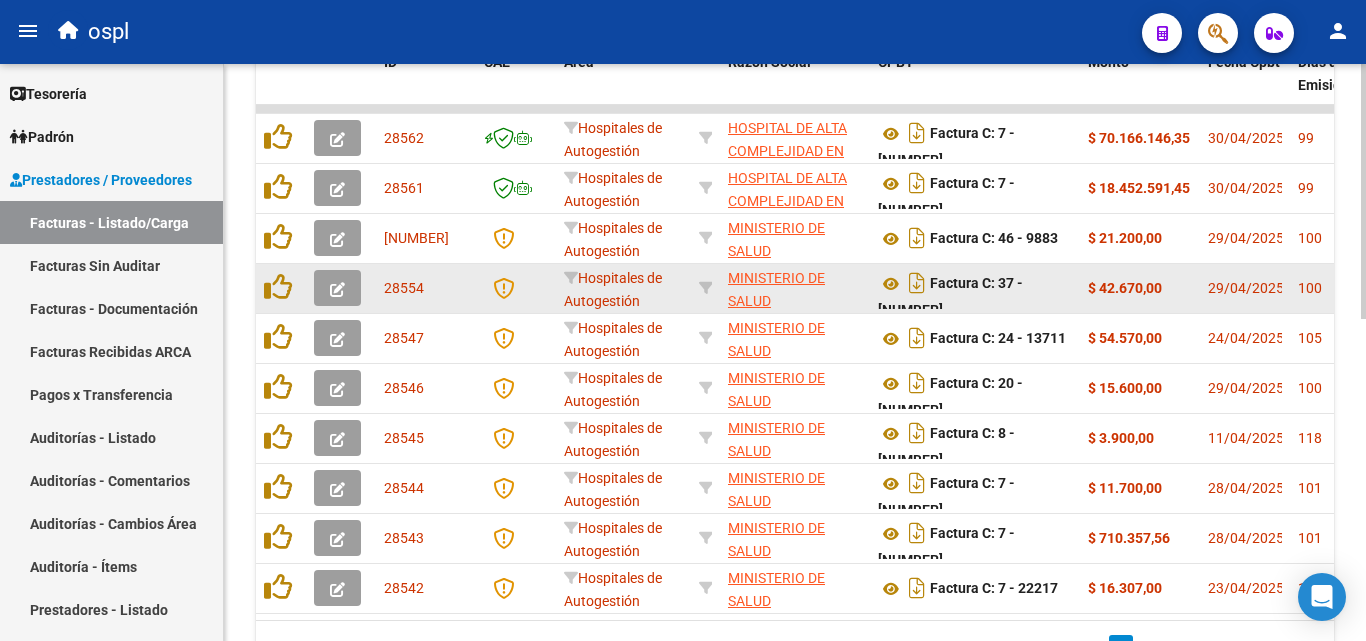 click 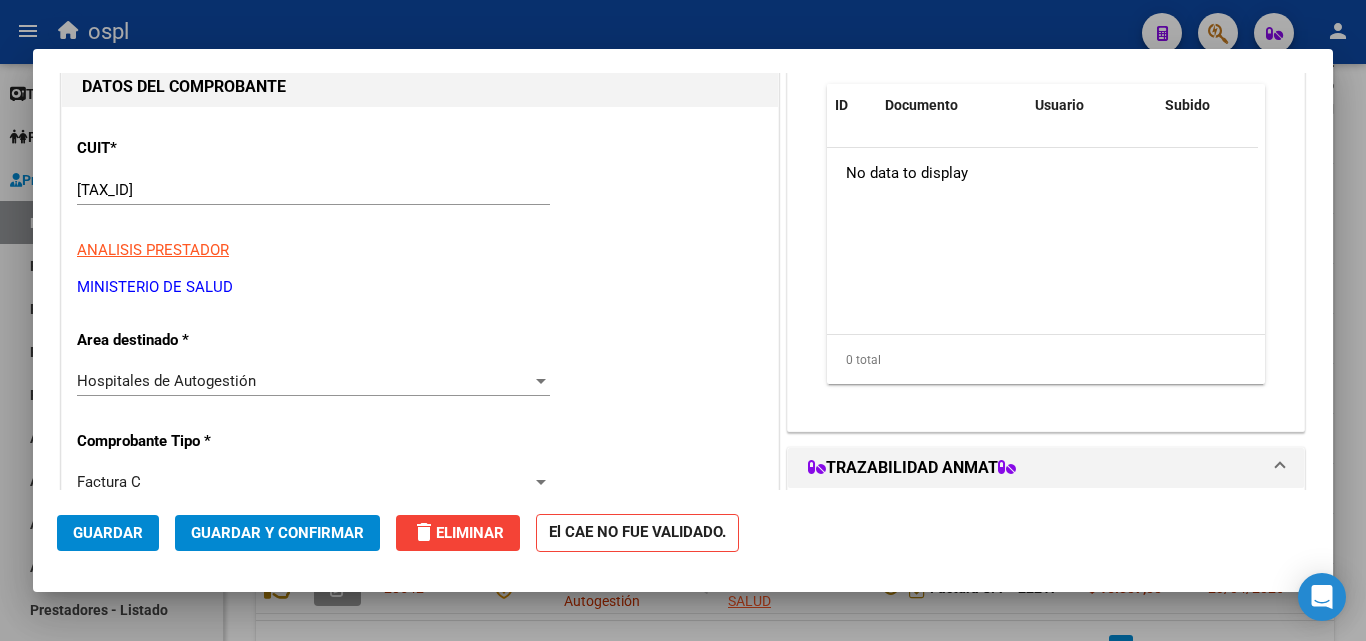 scroll, scrollTop: 200, scrollLeft: 0, axis: vertical 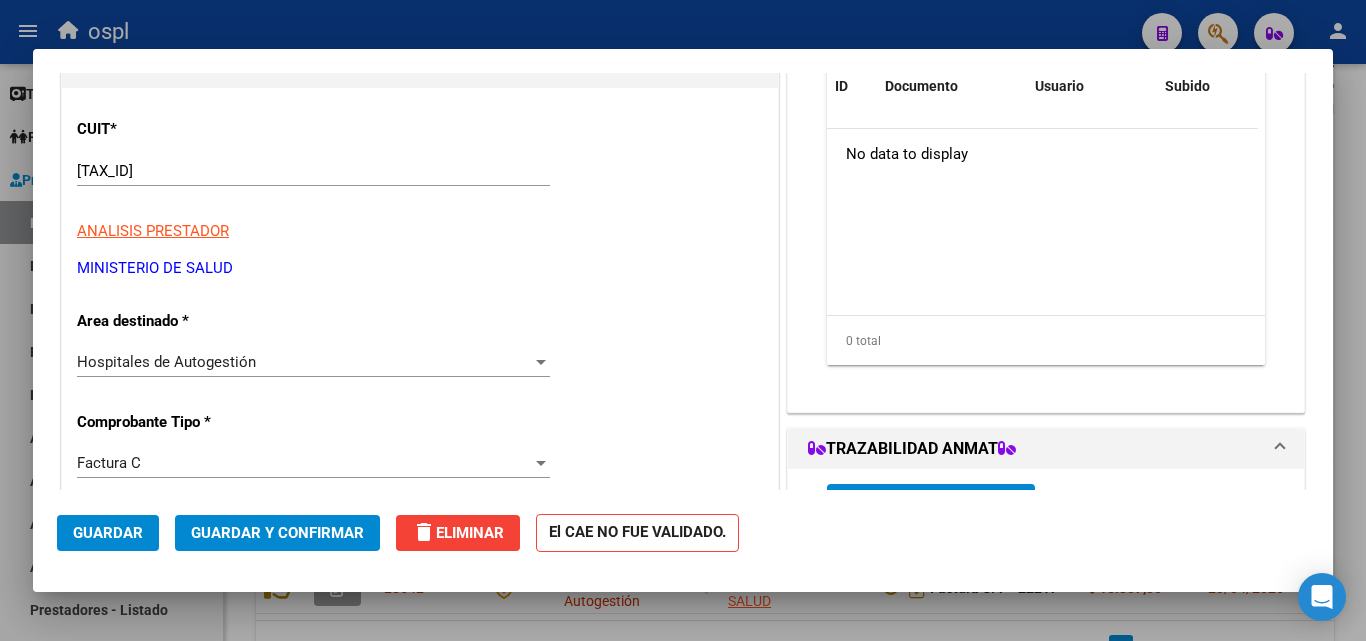 click on "Hospitales de Autogestión" at bounding box center (304, 362) 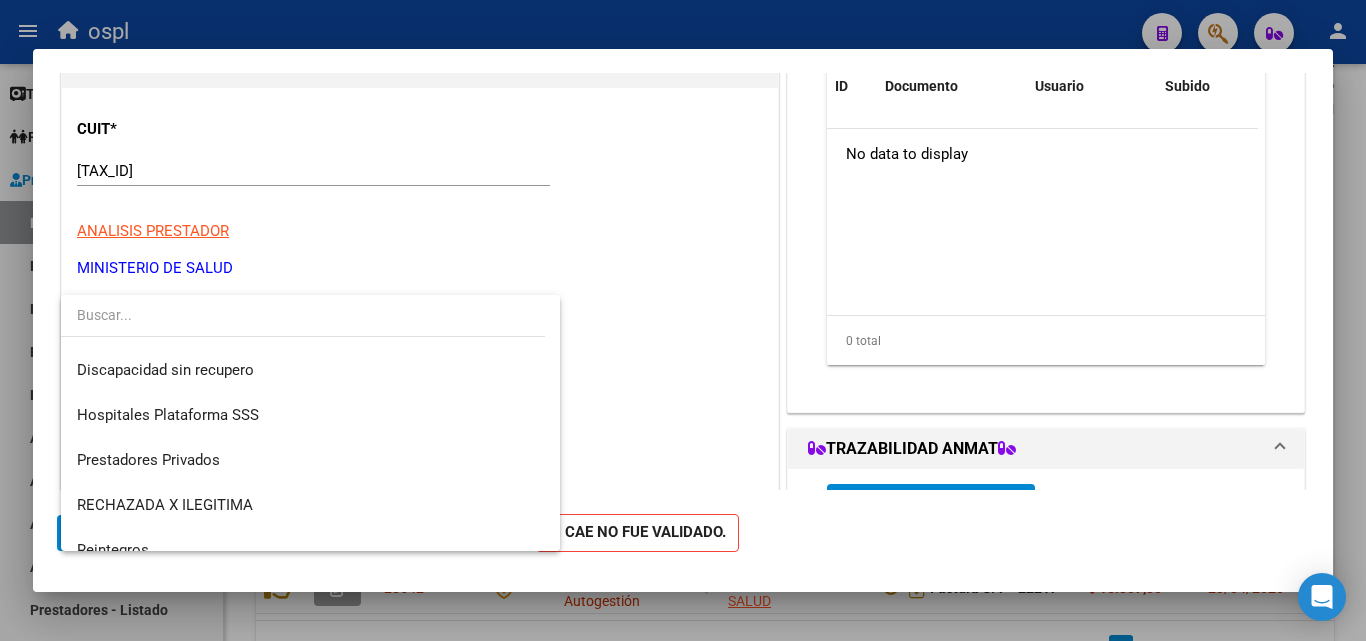 scroll, scrollTop: 239, scrollLeft: 0, axis: vertical 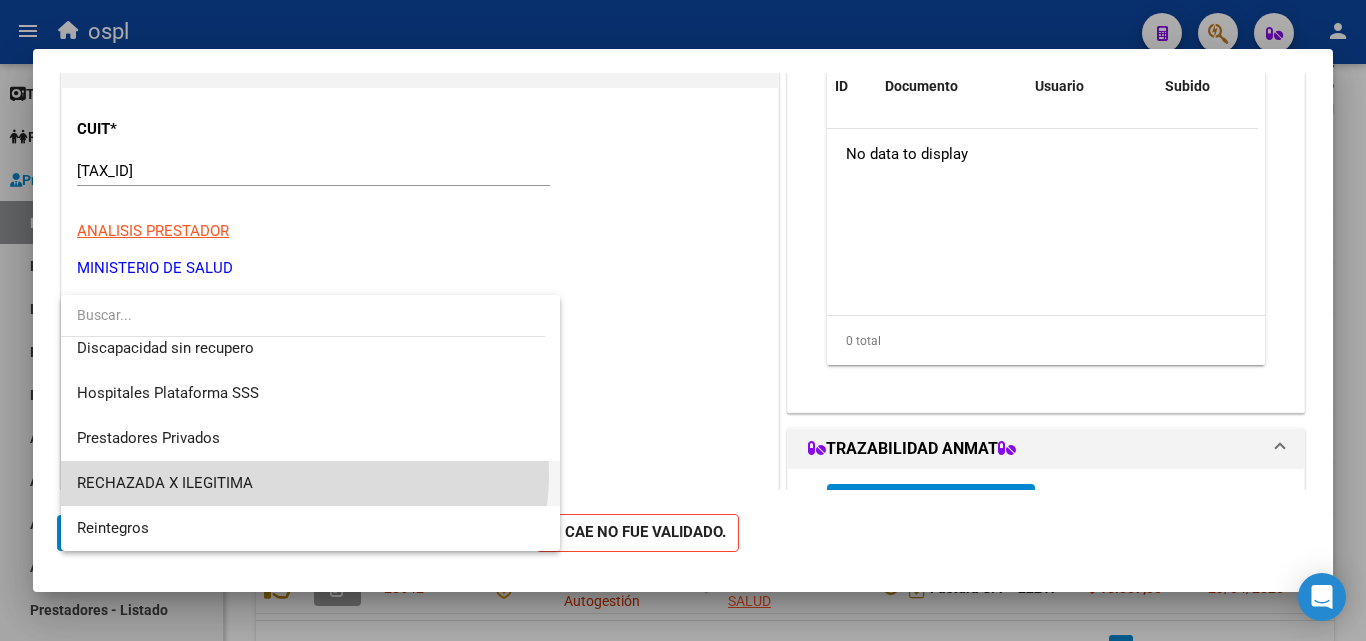 click on "RECHAZADA X ILEGITIMA" at bounding box center [310, 483] 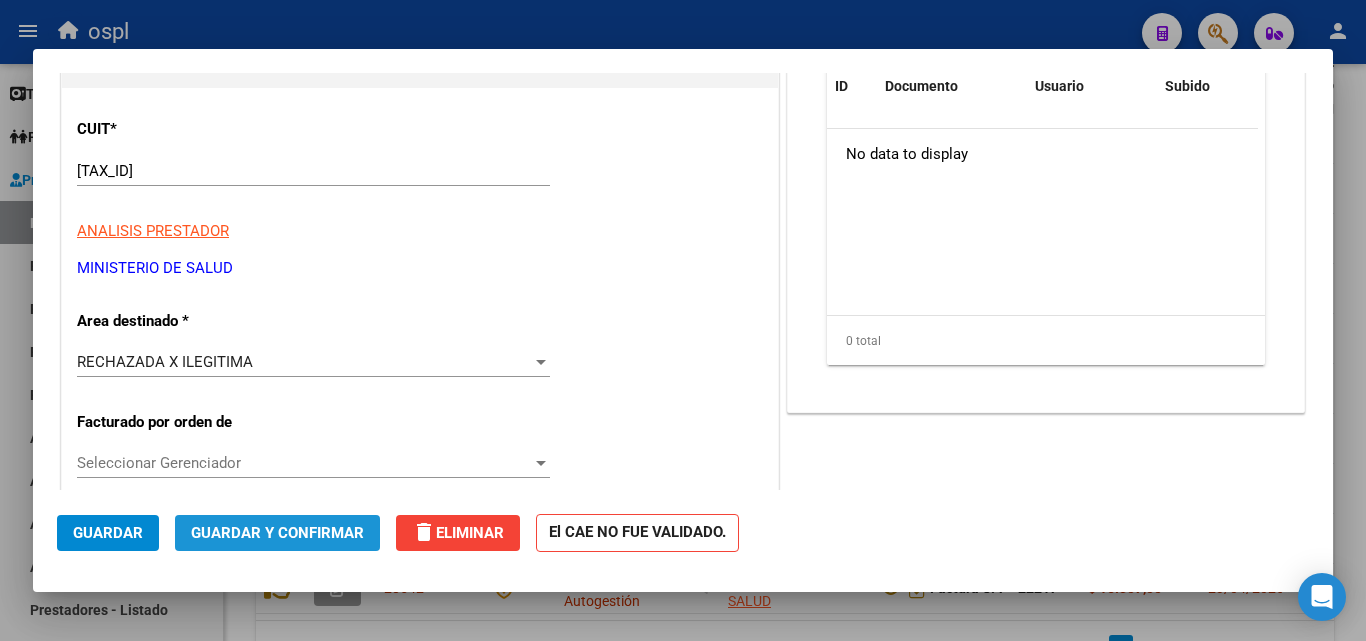 click on "Guardar y Confirmar" 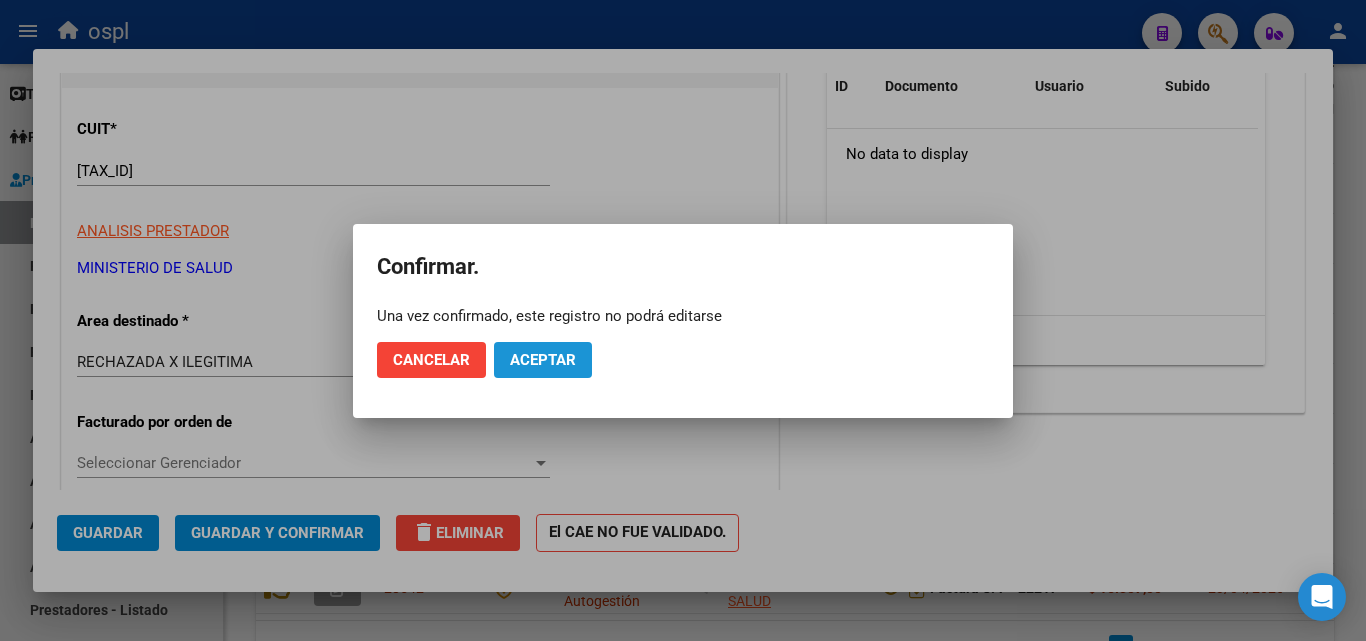 click on "Aceptar" 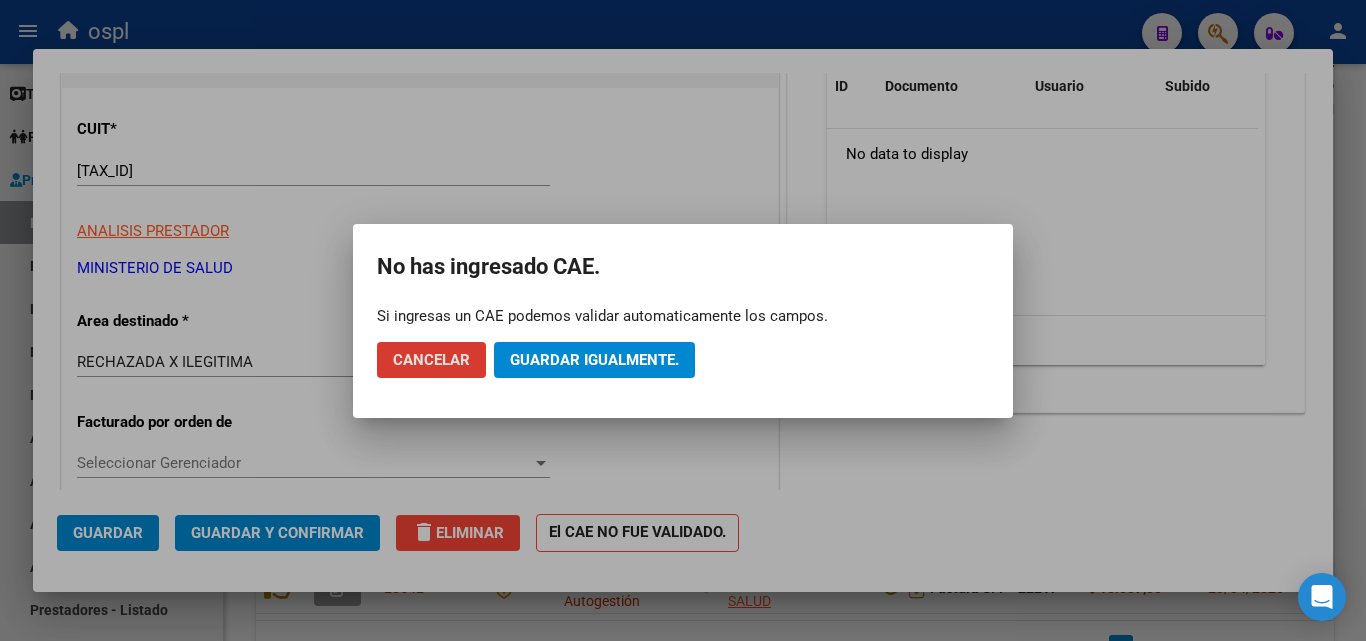 click on "Guardar igualmente." 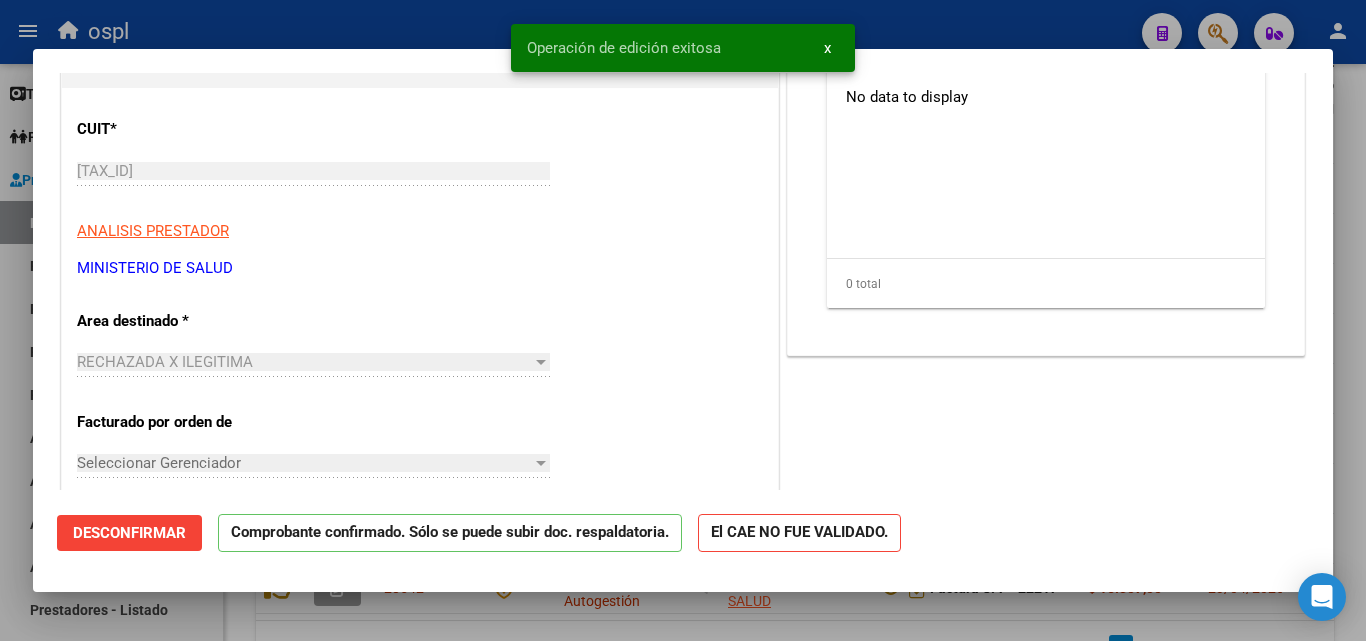 click at bounding box center [683, 320] 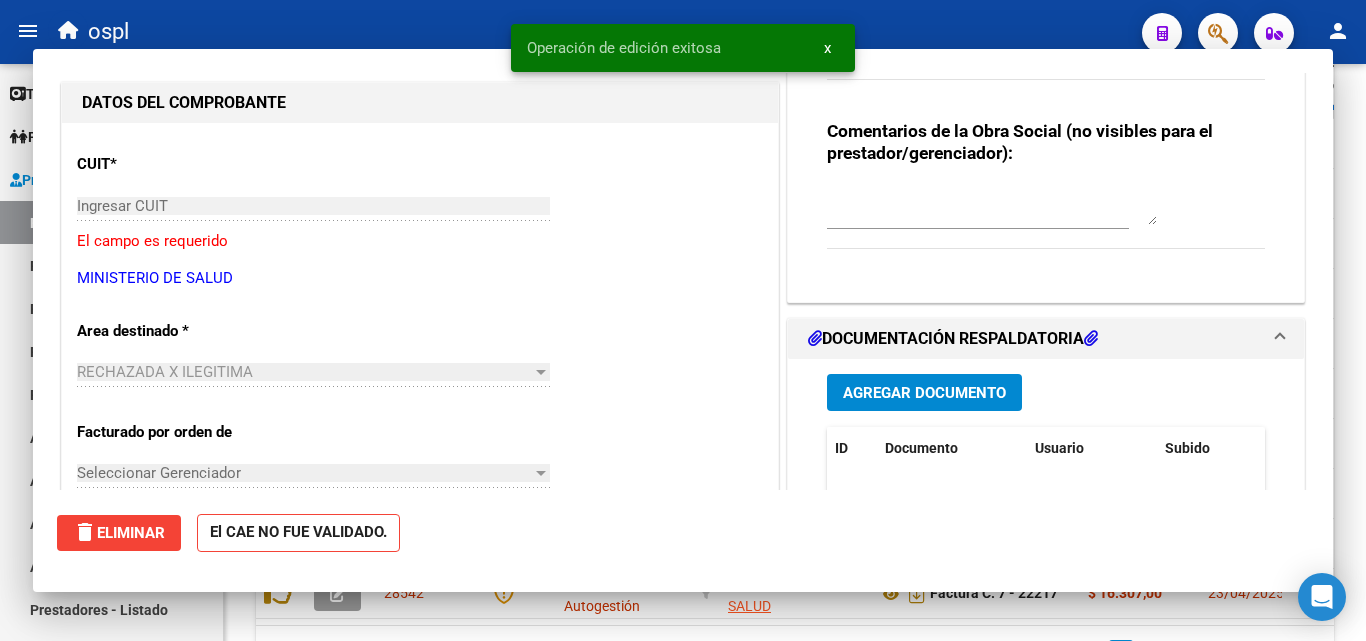 scroll, scrollTop: 0, scrollLeft: 0, axis: both 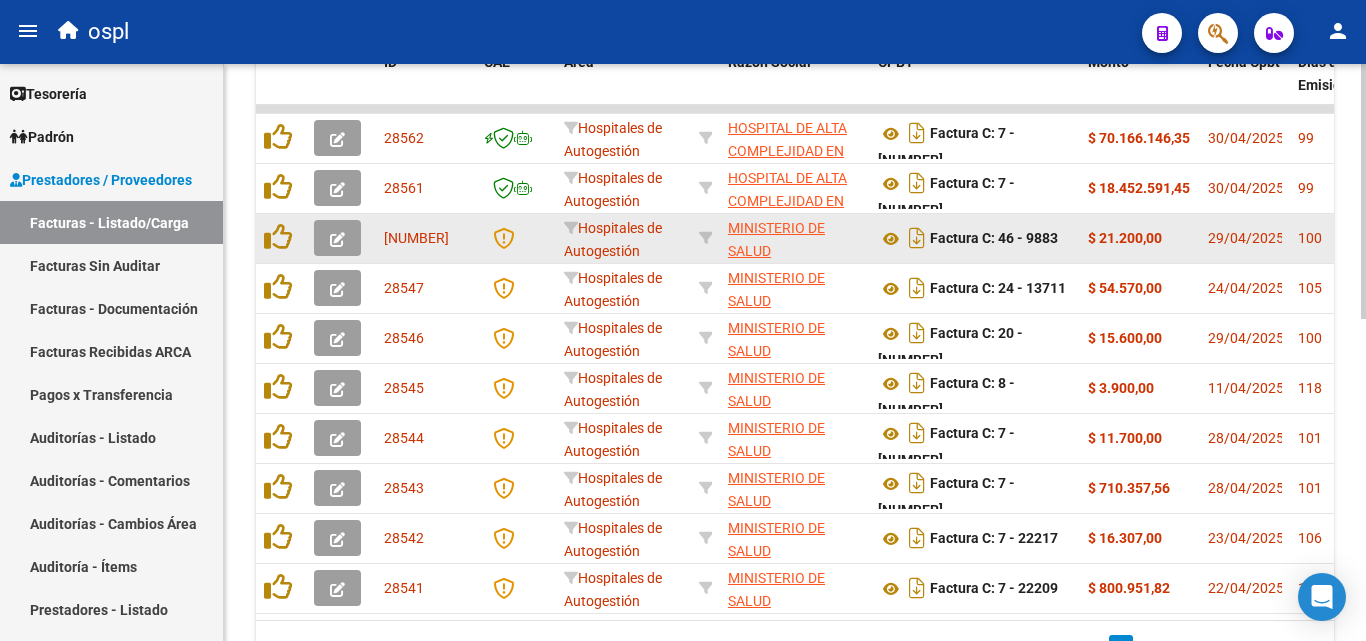 click 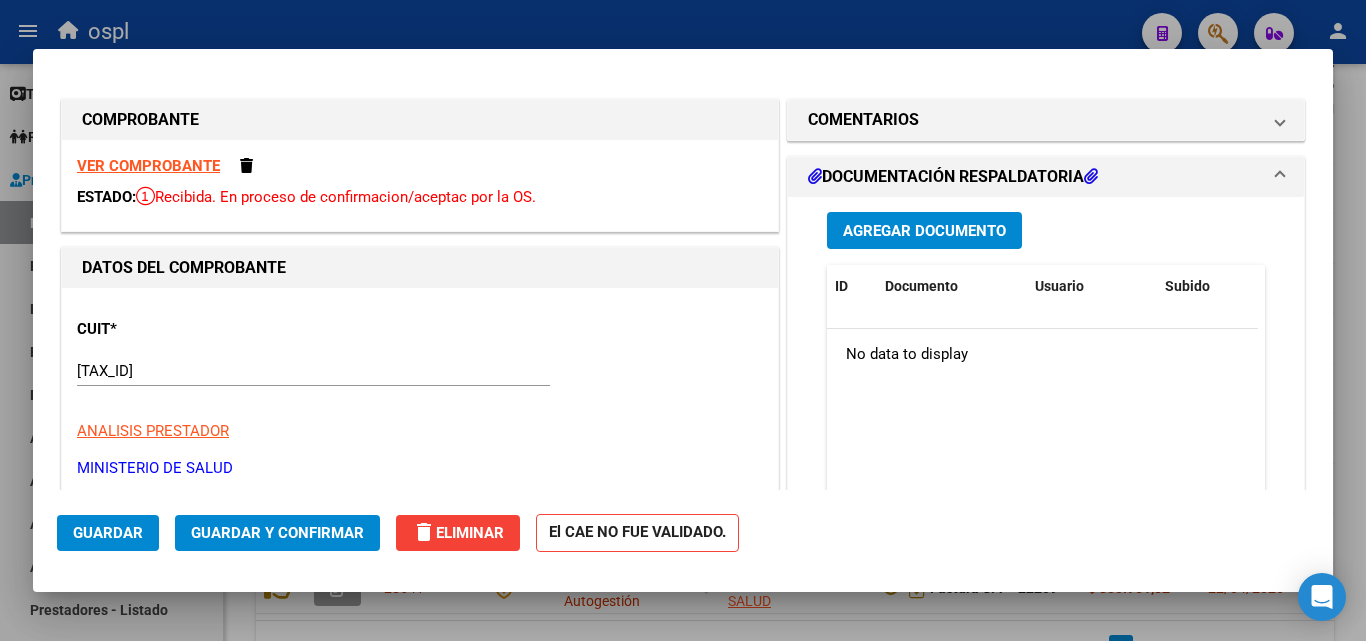 scroll, scrollTop: 300, scrollLeft: 0, axis: vertical 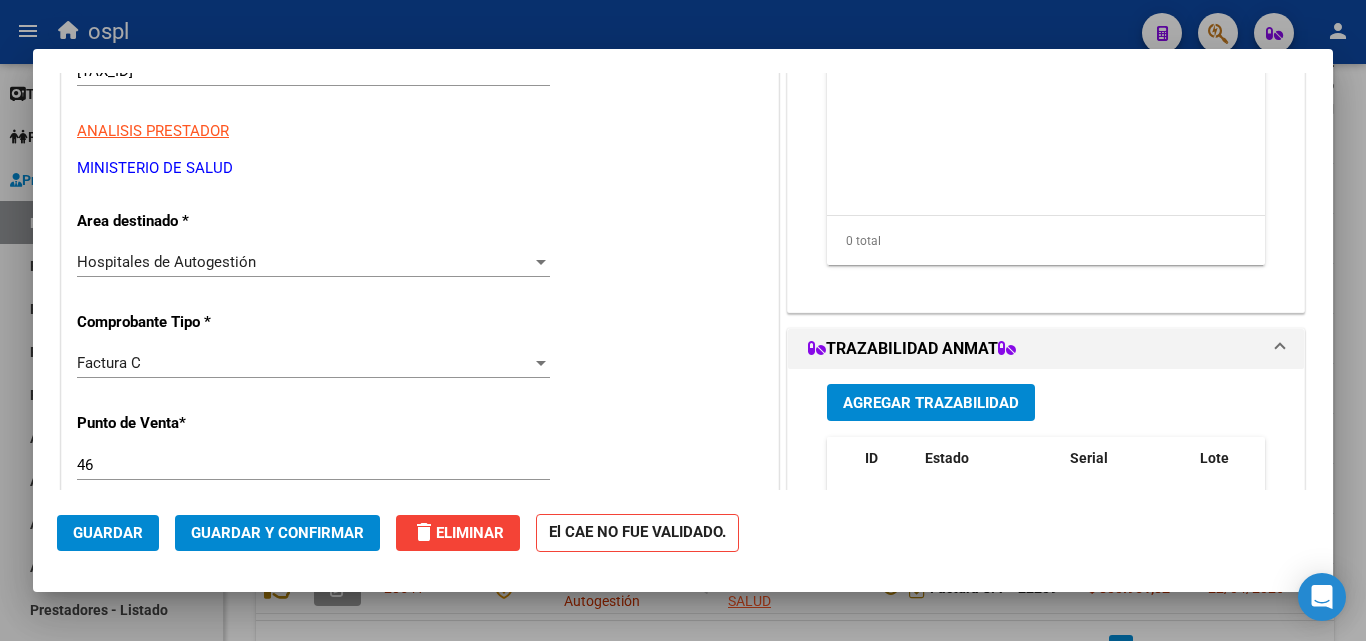click on "Hospitales de Autogestión" at bounding box center (304, 262) 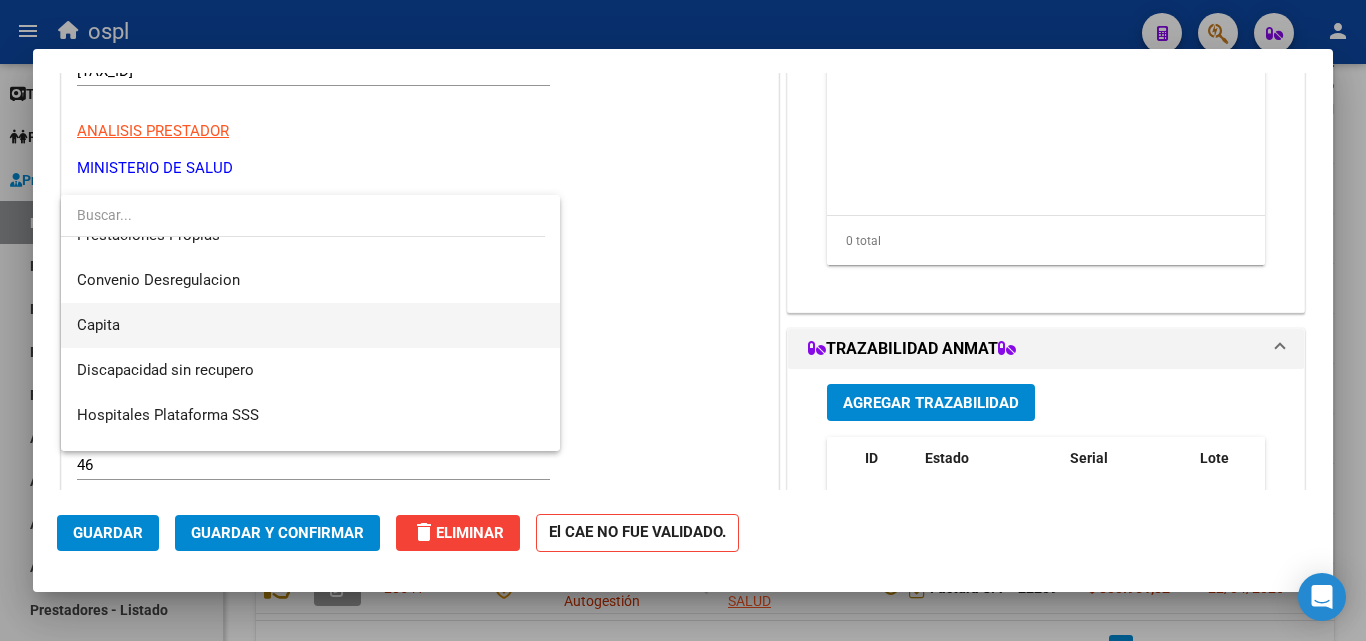 scroll, scrollTop: 239, scrollLeft: 0, axis: vertical 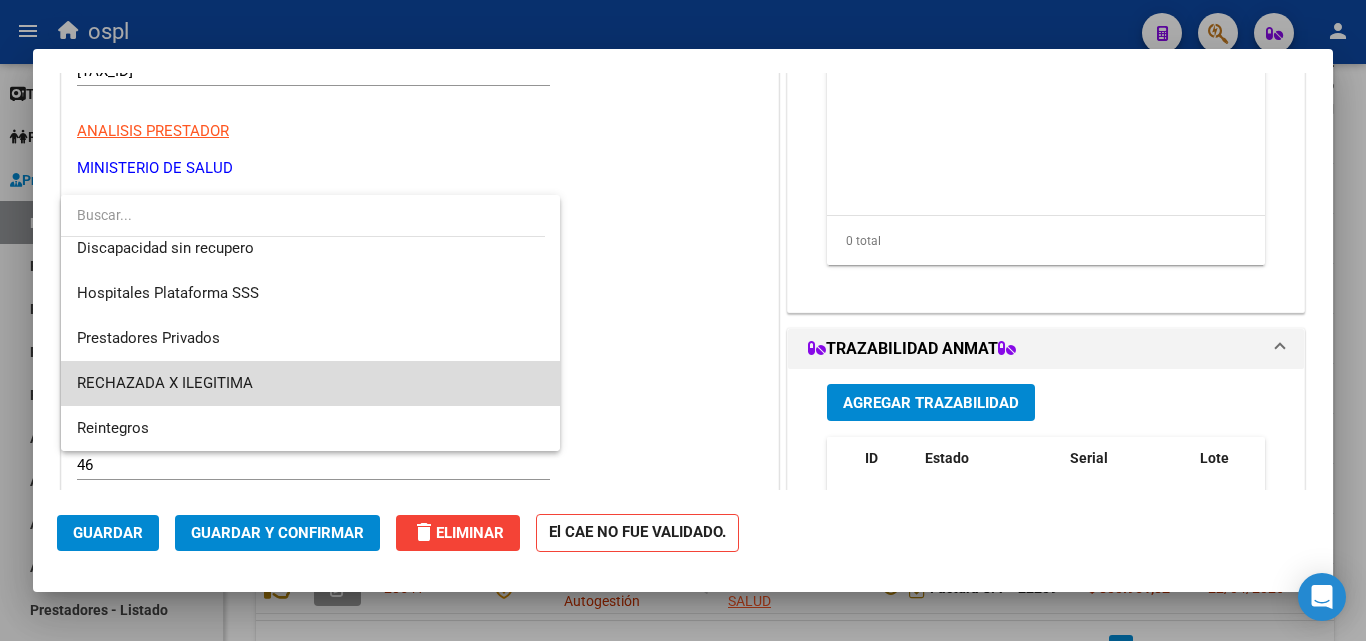 click on "RECHAZADA X ILEGITIMA" at bounding box center [310, 383] 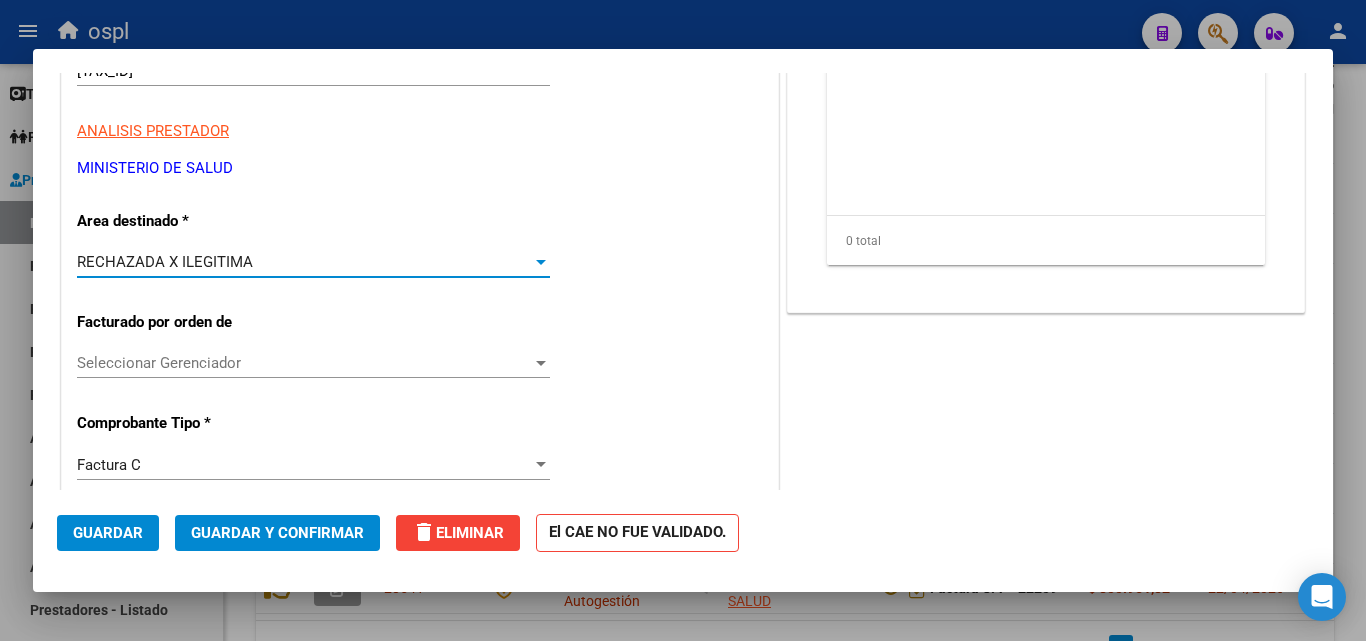 click on "Guardar y Confirmar" 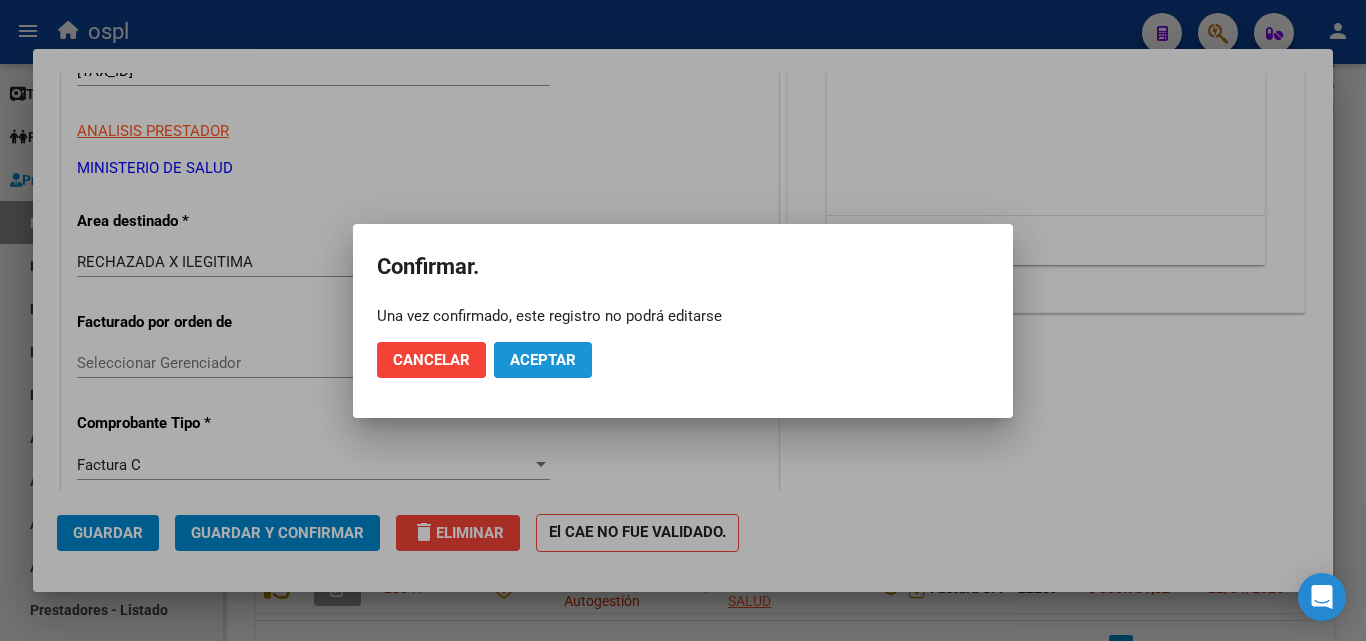 click on "Aceptar" 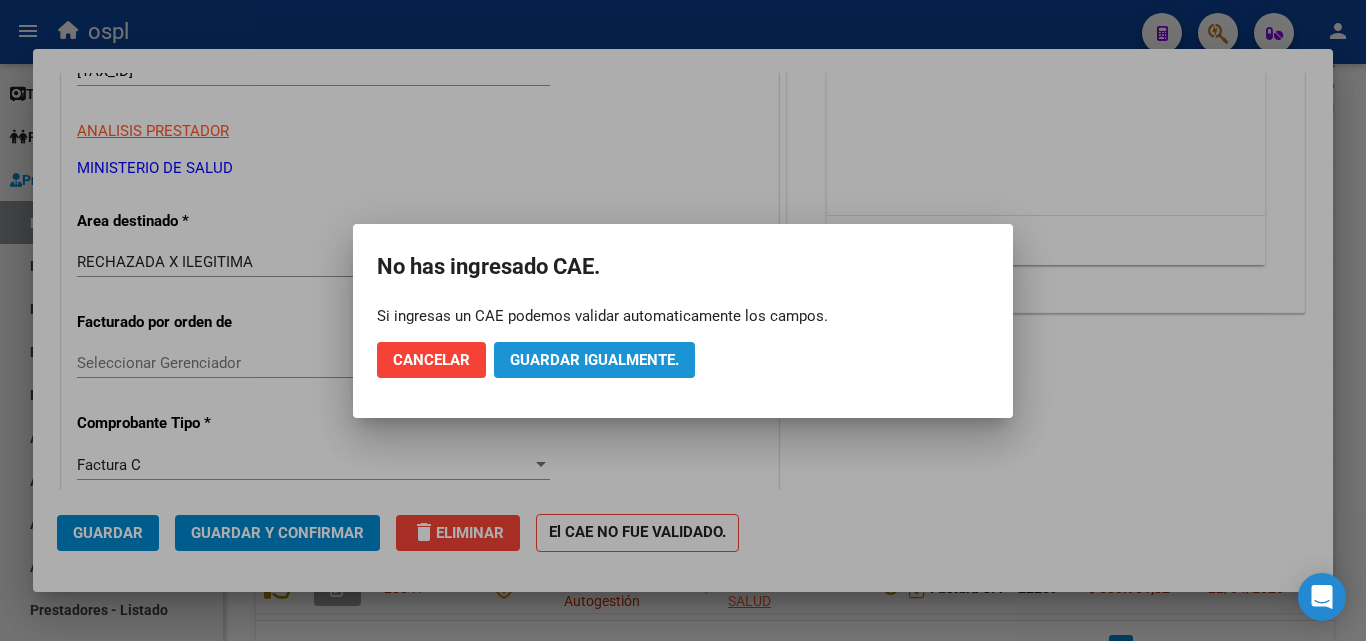 click on "Guardar igualmente." 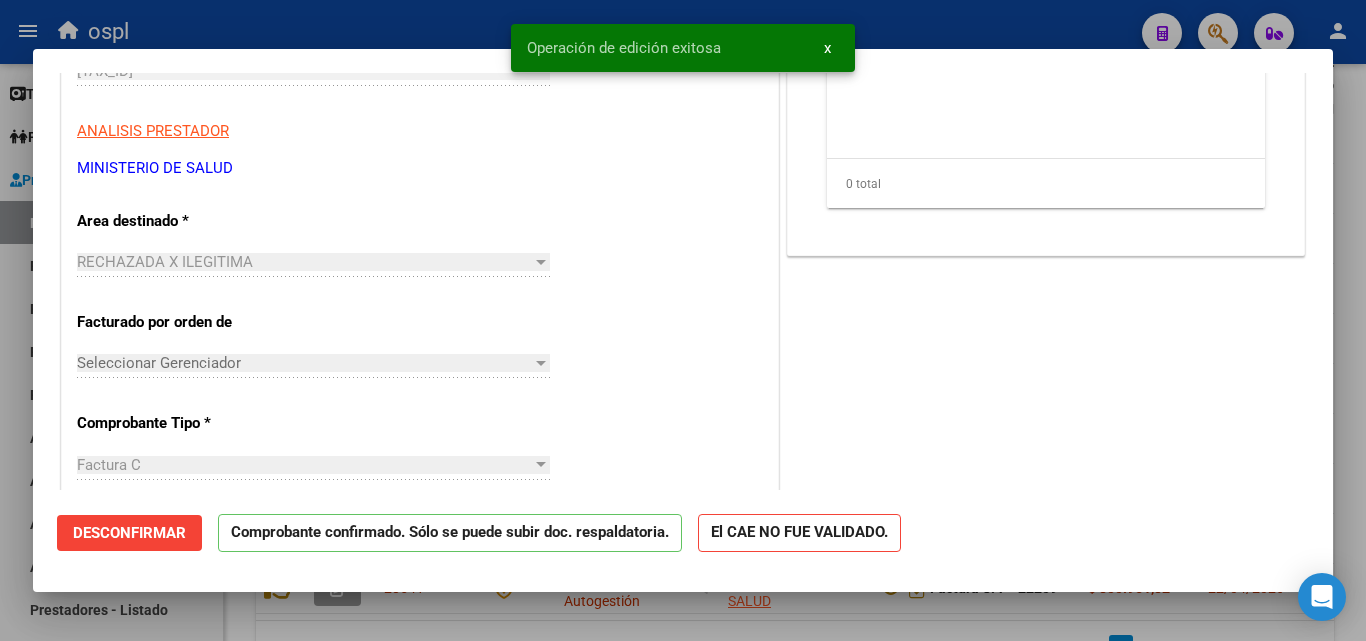 click at bounding box center [683, 320] 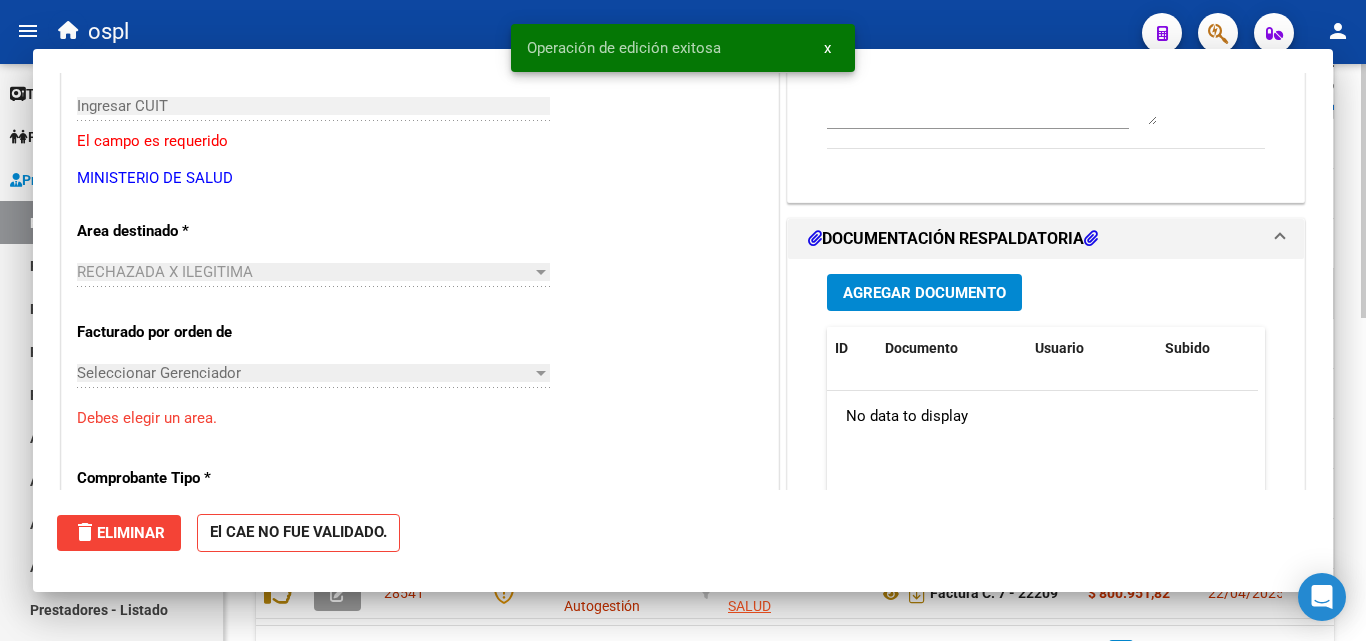 scroll, scrollTop: 0, scrollLeft: 0, axis: both 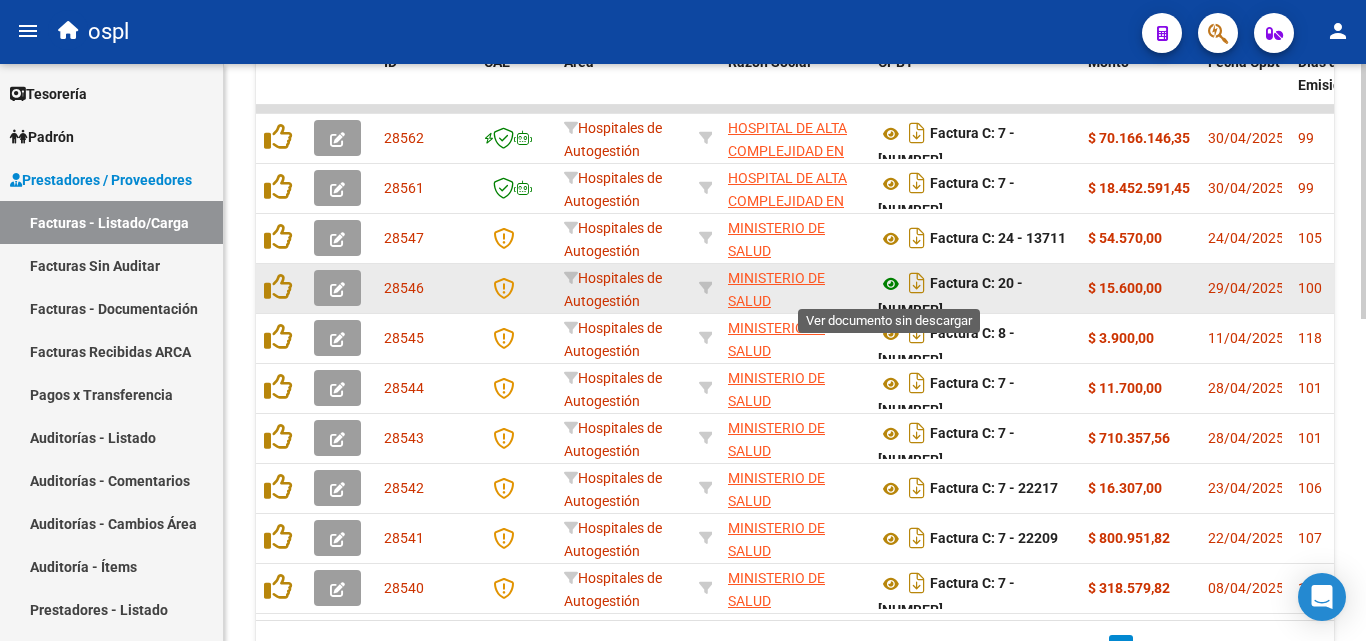 click 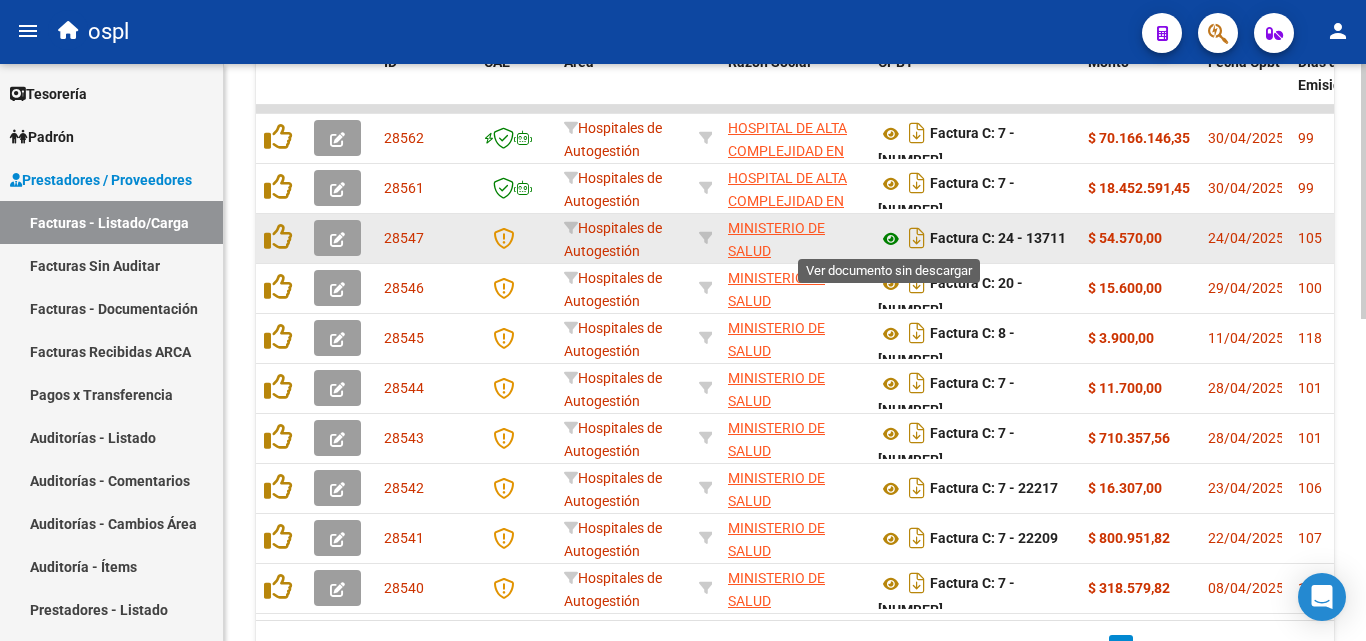 click 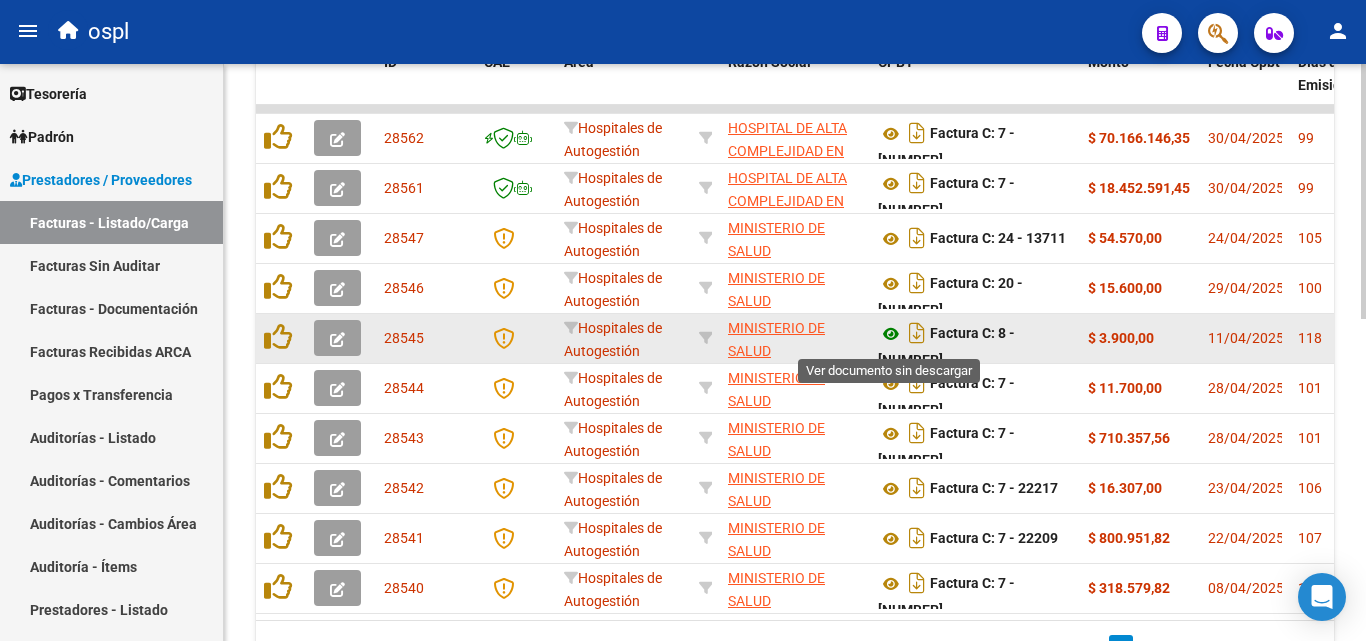 click 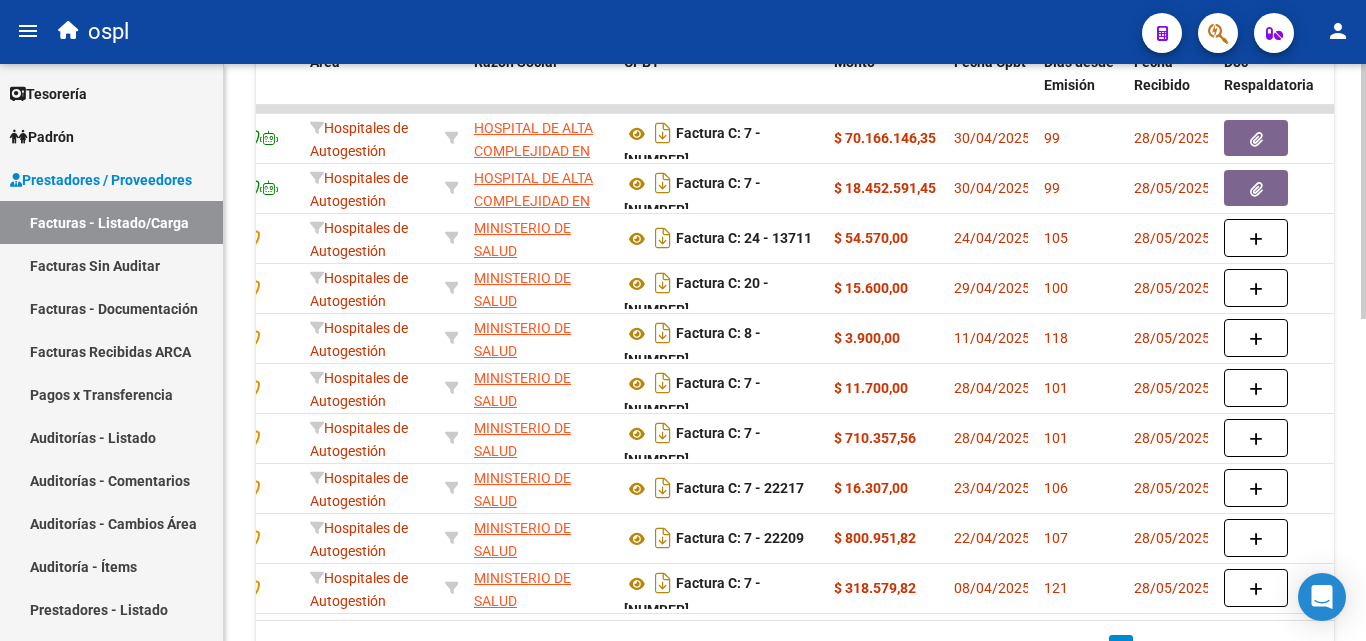 scroll, scrollTop: 0, scrollLeft: 265, axis: horizontal 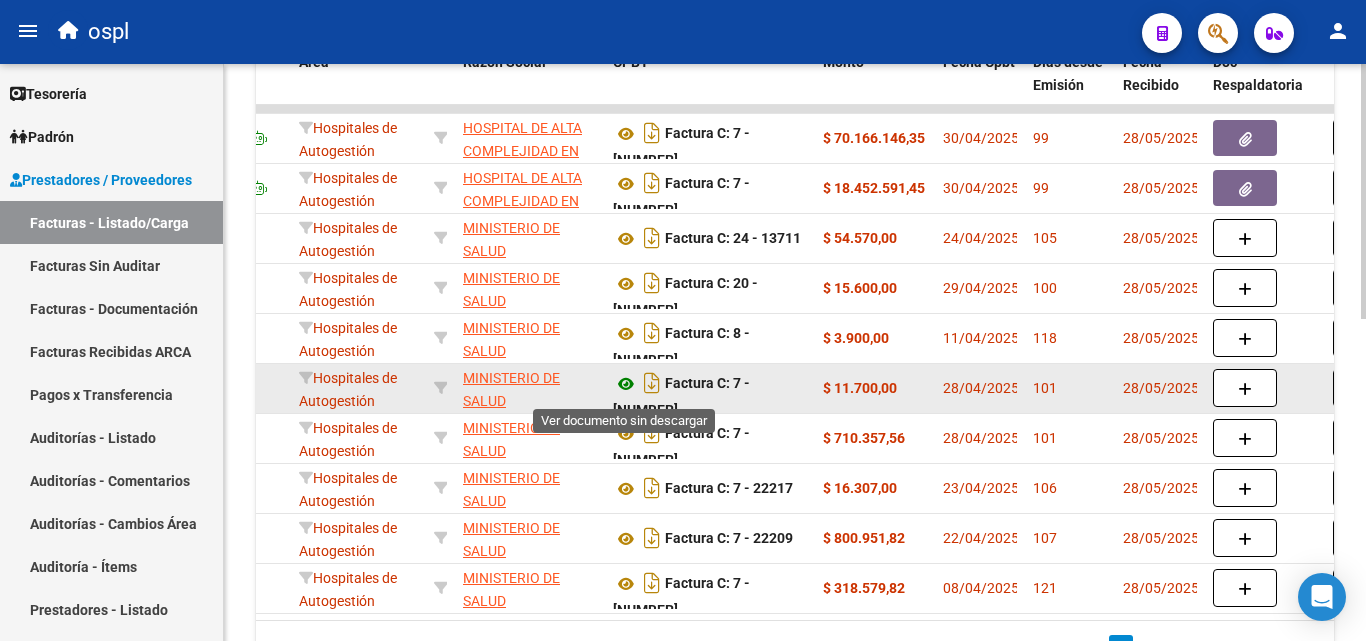 click 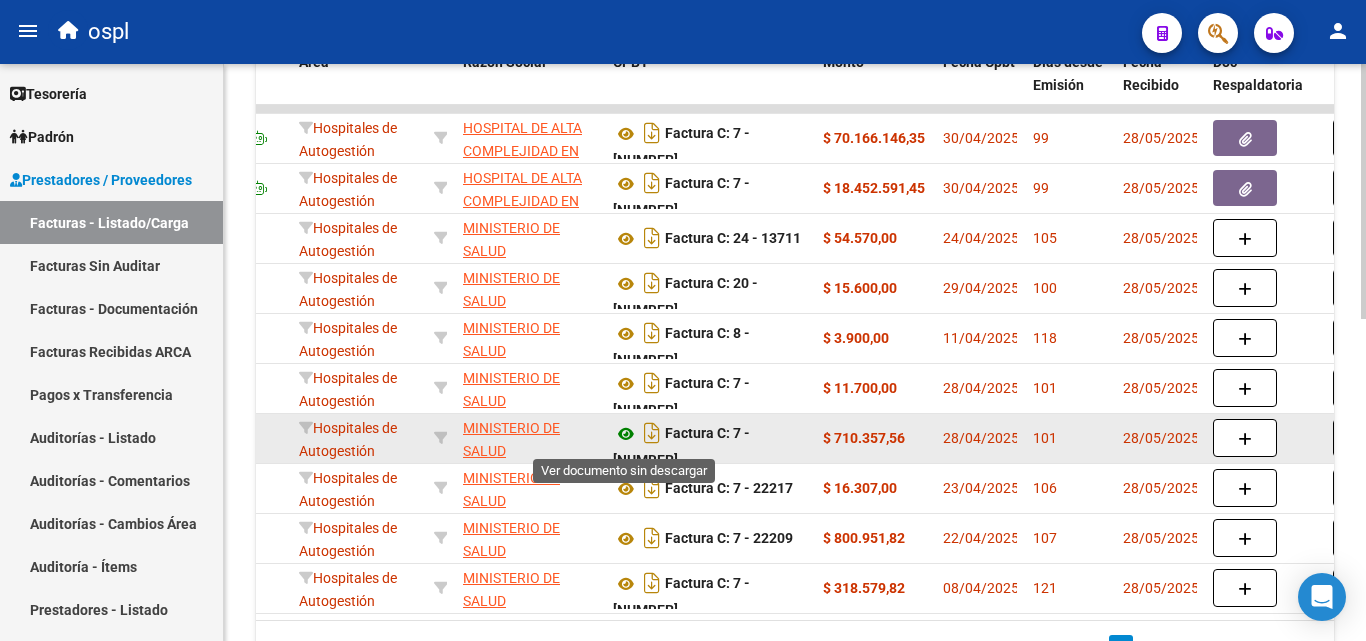 click 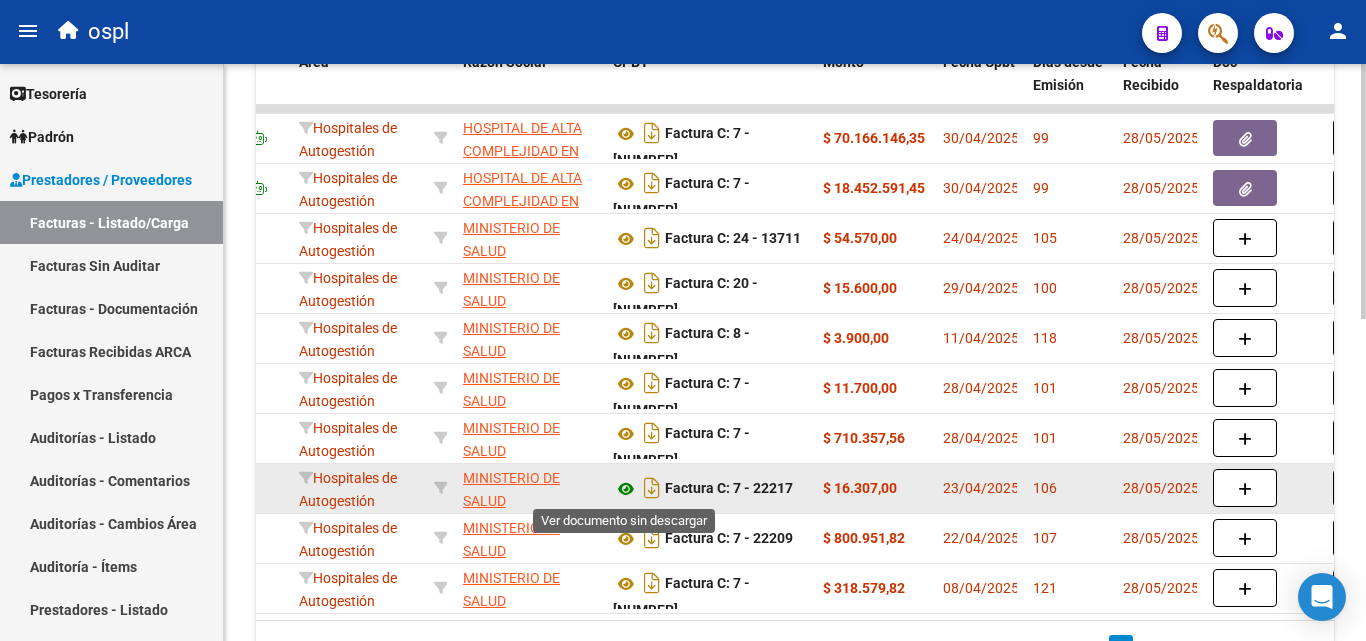 click 